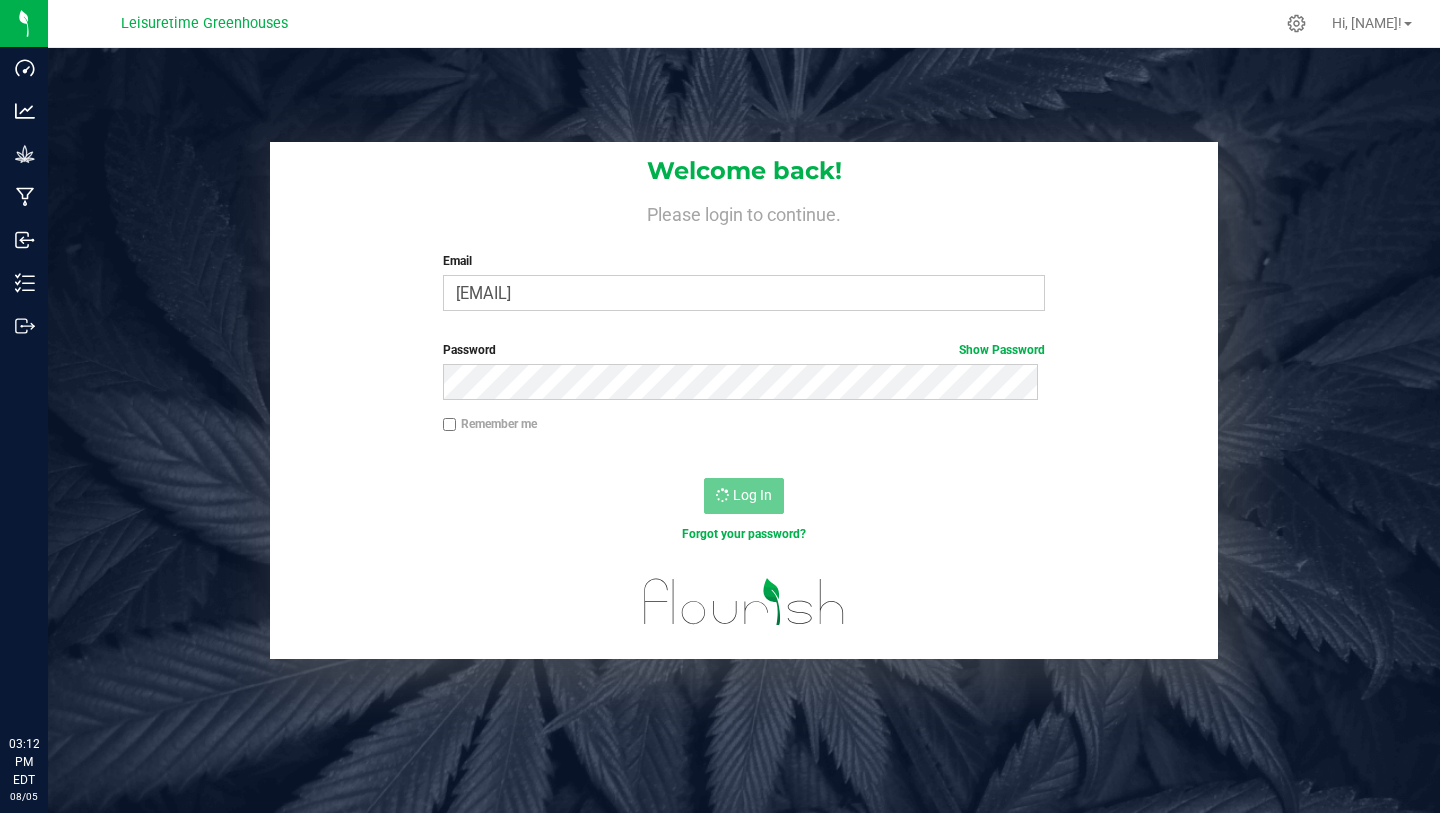 scroll, scrollTop: 0, scrollLeft: 0, axis: both 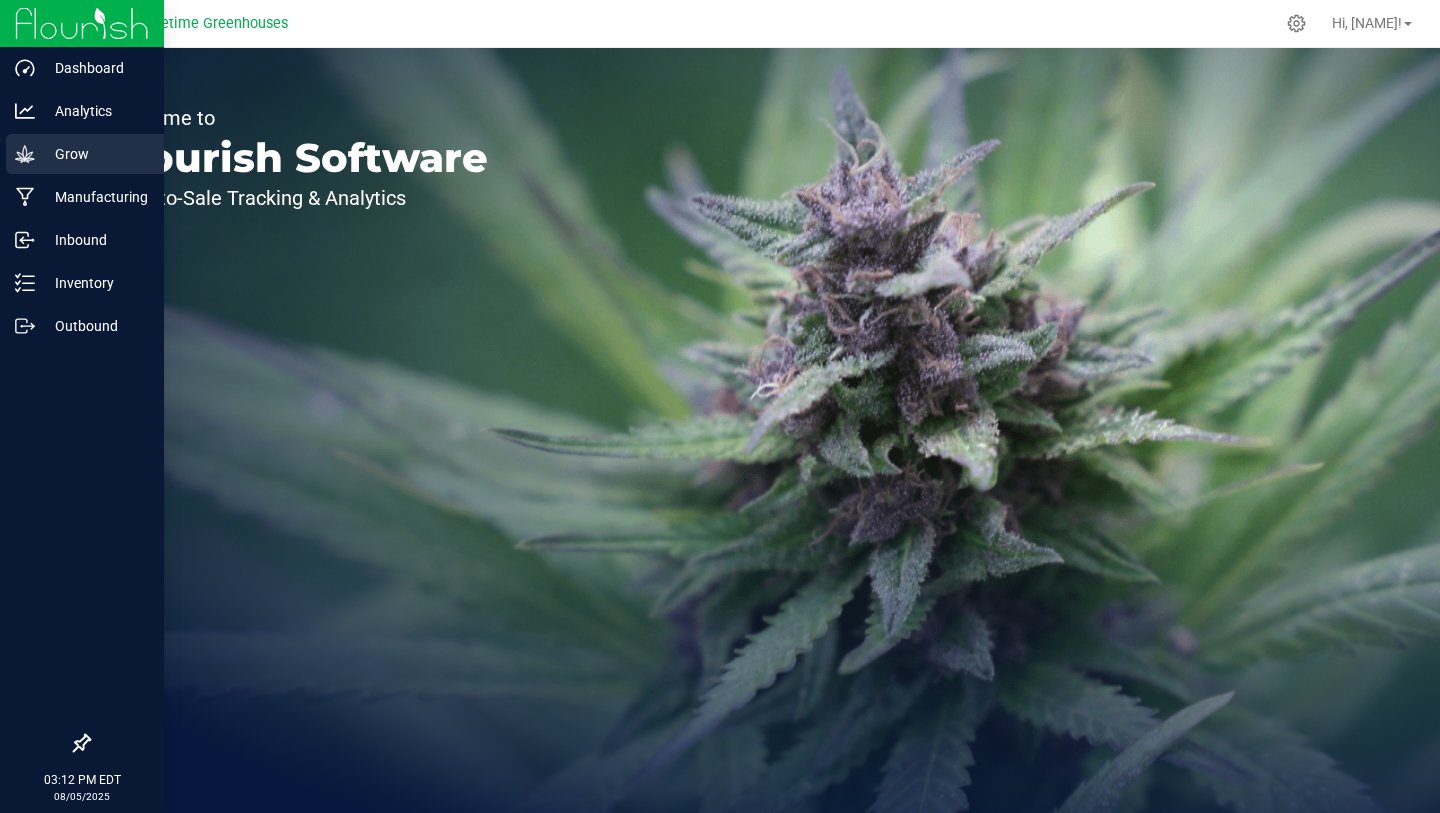 click on "Grow" at bounding box center (95, 154) 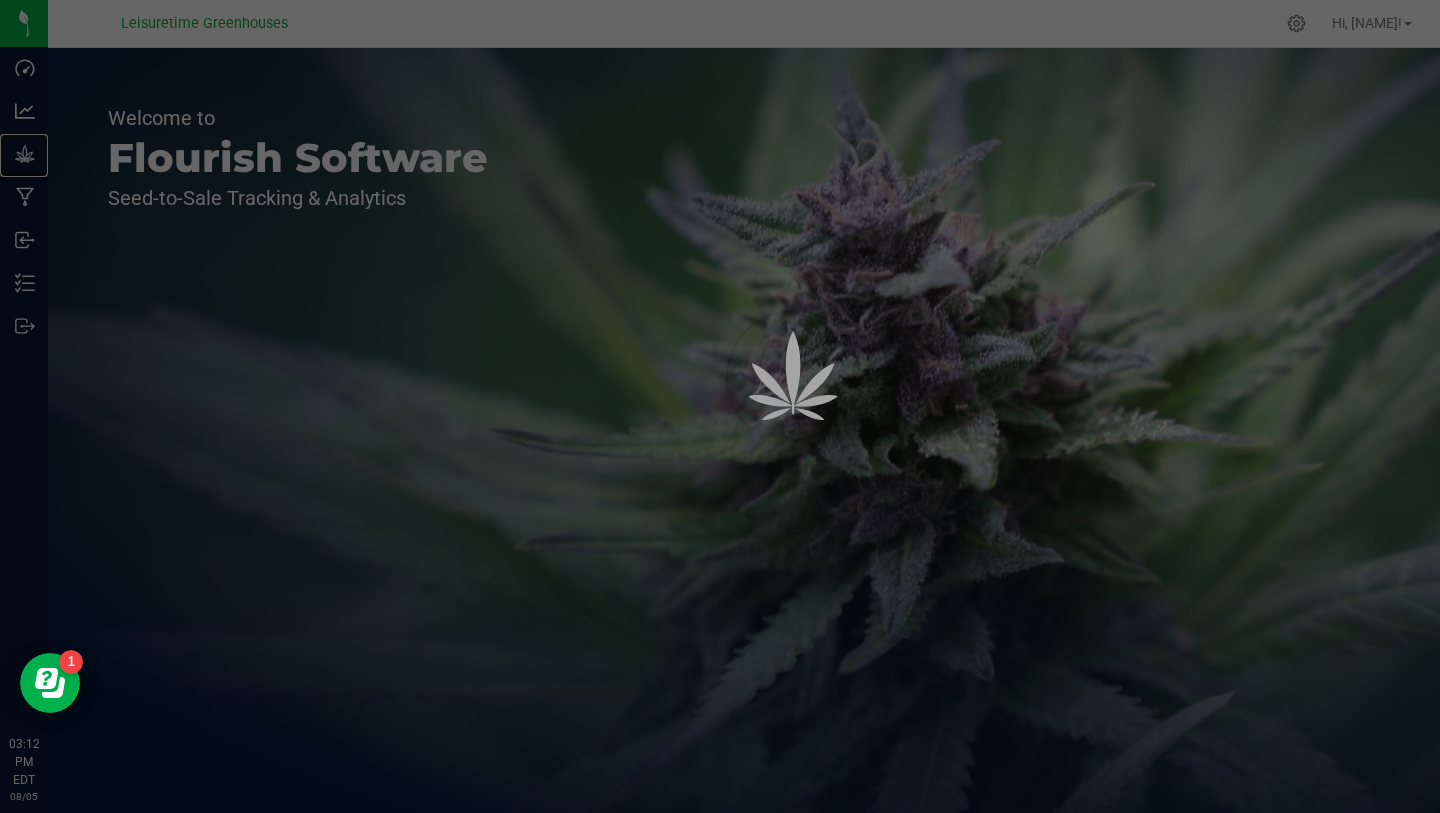 scroll, scrollTop: 0, scrollLeft: 0, axis: both 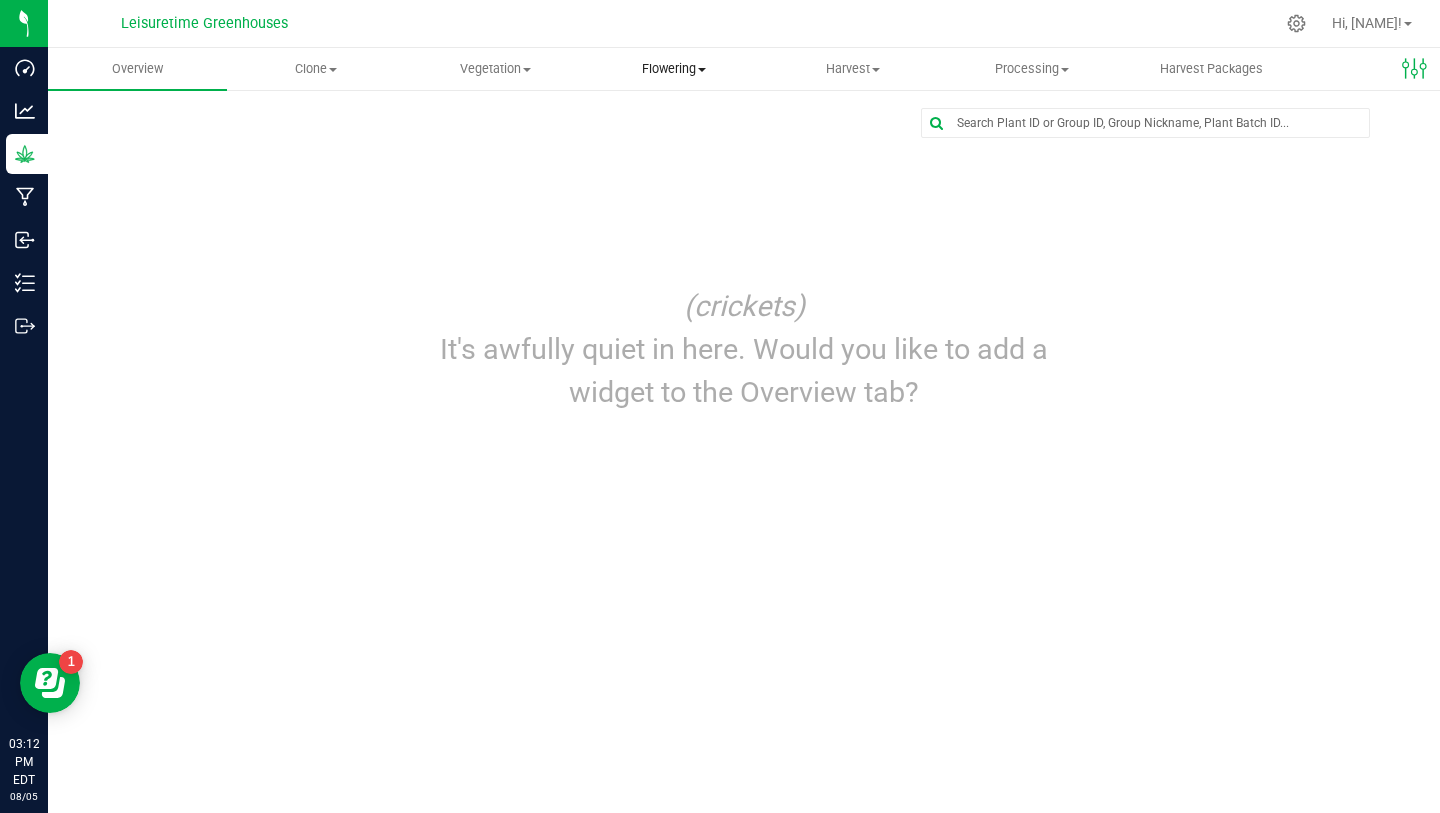 click on "Flowering" at bounding box center (674, 69) 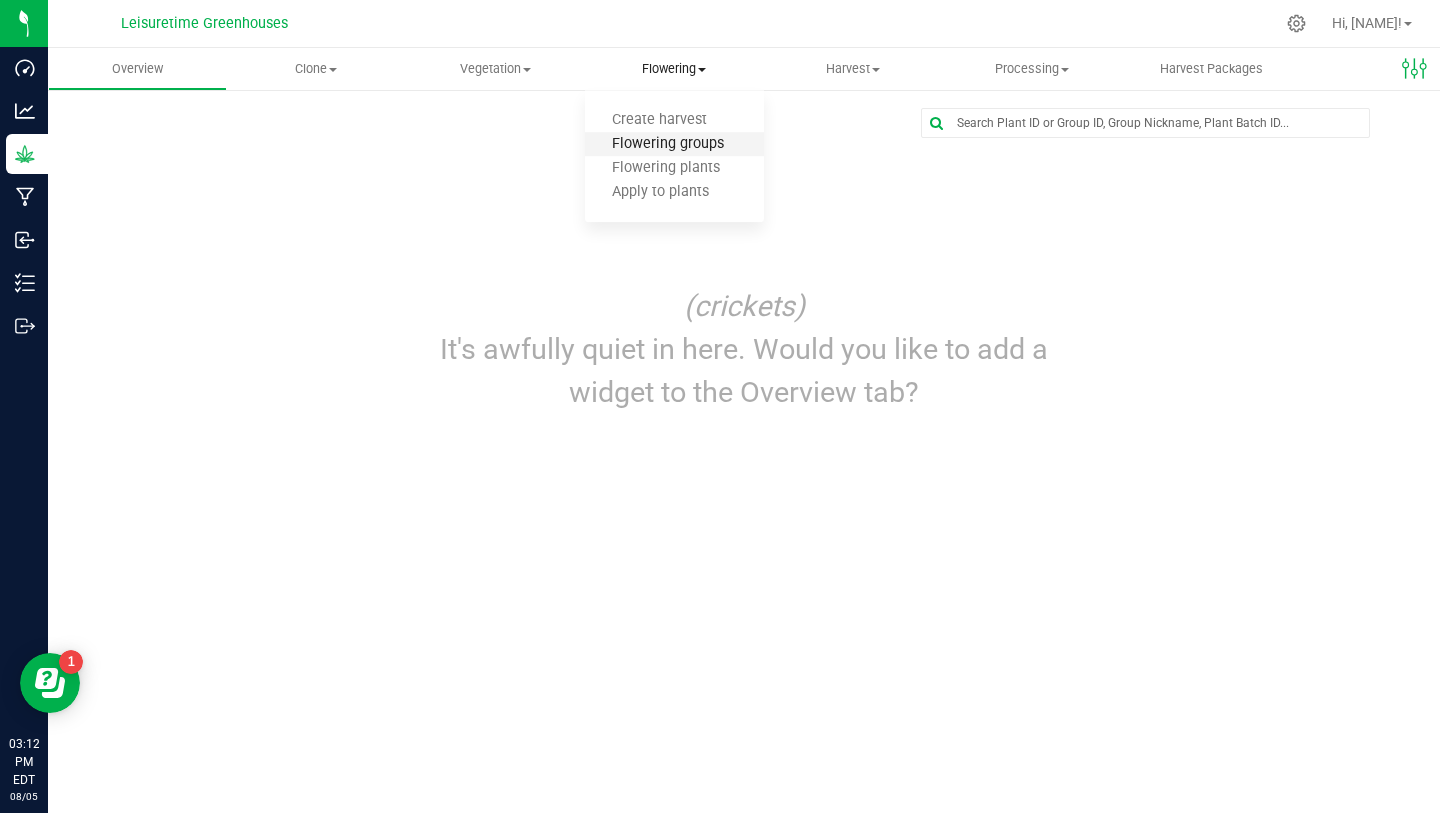 click on "Flowering groups" at bounding box center (668, 144) 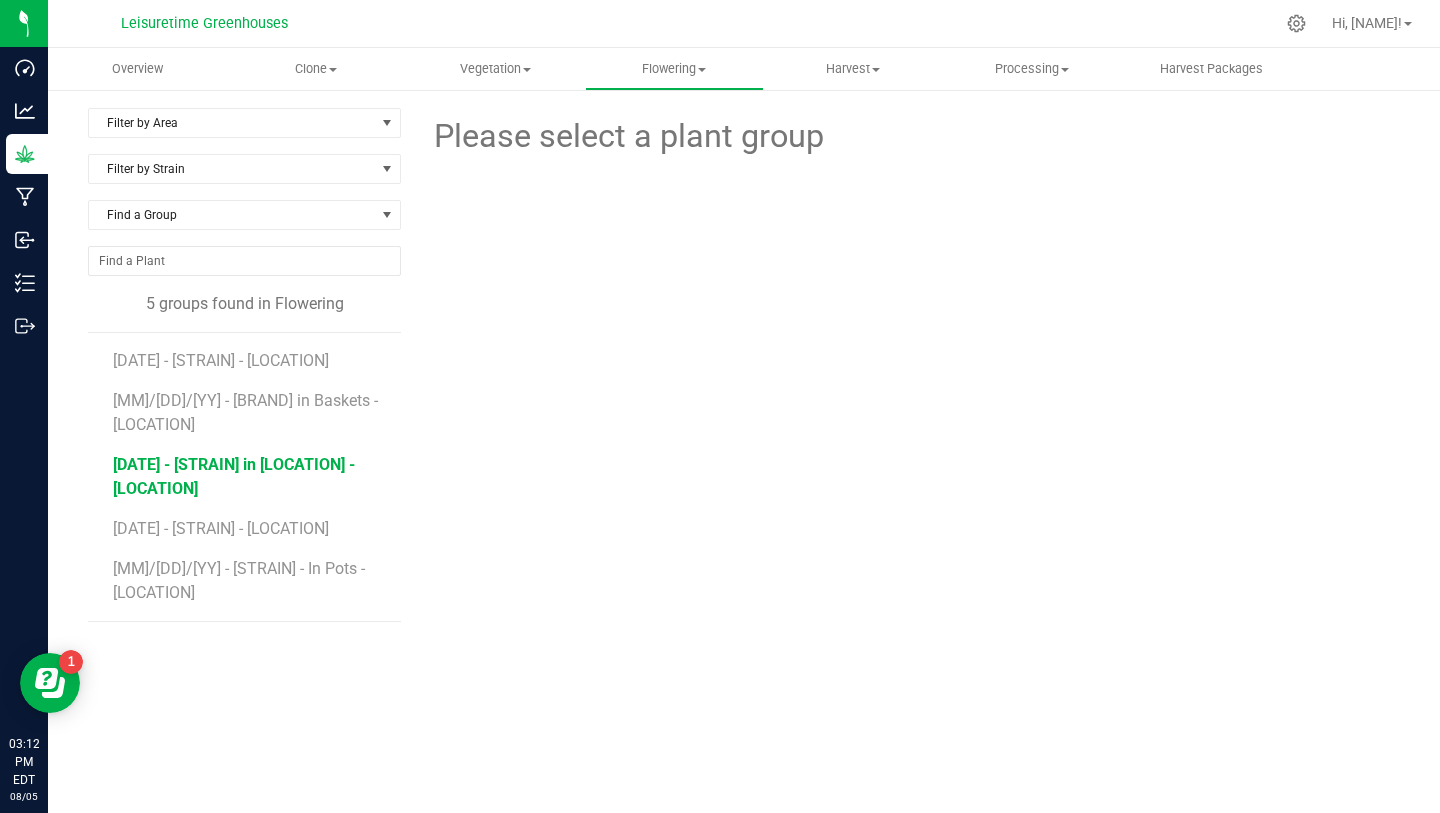 click on "[DATE] - [COMPANY] in [TYPE] - [PRODUCT]" at bounding box center [234, 476] 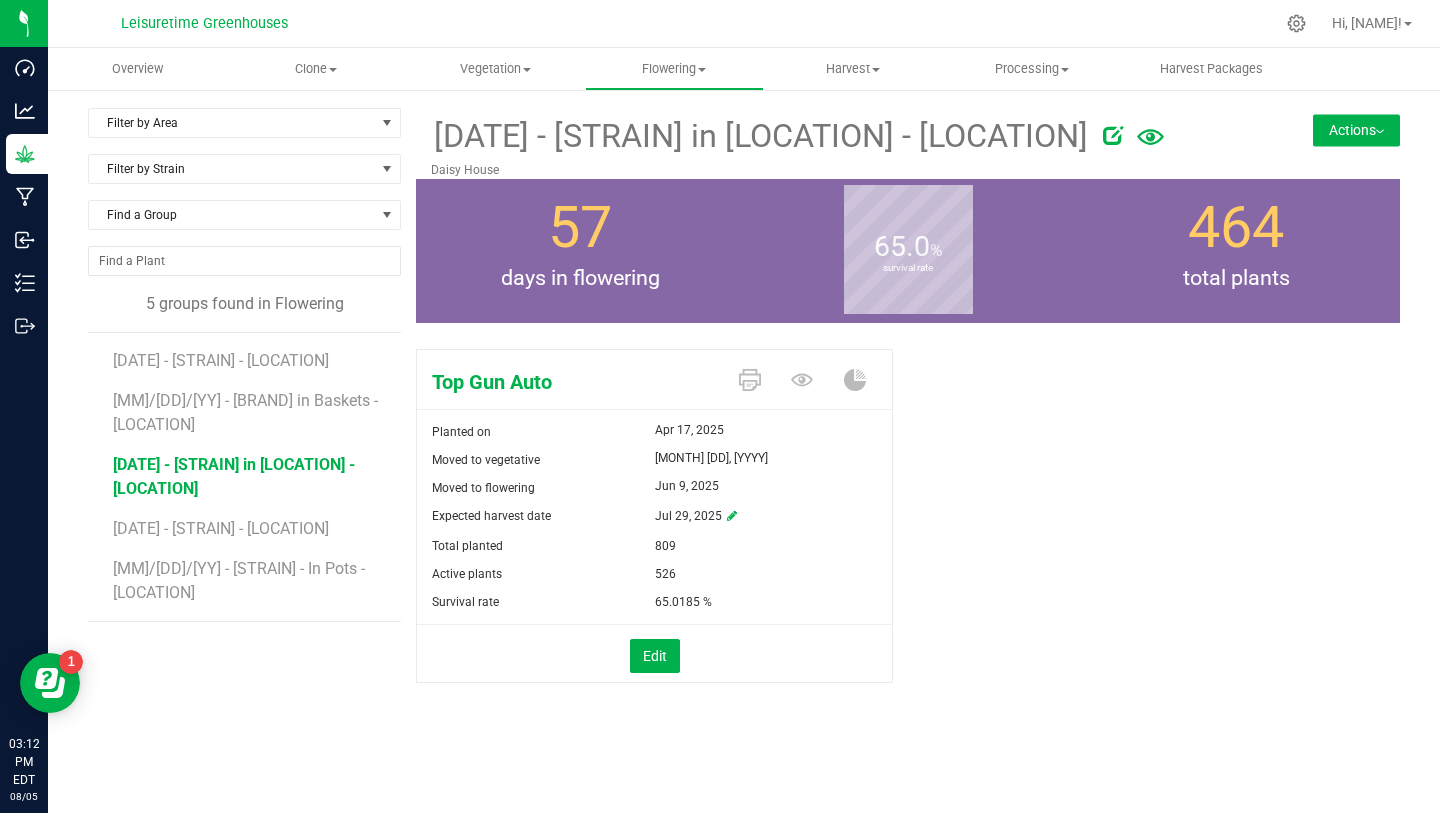 click on "[DATE] - [COMPANY] - [TYPE] - [PRODUCT]" at bounding box center [250, 521] 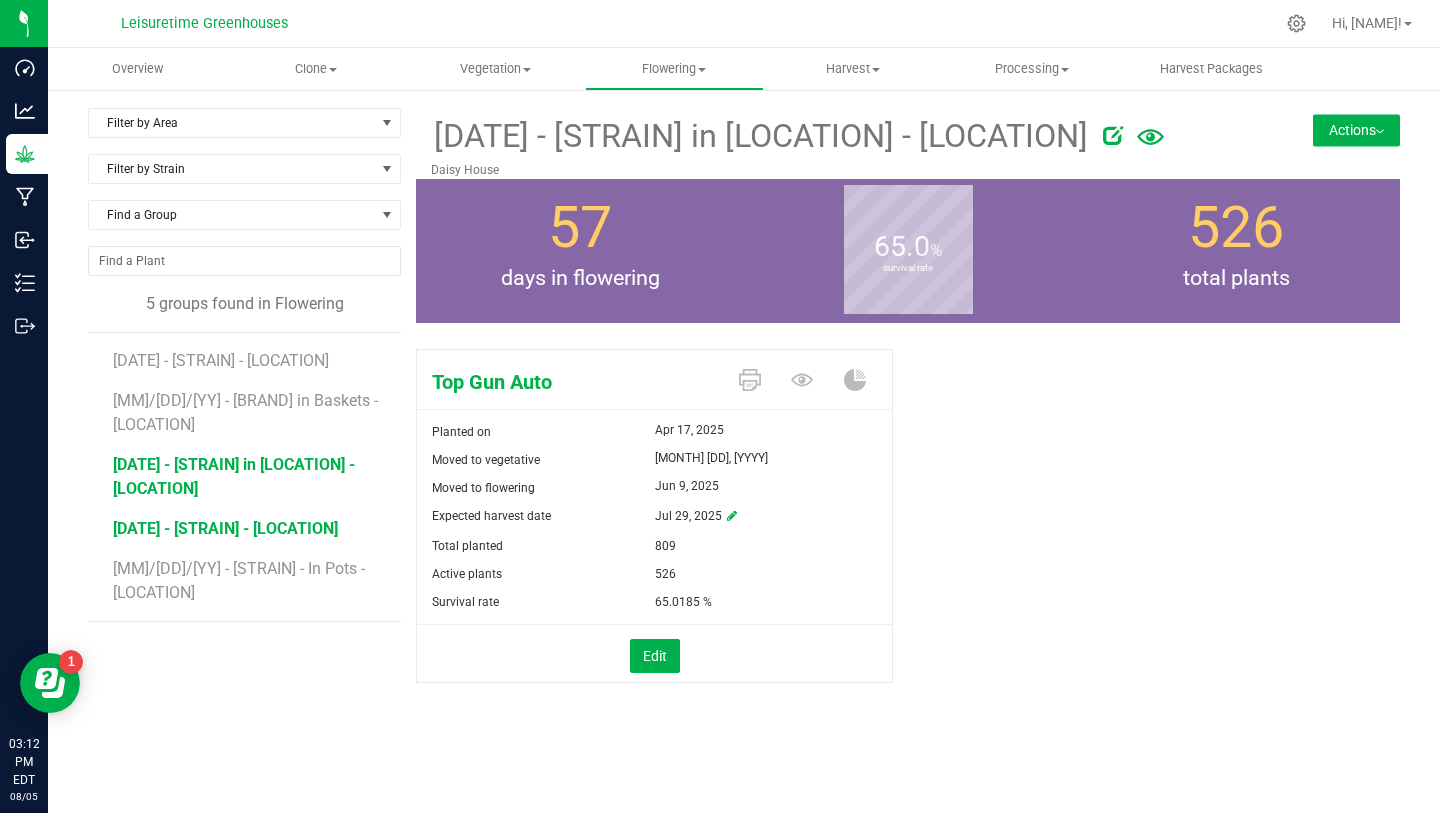 click on "[DATE] - [COMPANY] - [TYPE] - [PRODUCT]" at bounding box center (225, 528) 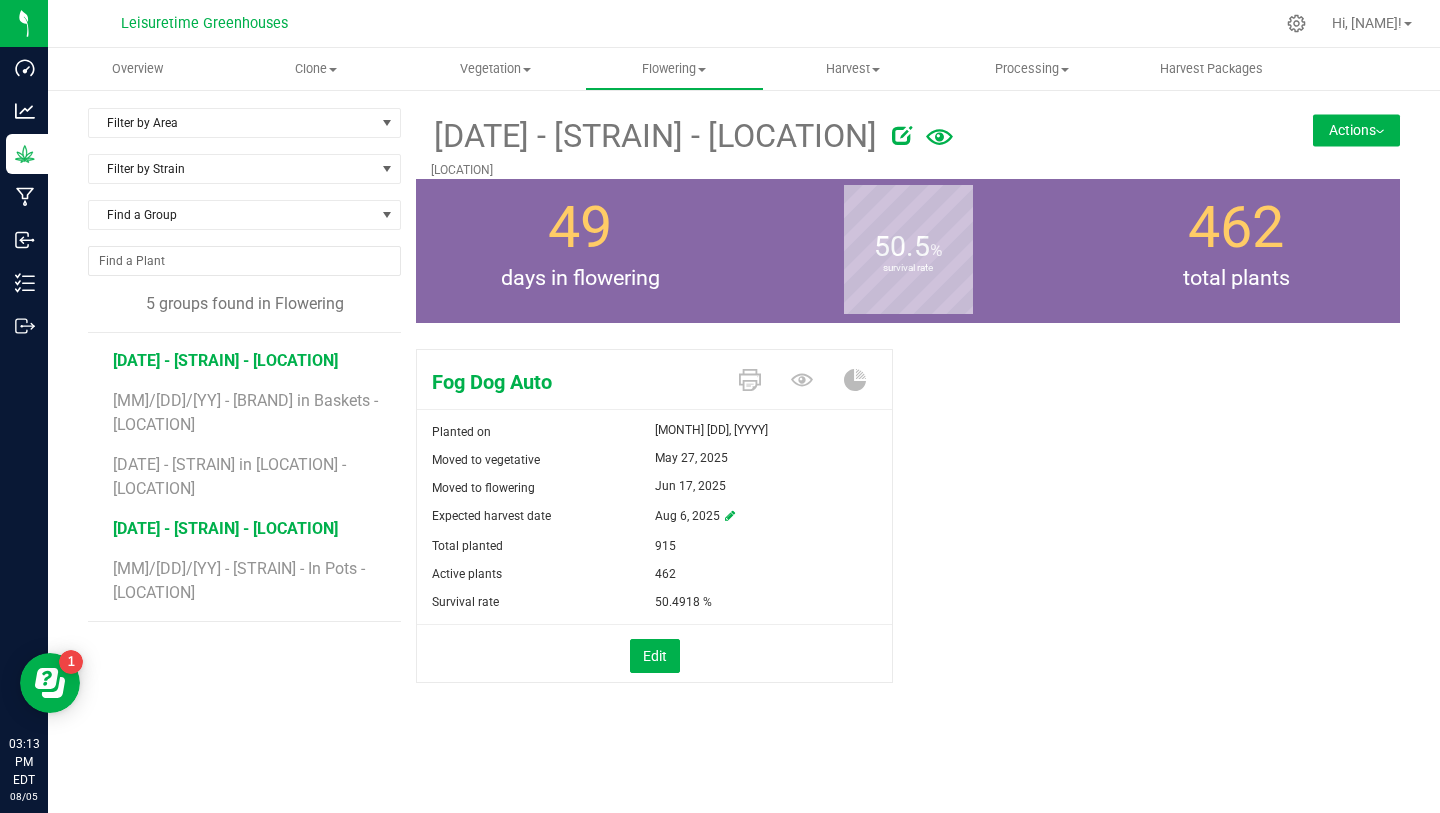click on "[MONTH]/[DAY]/[YEAR] - Top Gun Auto - Ground - [LOCATION]" at bounding box center (225, 360) 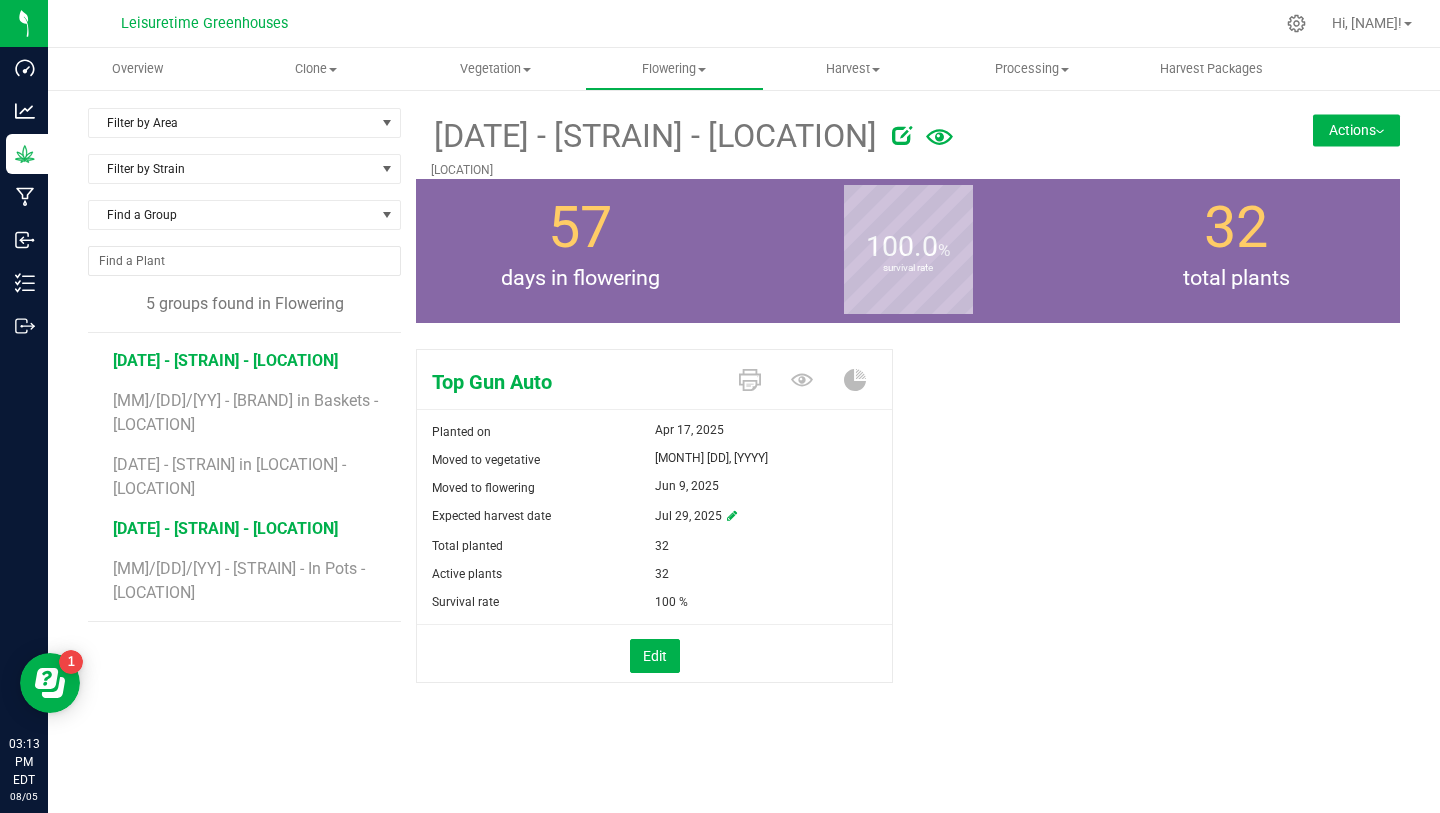 click on "[DATE] - [COMPANY] - [TYPE] - [PRODUCT]" at bounding box center [225, 528] 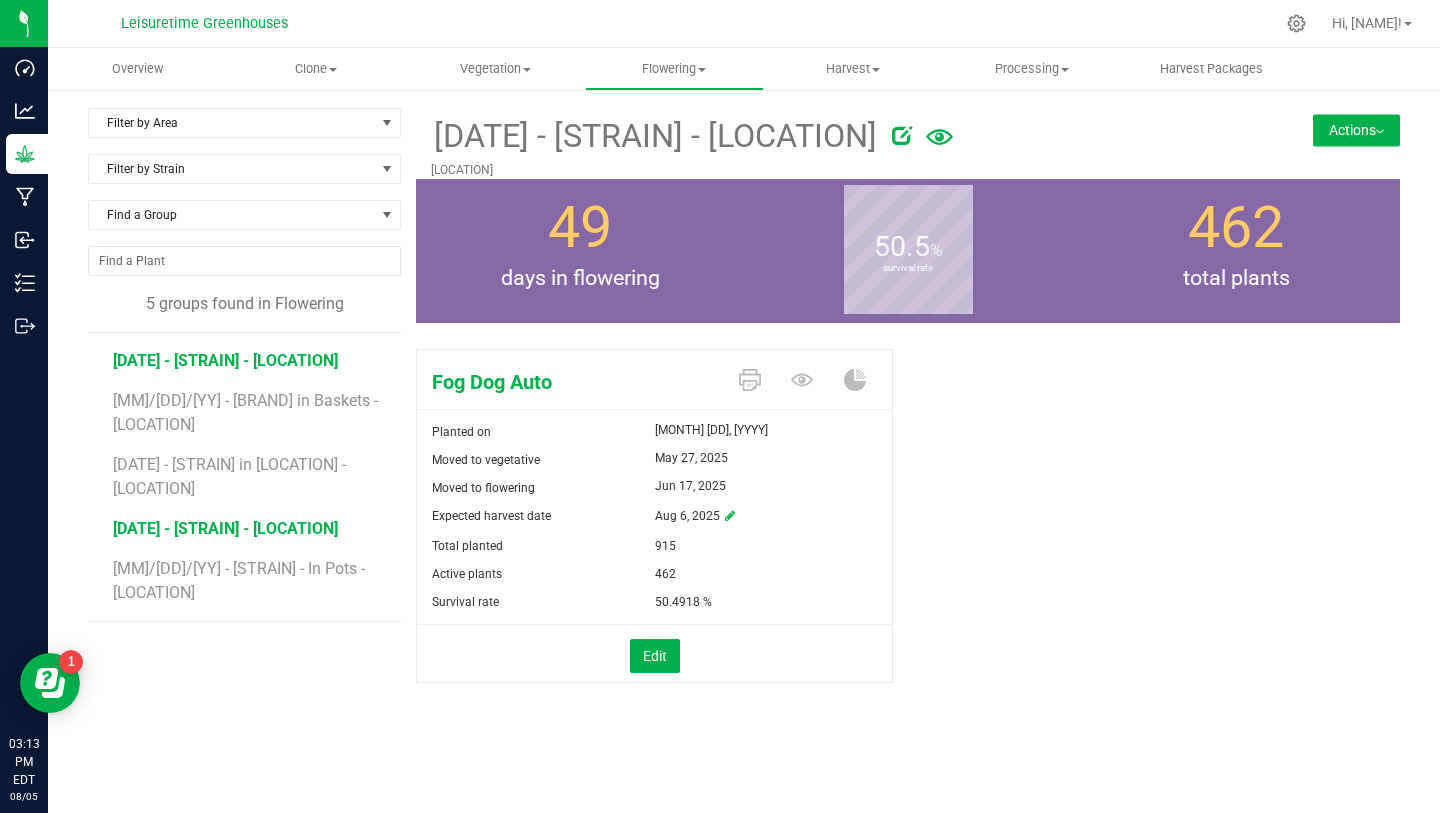 click on "[MONTH]/[DAY]/[YEAR] - Top Gun Auto - Ground - [LOCATION]" at bounding box center [225, 360] 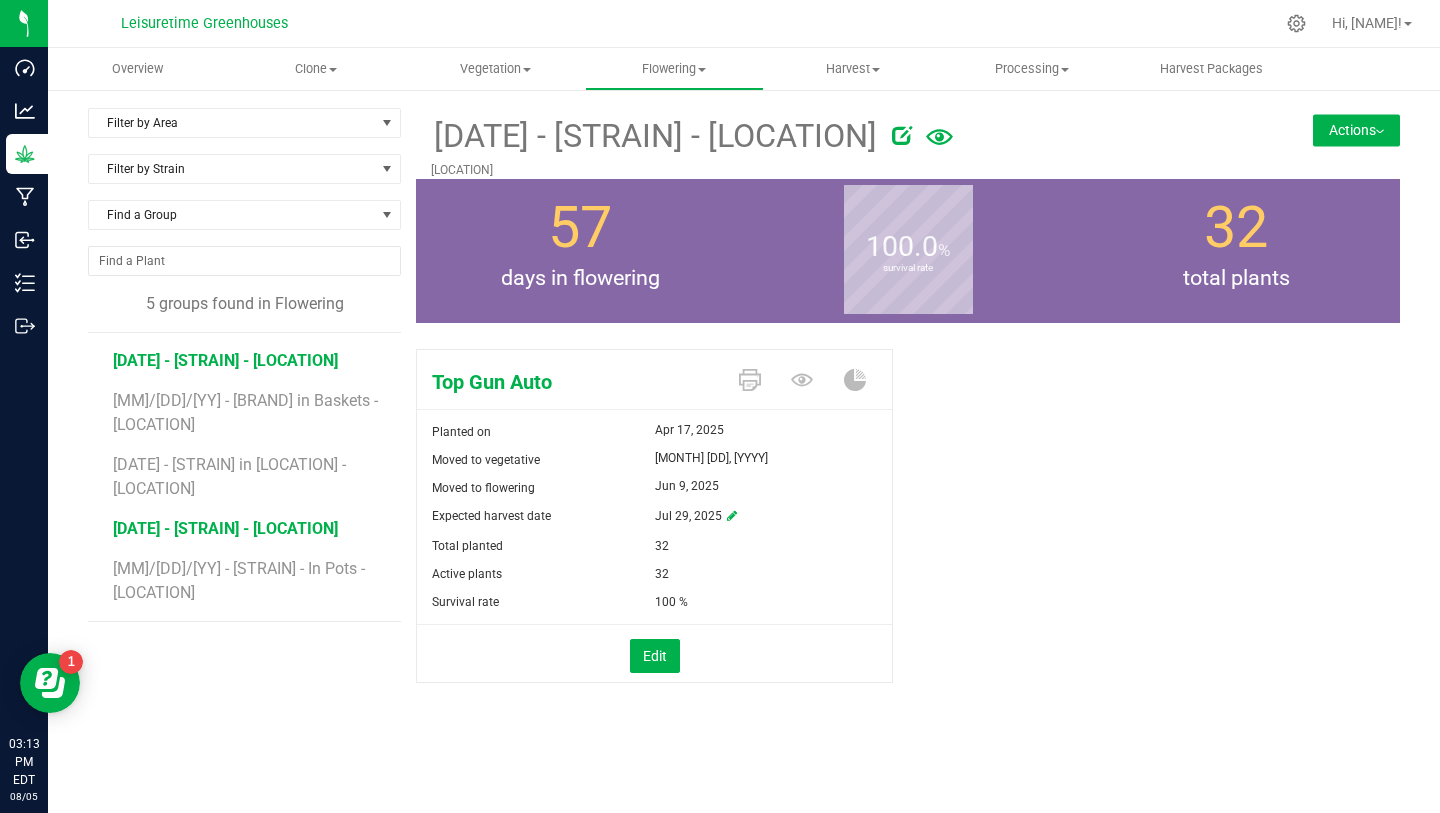 click on "[DATE] - [COMPANY] - [TYPE] - [PRODUCT]" at bounding box center [225, 528] 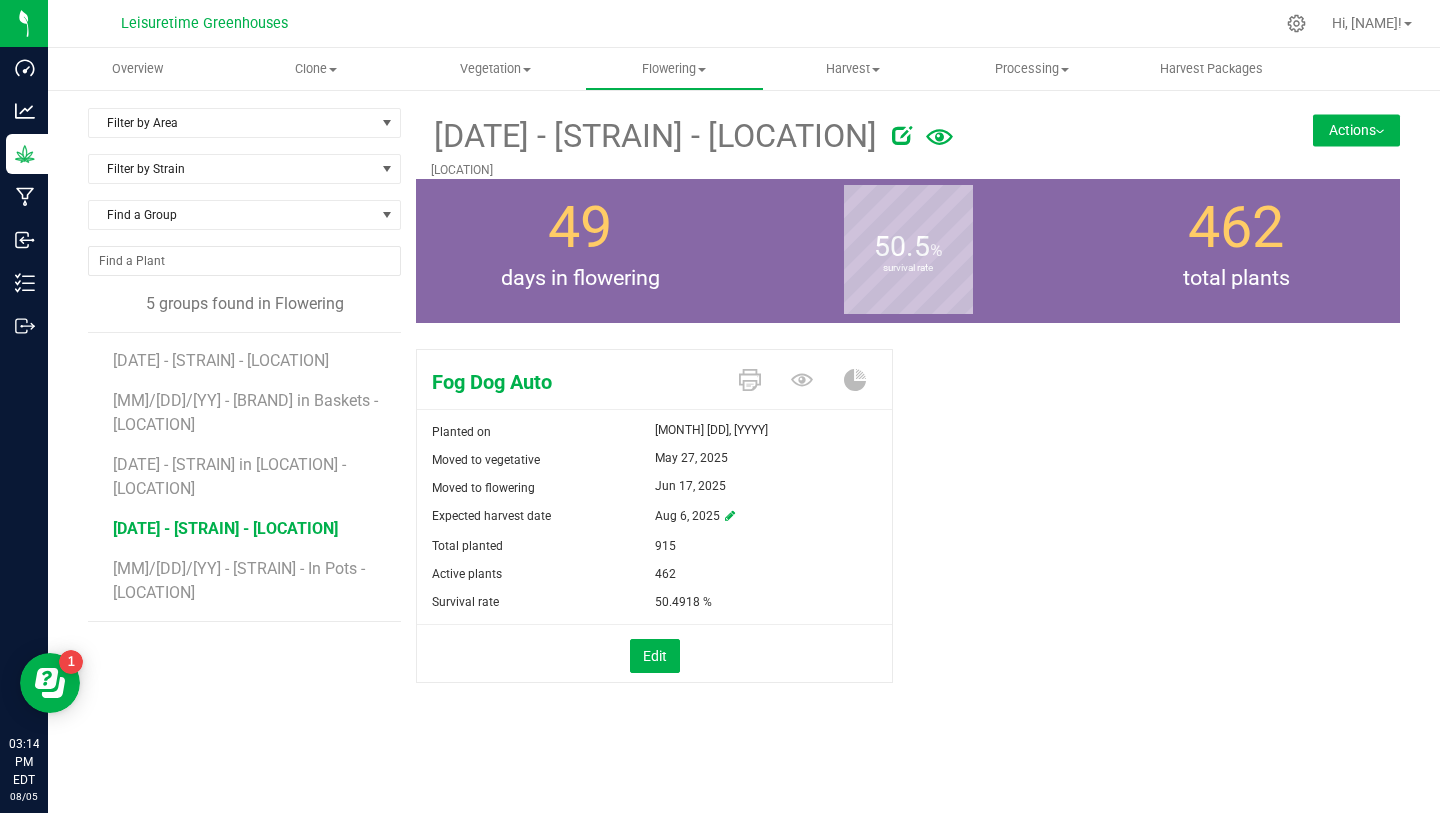 click on "[DATE] - [COMPANY] - [TYPE] - [PRODUCT]" at bounding box center [225, 528] 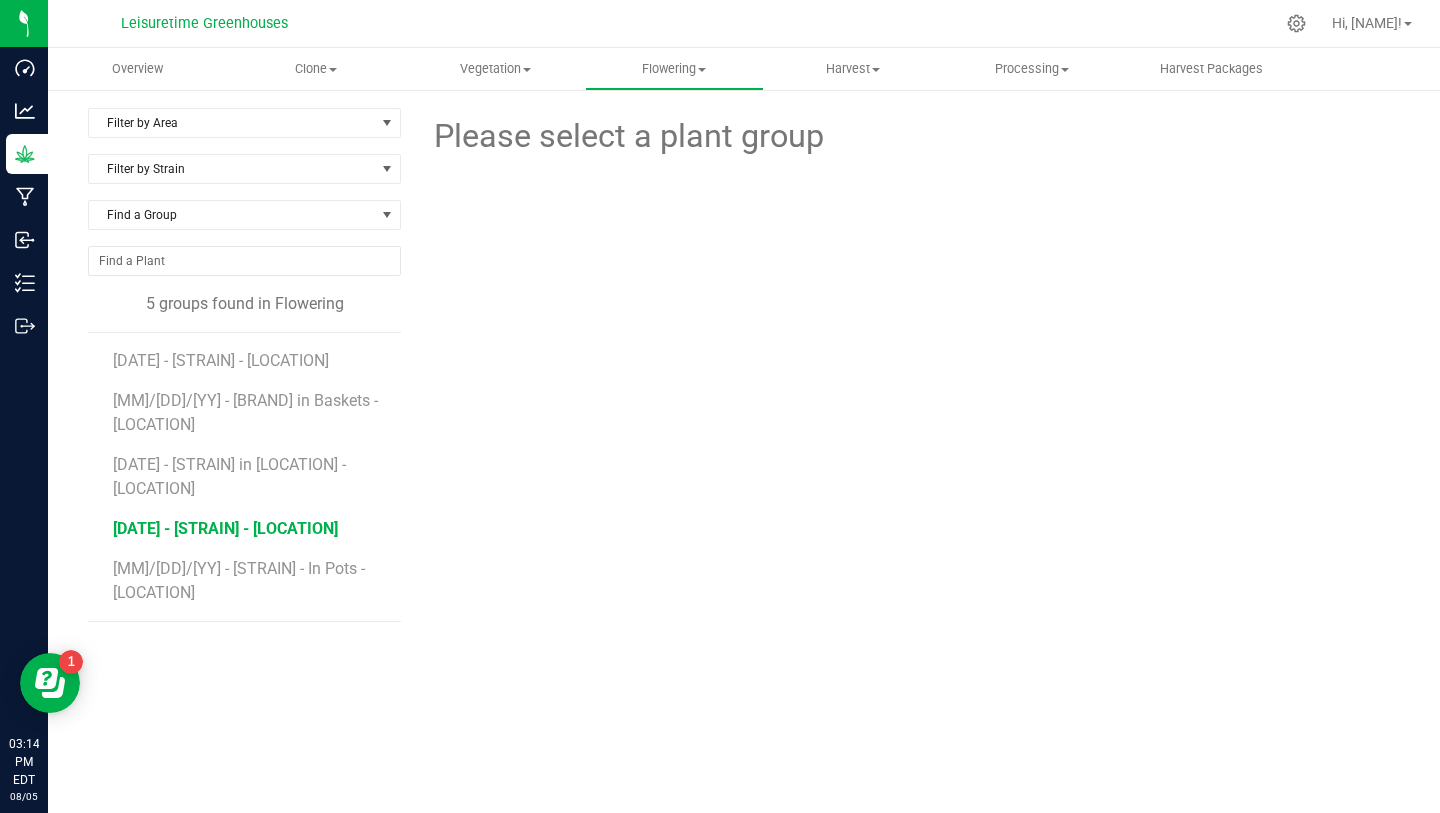 click on "[DATE] - [COMPANY] - [TYPE] - [PRODUCT]" at bounding box center (225, 528) 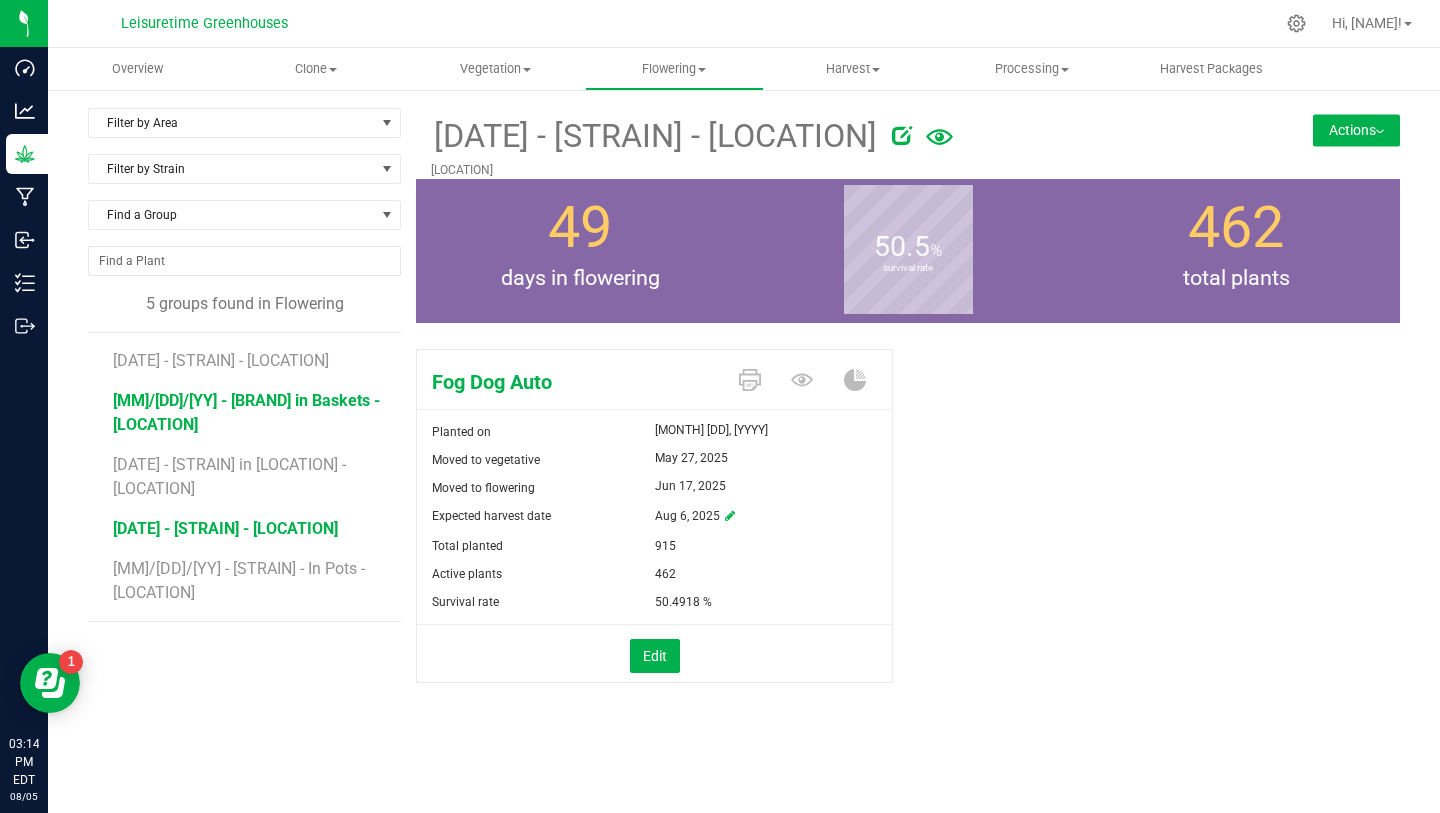 click on "[MONTH]/[DAY]/[YEAR] - Top Gun Auto in Baskets - Daisy House" at bounding box center (246, 412) 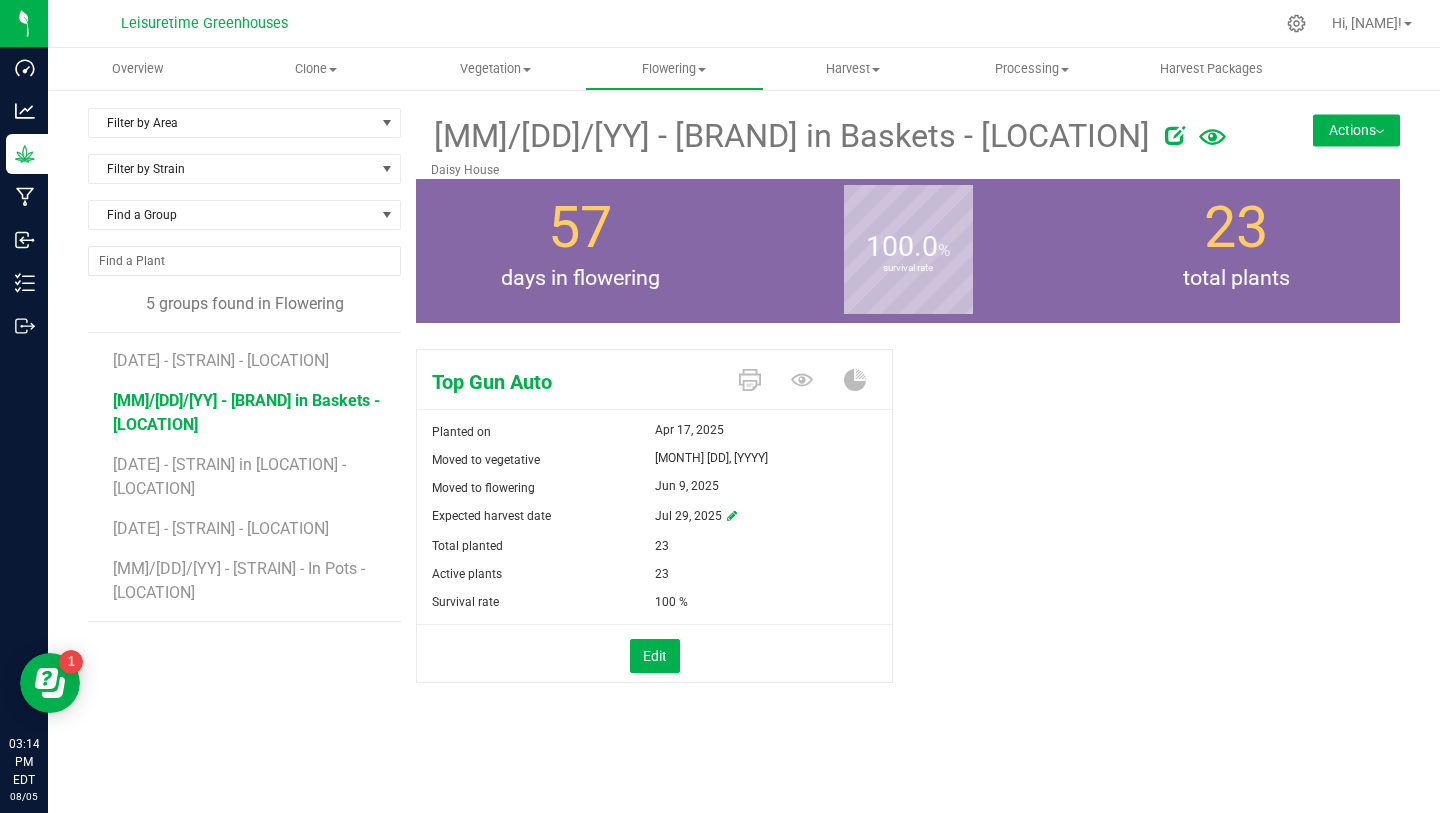 click on "Actions" at bounding box center [1356, 130] 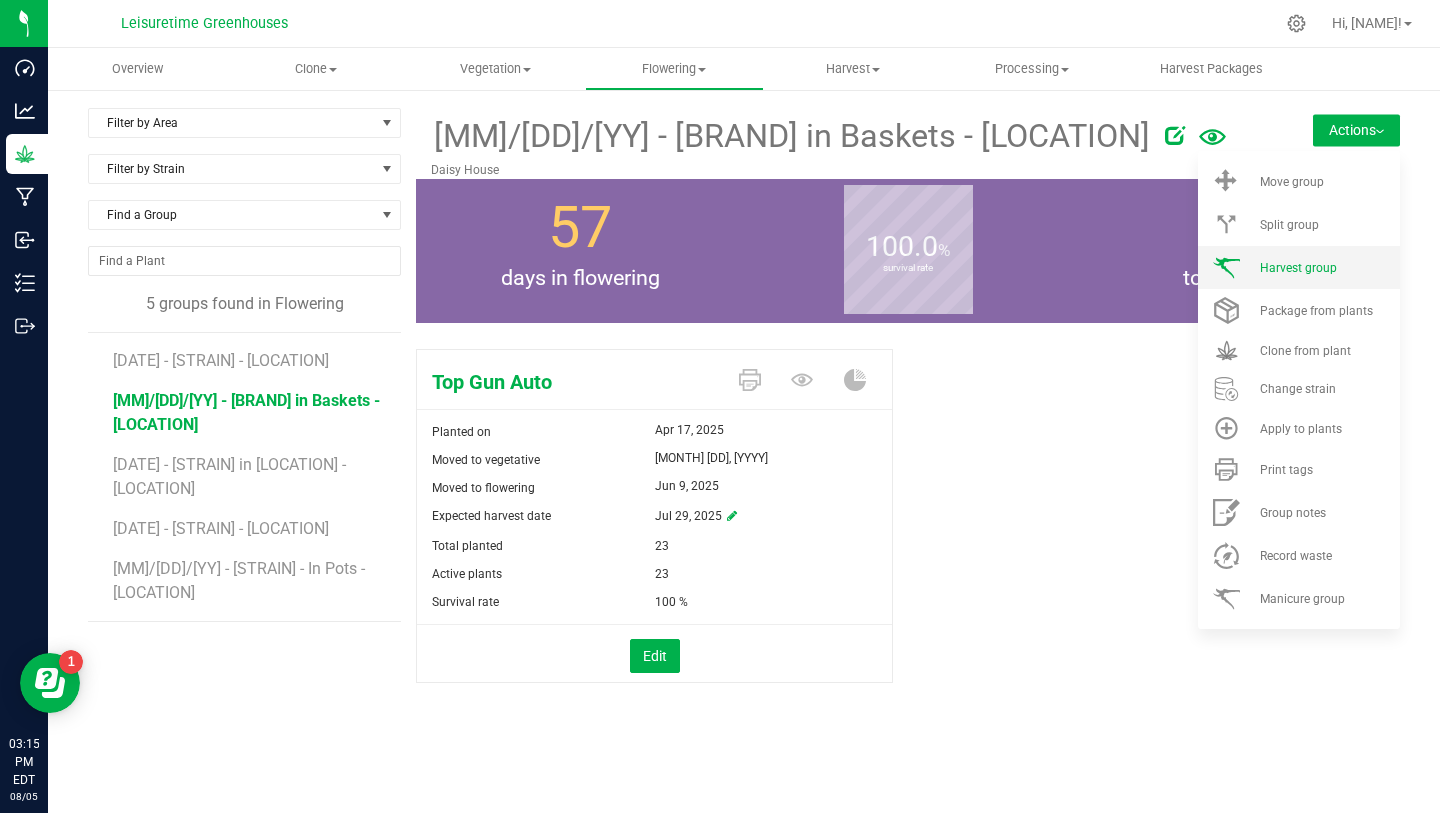 click on "Harvest group" at bounding box center [1298, 268] 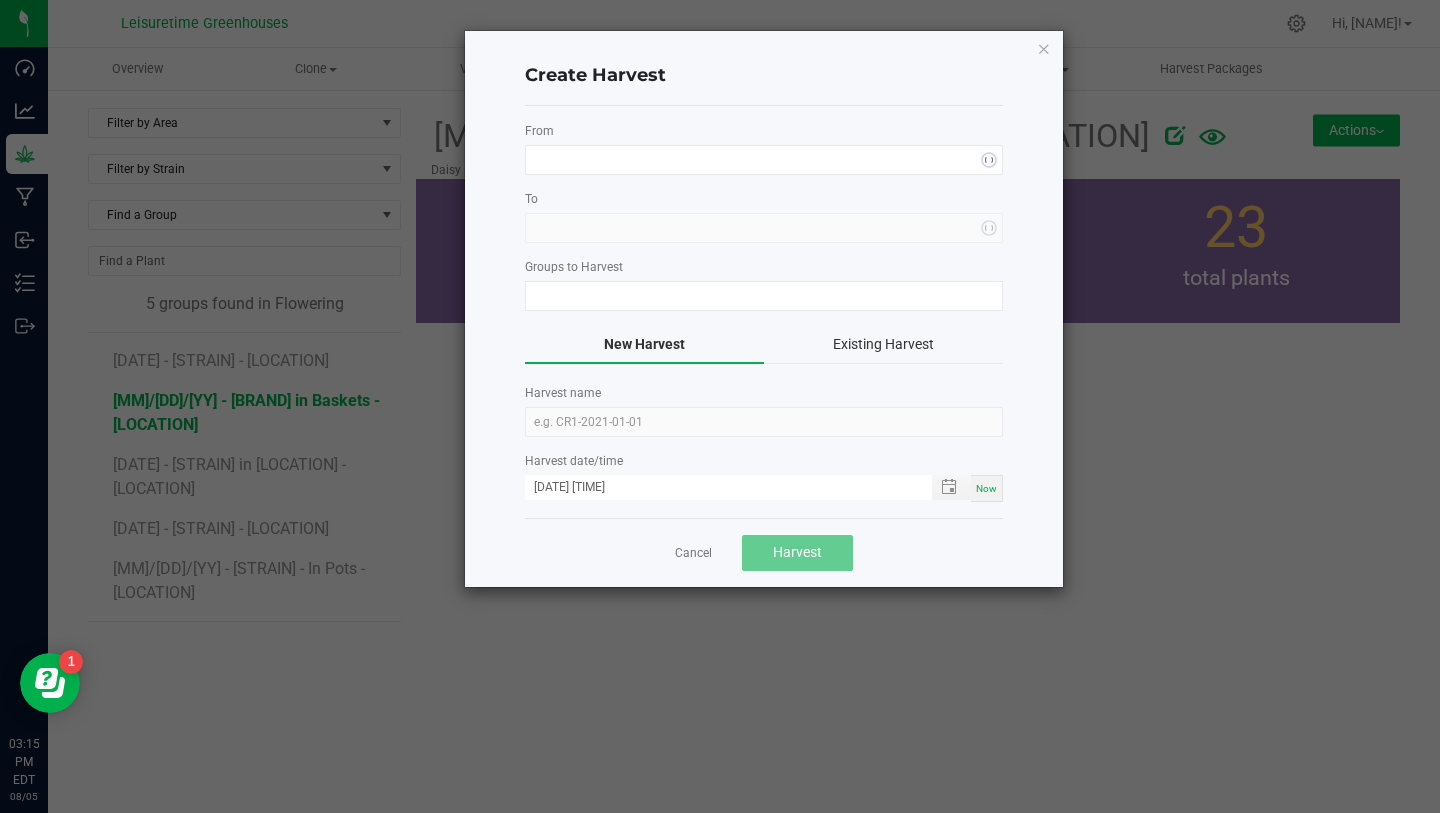 type on "[MONTH]/[DAY]/[YEAR] - Top Gun Auto in Baskets - Daisy House" 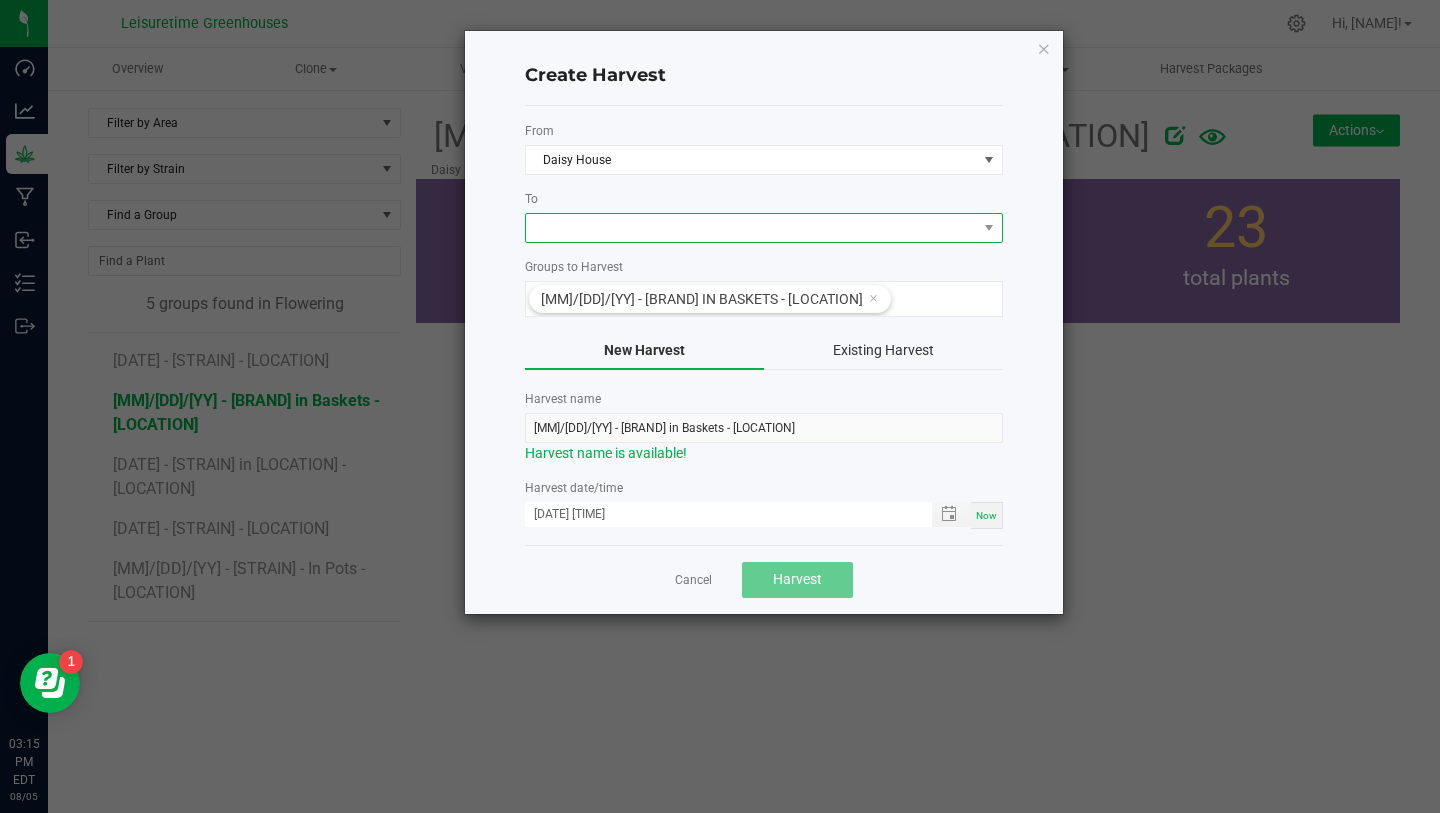 click at bounding box center [751, 228] 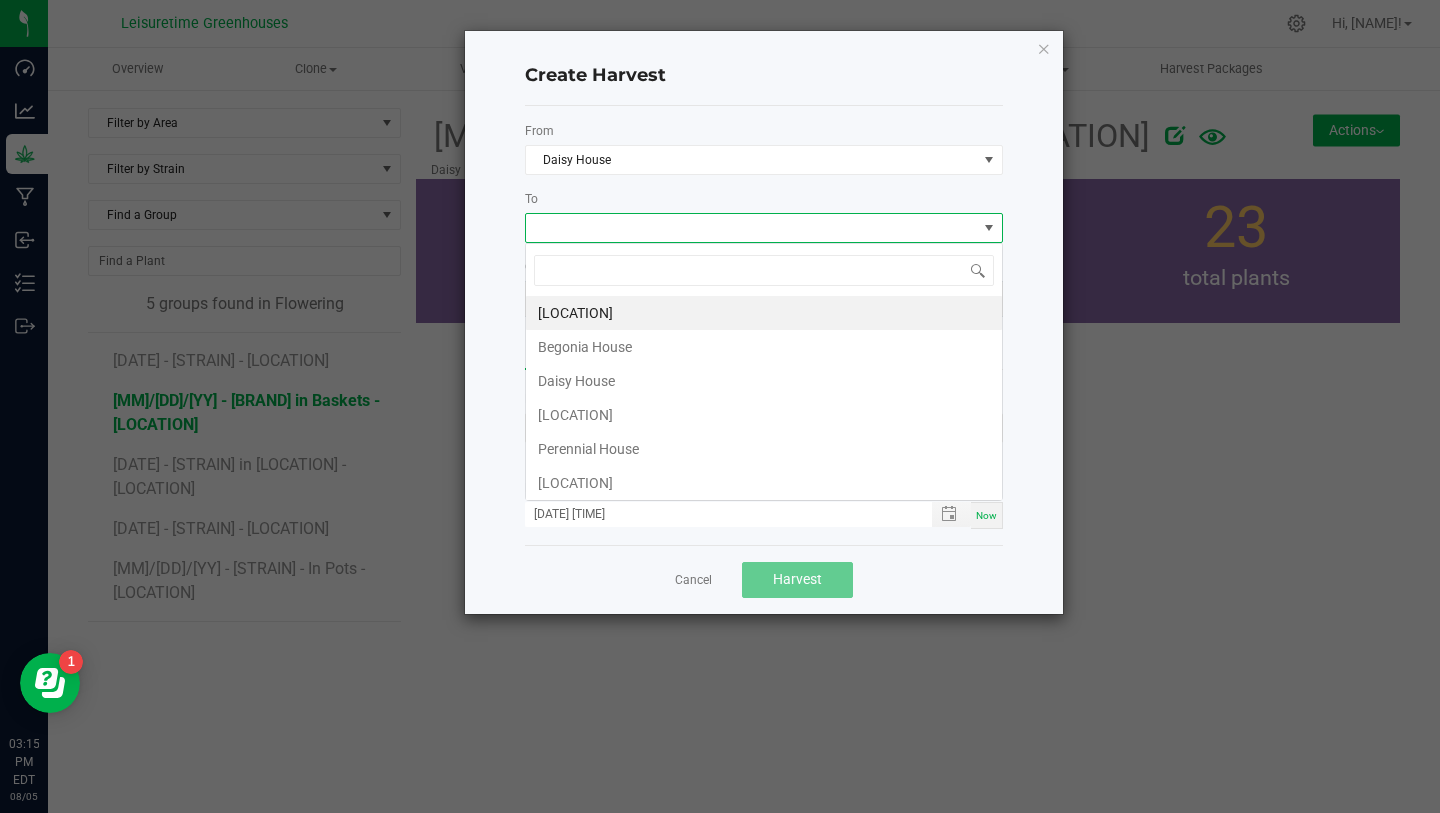 scroll, scrollTop: 99970, scrollLeft: 99522, axis: both 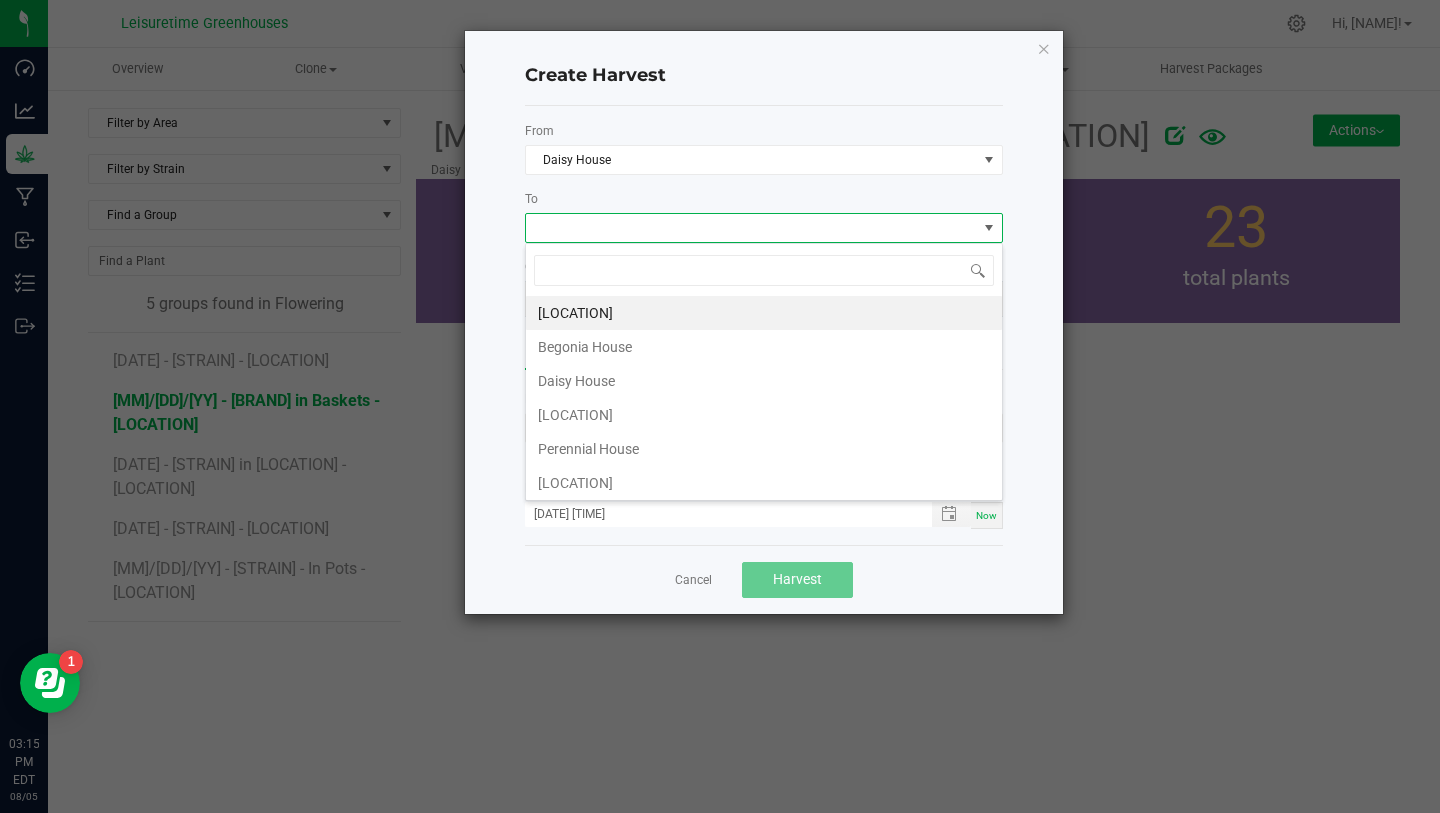 click on "To" 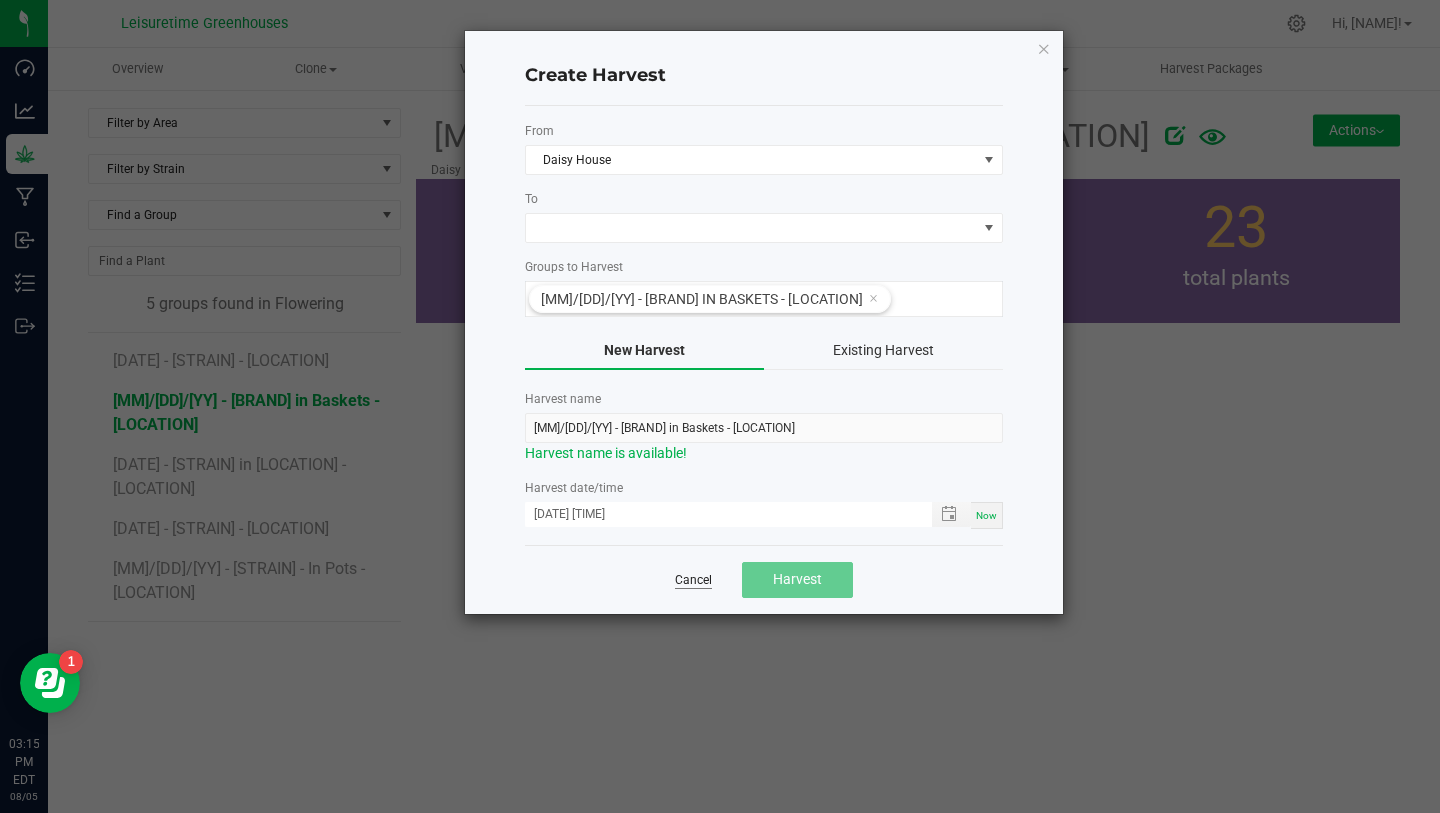 click on "Cancel" 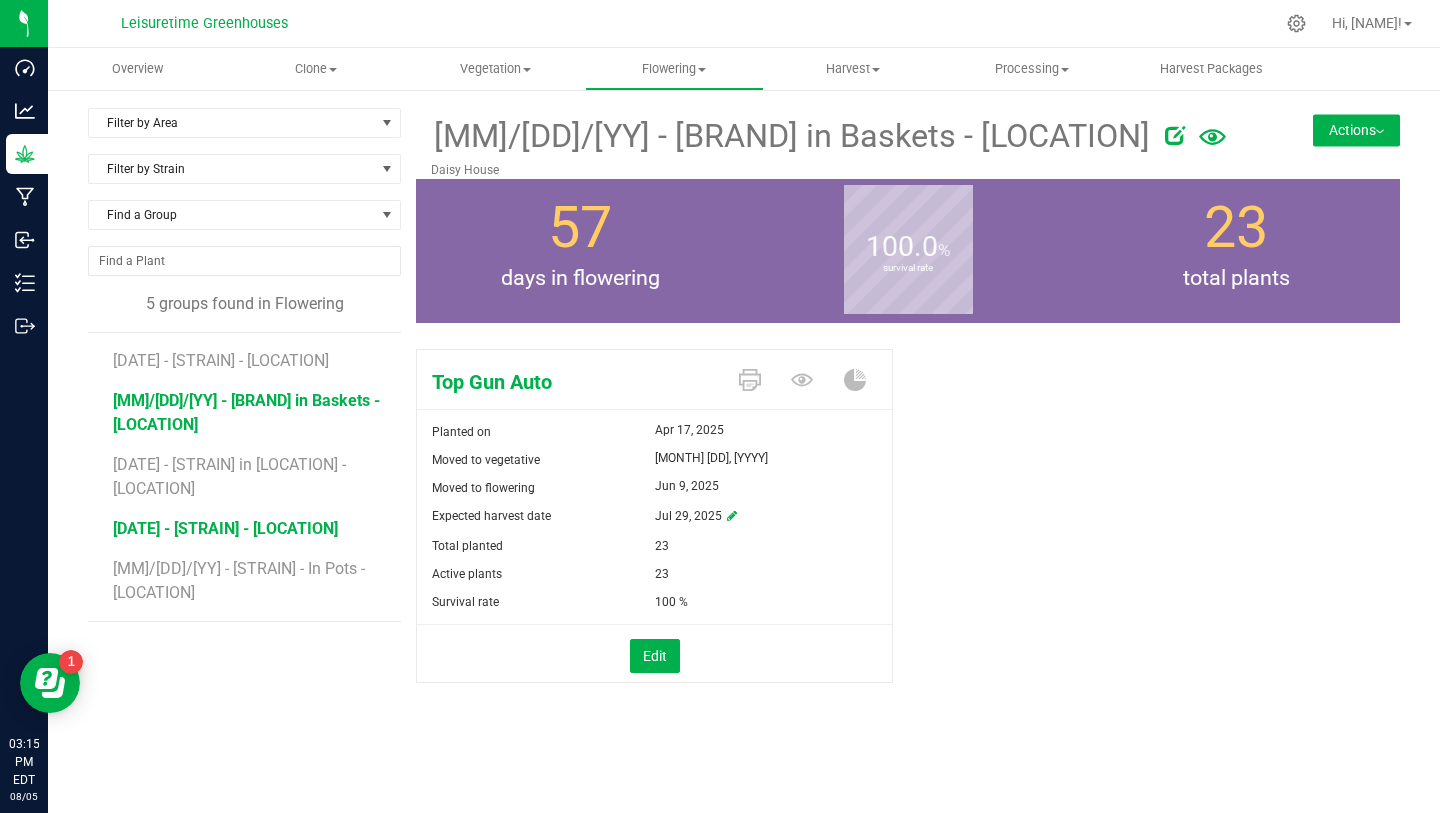 click on "[DATE] - [COMPANY] - [TYPE] - [PRODUCT]" at bounding box center [225, 528] 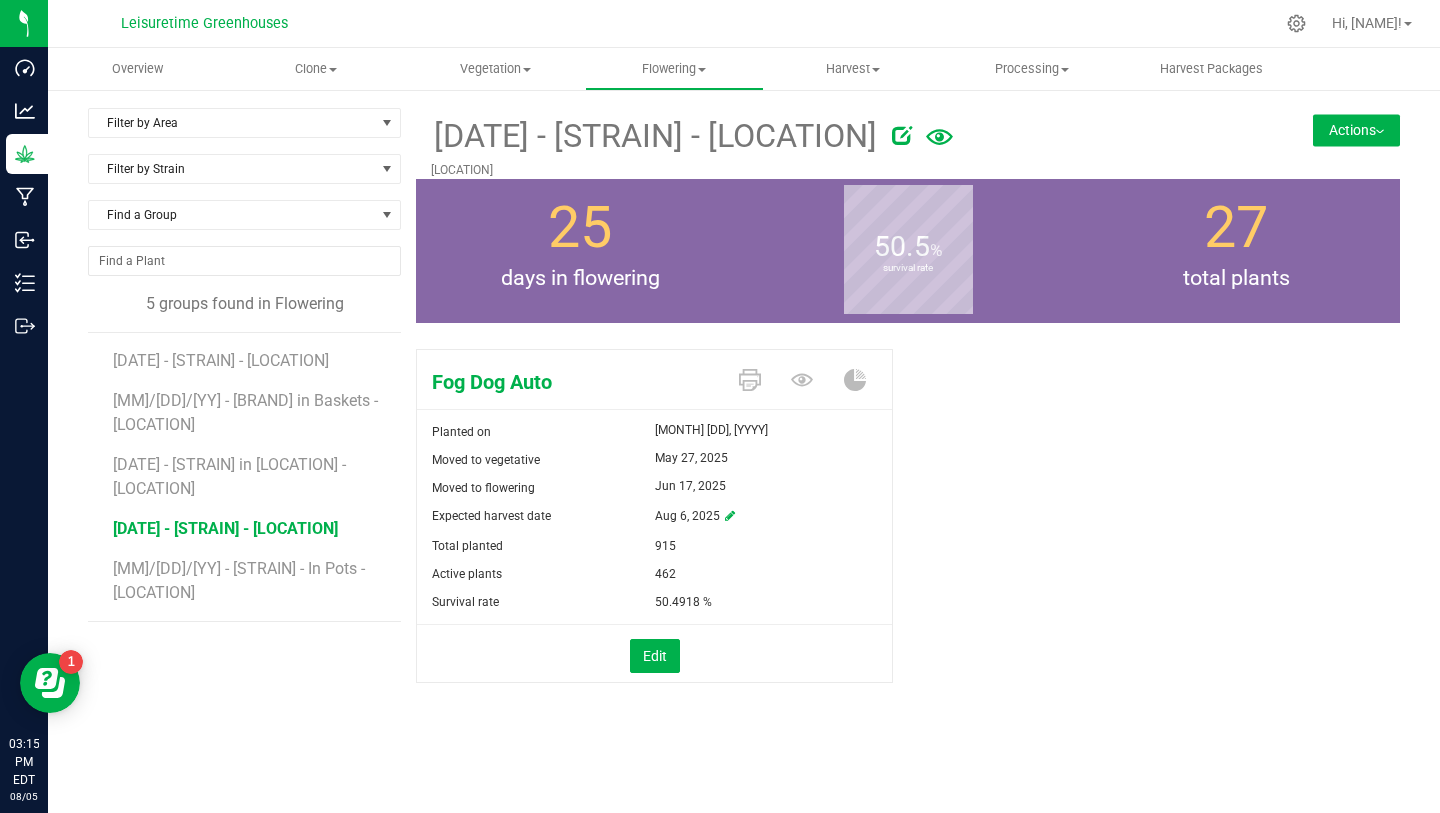click on "Actions" at bounding box center [1356, 130] 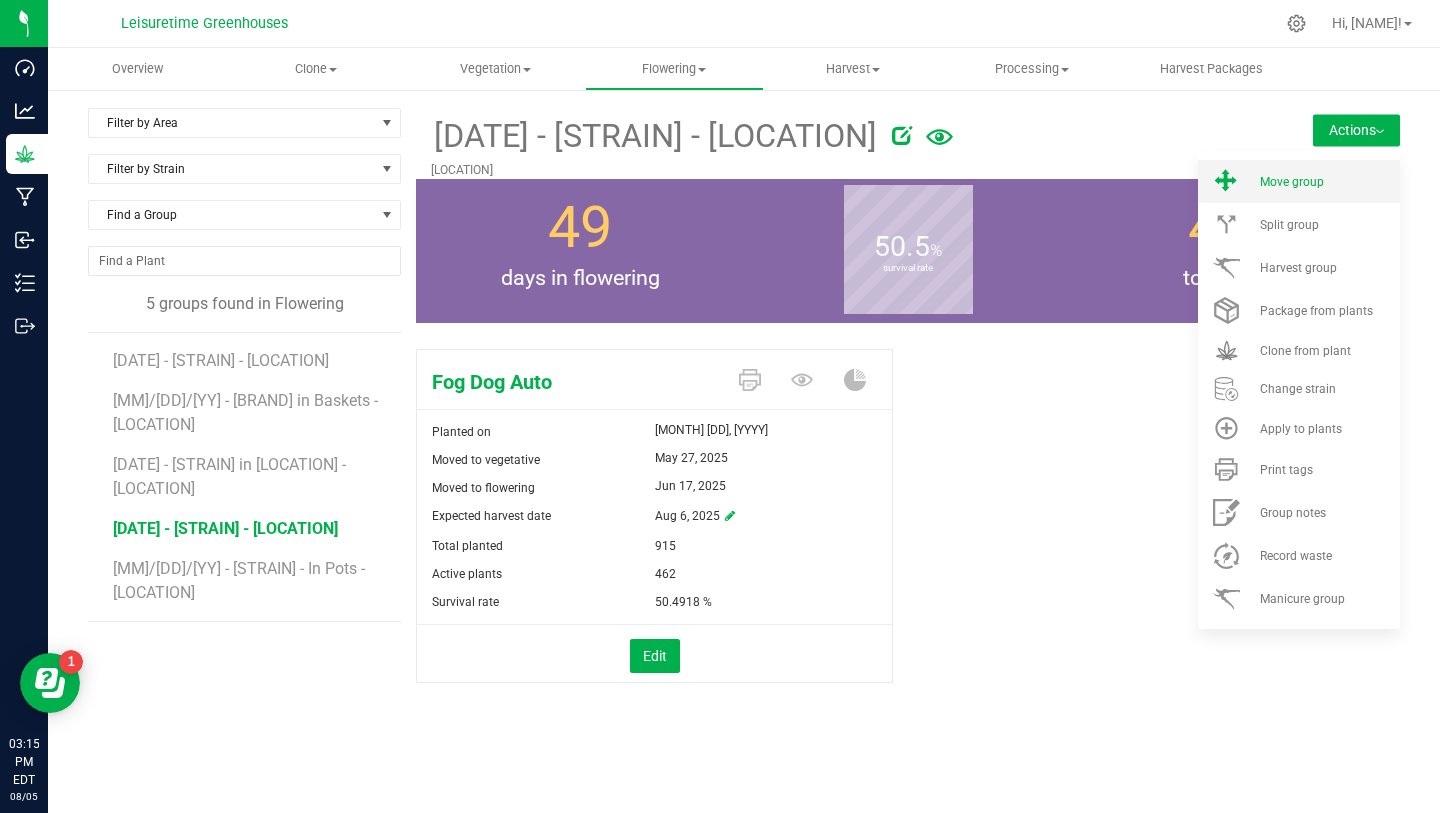 click on "Move group" at bounding box center [1299, 181] 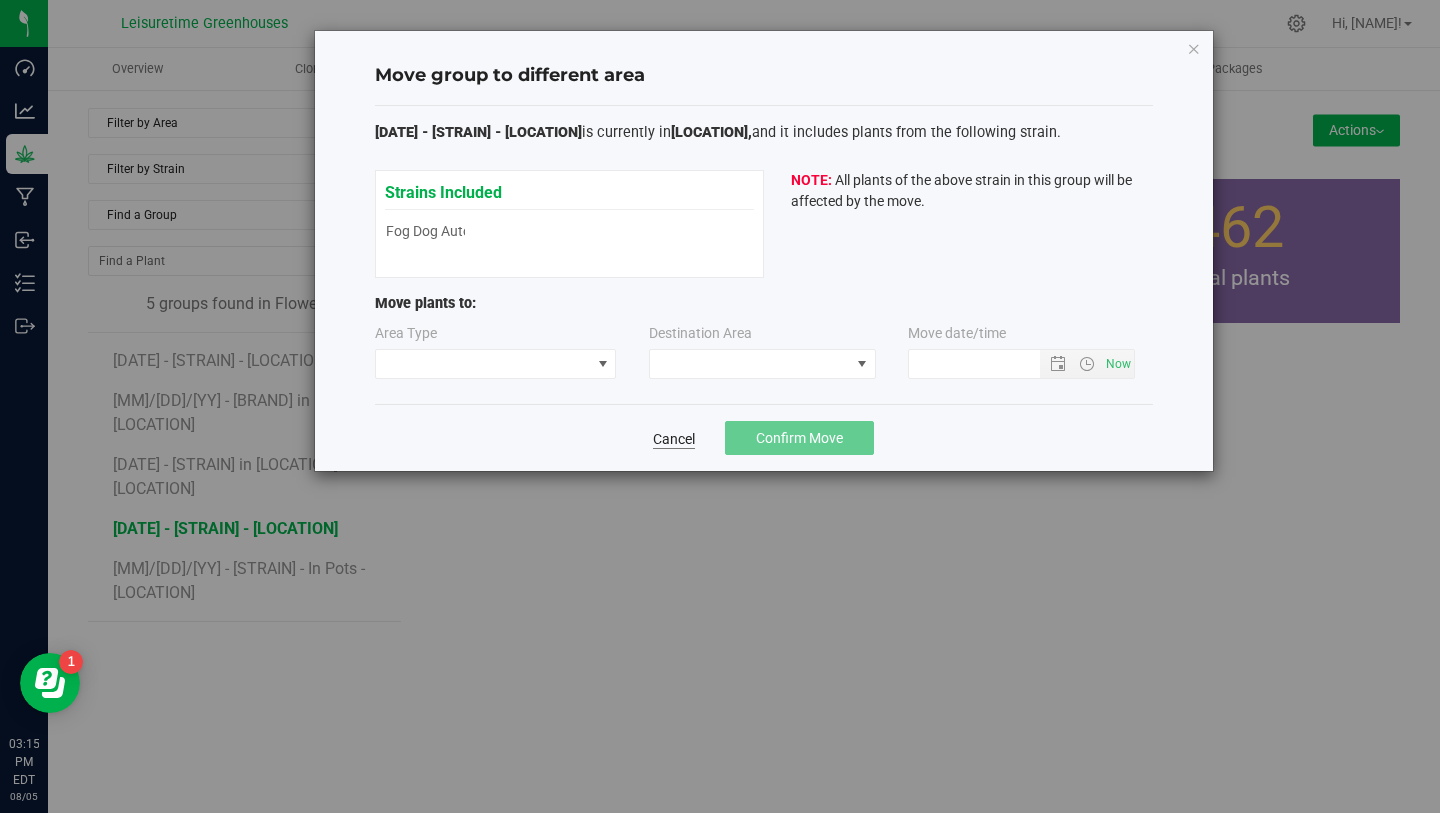 type on "8/5/2025 3:15 PM" 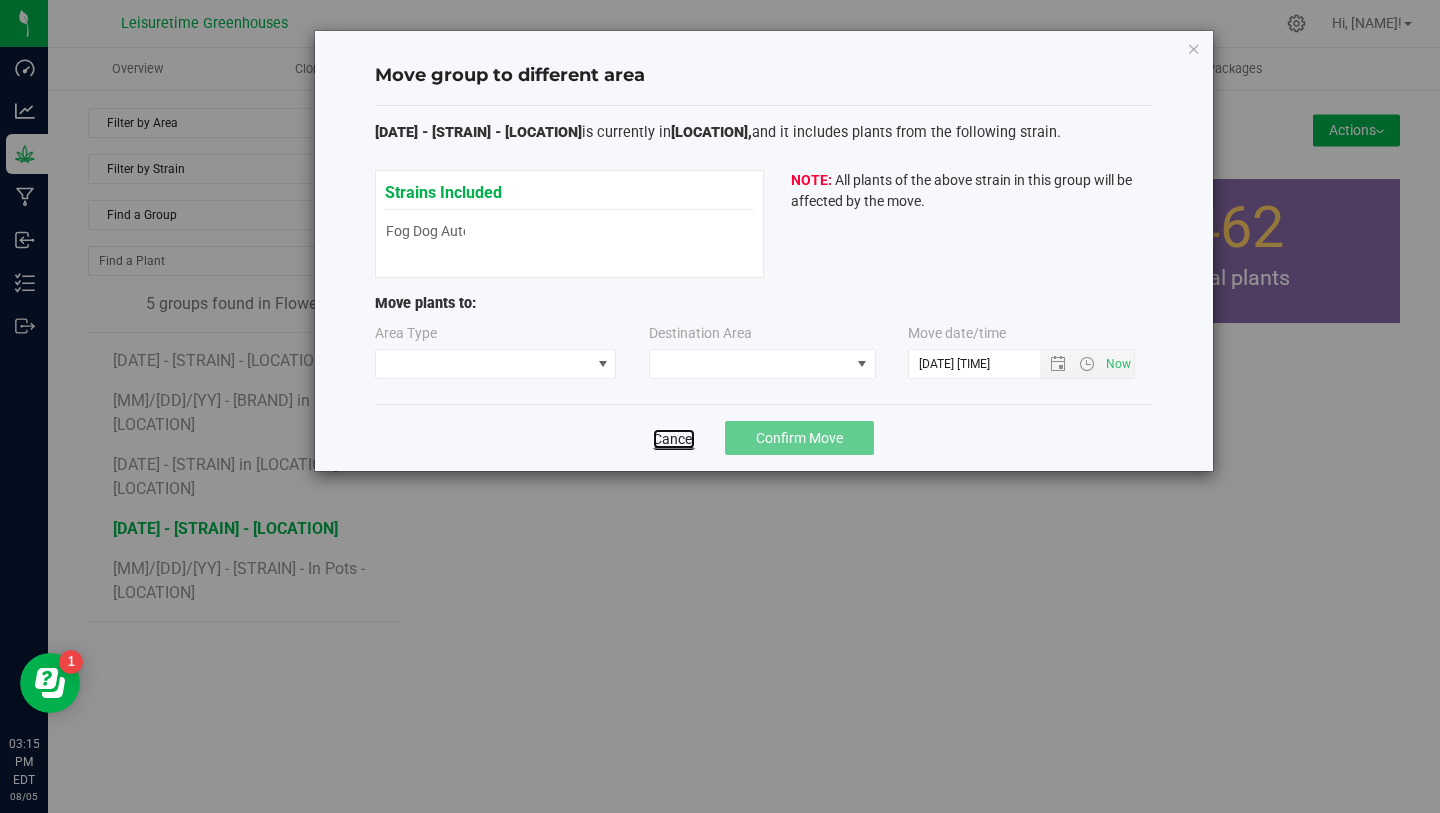 click on "Cancel" at bounding box center (674, 439) 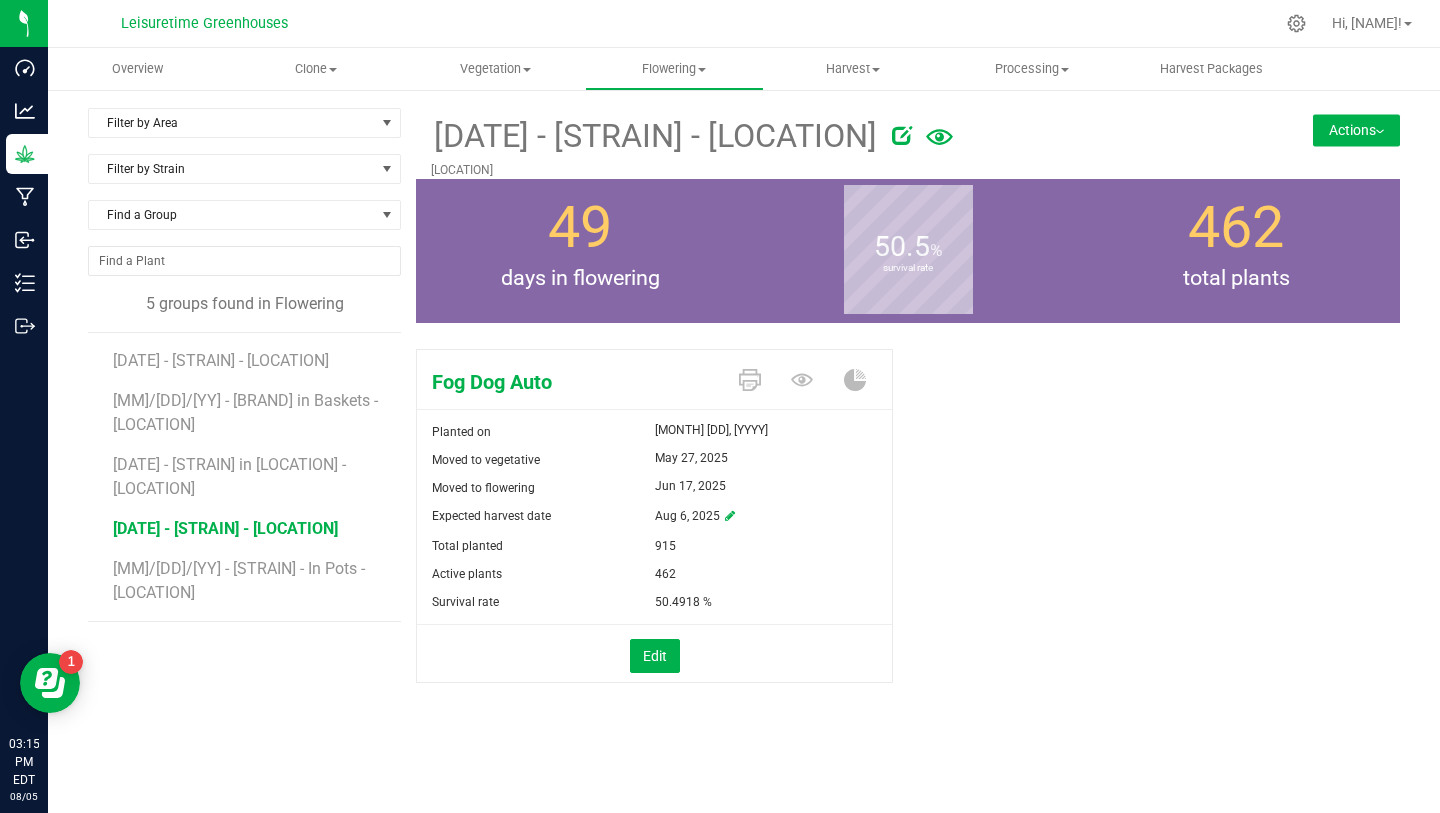 click on "Actions" at bounding box center (1356, 130) 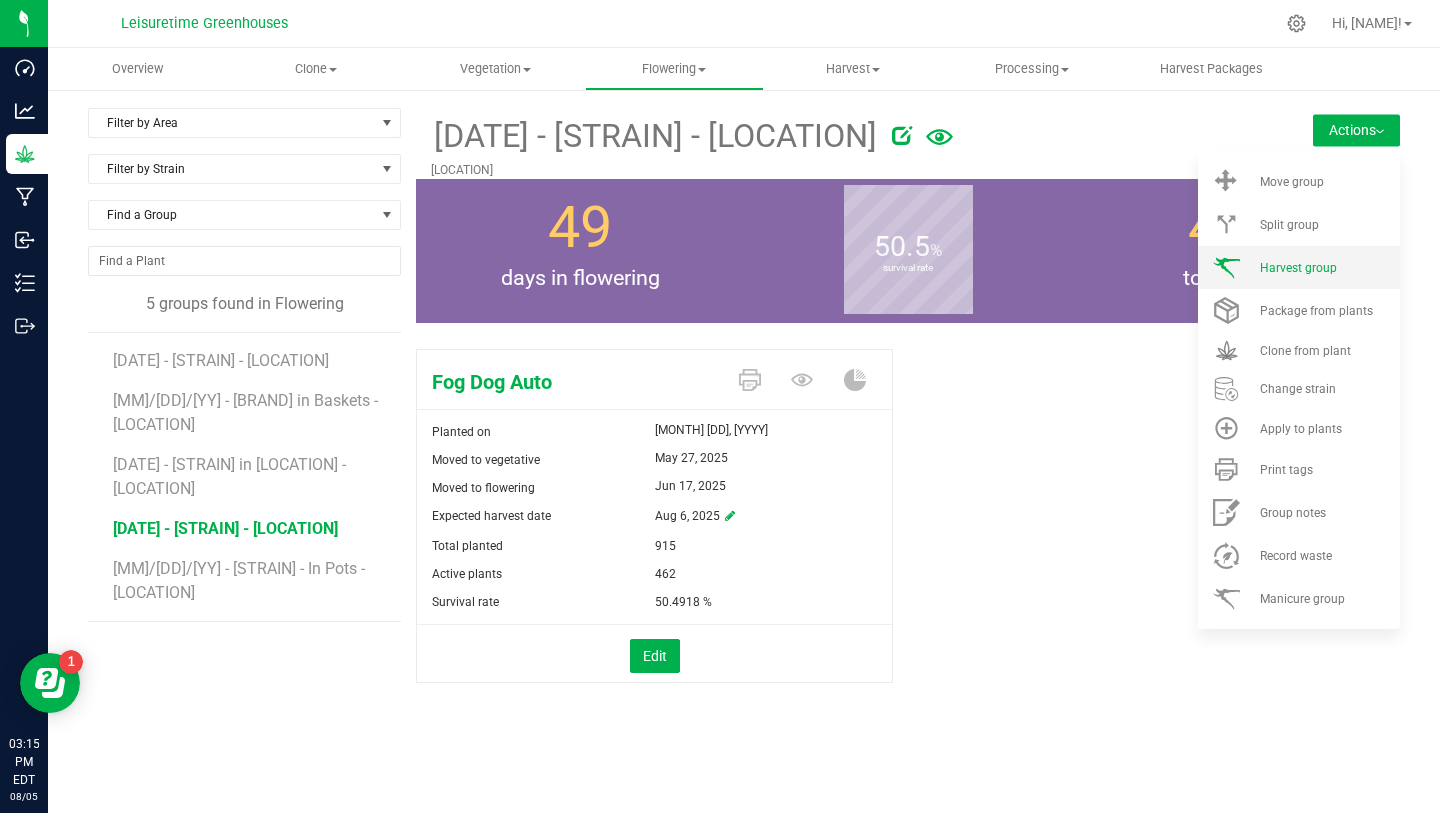 click on "Harvest group" at bounding box center [1299, 267] 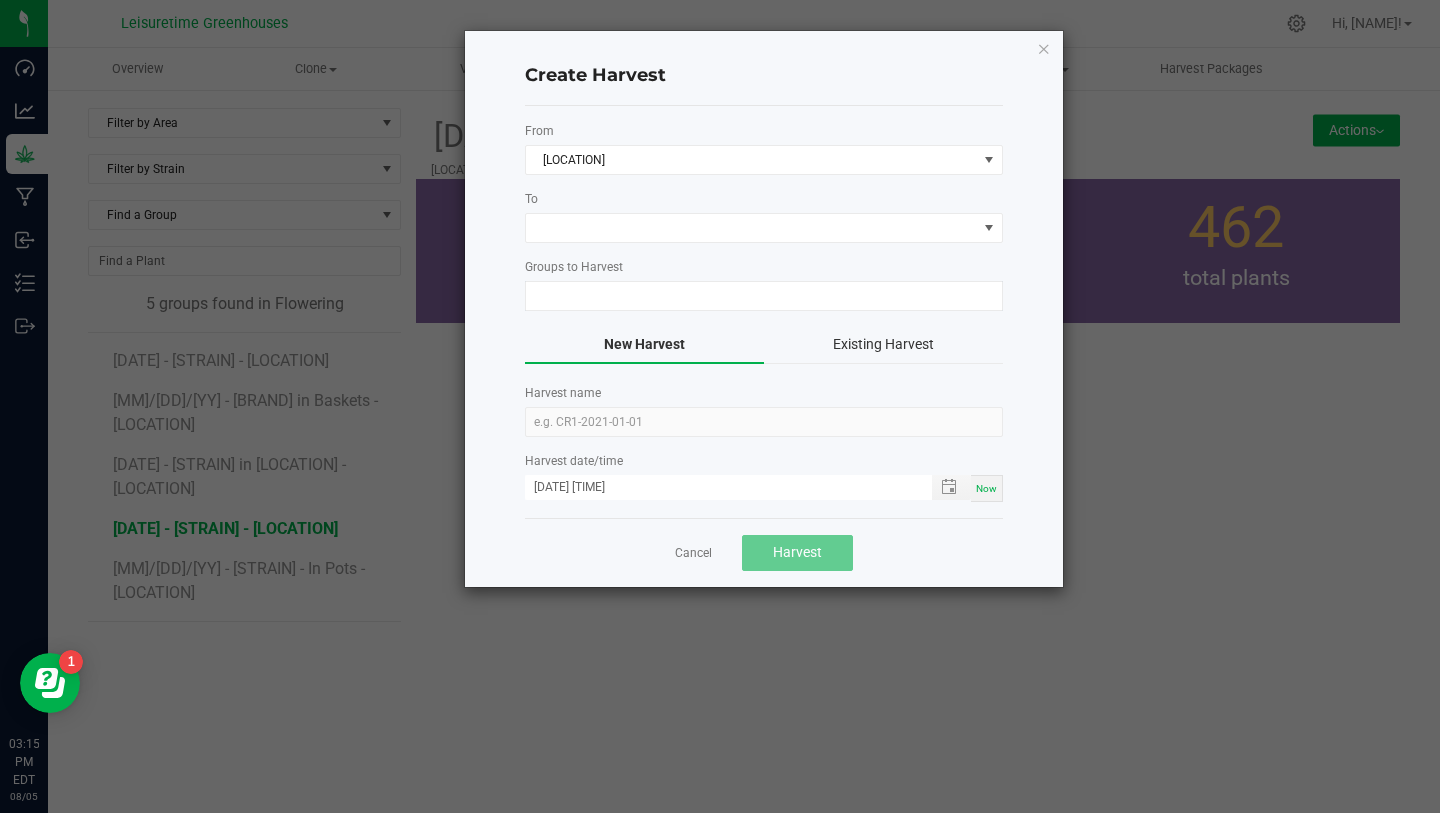 type on "[DATE] - [COMPANY] - [TYPE] - [PRODUCT]" 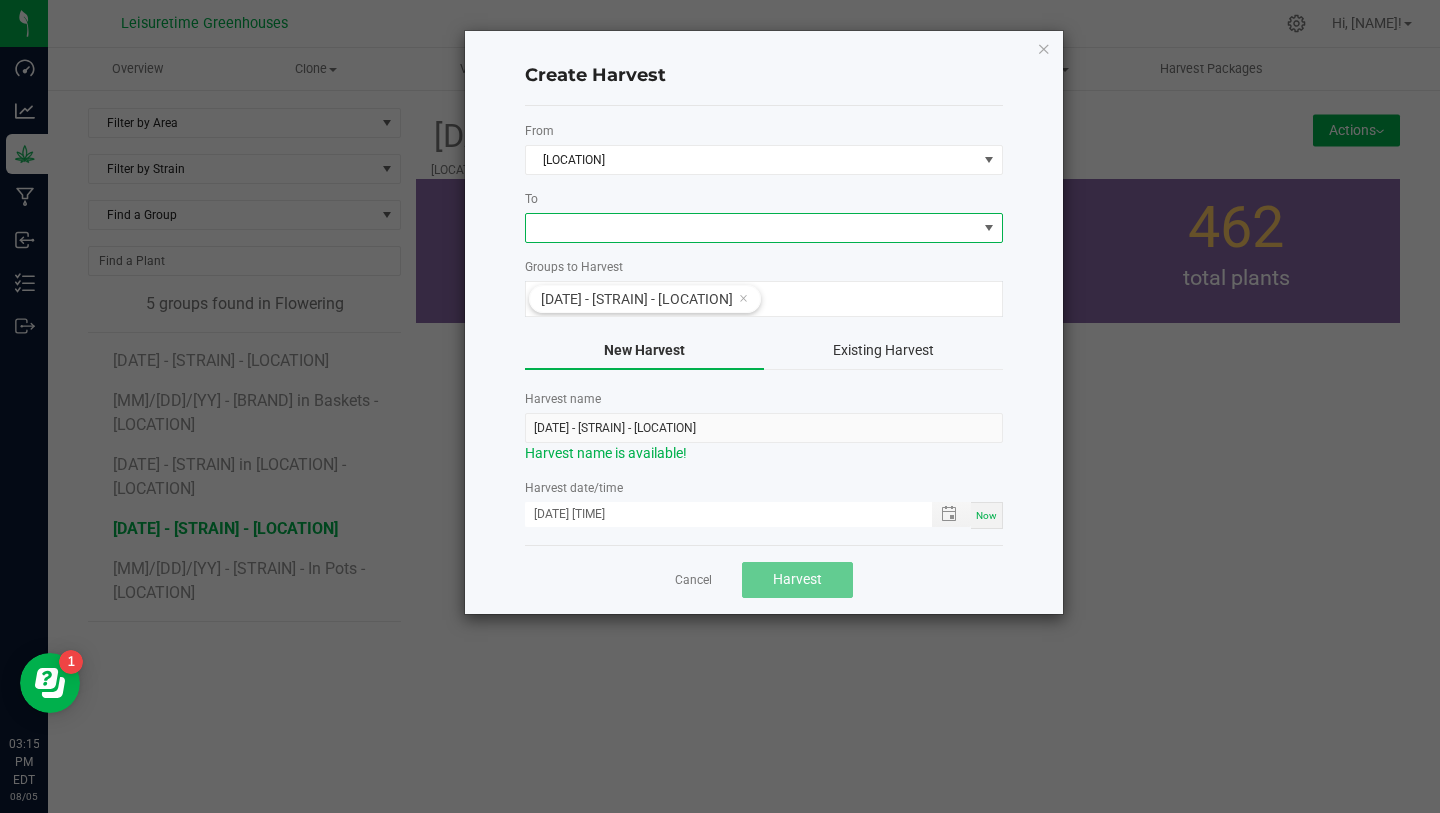 click at bounding box center (751, 228) 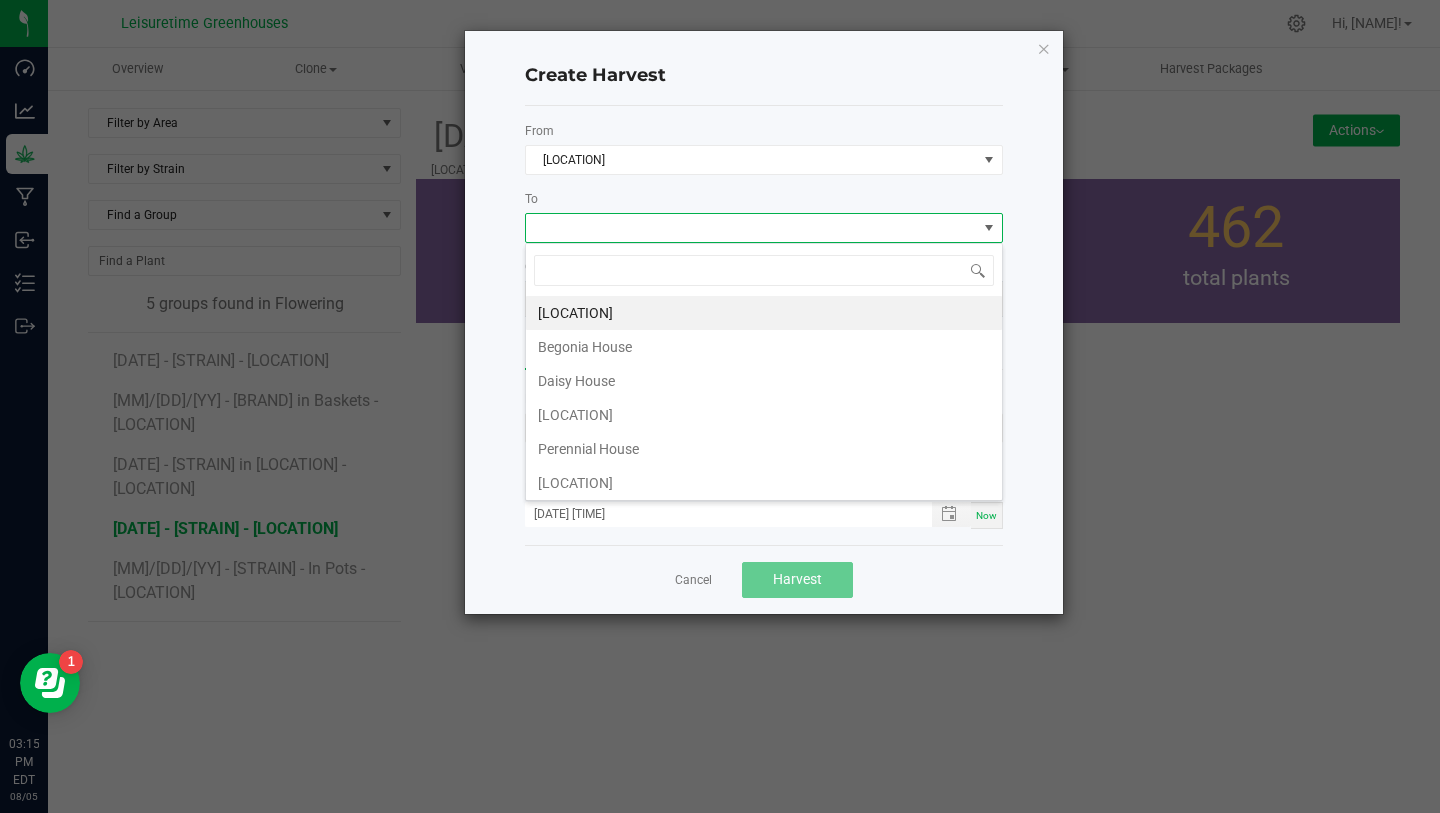 scroll, scrollTop: 99970, scrollLeft: 99522, axis: both 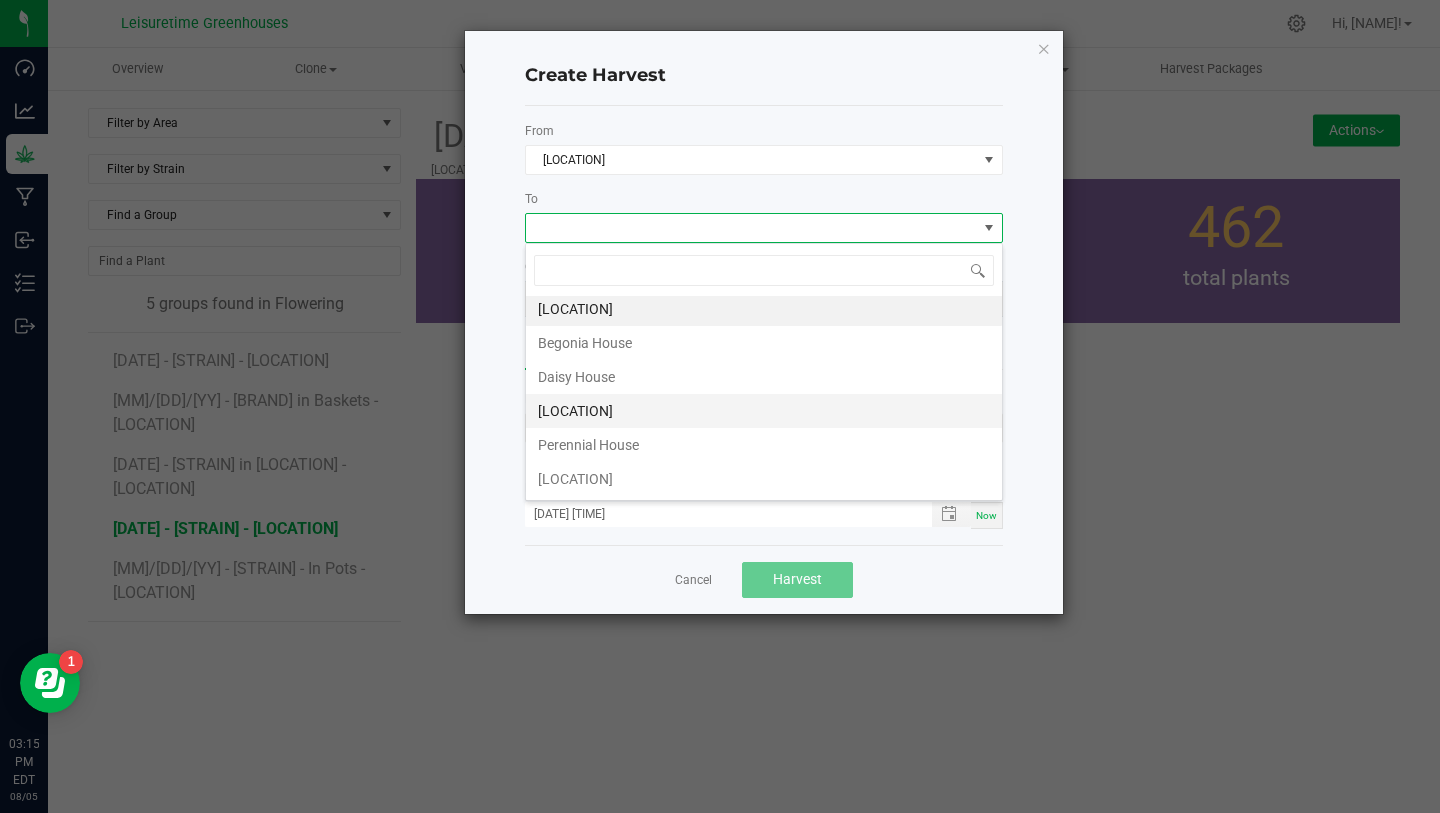 click on "Drying room 1" at bounding box center [764, 411] 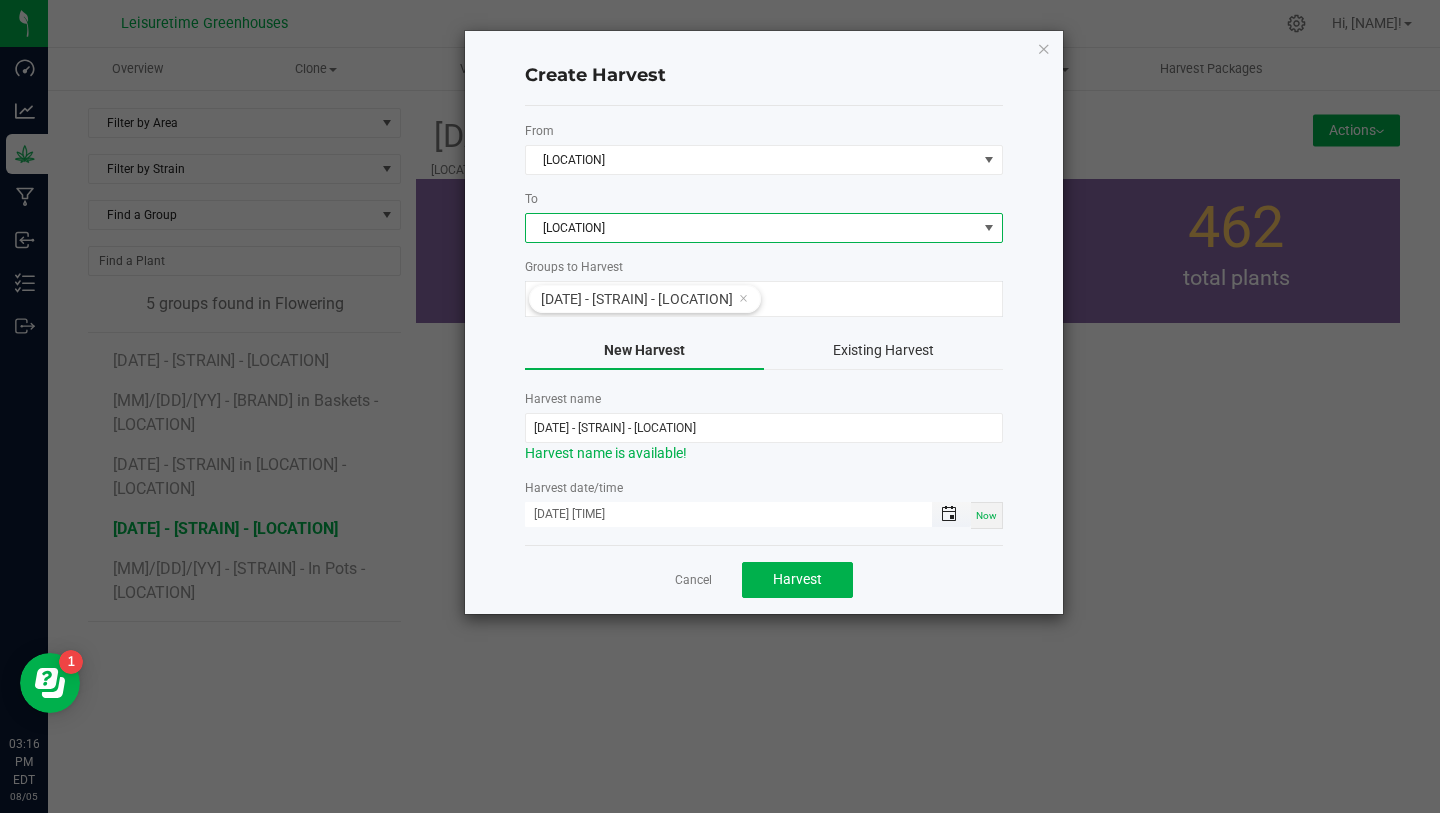 click at bounding box center [949, 514] 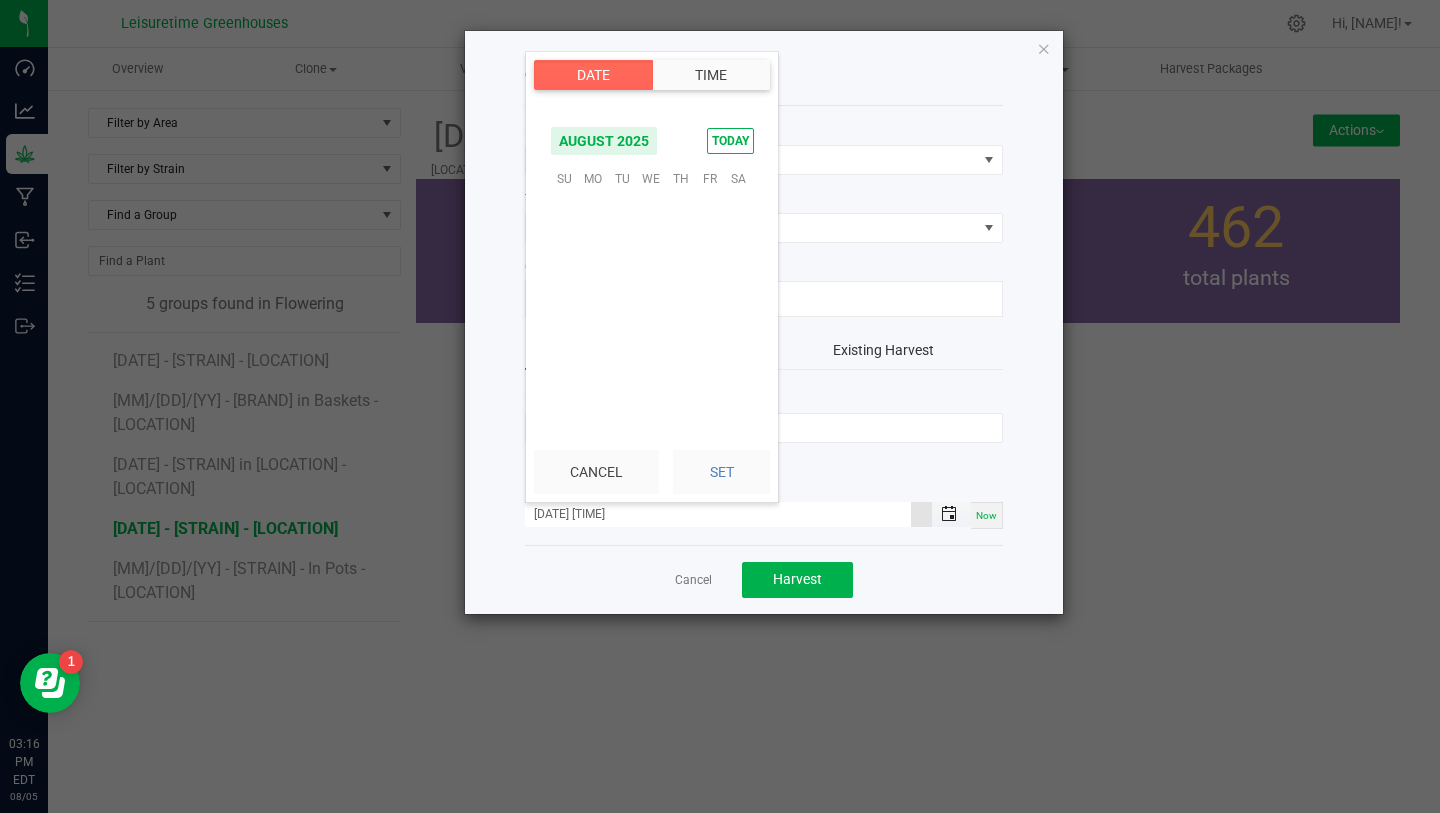 scroll, scrollTop: 324169, scrollLeft: 0, axis: vertical 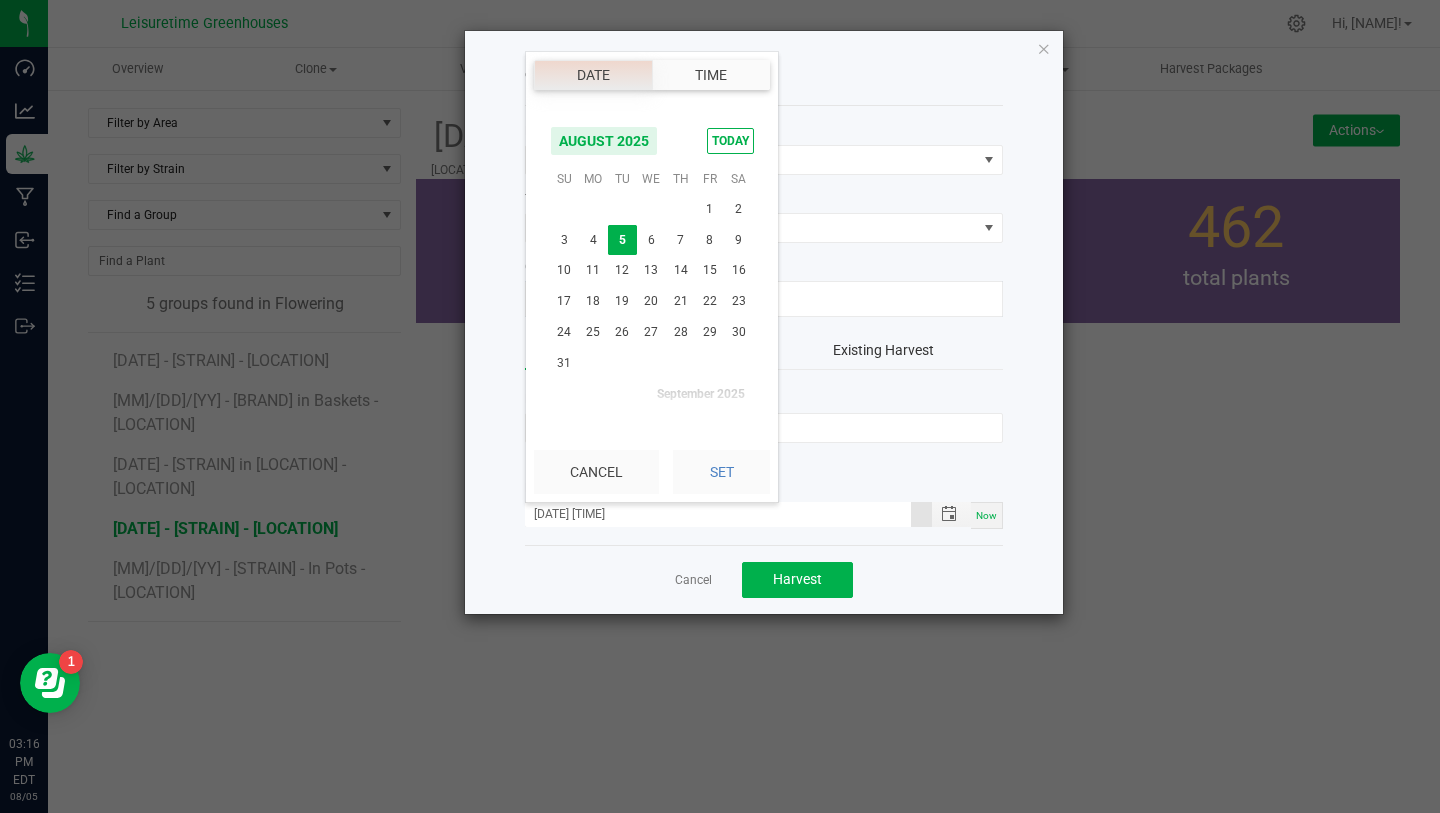 click on "Date" 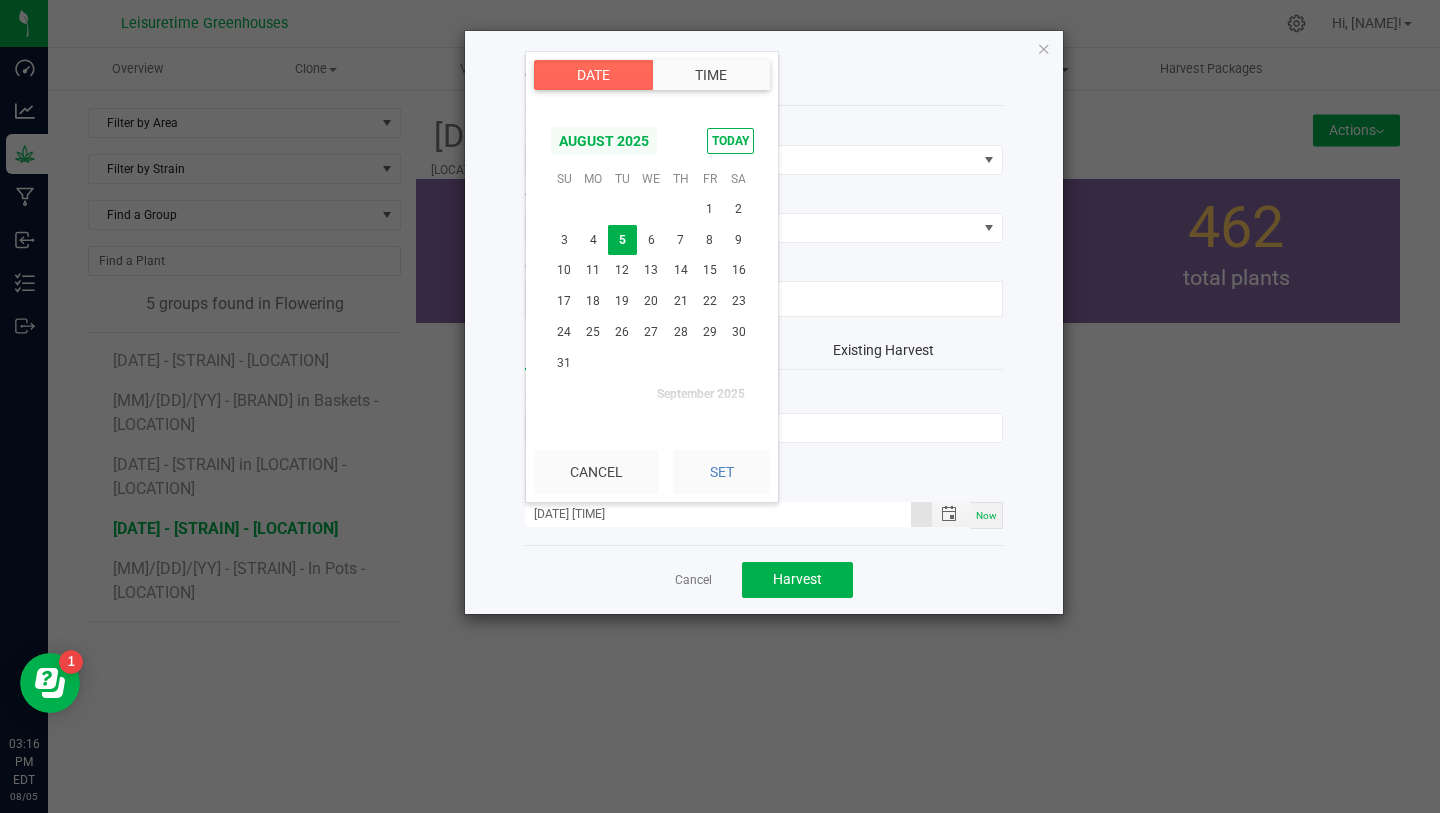 click on "August 2025" at bounding box center [604, 141] 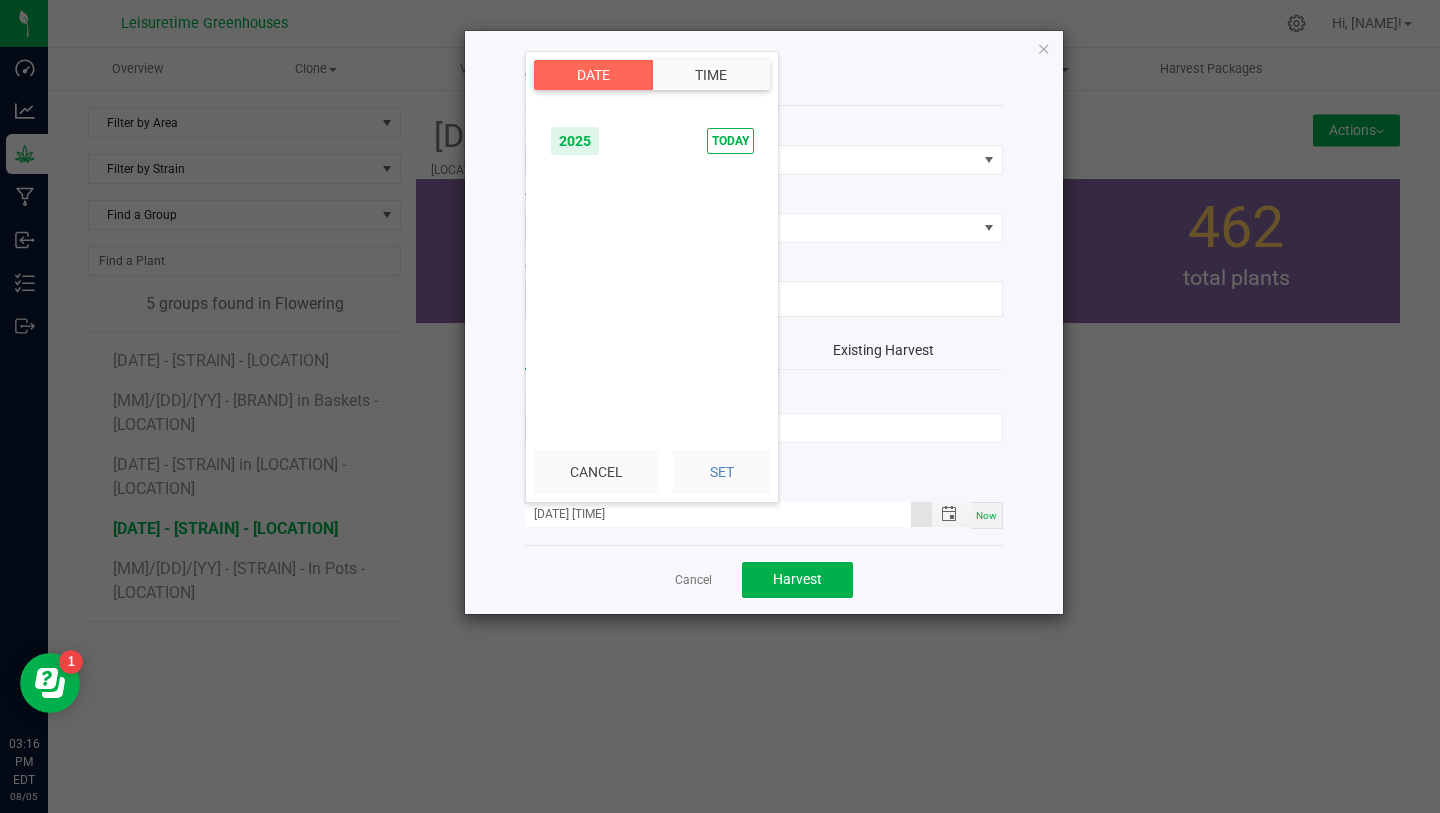 scroll, scrollTop: 19048, scrollLeft: 0, axis: vertical 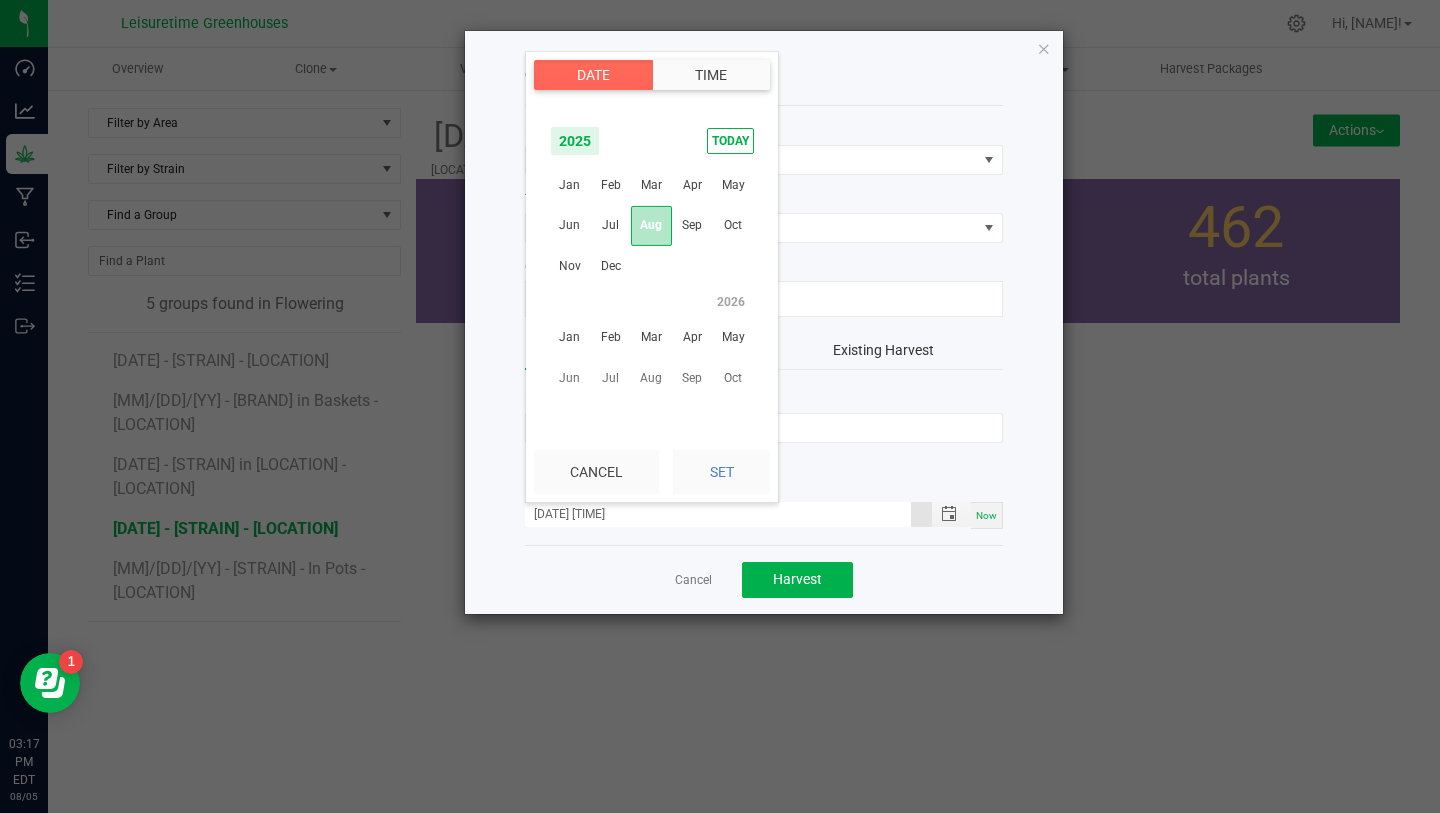 click on "Jul" at bounding box center [610, 225] 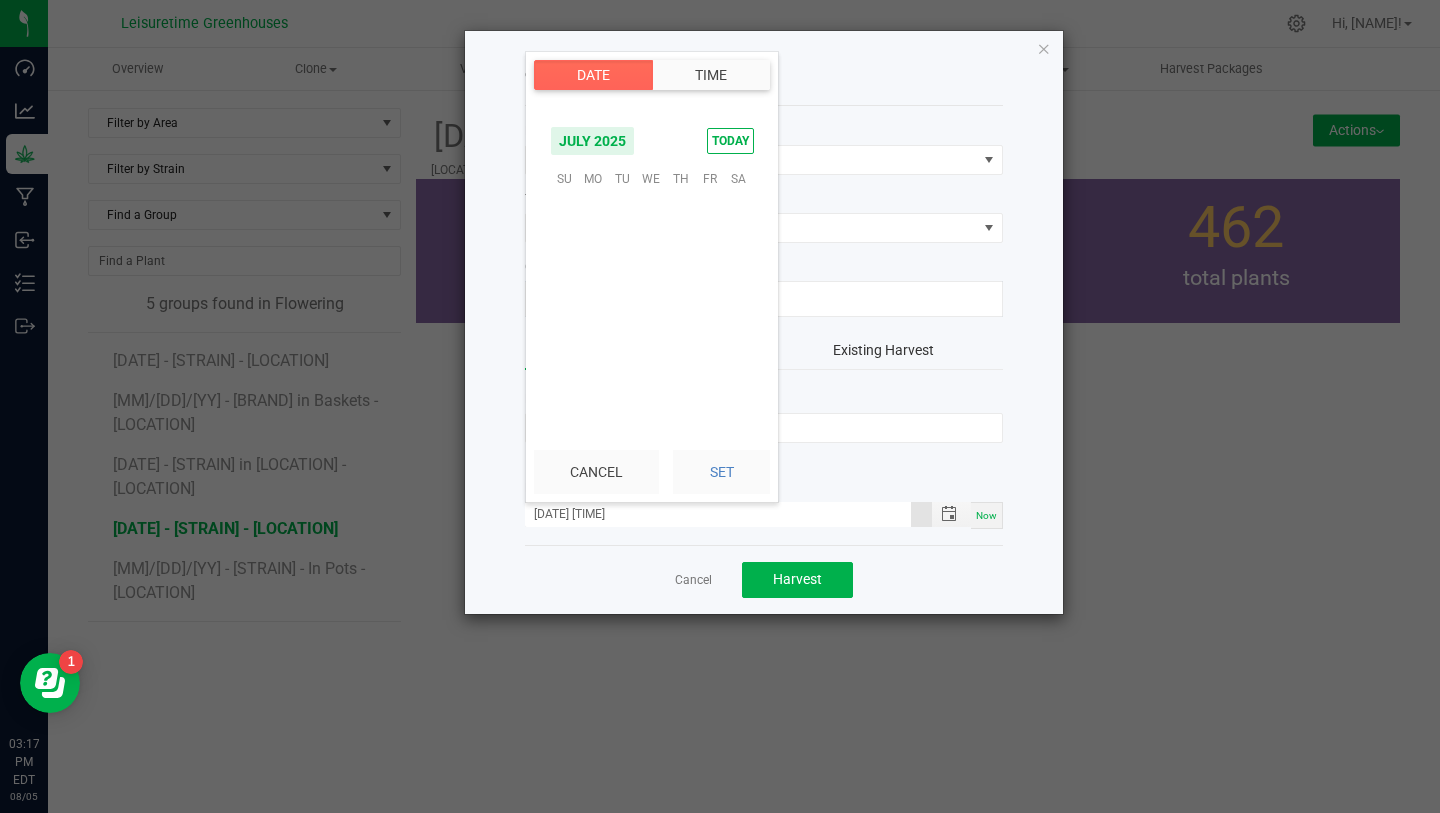 scroll, scrollTop: 323954, scrollLeft: 0, axis: vertical 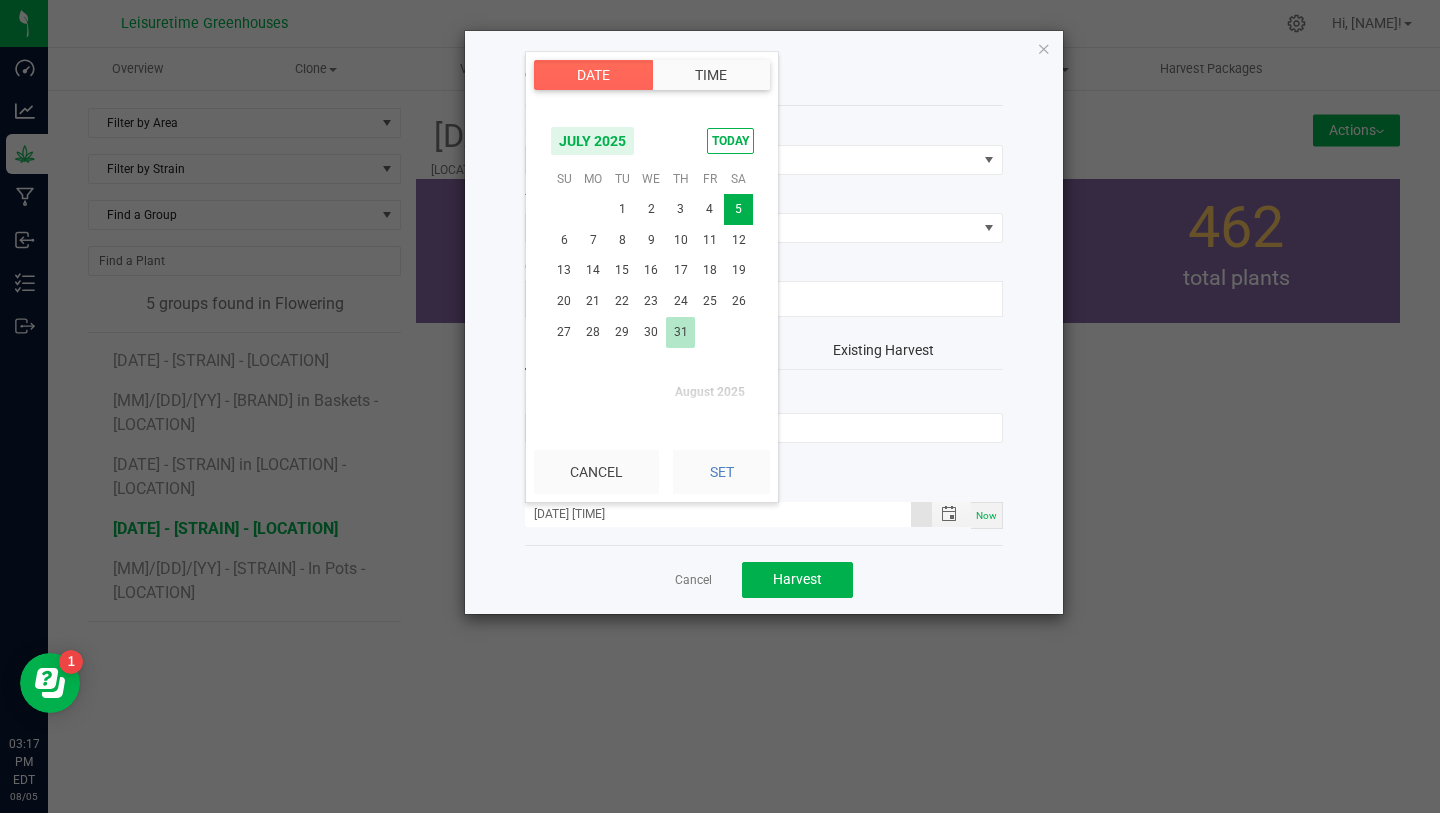 click on "31" at bounding box center [680, 332] 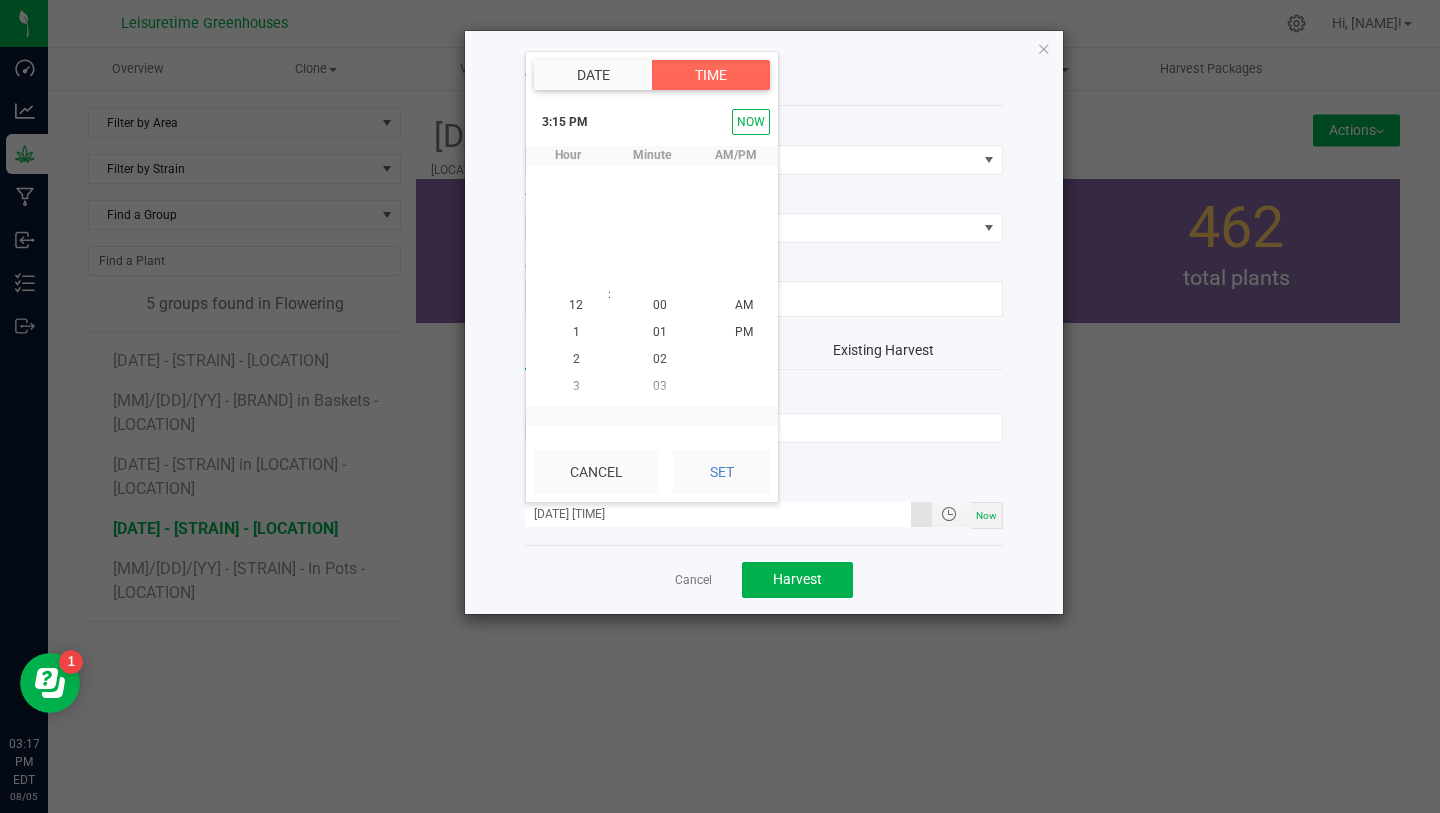 scroll, scrollTop: 407, scrollLeft: 0, axis: vertical 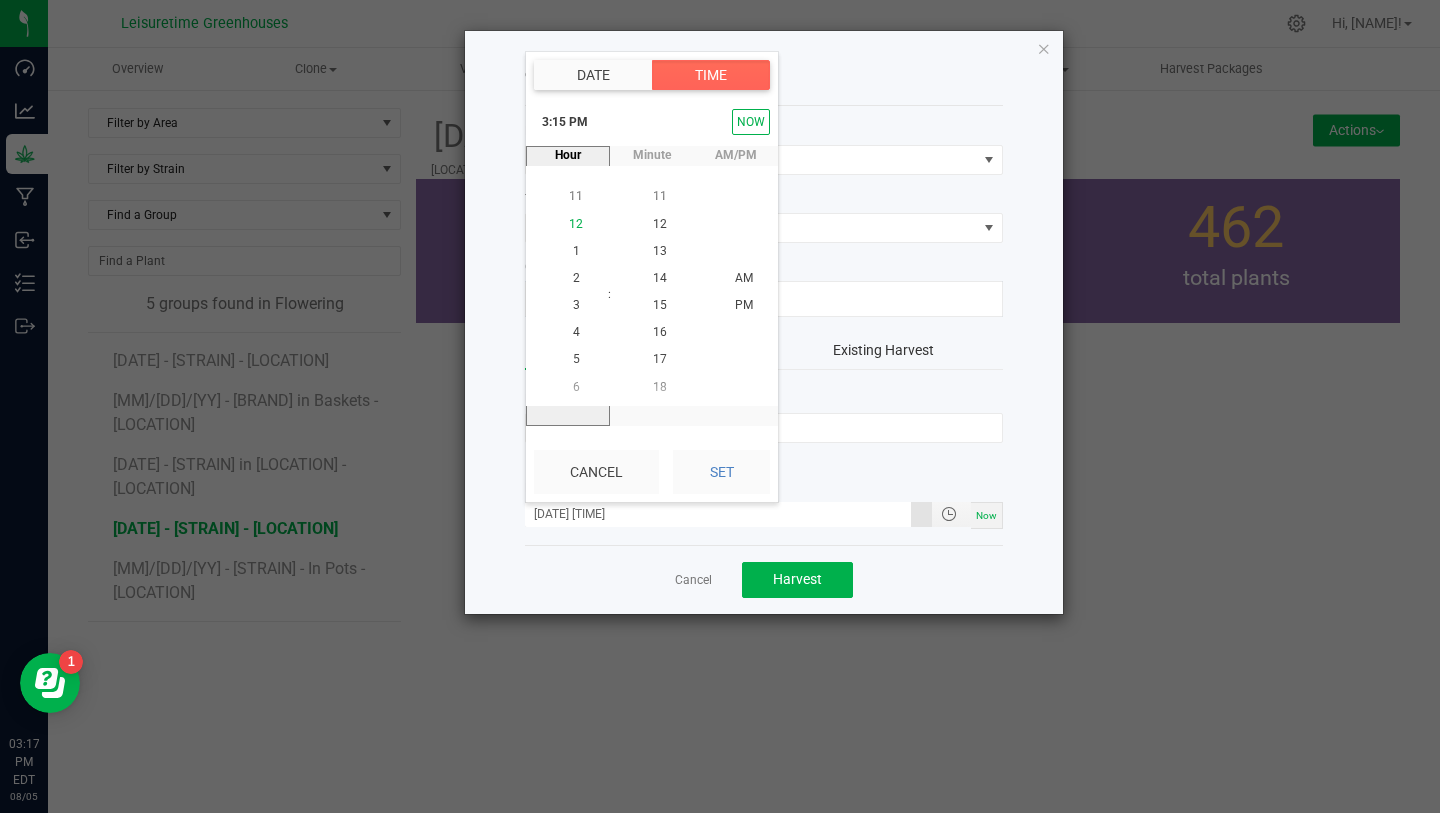 click on "12" 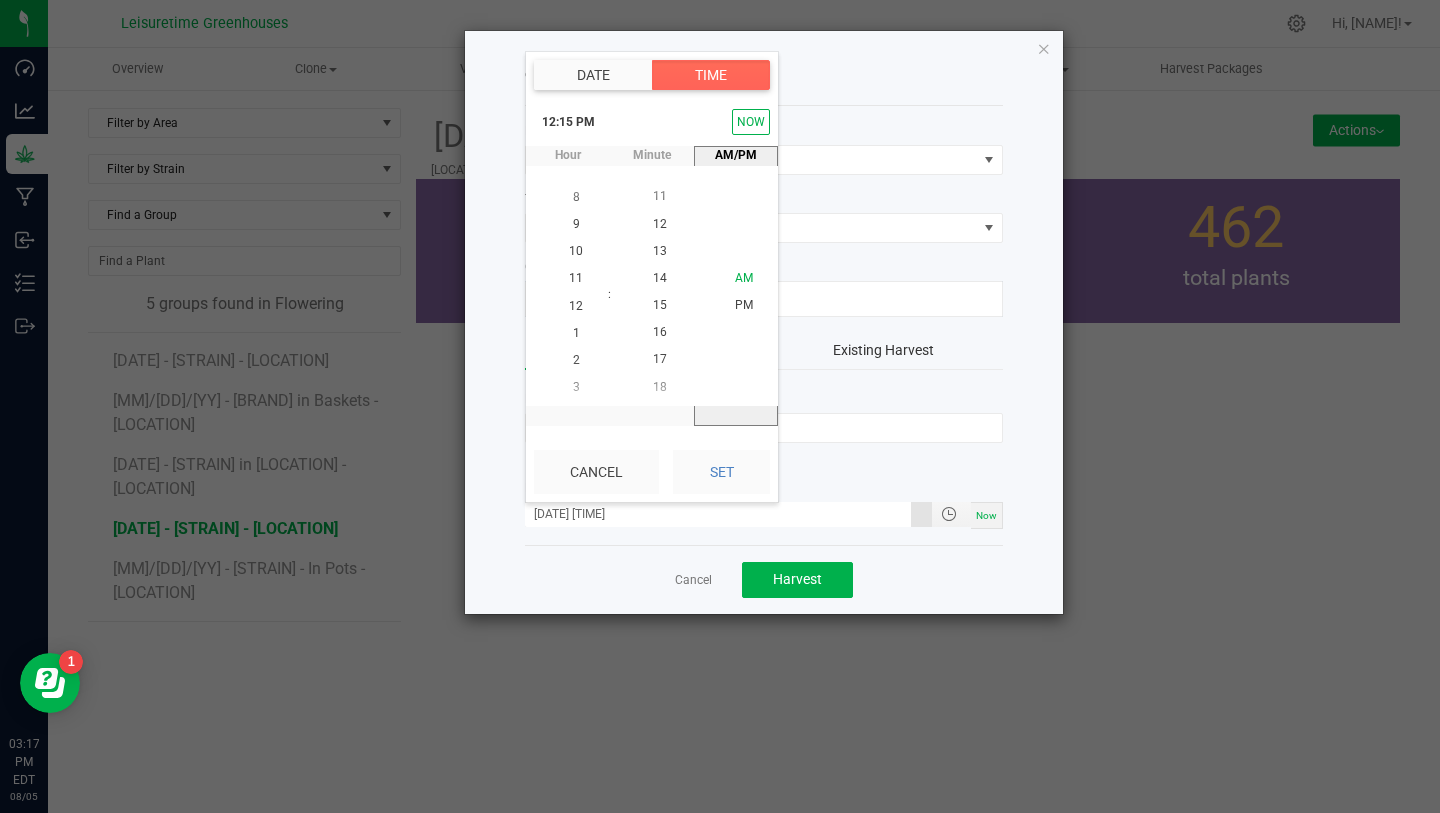 click on "AM" 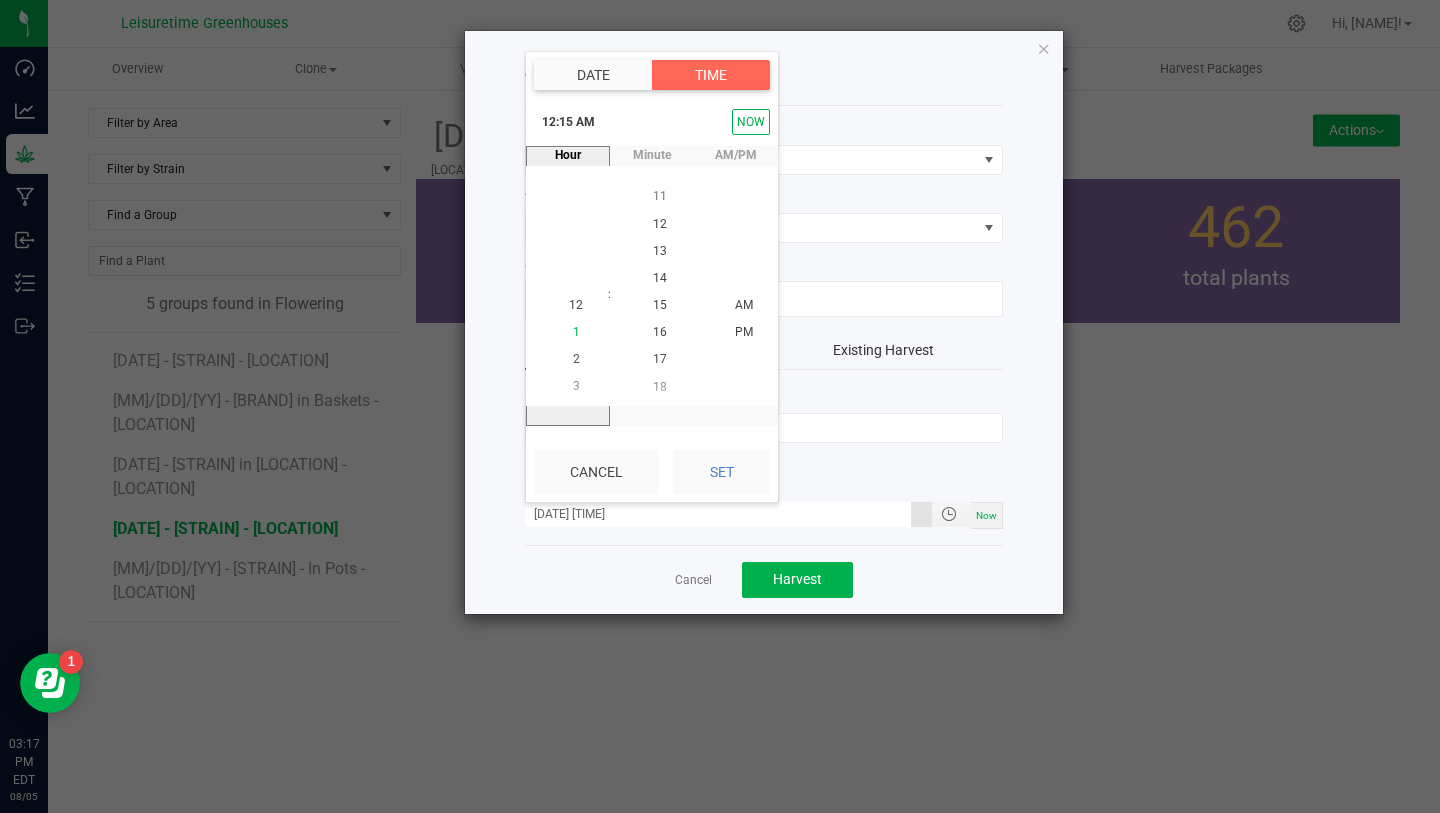 click on "1" 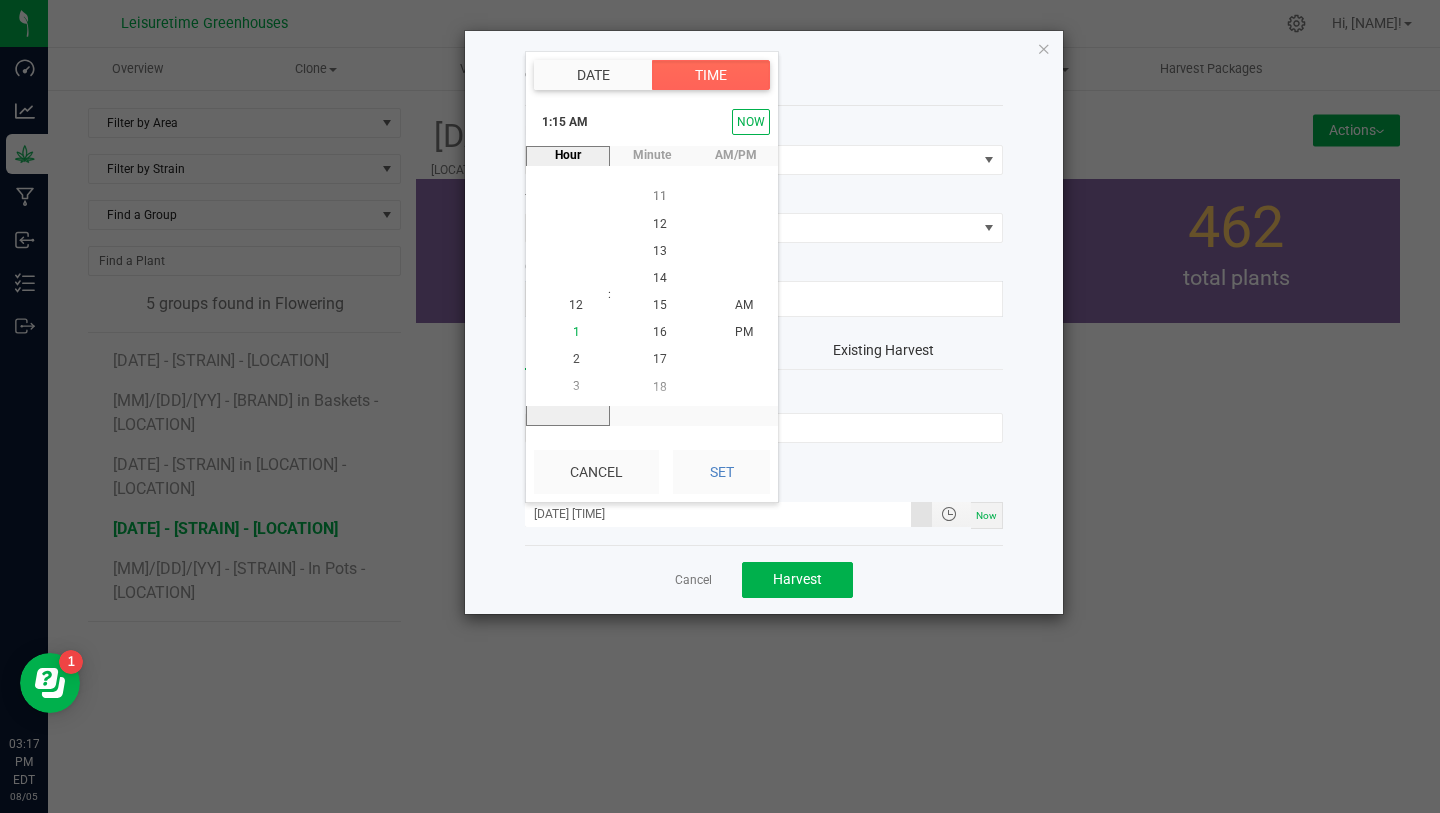 scroll, scrollTop: 27, scrollLeft: 0, axis: vertical 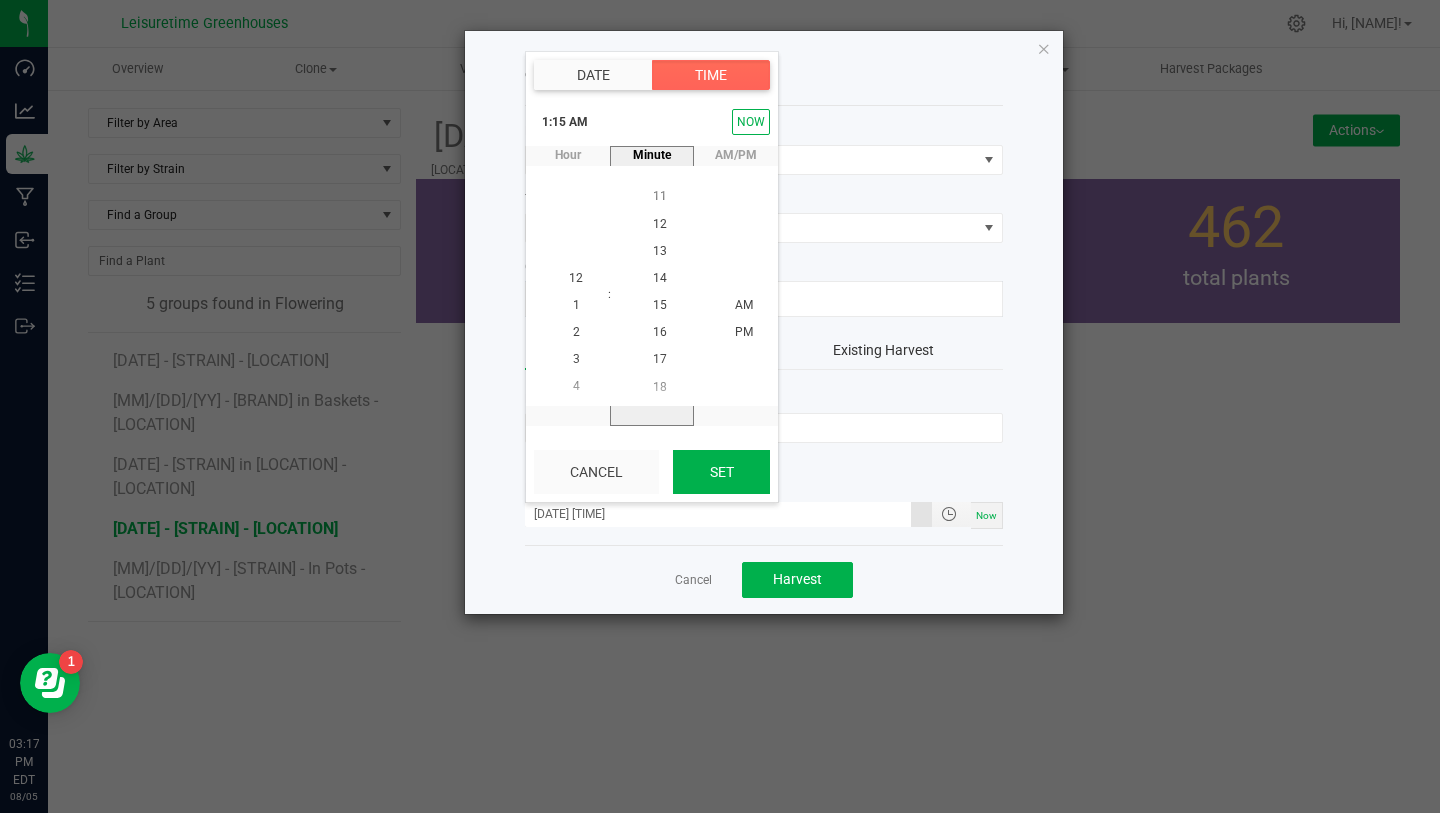 click on "Set" 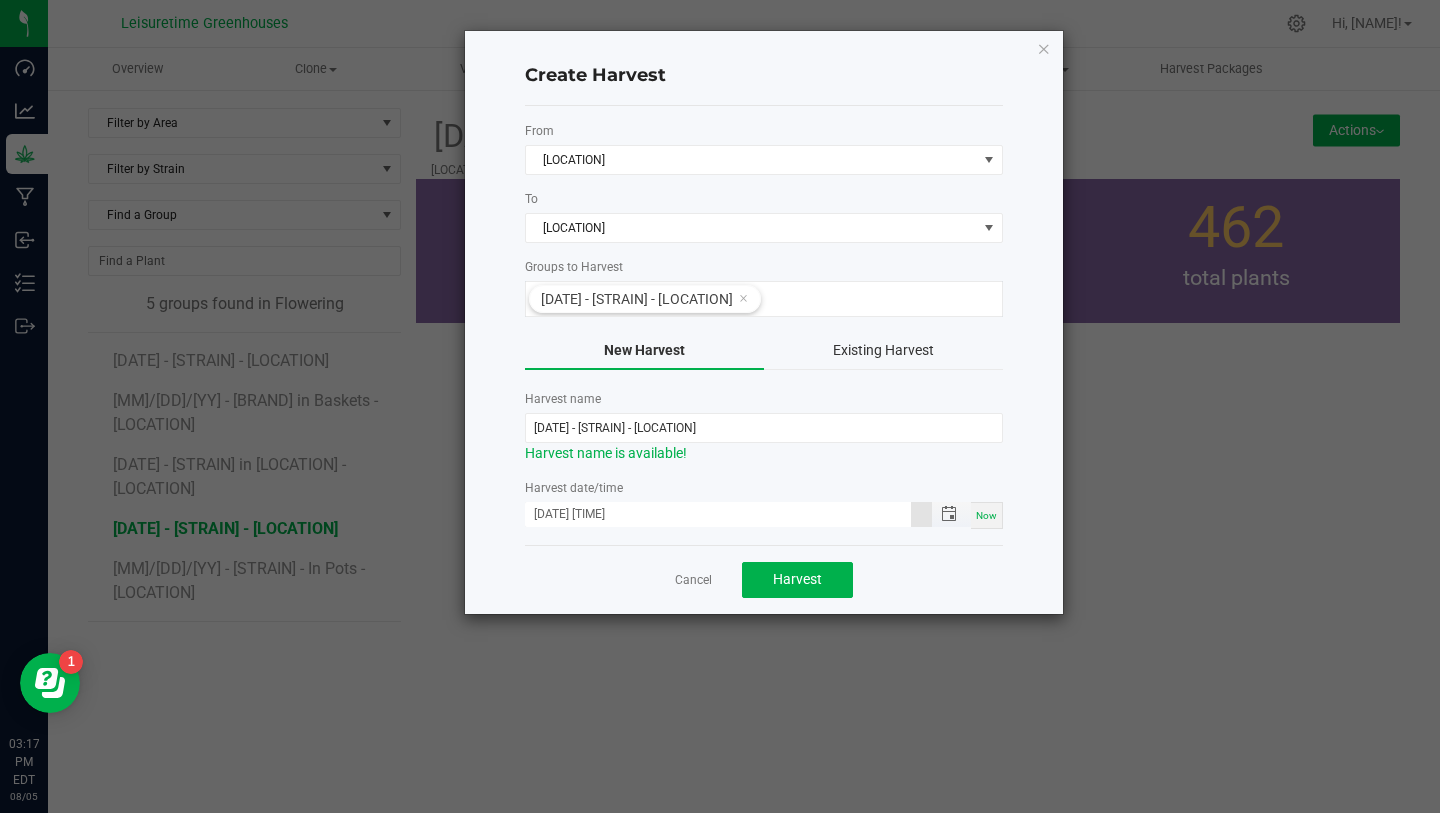 click on "07/31/2025 1:15 AM" at bounding box center [718, 514] 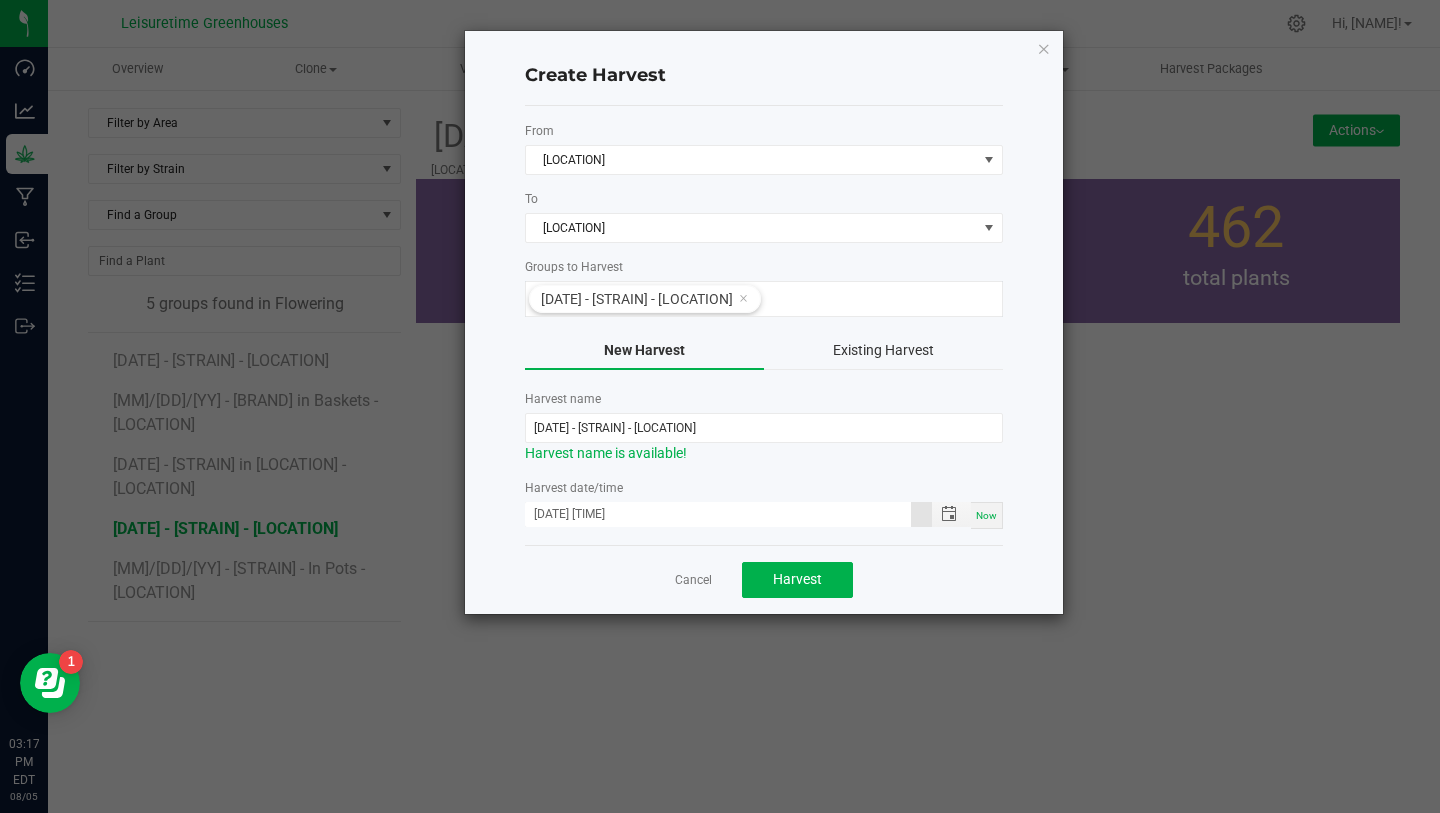 type on "07/31/2025 1:15 PM" 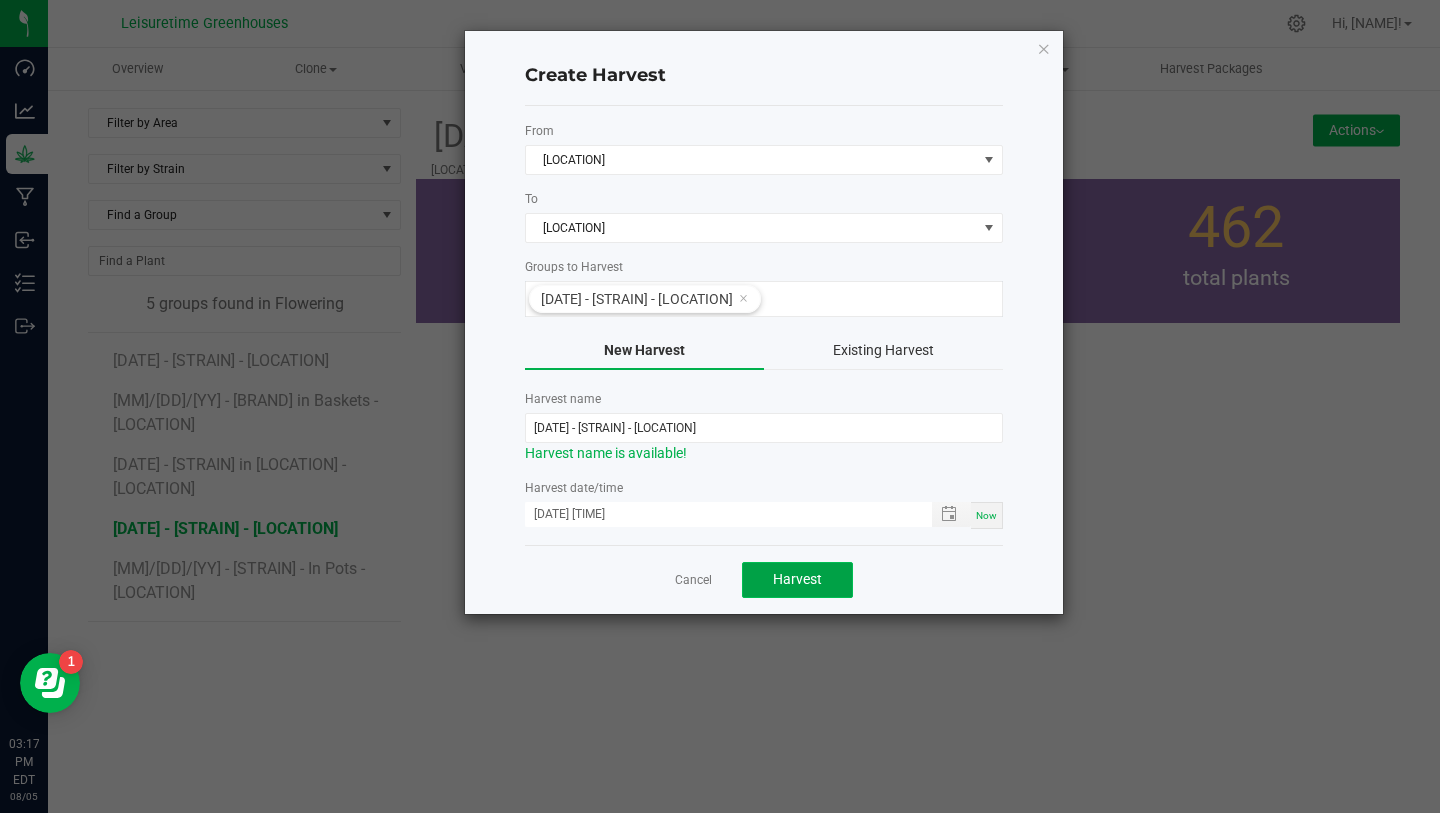 click on "Harvest" 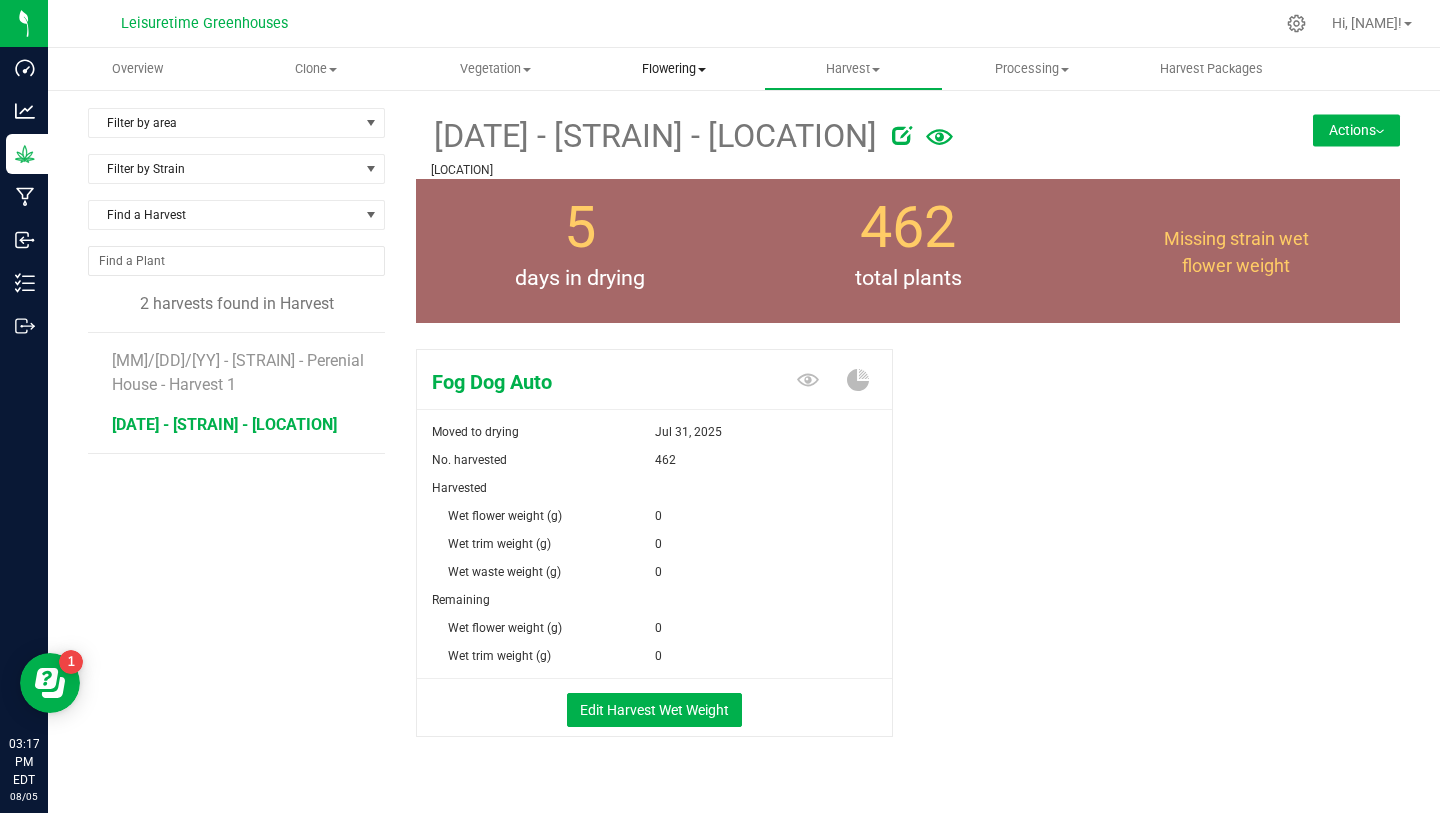 click on "Flowering" at bounding box center [674, 69] 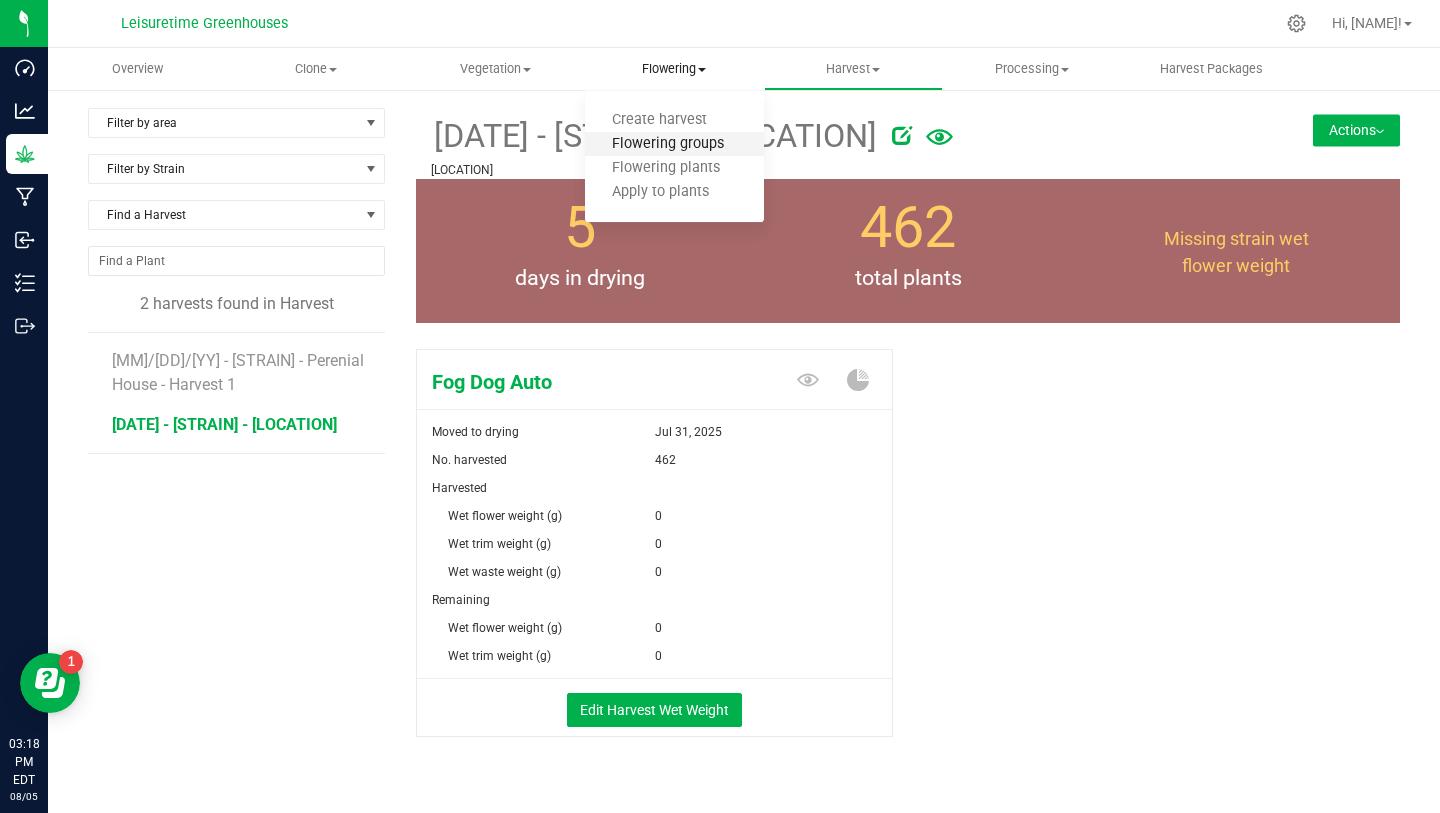 click on "Flowering groups" at bounding box center [668, 144] 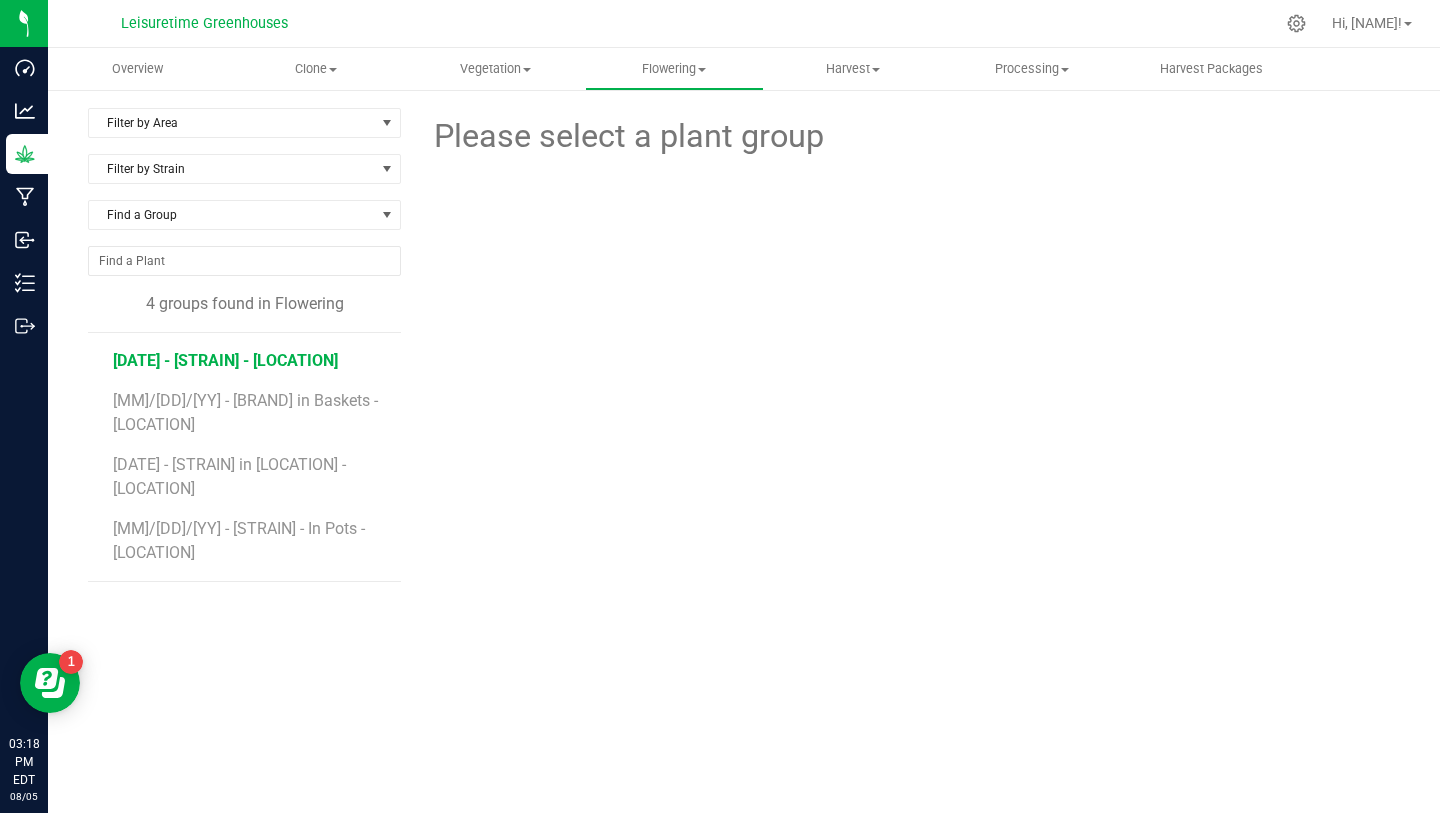 click on "[MONTH]/[DAY]/[YEAR] - Top Gun Auto - Ground - [LOCATION]" at bounding box center [225, 360] 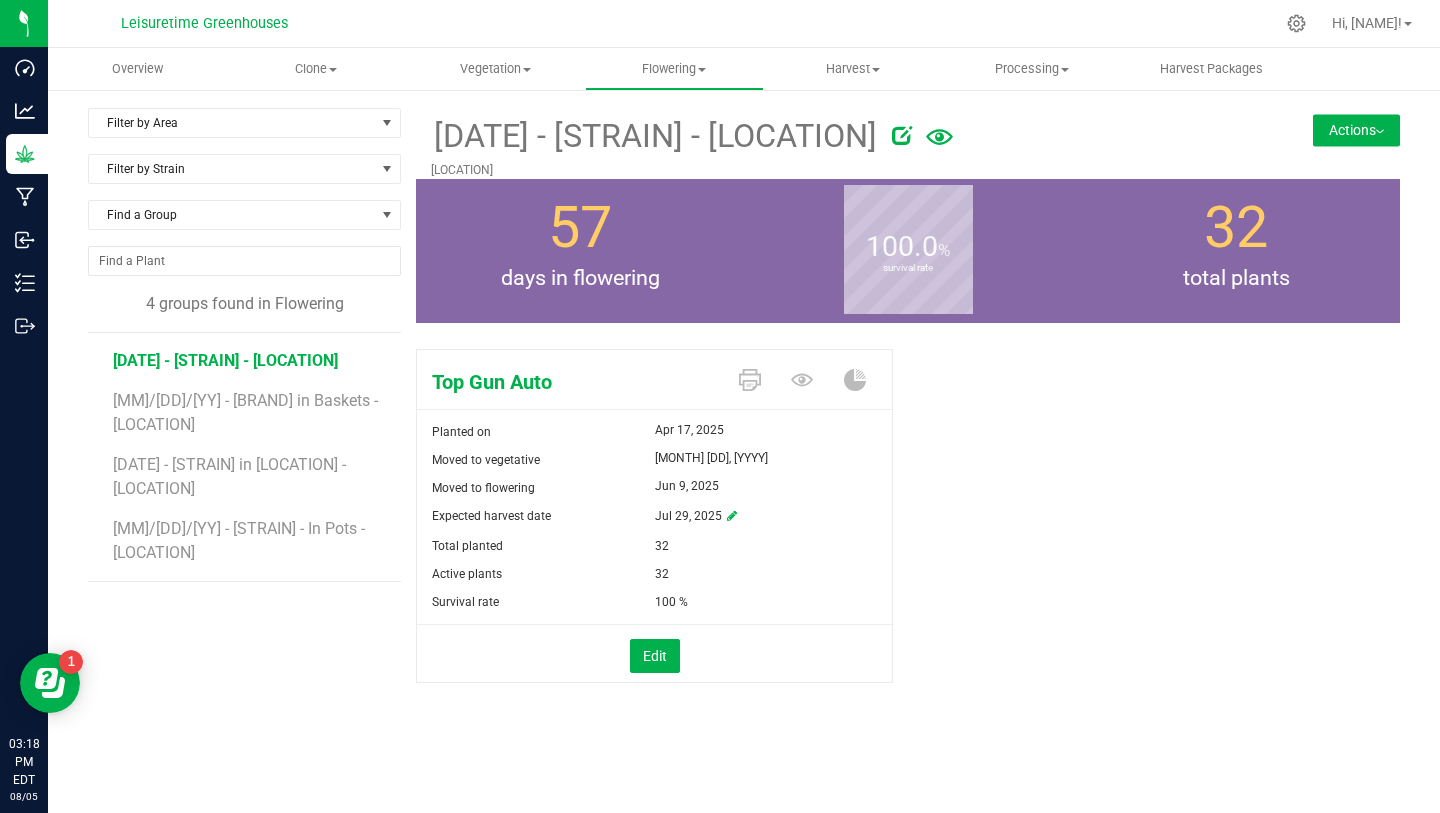 click on "Actions" at bounding box center (1356, 130) 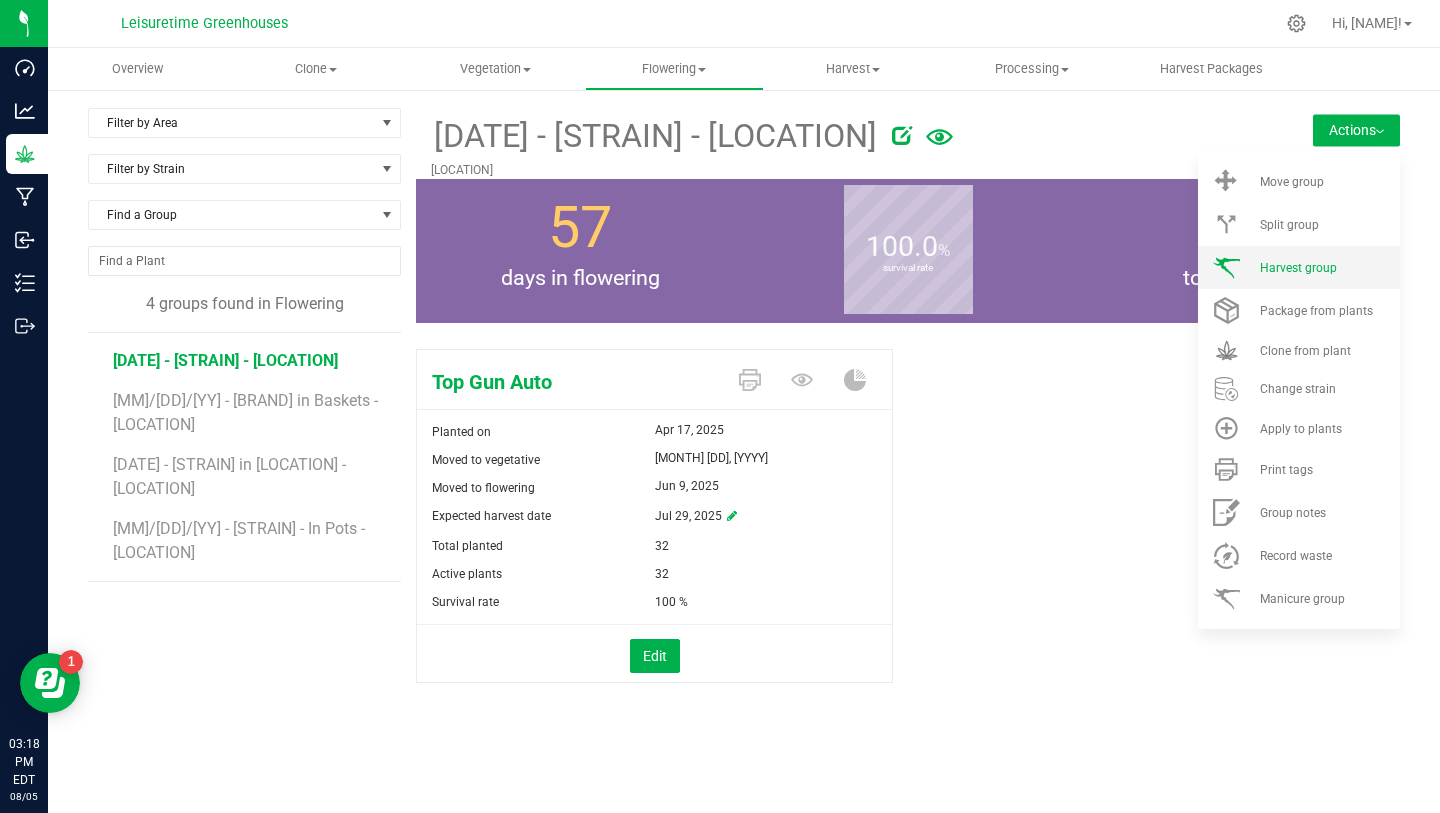 click on "Harvest group" at bounding box center [1298, 268] 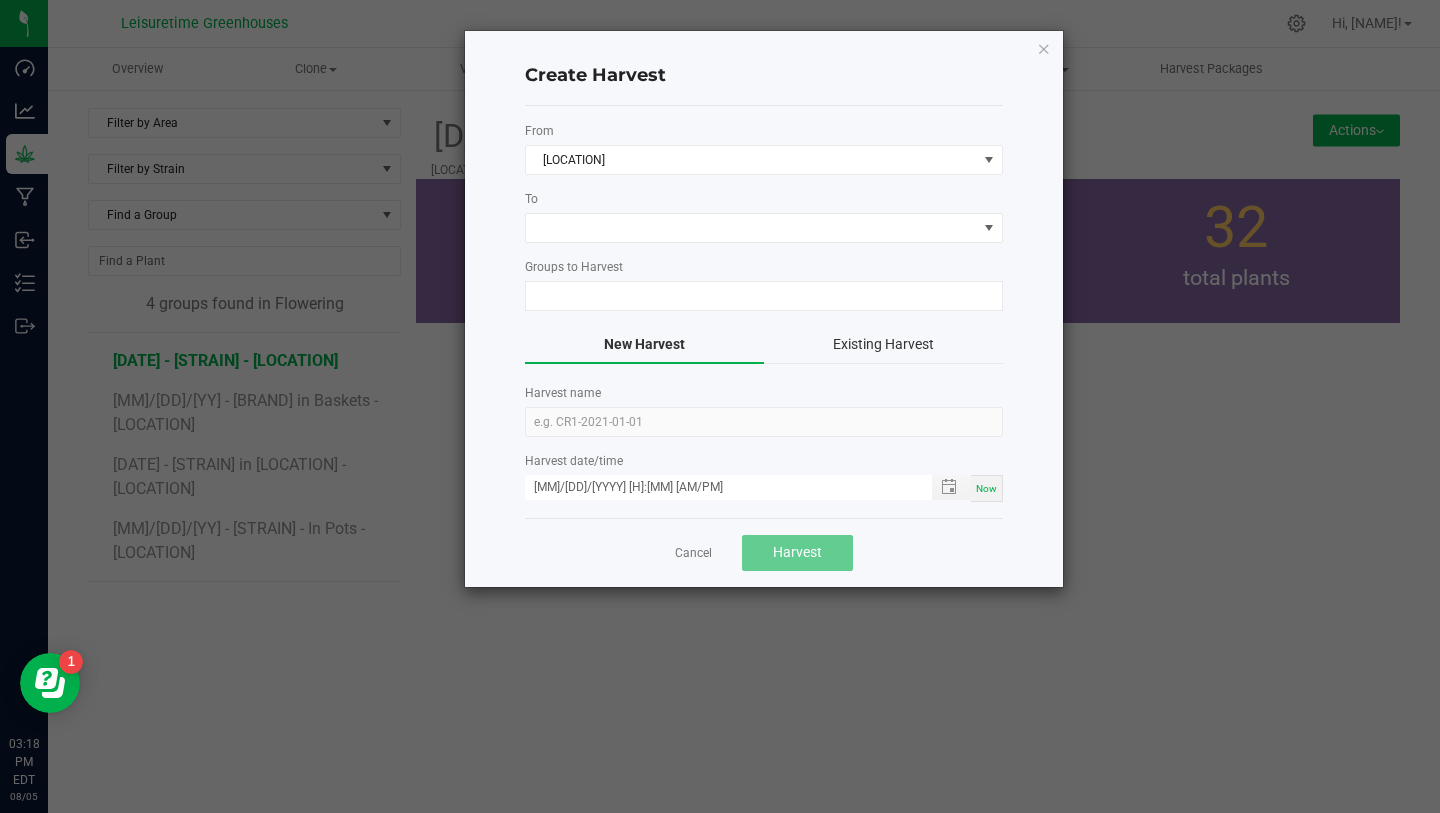 type on "[MONTH]/[DAY]/[YEAR] - Top Gun Auto - Ground - [LOCATION]" 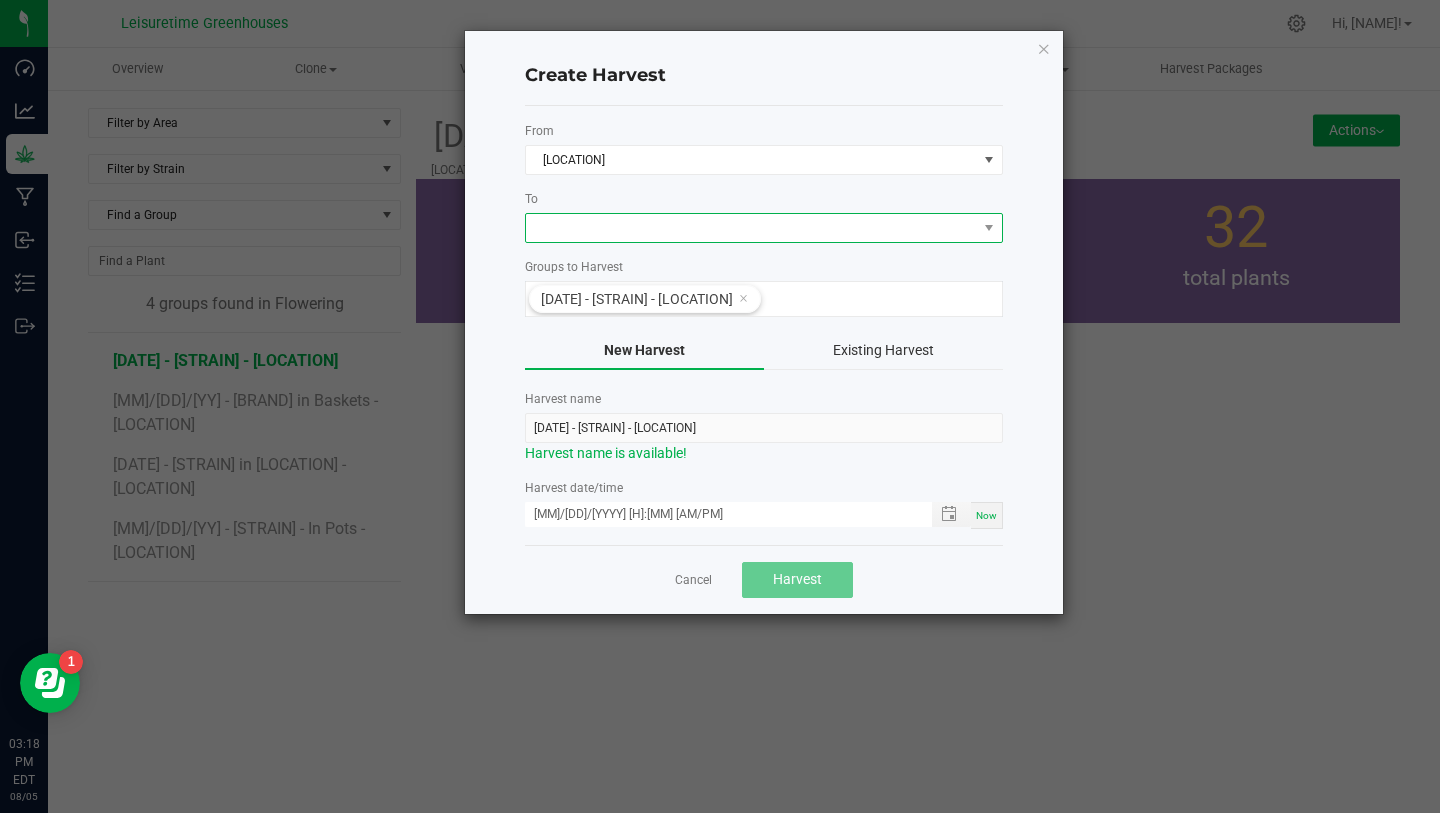 click at bounding box center (751, 228) 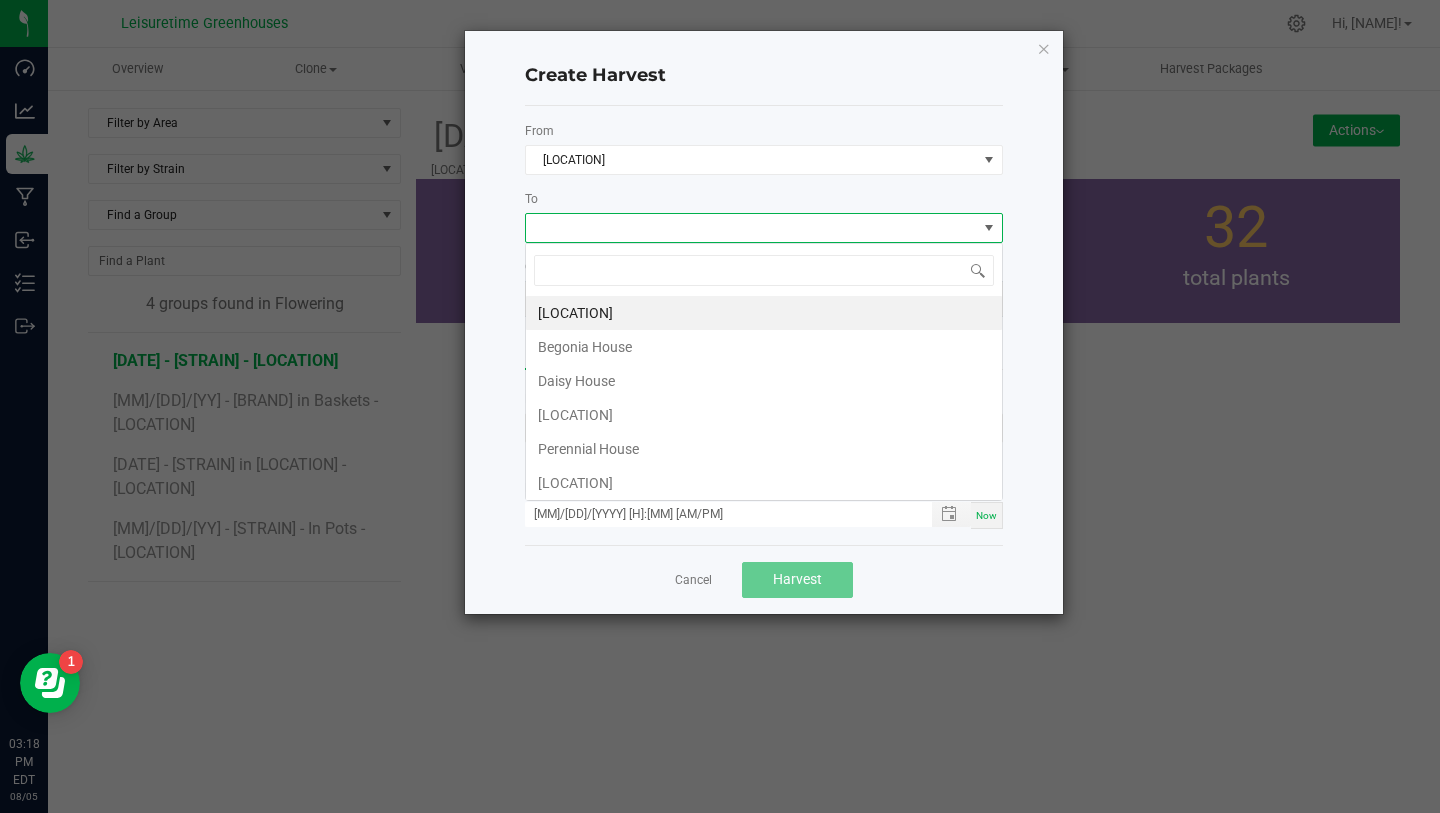scroll, scrollTop: 99970, scrollLeft: 99522, axis: both 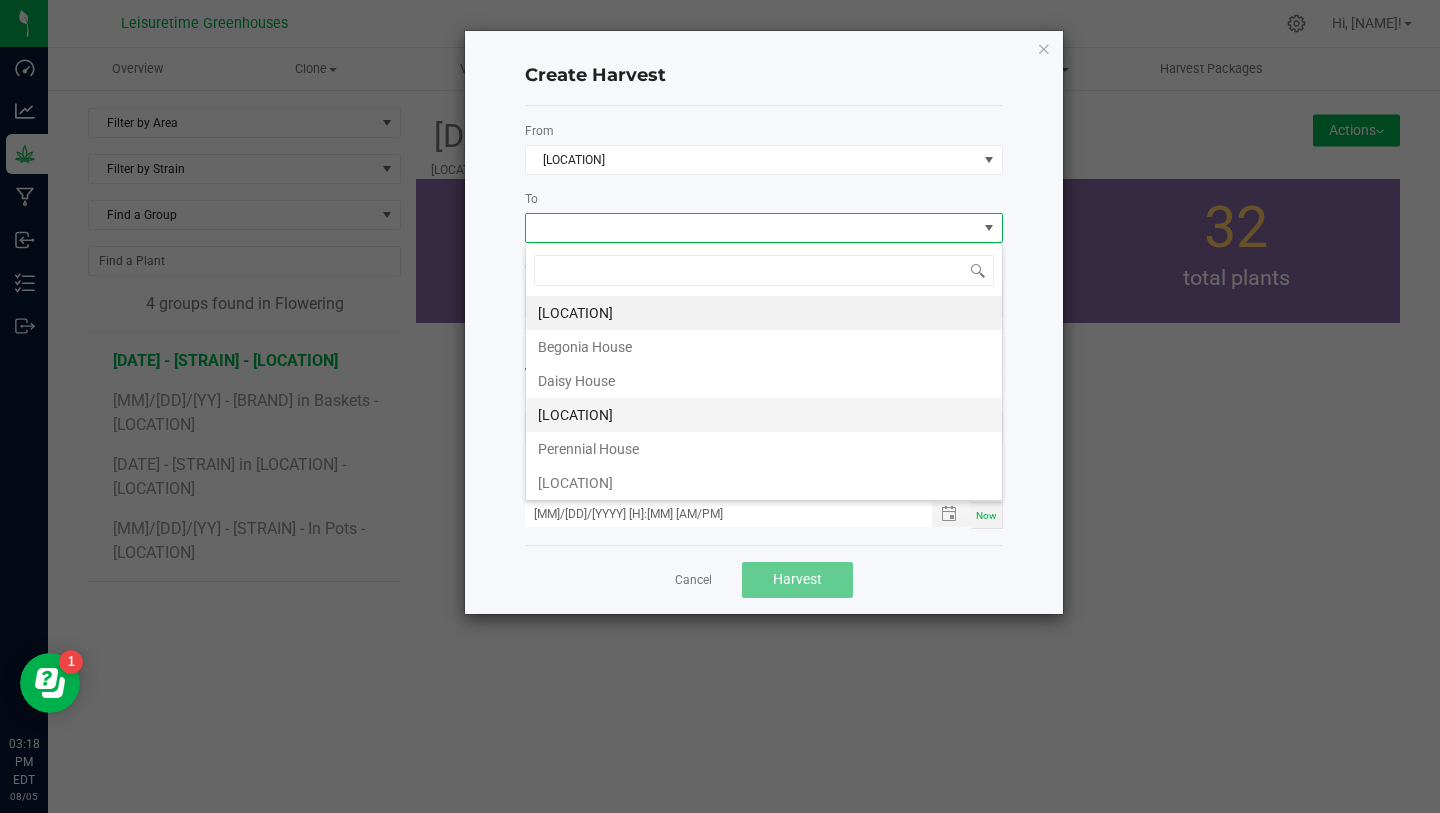 click on "Drying room 1" at bounding box center (764, 415) 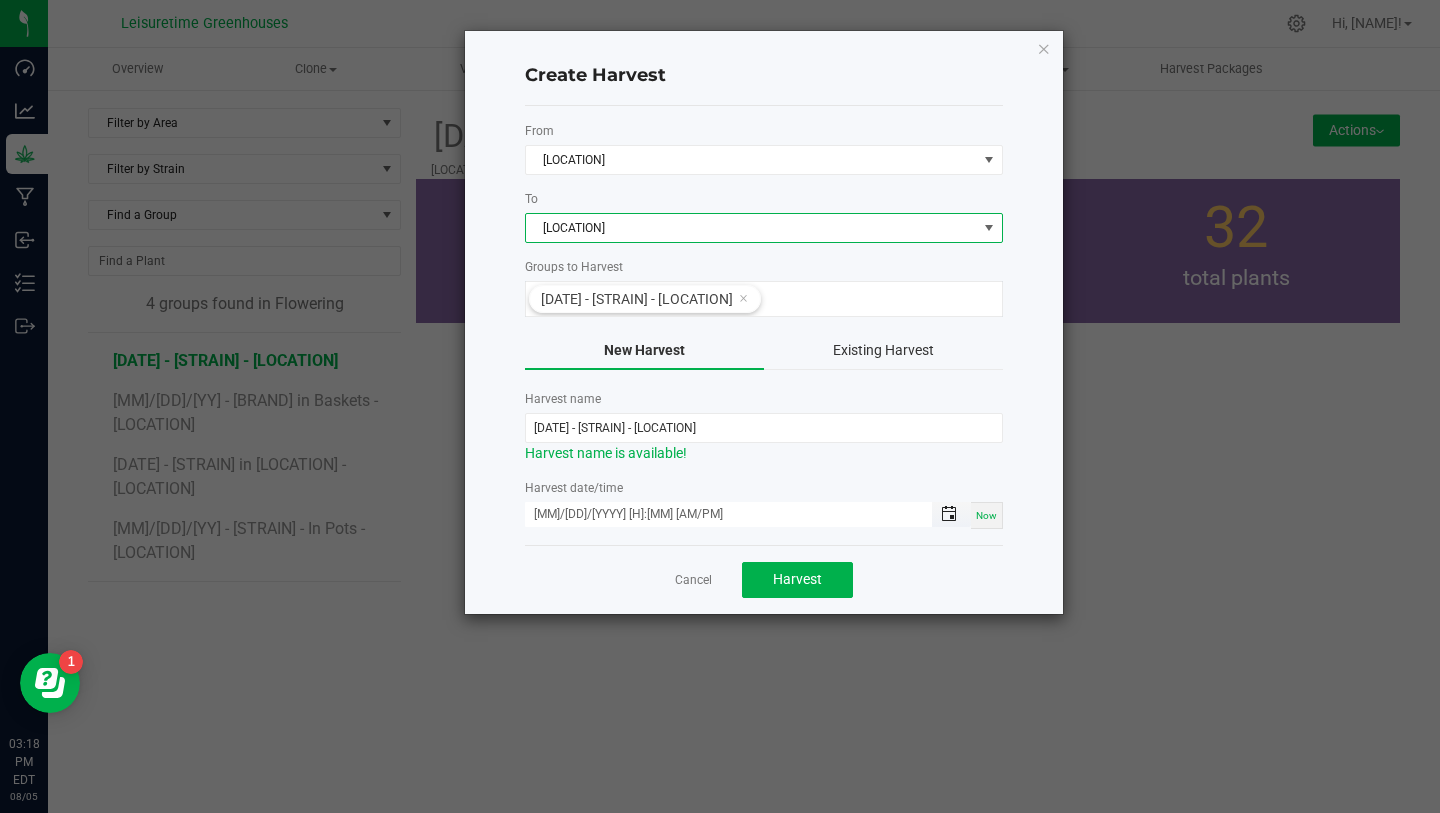click at bounding box center [949, 514] 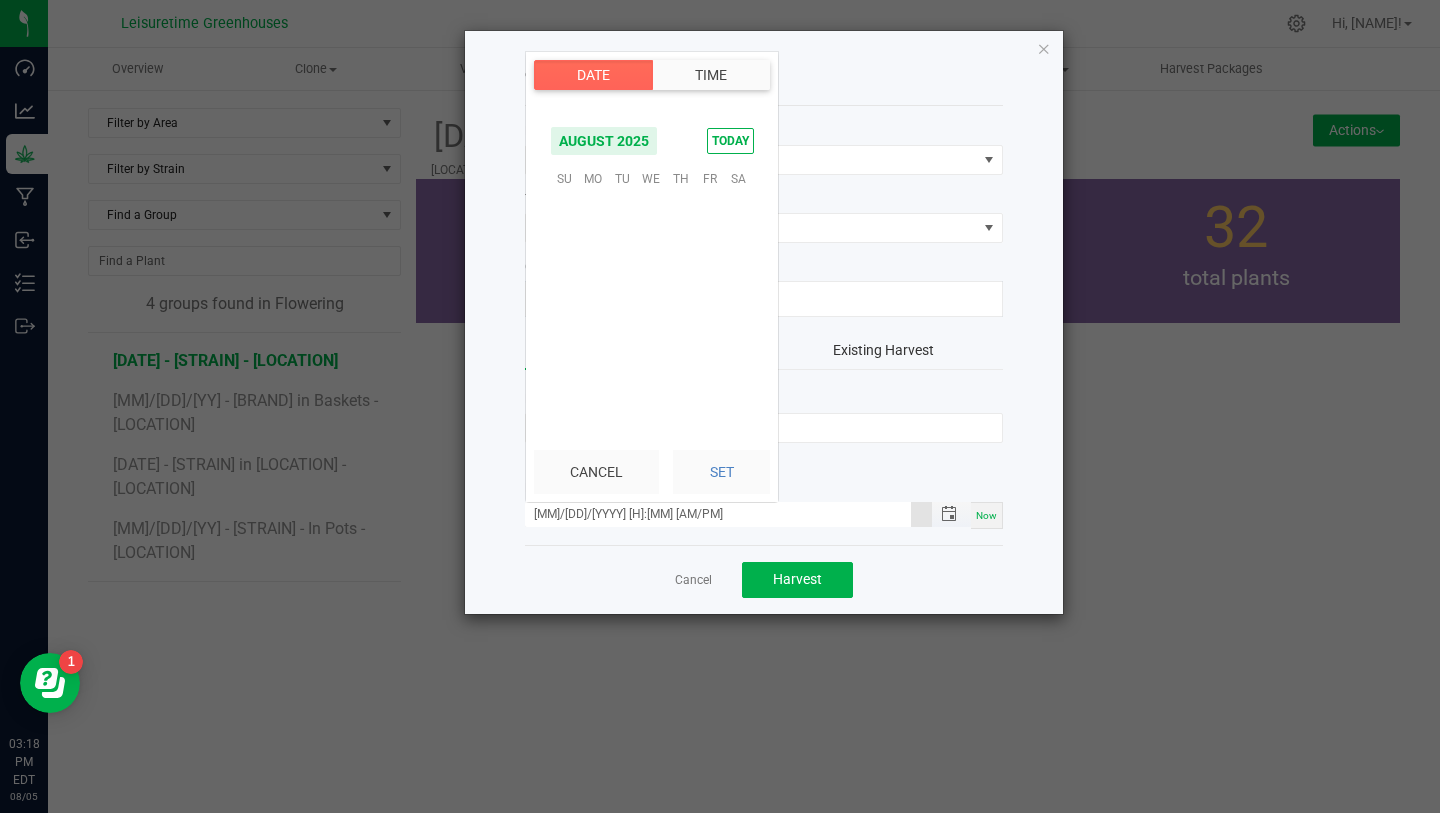 scroll, scrollTop: 0, scrollLeft: 0, axis: both 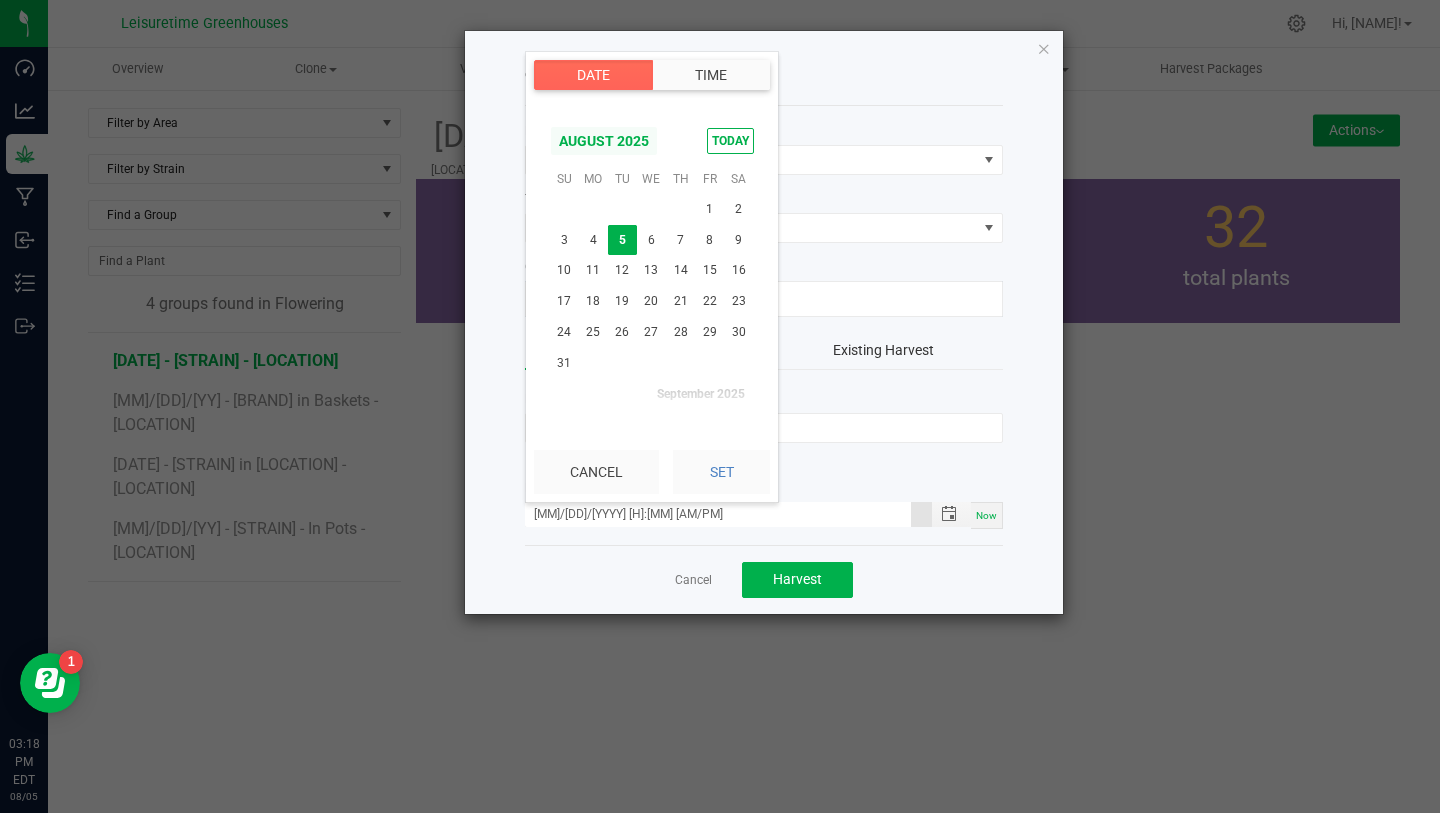 click on "August 2025" at bounding box center (604, 141) 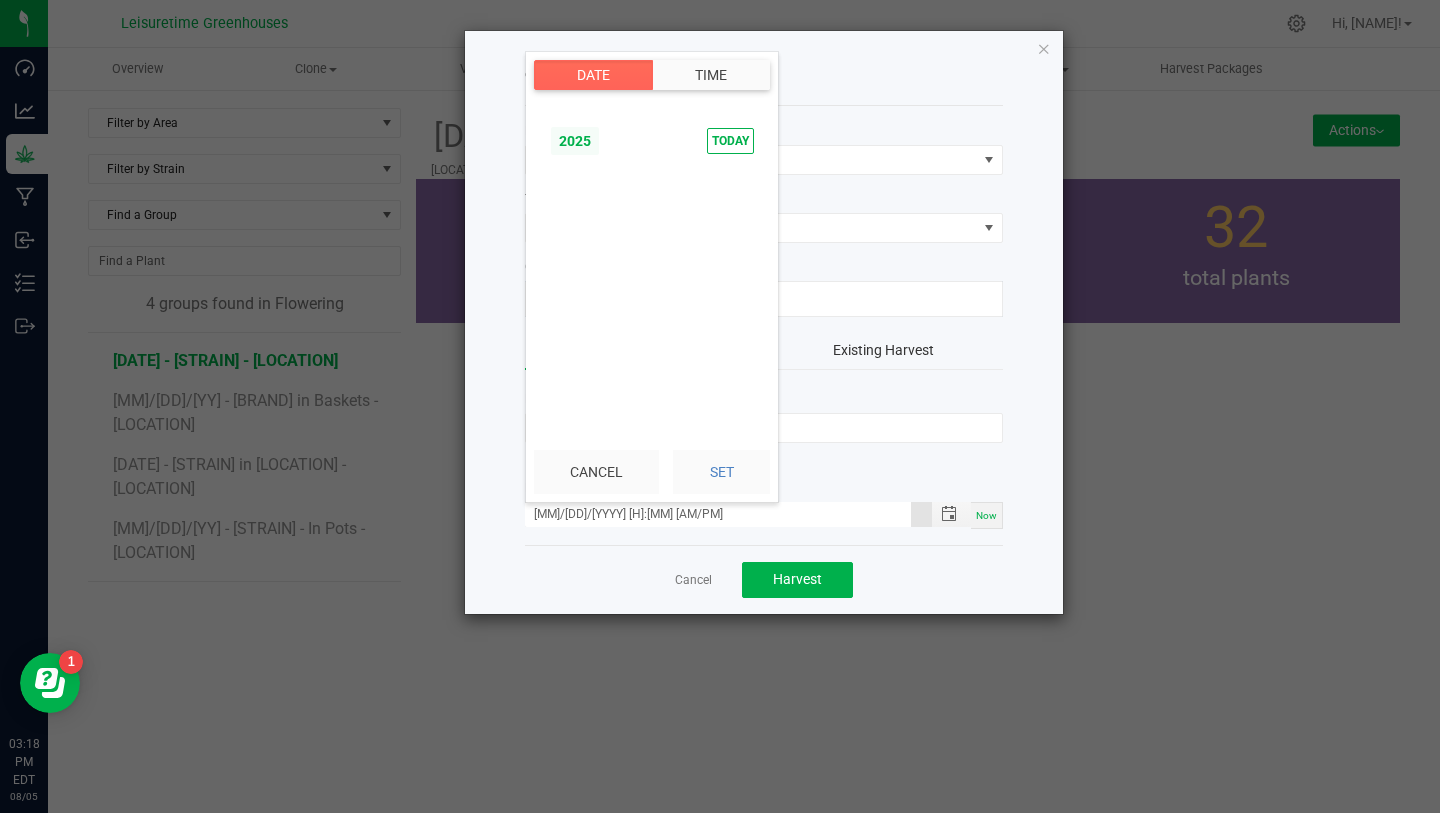 scroll, scrollTop: 19048, scrollLeft: 0, axis: vertical 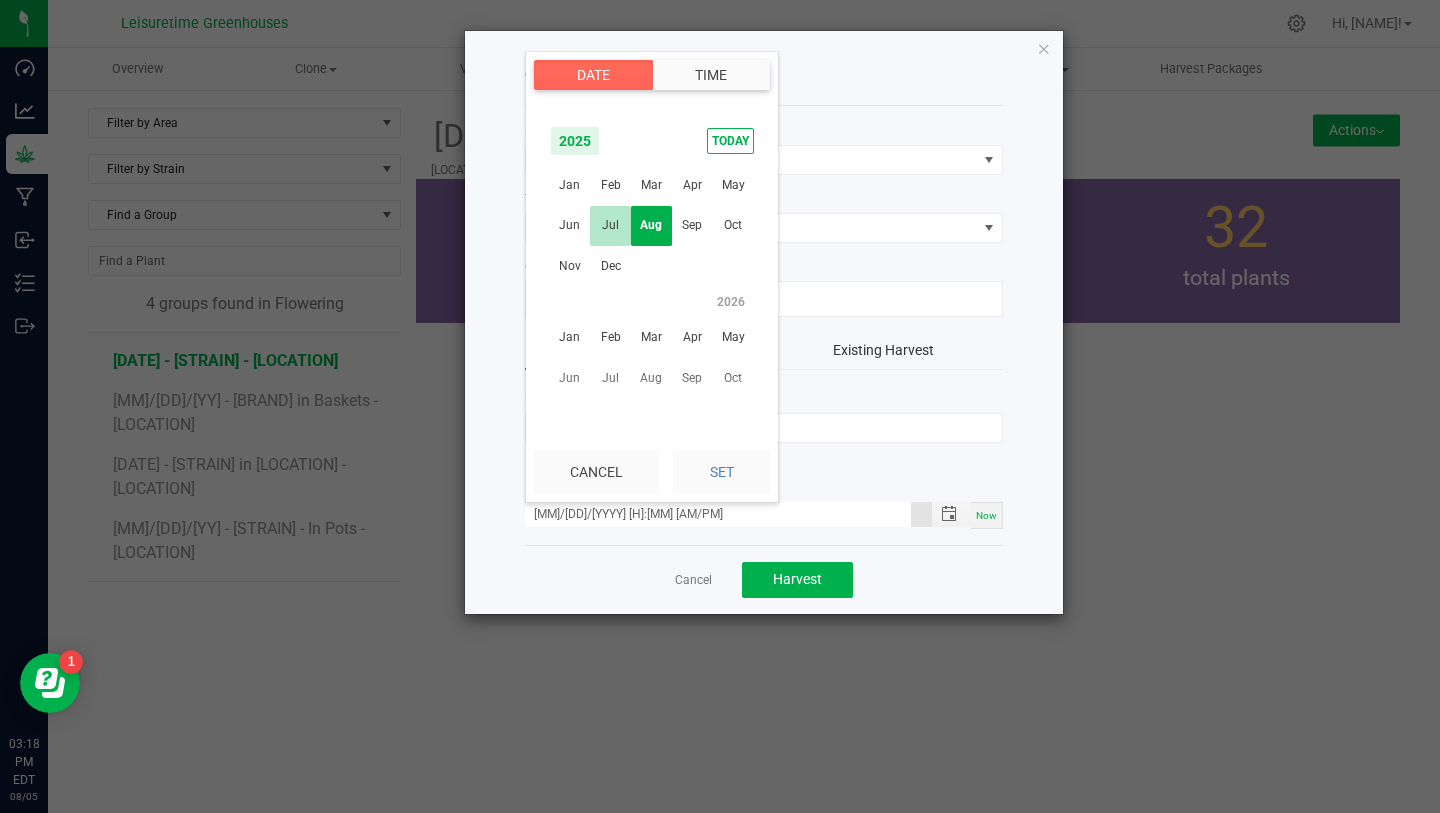 click on "Jul" at bounding box center (610, 225) 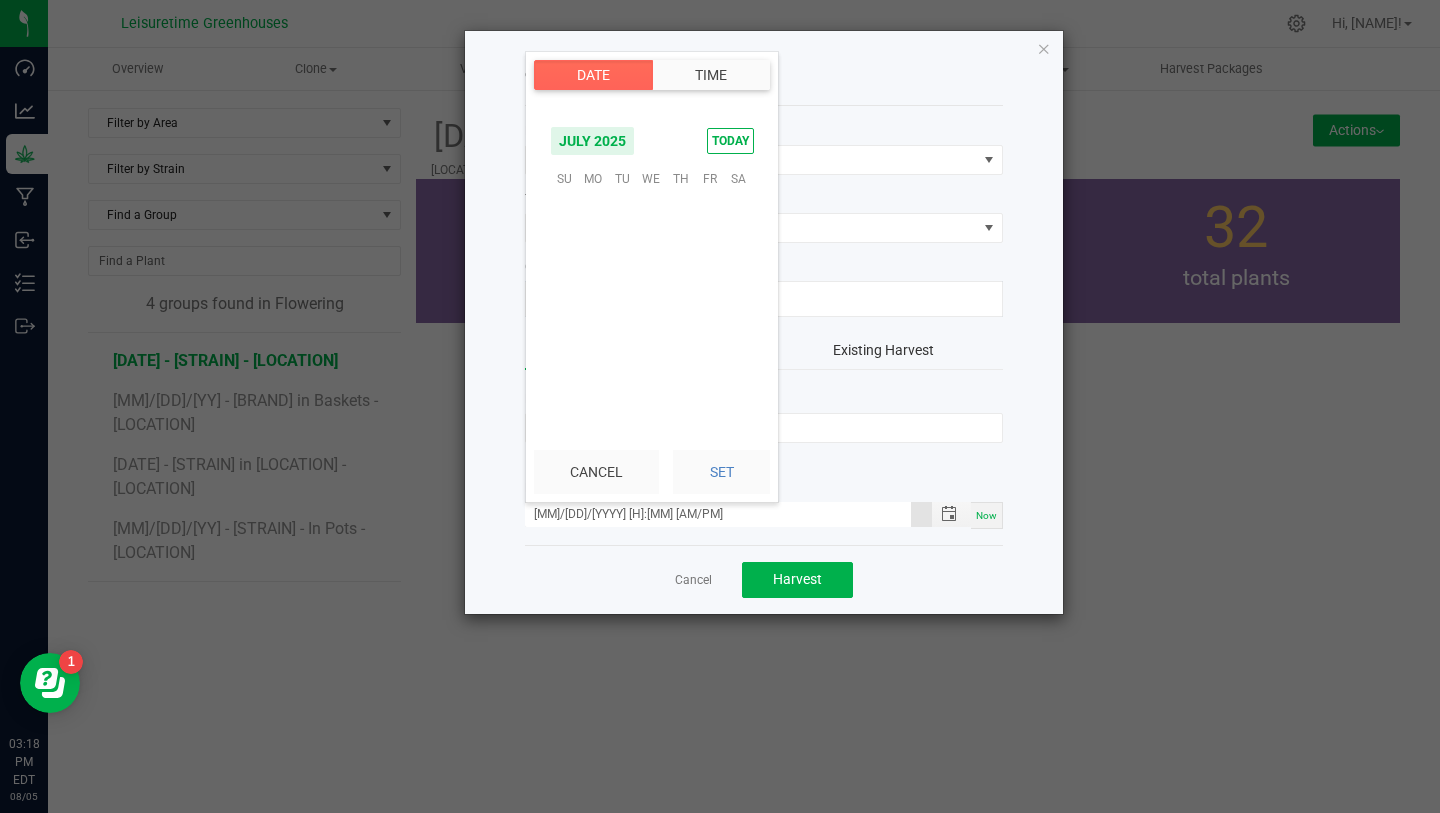 scroll, scrollTop: 323954, scrollLeft: 0, axis: vertical 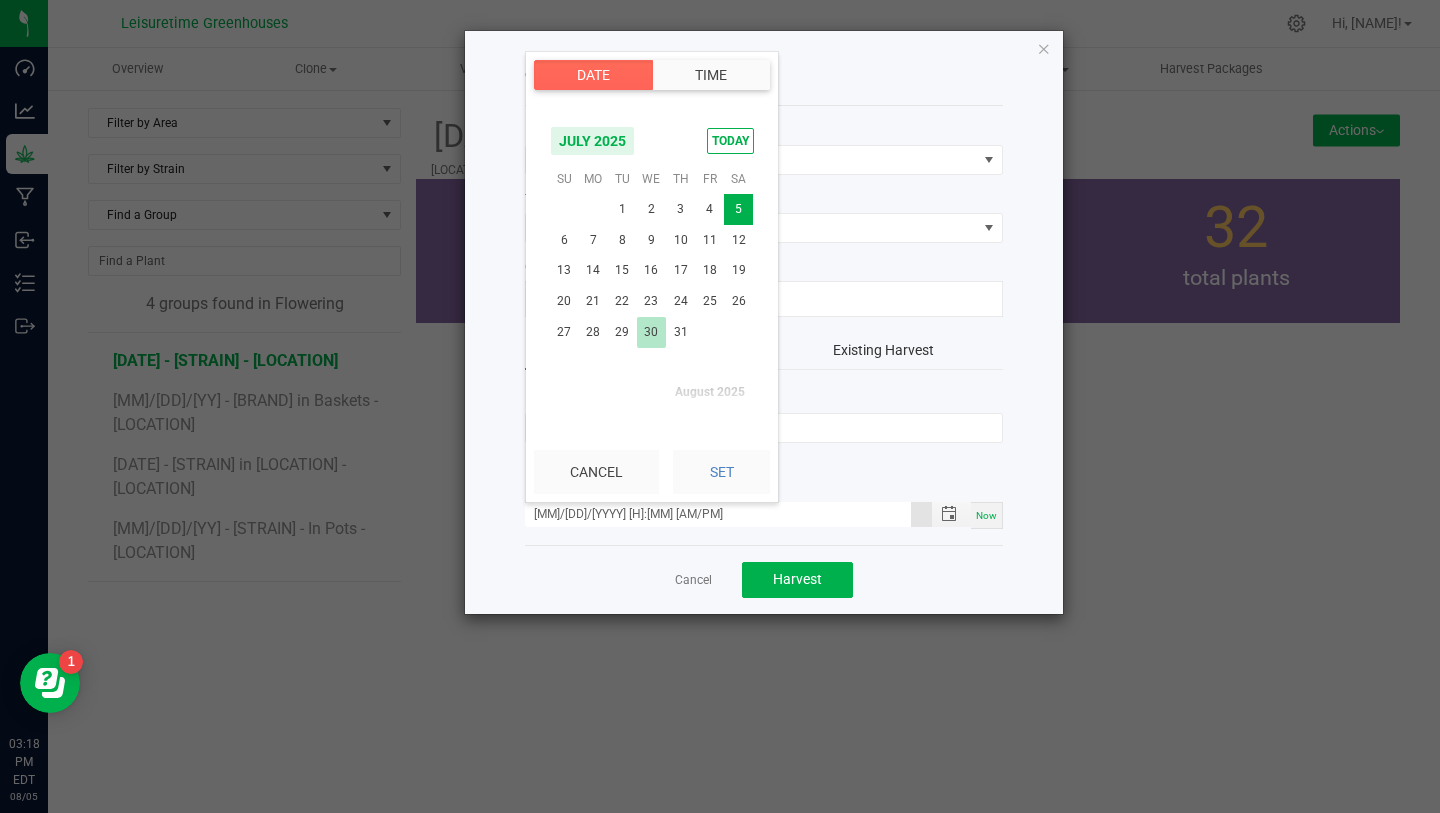 click on "30" at bounding box center [651, 332] 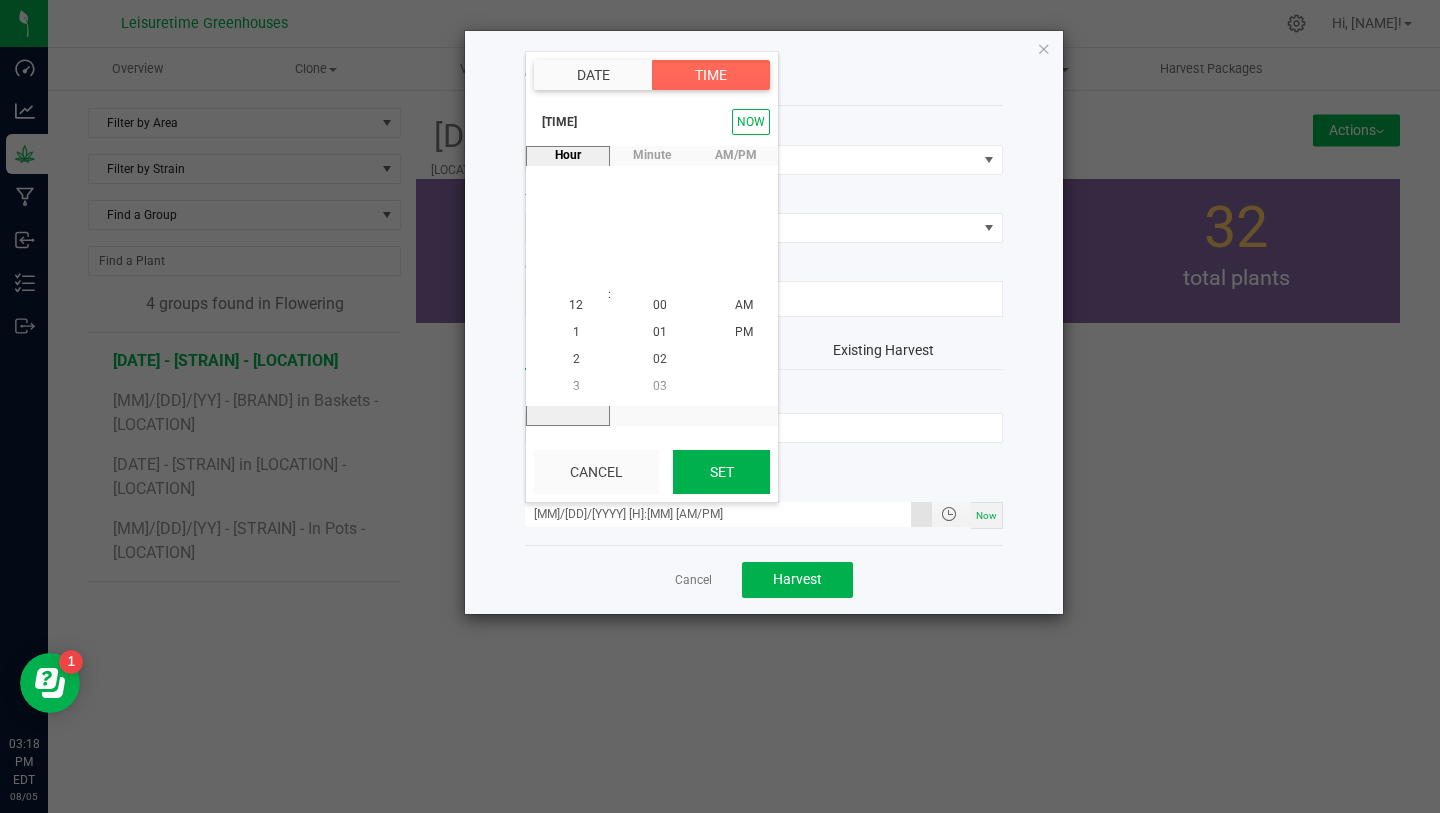 scroll, scrollTop: 407, scrollLeft: 0, axis: vertical 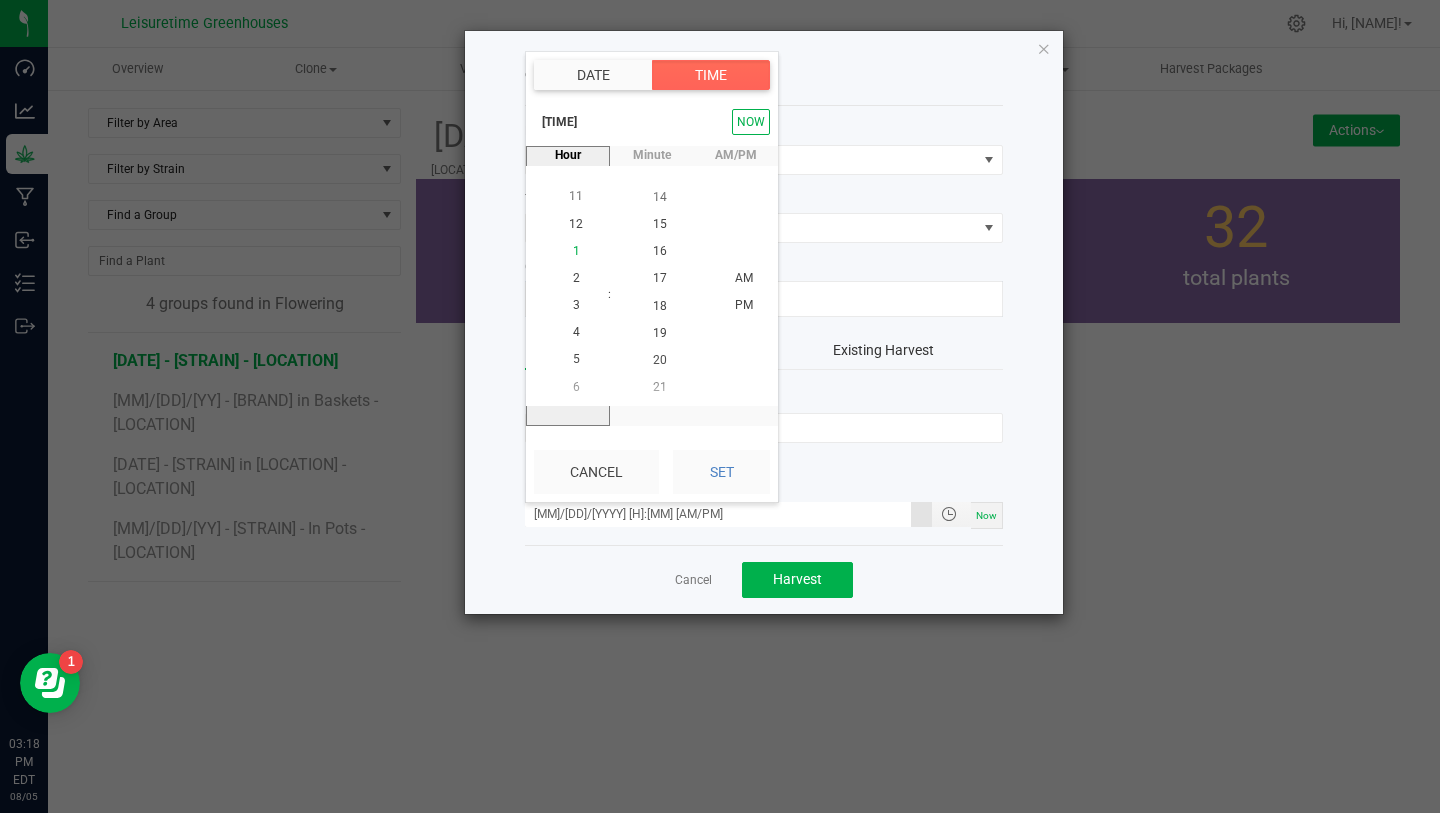 click on "1" 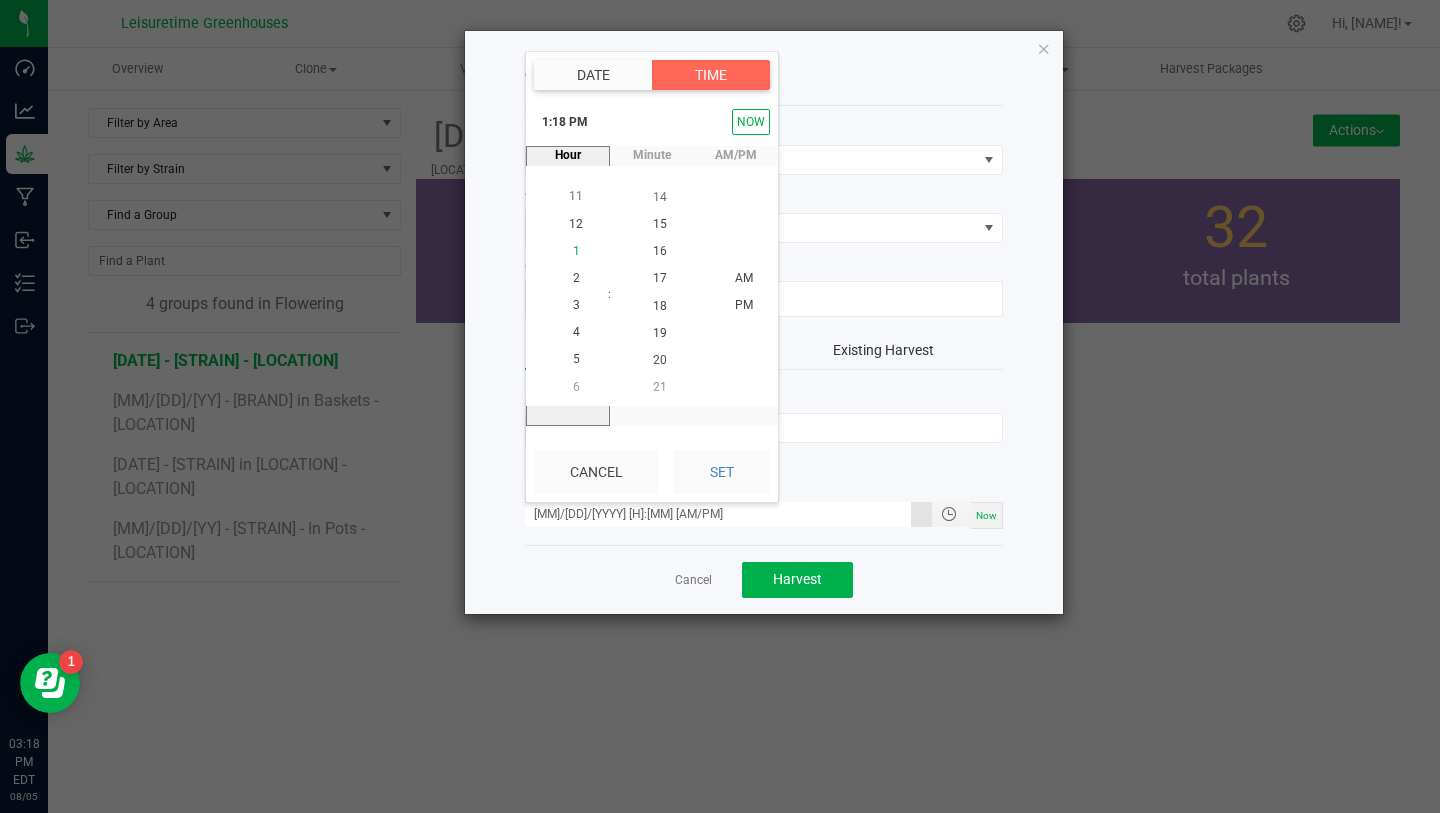 scroll, scrollTop: 353, scrollLeft: 0, axis: vertical 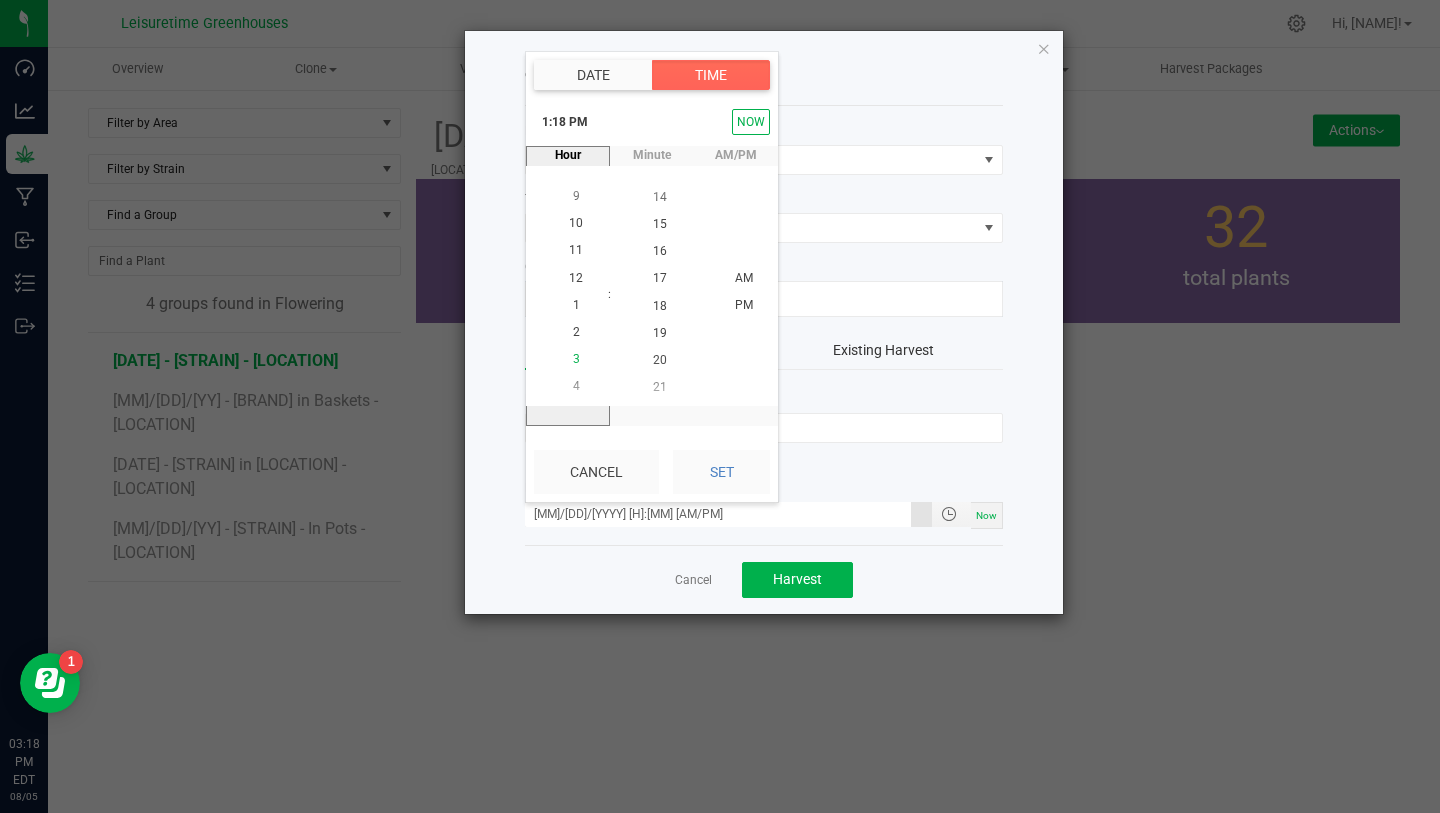 click on "3" 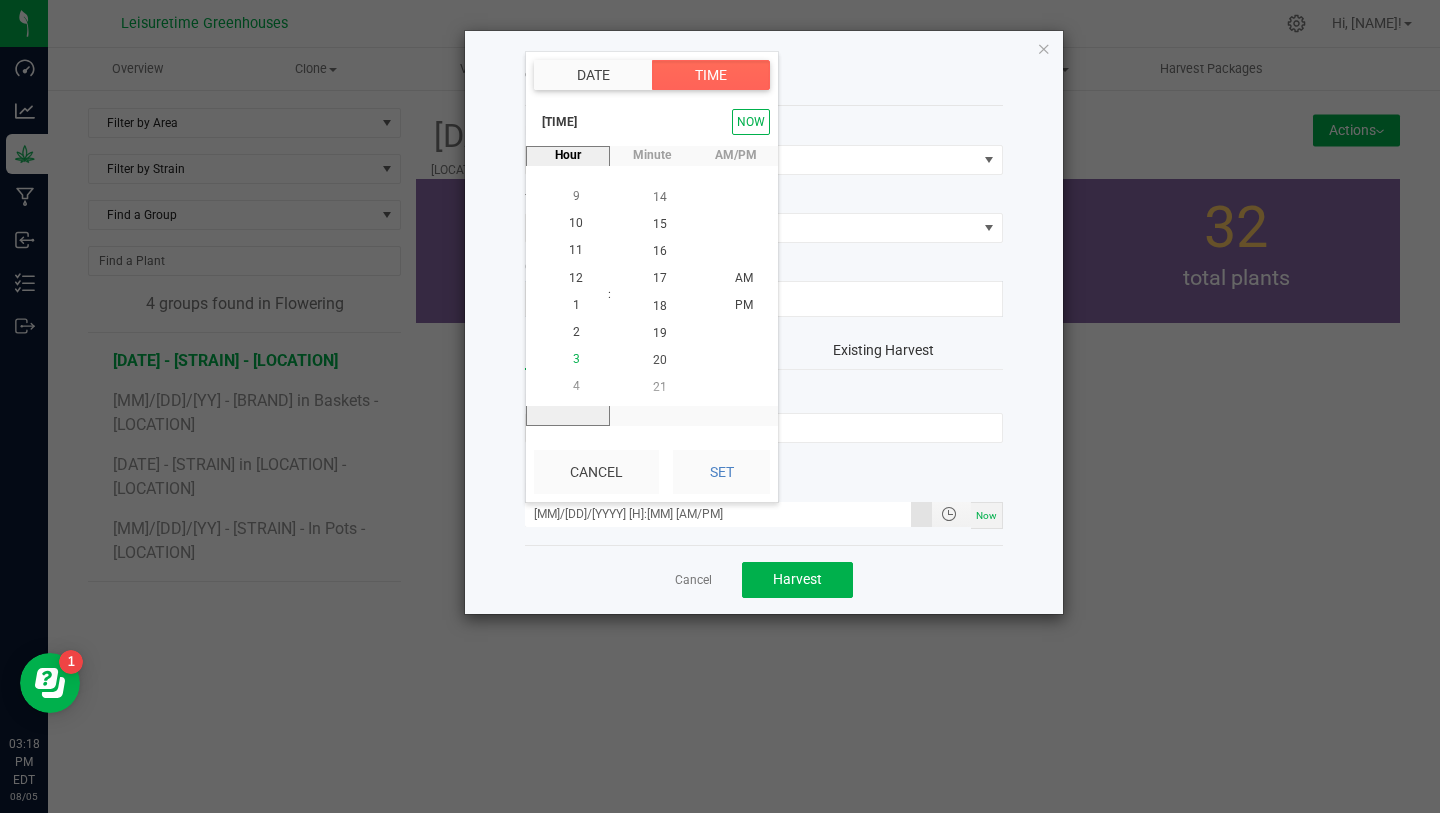 scroll, scrollTop: 407, scrollLeft: 0, axis: vertical 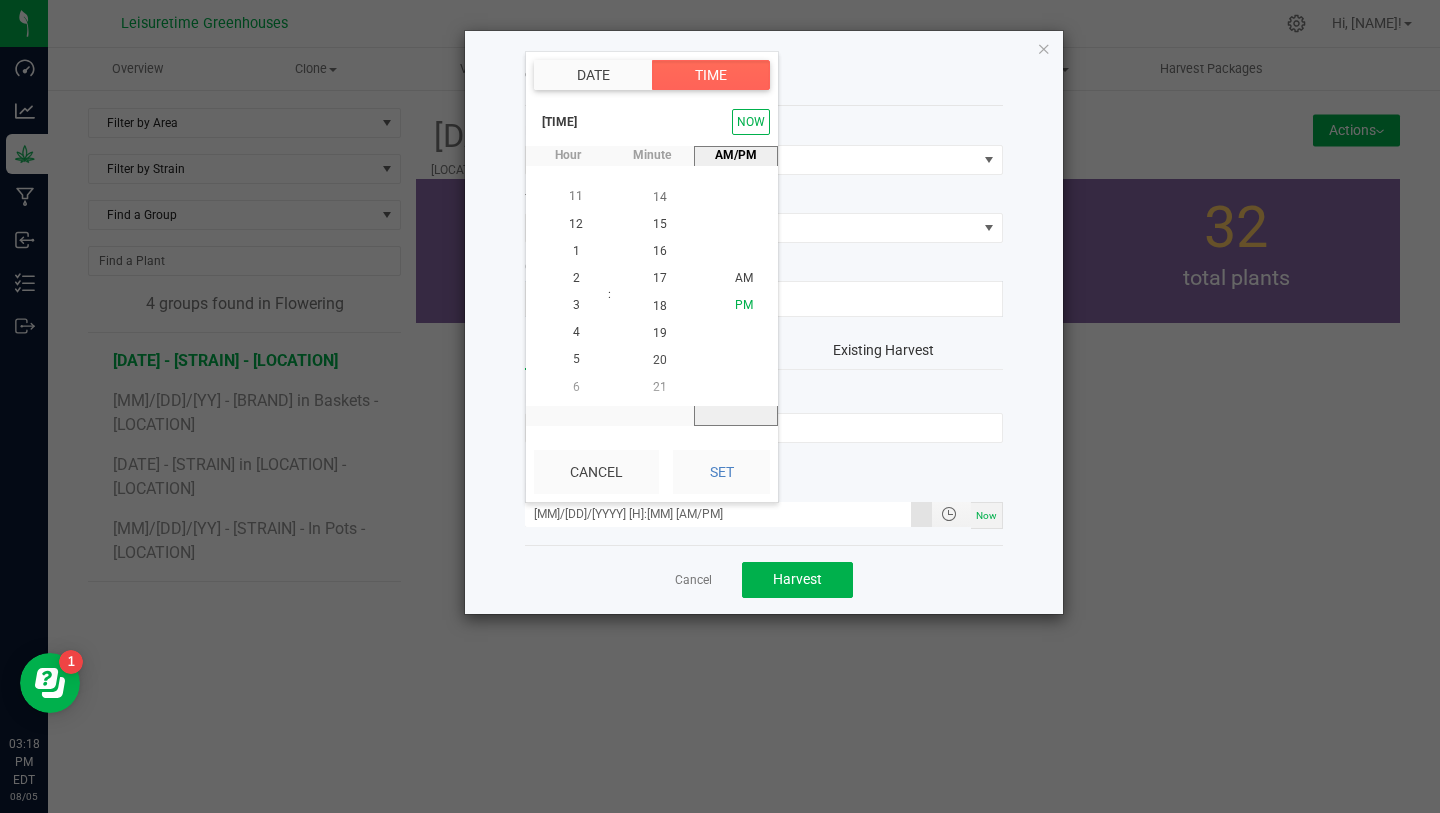 click on "PM" 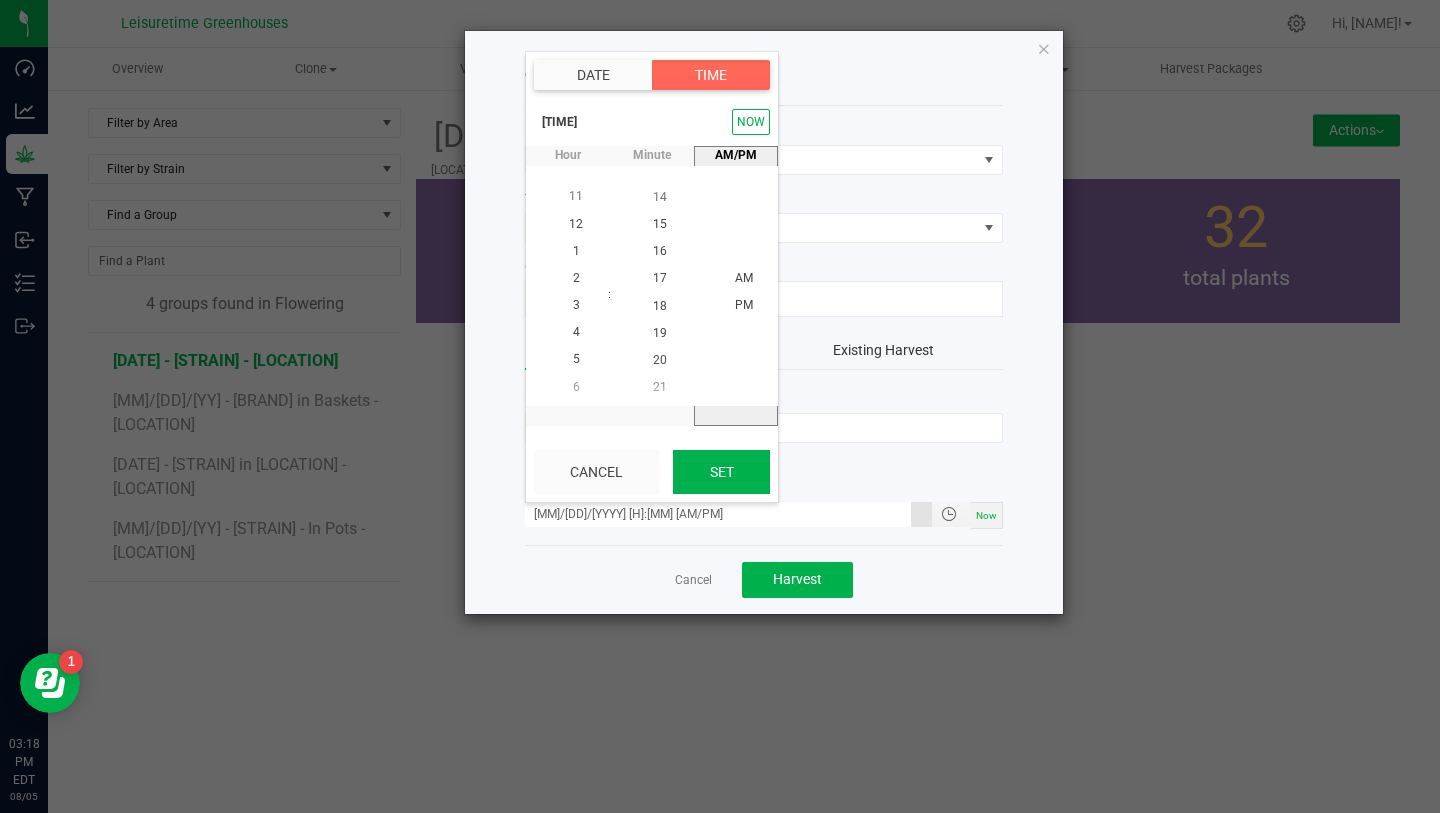 click on "Set" 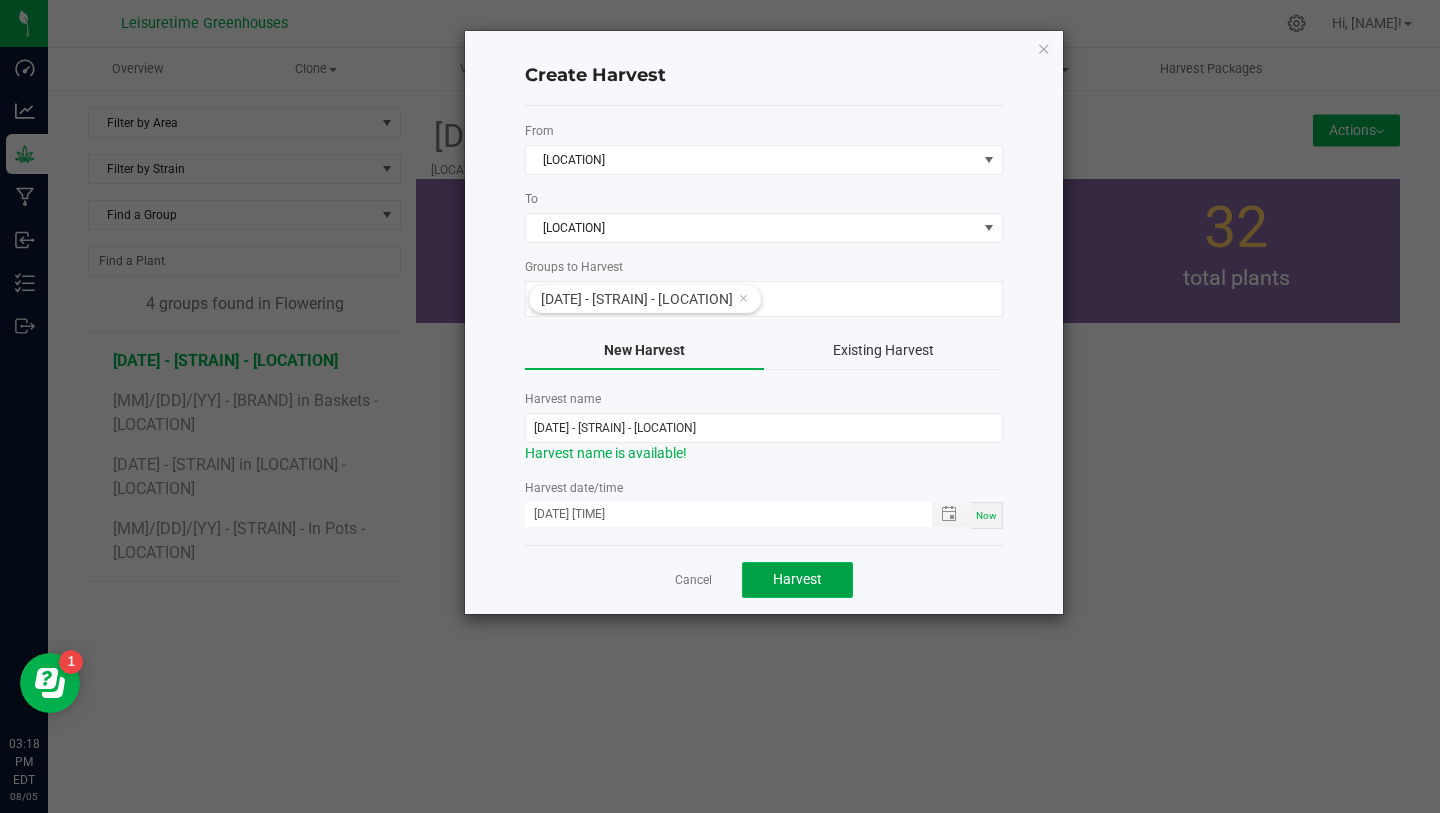 click on "Harvest" 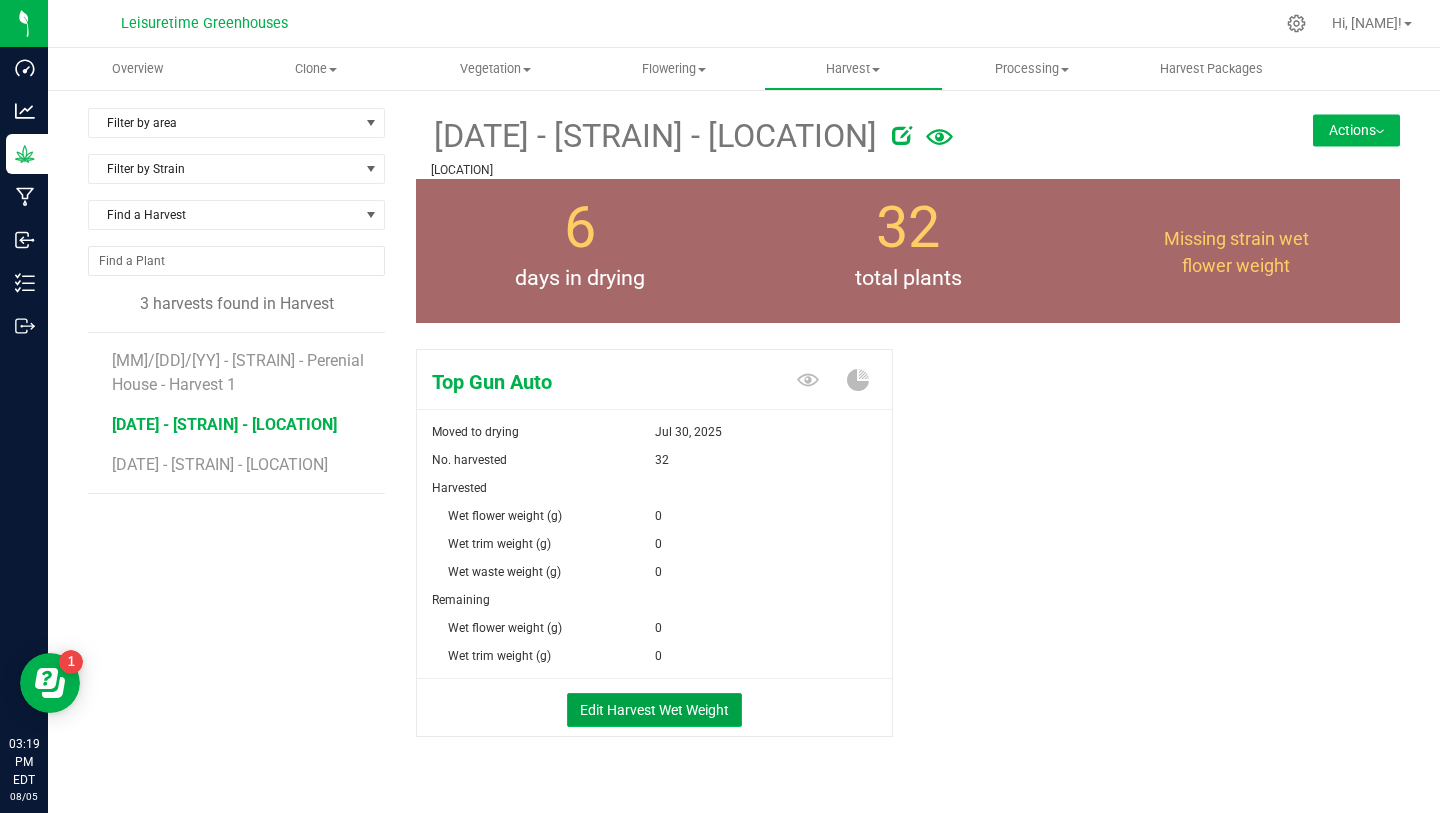 click on "Edit Harvest Wet Weight" at bounding box center (654, 710) 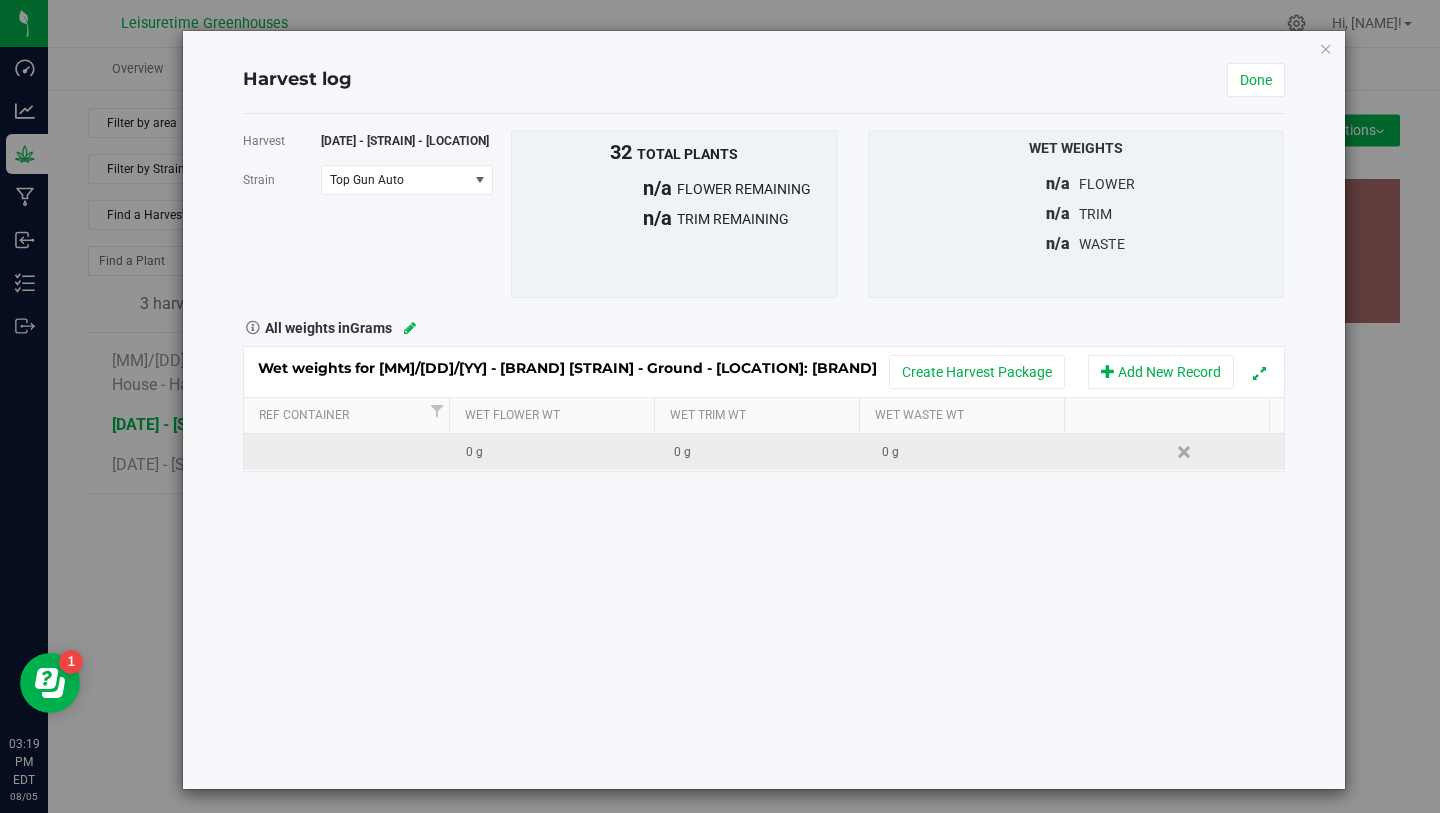 click on "0 g" at bounding box center (562, 452) 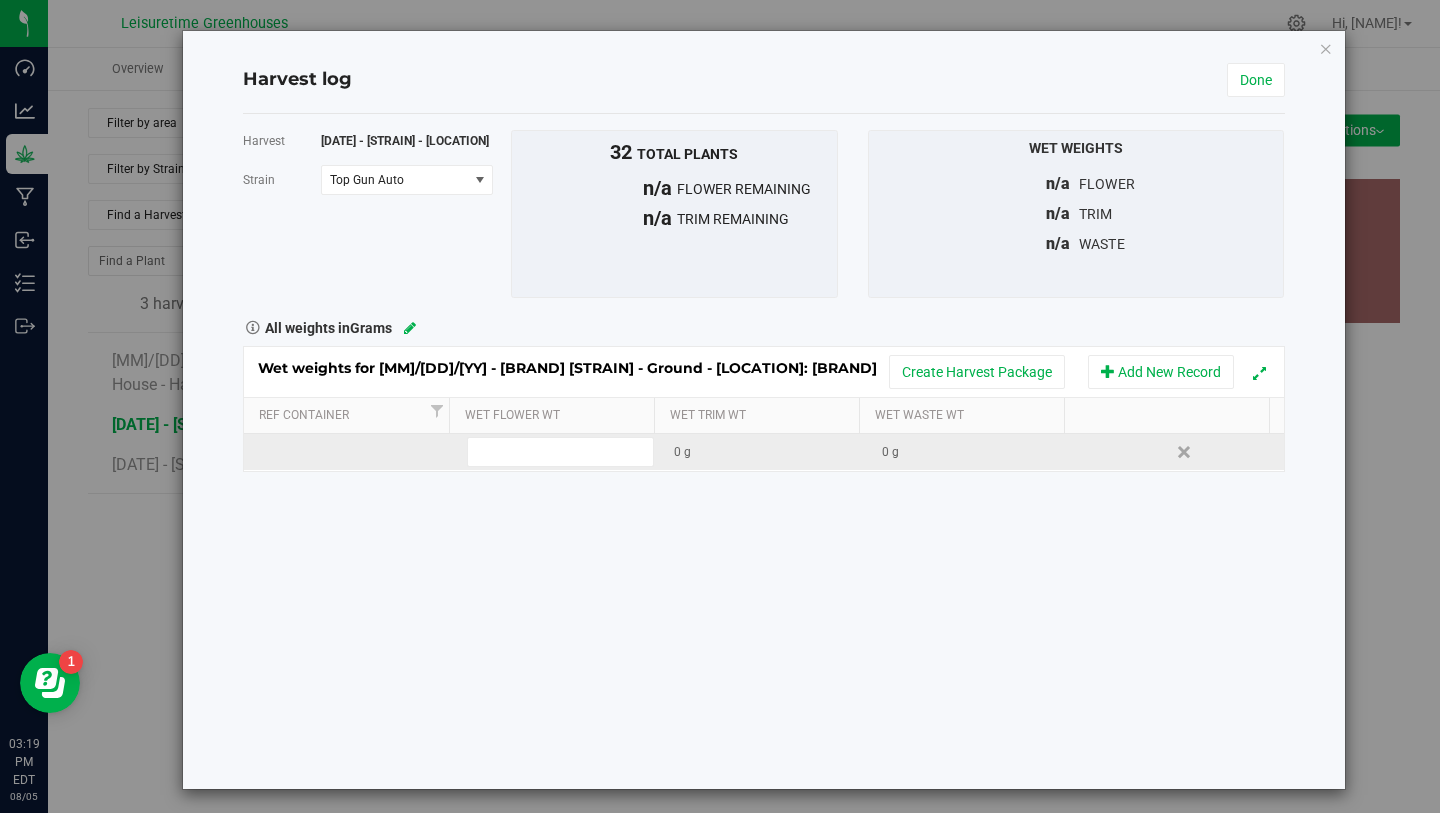 click at bounding box center (348, 452) 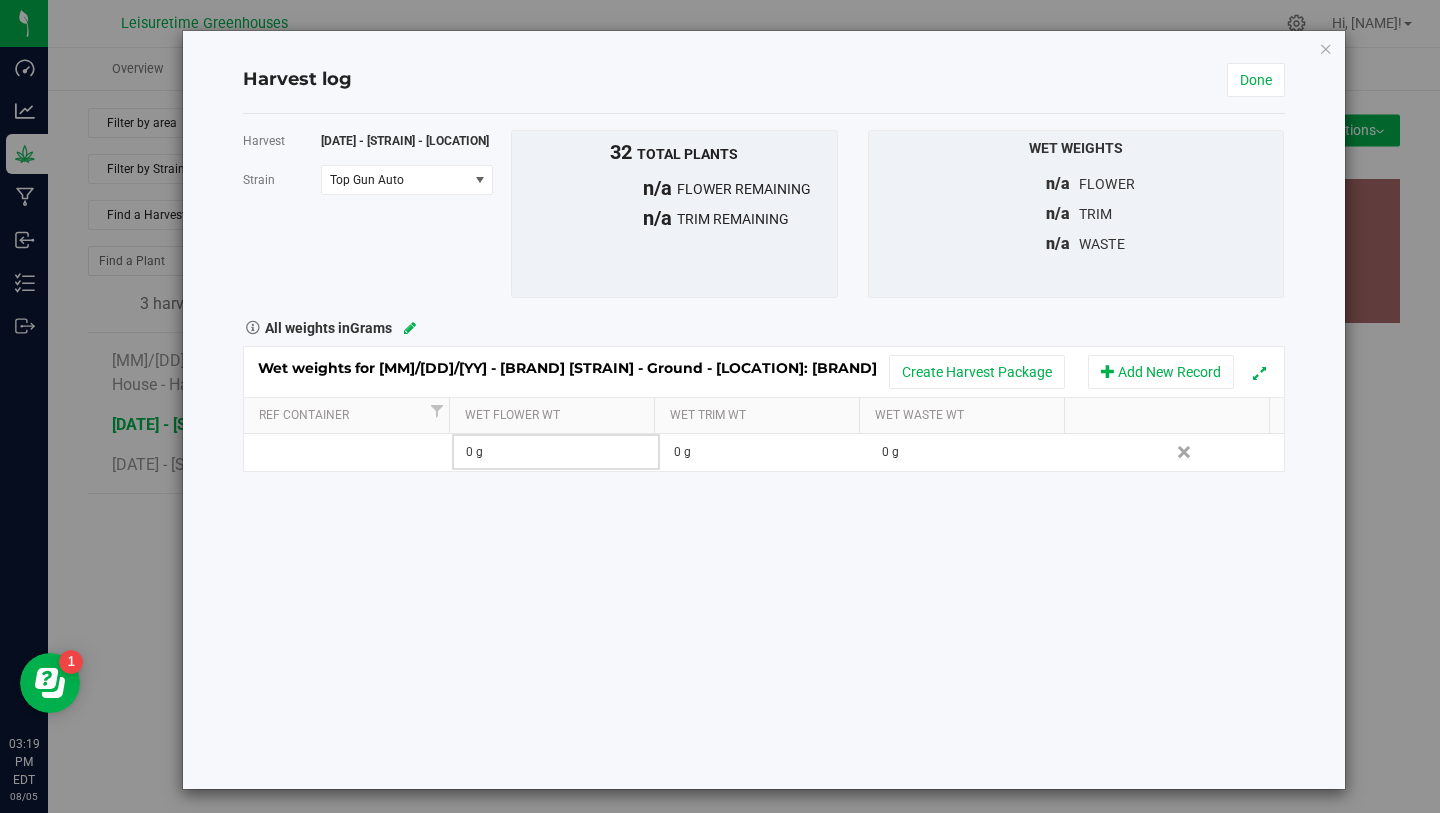 click on "0 g" at bounding box center (562, 452) 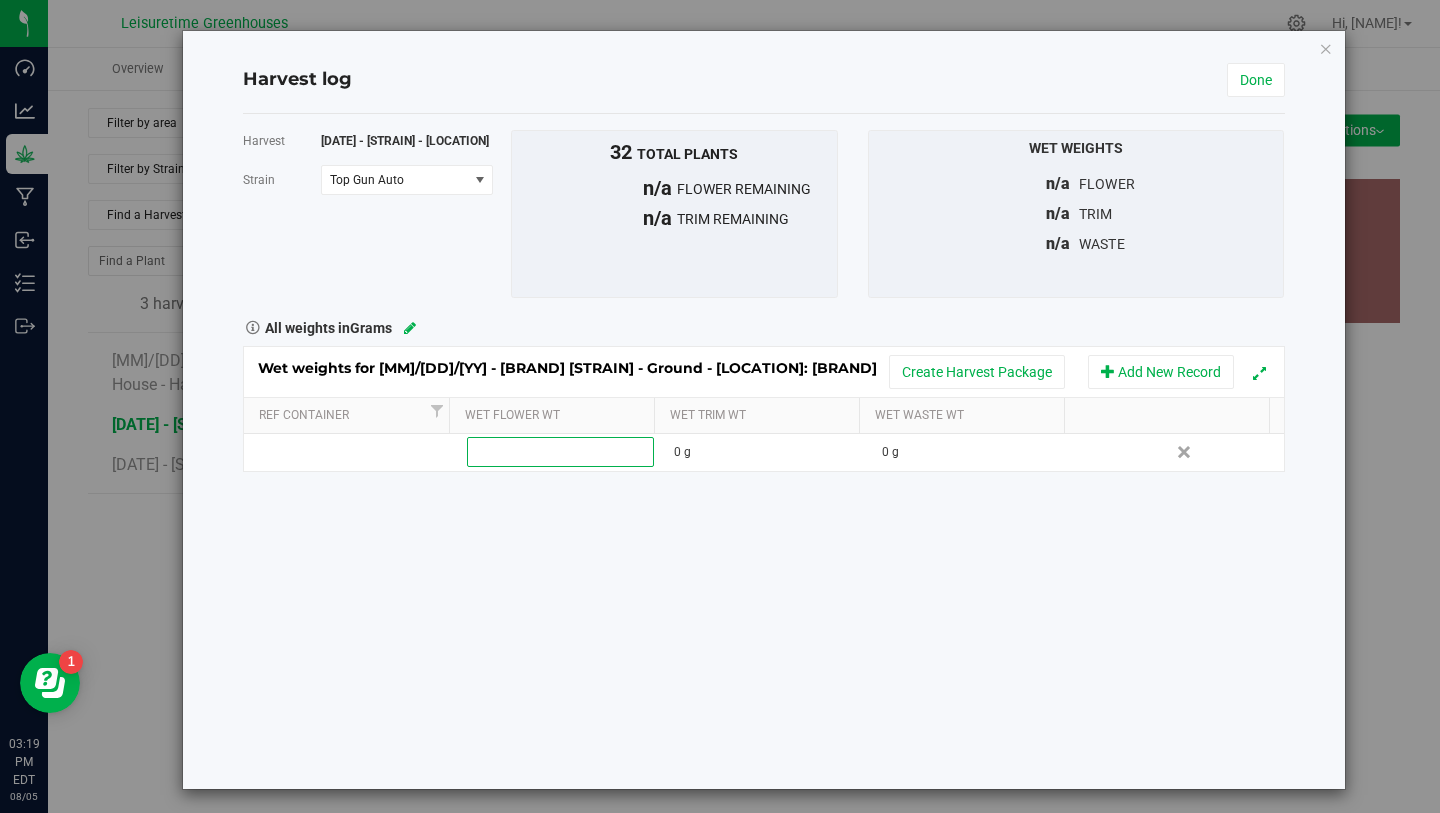 click at bounding box center [560, 452] 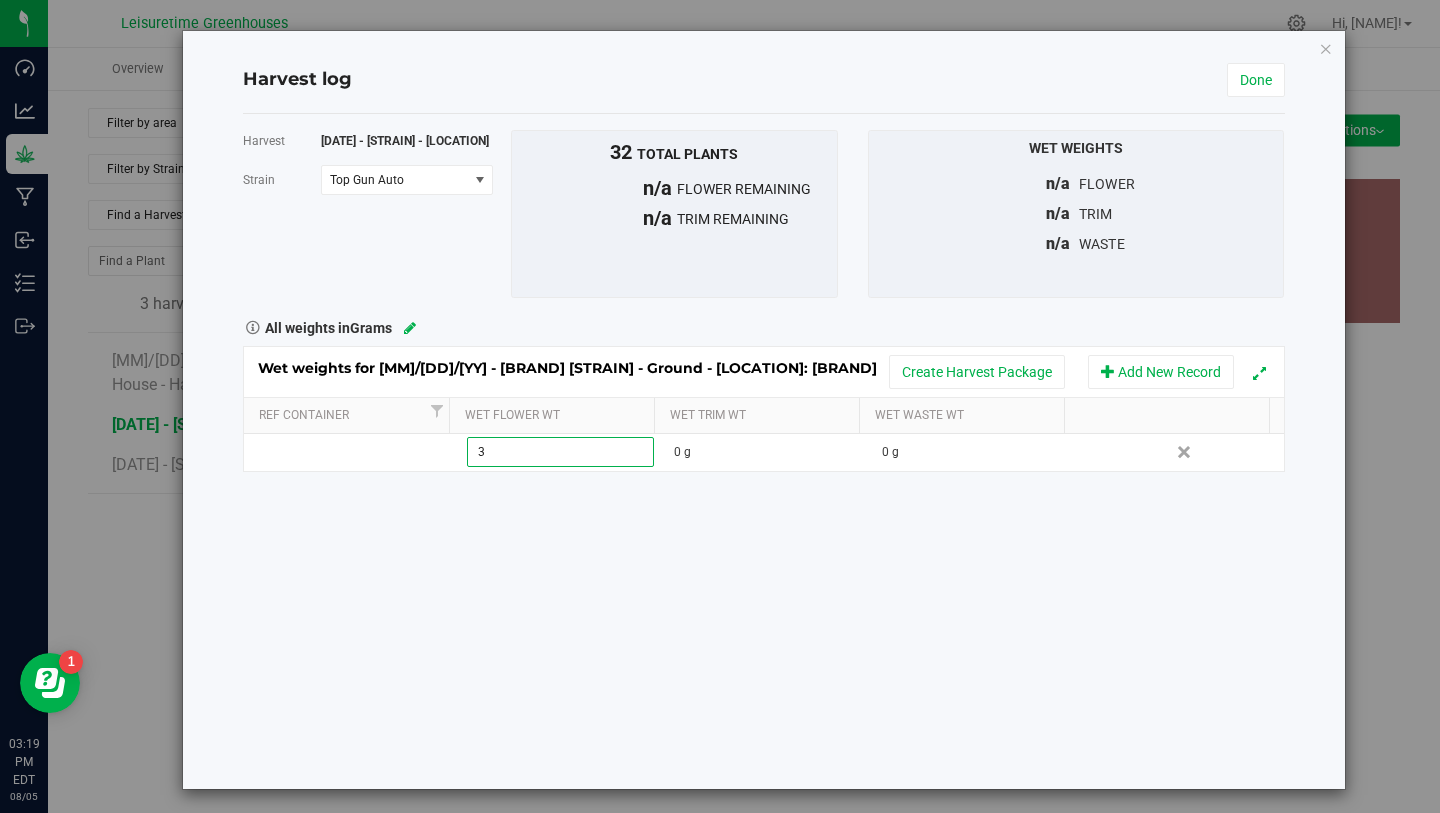 type on "39" 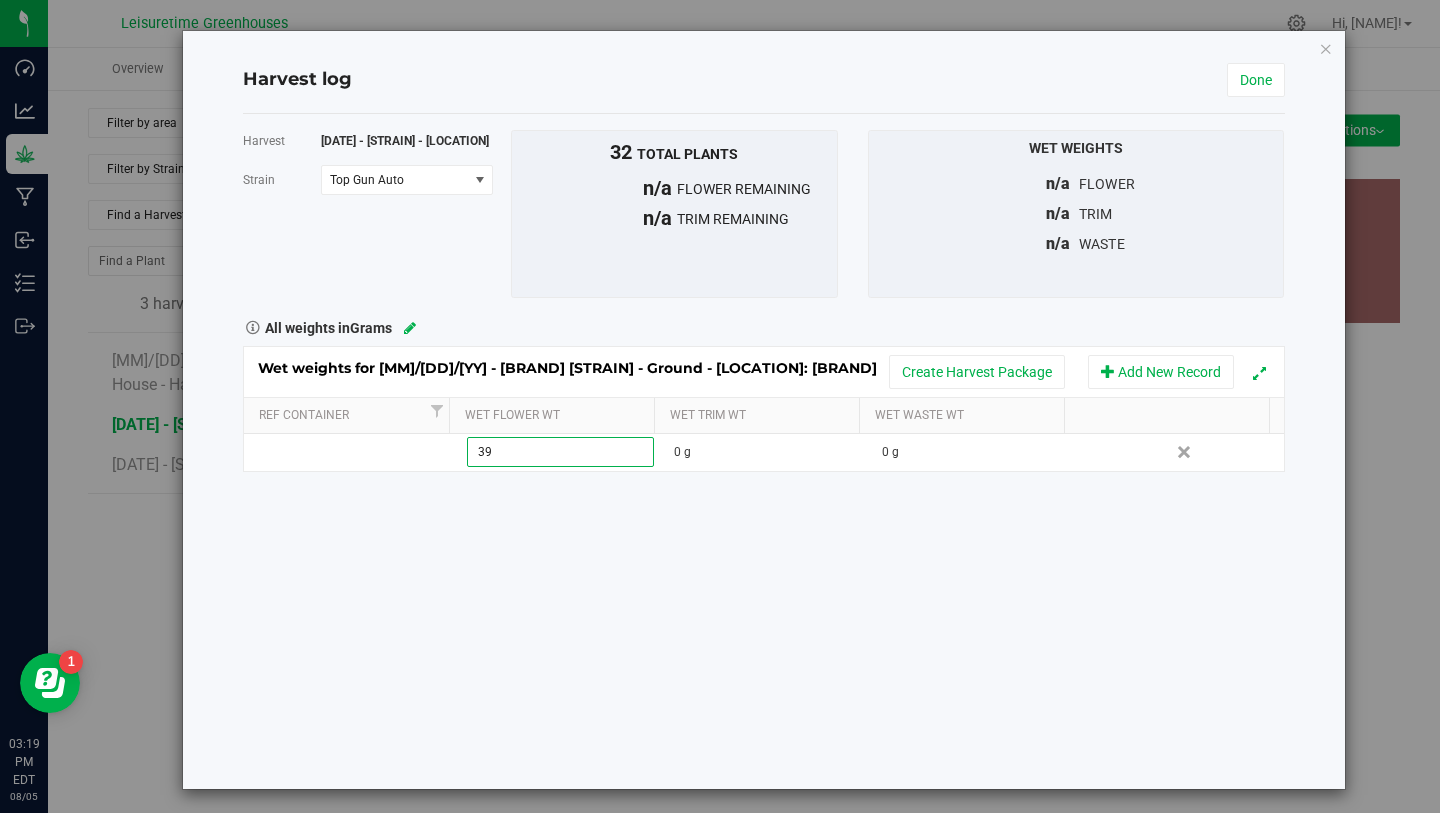 type on "39.0000 g" 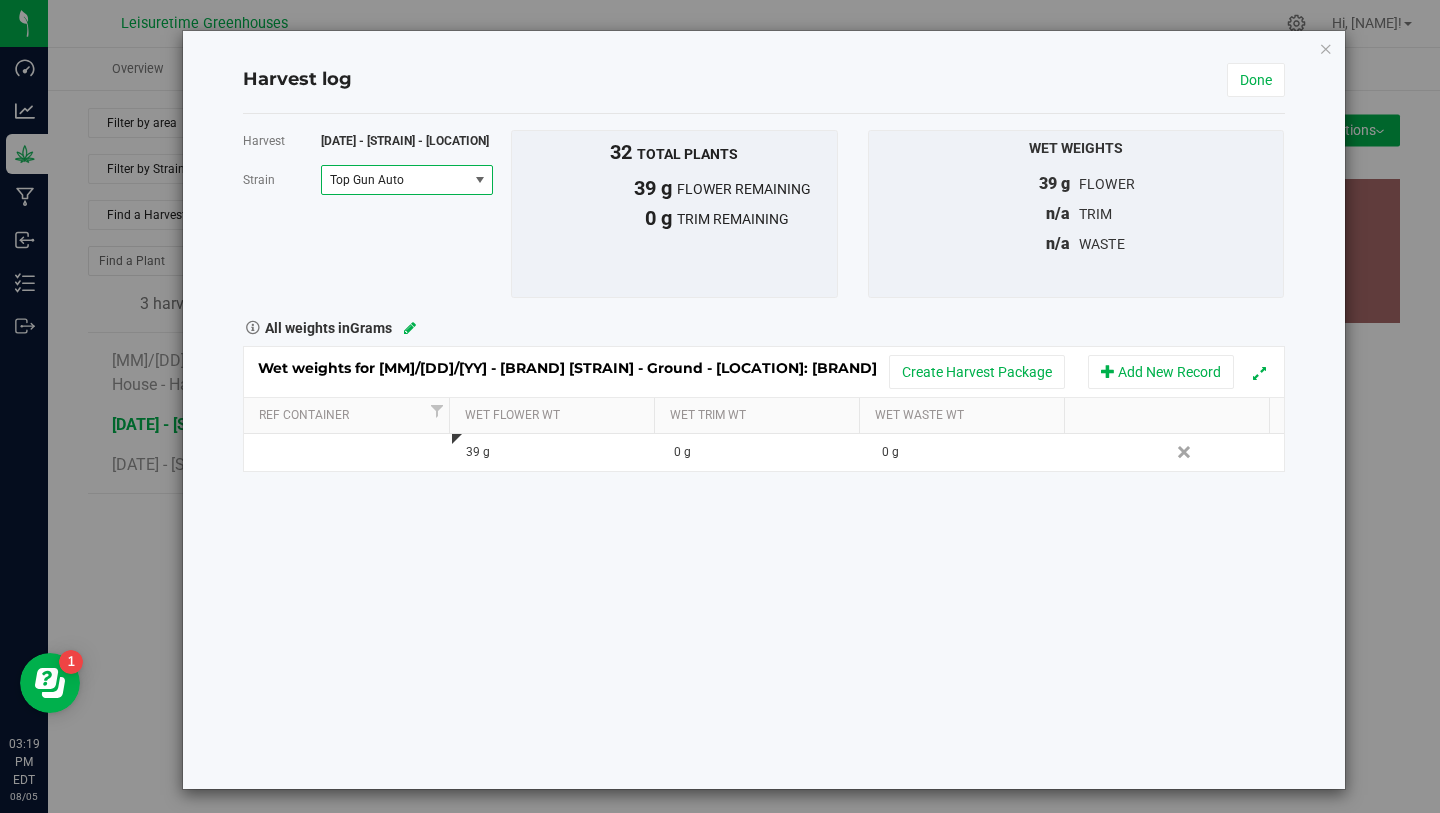 click on "Top Gun Auto" at bounding box center [392, 180] 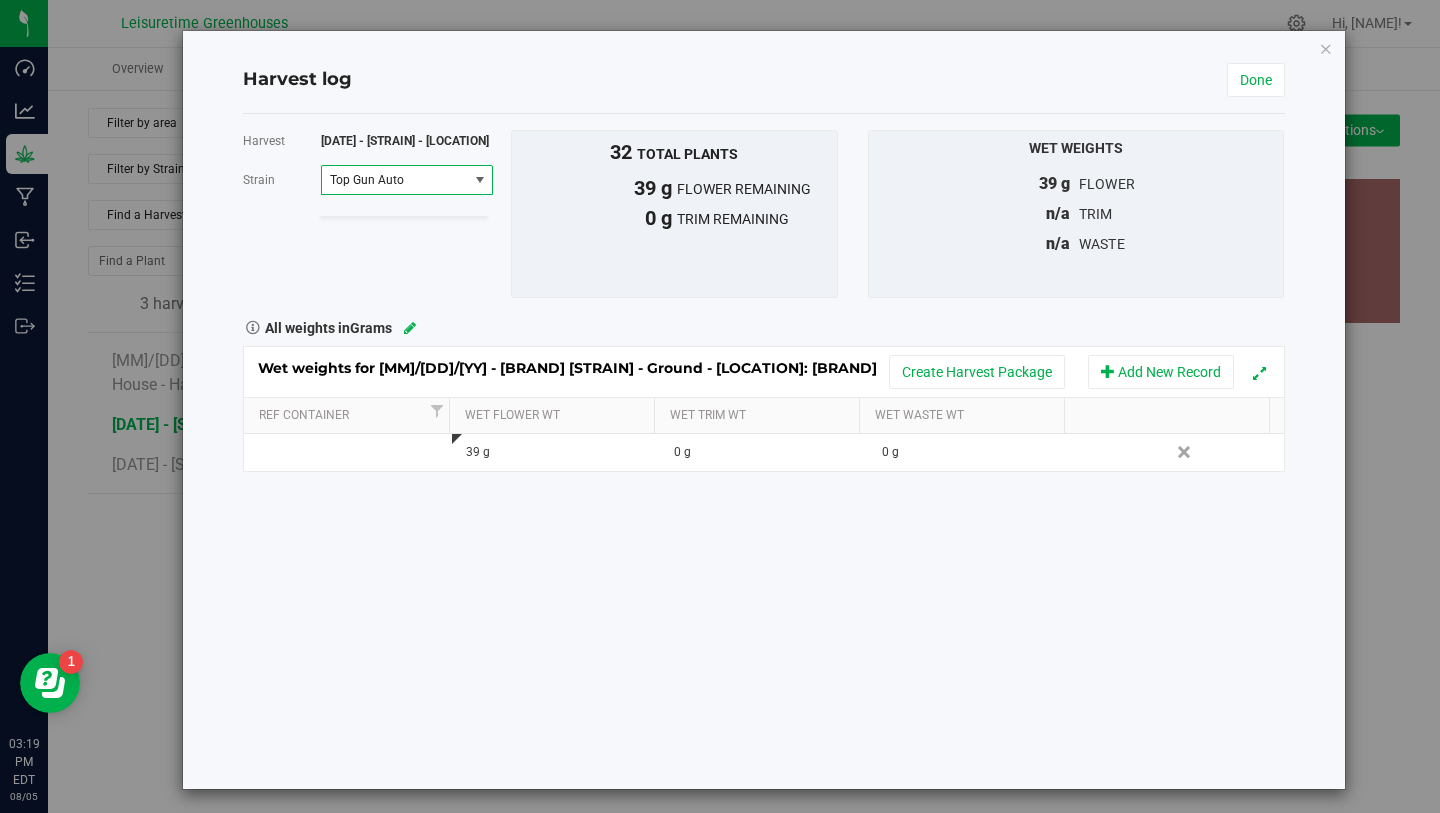 click on "Harvest
4/17/25 - Top Gun Auto - Ground - Vegetable House
Strain
Top Gun Auto Select strain Top Gun Auto
To bulk upload dry weights:
Export to CSV
Upload the CSV file  with weights entered
32
total plants" at bounding box center (764, 301) 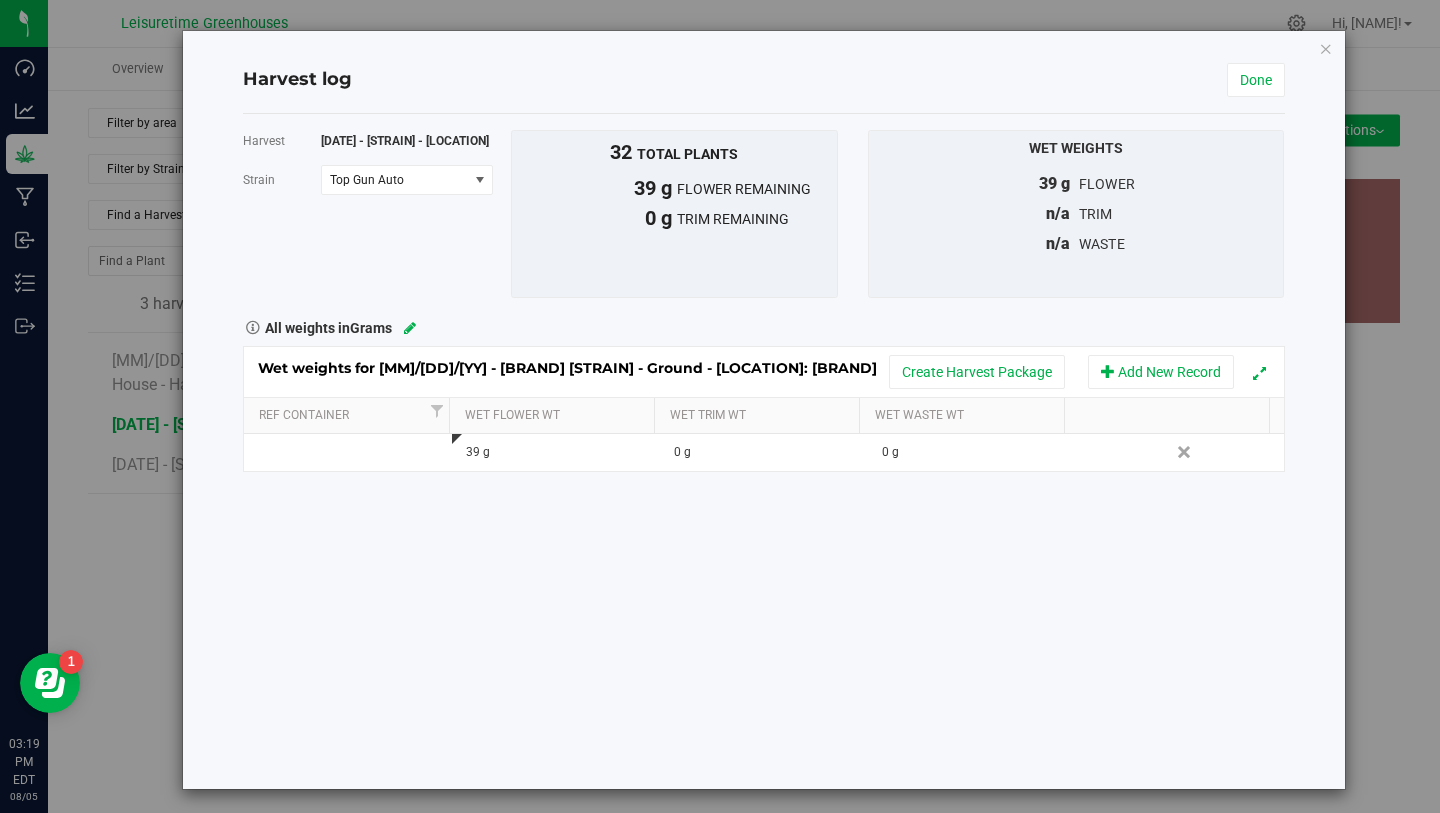 click at bounding box center (410, 328) 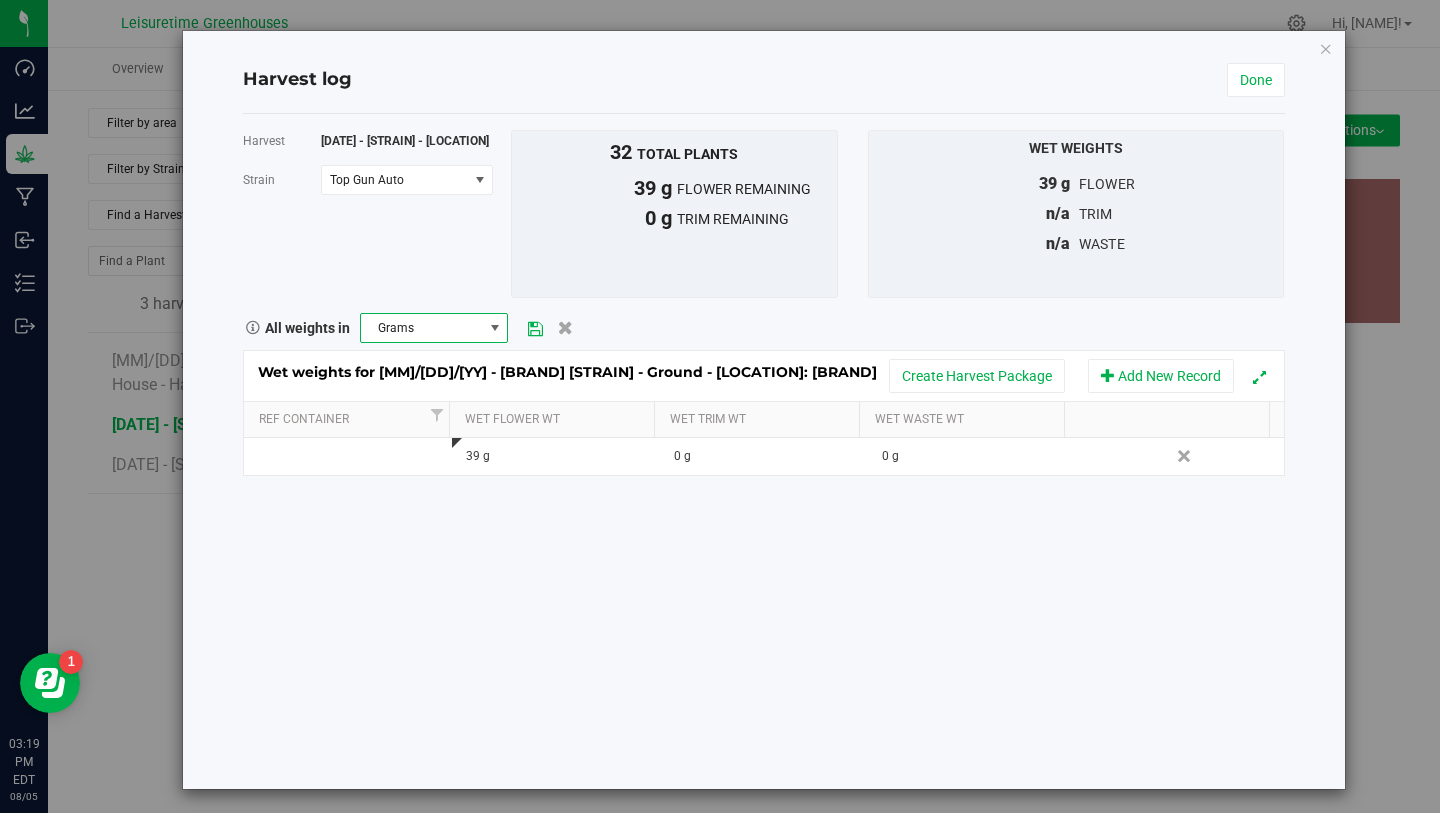 click at bounding box center [495, 328] 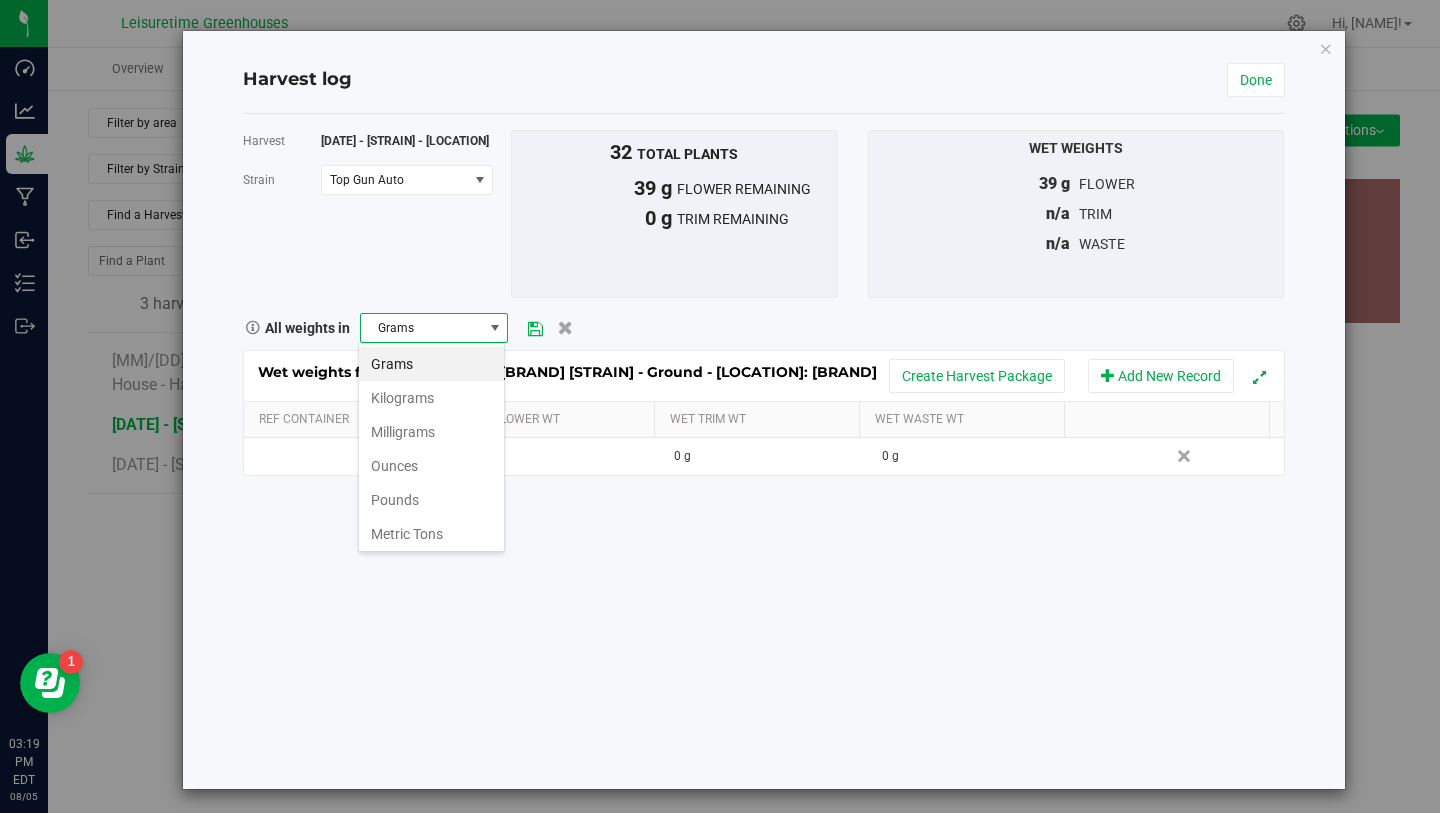scroll, scrollTop: 99970, scrollLeft: 99853, axis: both 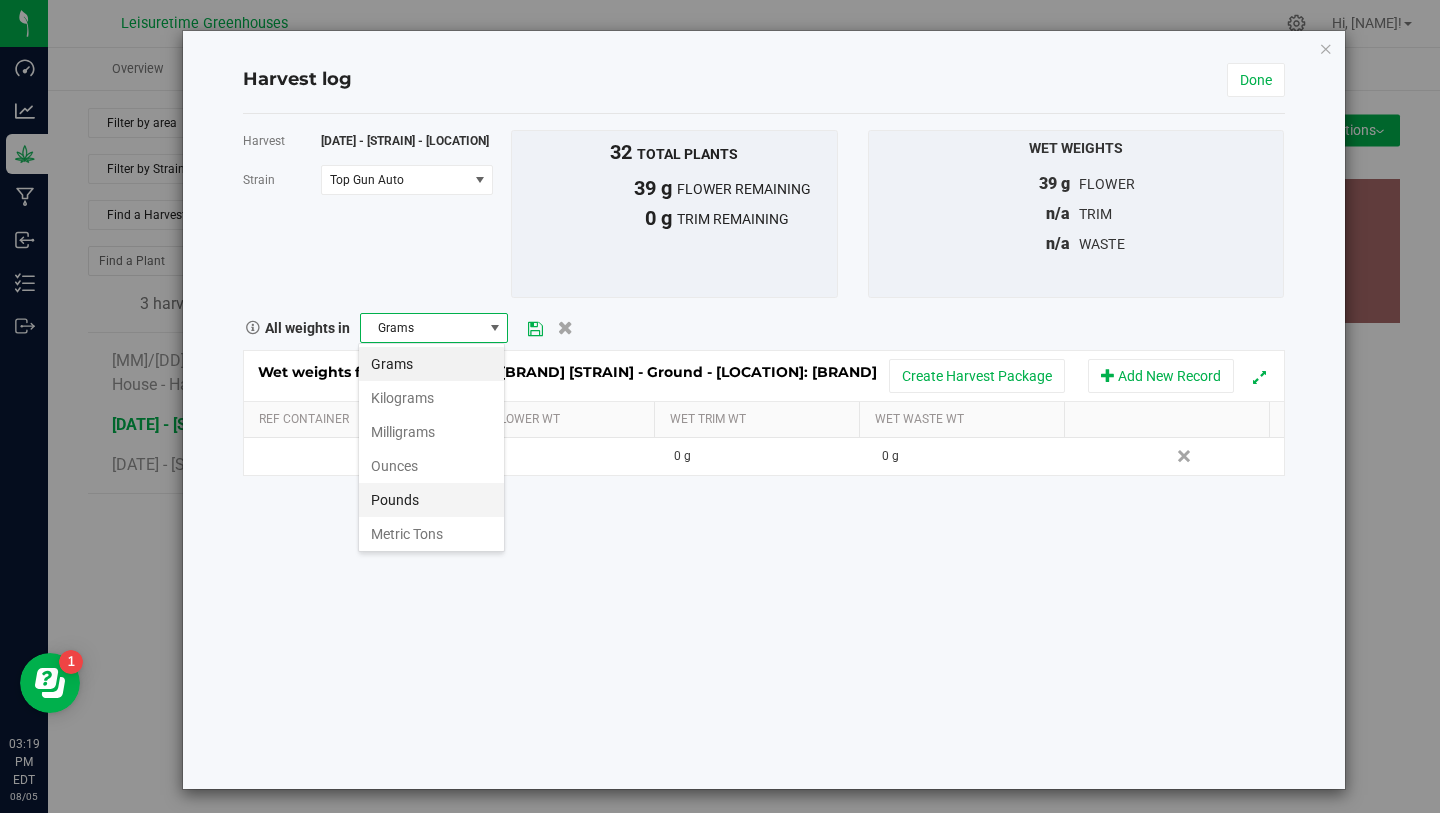 click on "Pounds" at bounding box center [431, 500] 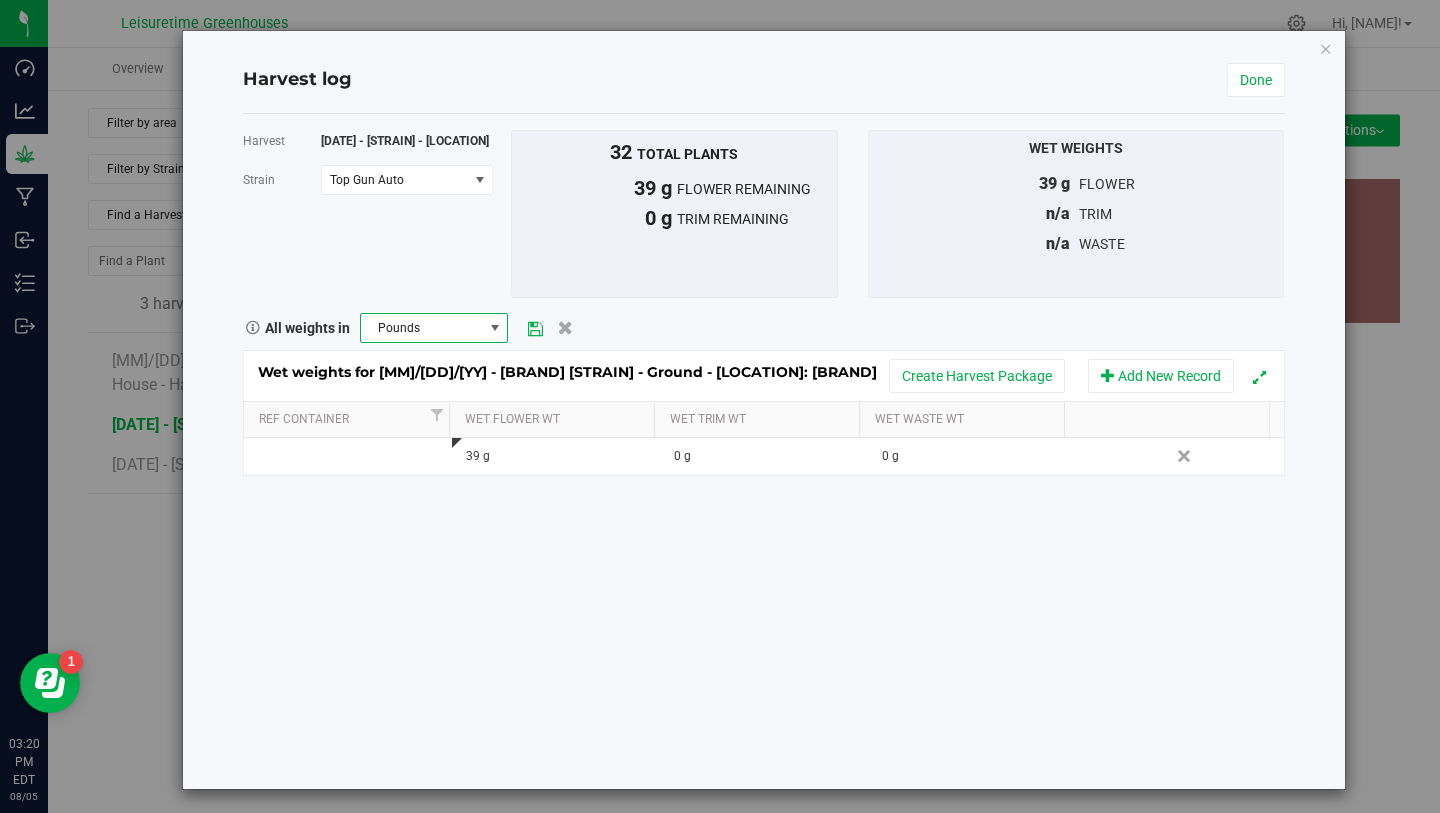 click on "Harvest
4/17/25 - Top Gun Auto - Ground - Vegetable House
Strain
Top Gun Auto Select strain Top Gun Auto
To bulk upload dry weights:
Export to CSV
Upload the CSV file  with weights entered
32
total plants" at bounding box center (764, 451) 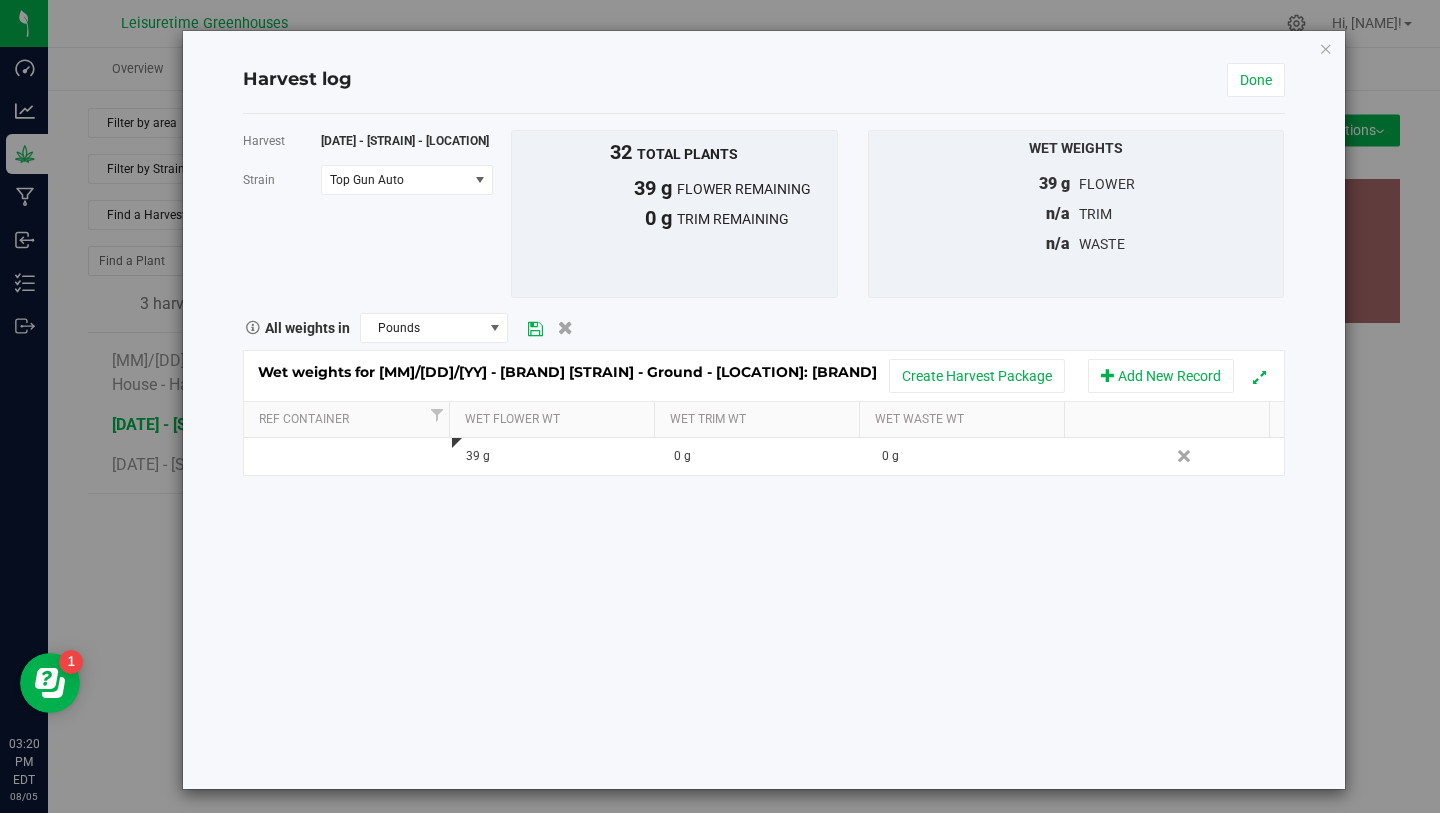 click at bounding box center [535, 328] 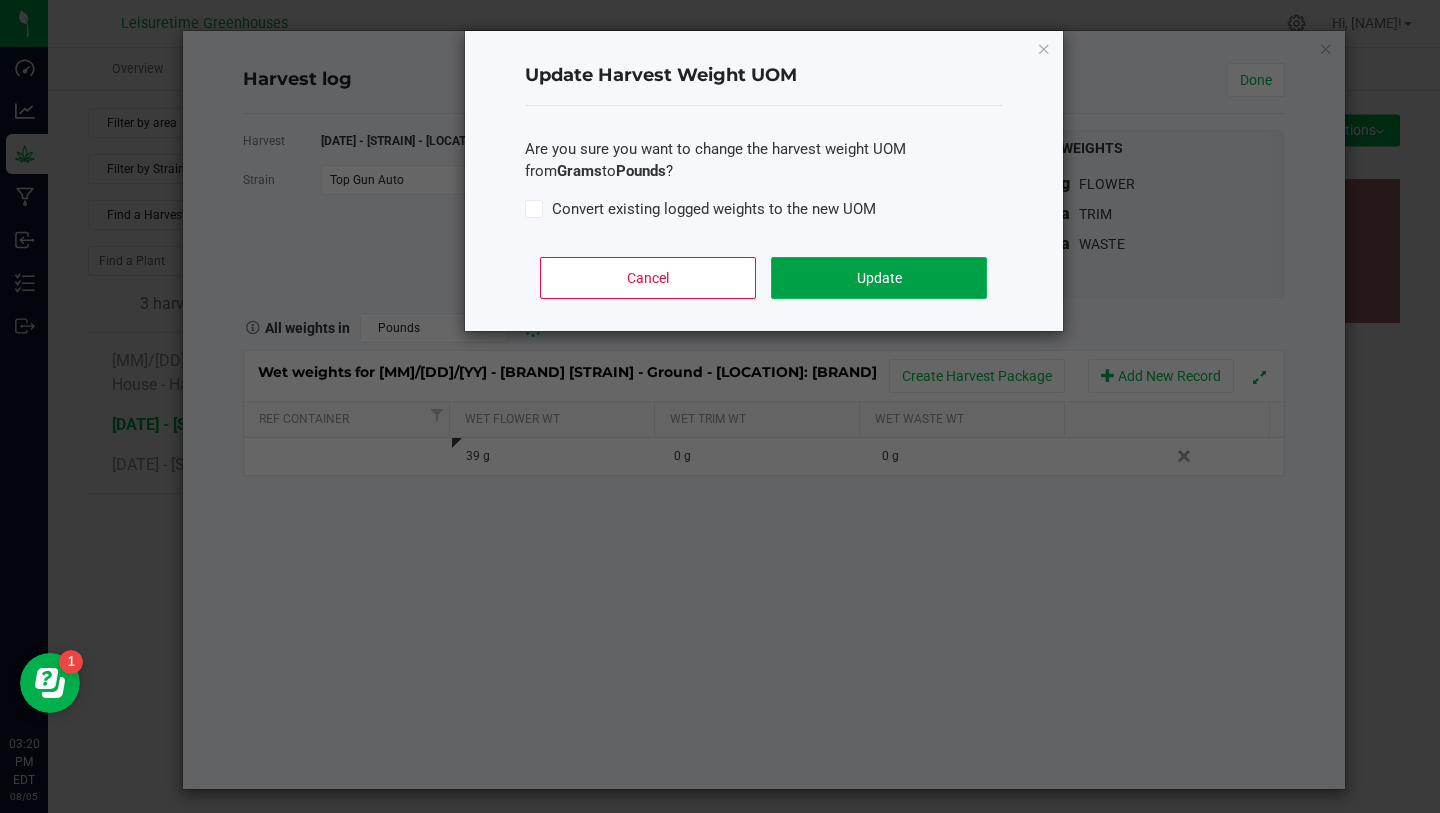 click on "Update" 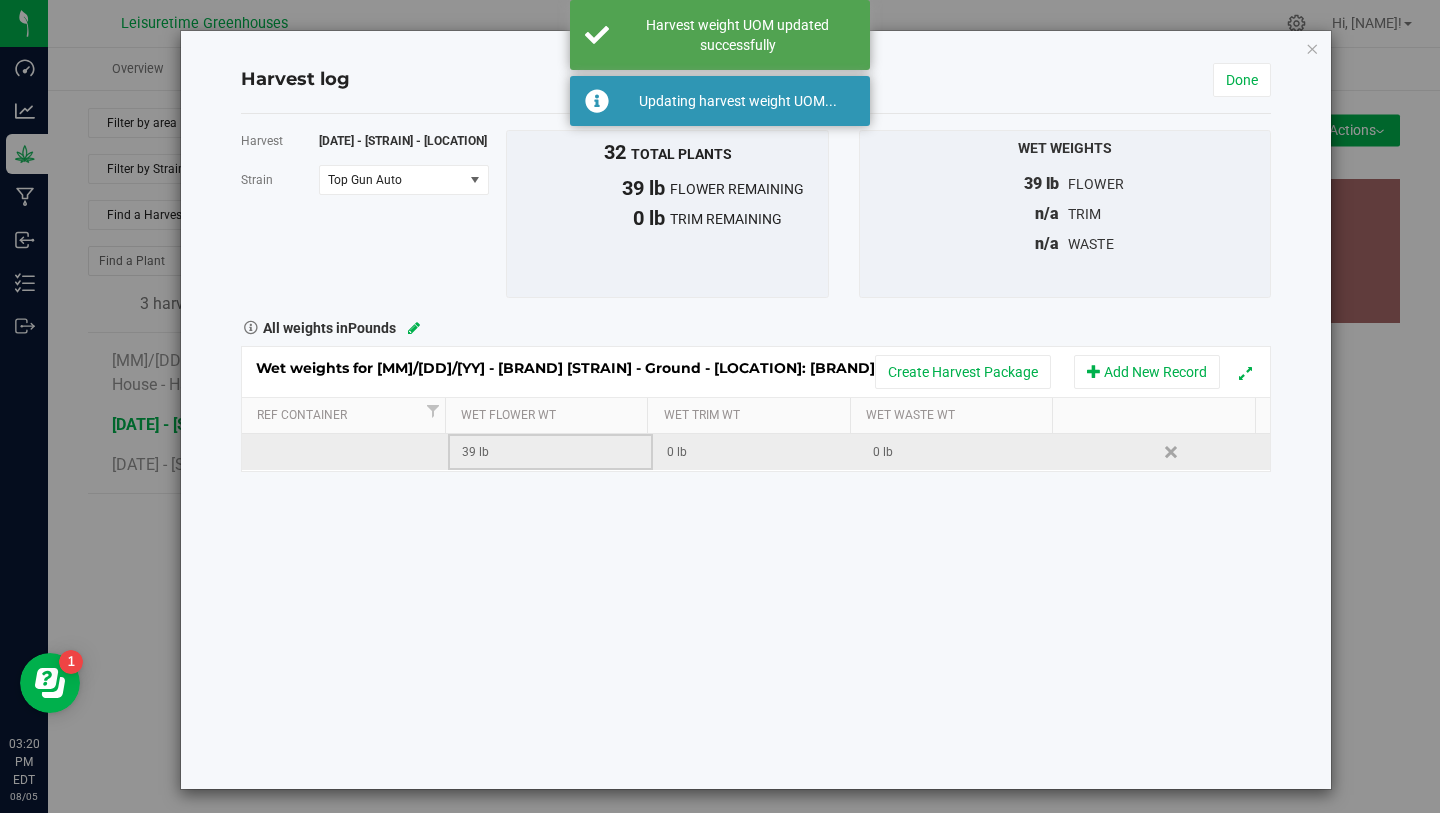 click on "39 lb" at bounding box center (557, 452) 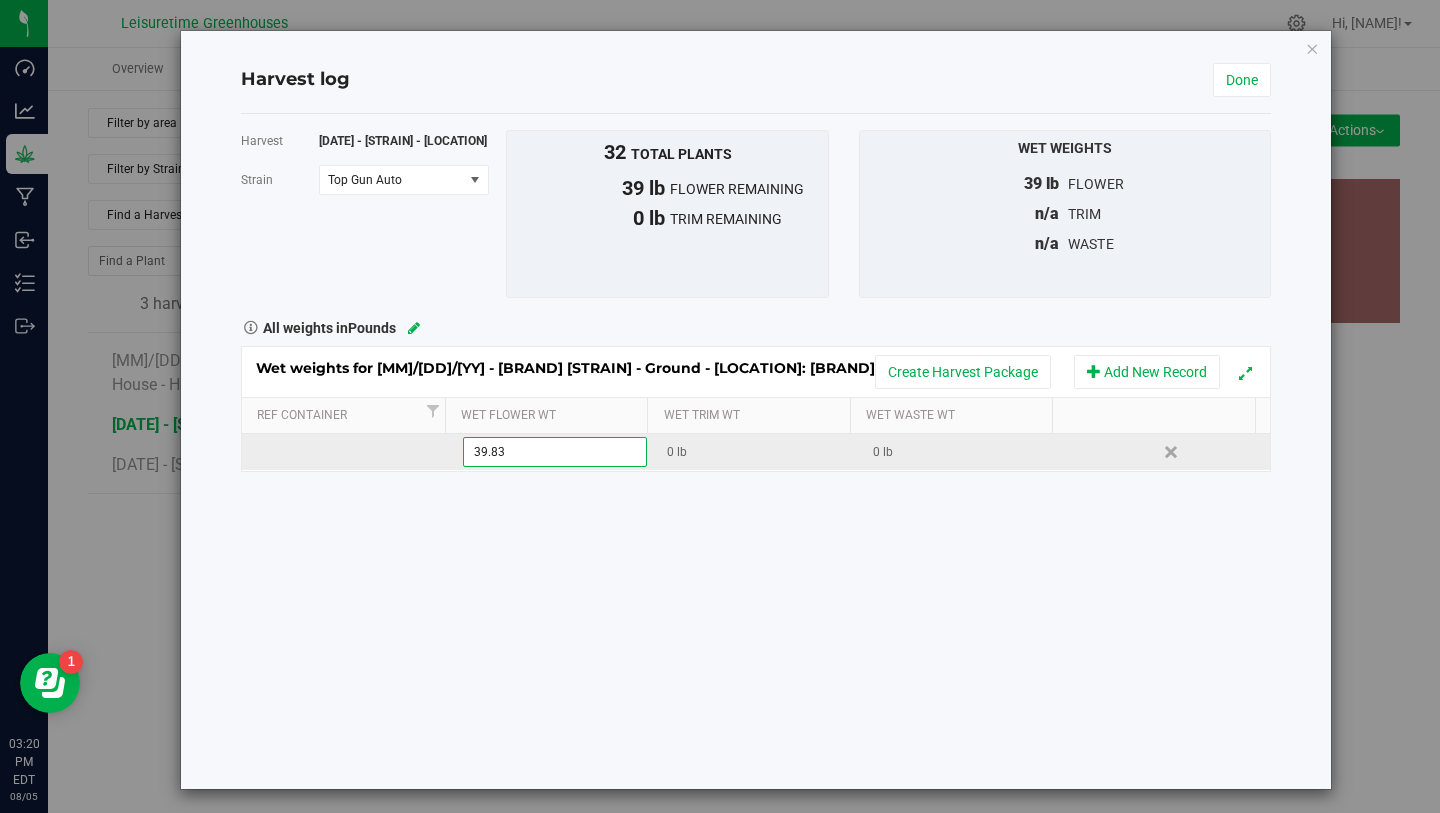 type on "39.8" 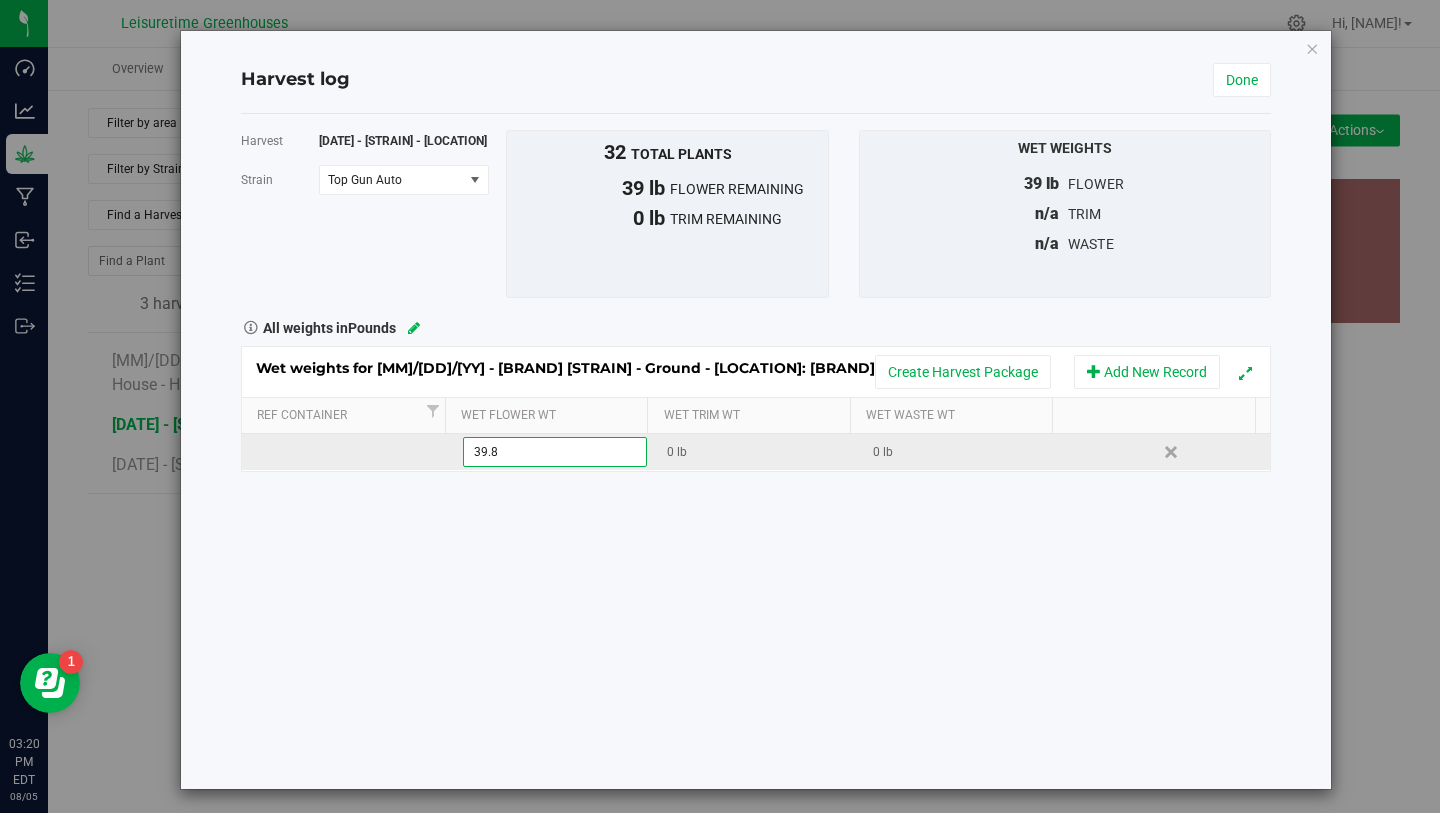 click on "Harvest
4/17/25 - Top Gun Auto - Ground - Vegetable House
Strain
Top Gun Auto Select strain Top Gun Auto
To bulk upload dry weights:
Export to CSV
Upload the CSV file  with weights entered
32
total plants" at bounding box center [756, 451] 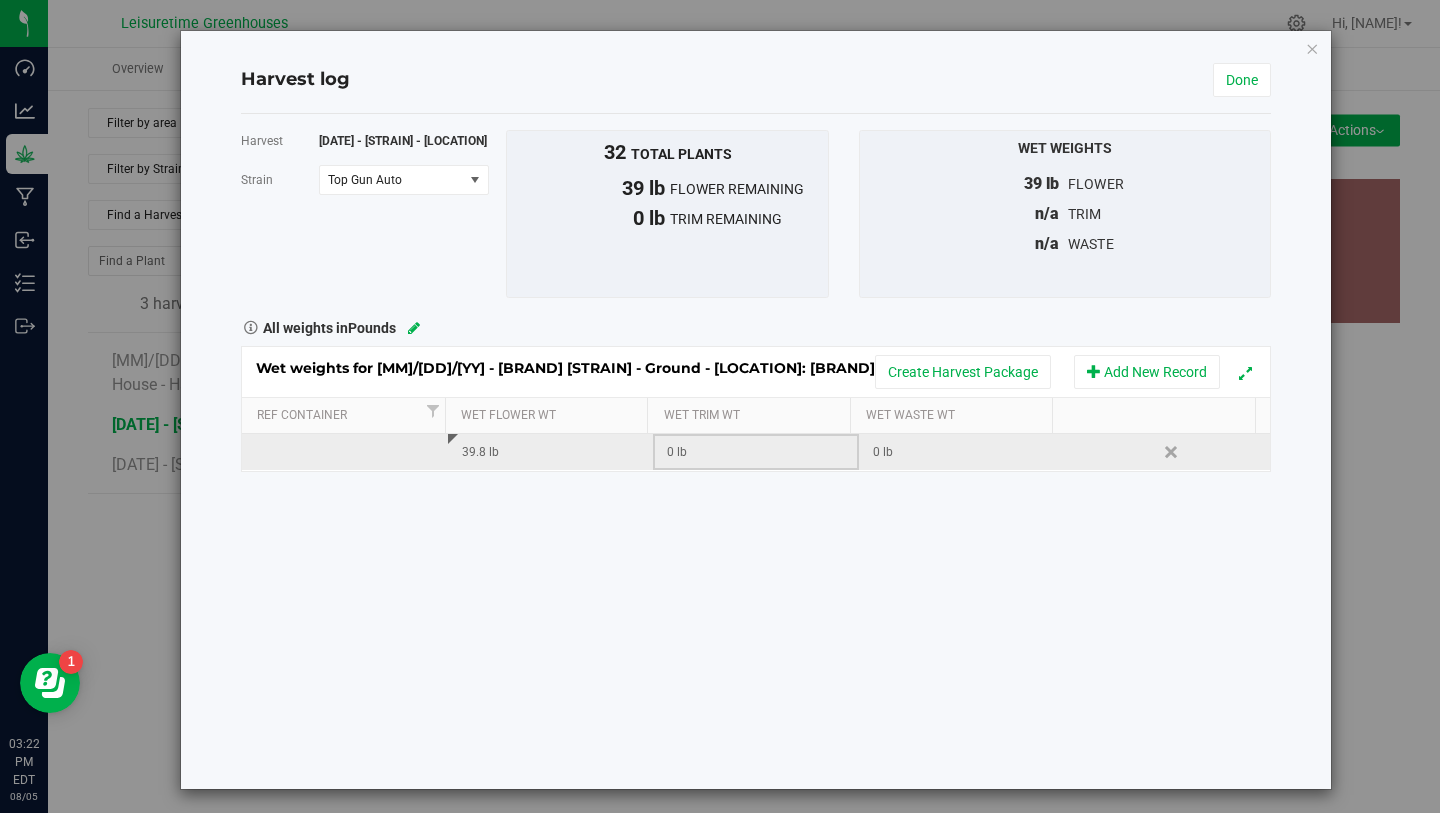 click on "0 lb" at bounding box center (762, 452) 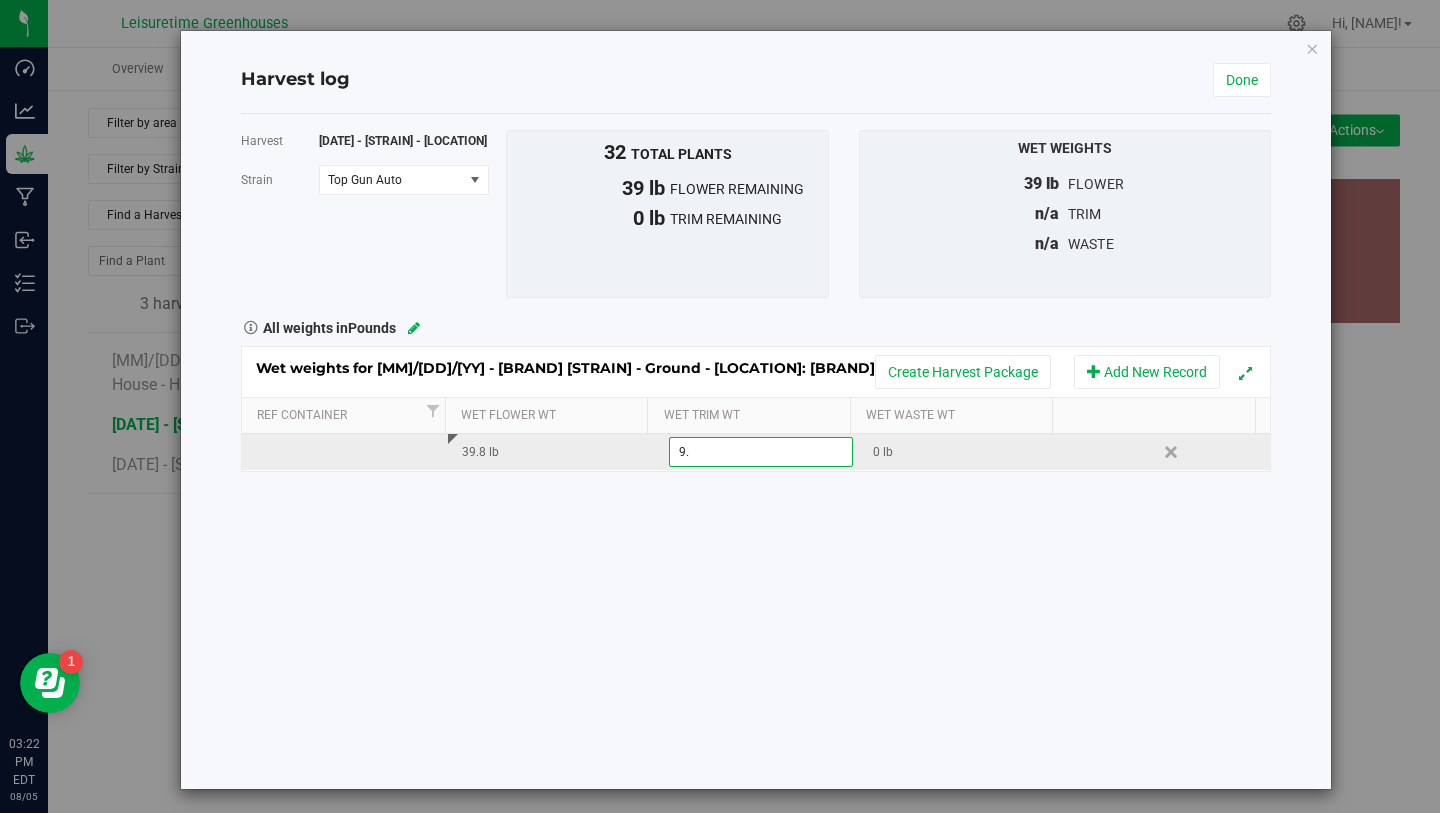 type on "9.3" 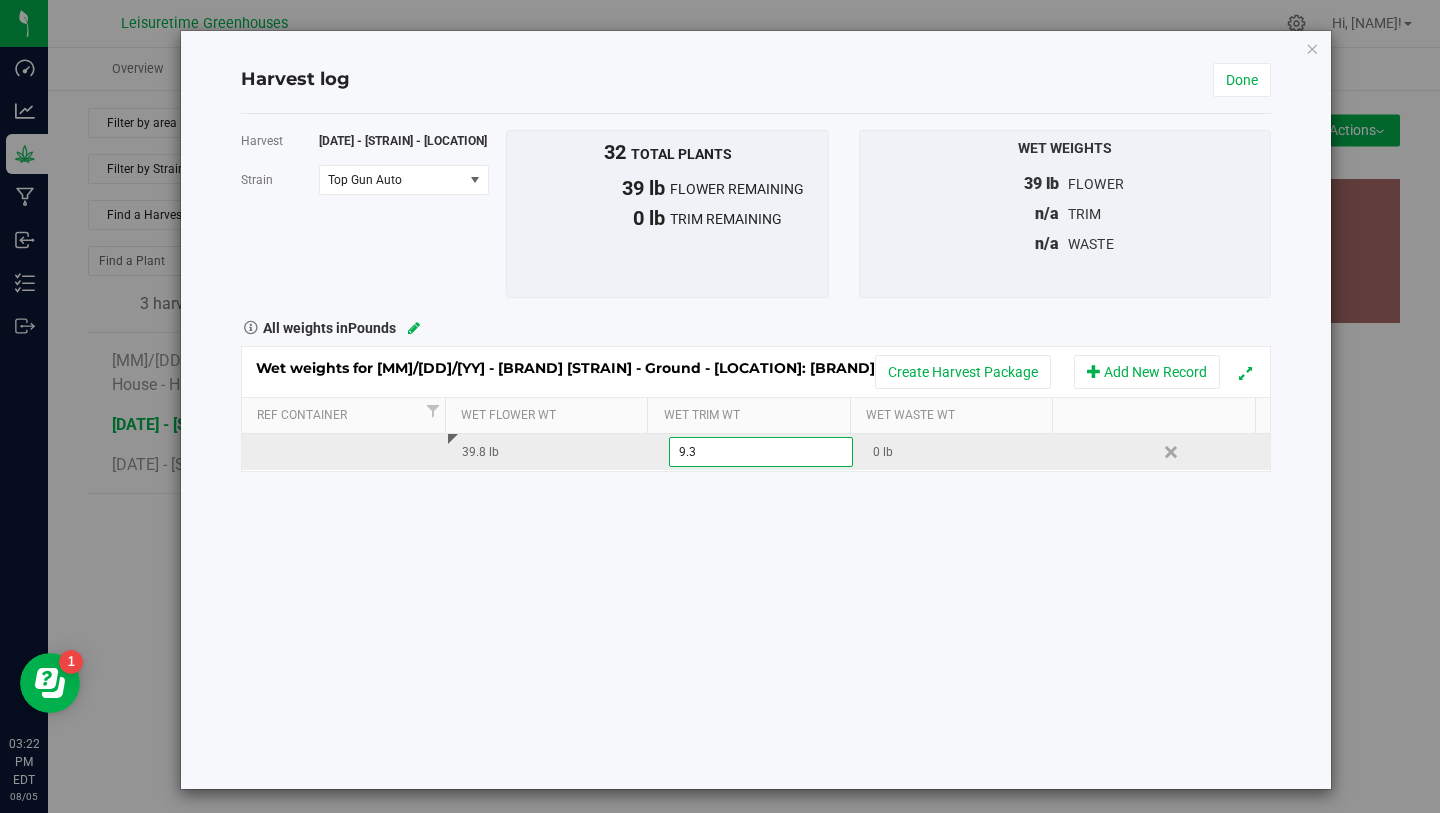 click on "Harvest
4/17/25 - Top Gun Auto - Ground - Vegetable House
Strain
Top Gun Auto Select strain Top Gun Auto
To bulk upload dry weights:
Export to CSV
Upload the CSV file  with weights entered
32
total plants" at bounding box center [756, 451] 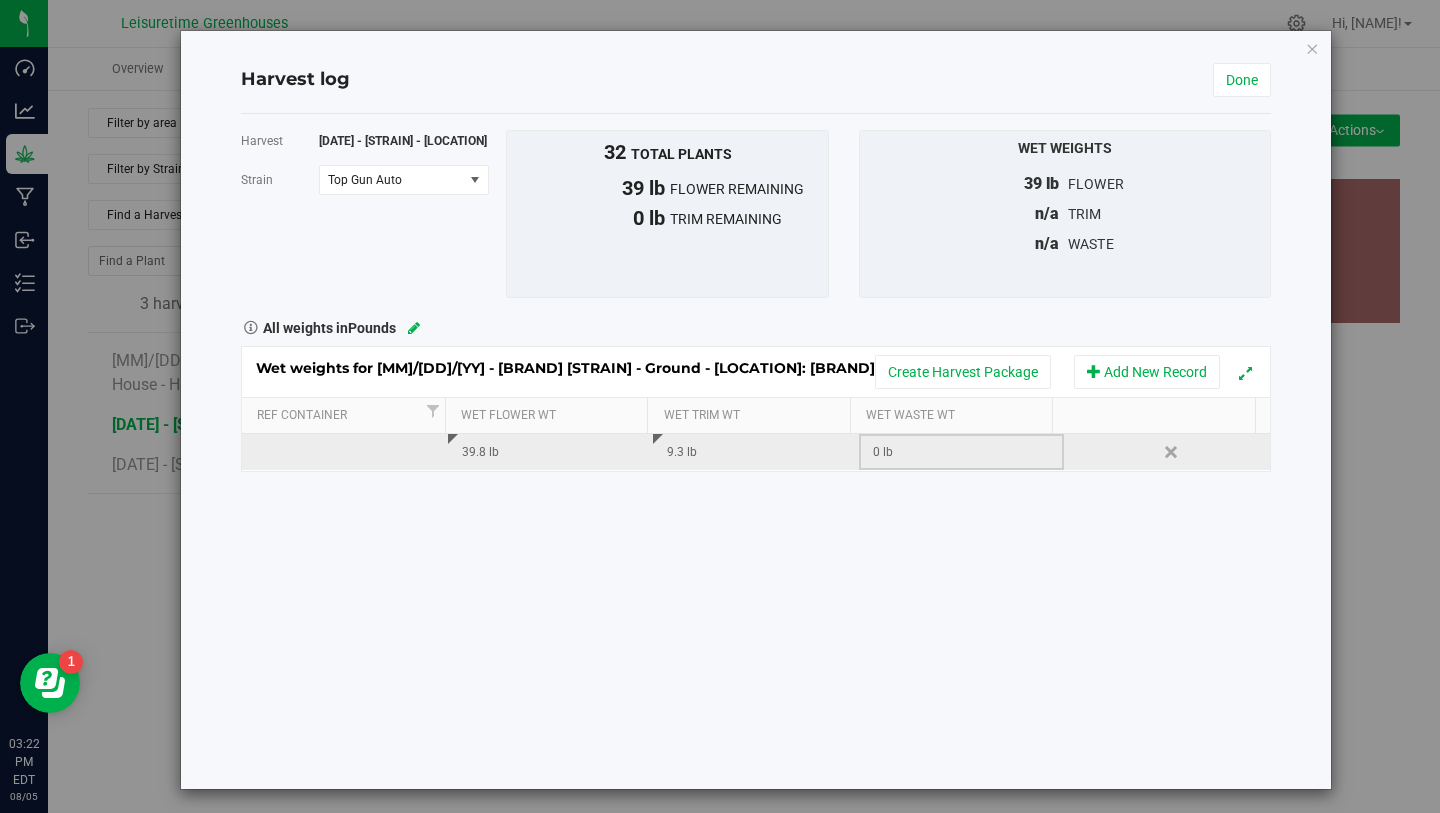 click on "0 lb" at bounding box center [968, 452] 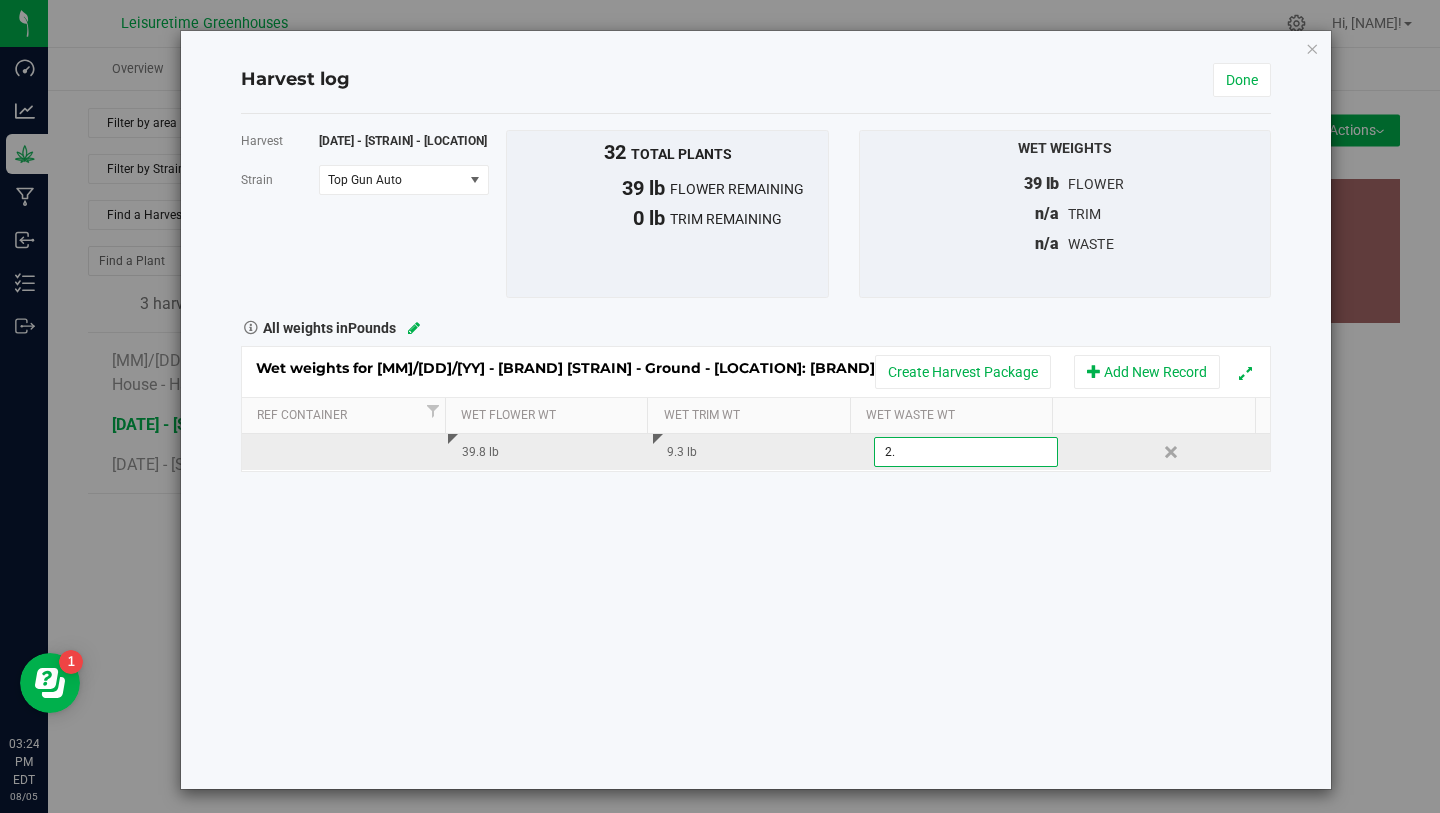 type on "2.6" 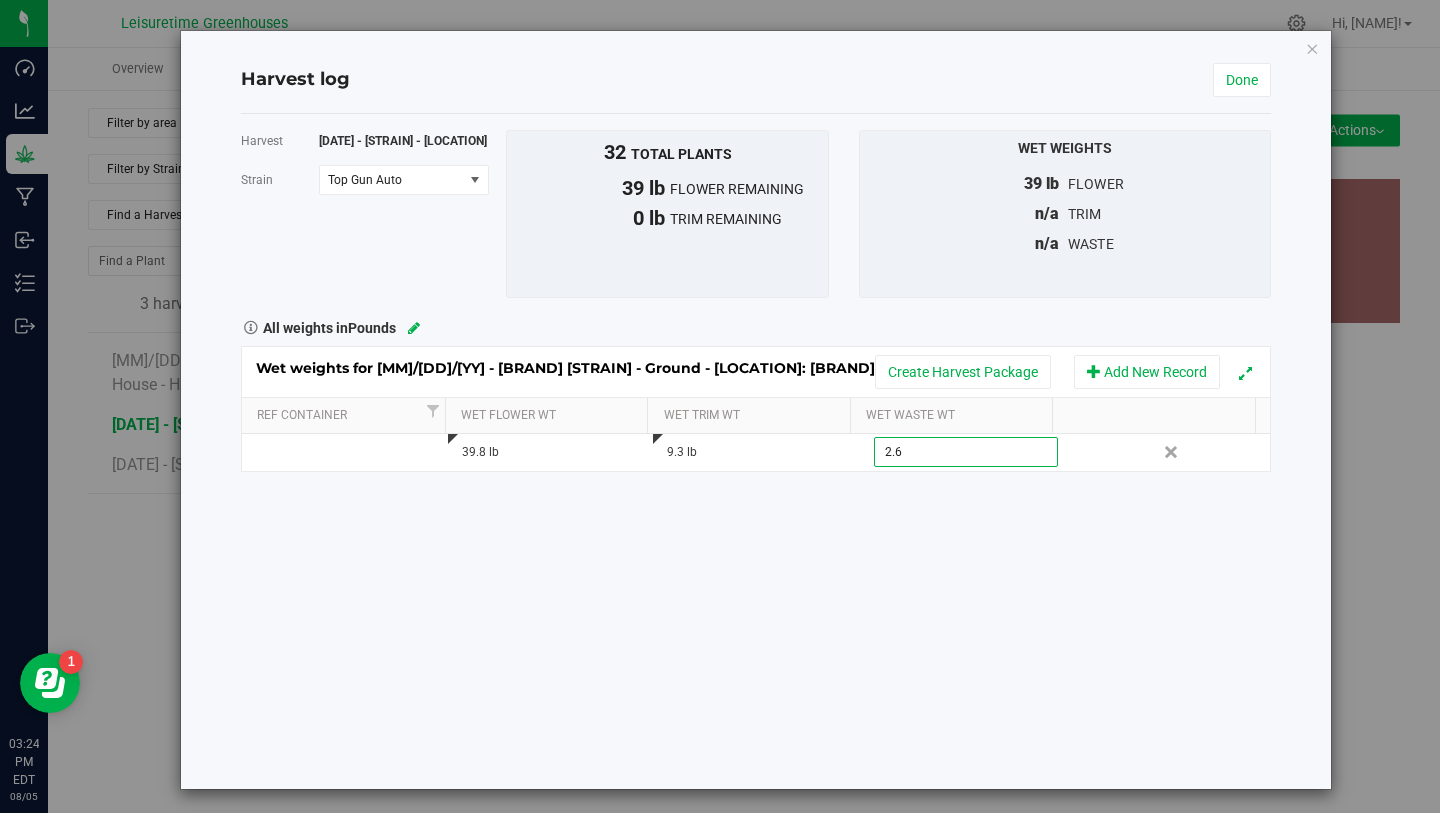 click on "Harvest
4/17/25 - Top Gun Auto - Ground - Vegetable House
Strain
Top Gun Auto Select strain Top Gun Auto
To bulk upload dry weights:
Export to CSV
Upload the CSV file  with weights entered
32
total plants" at bounding box center (756, 451) 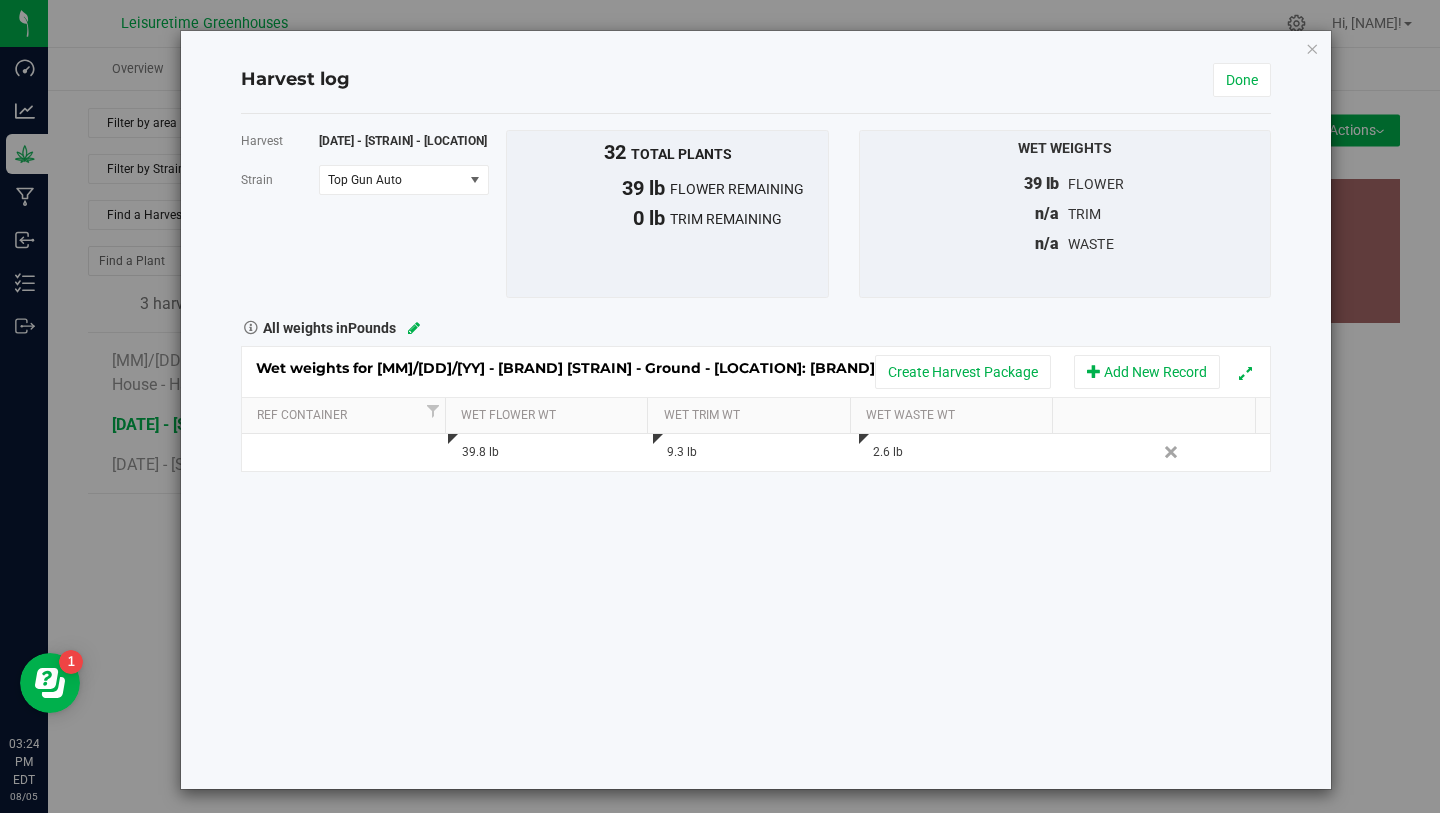 click on "All weights in  Pounds" at bounding box center (756, 326) 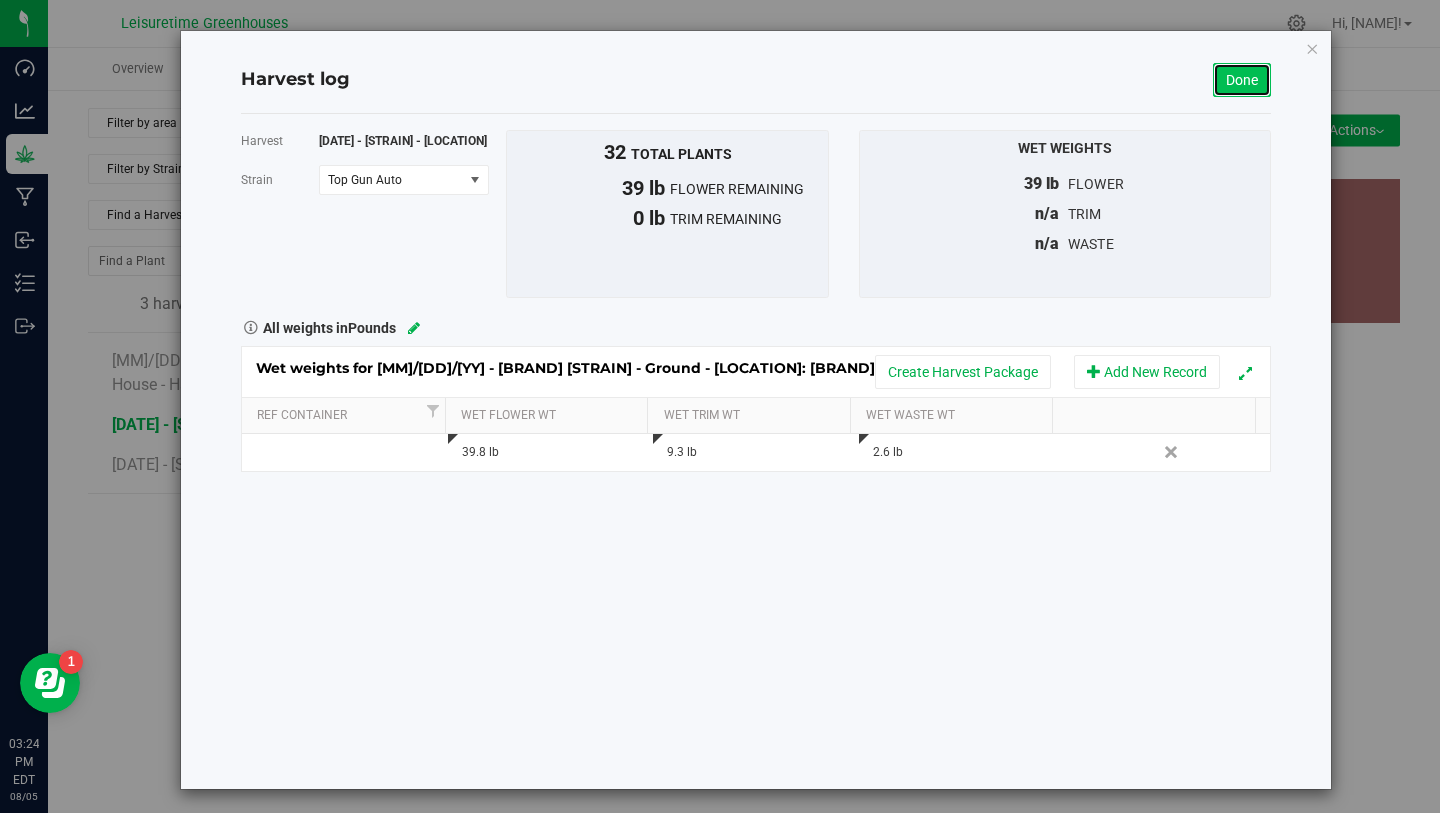 click on "Done" at bounding box center [1242, 80] 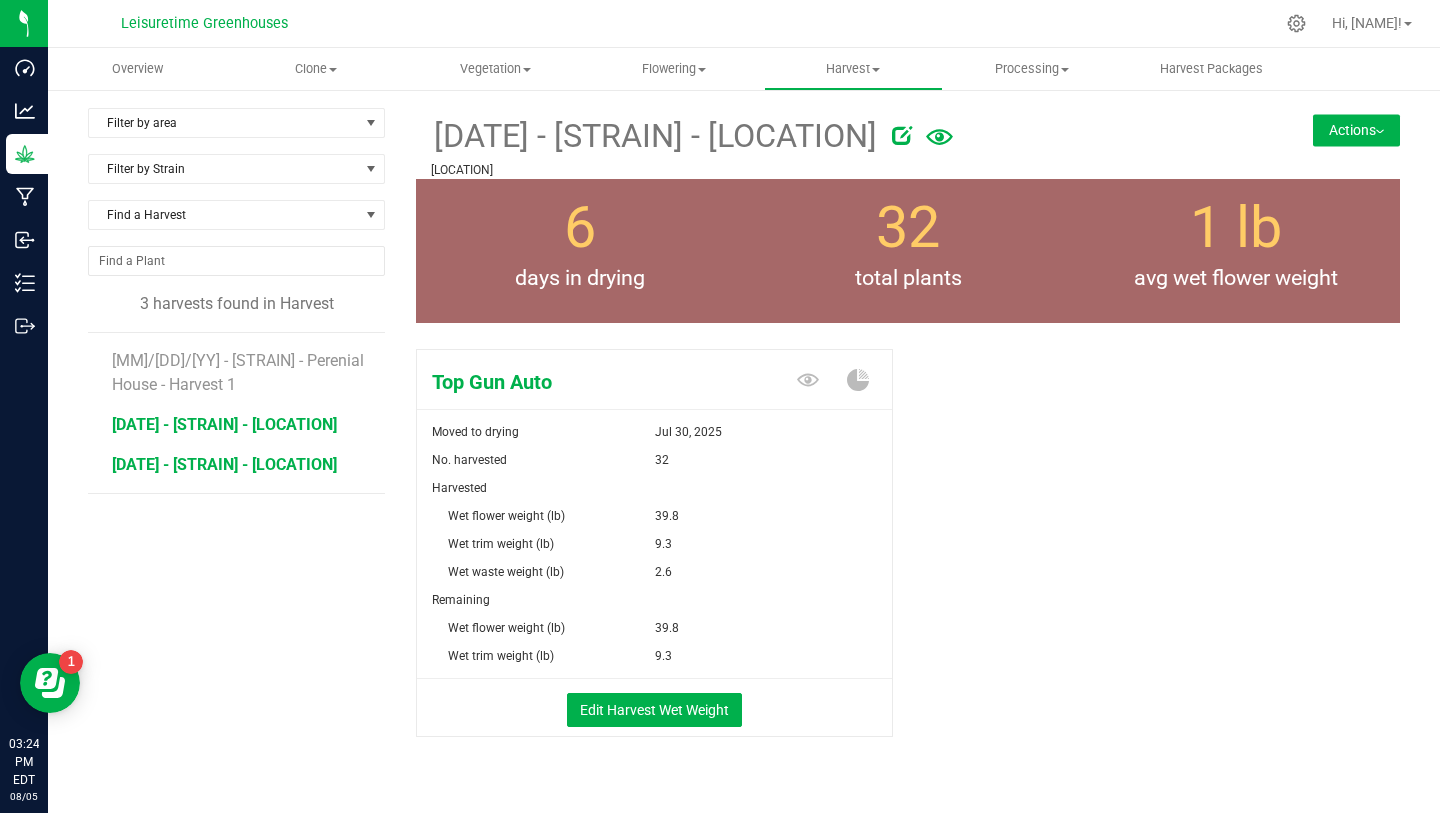 click on "[DATE] - [COMPANY] - [TYPE] - [PRODUCT]" at bounding box center [224, 464] 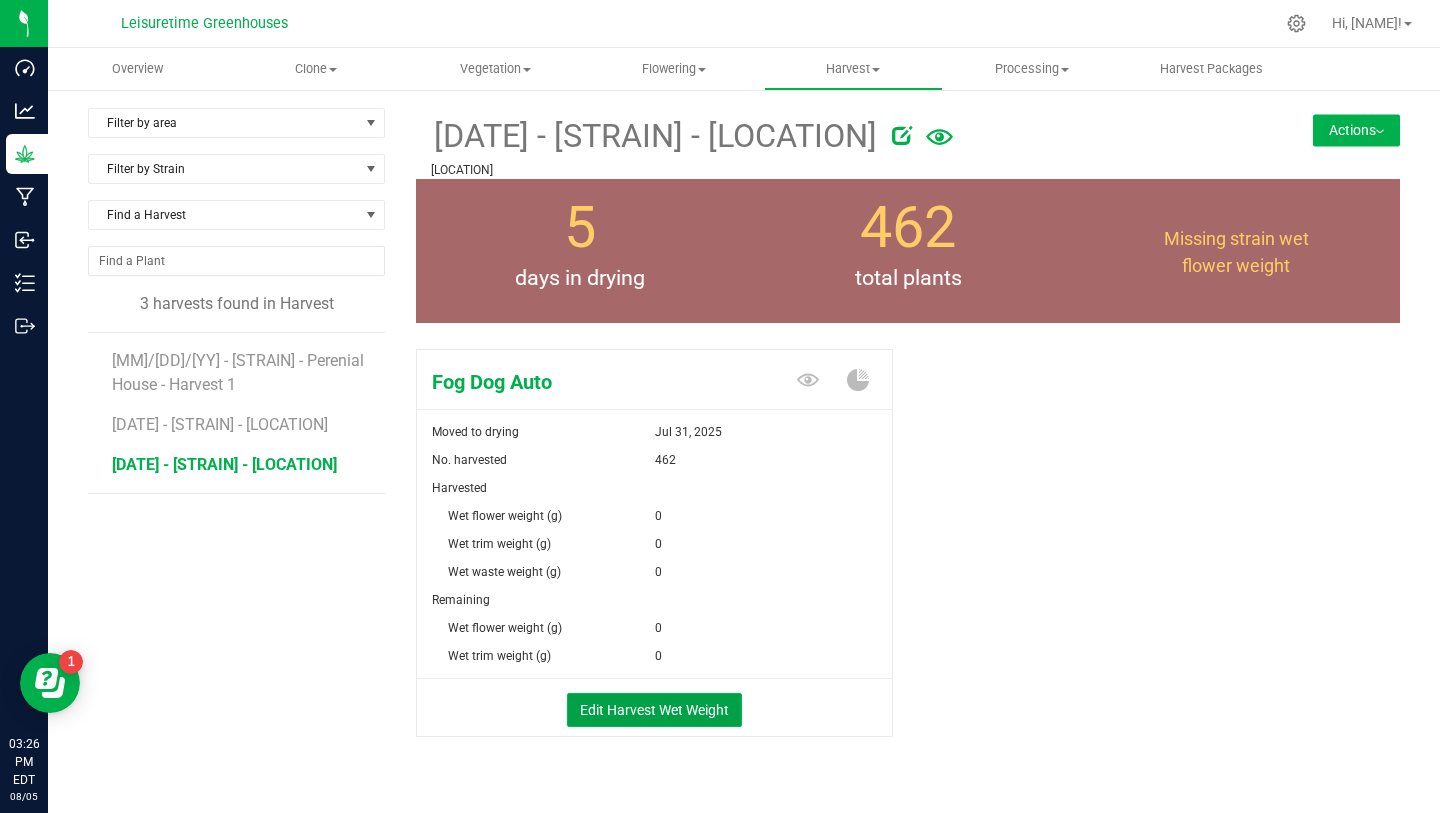 click on "Edit Harvest Wet Weight" at bounding box center [654, 710] 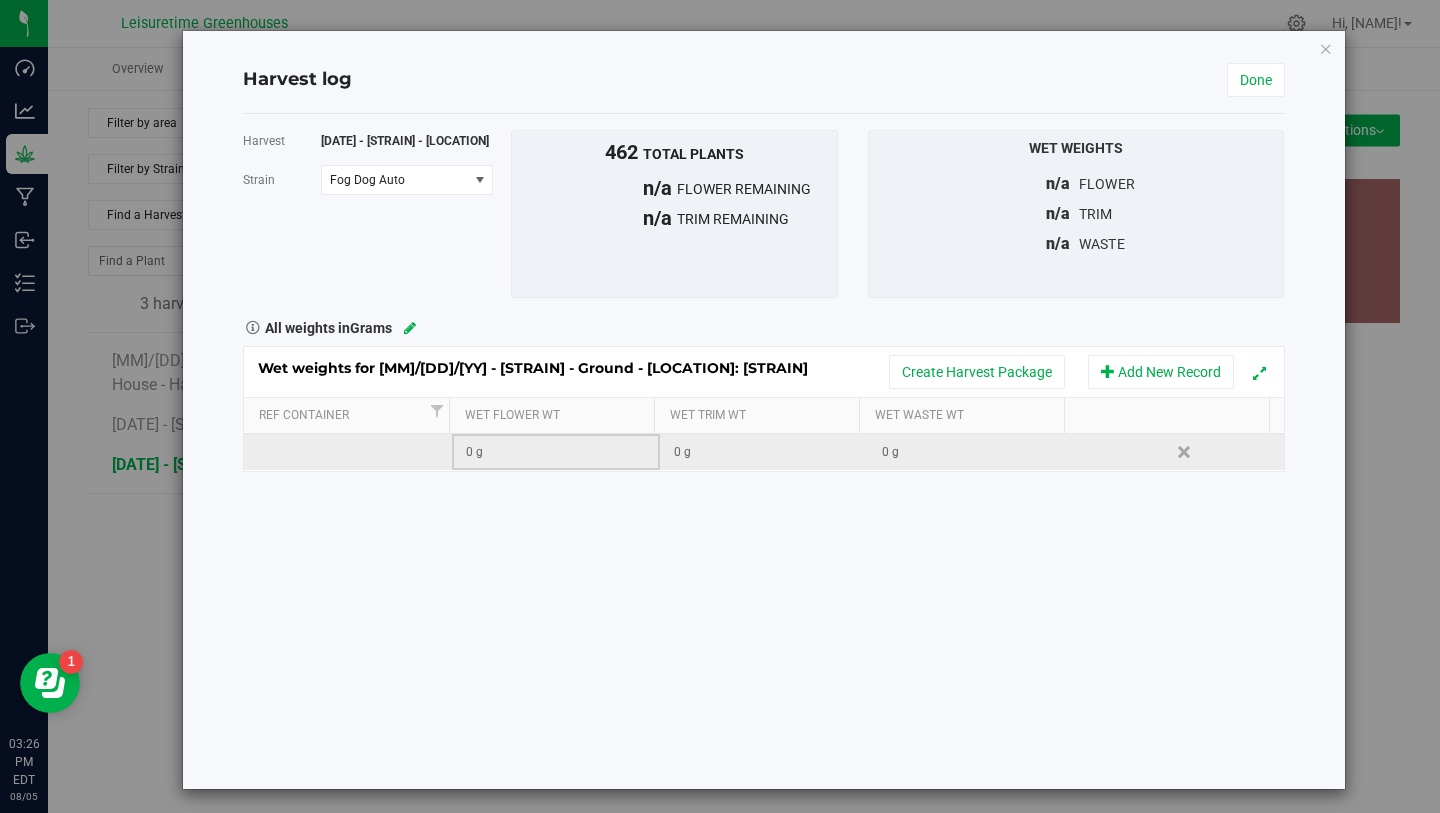 click on "0 g" at bounding box center (562, 452) 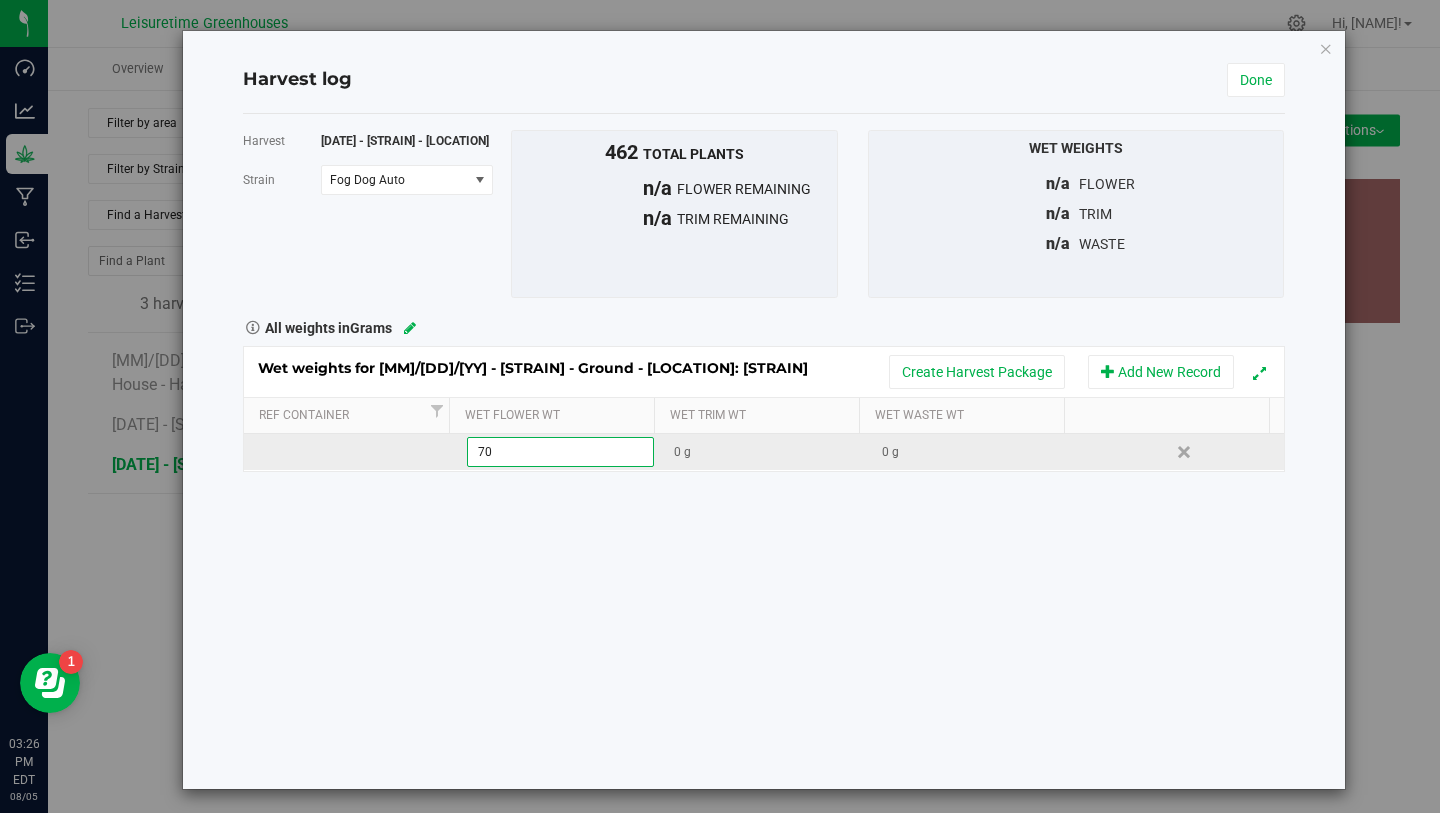 type on "704" 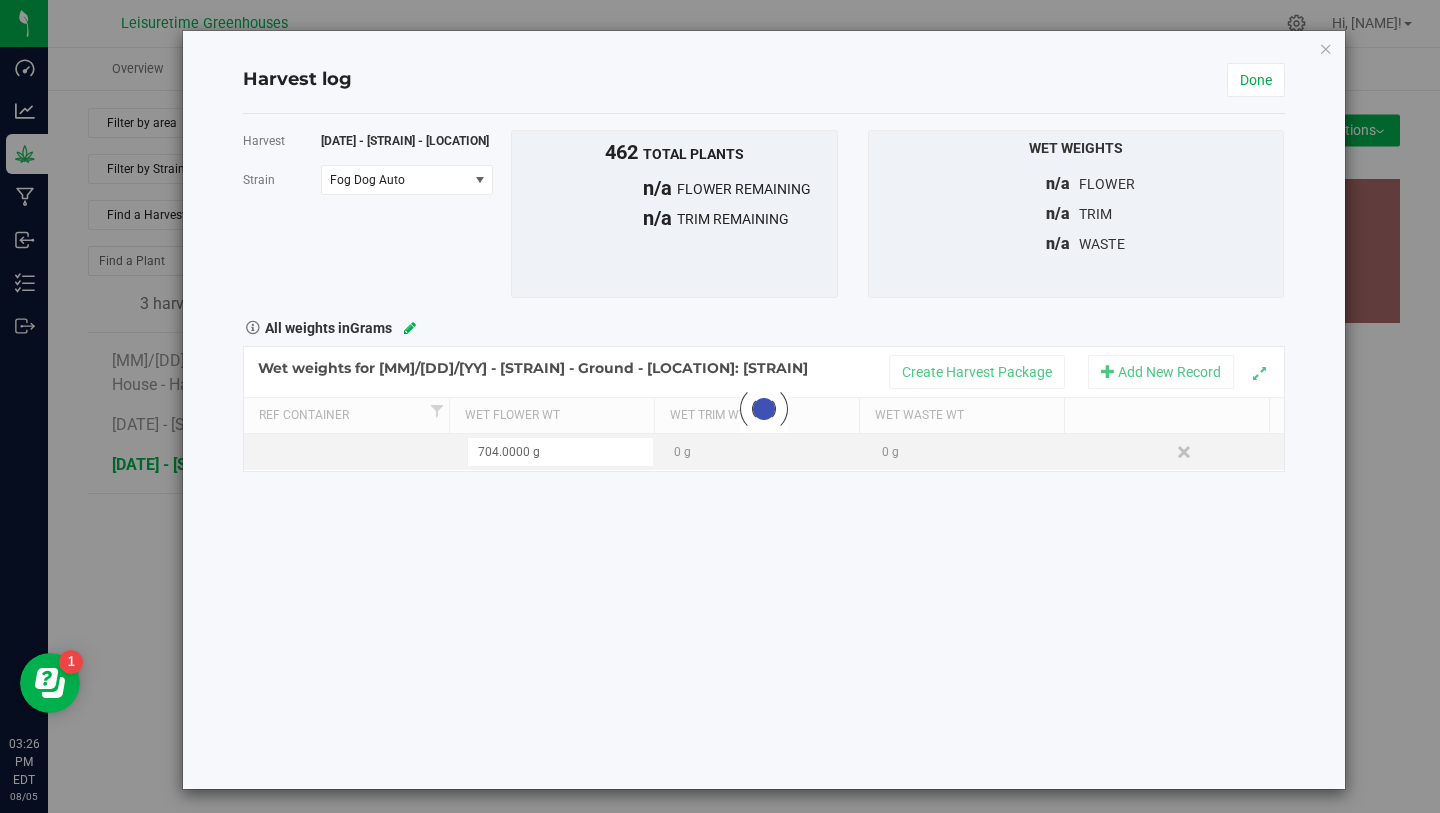 click on "Harvest
5/2/25 - Fog Dog Auto - Ground - Vegetable House
Strain
Fog Dog Auto Select strain Fog Dog Auto
To bulk upload dry weights:
Export to CSV
Upload the CSV file  with weights entered
462
total plants" at bounding box center [764, 451] 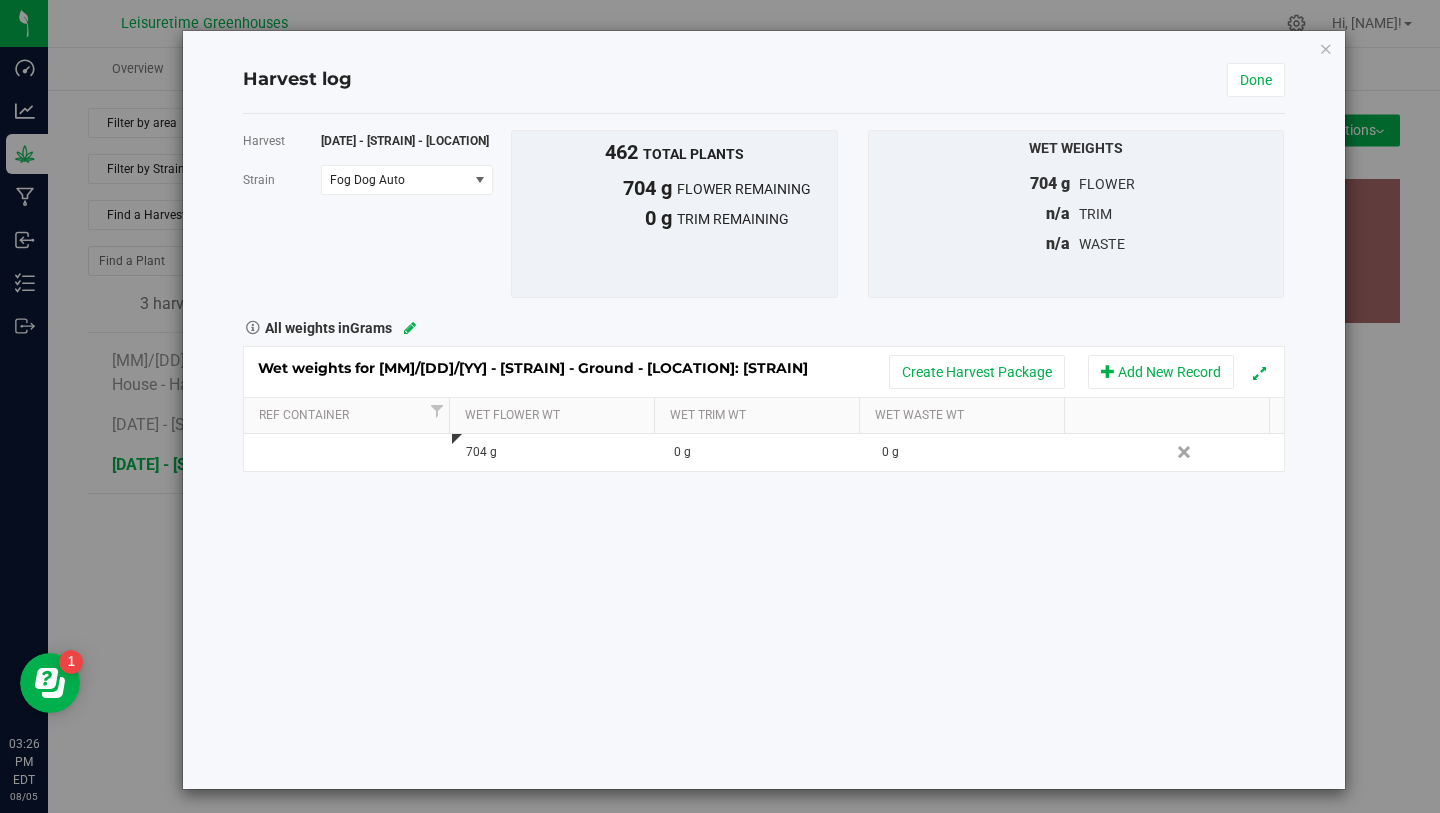 click at bounding box center (410, 328) 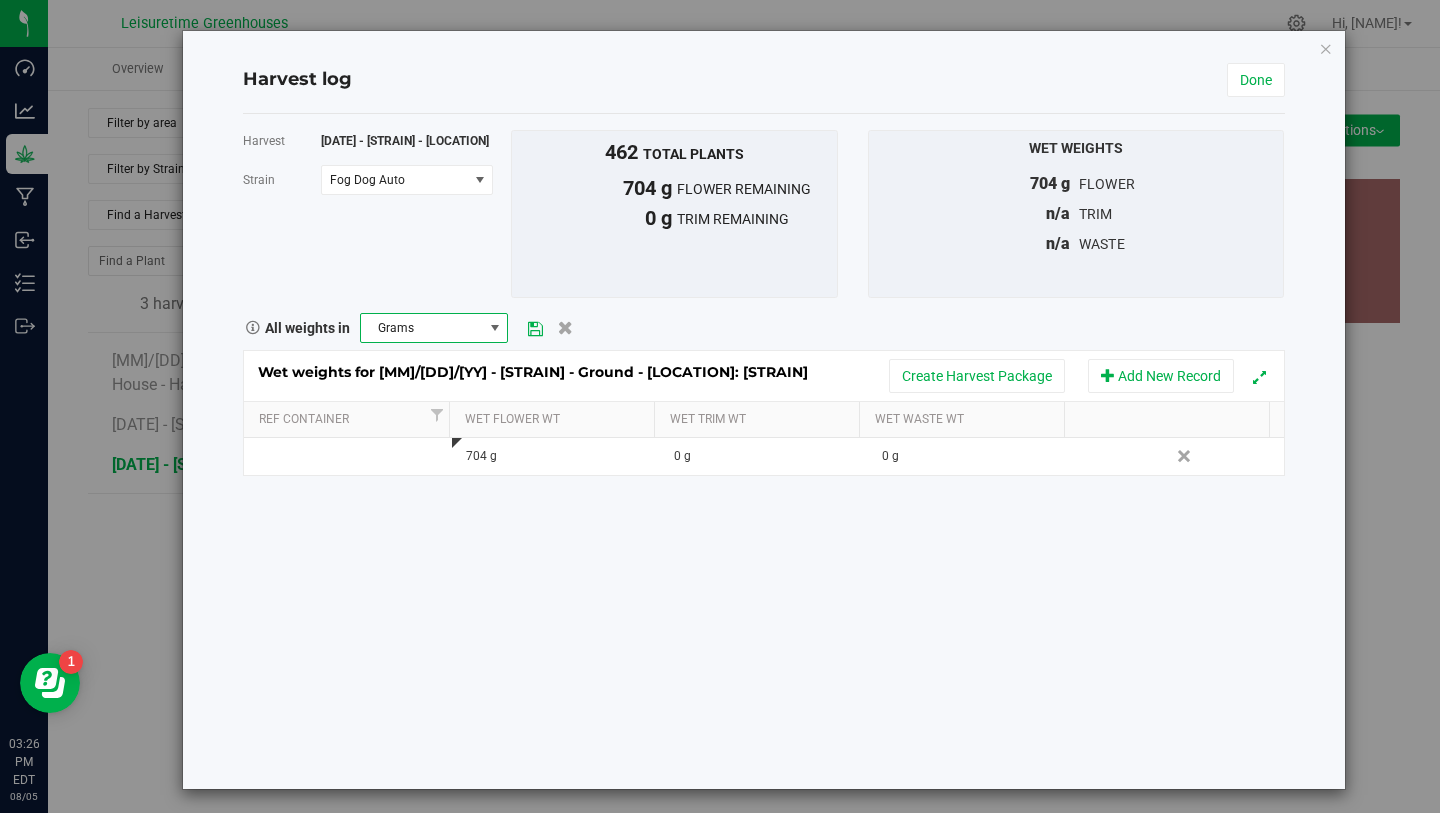 click on "Grams" at bounding box center (422, 328) 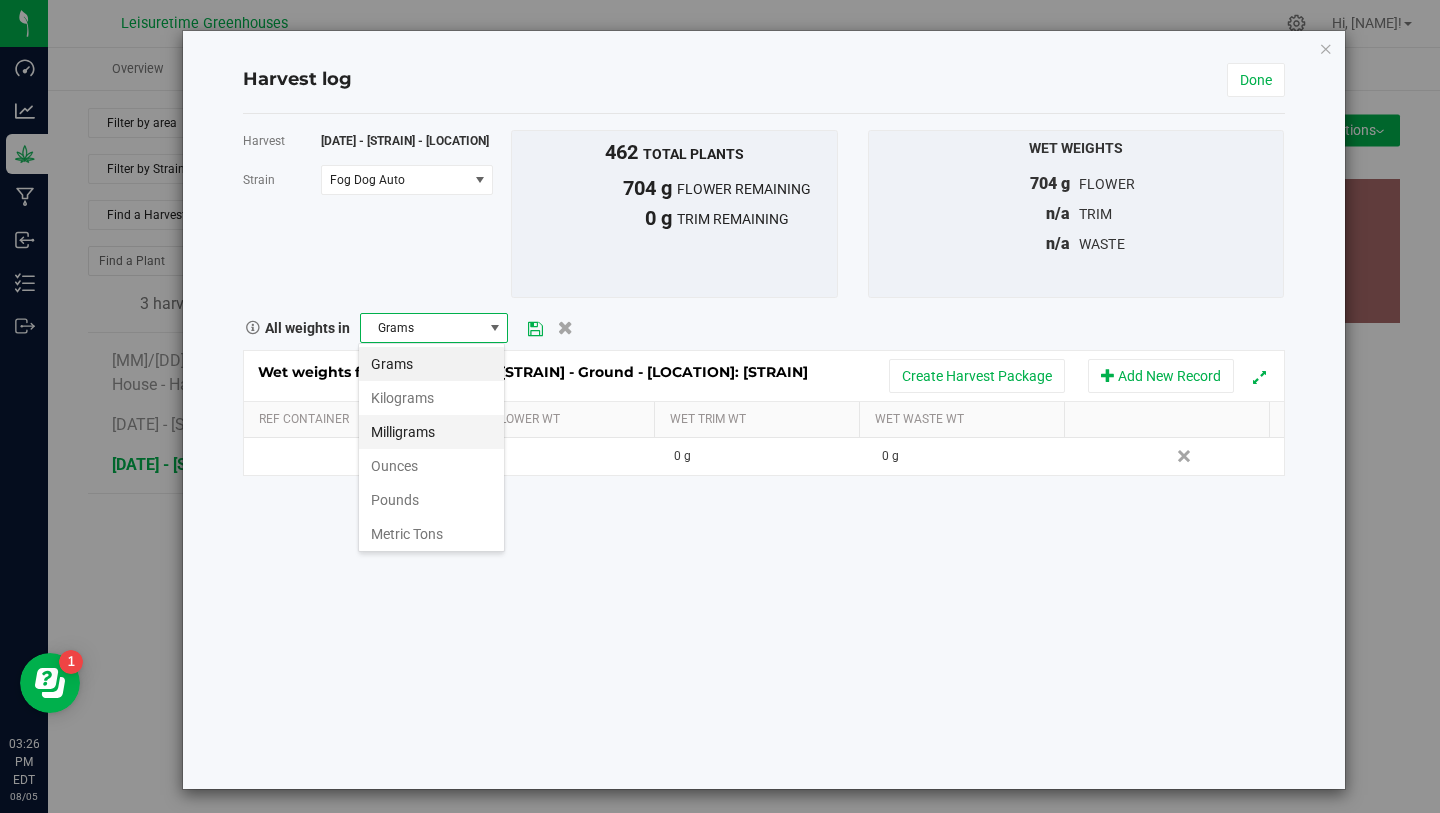 scroll, scrollTop: 99970, scrollLeft: 99853, axis: both 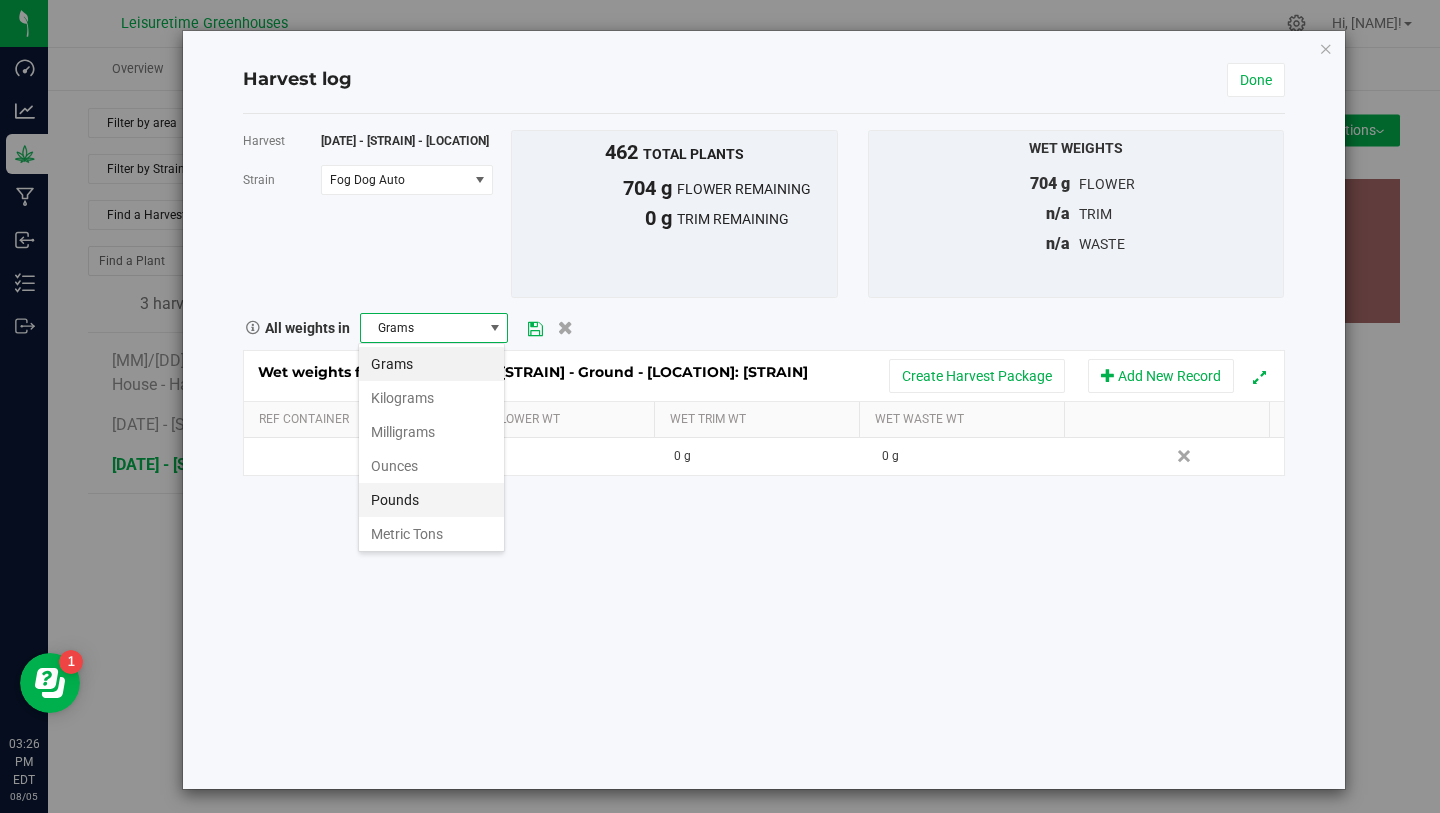 click on "Pounds" at bounding box center [431, 500] 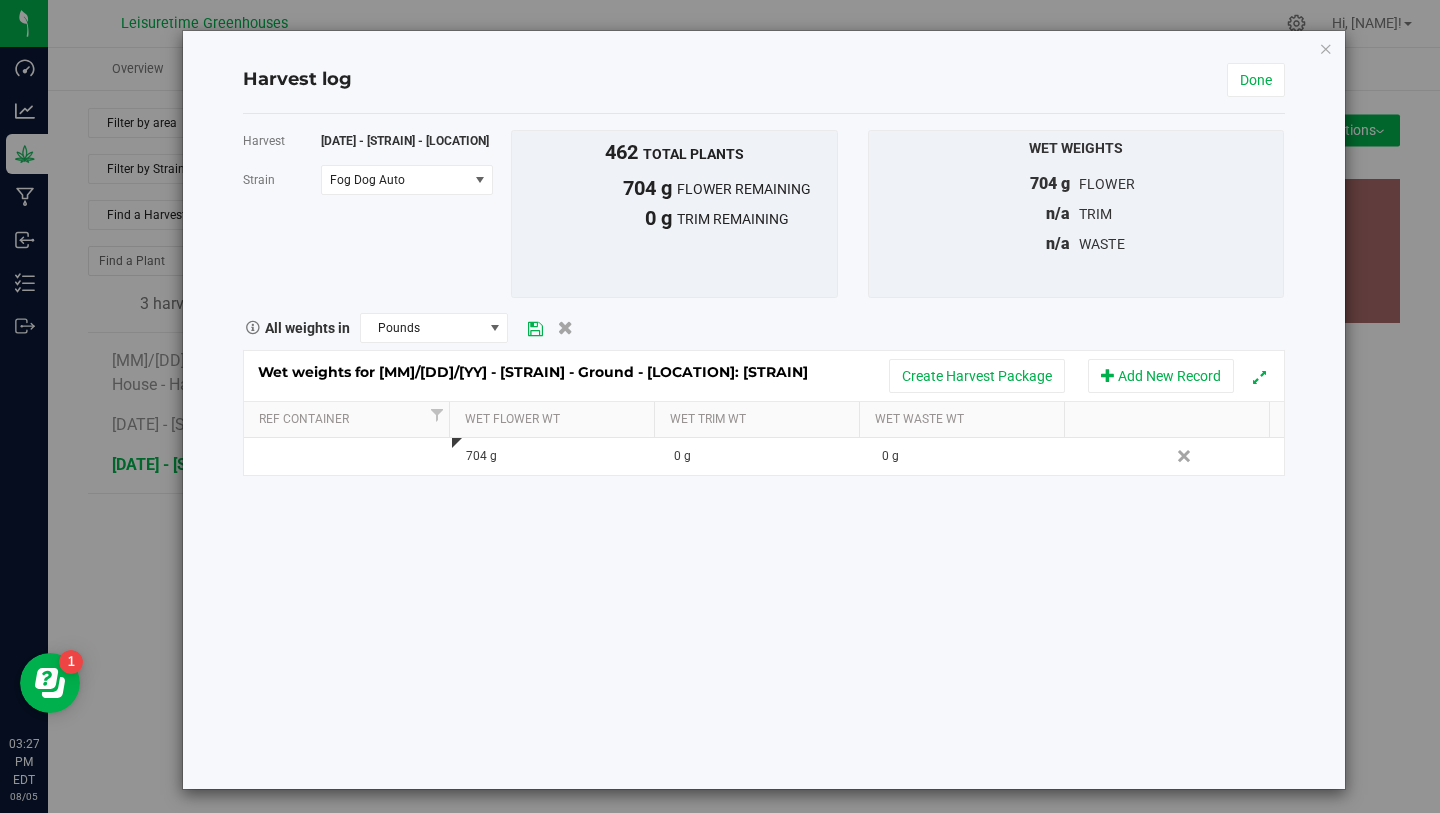 click at bounding box center (535, 328) 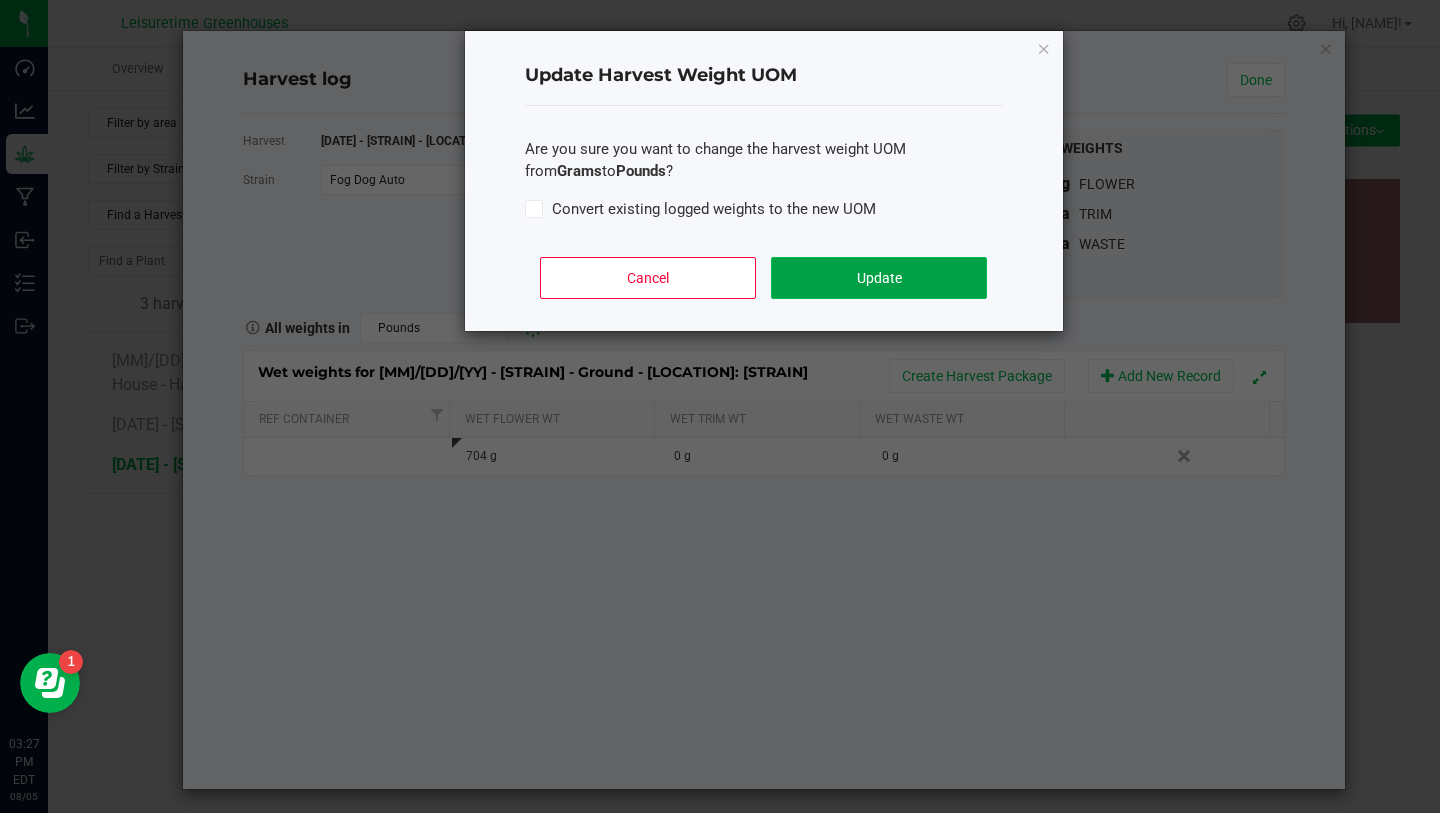 click on "Update" 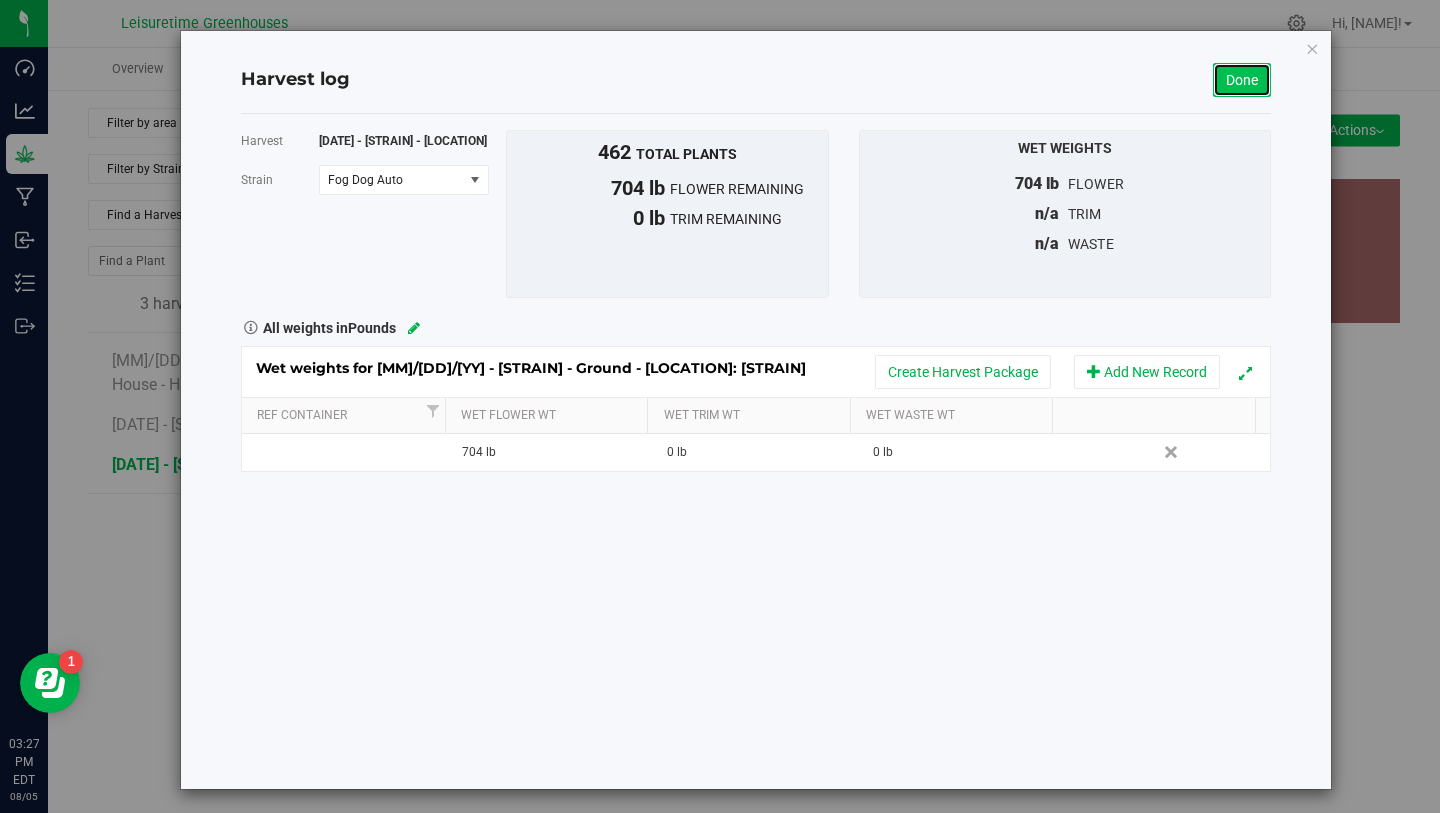 click on "Done" at bounding box center [1242, 80] 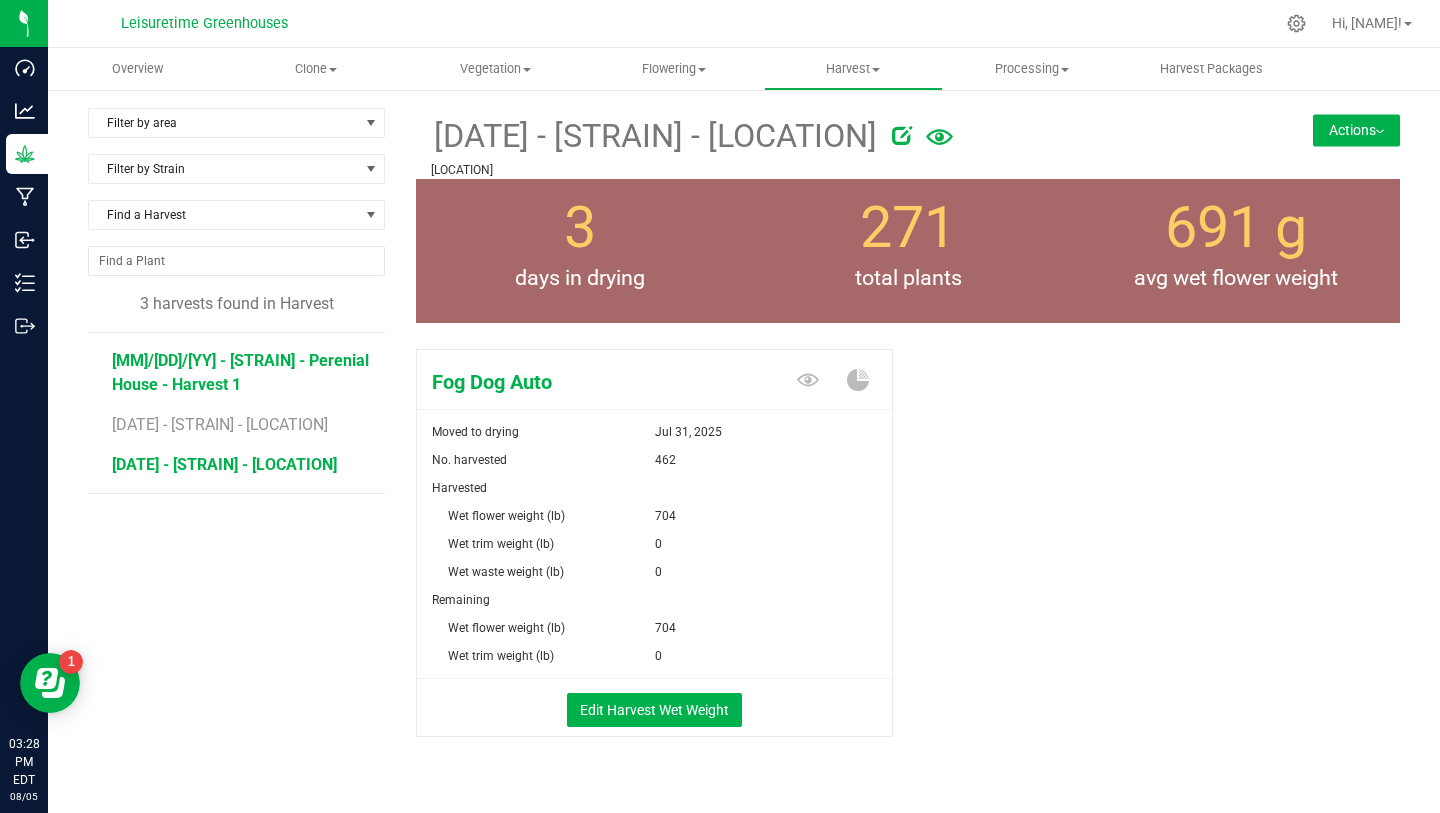 click on "3/14/25 - Fog Dog Auto - Perenial House - Harvest 1" at bounding box center [240, 372] 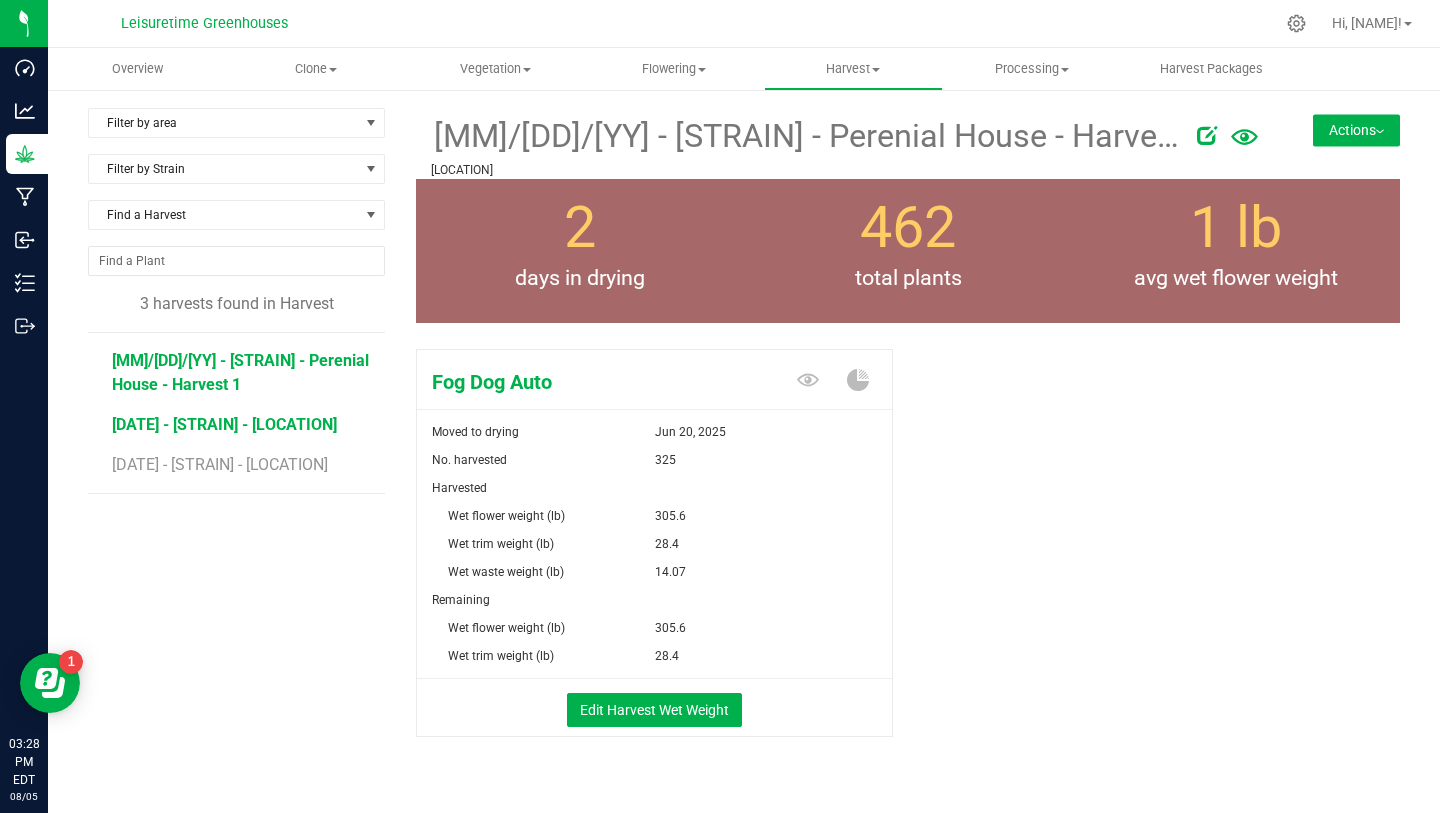 click on "[MONTH]/[DAY]/[YEAR] - Top Gun Auto - Ground - [LOCATION]" at bounding box center [224, 424] 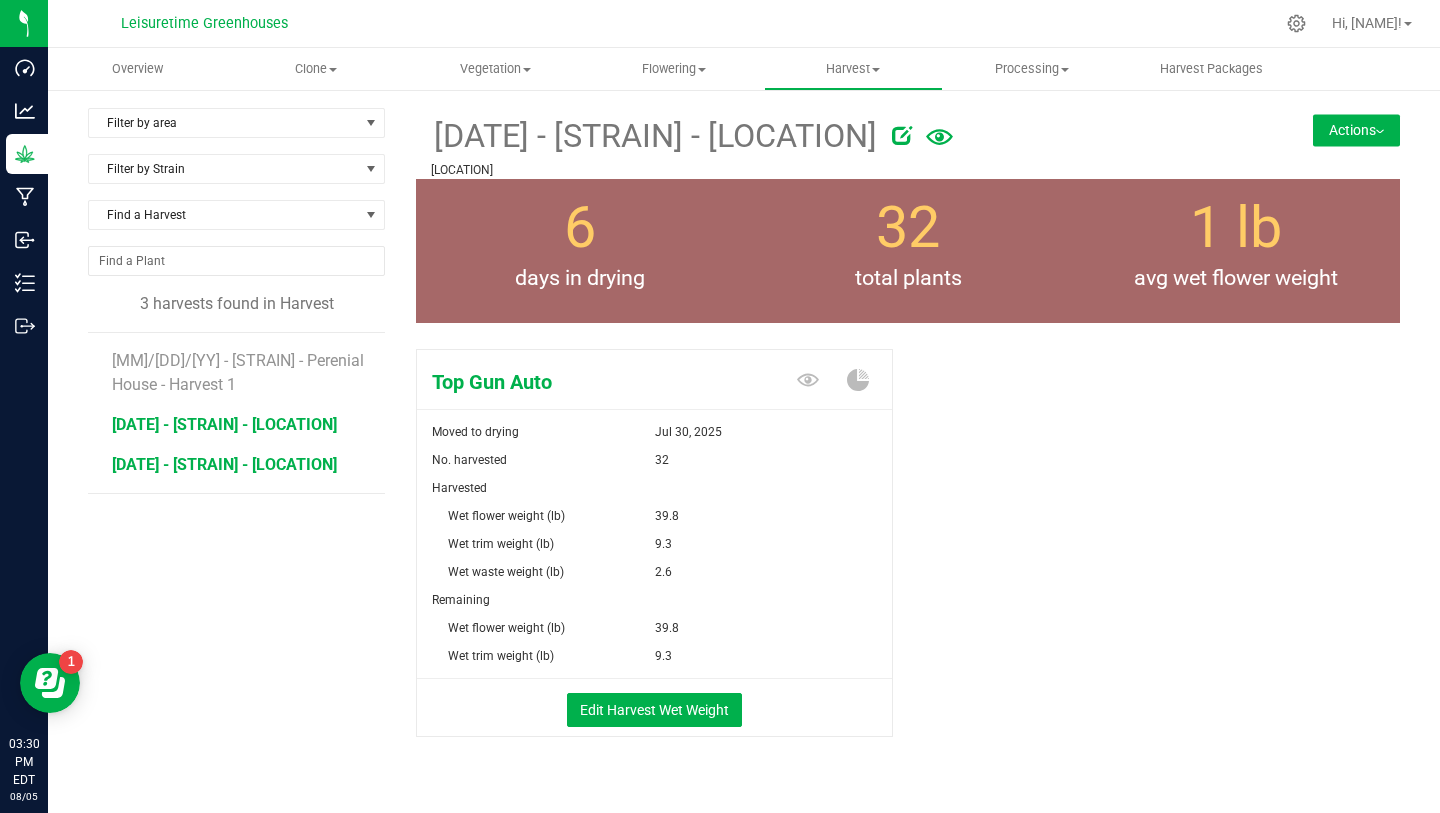 click on "[DATE] - [COMPANY] - [TYPE] - [PRODUCT]" at bounding box center [224, 464] 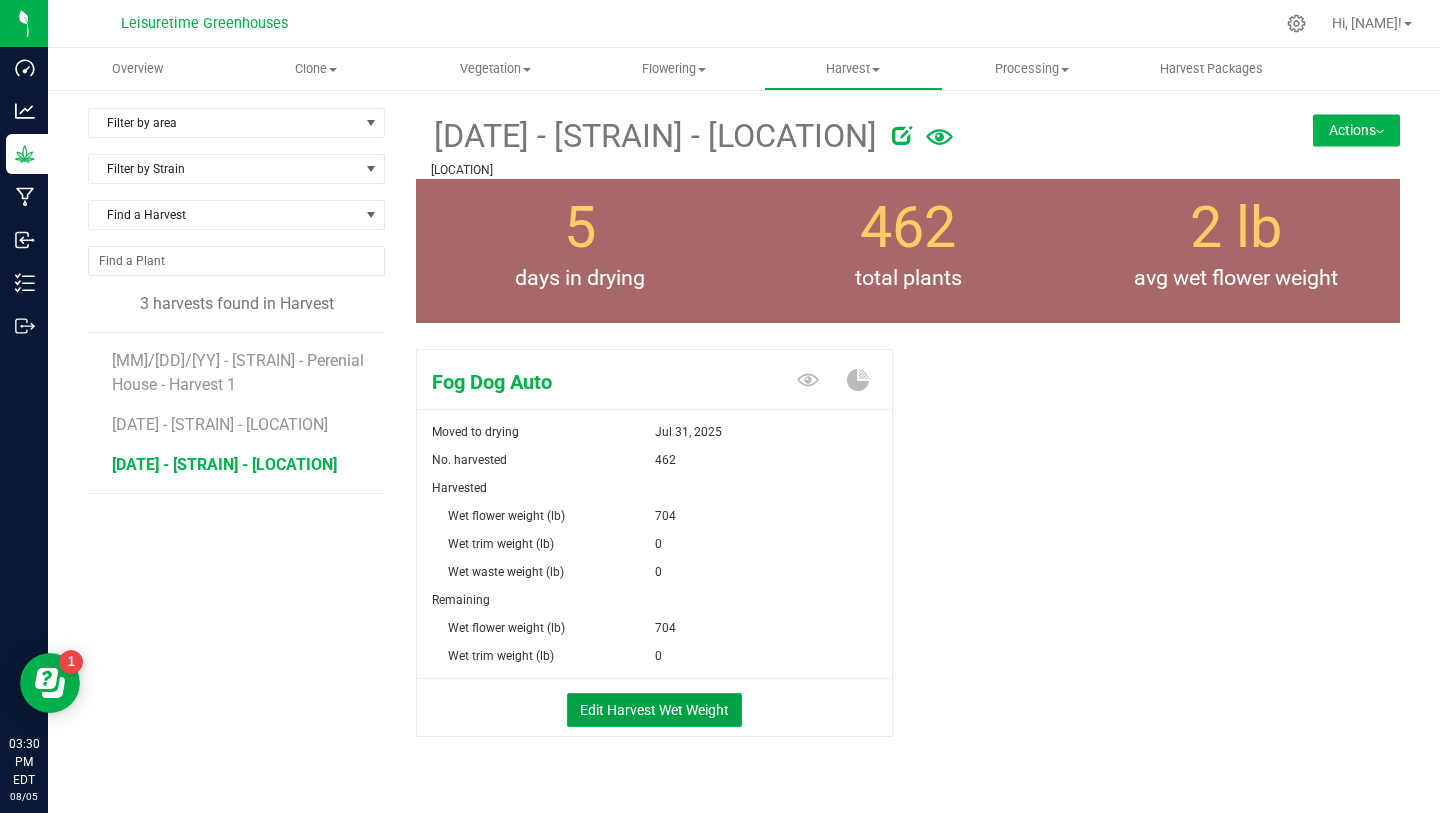 click on "Edit Harvest Wet Weight" at bounding box center (654, 710) 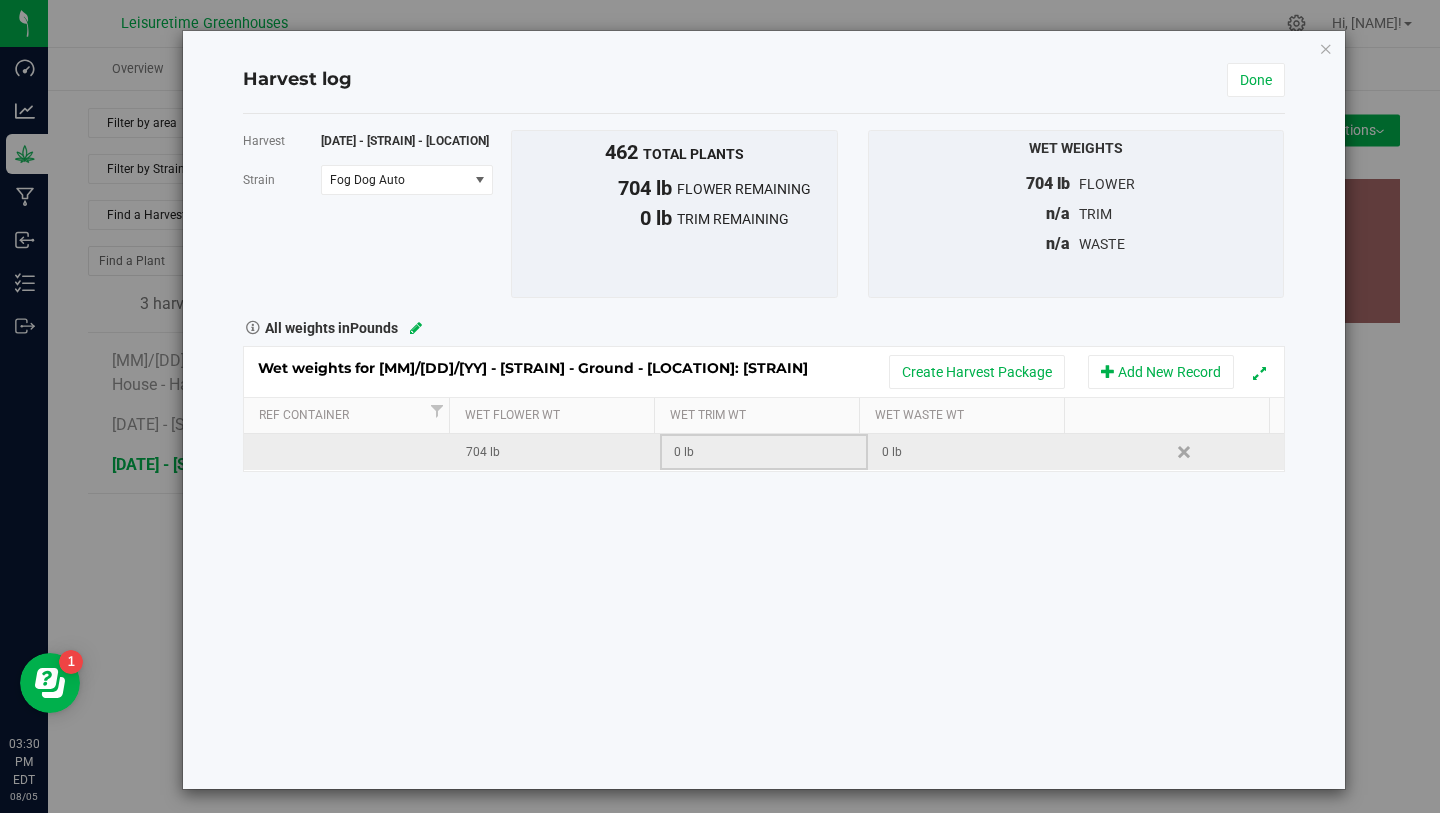 click on "0 lb" at bounding box center (770, 452) 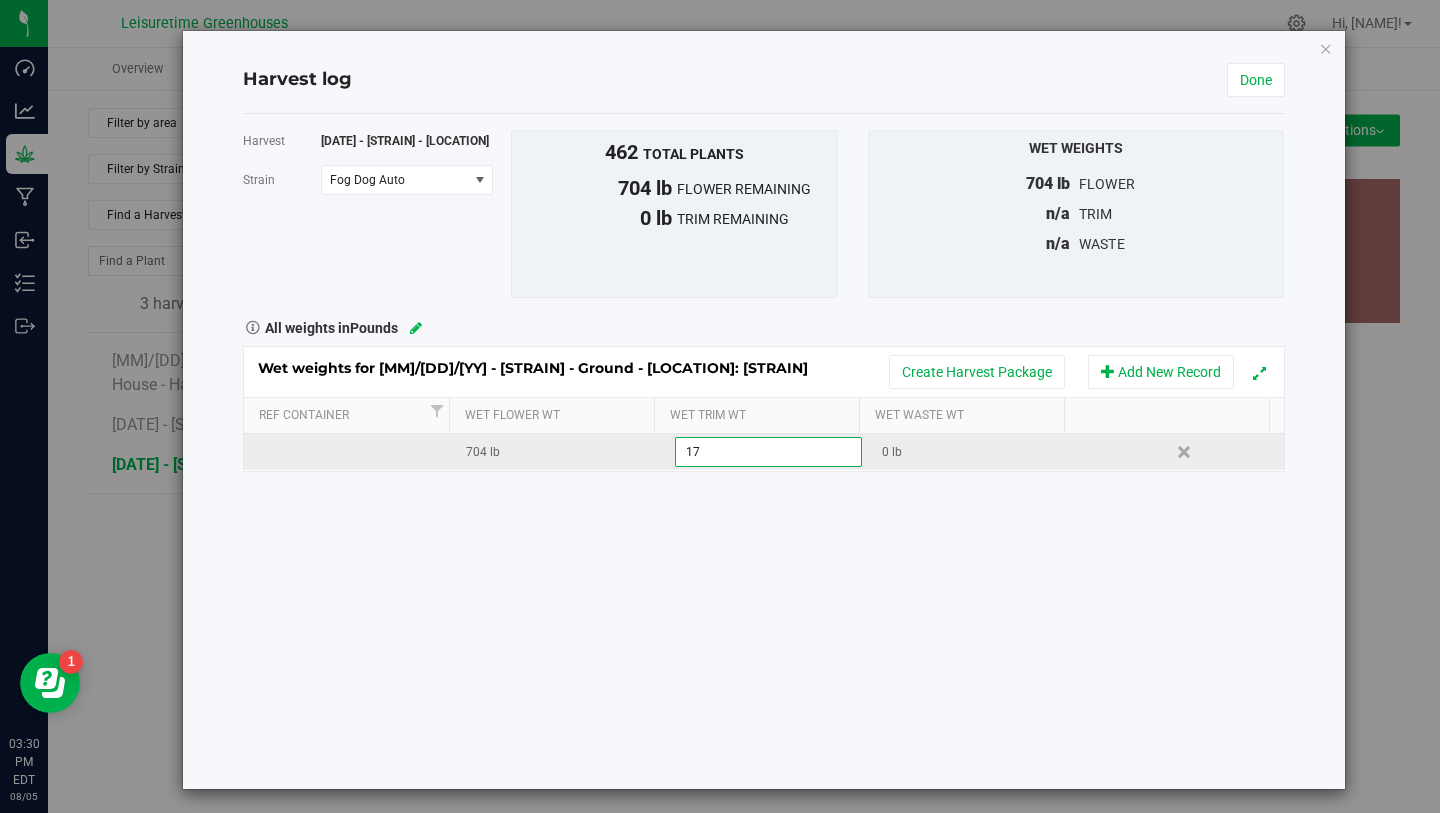 type on "176" 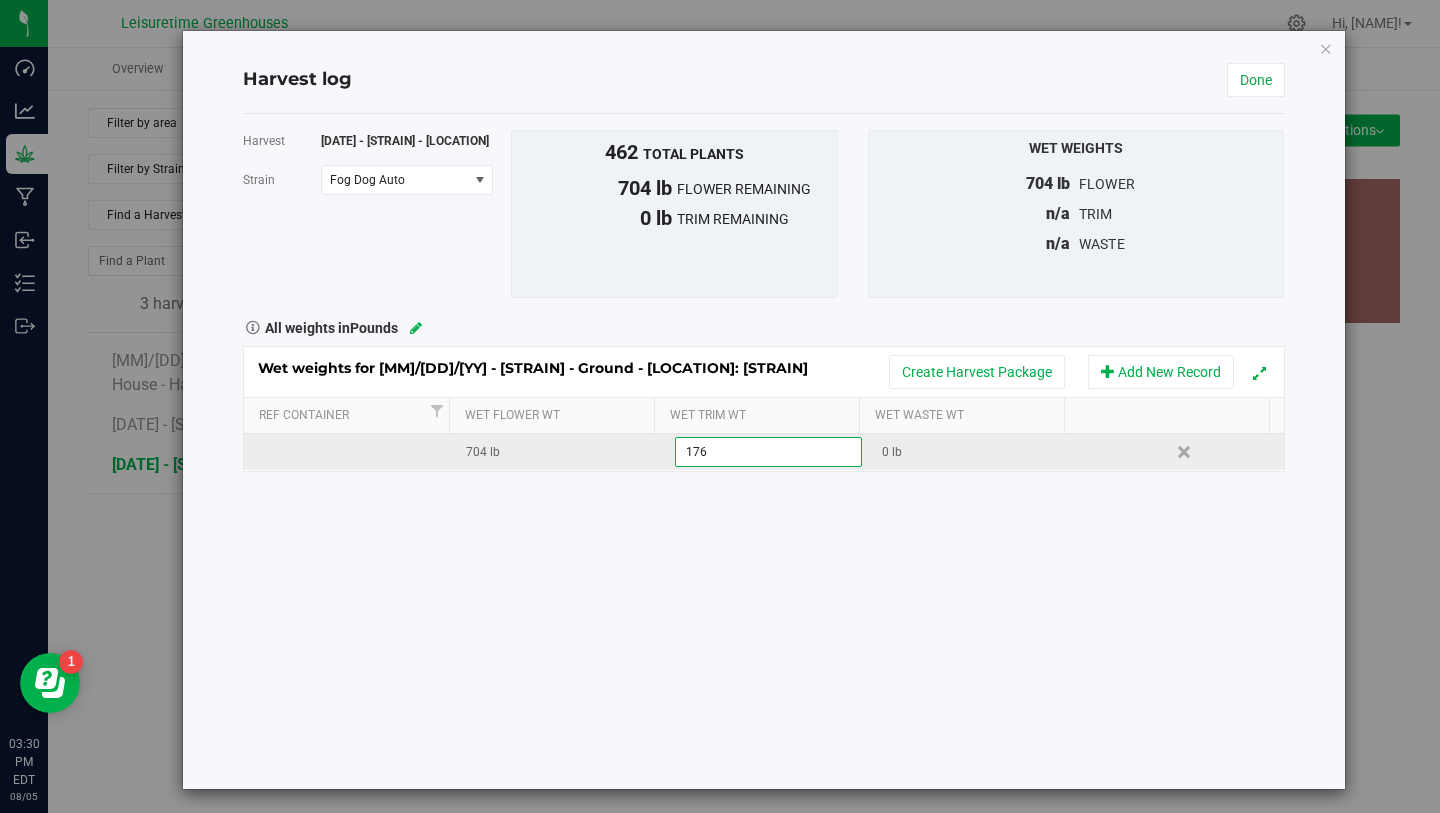 click on "Harvest
5/2/25 - Fog Dog Auto - Ground - Vegetable House
Strain
Fog Dog Auto Select strain Fog Dog Auto
To bulk upload dry weights:
Export to CSV
Upload the CSV file  with weights entered
462
total plants" at bounding box center (764, 451) 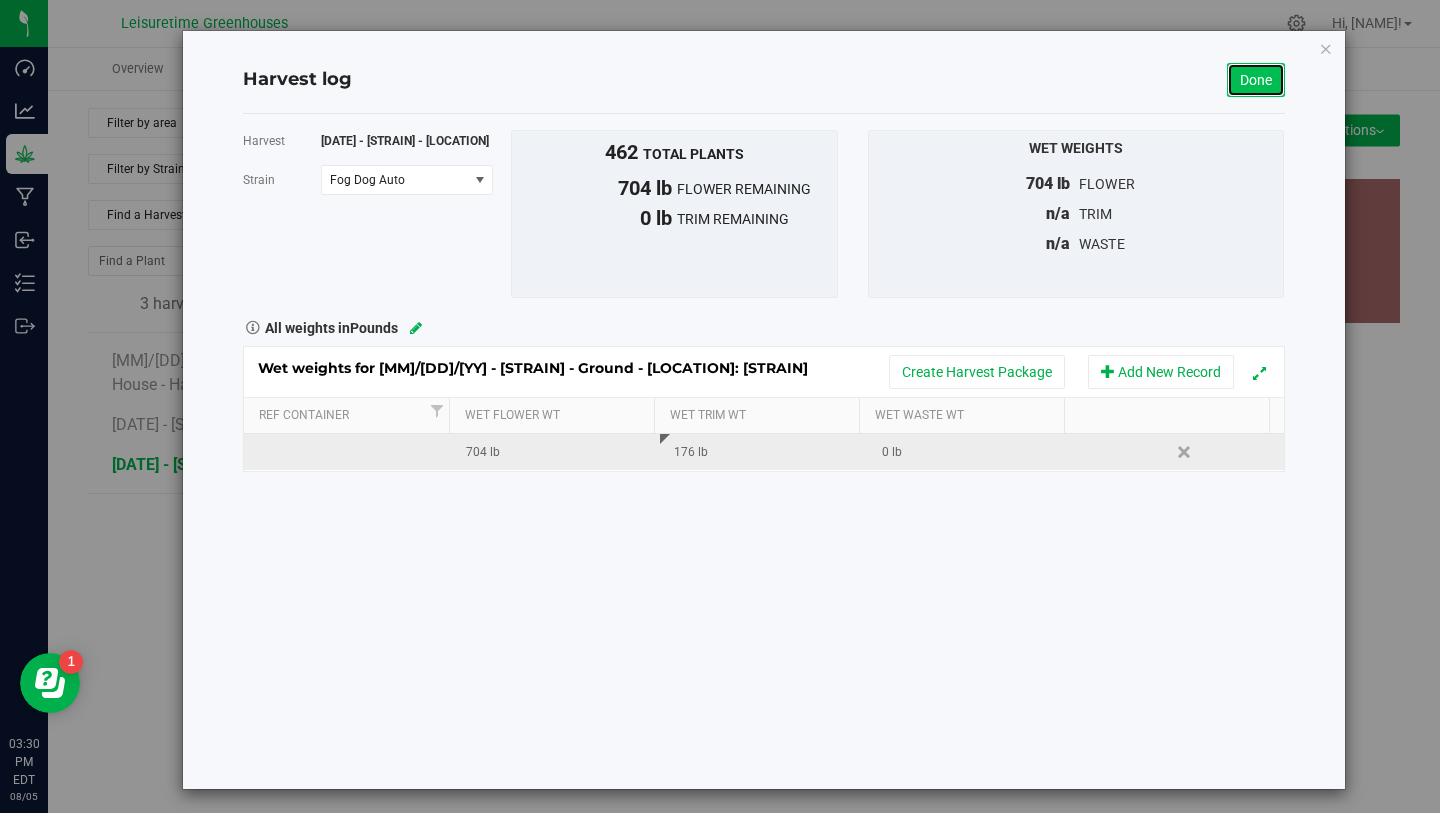 click on "Done" at bounding box center [1256, 80] 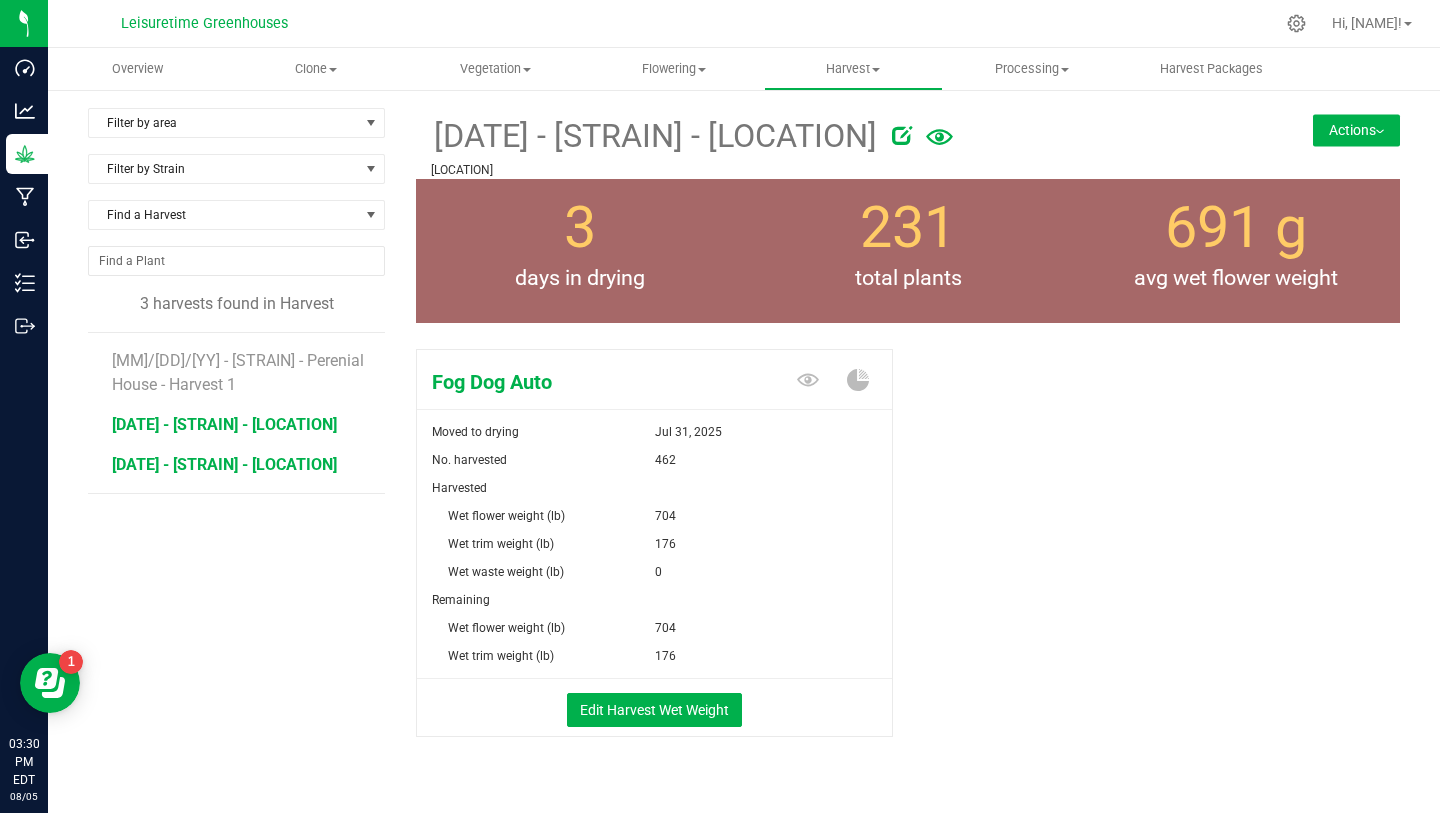 click on "[MONTH]/[DAY]/[YEAR] - Top Gun Auto - Ground - [LOCATION]" at bounding box center (224, 424) 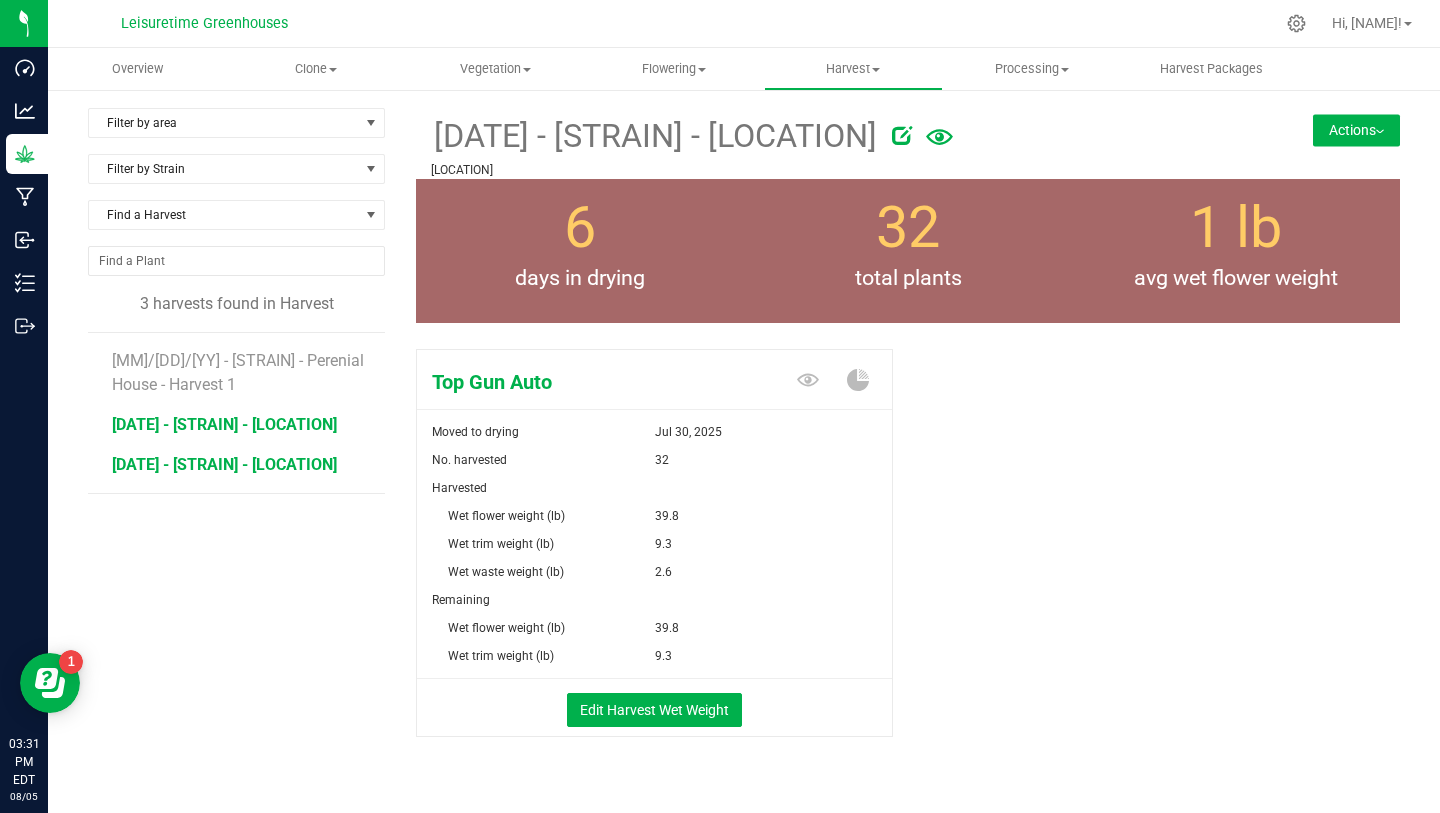click on "[DATE] - [COMPANY] - [TYPE] - [PRODUCT]" at bounding box center [224, 464] 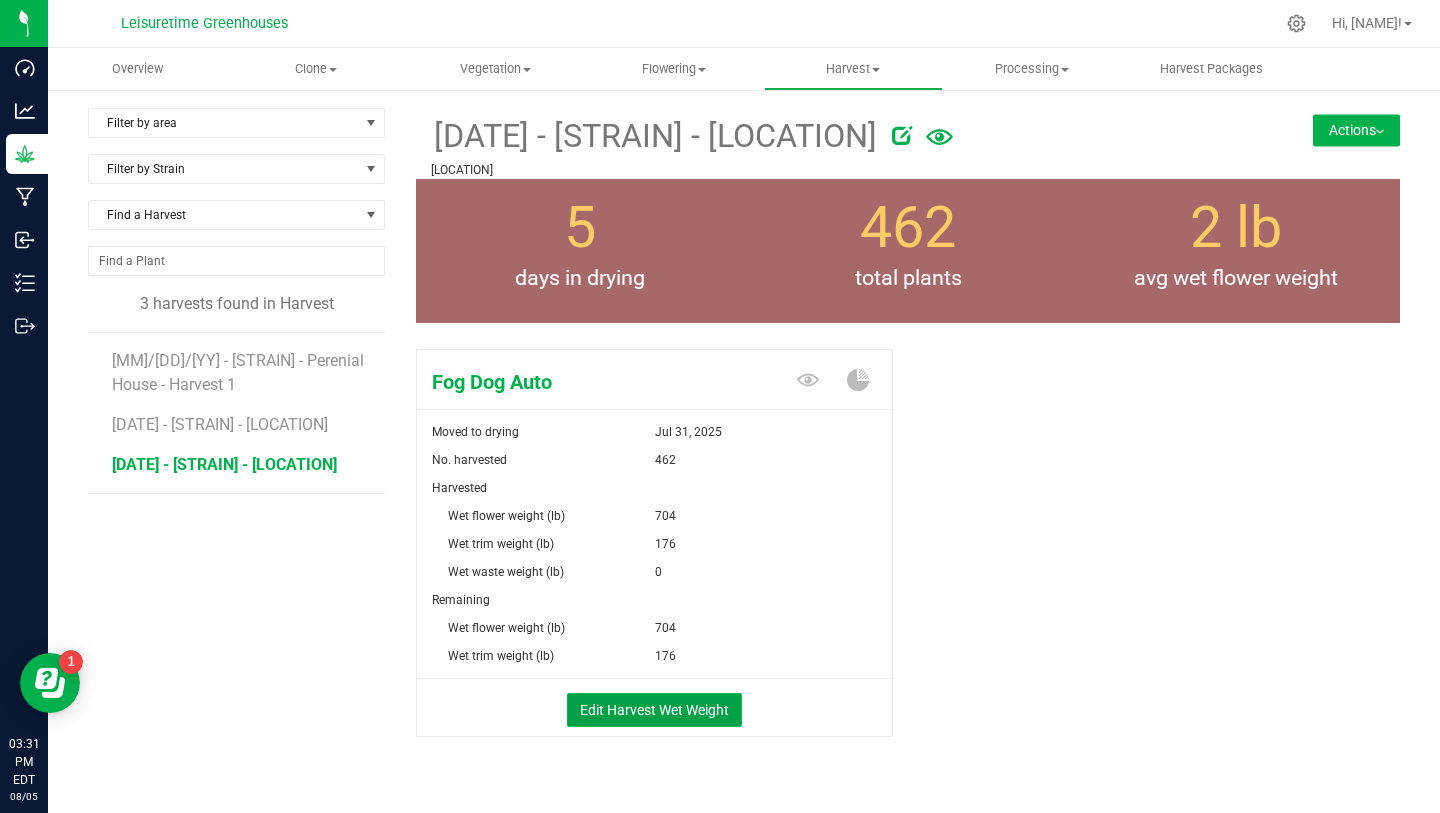 click on "Edit Harvest Wet Weight" at bounding box center [654, 710] 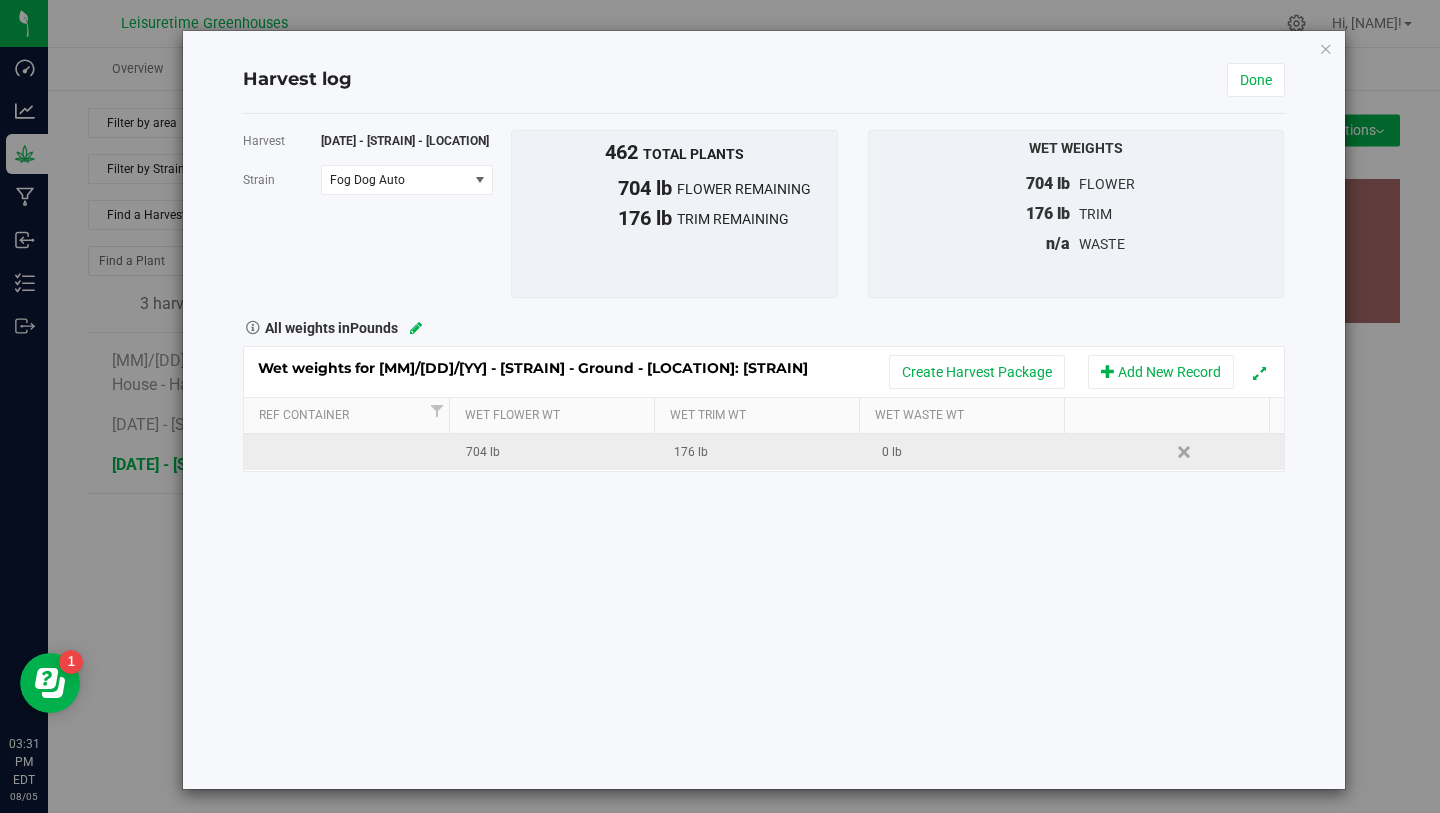 click on "704 lb" at bounding box center (562, 452) 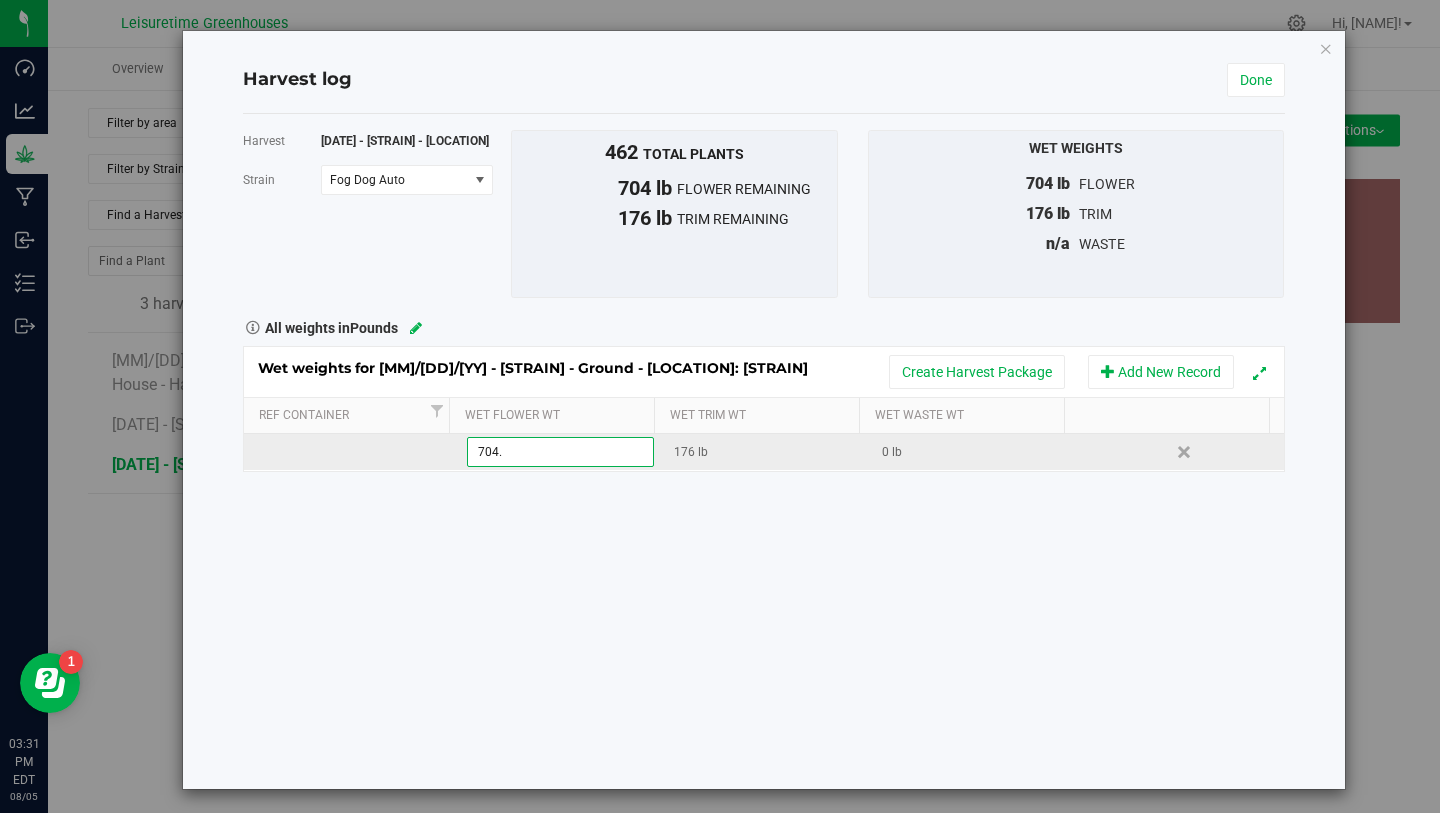 type on "704.4" 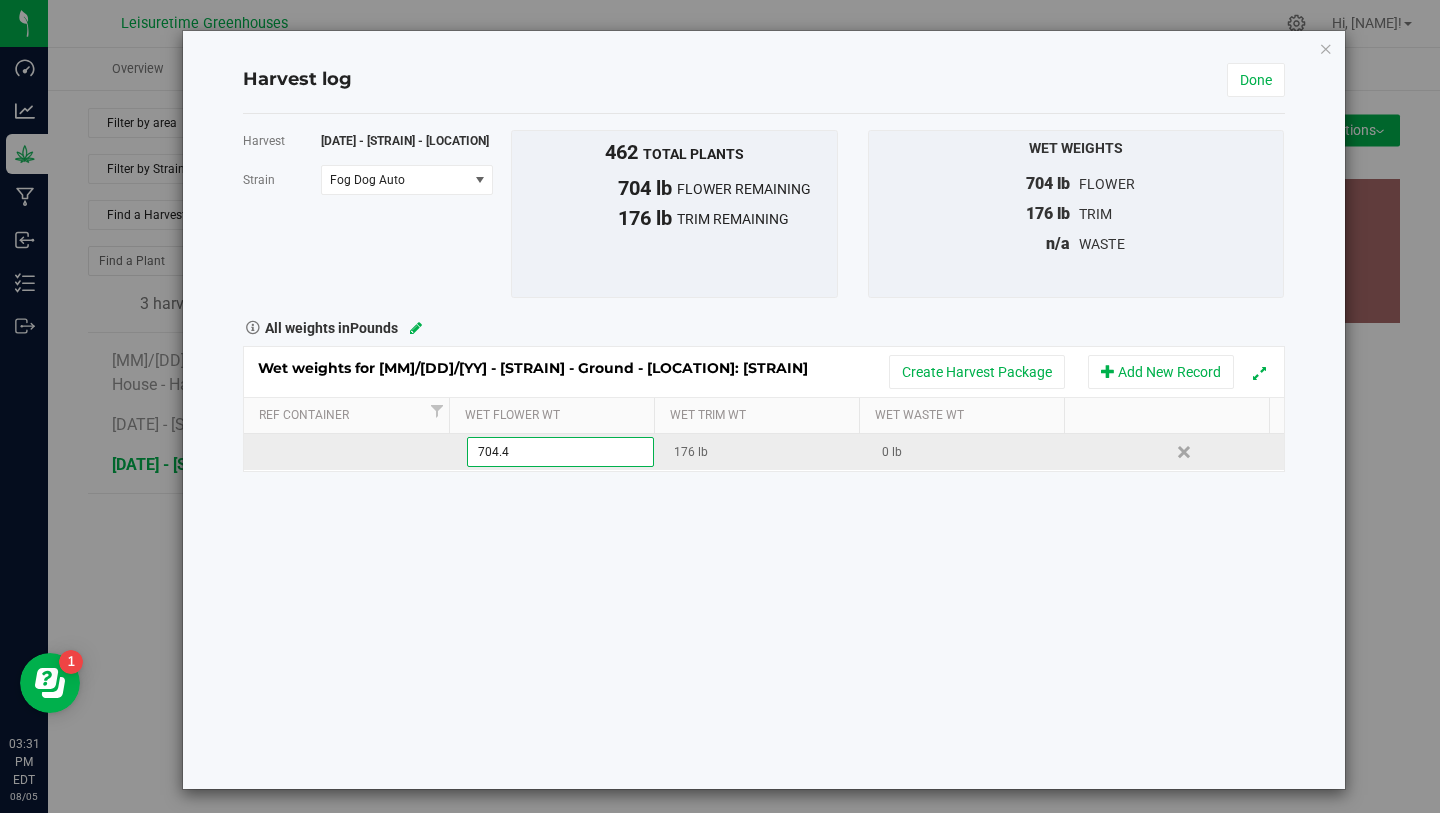 type on "704.4000 lb" 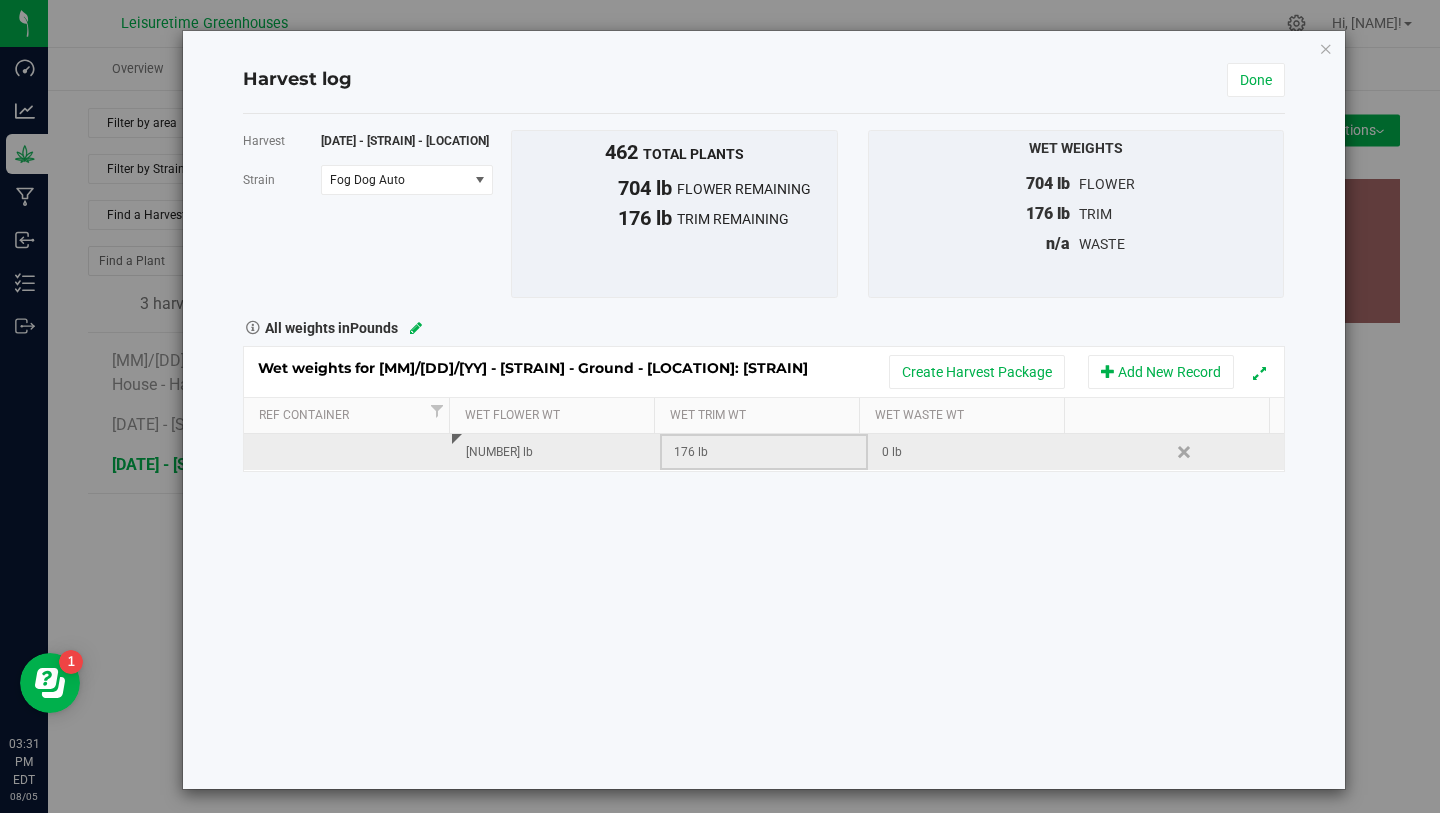 click on "176 lb" at bounding box center (770, 452) 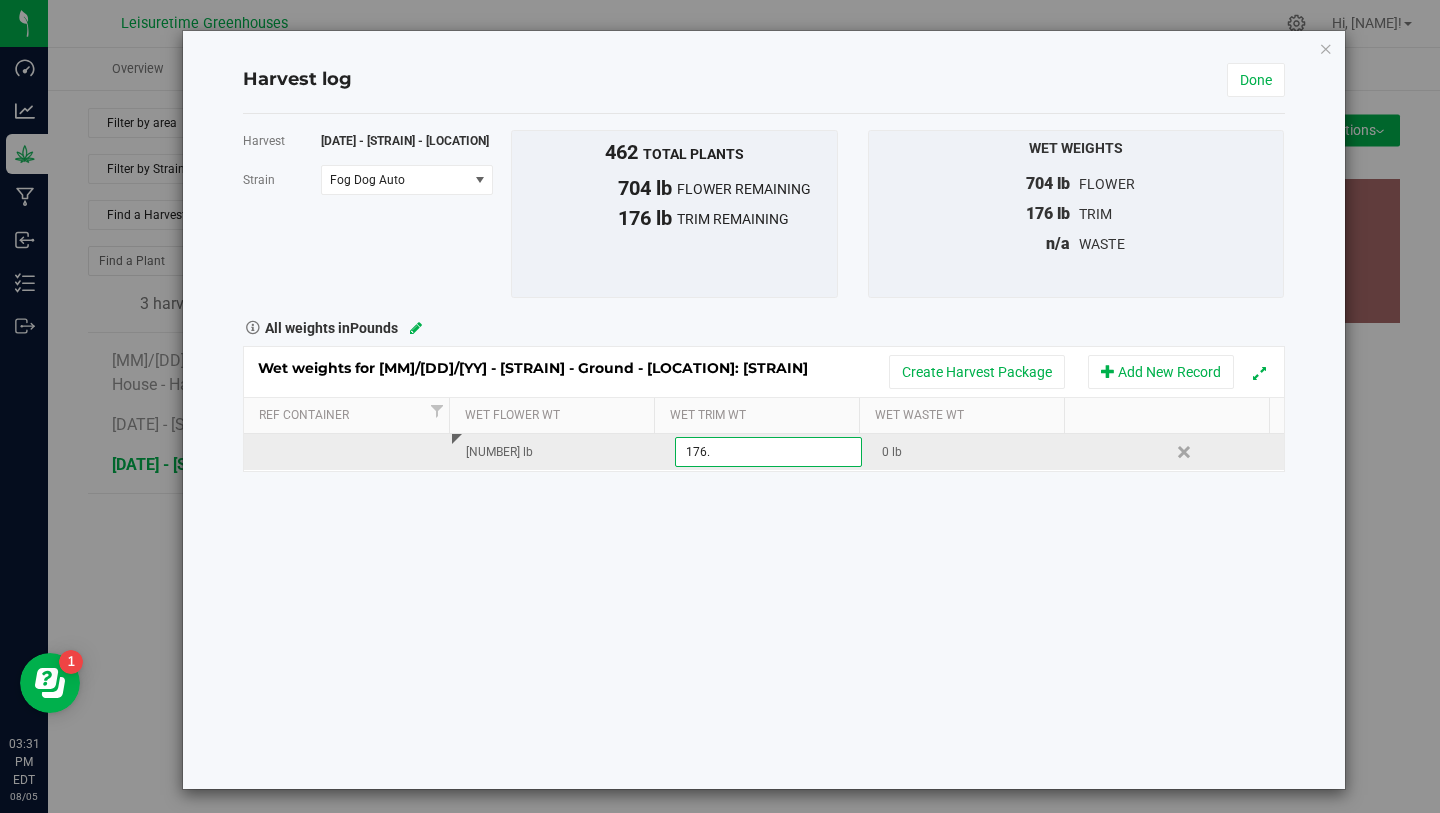 type on "176.8" 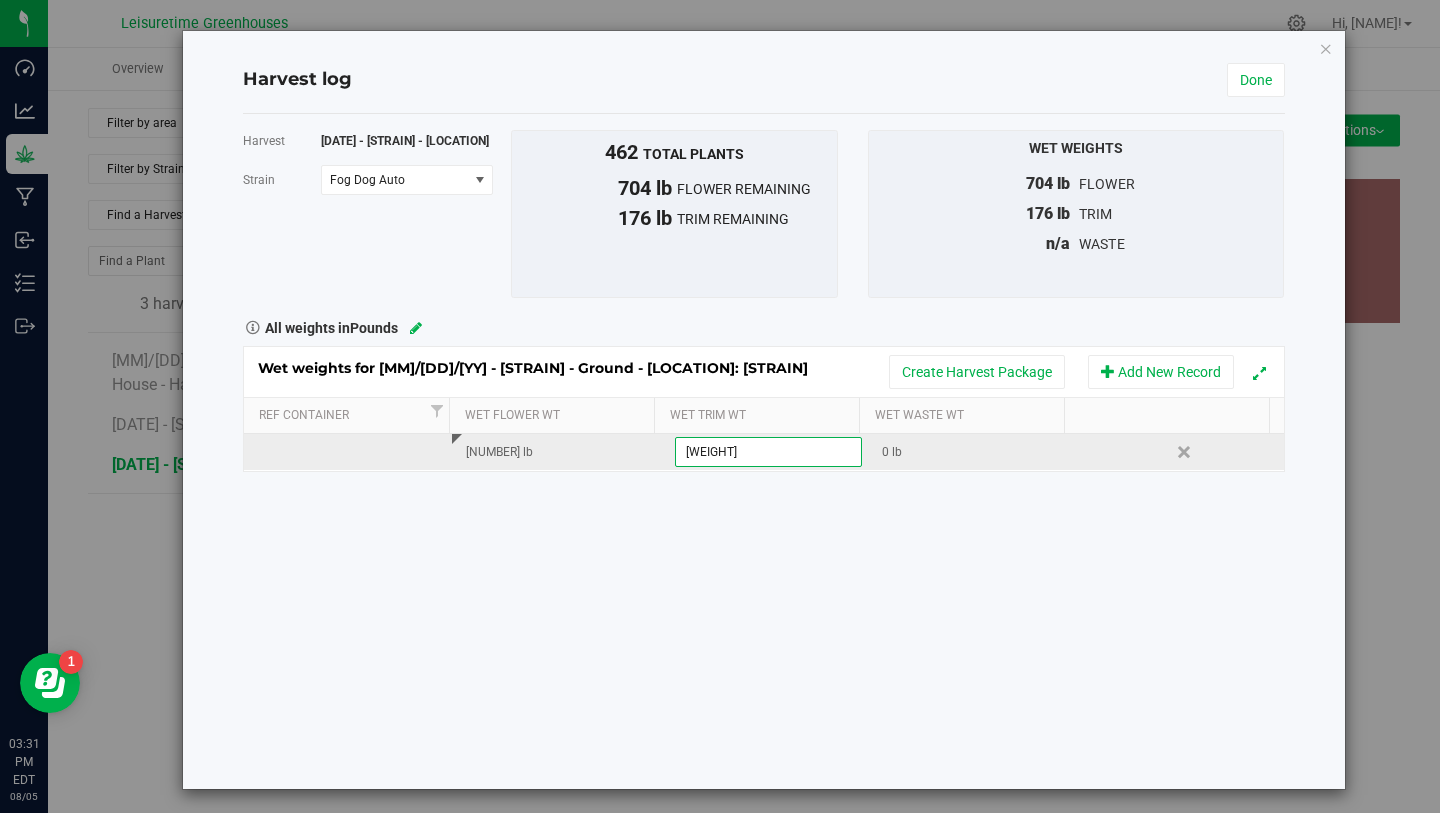 click on "Harvest
5/2/25 - Fog Dog Auto - Ground - Vegetable House
Strain
Fog Dog Auto Select strain Fog Dog Auto
To bulk upload dry weights:
Export to CSV
Upload the CSV file  with weights entered
462
total plants" at bounding box center (764, 451) 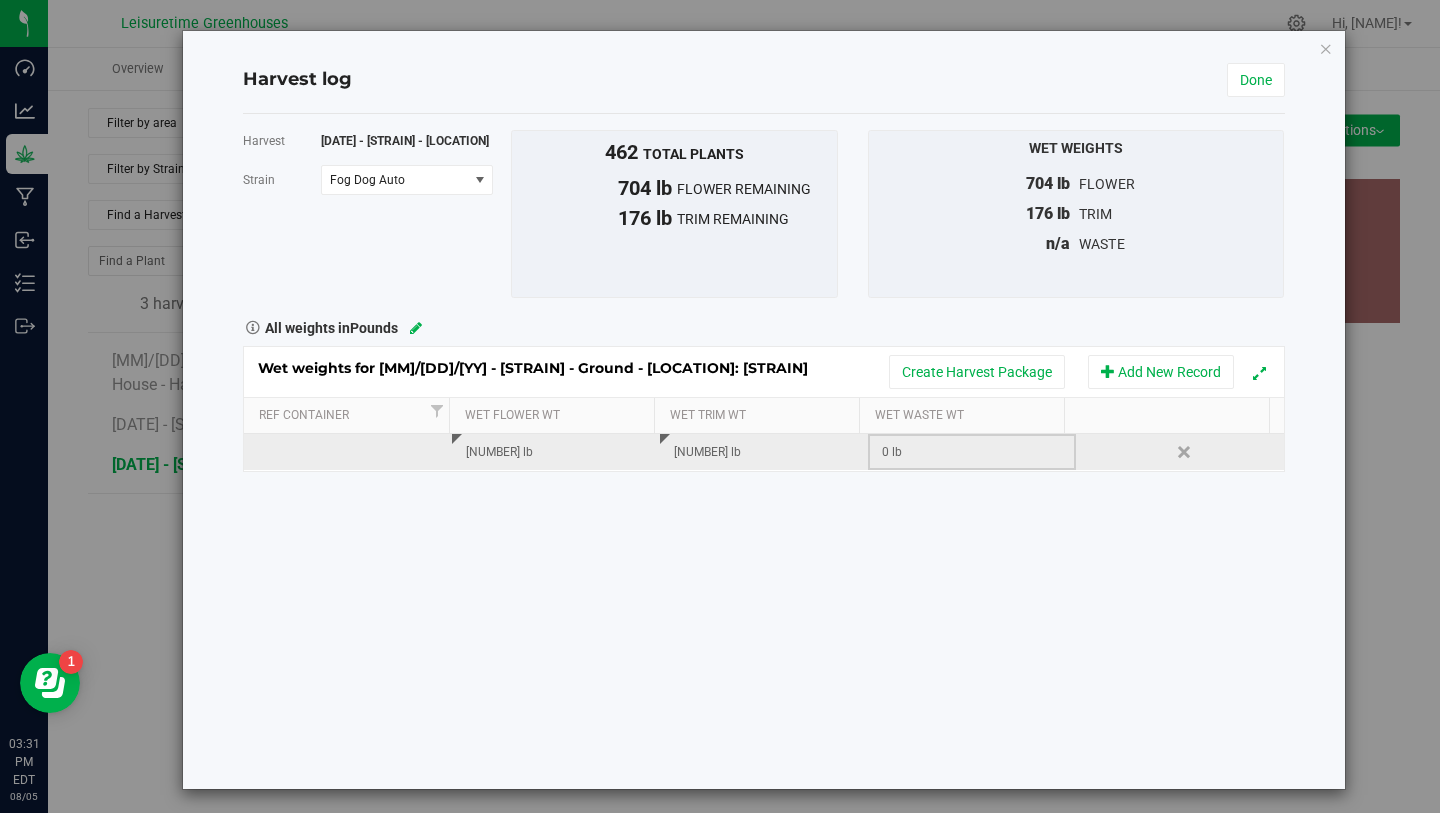 click on "0 lb" at bounding box center [978, 452] 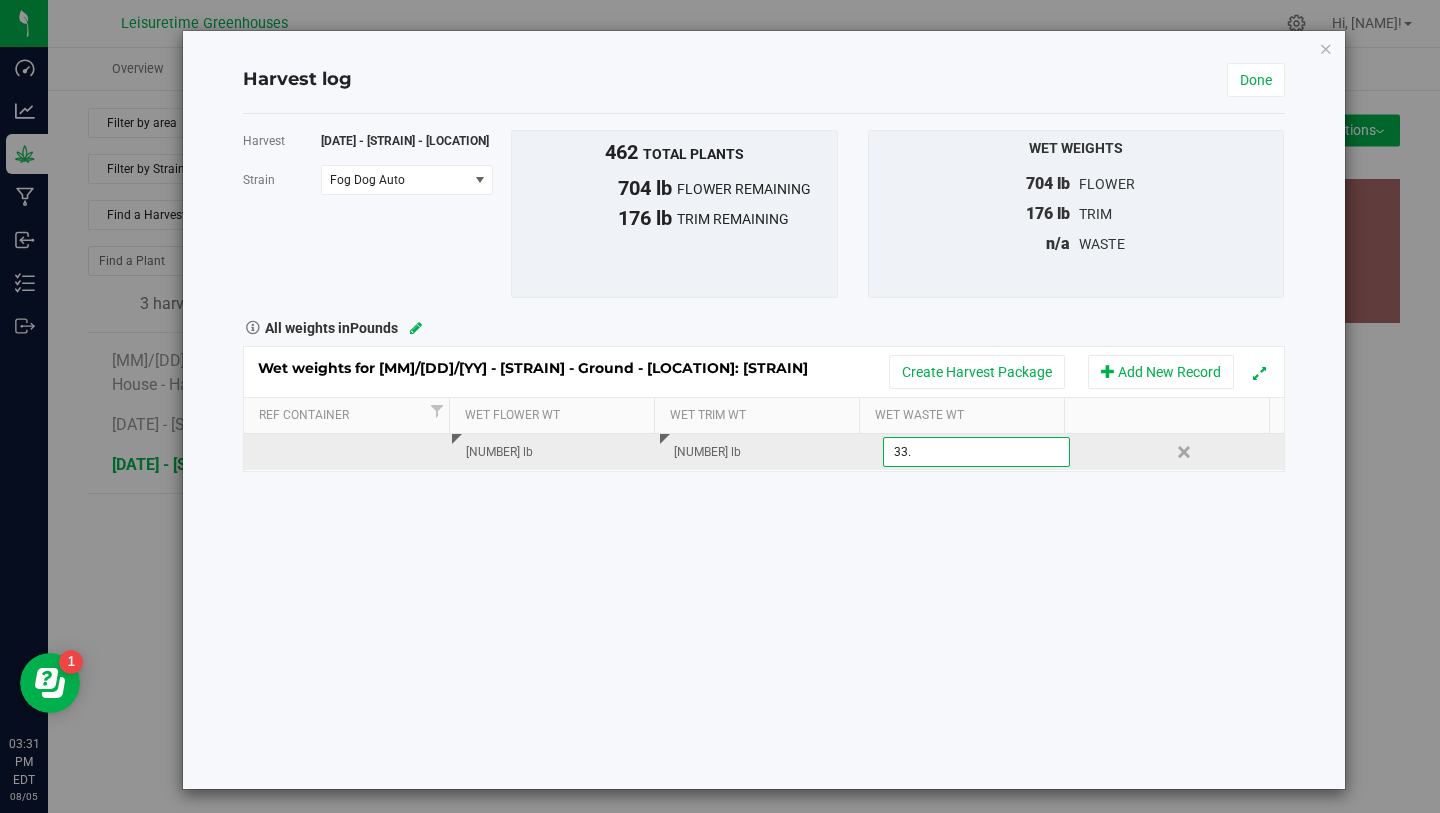 type on "33.6" 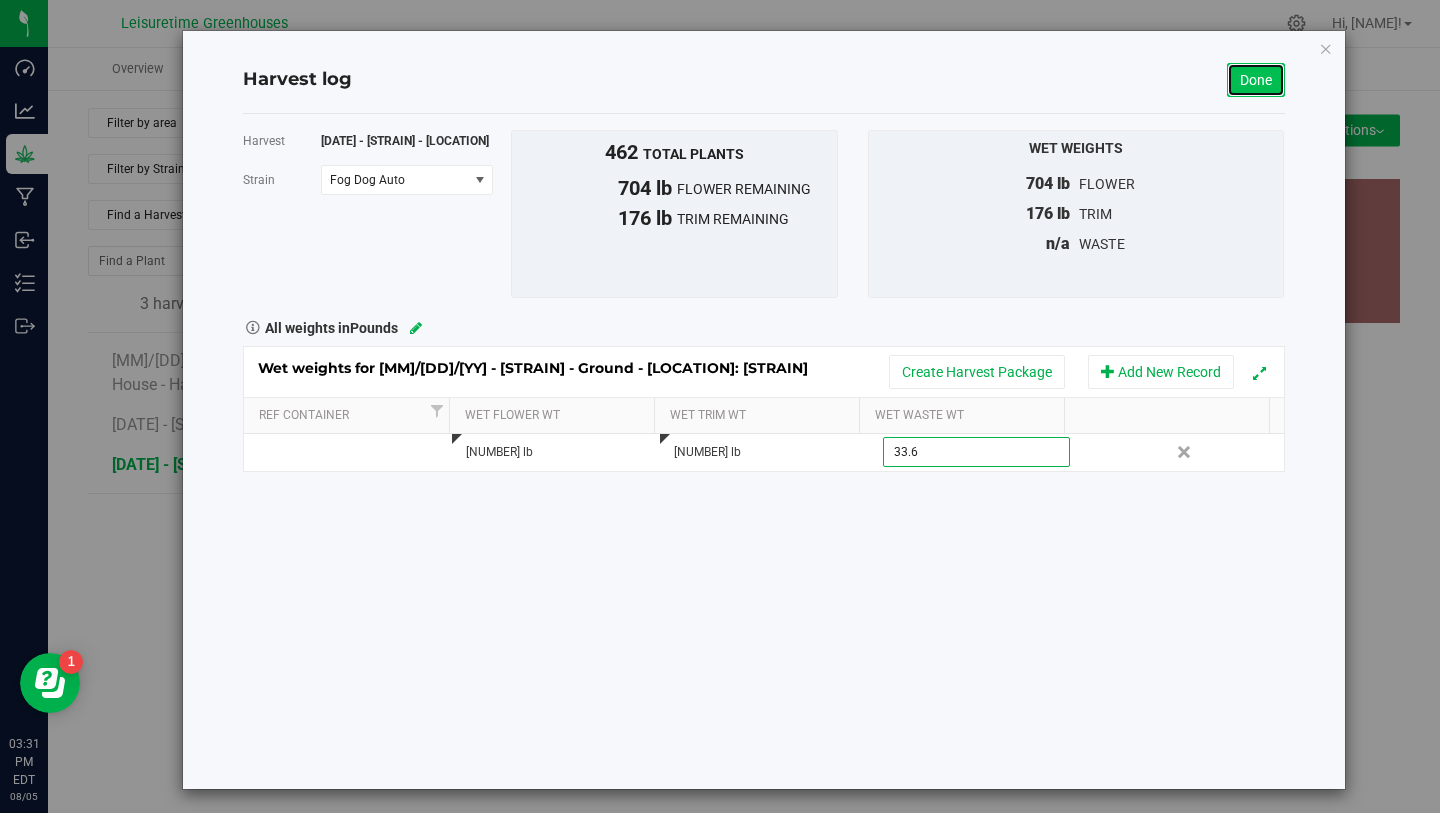 click on "Done" at bounding box center (1256, 80) 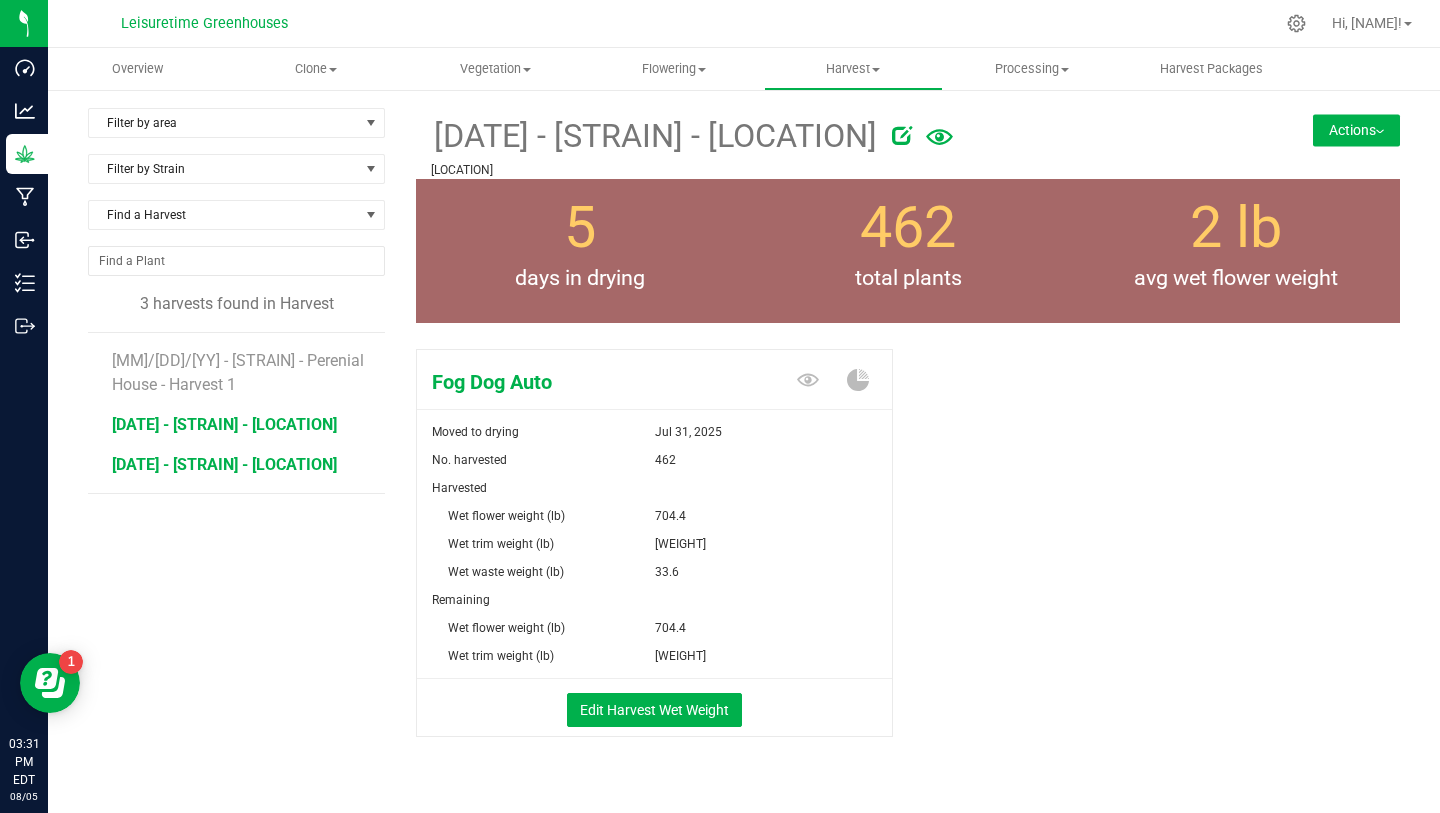 click on "[MONTH]/[DAY]/[YEAR] - Top Gun Auto - Ground - [LOCATION]" at bounding box center [224, 424] 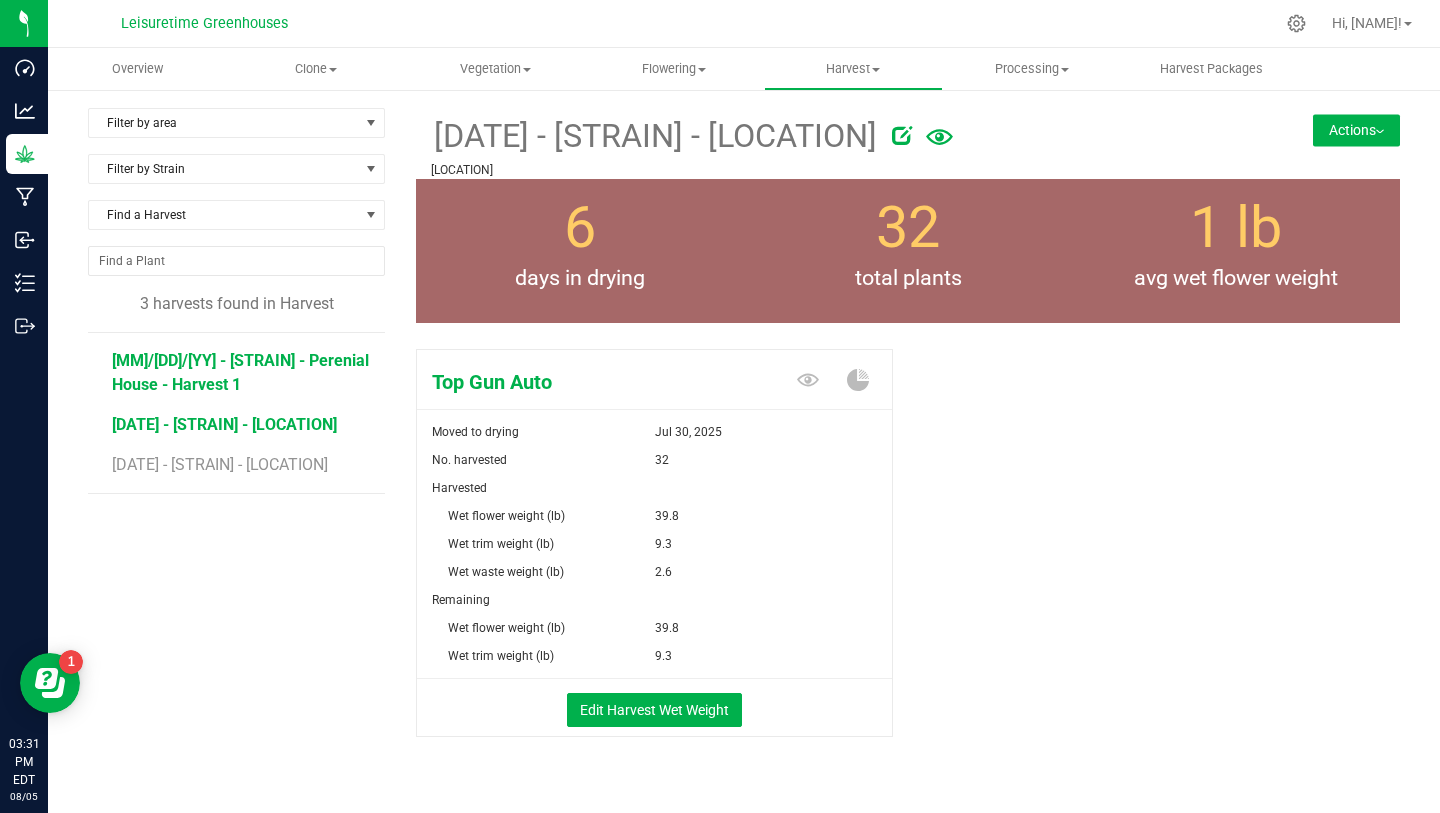 click on "3/14/25 - Fog Dog Auto - Perenial House - Harvest 1" at bounding box center (240, 372) 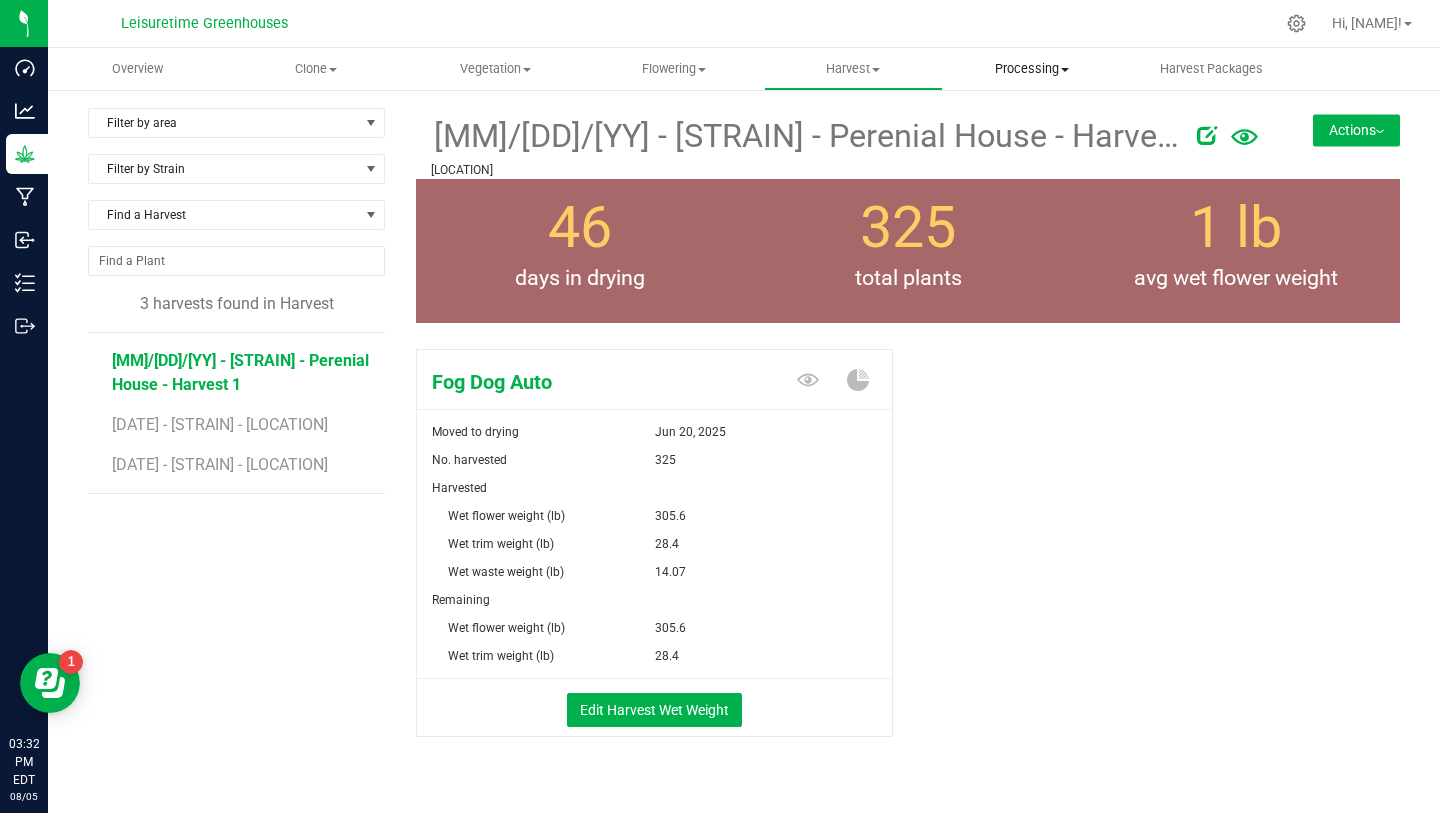 click on "Processing" at bounding box center (1032, 69) 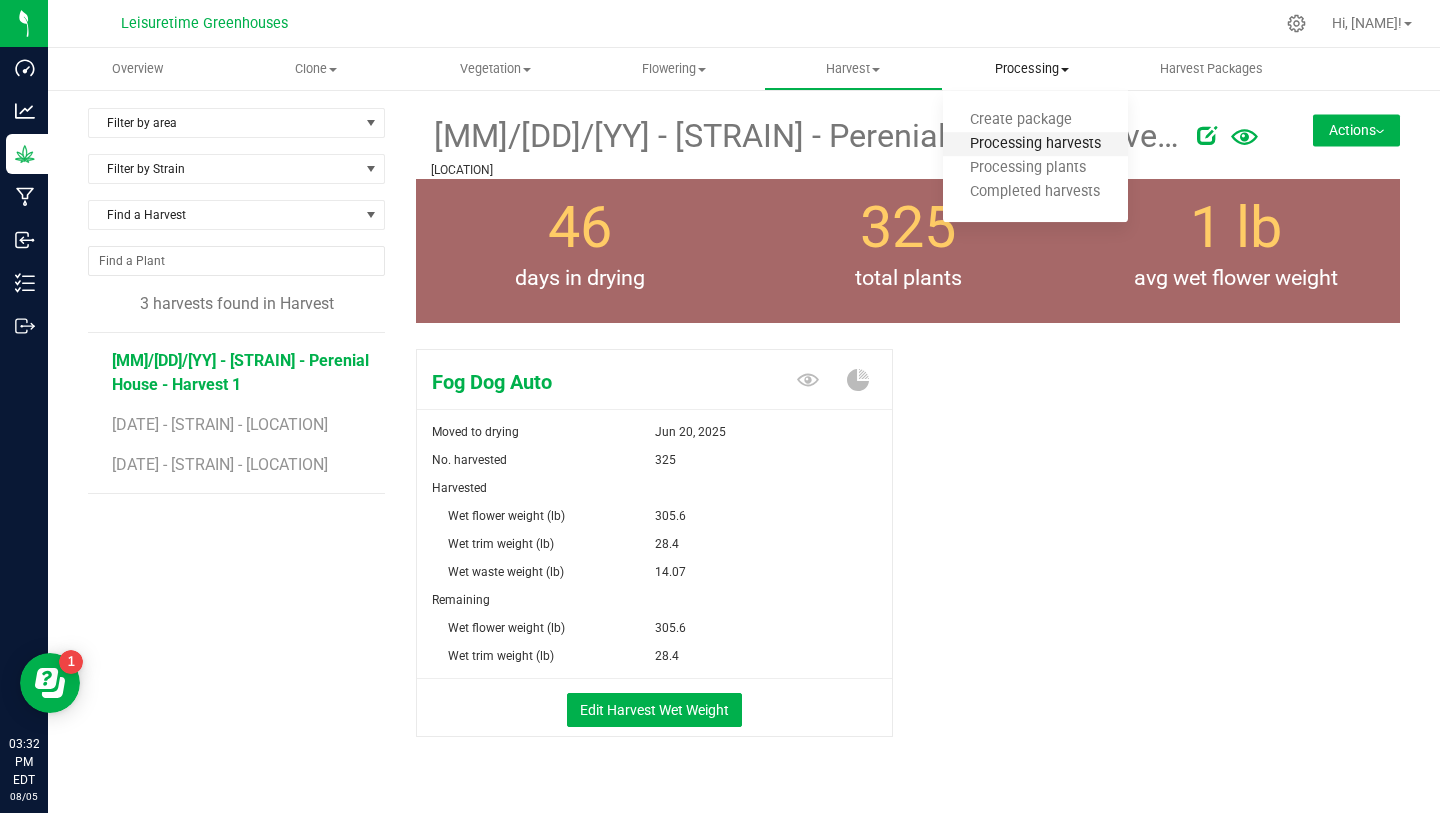 click on "Processing harvests" at bounding box center (1035, 144) 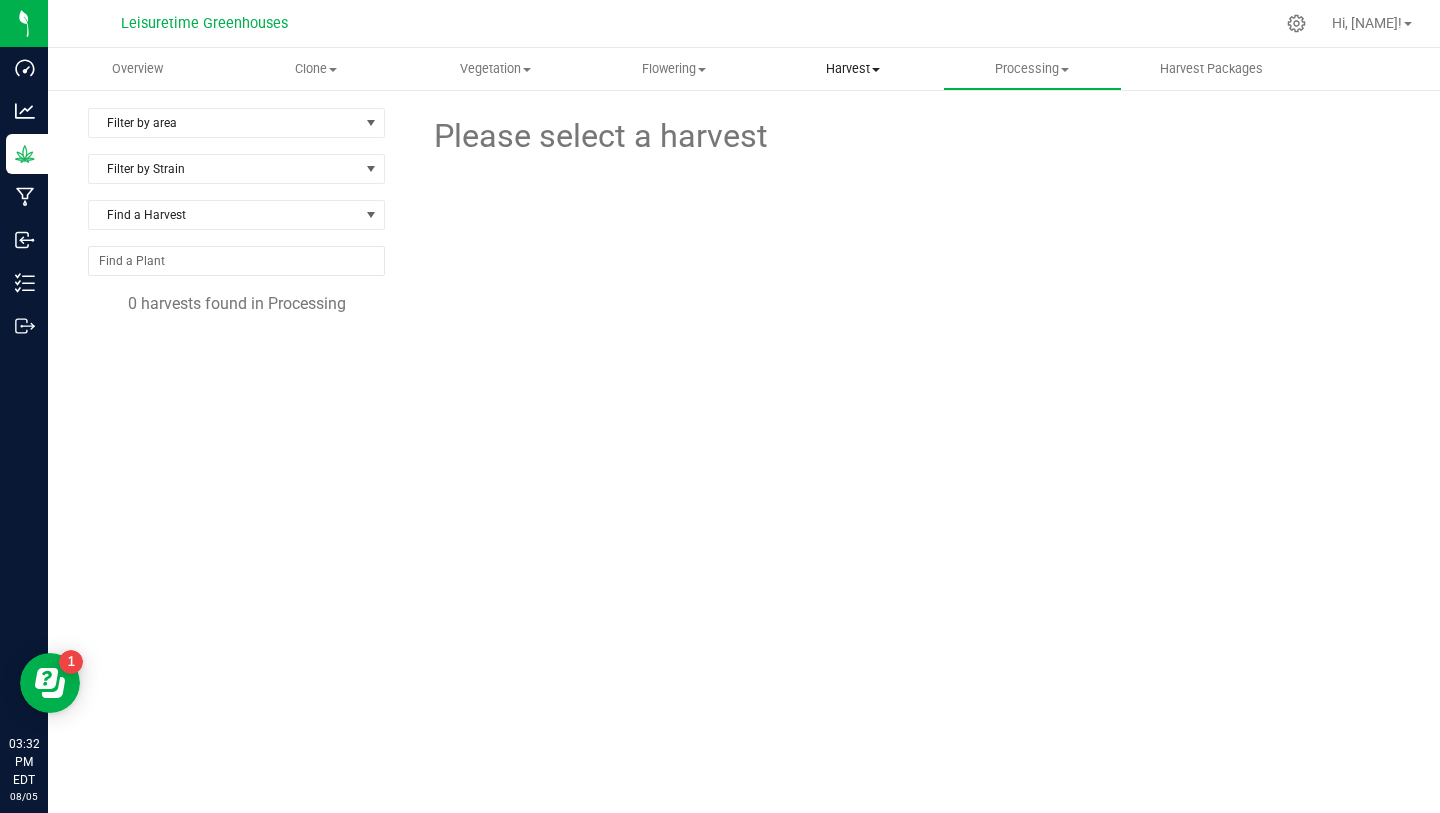 click on "Harvest" at bounding box center (853, 69) 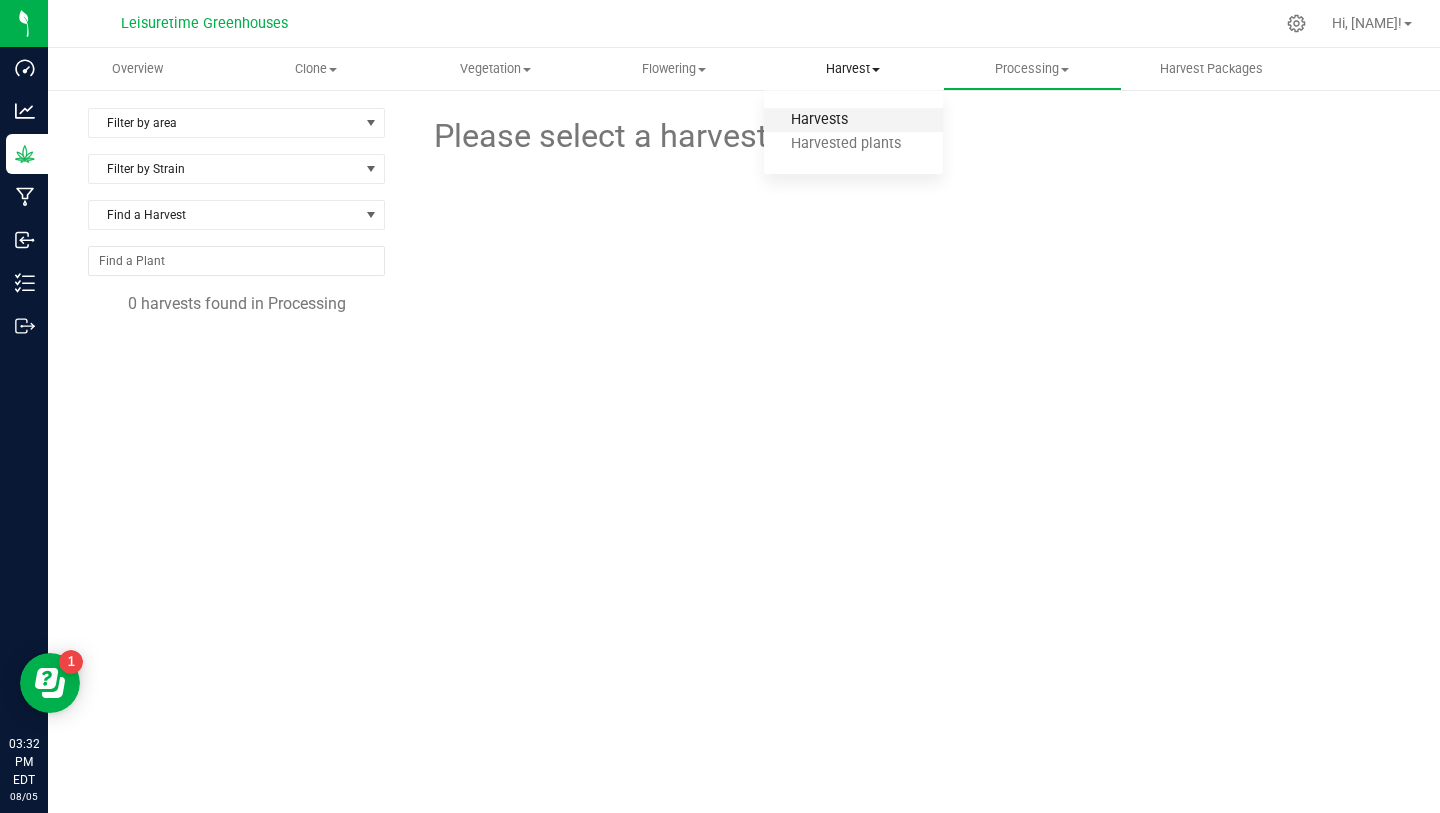 click on "Harvests" at bounding box center [819, 120] 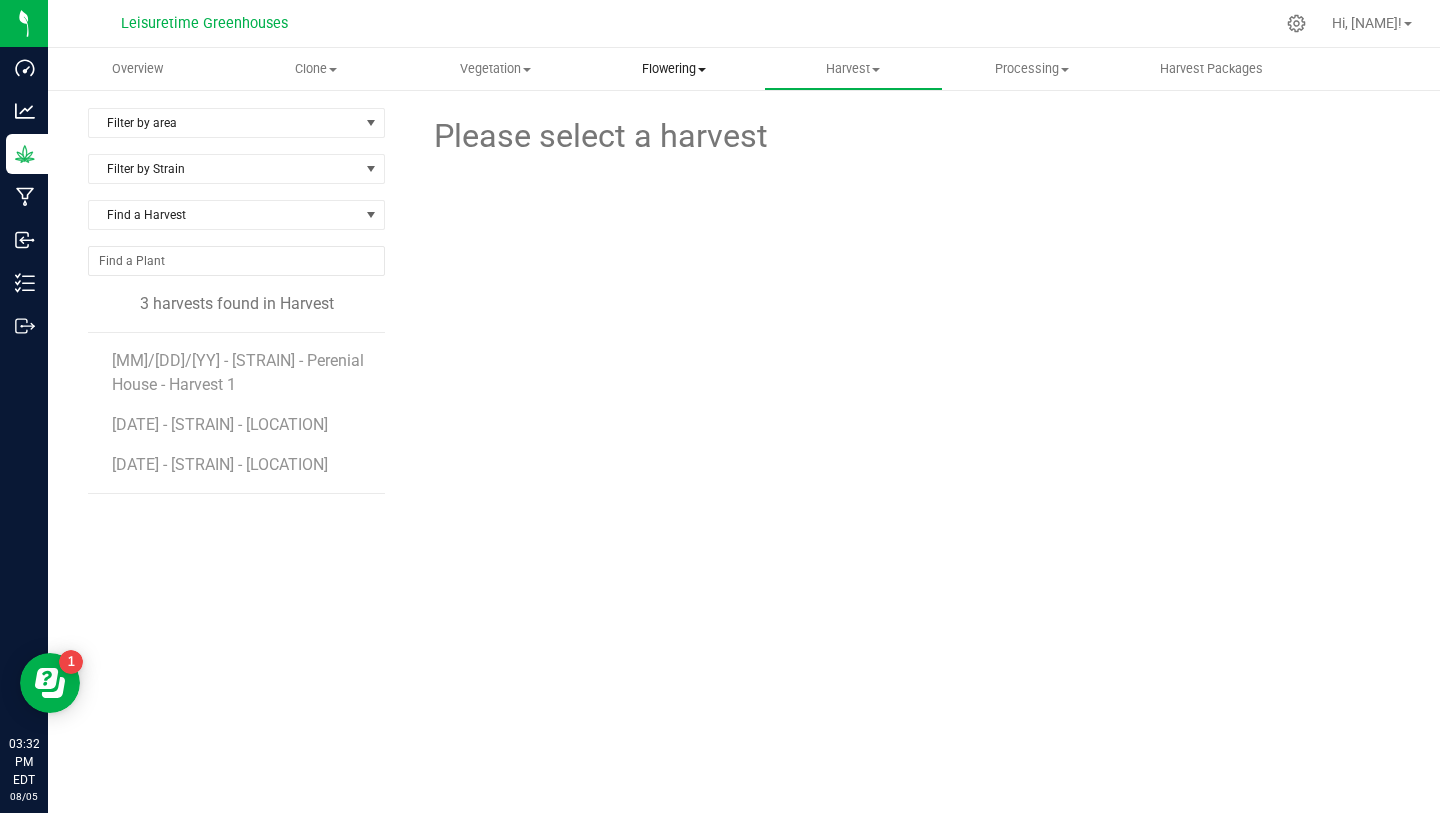 click on "Flowering" at bounding box center (674, 69) 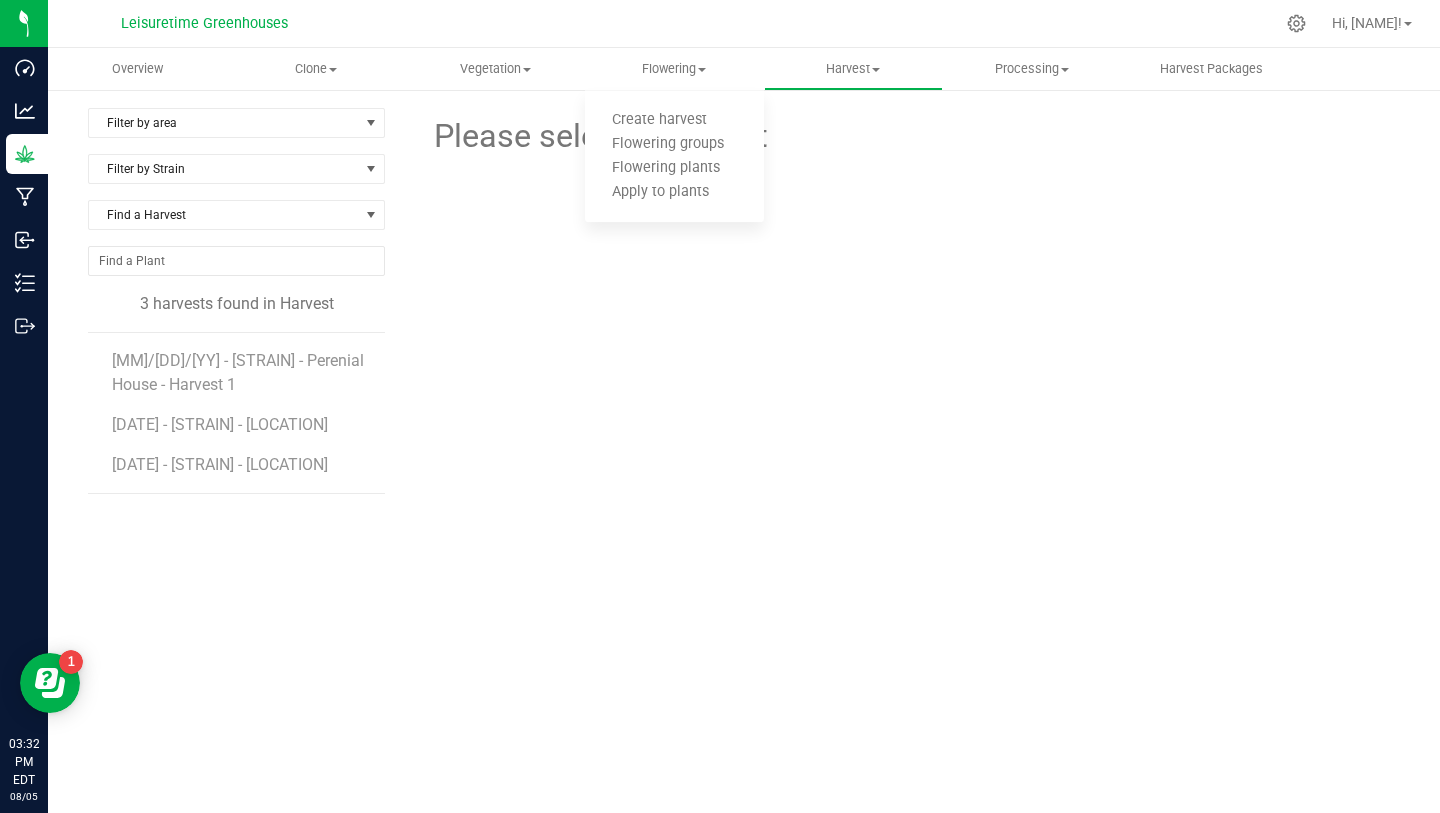 click at bounding box center (908, 242) 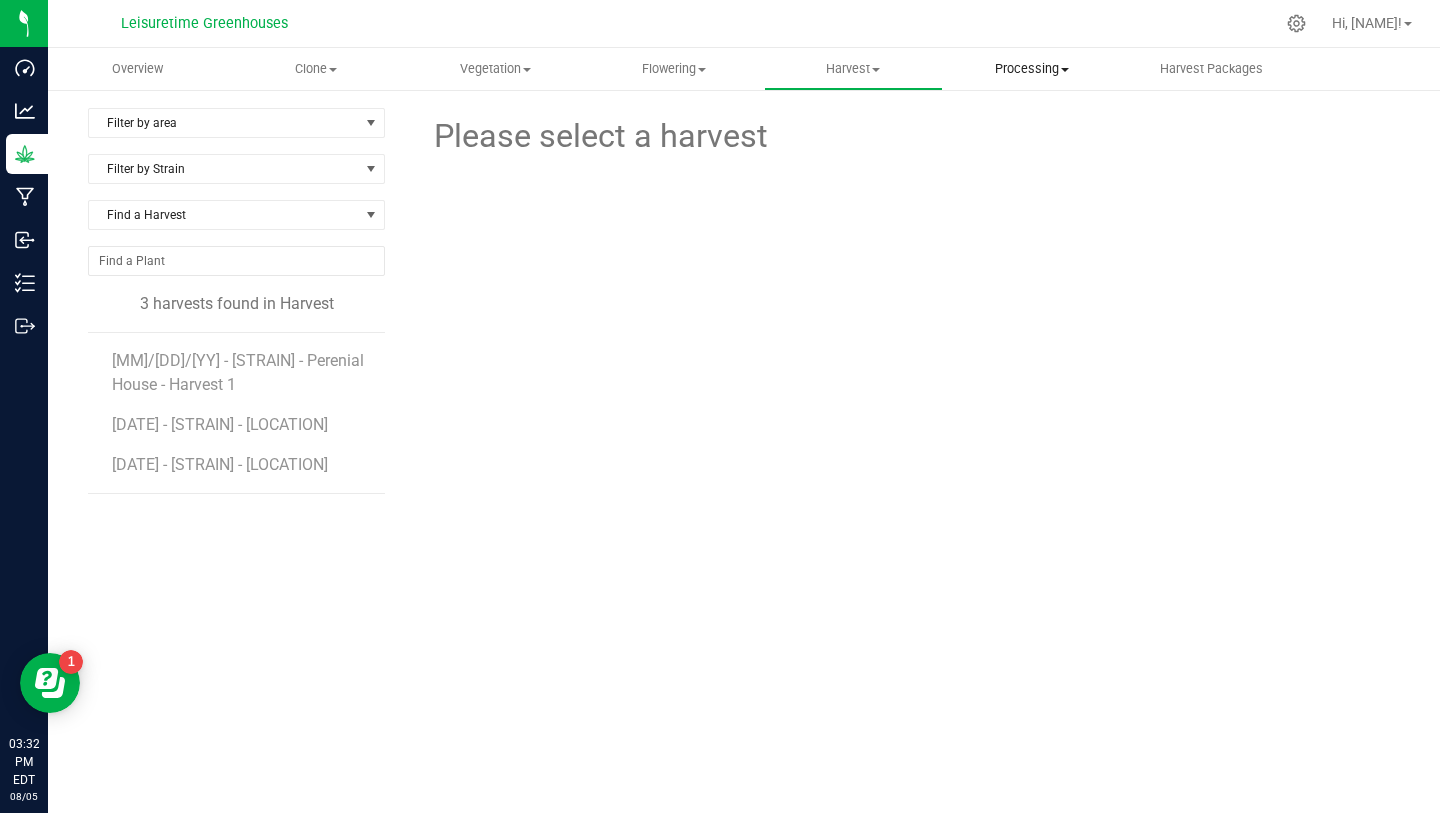 click on "Processing" at bounding box center [1032, 69] 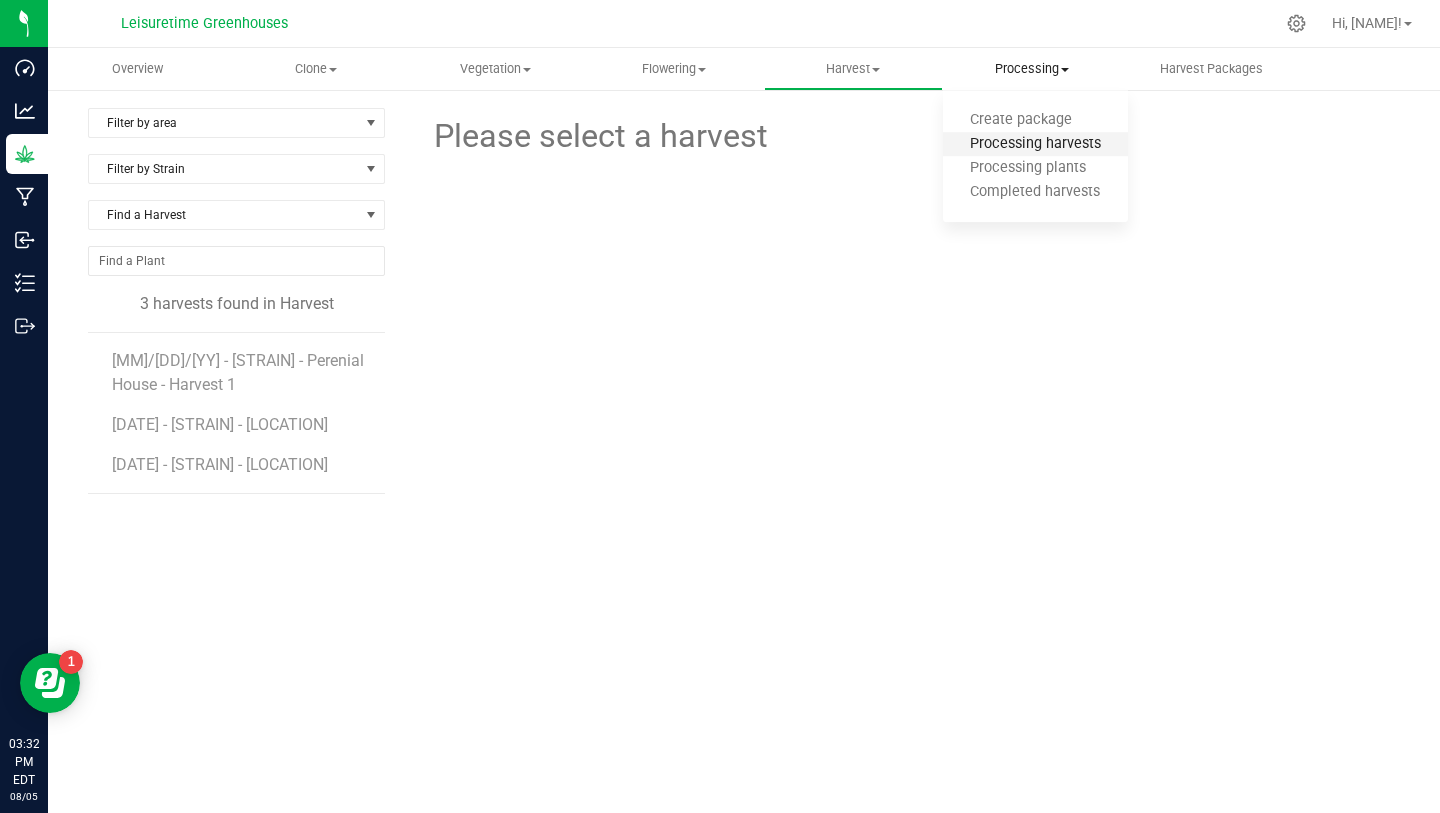 click on "Processing harvests" at bounding box center [1035, 144] 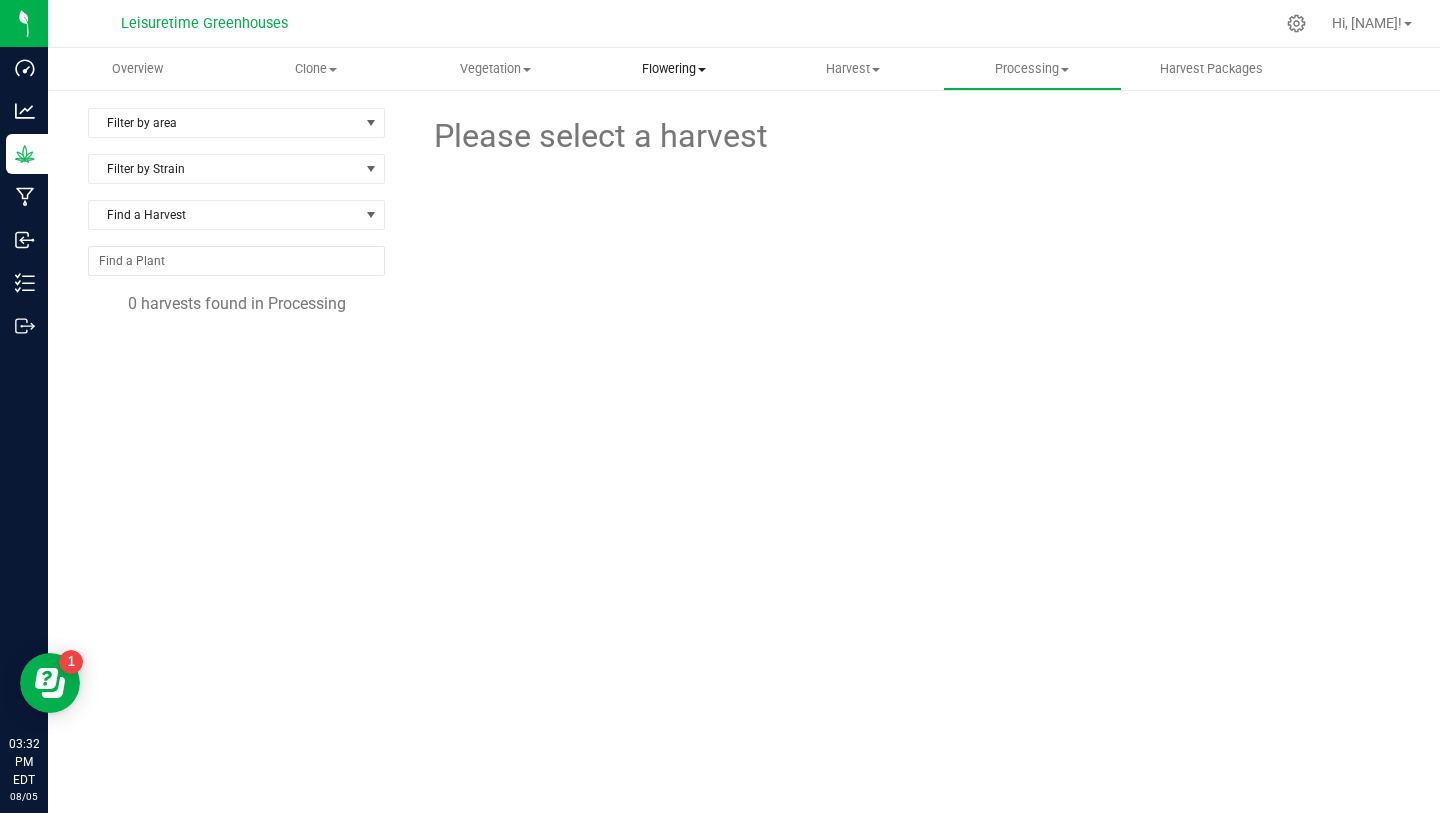 click on "Flowering" at bounding box center (674, 69) 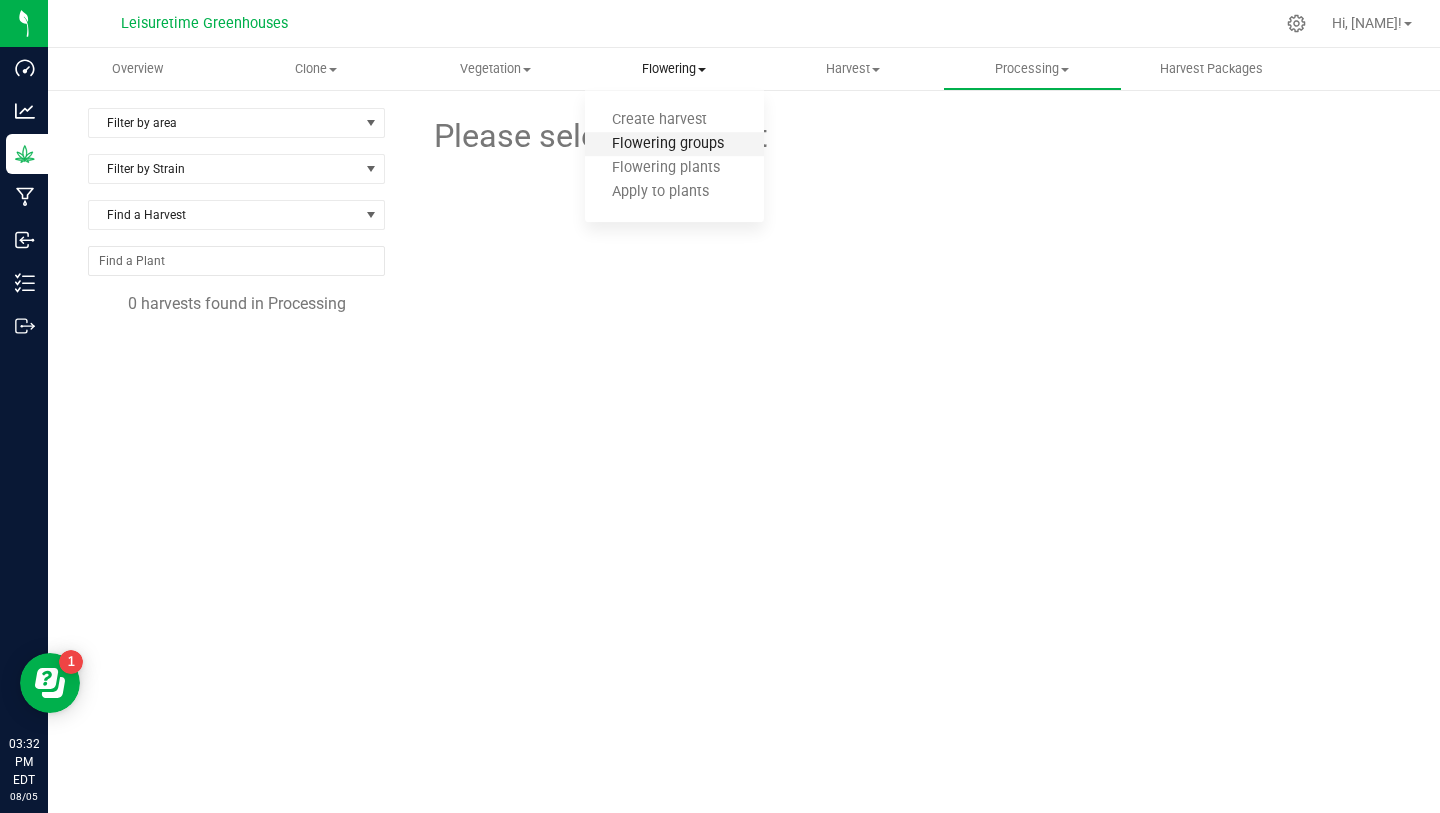 click on "Flowering groups" at bounding box center (668, 144) 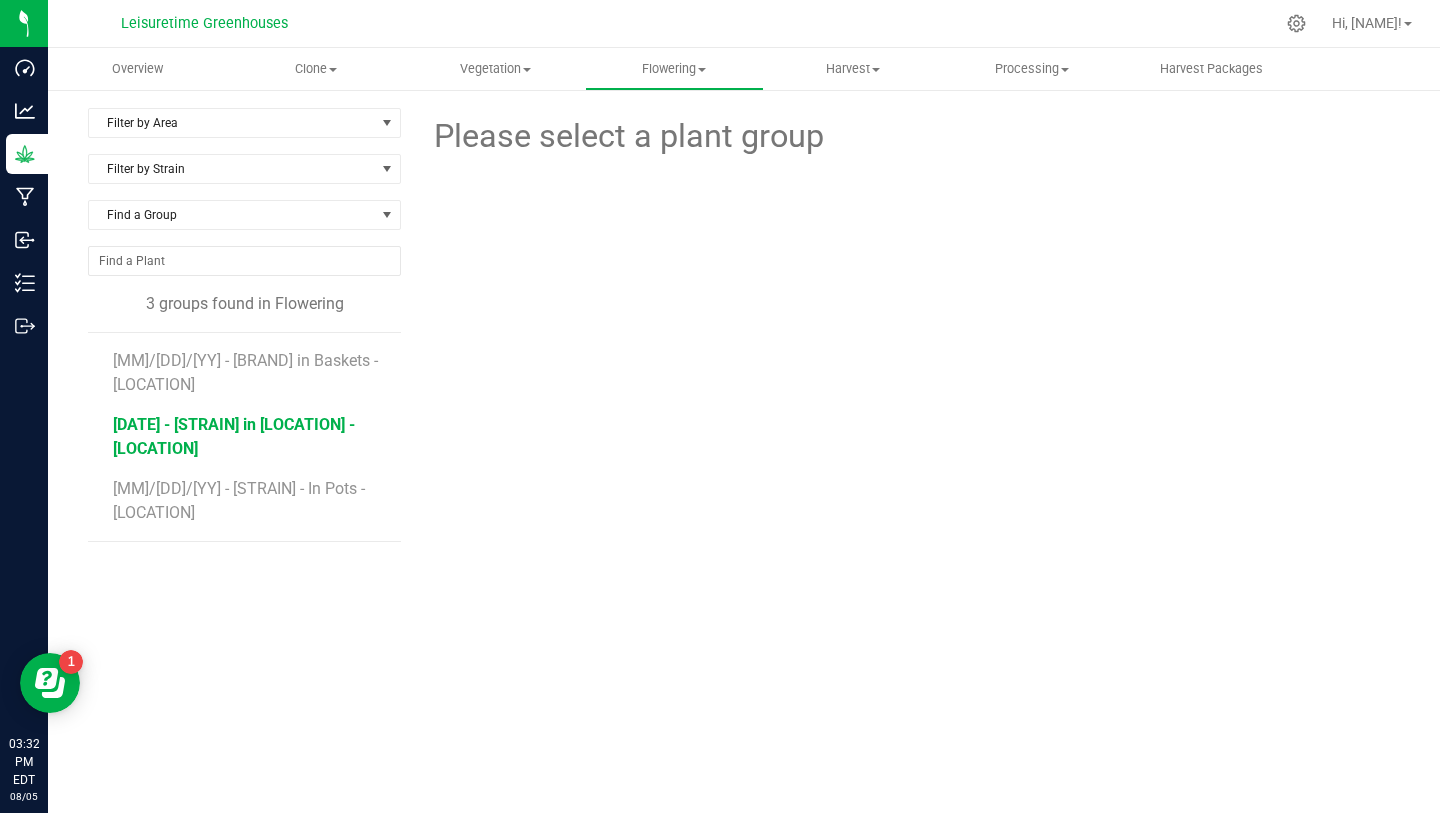 click on "[DATE] - [COMPANY] in [TYPE] - [PRODUCT]" at bounding box center (234, 436) 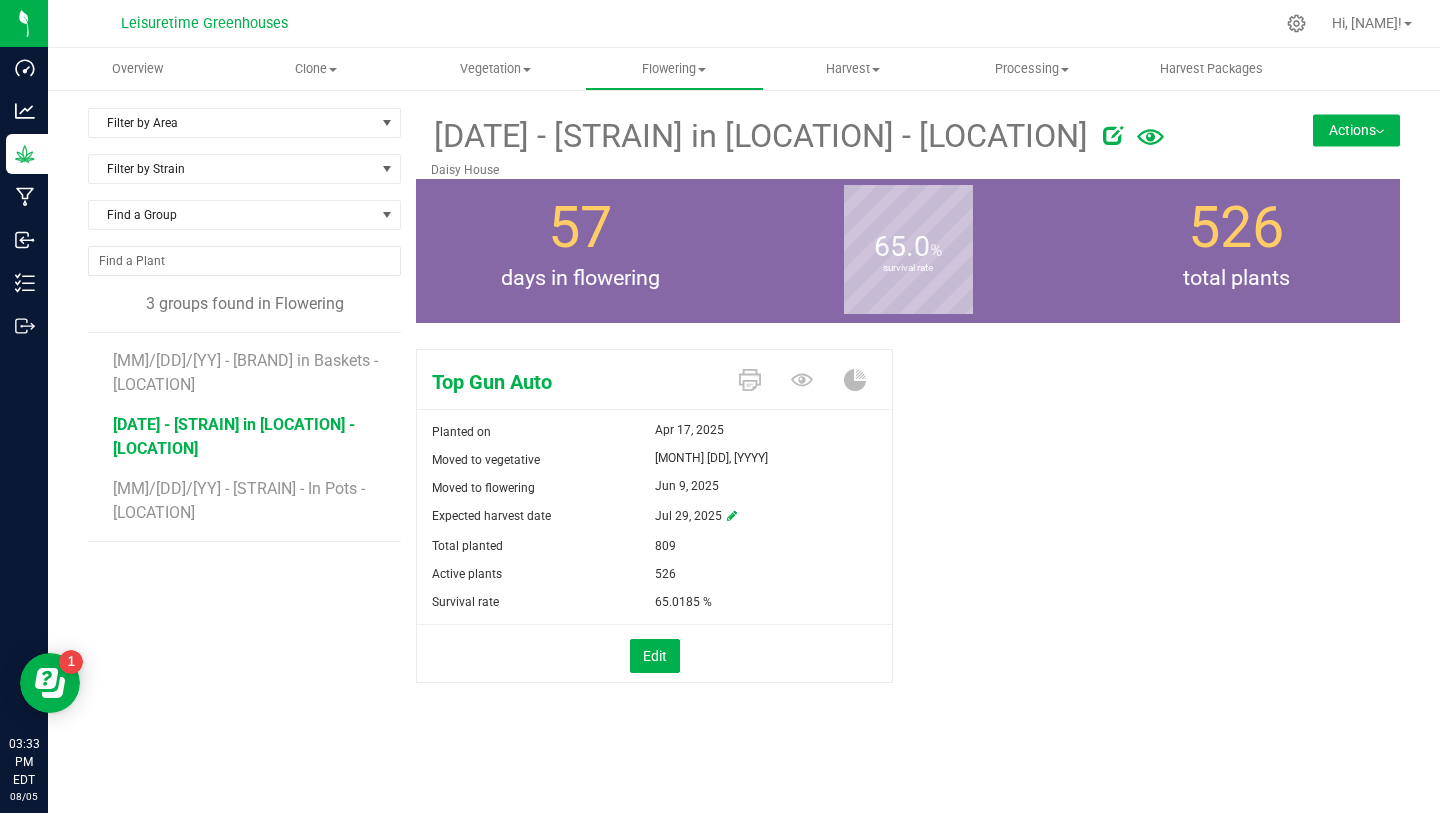 click on "Actions" at bounding box center (1356, 130) 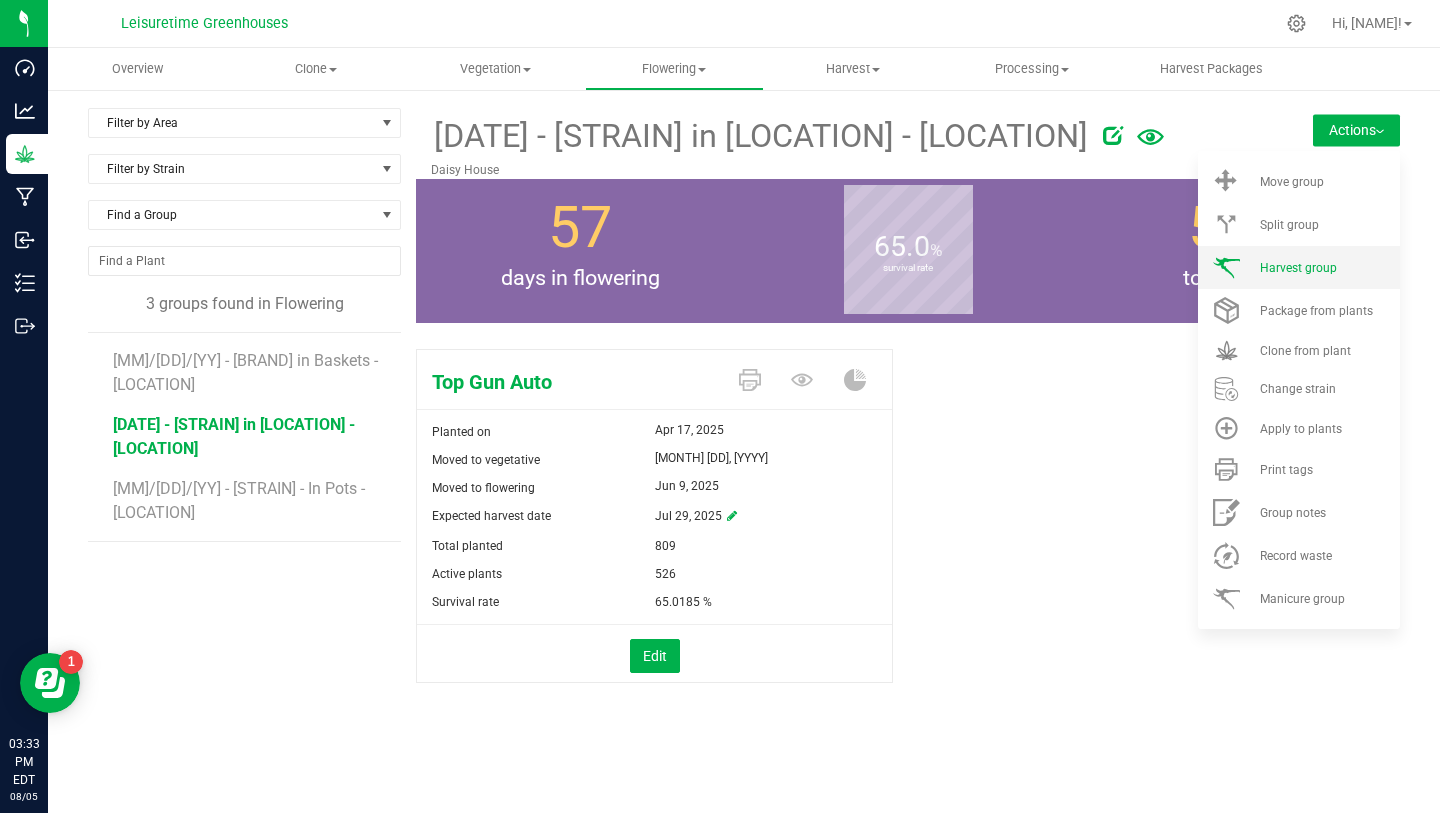 click on "Harvest group" at bounding box center (1298, 268) 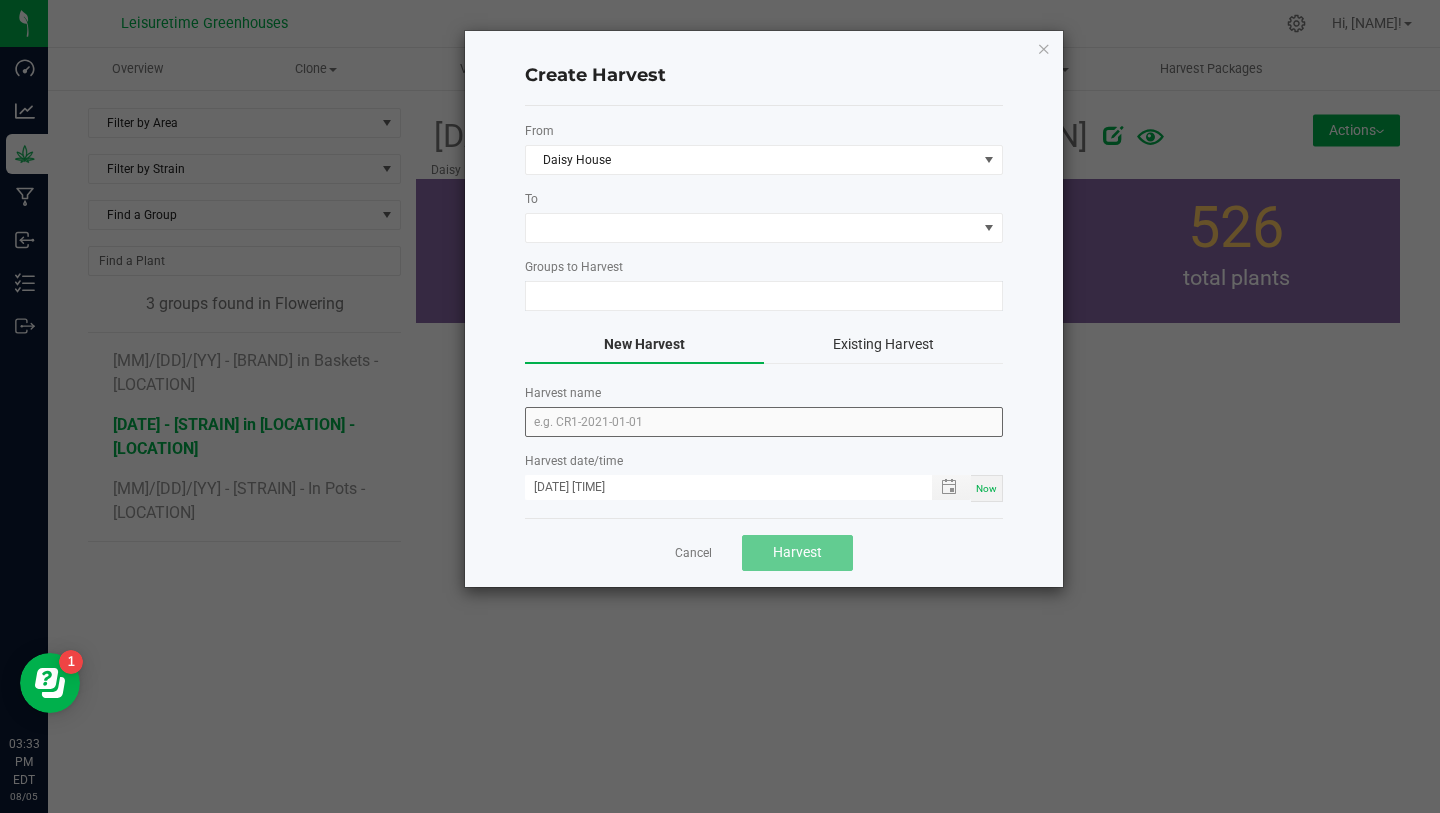 type on "[DATE] - [COMPANY] in [TYPE] - [PRODUCT]" 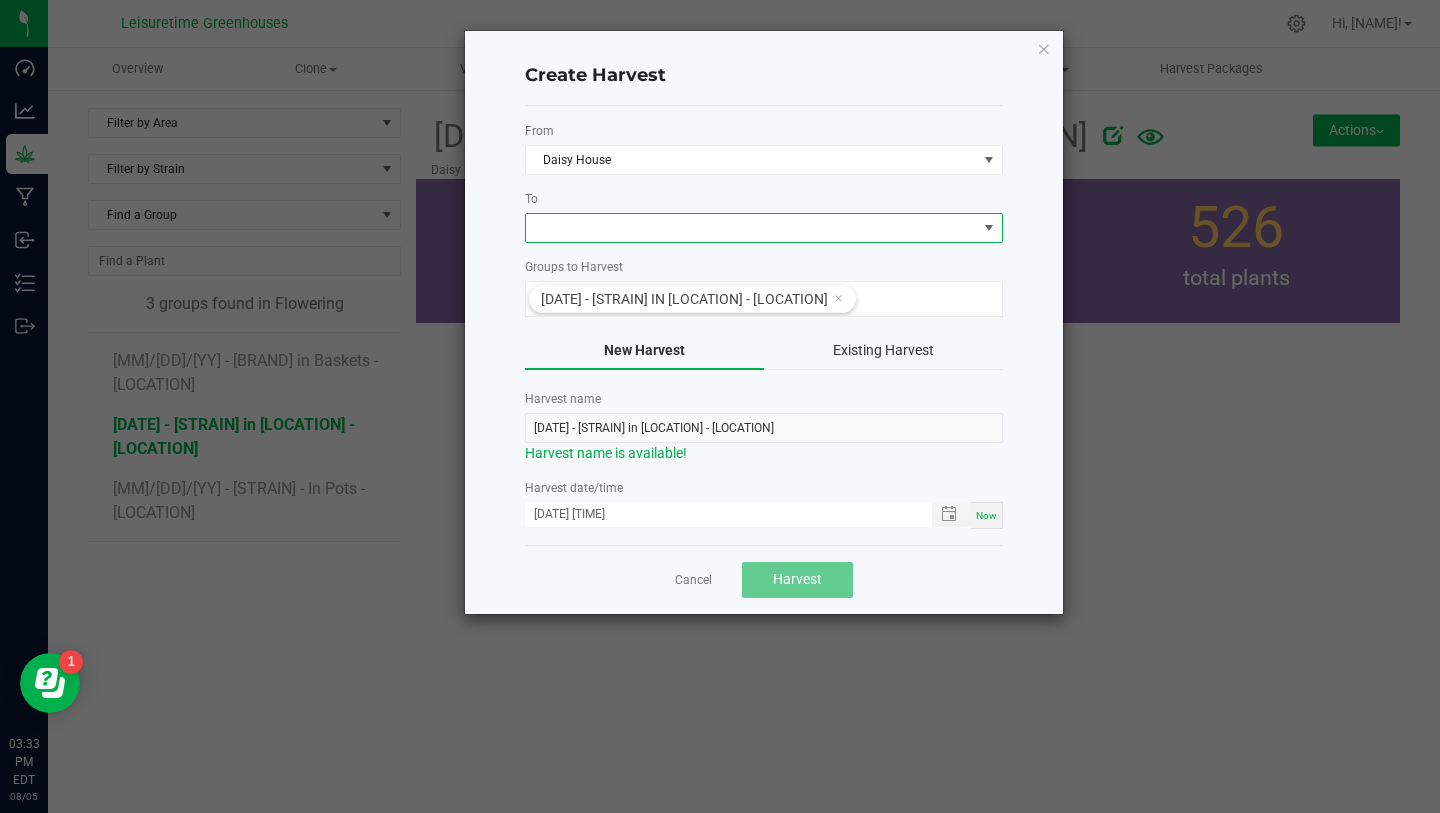 click at bounding box center [751, 228] 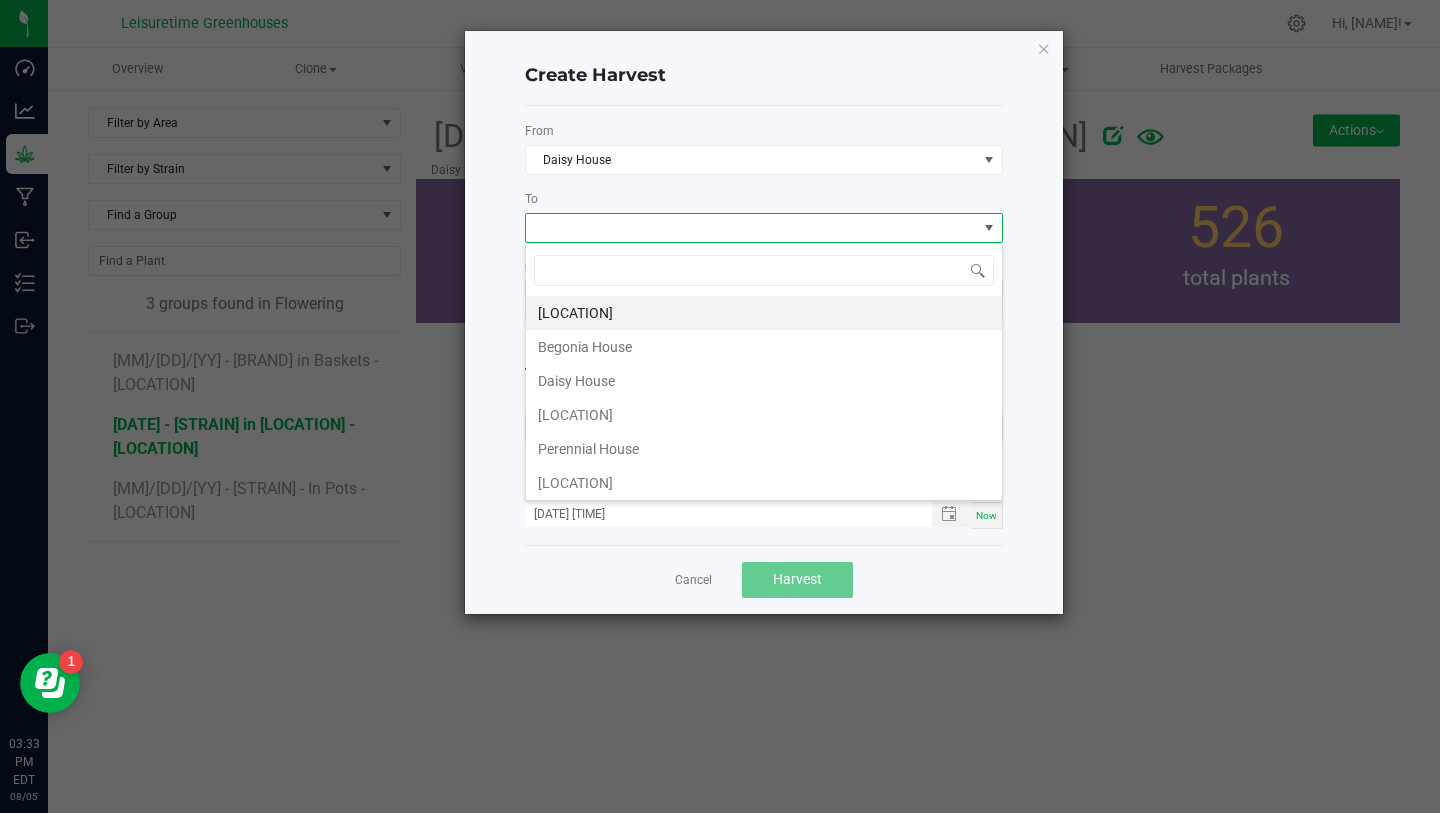 scroll, scrollTop: 99970, scrollLeft: 99522, axis: both 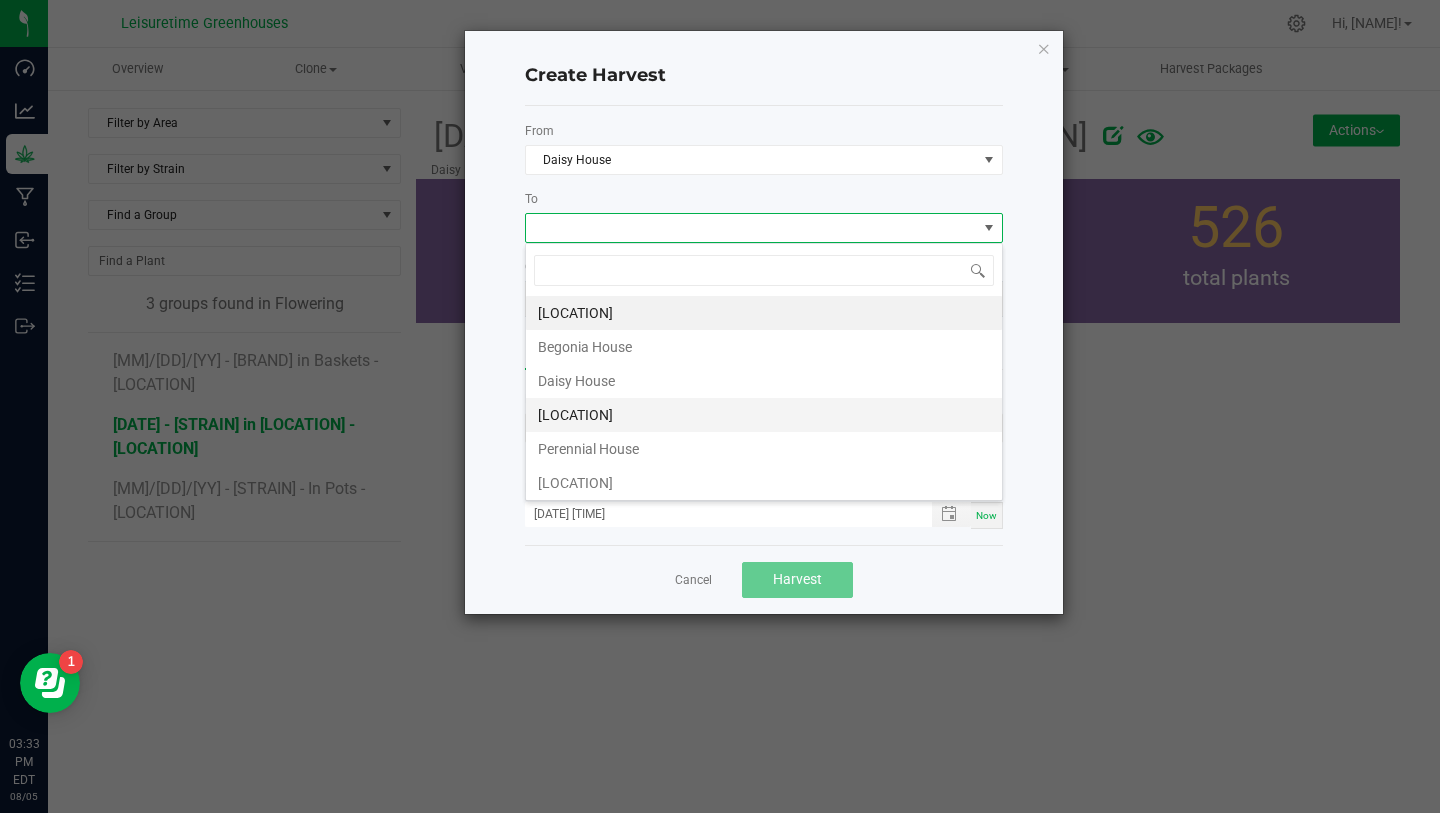 click on "Drying room 1" at bounding box center (764, 415) 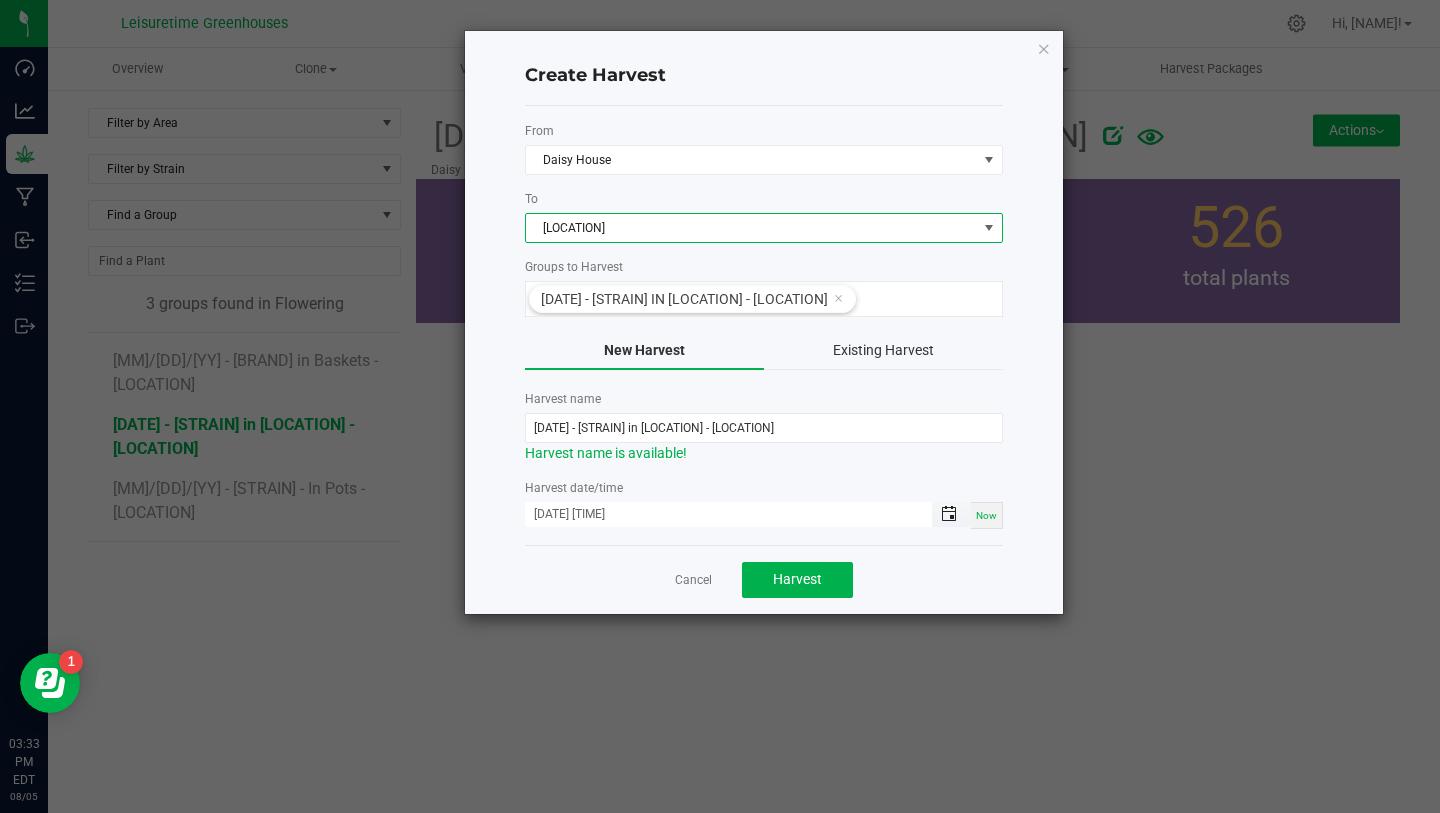 click at bounding box center [949, 514] 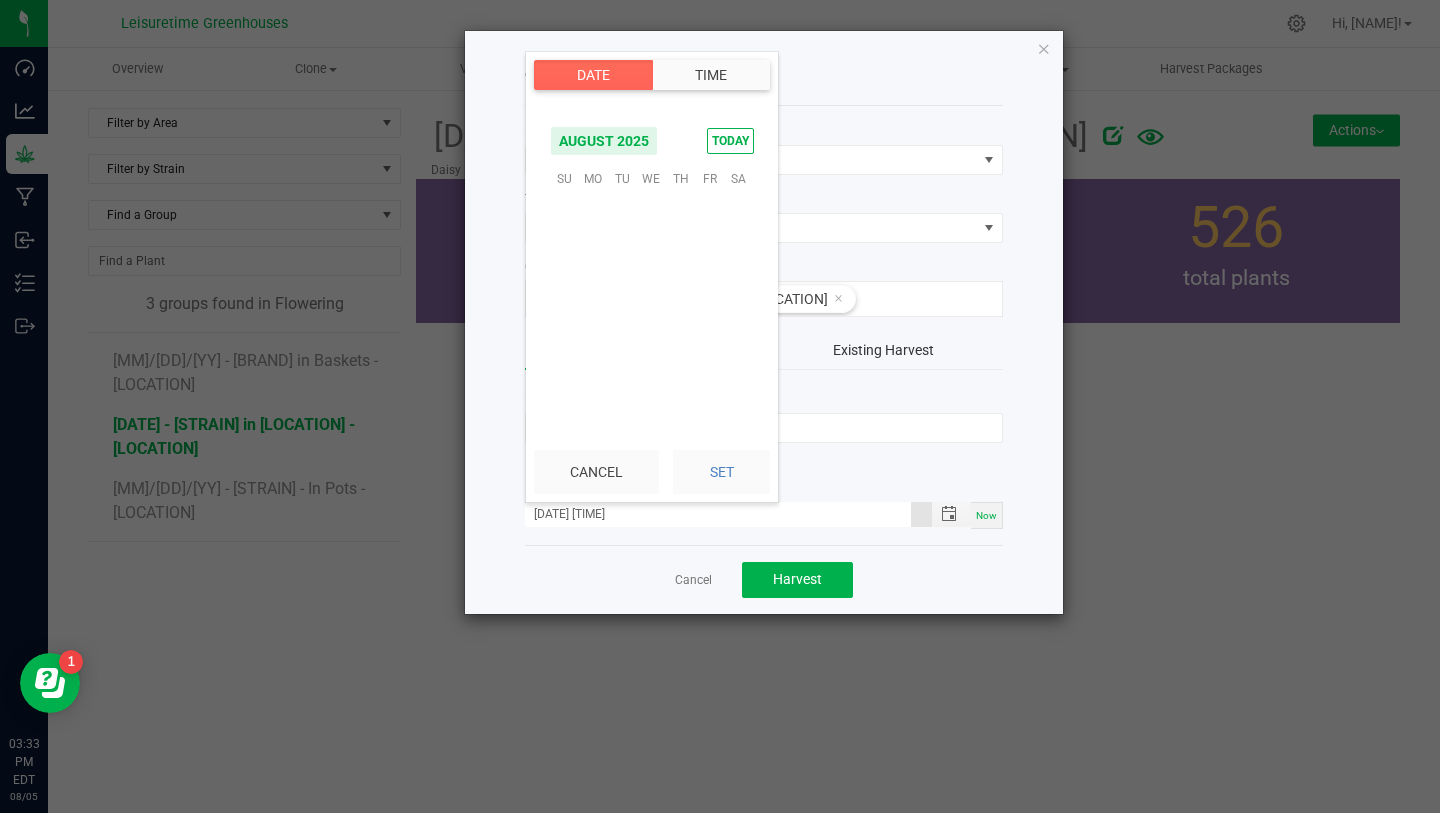 scroll, scrollTop: 0, scrollLeft: 0, axis: both 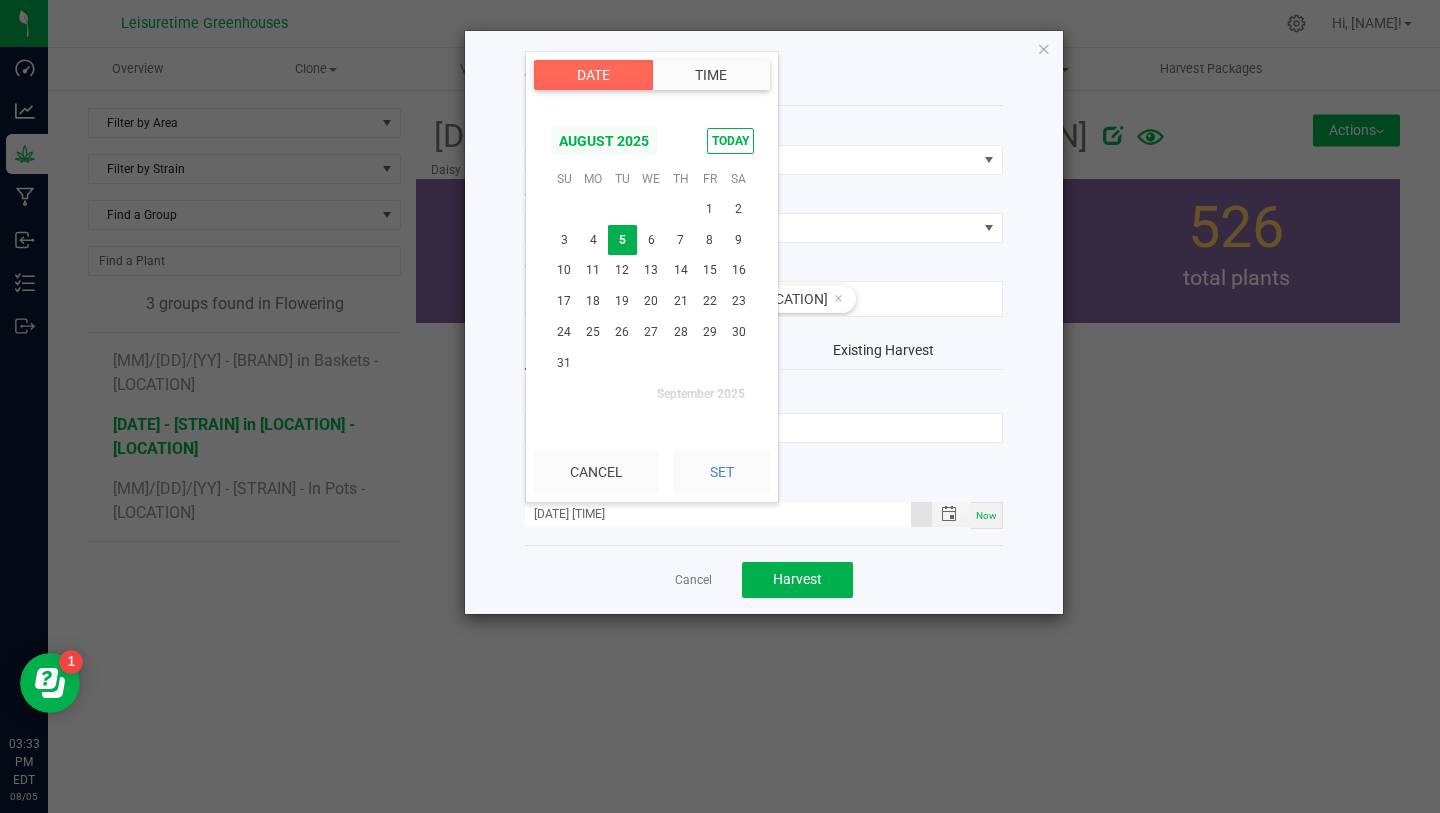 click on "August 2025" at bounding box center [604, 141] 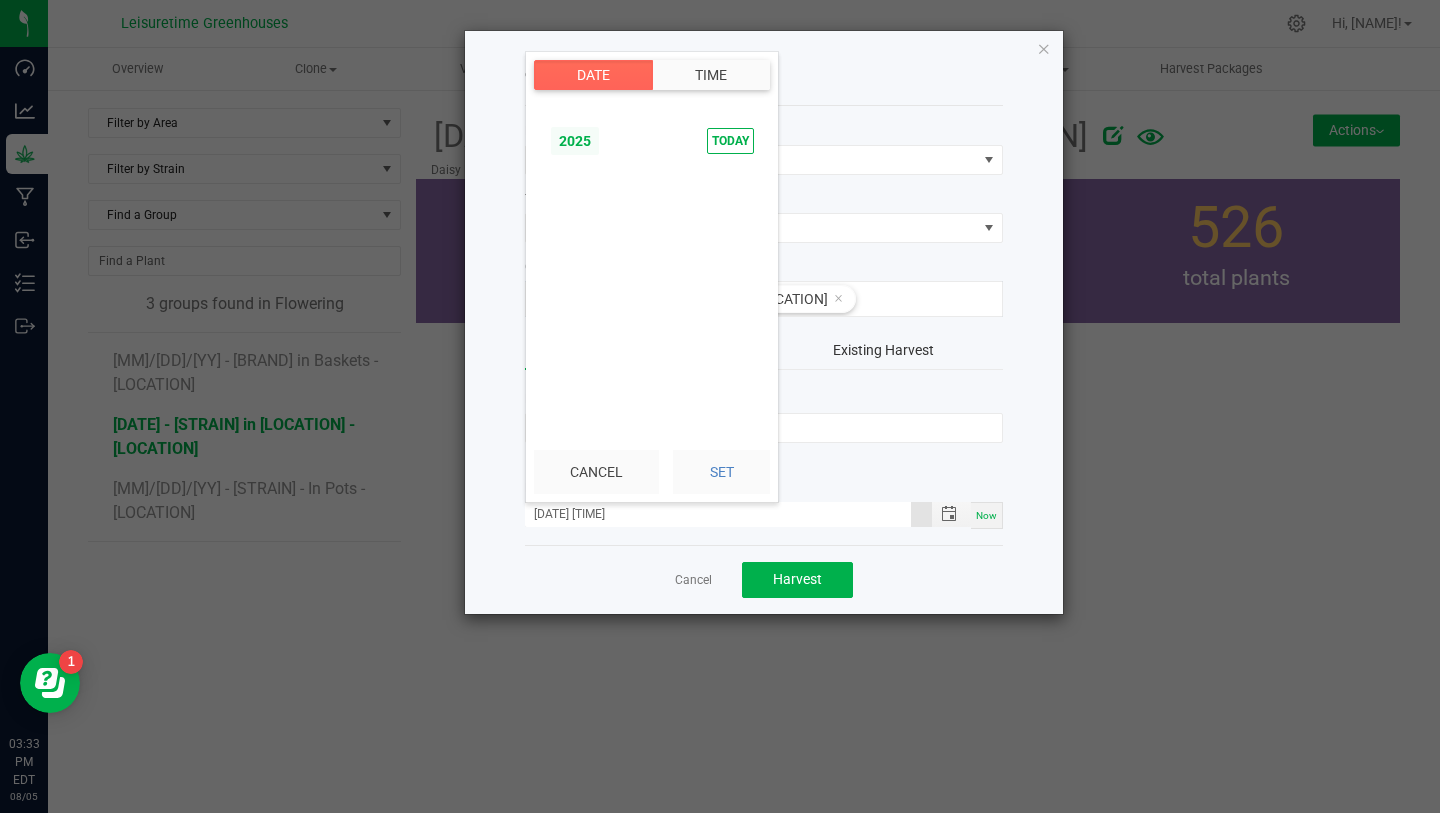 scroll, scrollTop: 19048, scrollLeft: 0, axis: vertical 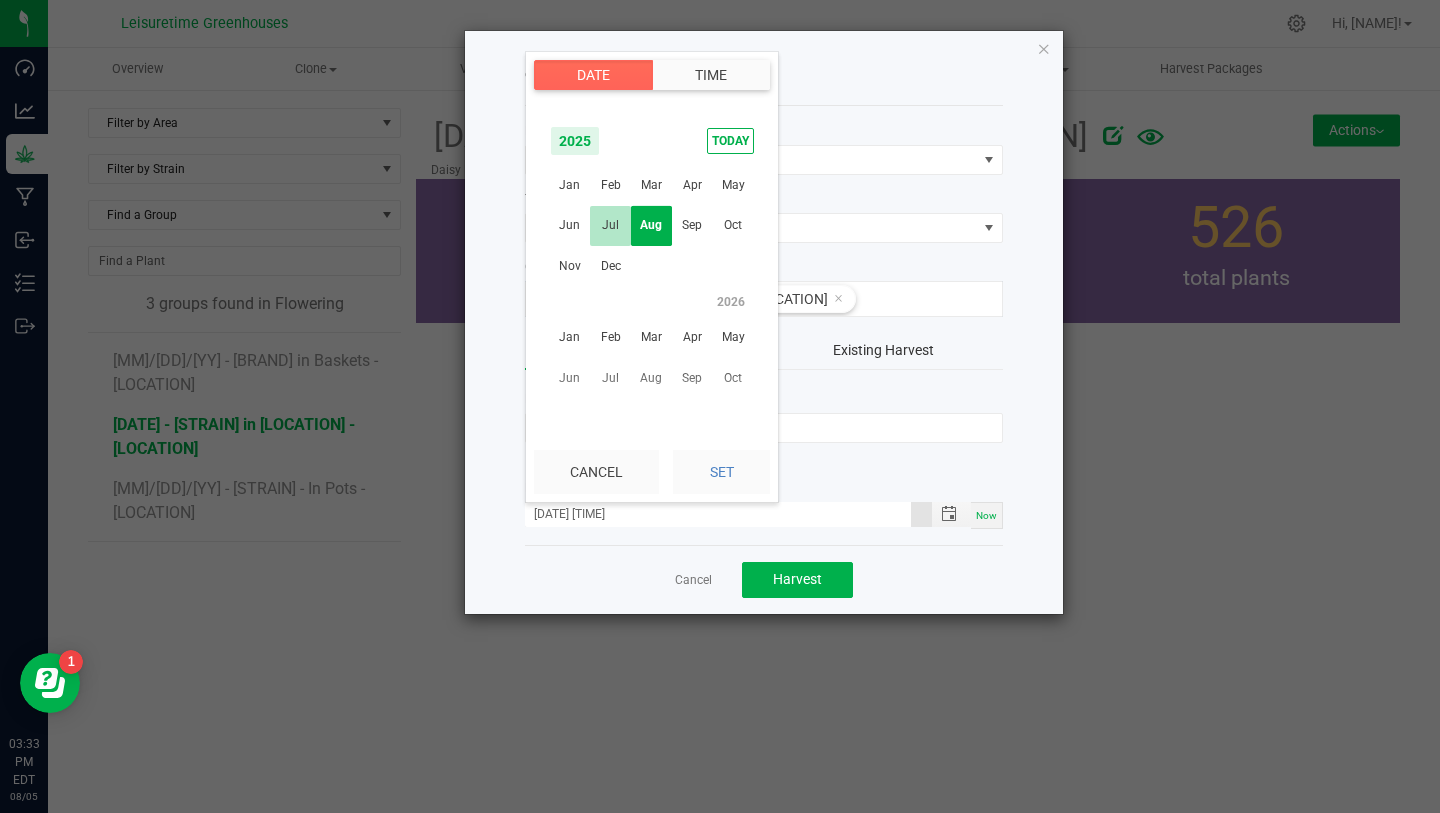 click on "Jul" at bounding box center [610, 225] 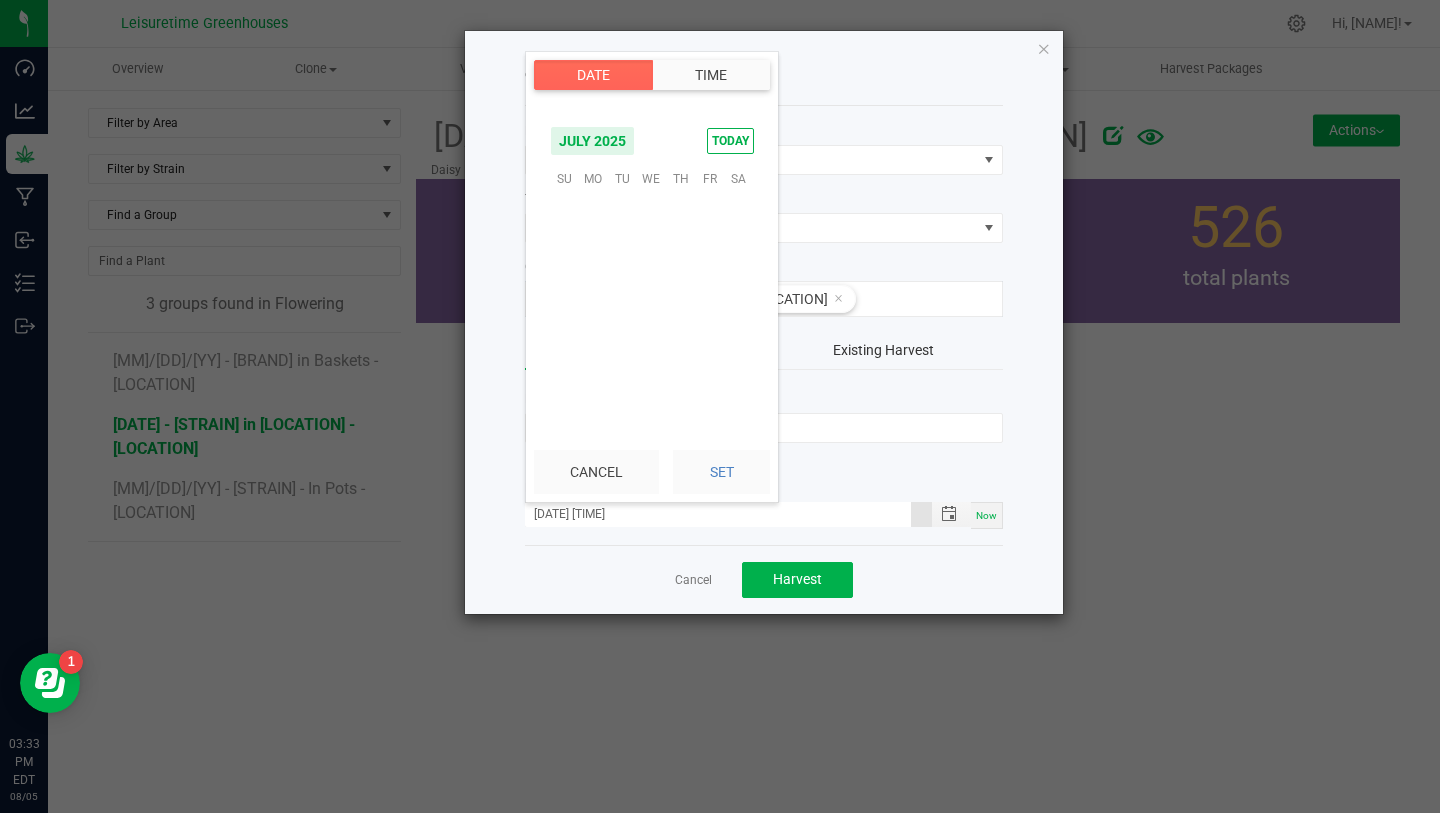 scroll, scrollTop: 323954, scrollLeft: 0, axis: vertical 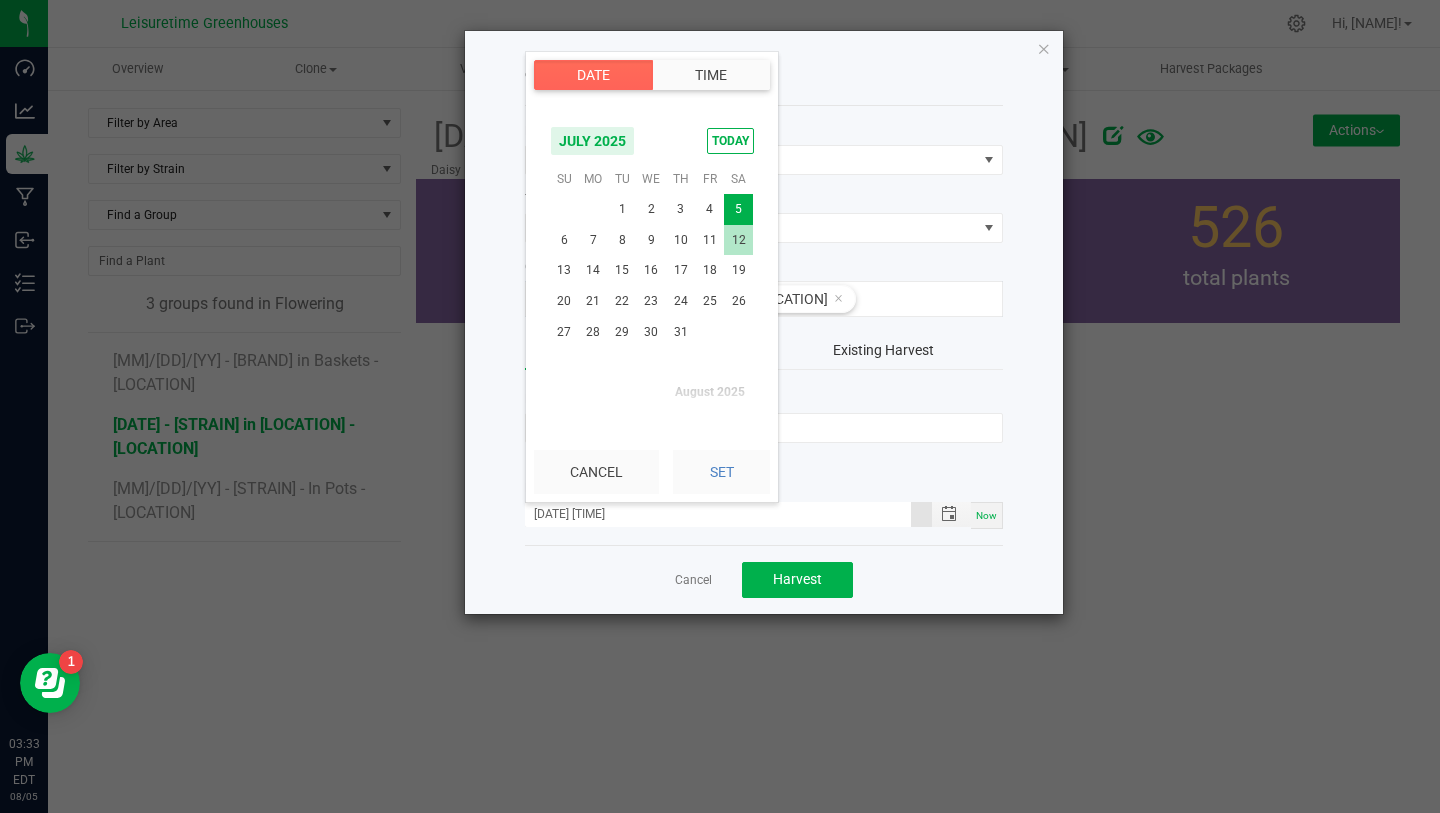 click on "12" at bounding box center [738, 240] 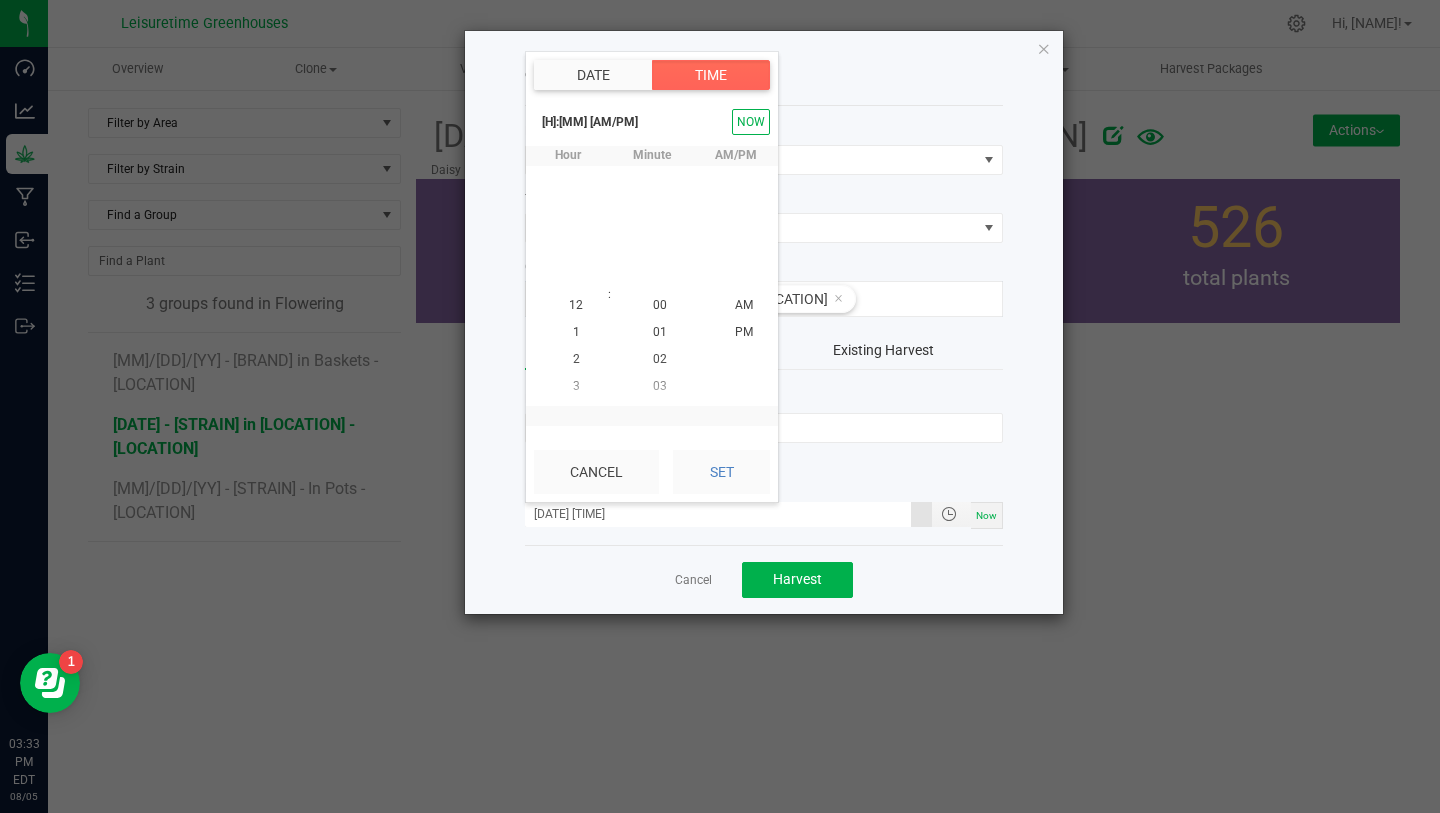 scroll, scrollTop: 407, scrollLeft: 0, axis: vertical 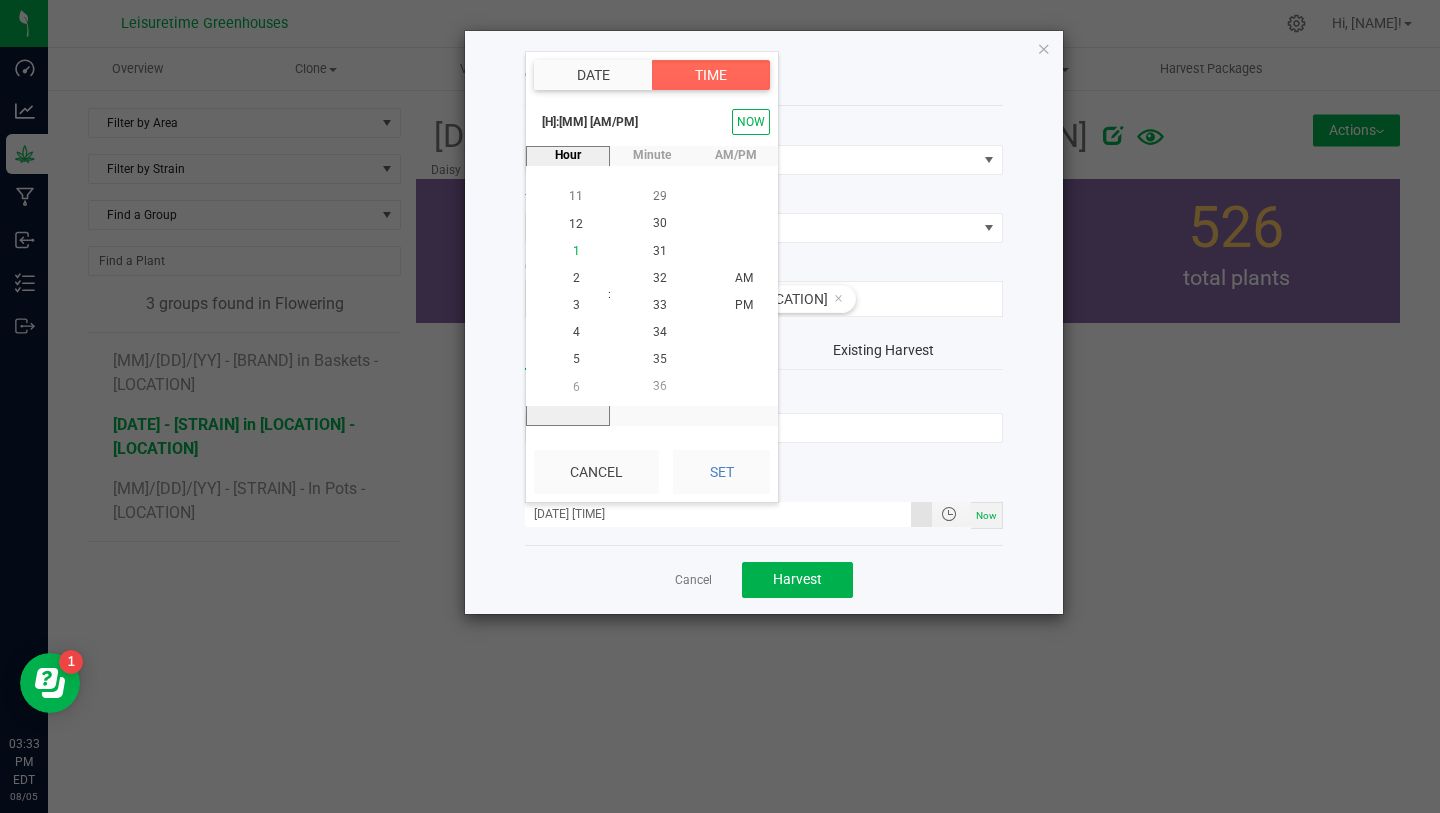 click on "1" 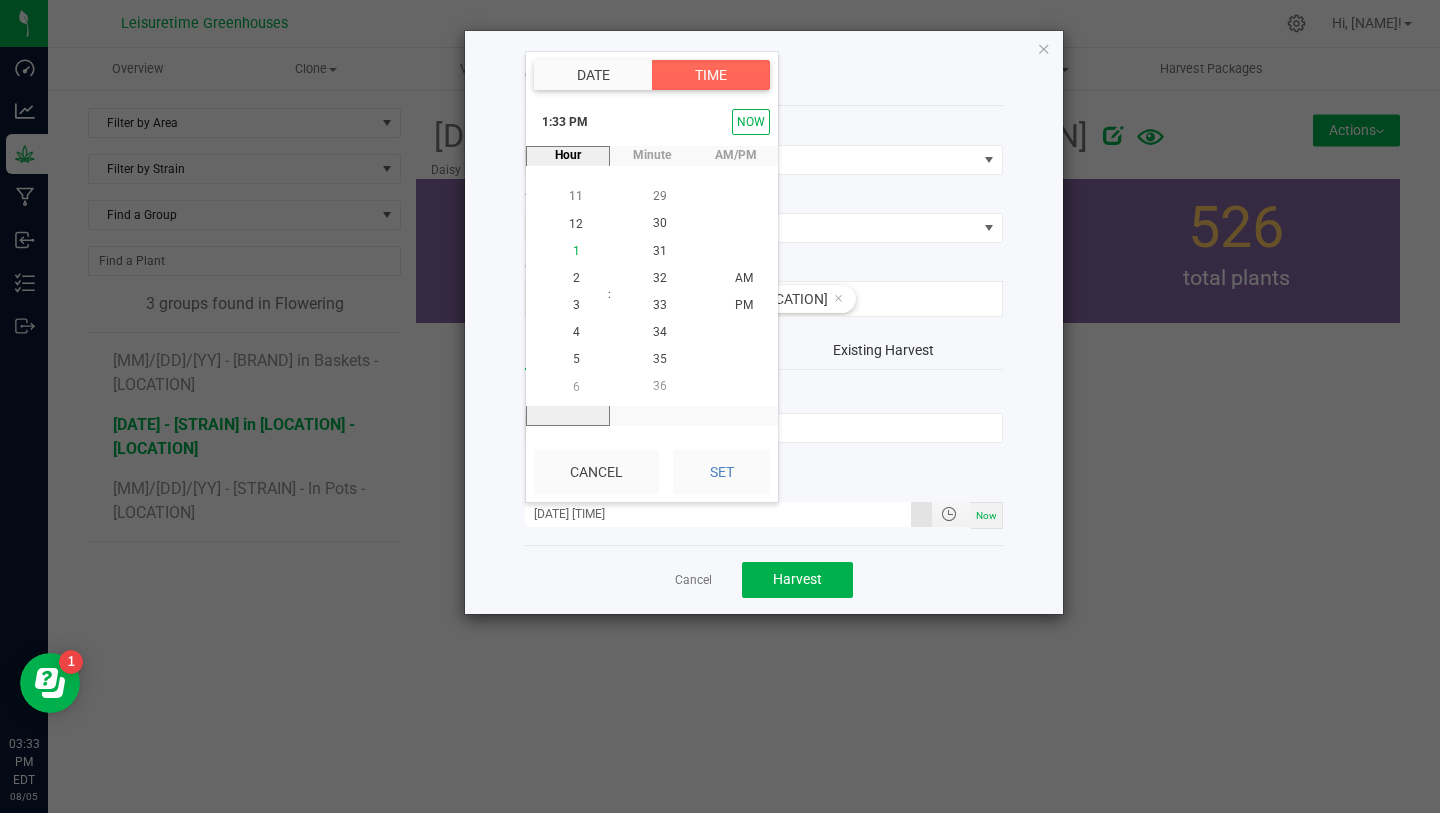 scroll, scrollTop: 353, scrollLeft: 0, axis: vertical 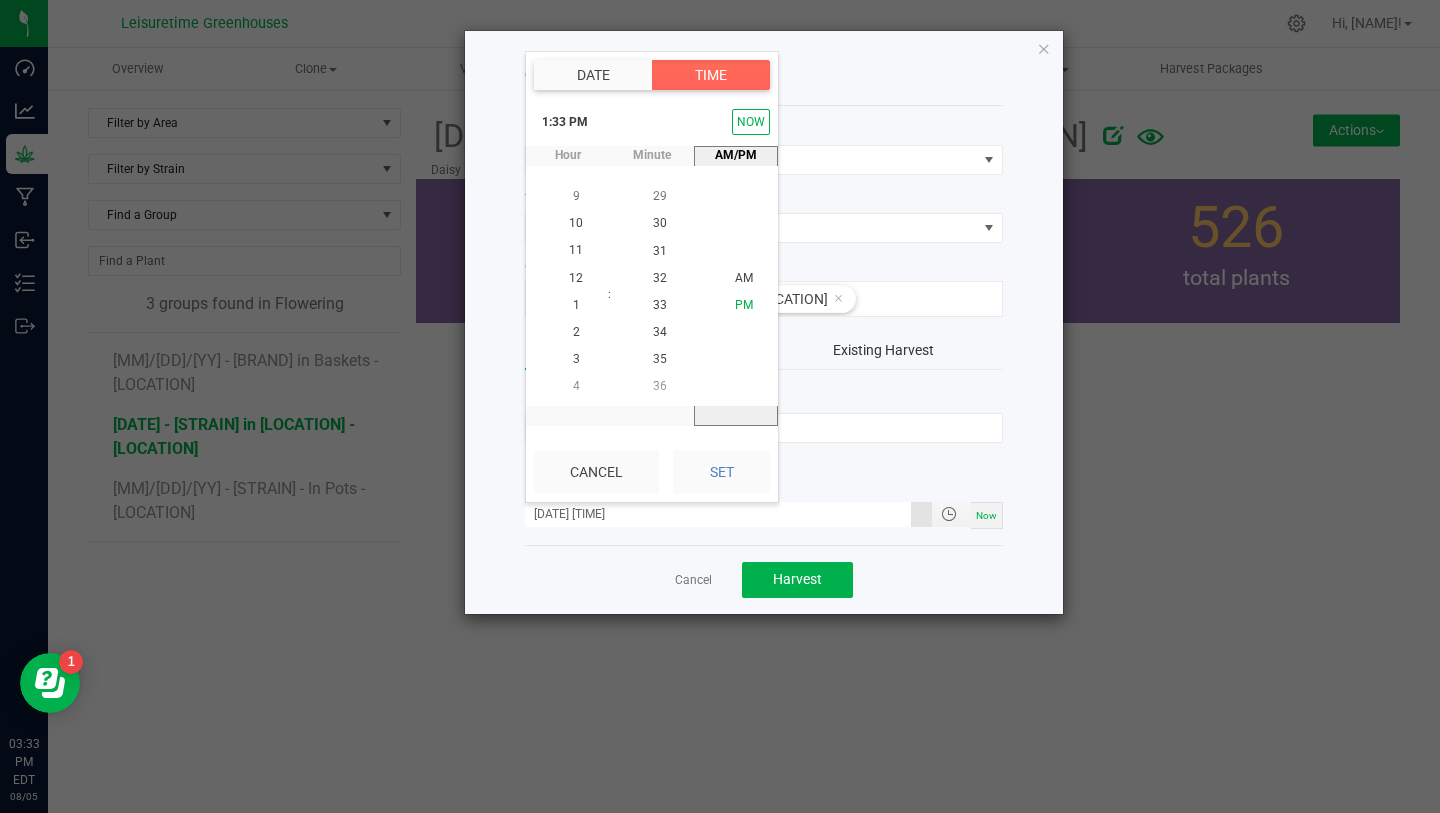 click on "PM" 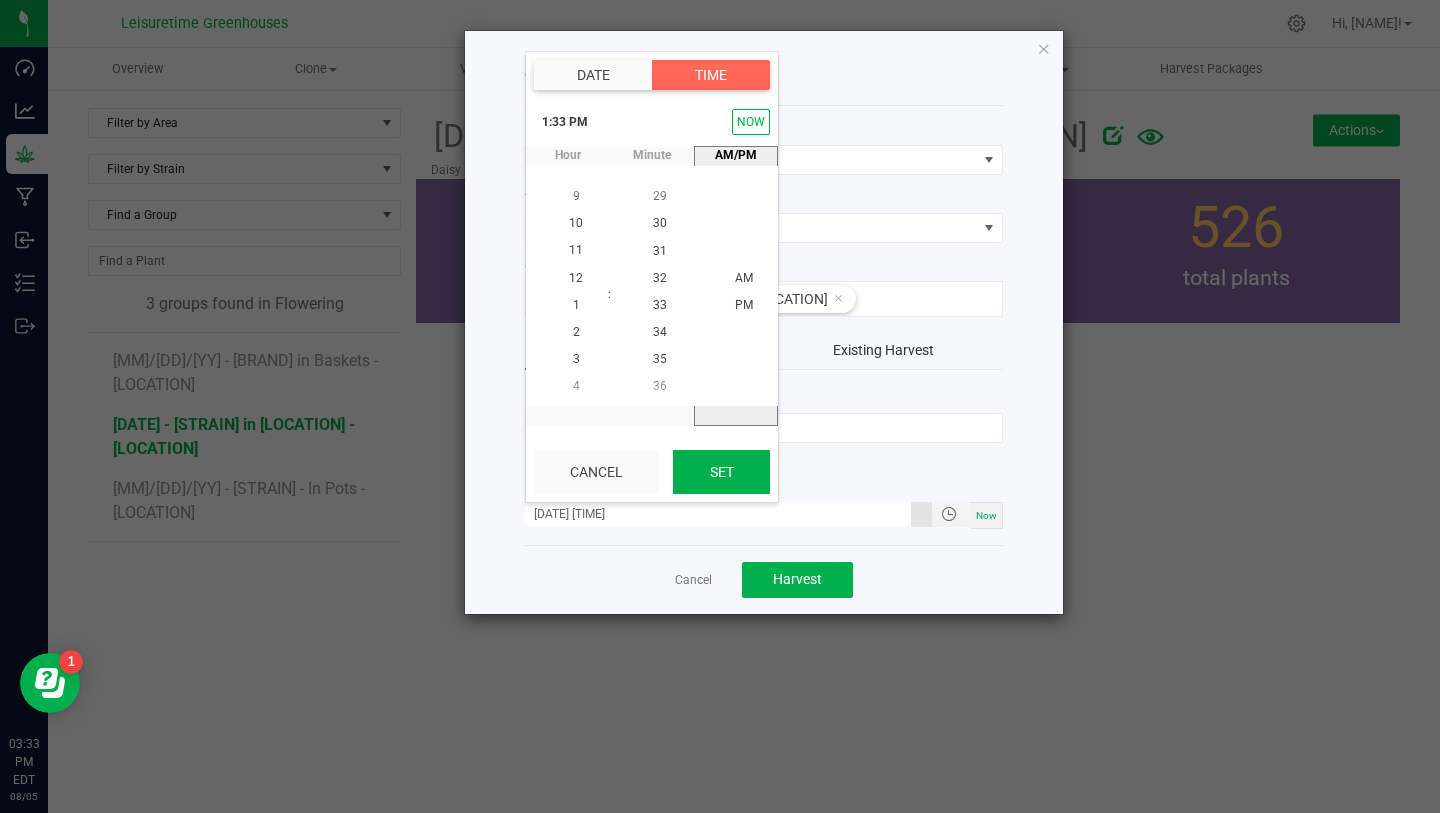 click on "Set" 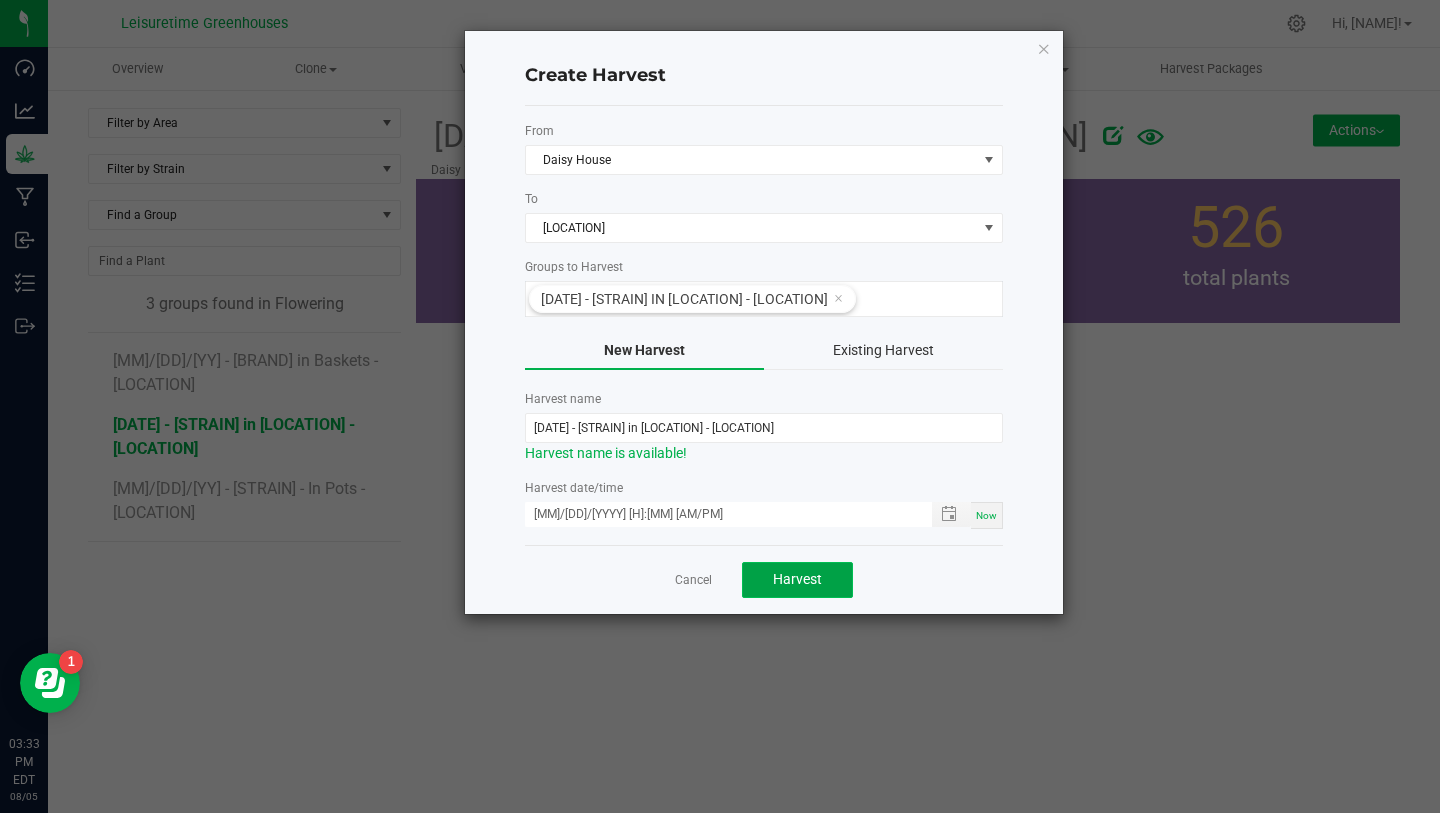 click on "Harvest" 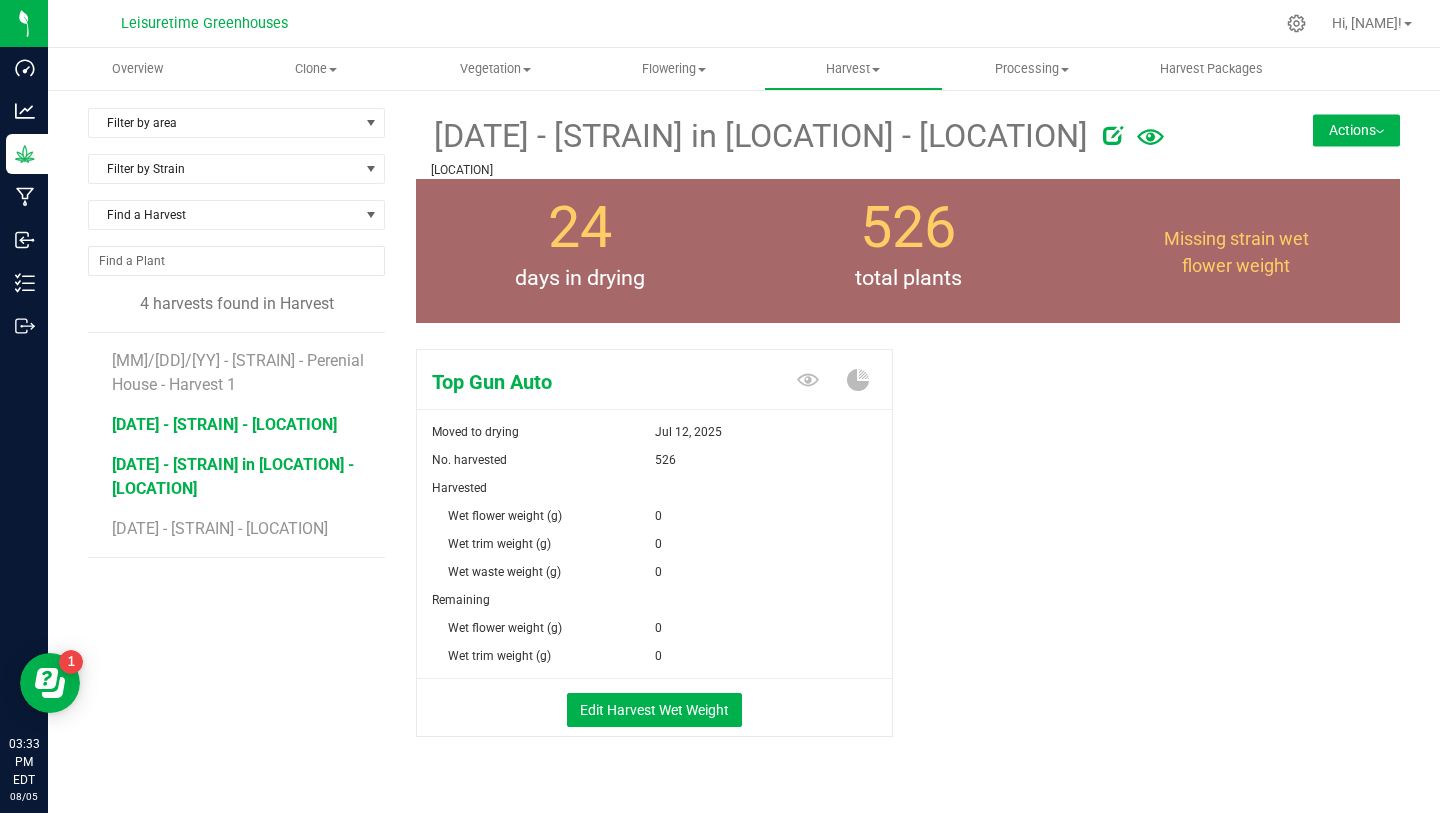 click on "[MONTH]/[DAY]/[YEAR] - Top Gun Auto - Ground - [LOCATION]" at bounding box center (224, 424) 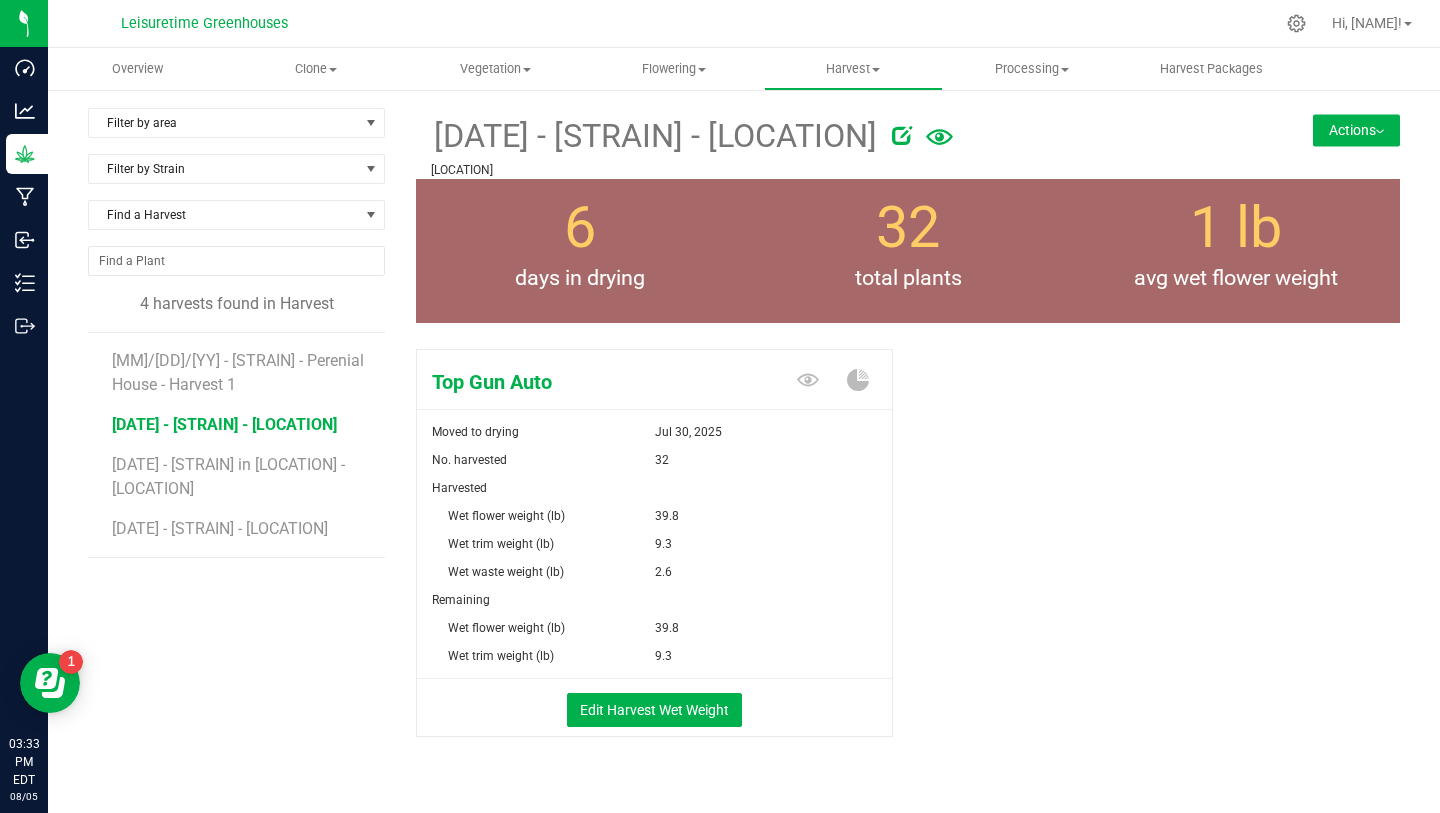 click on "Actions" at bounding box center (1356, 130) 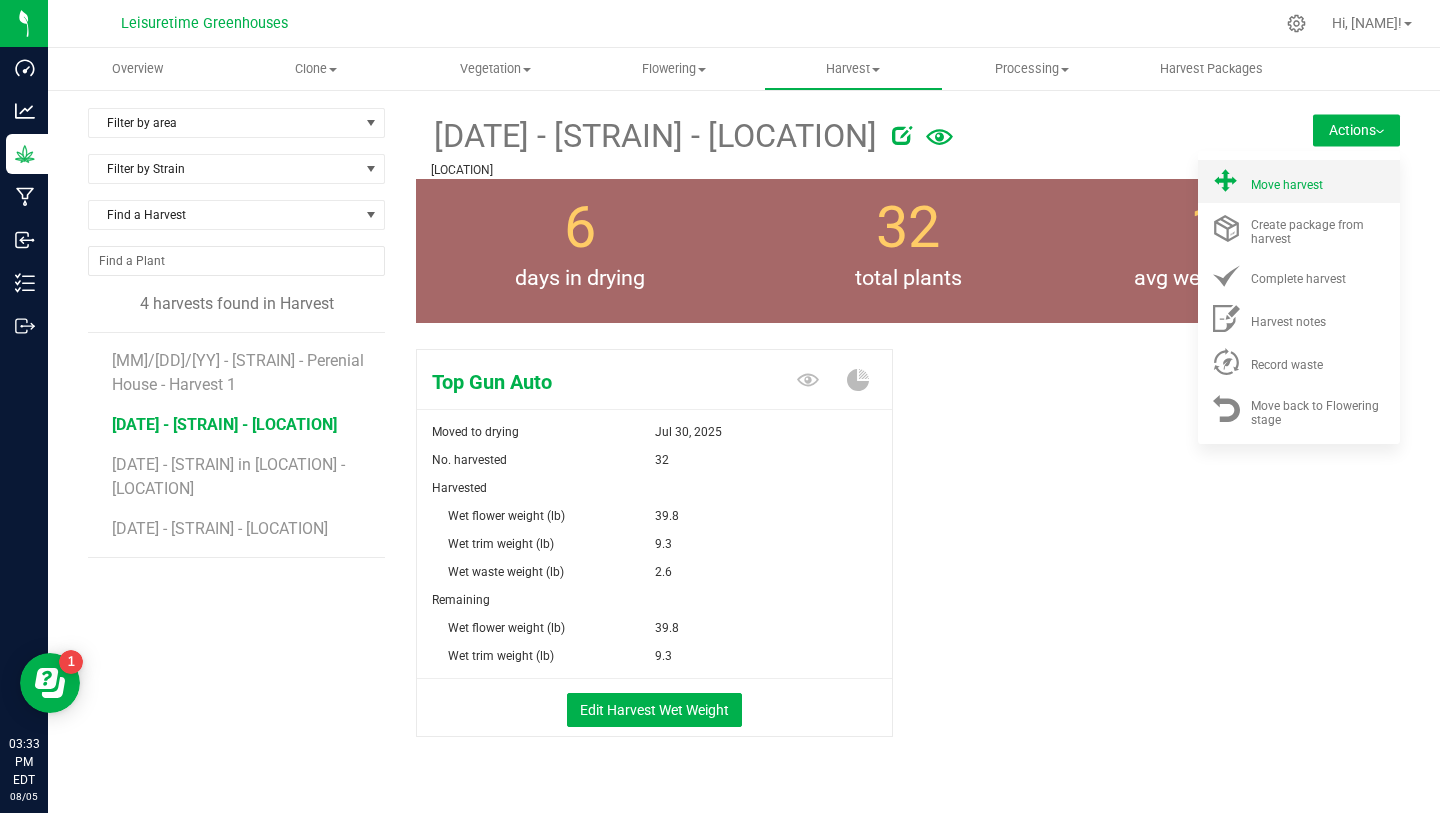 click on "Move harvest" at bounding box center (1319, 181) 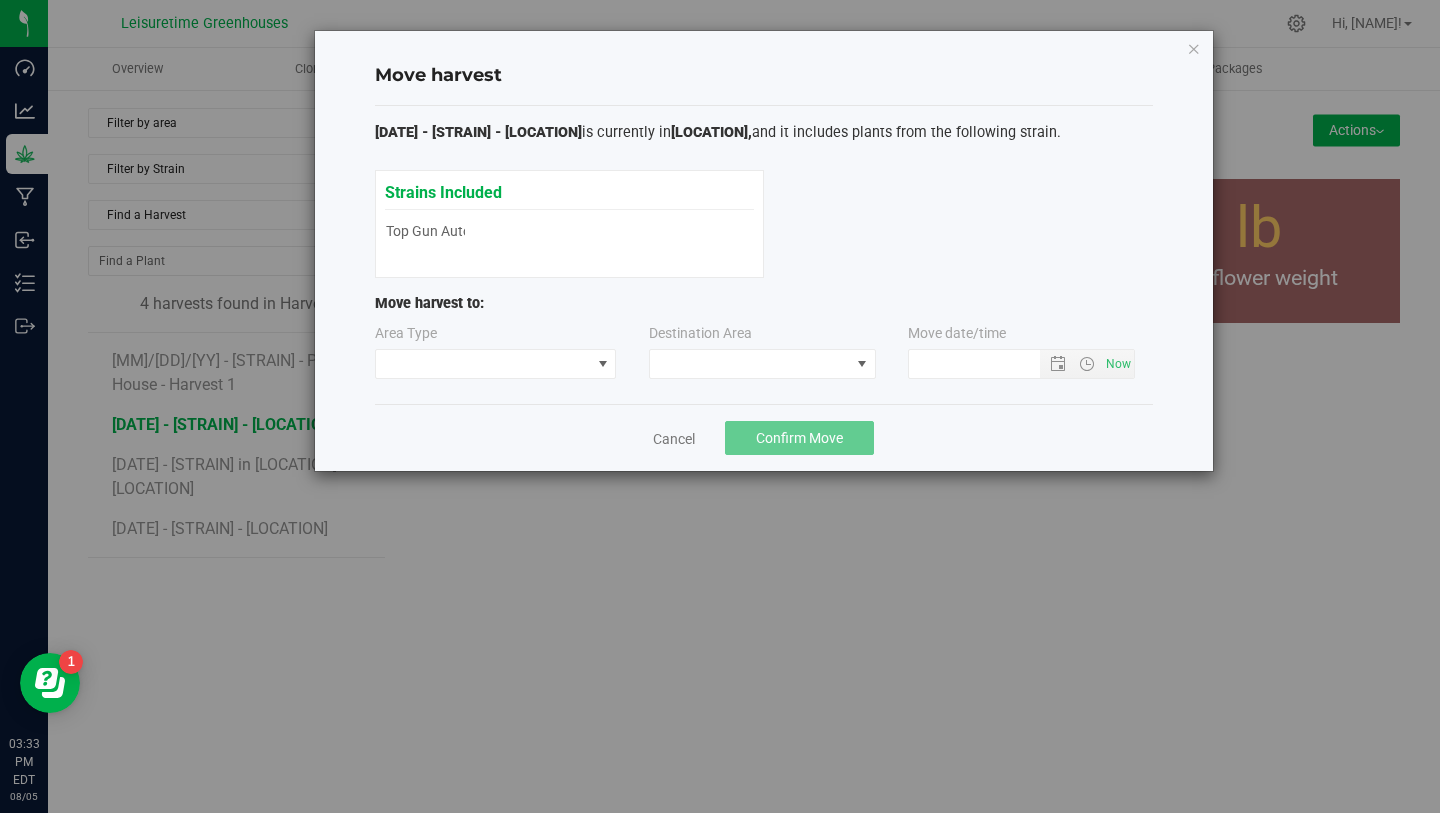 type on "8/5/2025 3:33 PM" 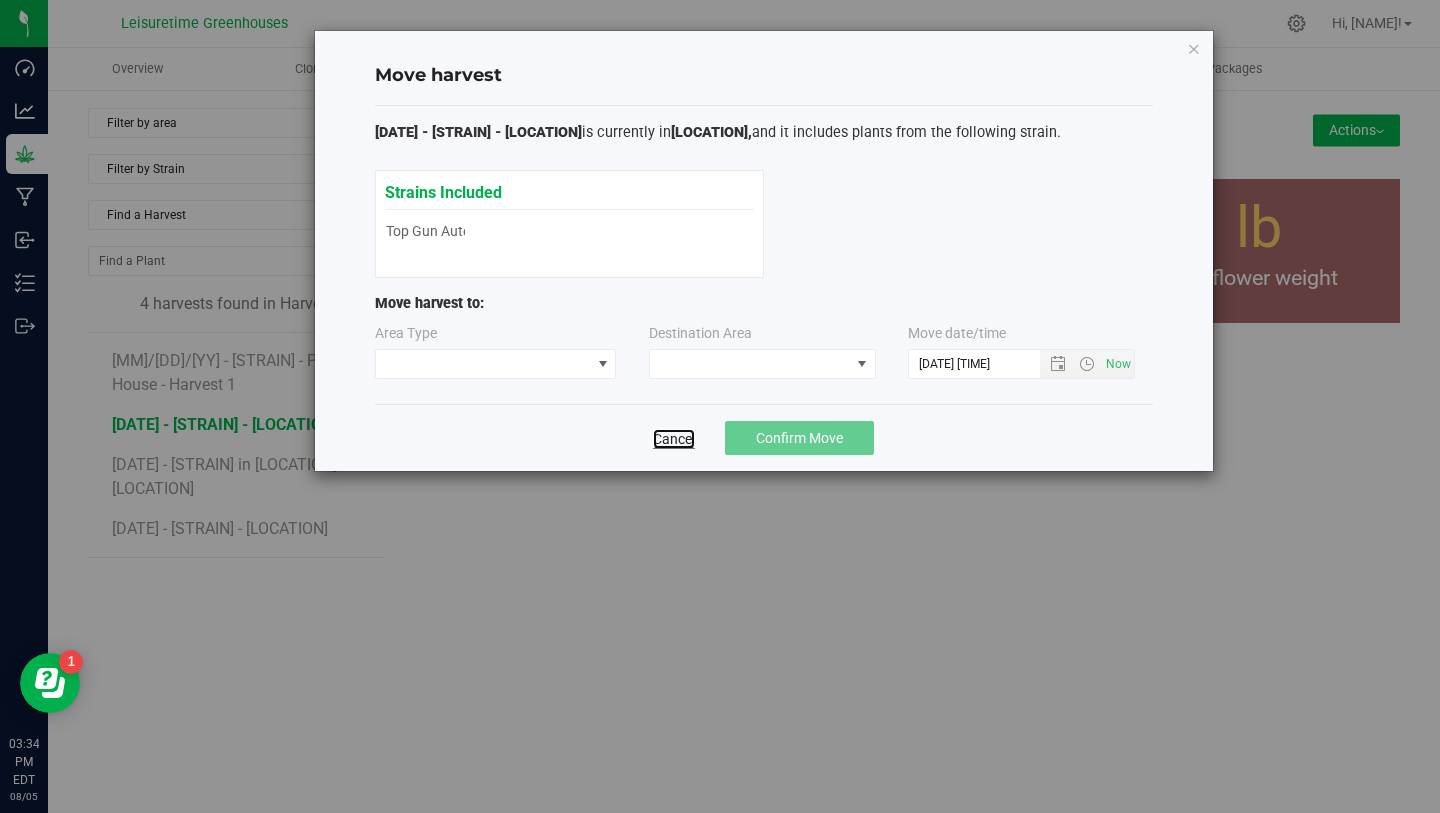 click on "Cancel" at bounding box center [674, 439] 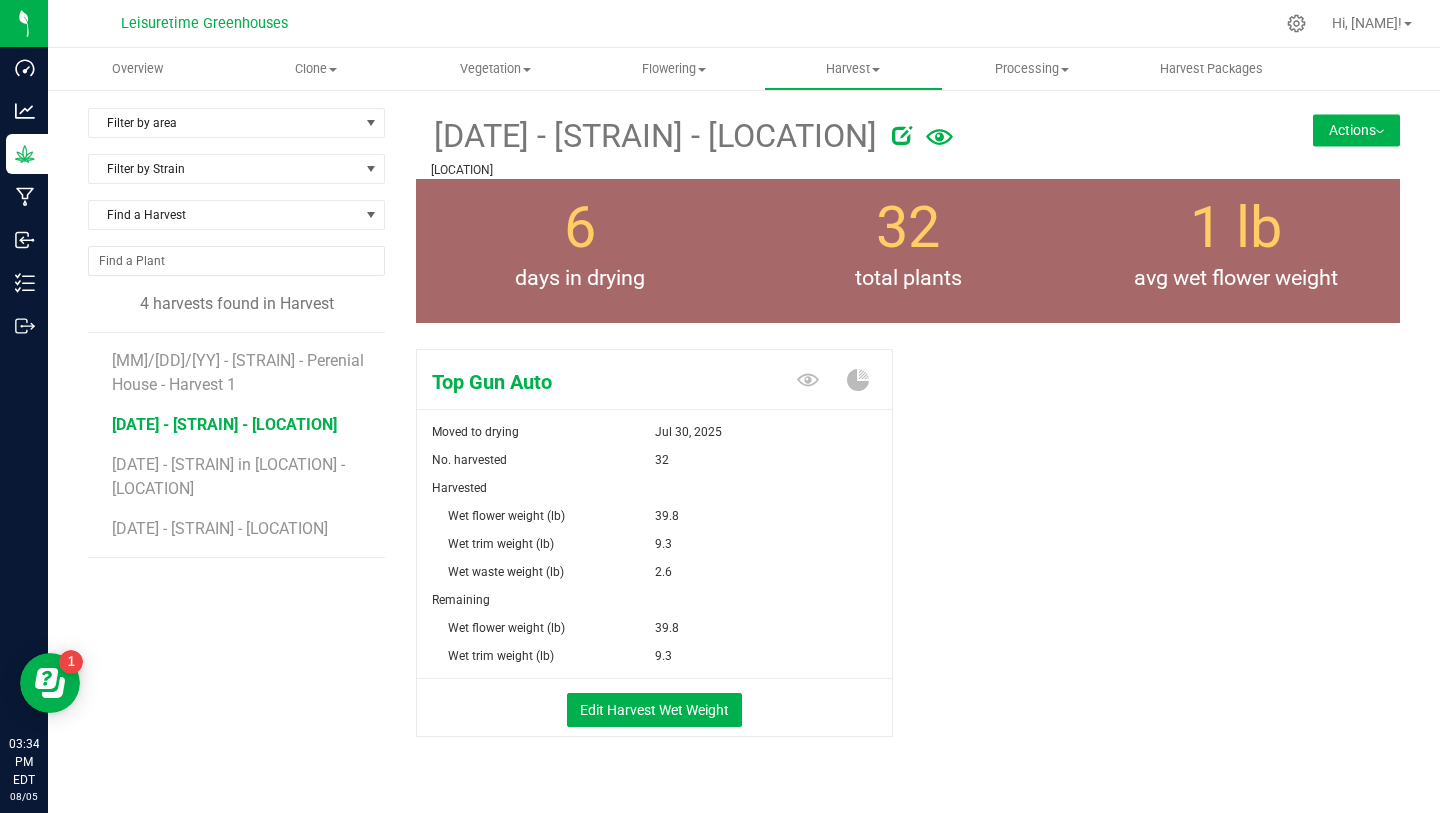 click on "Actions" at bounding box center [1356, 130] 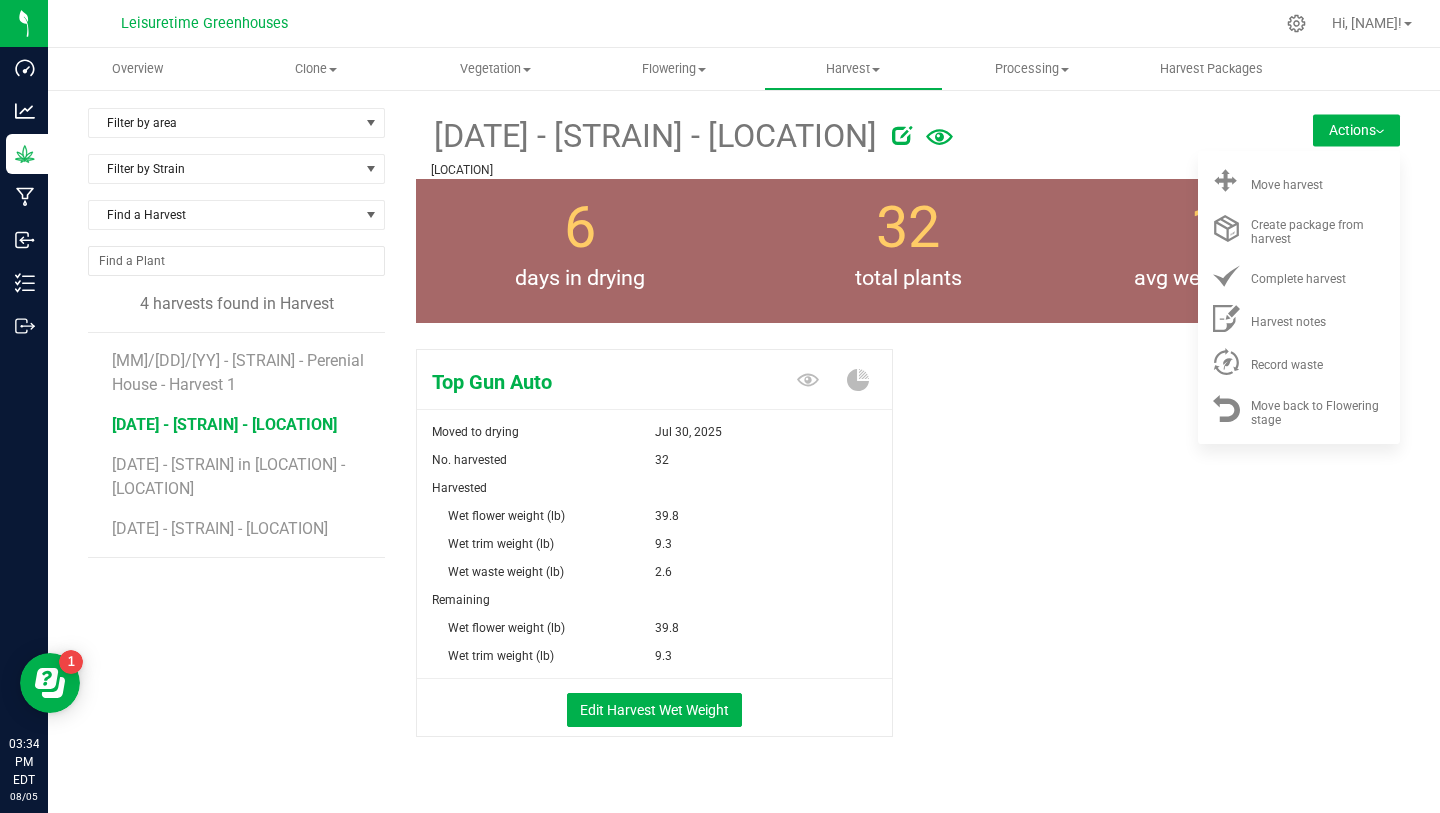 click on "Top Gun Auto
Moved to drying
Jul 30, 2025
No. harvested
32
Harvested
Wet flower weight (lb)
39.8" at bounding box center (908, 564) 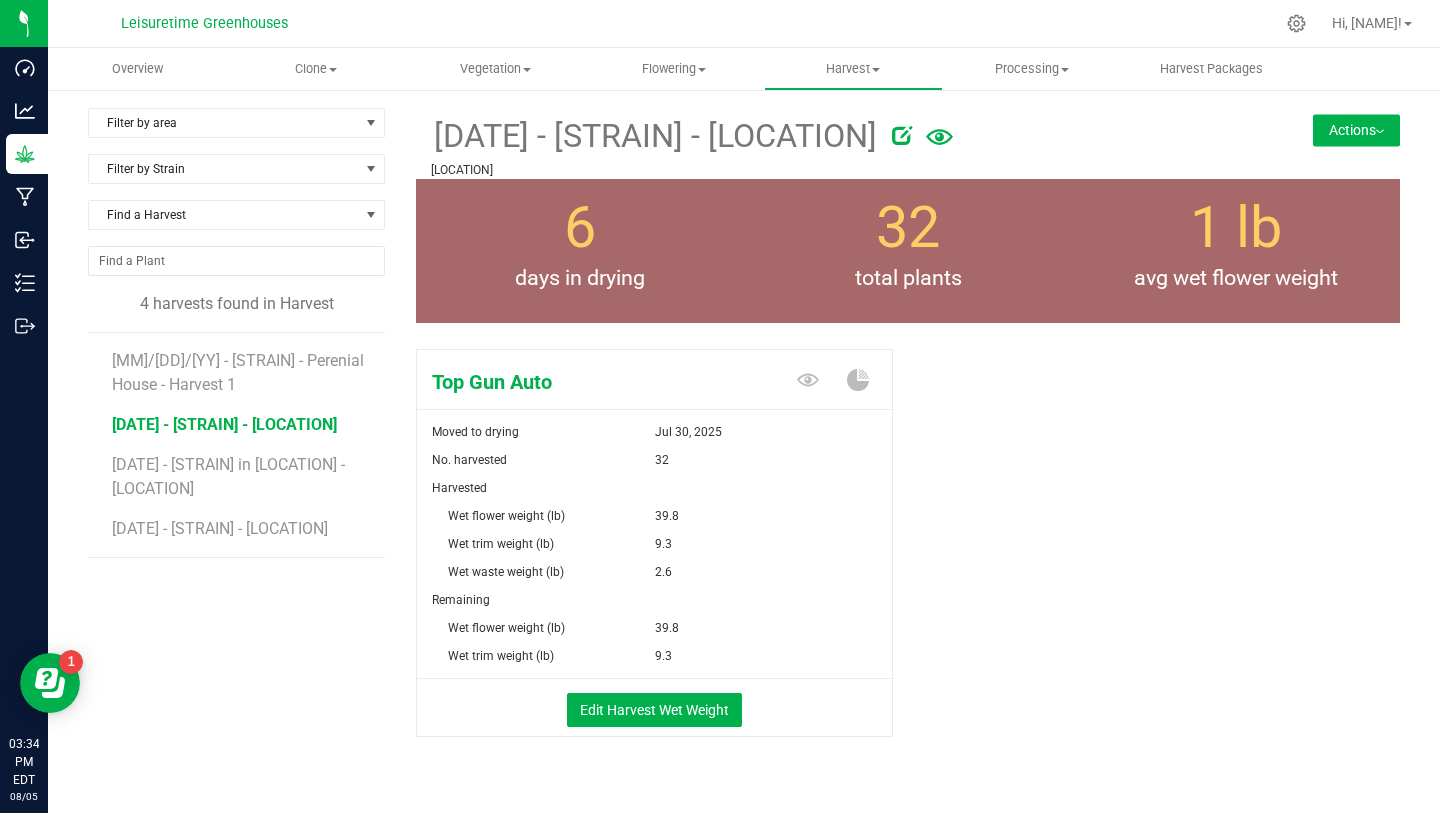 click on "Actions" at bounding box center (1356, 130) 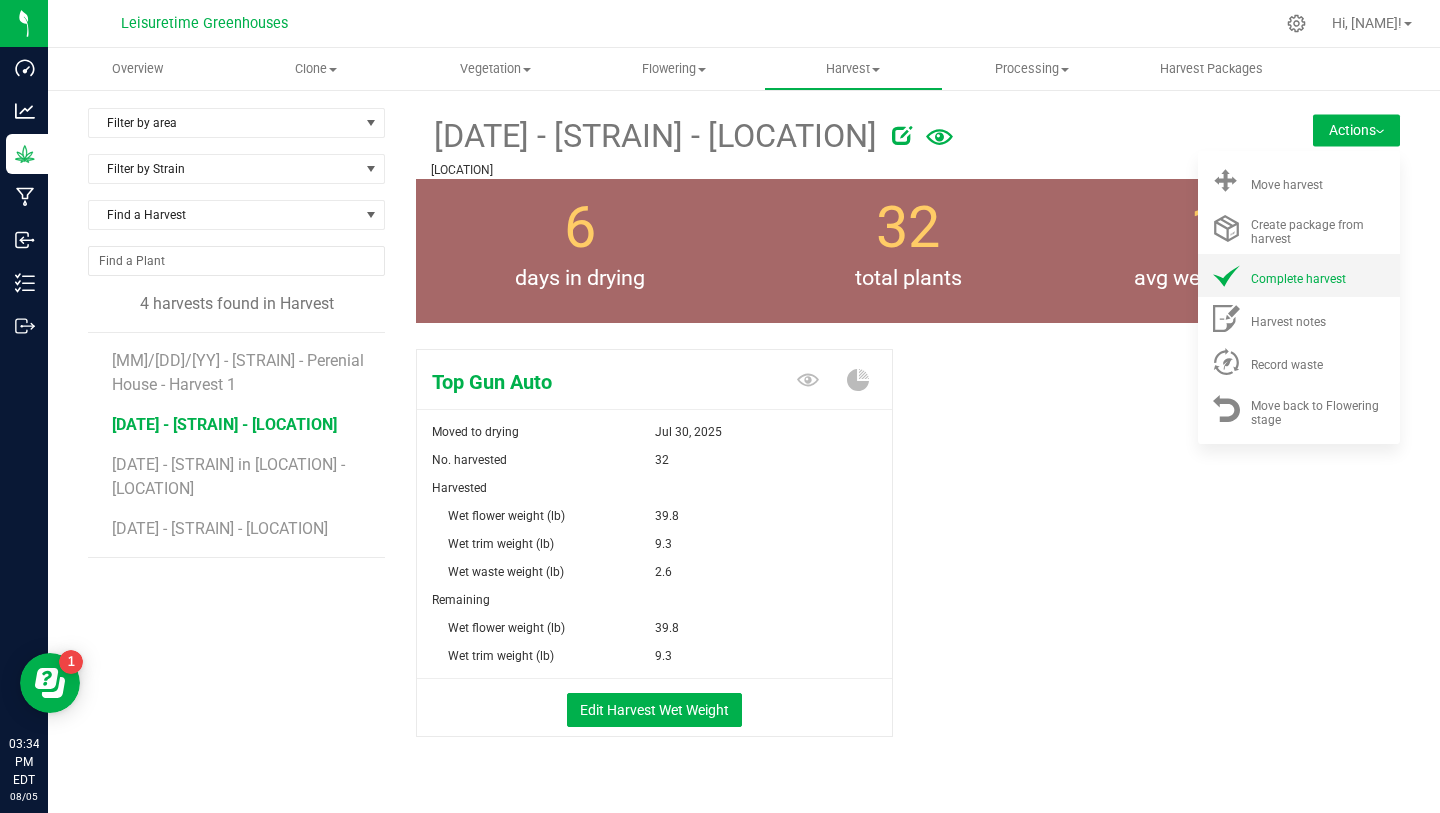 click on "Complete harvest" at bounding box center (1298, 279) 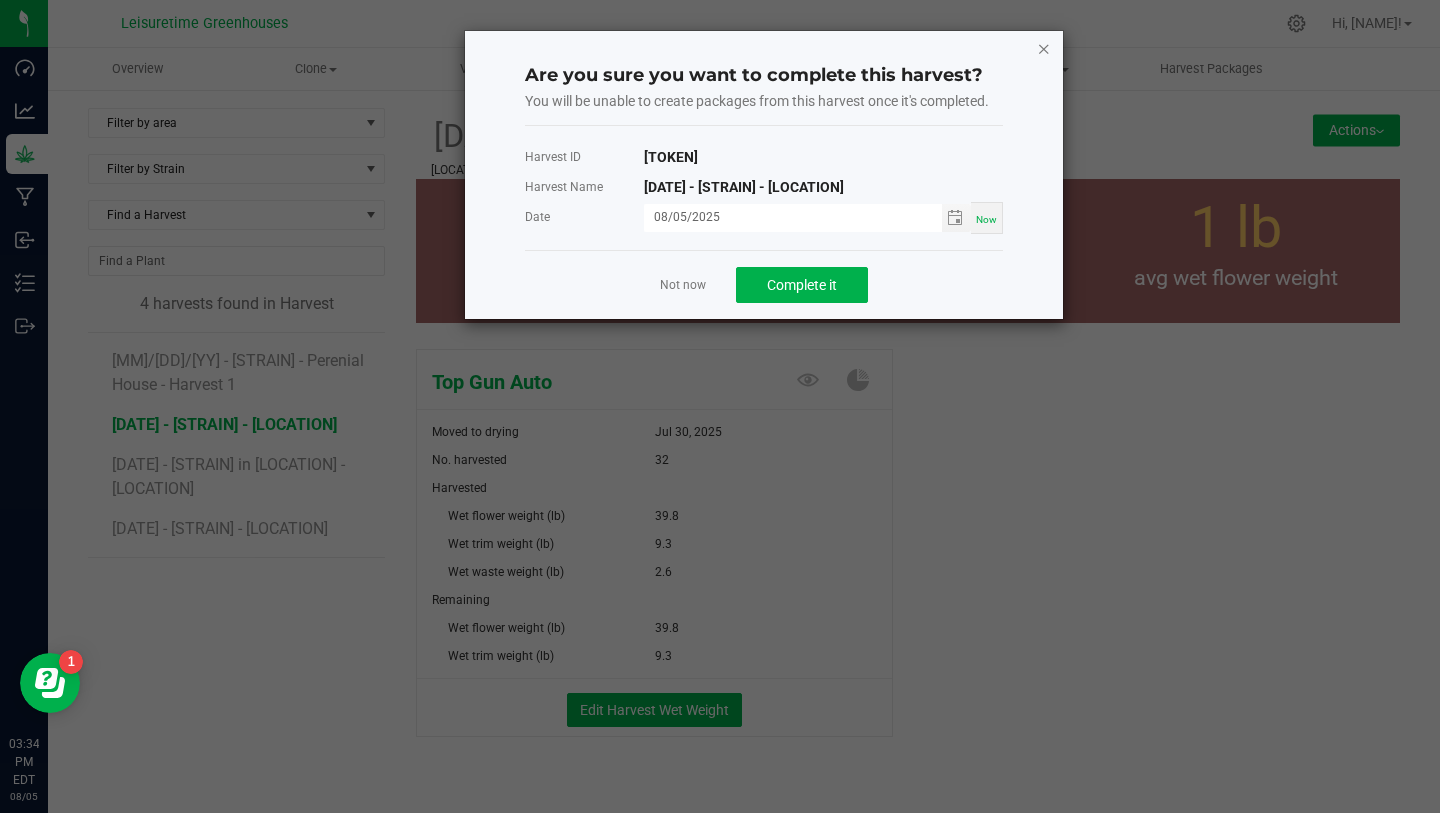 click 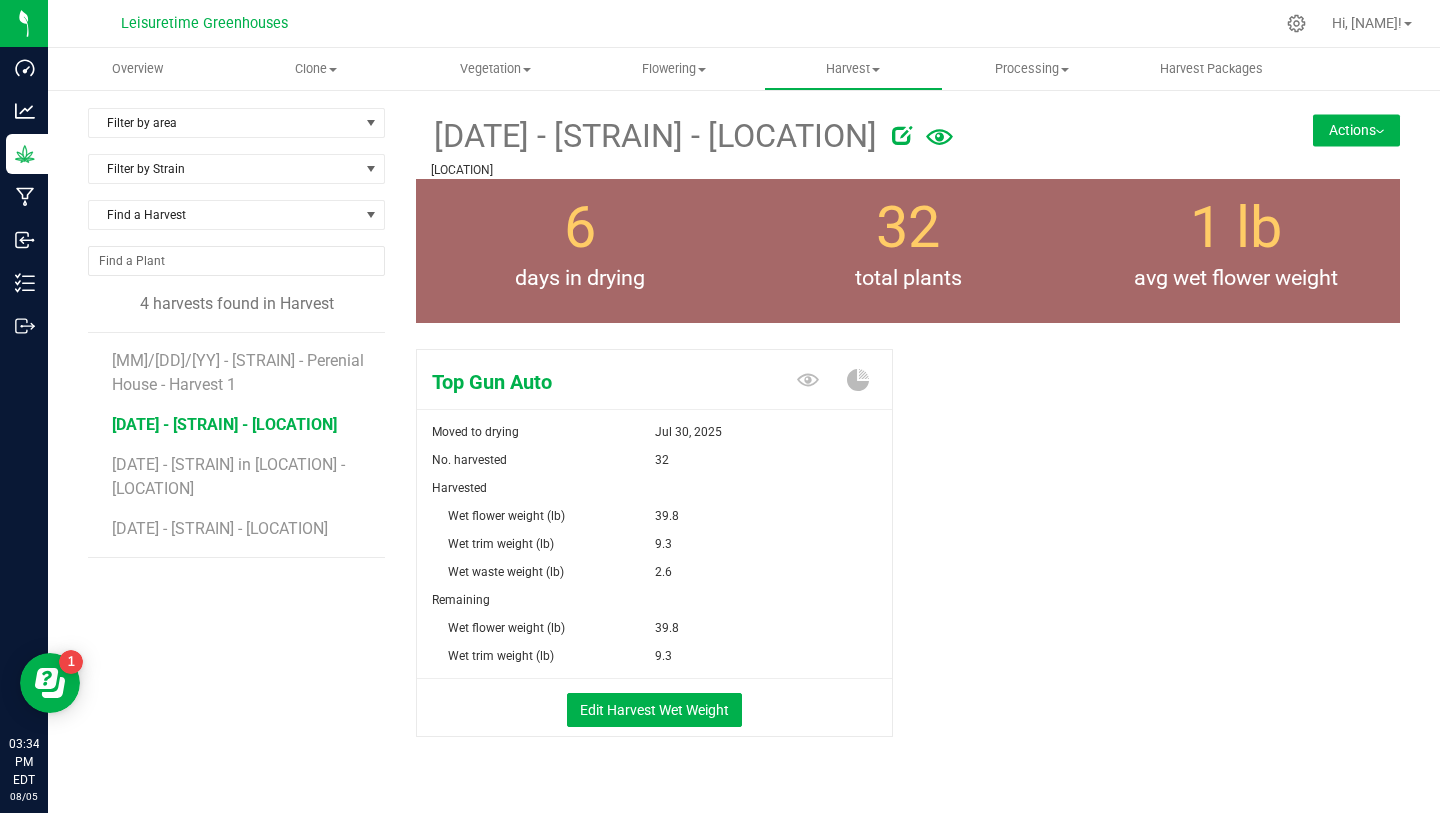 click on "Actions" at bounding box center (1356, 130) 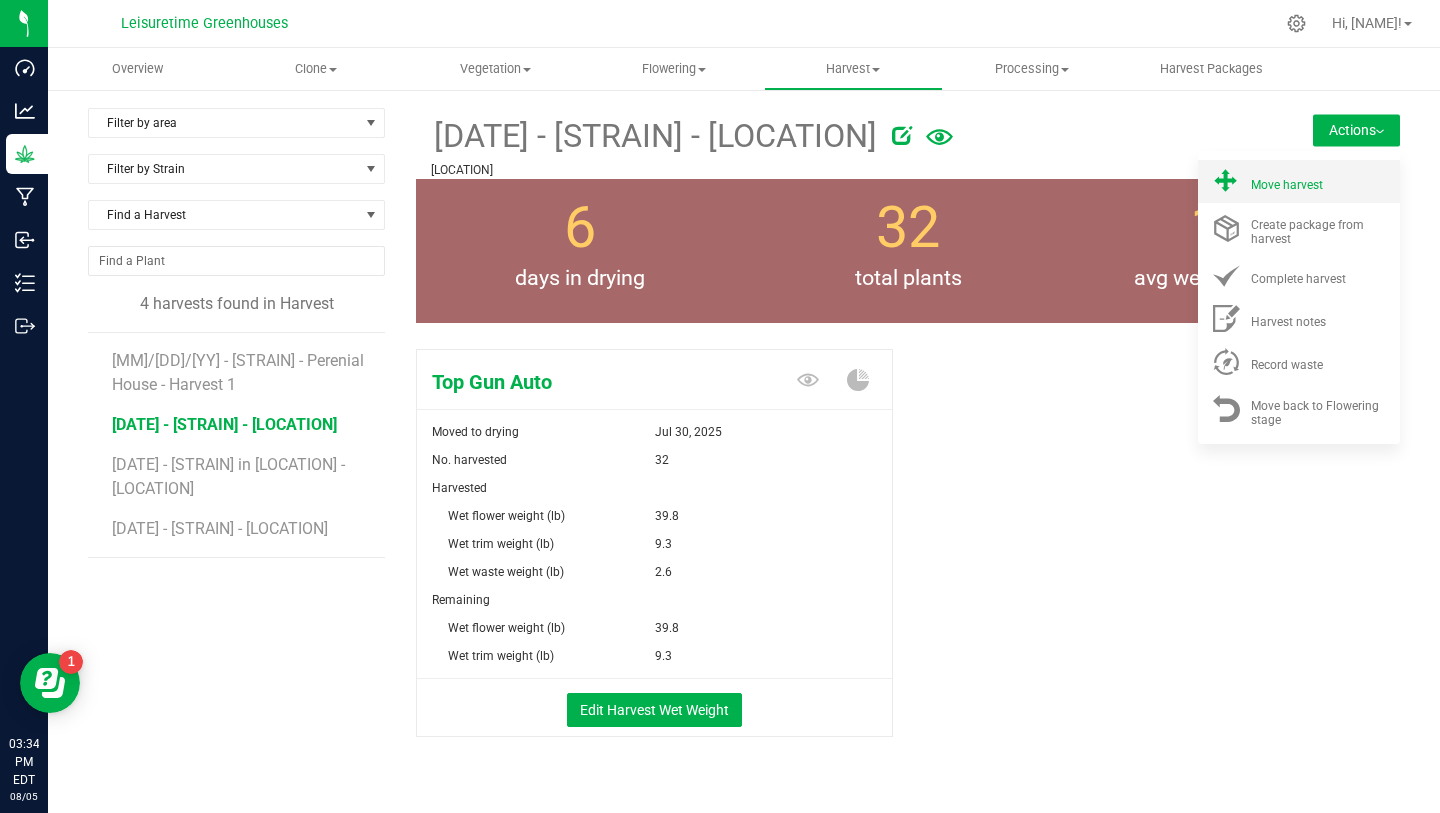 click on "Move harvest" at bounding box center [1287, 185] 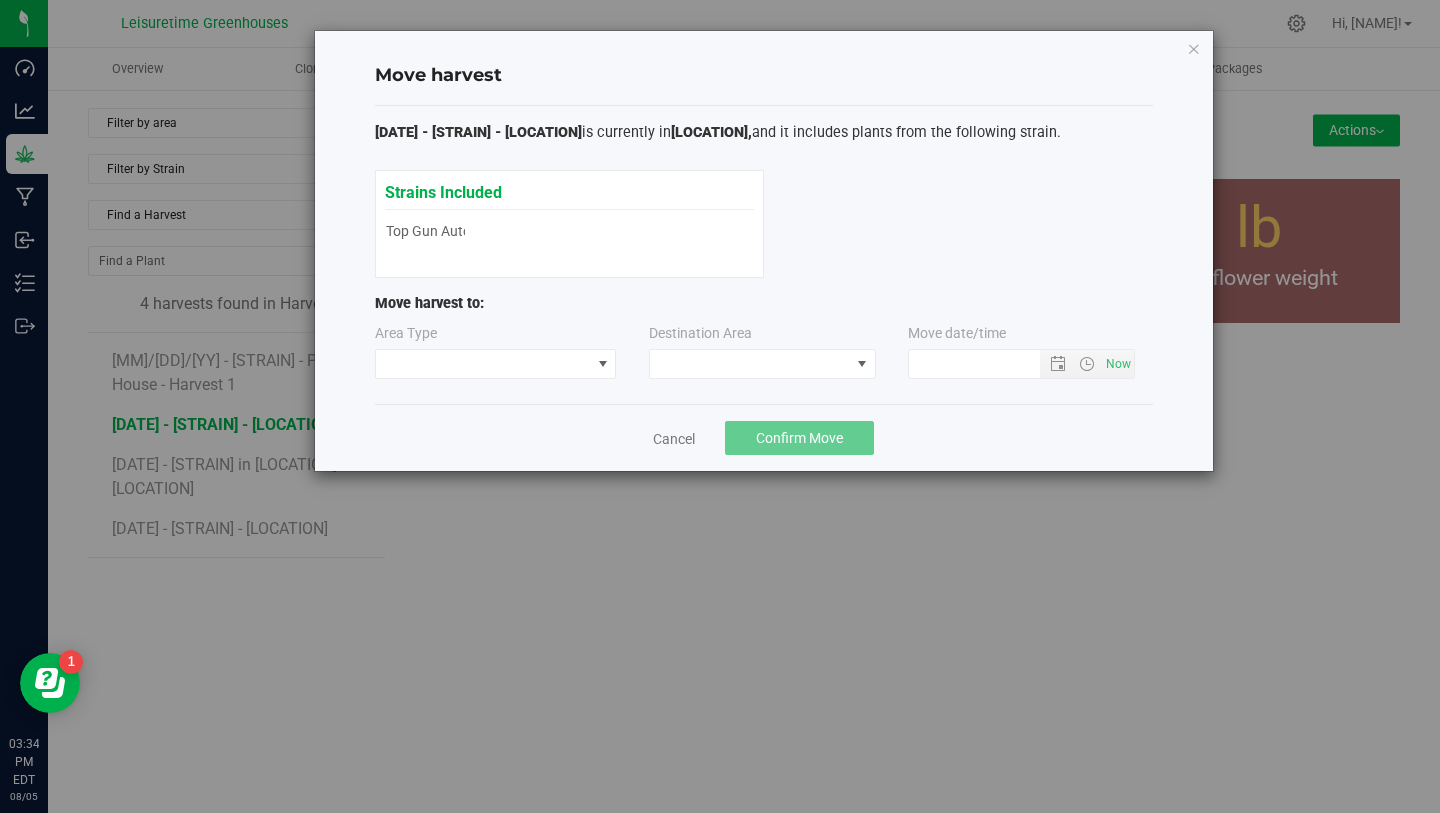 type on "8/5/2025 3:34 PM" 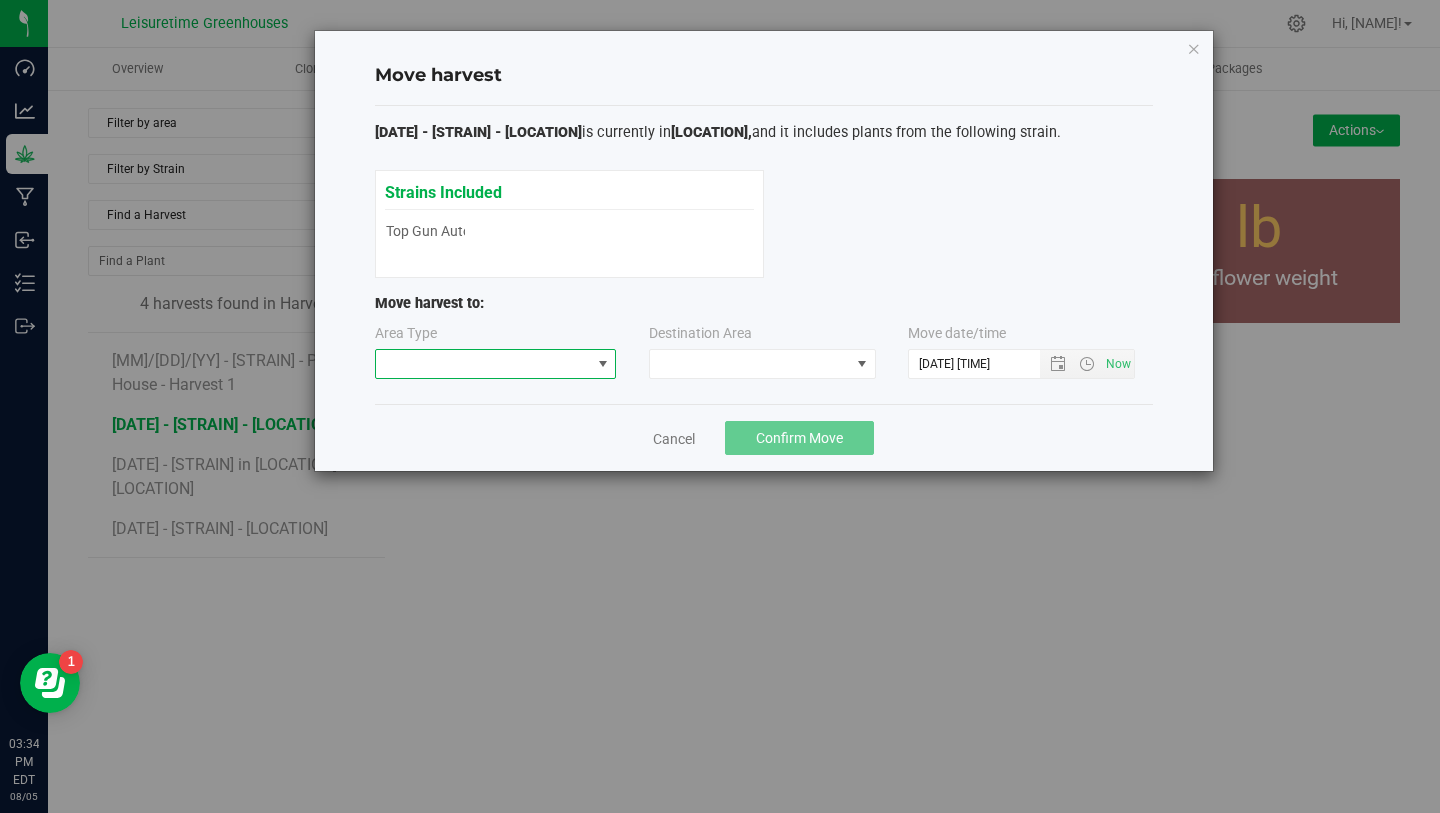 click at bounding box center (483, 364) 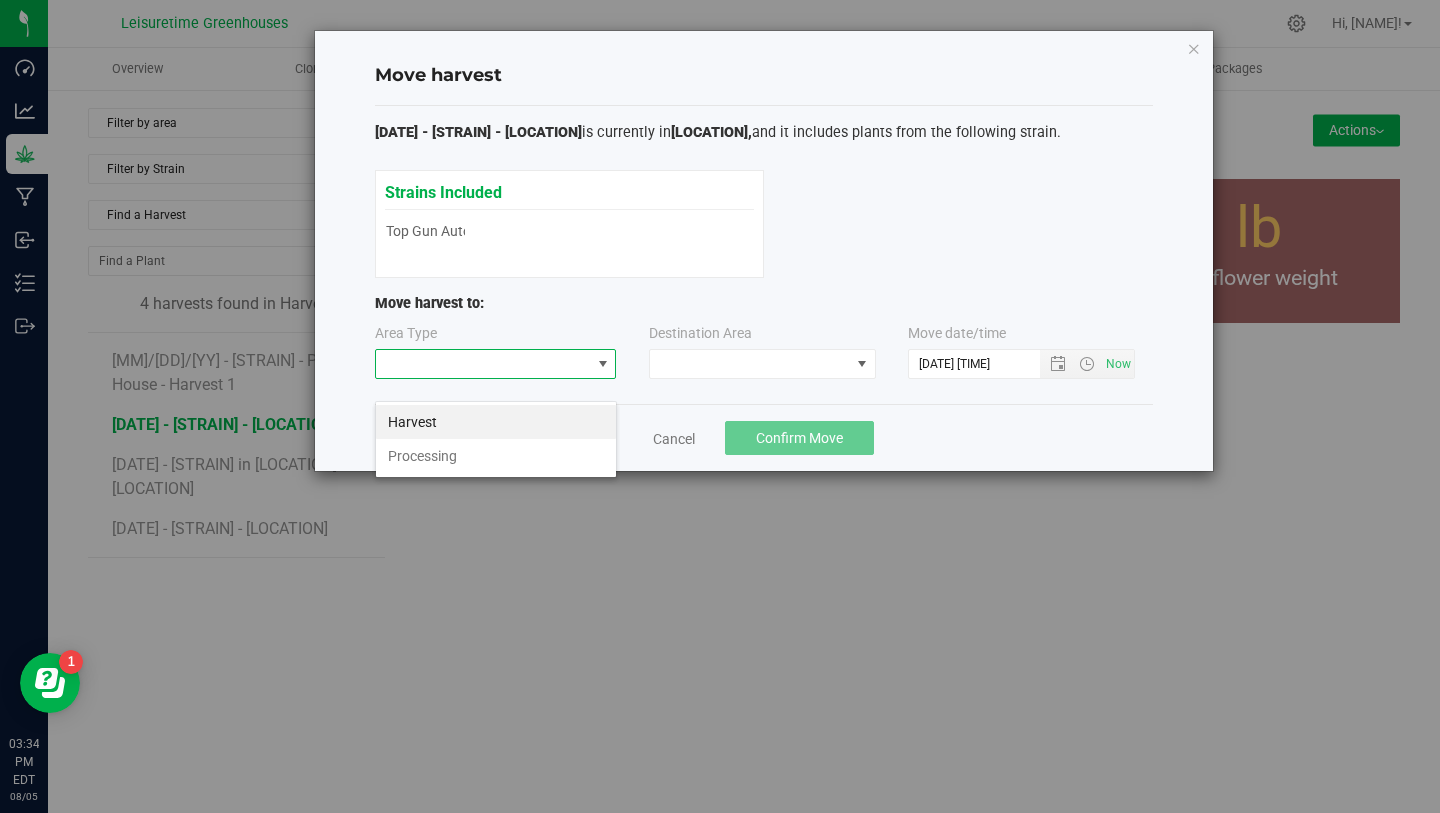 scroll, scrollTop: 99970, scrollLeft: 99758, axis: both 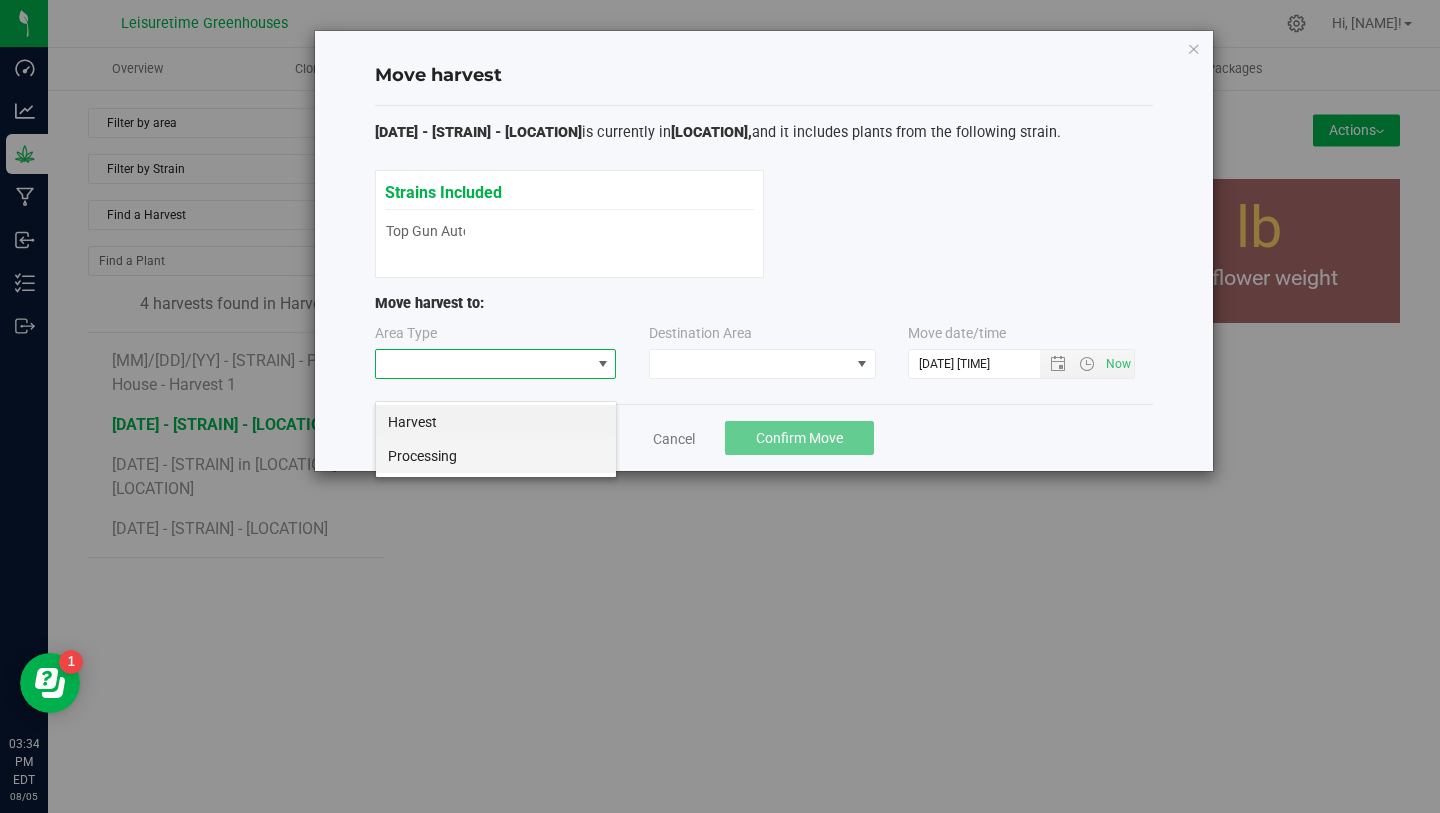 click on "Processing" at bounding box center (496, 456) 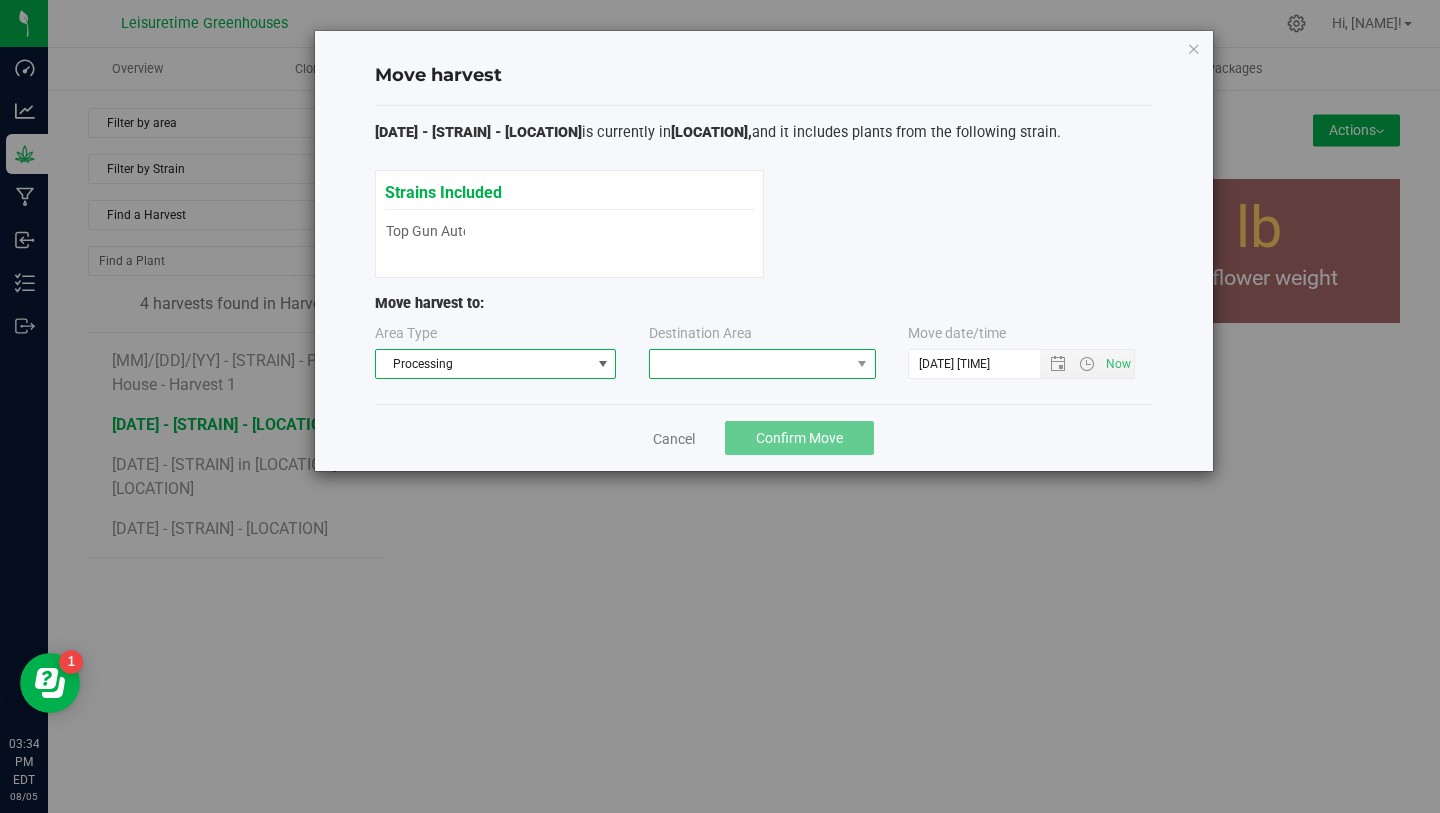 click at bounding box center [750, 364] 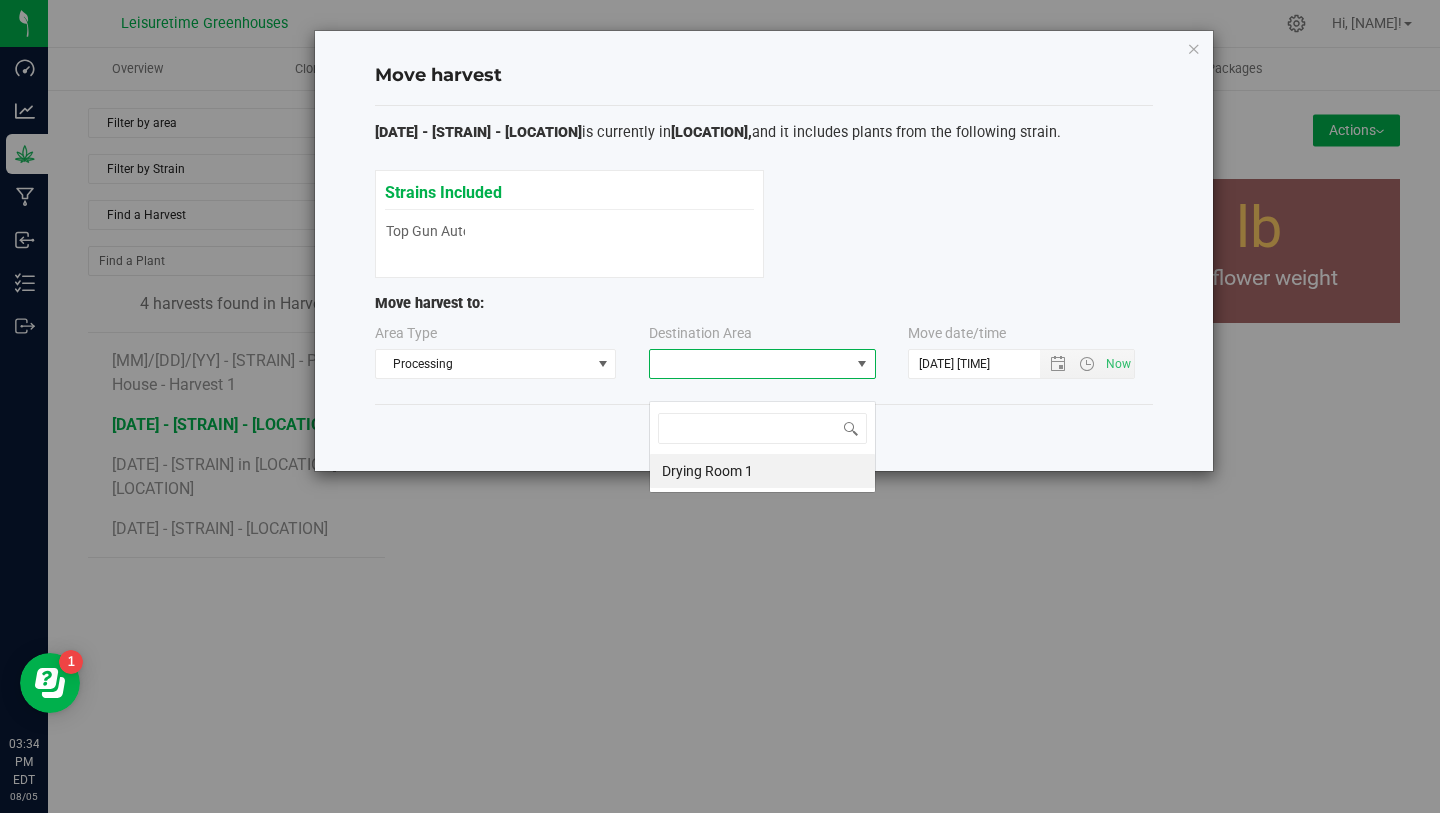 scroll, scrollTop: 99970, scrollLeft: 99773, axis: both 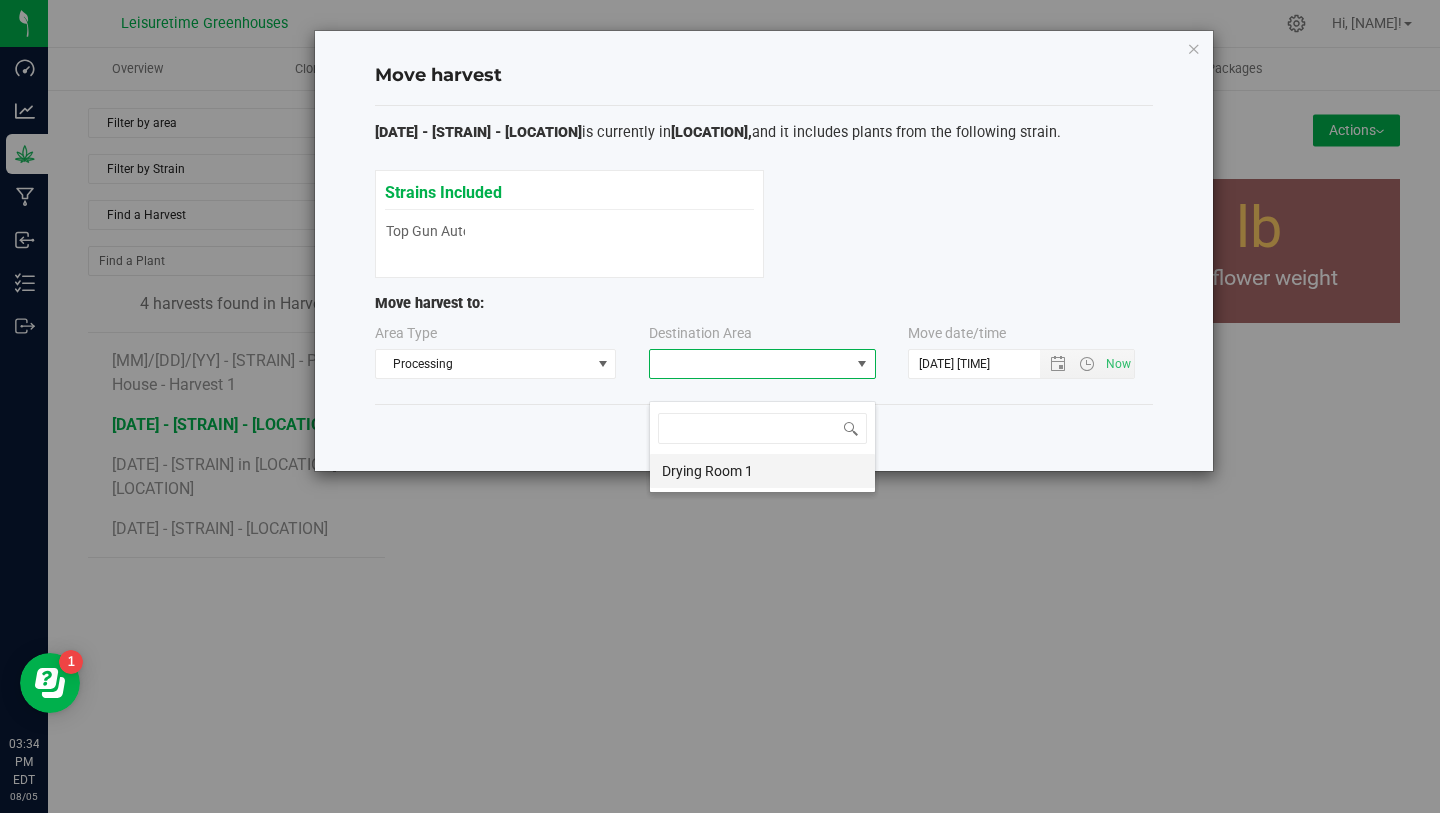 click on "Drying Room [NUMBER]" at bounding box center (762, 471) 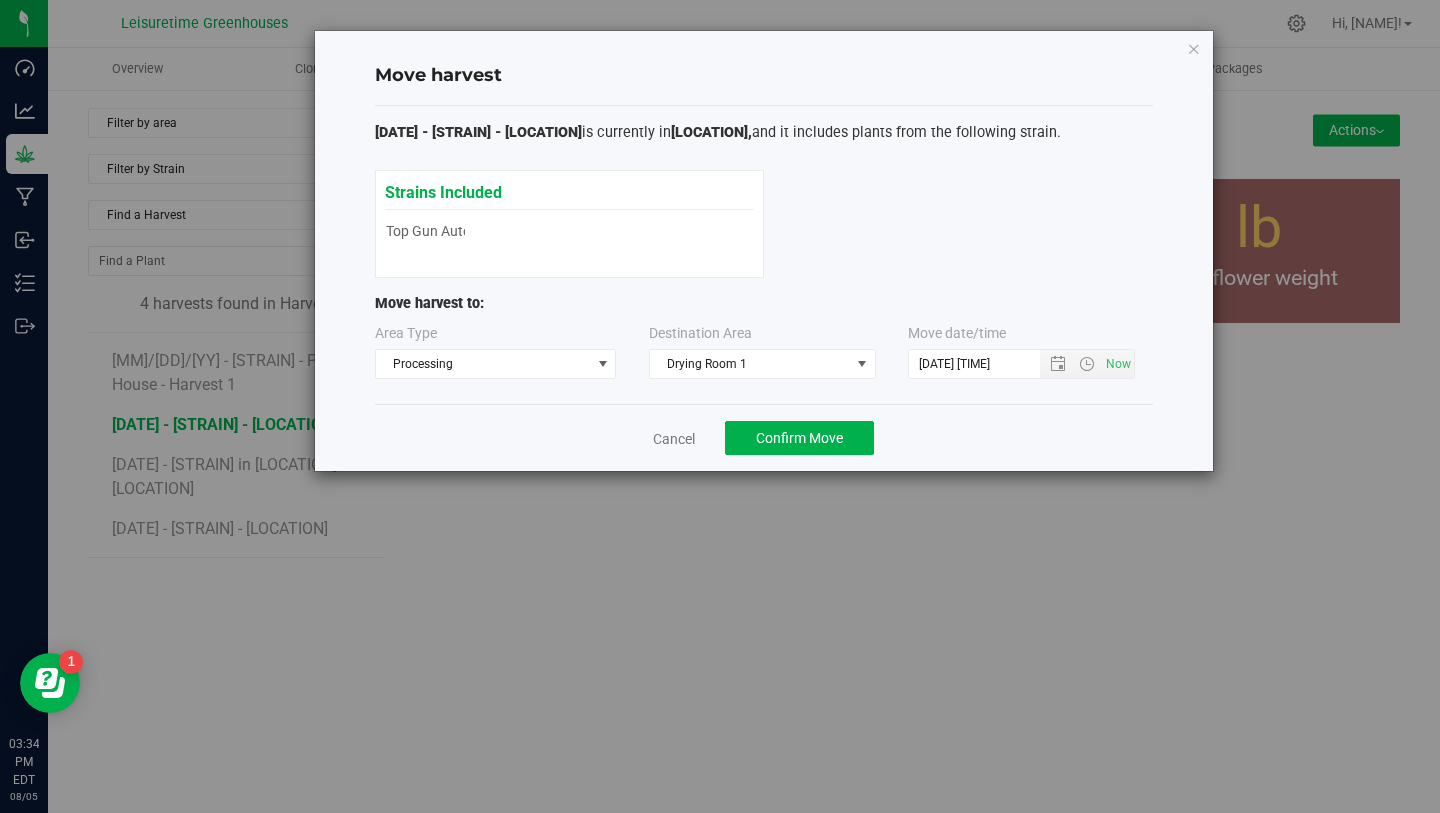 click on "Move harvest
4/17/25 - Top Gun Auto - Ground - Vegetable House
is currently in
Drying room 1,
and it includes plants from the following
strain.
Strains Included
Top Gun Auto Top Gun Auto" at bounding box center (764, 251) 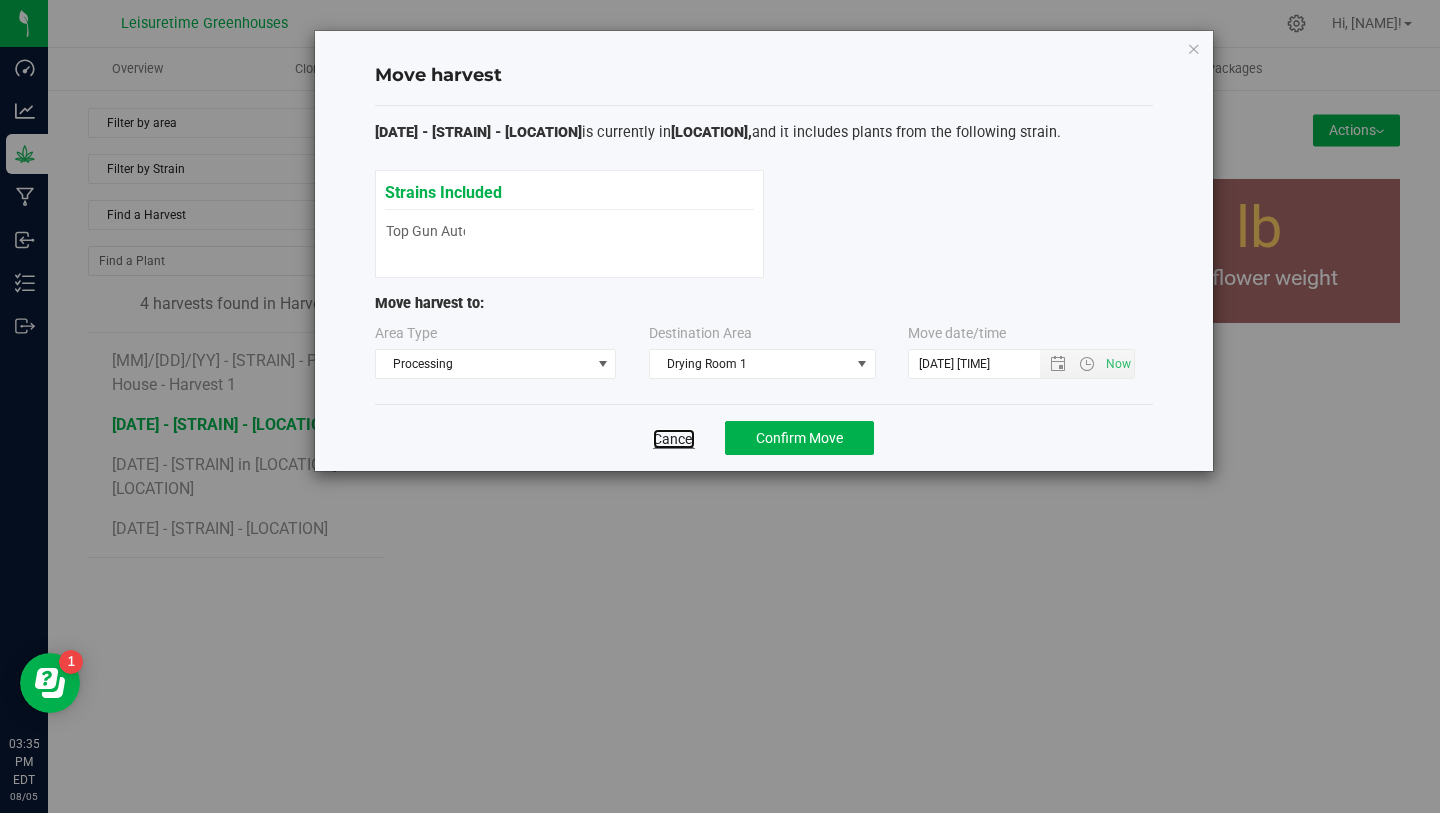 click on "Cancel" at bounding box center [674, 439] 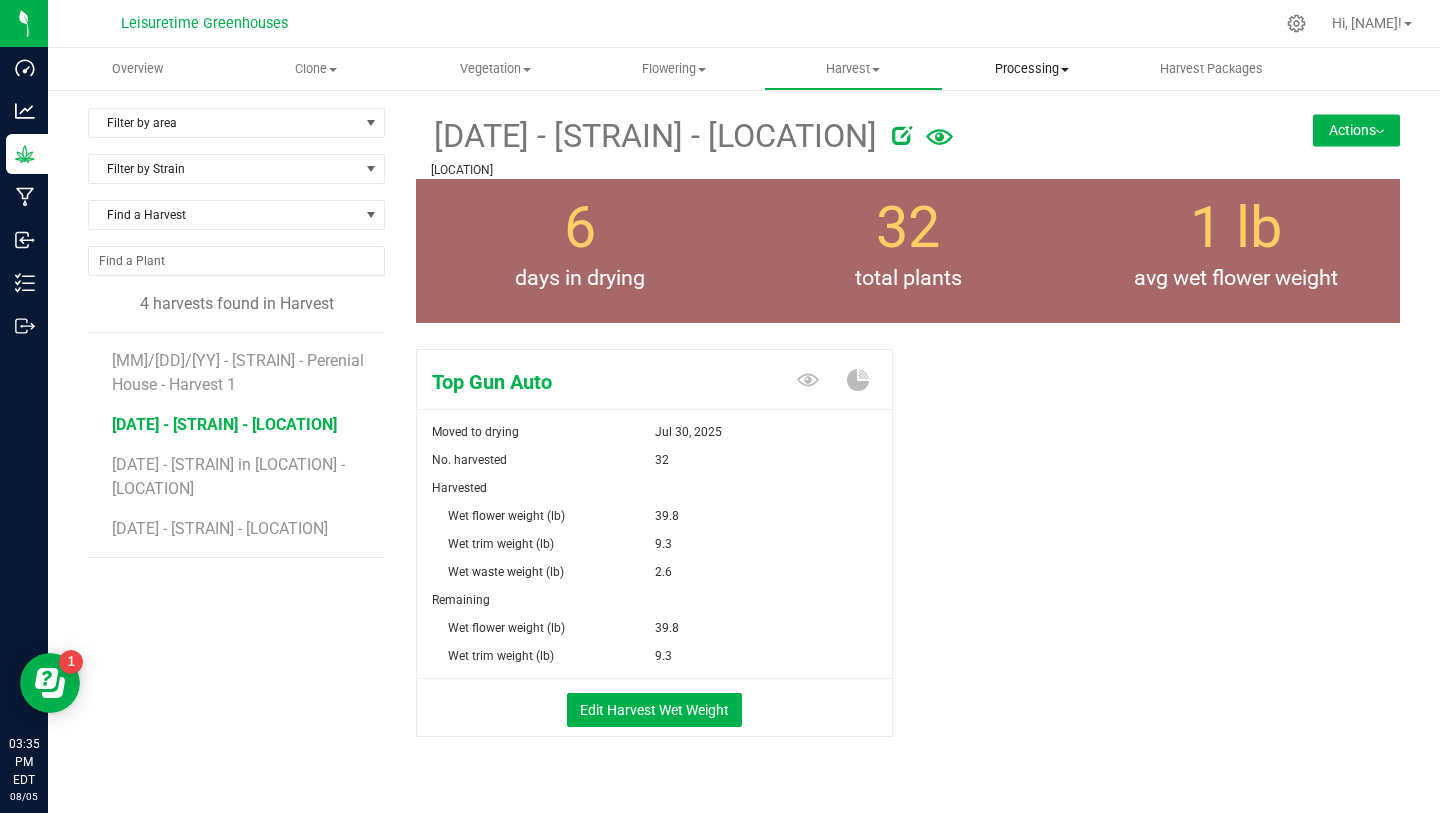 click on "Processing
Create package
Processing harvests
Processing plants
Completed harvests" at bounding box center (1032, 69) 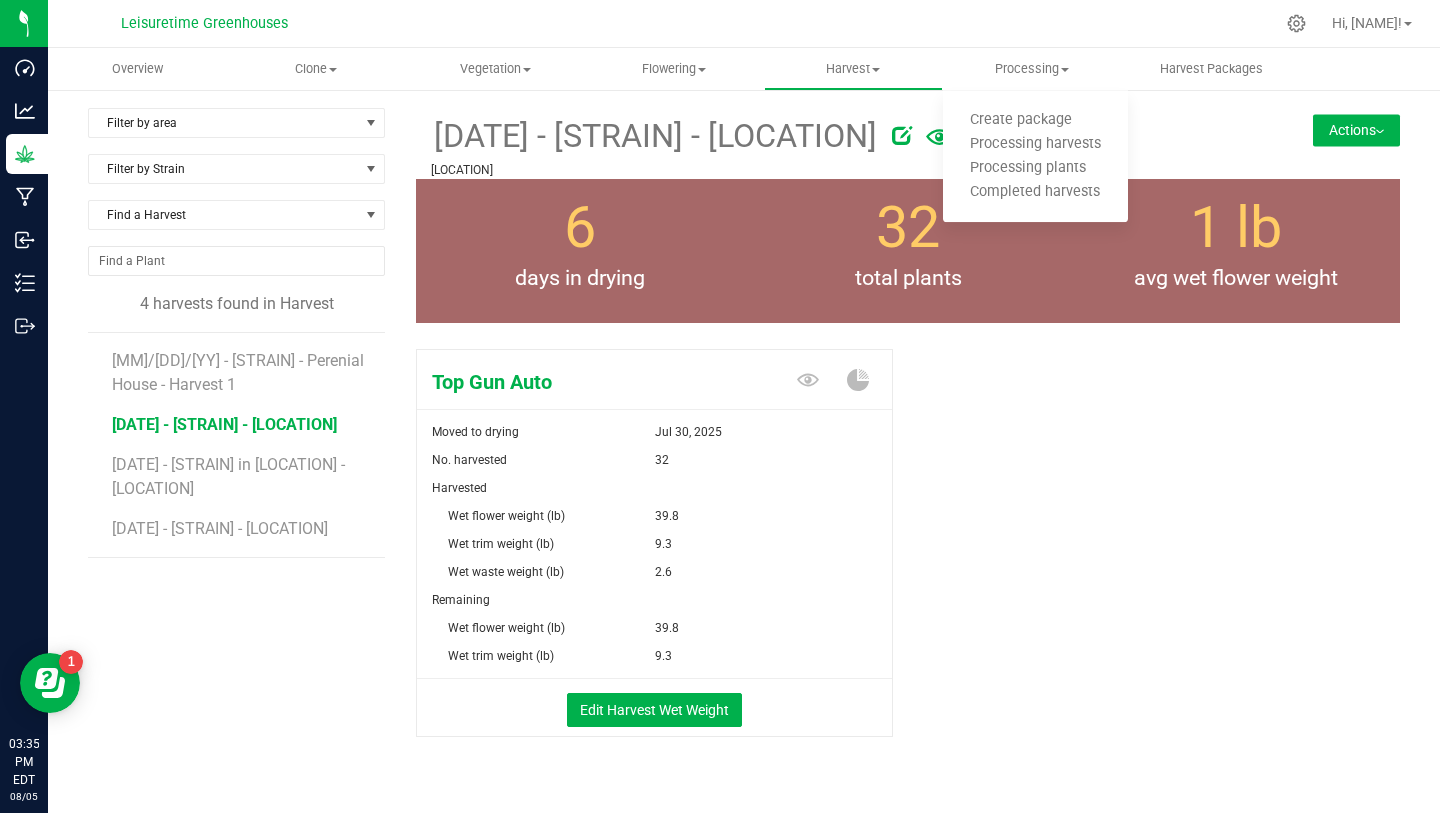 click on "[NUMBER] lb" at bounding box center (1236, 227) 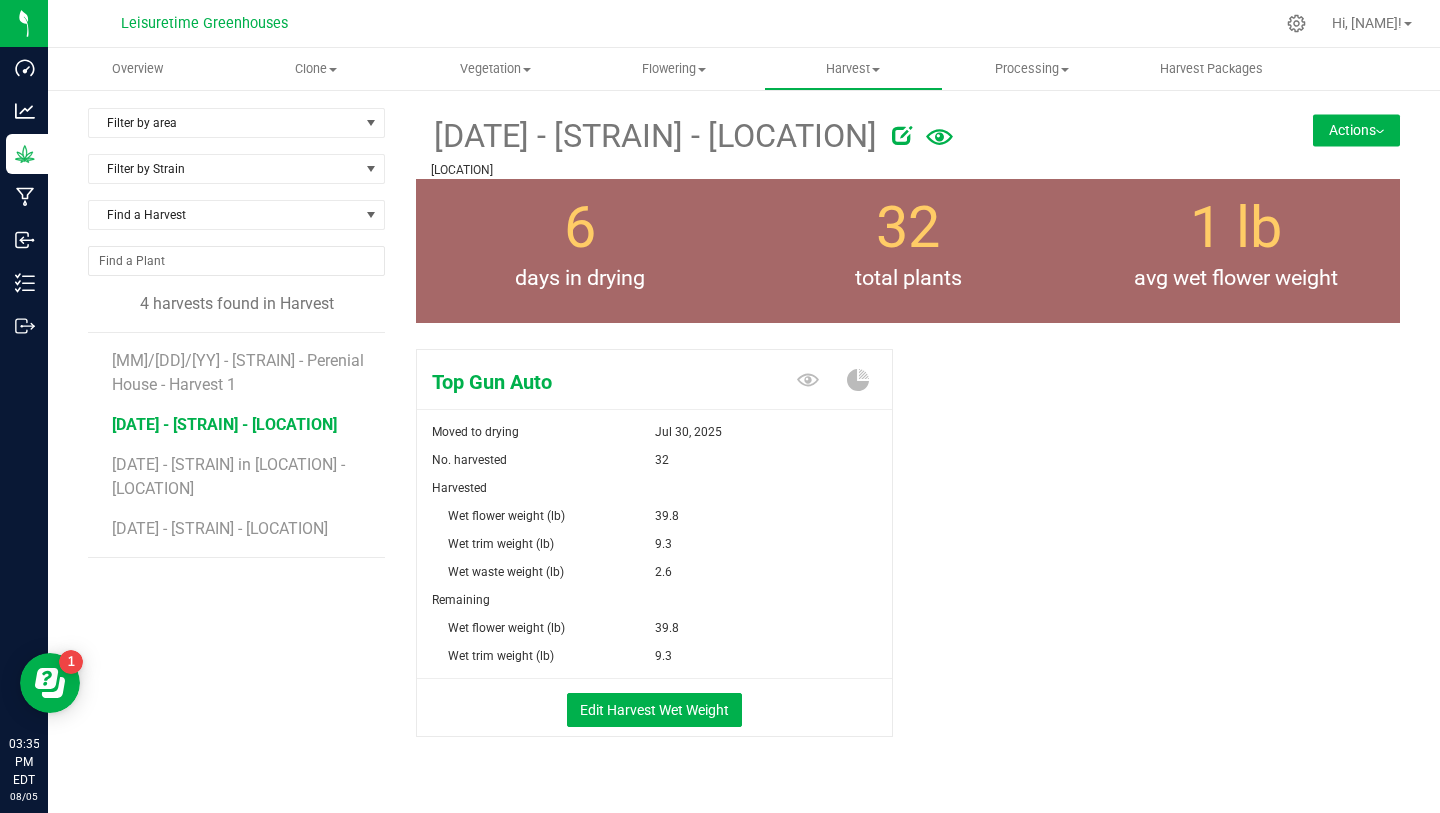 click on "Actions" at bounding box center [1356, 130] 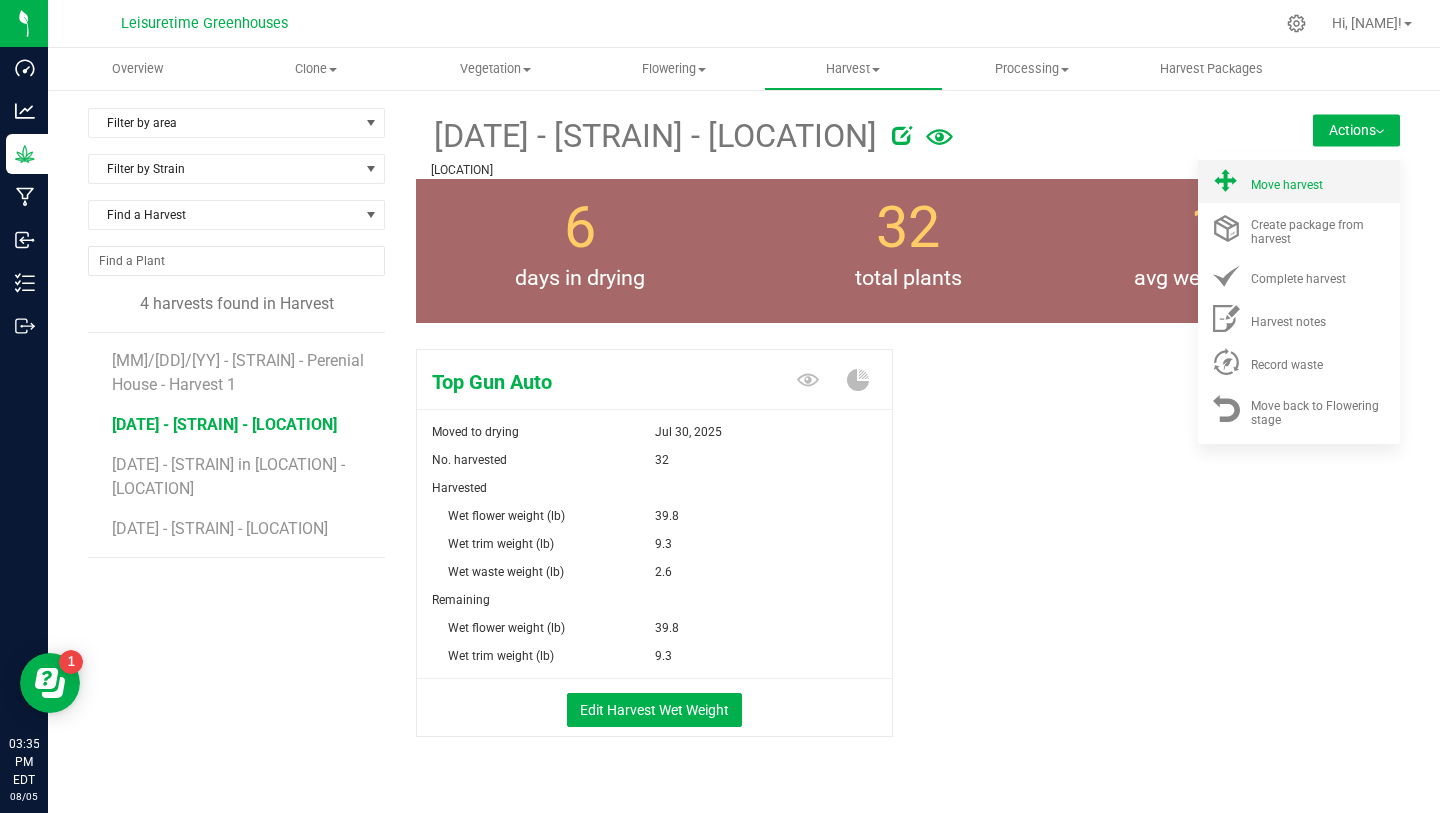 click on "Move harvest" at bounding box center [1287, 185] 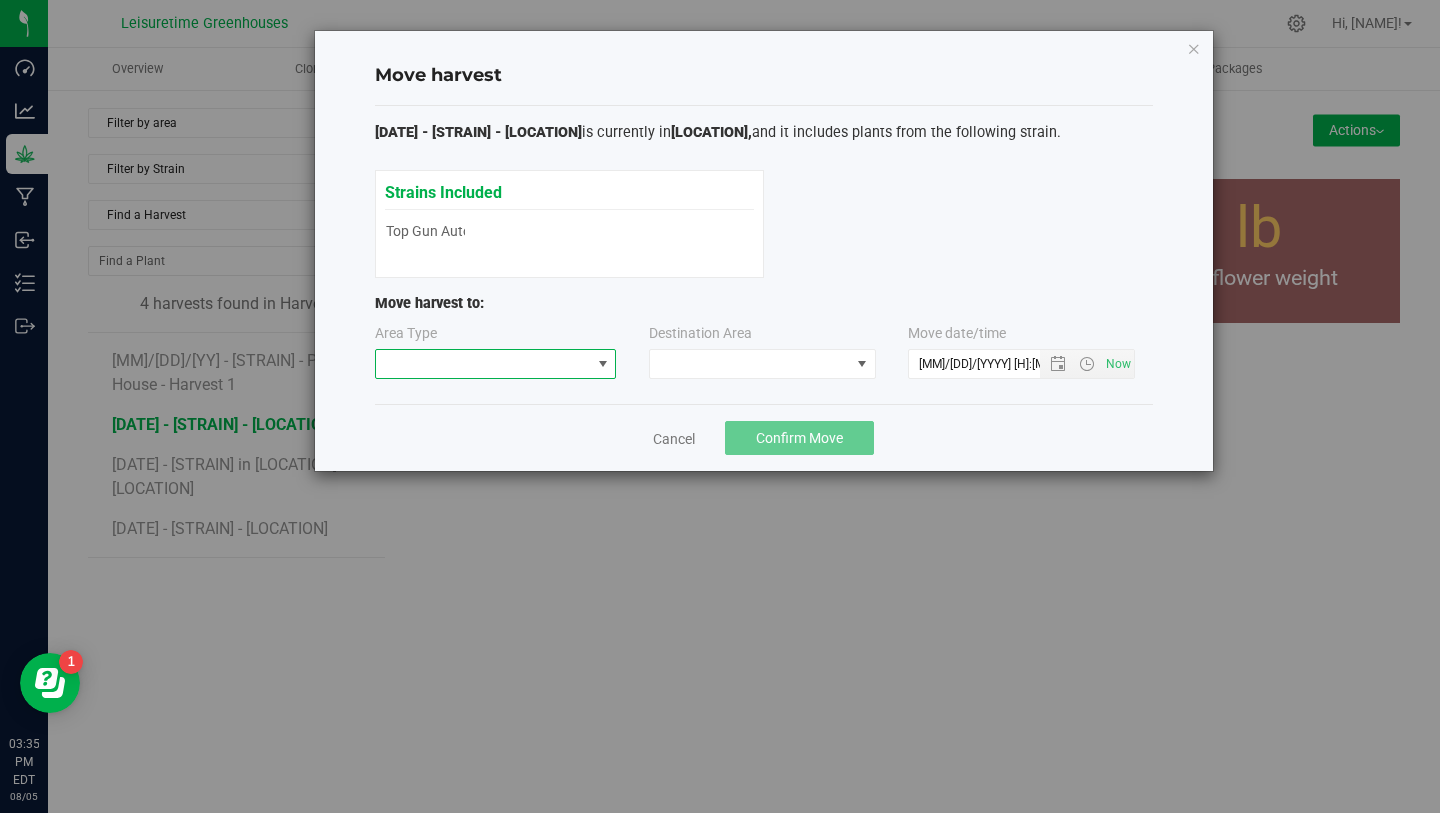 click at bounding box center (483, 364) 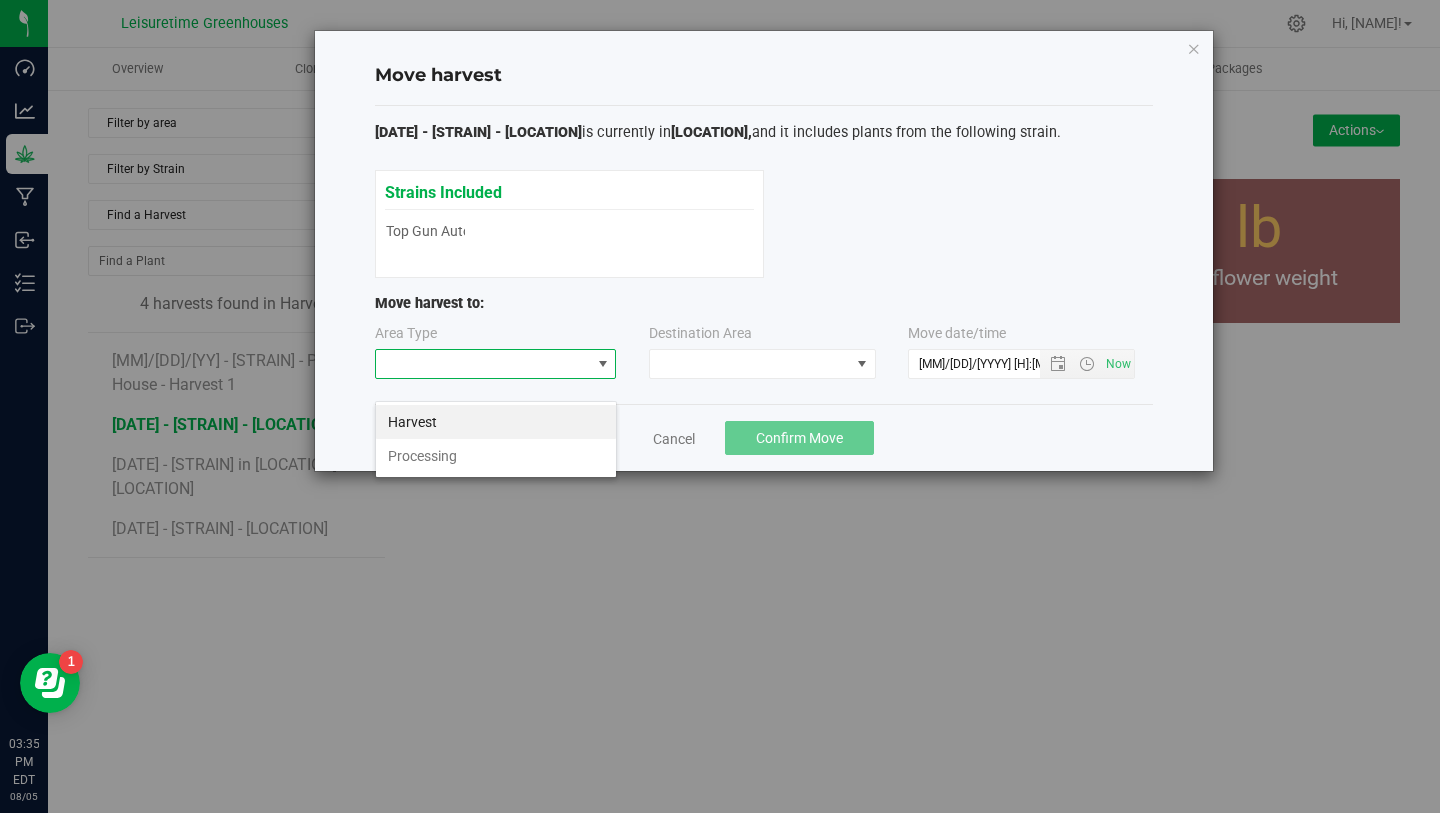 scroll, scrollTop: 99970, scrollLeft: 99758, axis: both 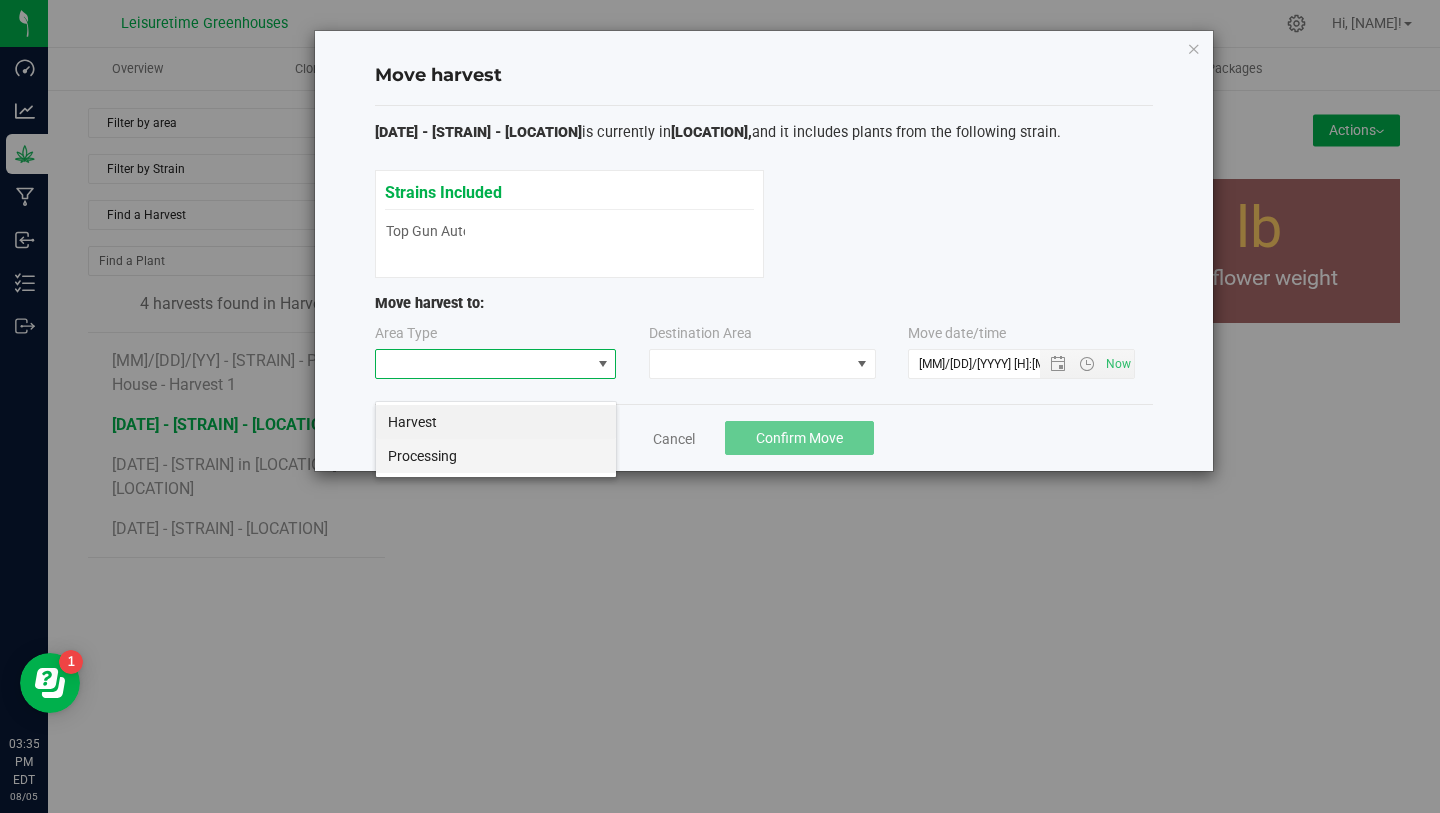 click on "Processing" at bounding box center (496, 456) 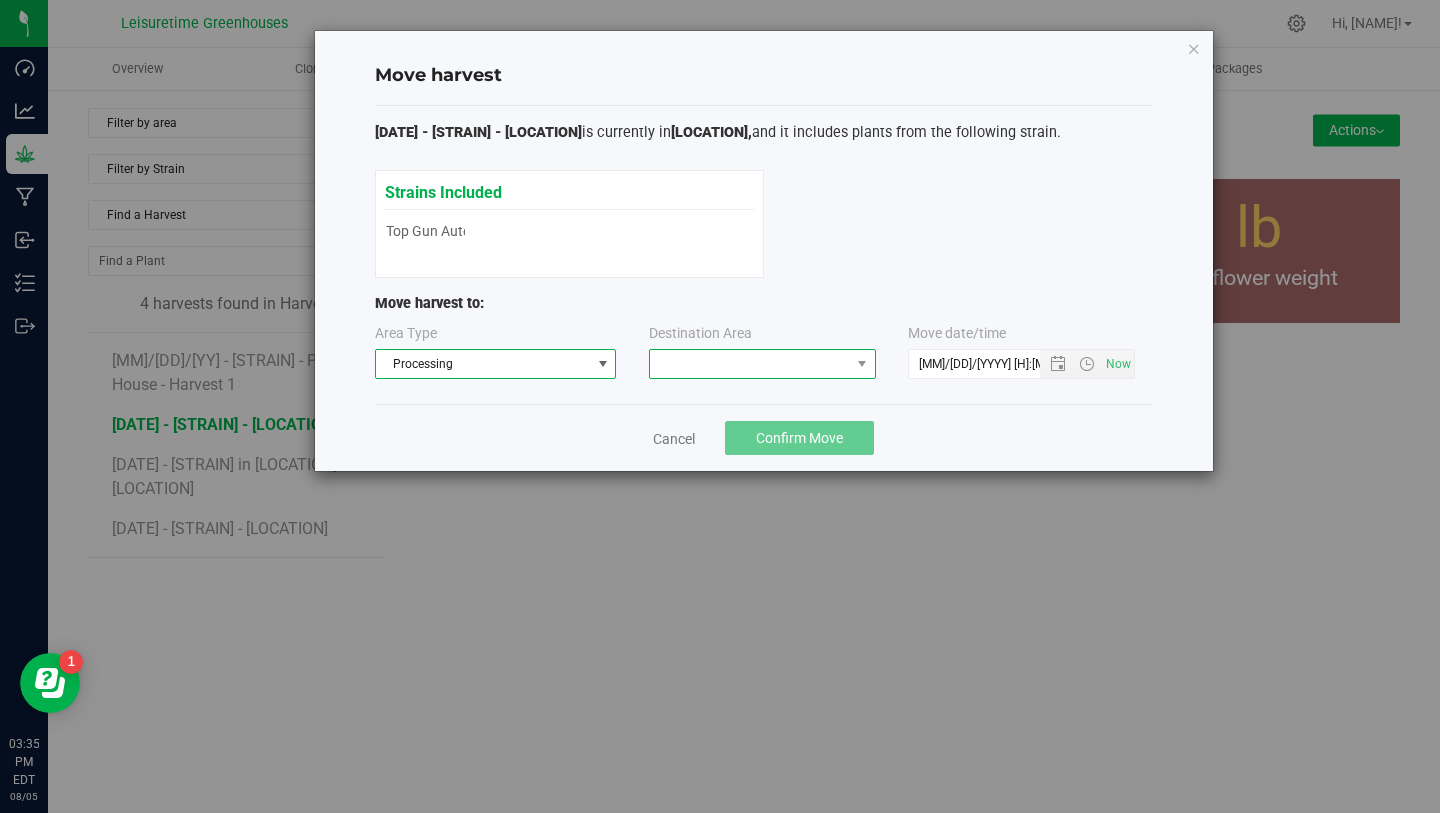 click at bounding box center (750, 364) 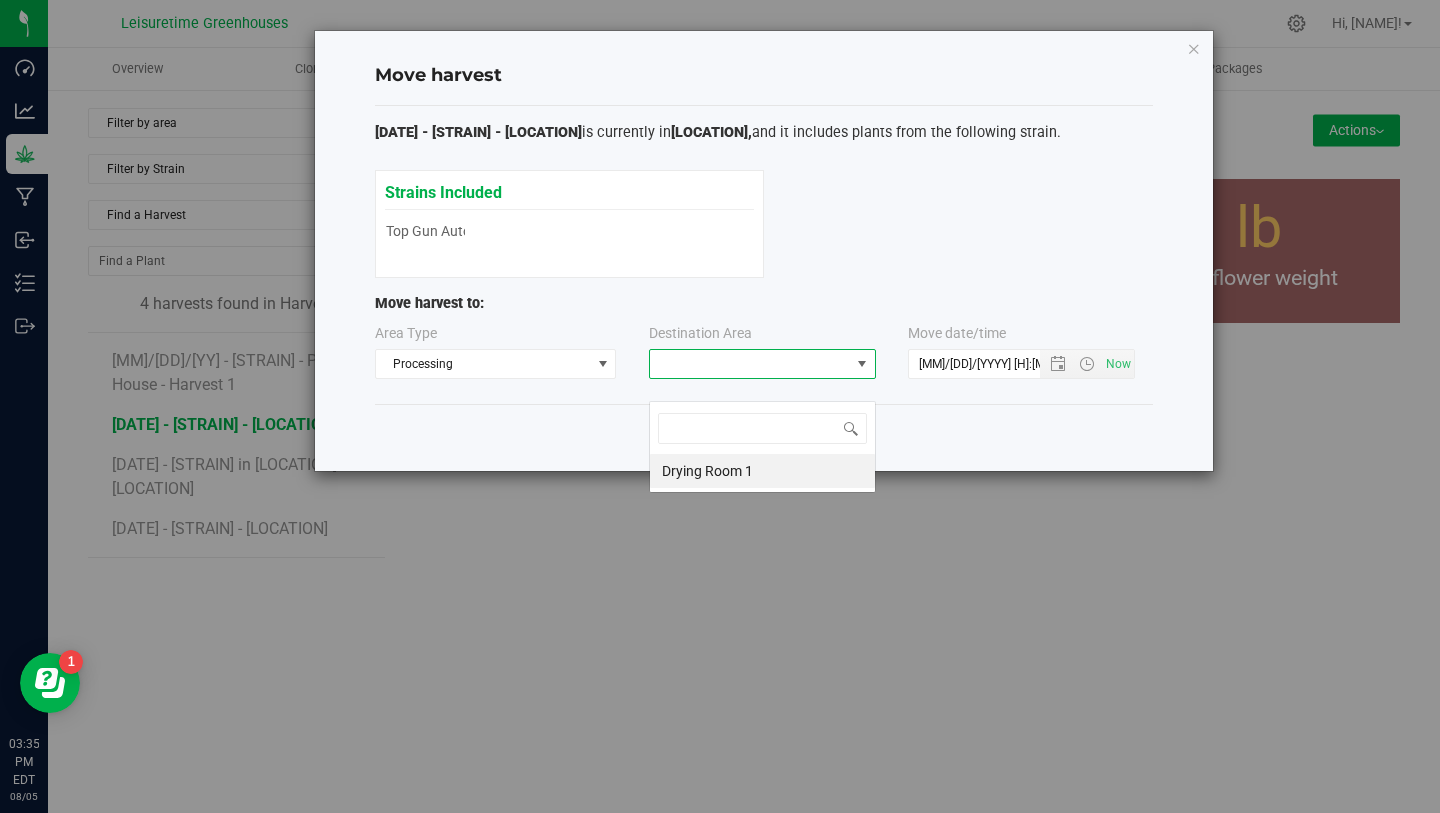 scroll, scrollTop: 99970, scrollLeft: 99773, axis: both 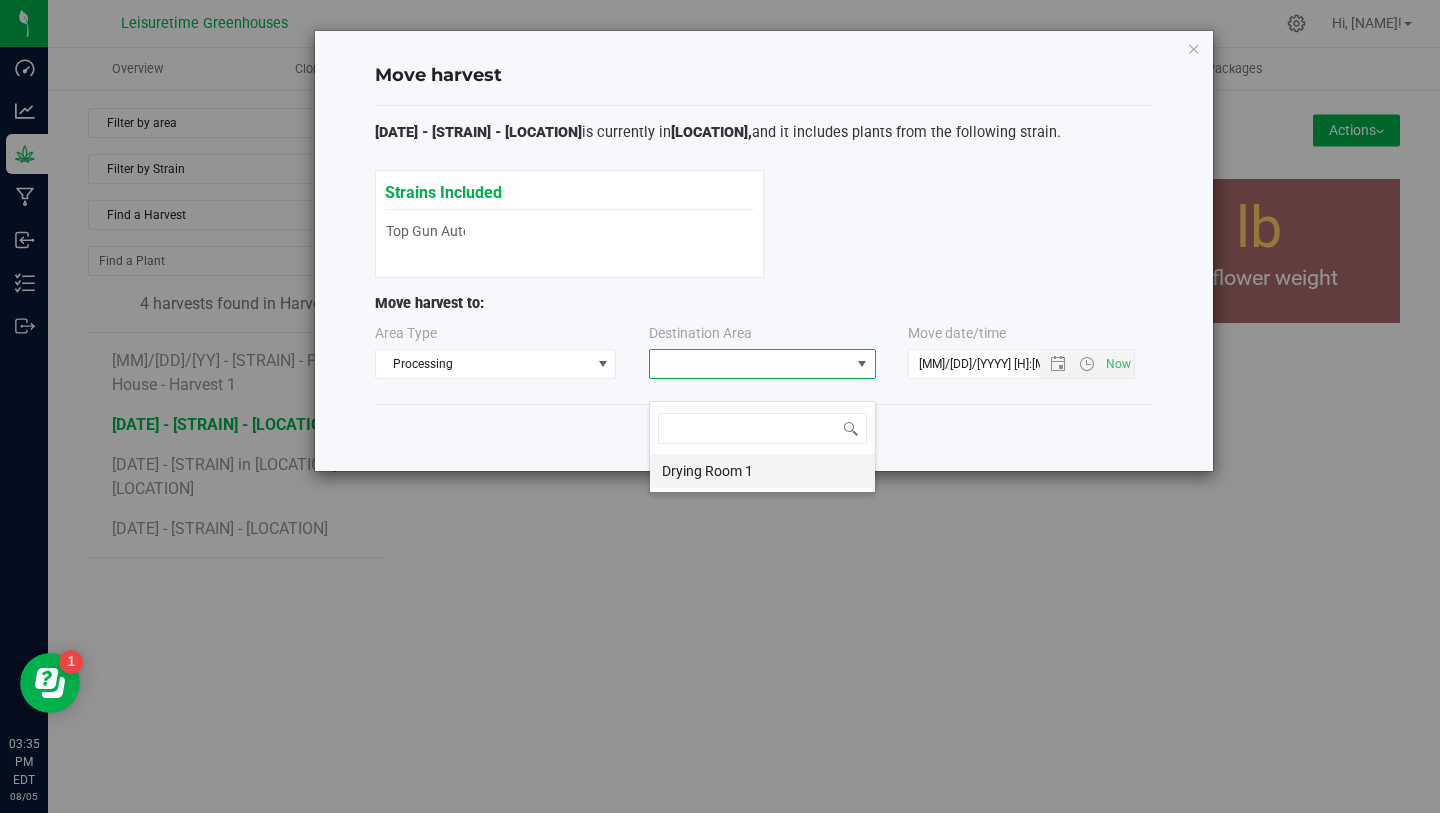 click on "Drying Room [NUMBER]" at bounding box center [762, 471] 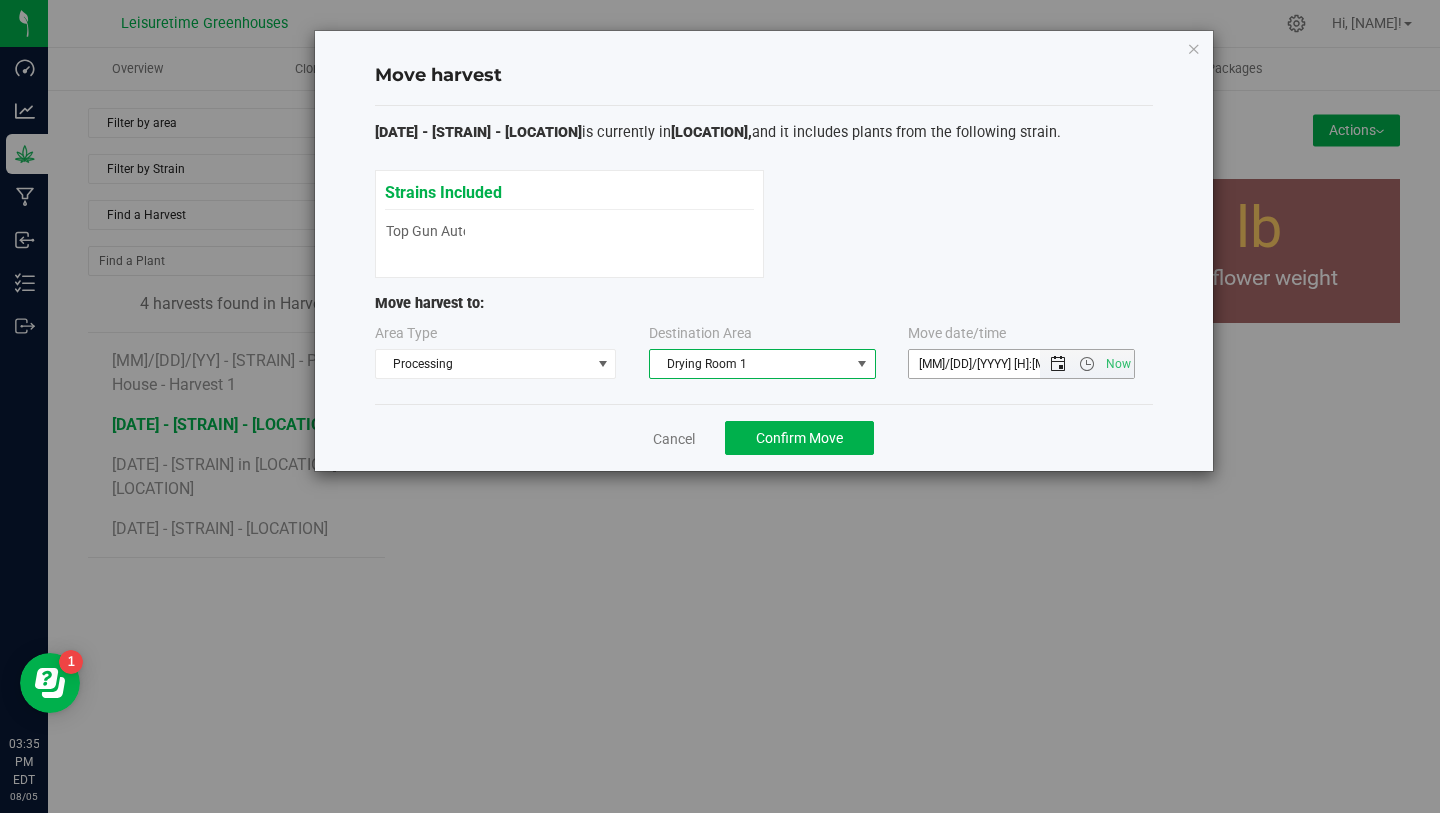 click at bounding box center [1058, 364] 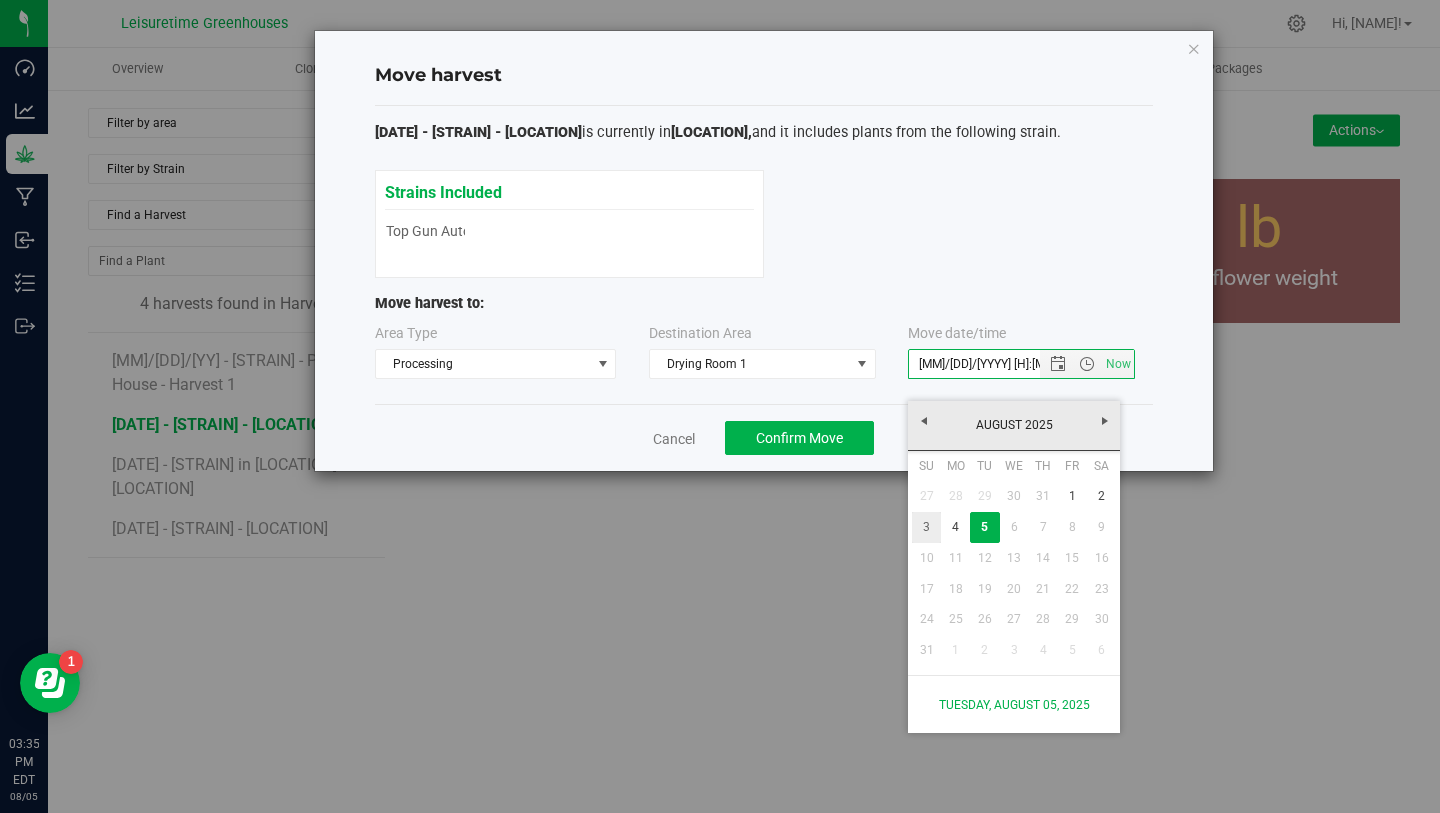 click on "3" at bounding box center (926, 527) 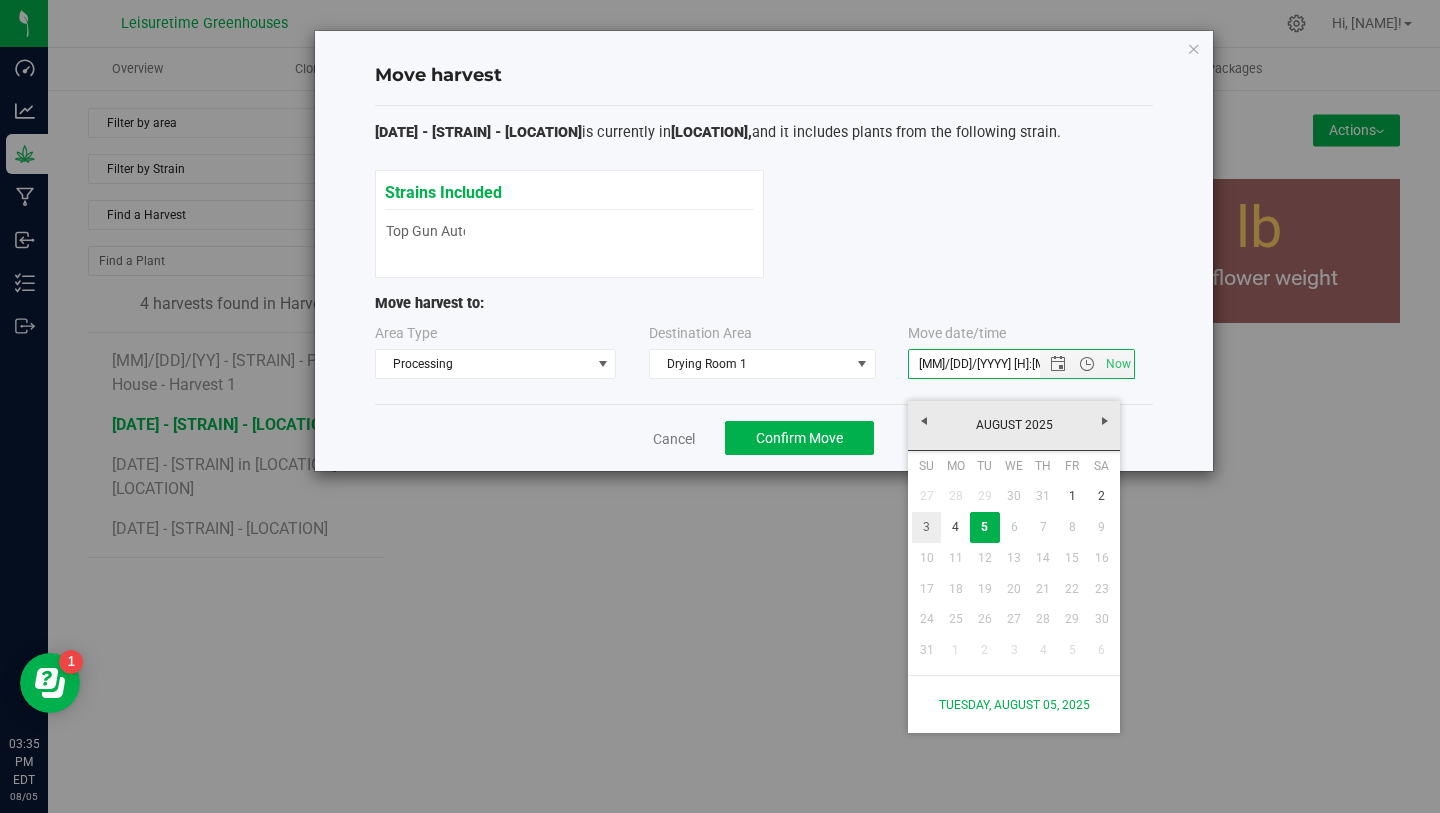 type on "8/3/2025 3:35 PM" 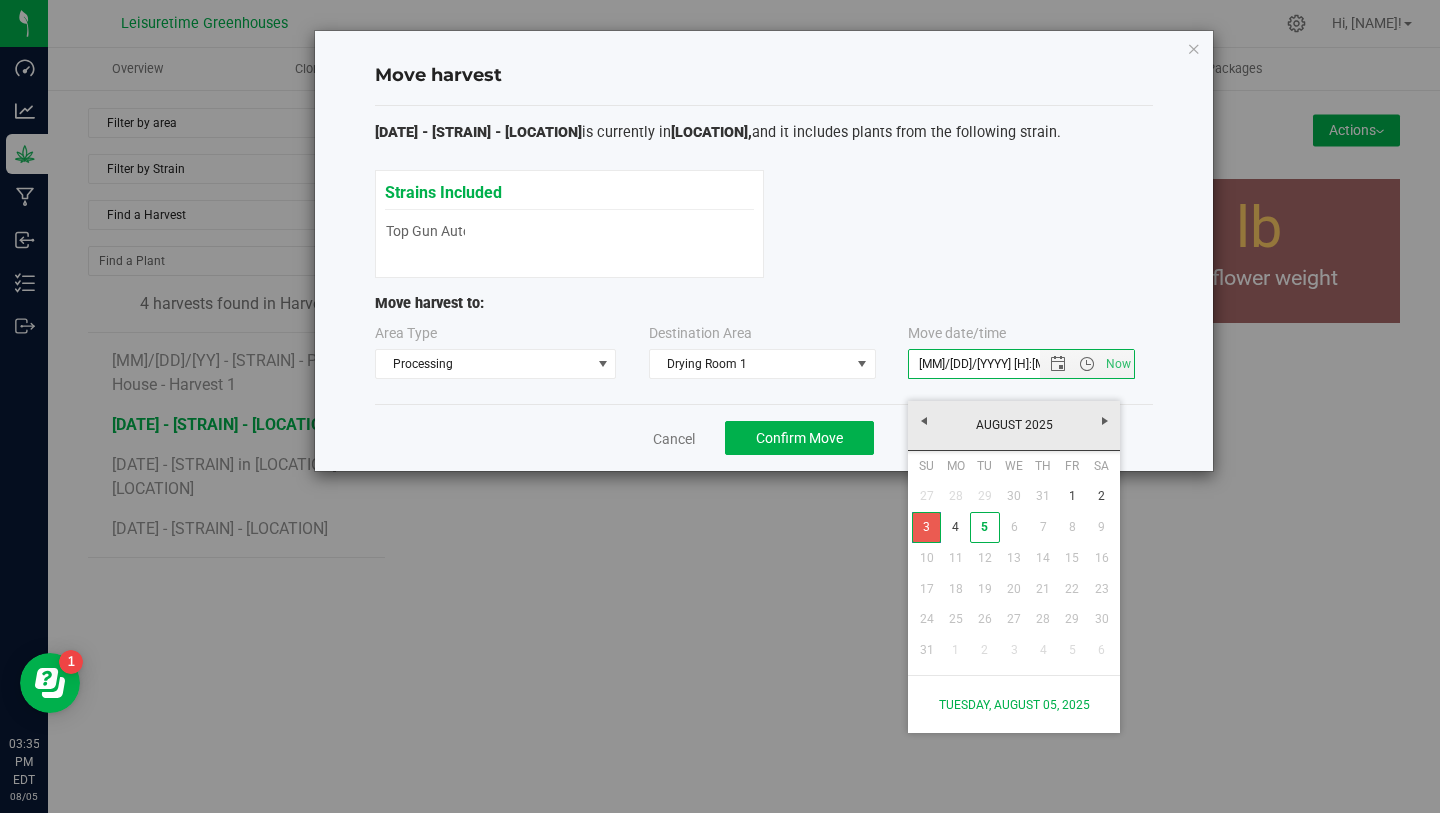 click on "3" at bounding box center (926, 527) 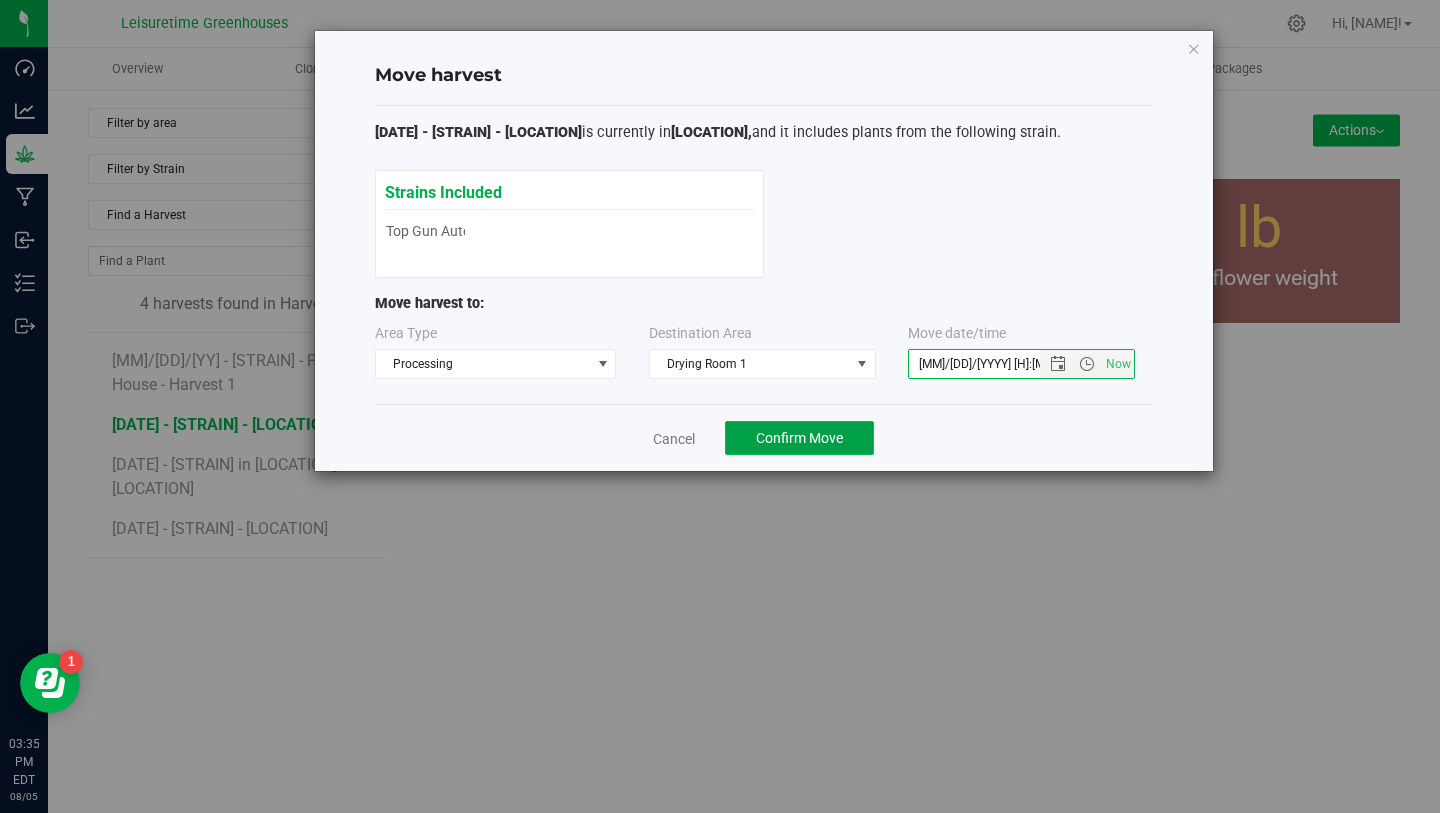 click on "Confirm Move" 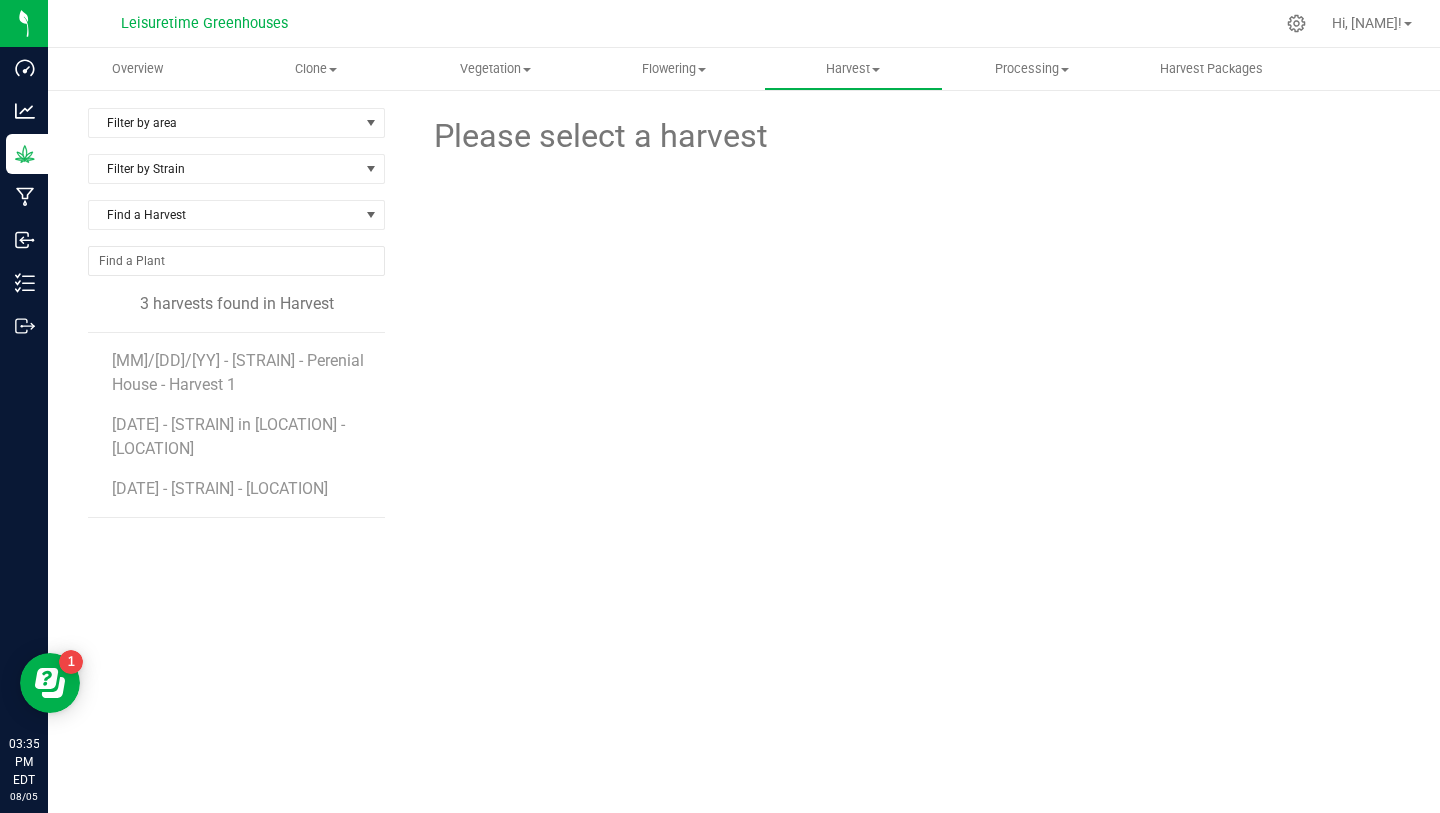 click on "Filter by area Filter by area All Aster House Begonia House Daisy House Drying room 1 Perennial House Vegetable House
Filter by Strain
Find a Harvest
3
harvests
found in Harvest
3/14/25 - Fog Dog Auto - Perenial House - Harvest 1
4/17/25 - Top Gun Auto in Ground - Daisy House
5/2/25 - Fog Dog Auto - Ground - Vegetable House
Please select a harvest" at bounding box center (744, 430) 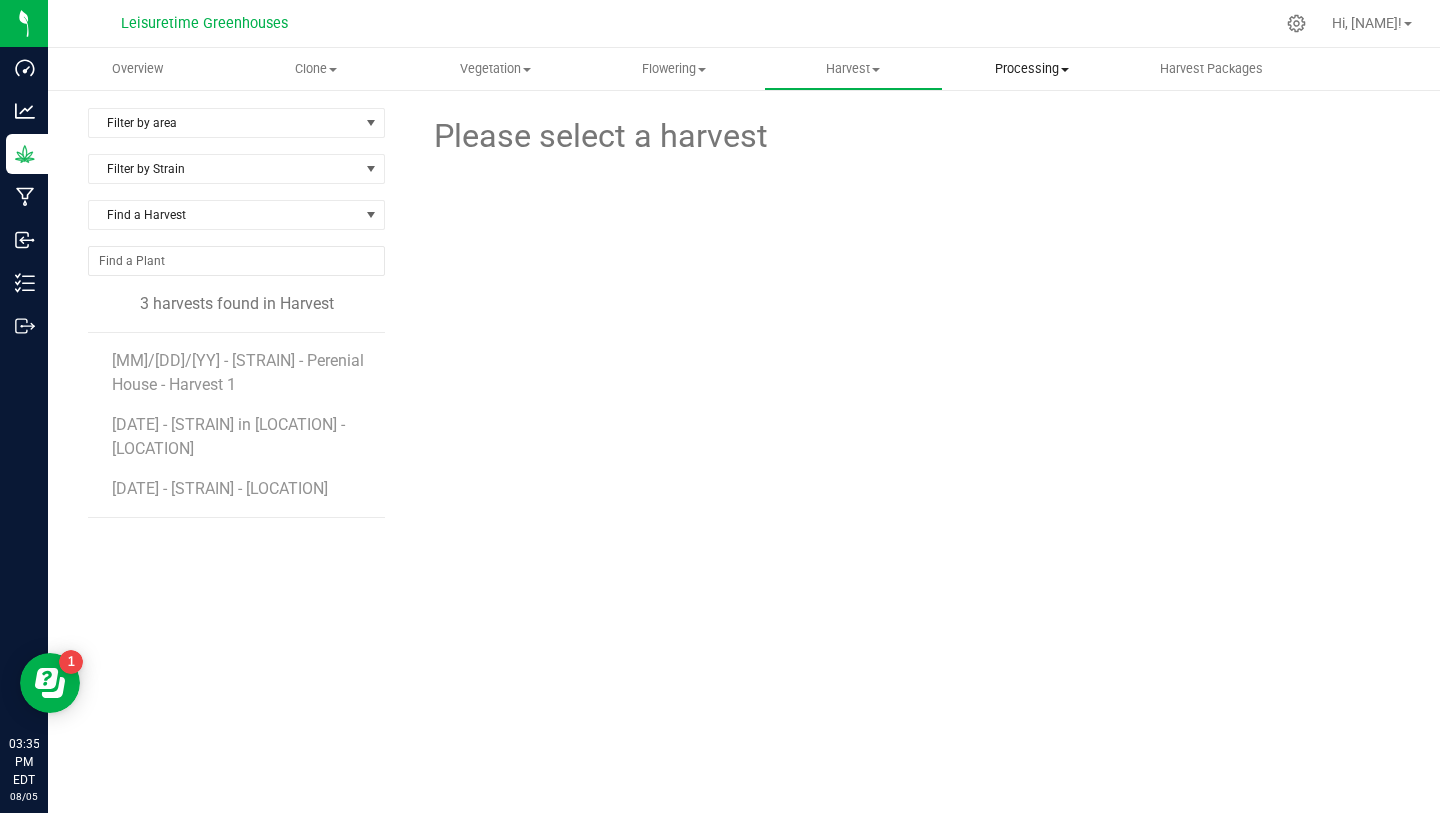 click on "Processing" at bounding box center (1032, 69) 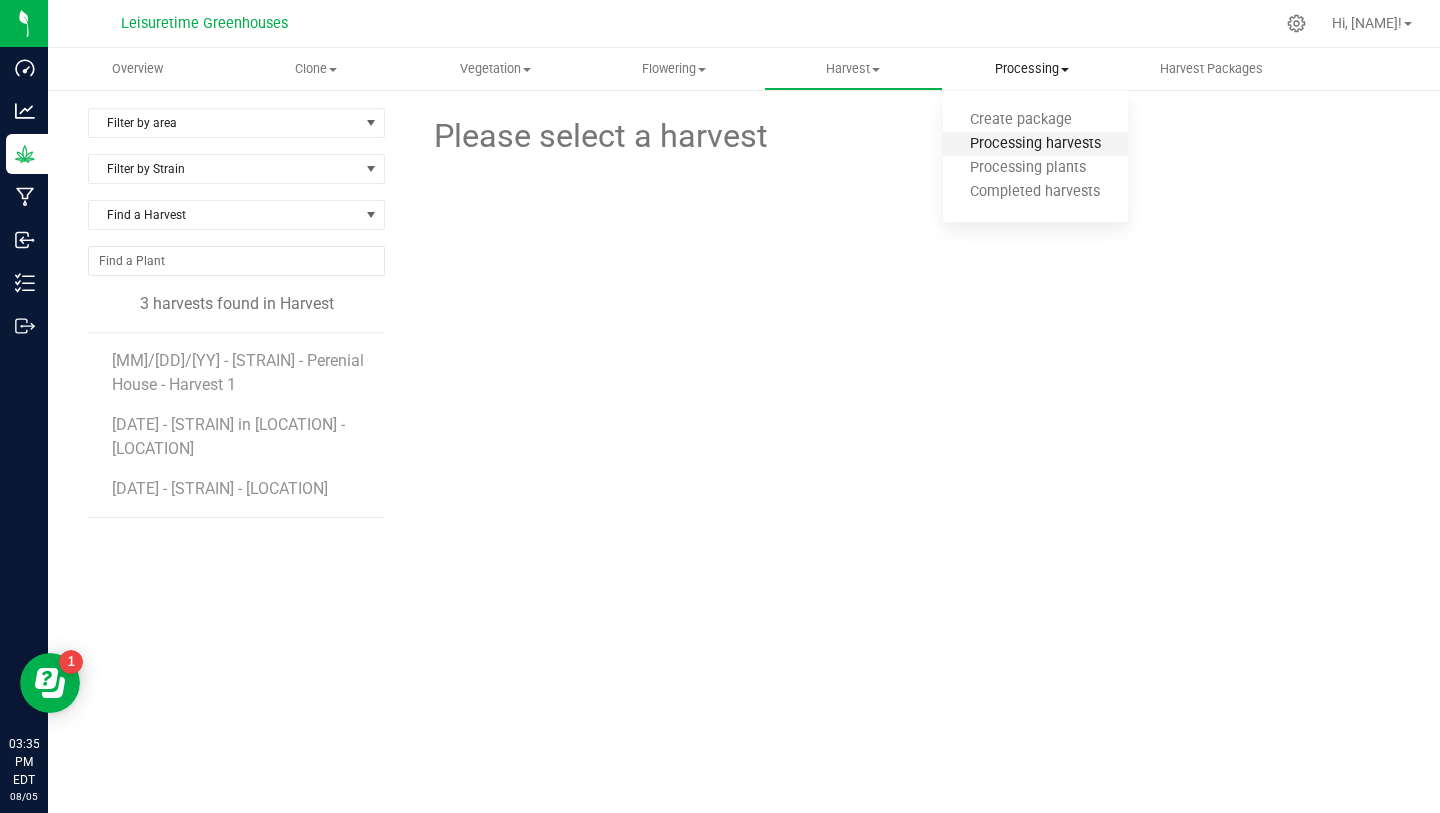 click on "Processing harvests" at bounding box center (1035, 144) 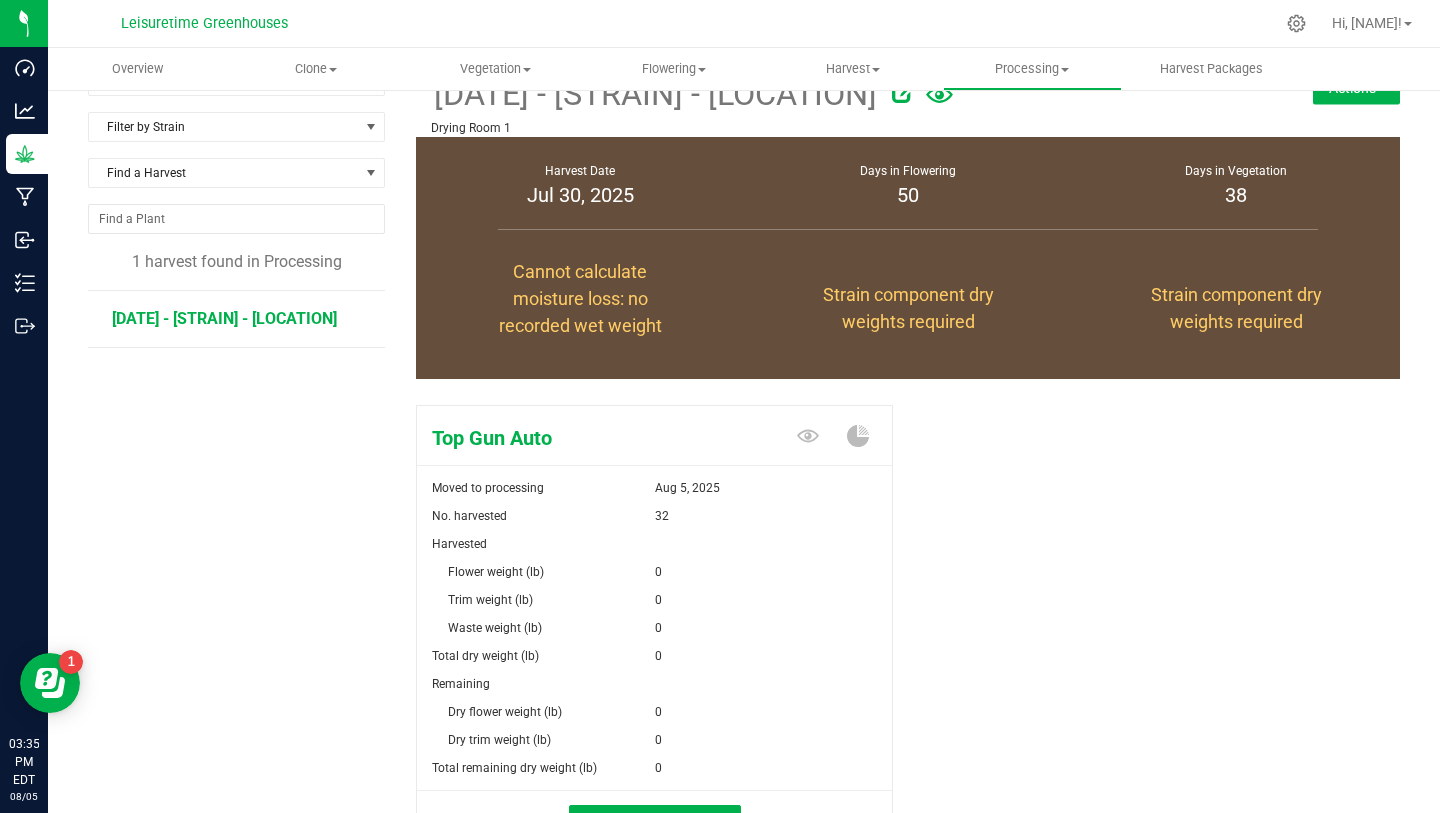 scroll, scrollTop: 0, scrollLeft: 0, axis: both 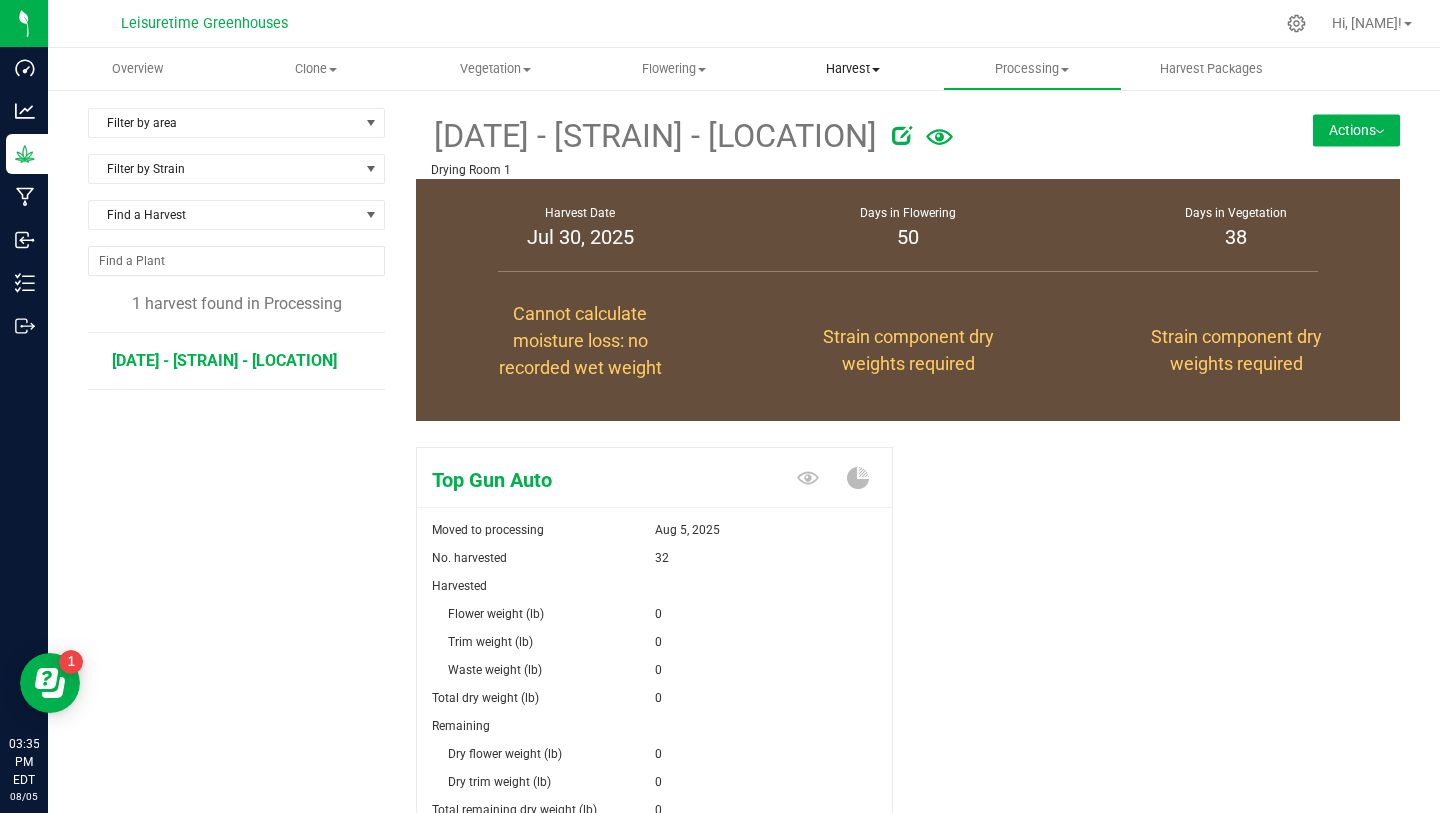 click on "Harvest
Harvests
Harvested plants" at bounding box center [853, 69] 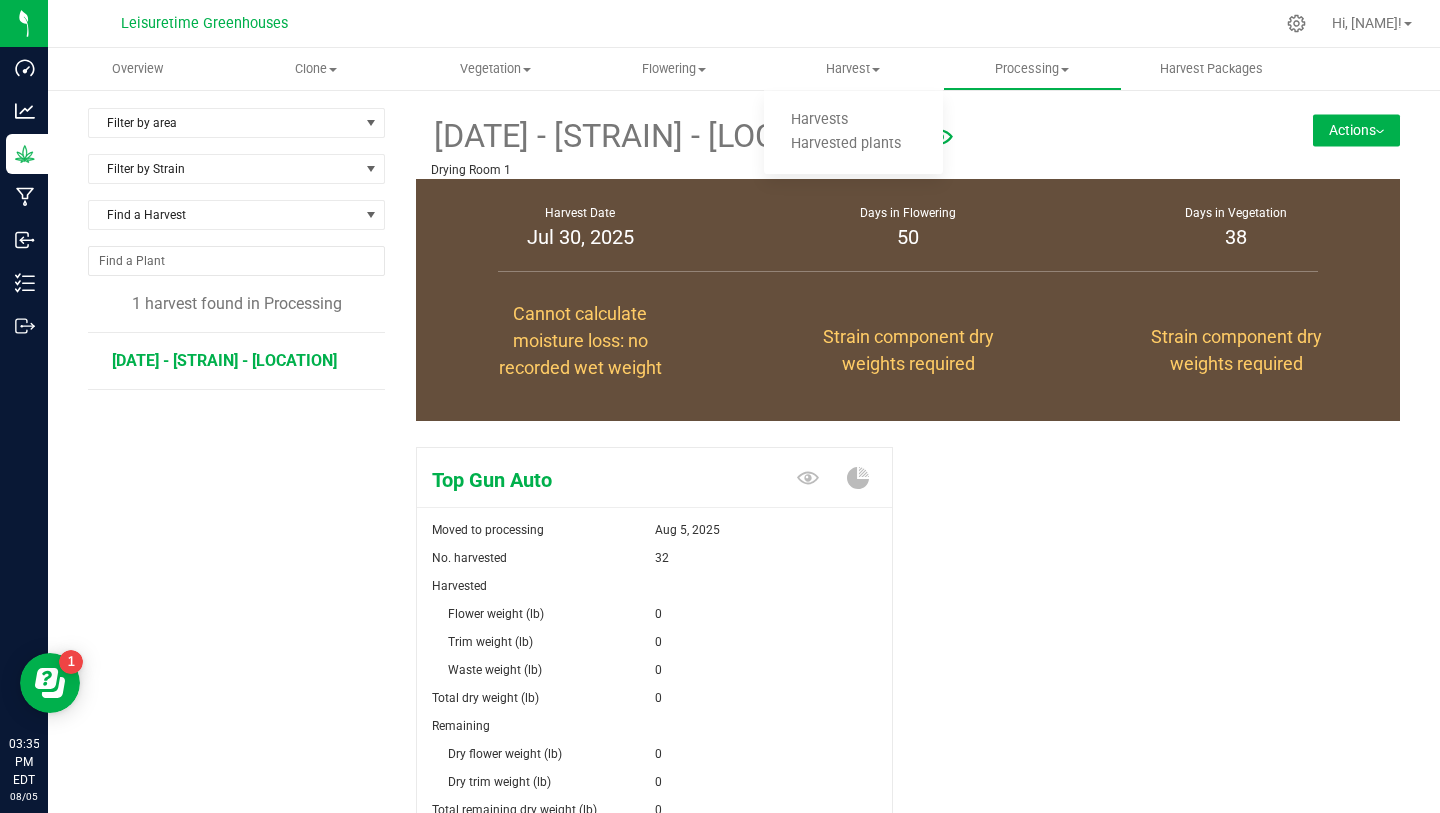 click on "Drying Room [NUMBER]" at bounding box center (826, 170) 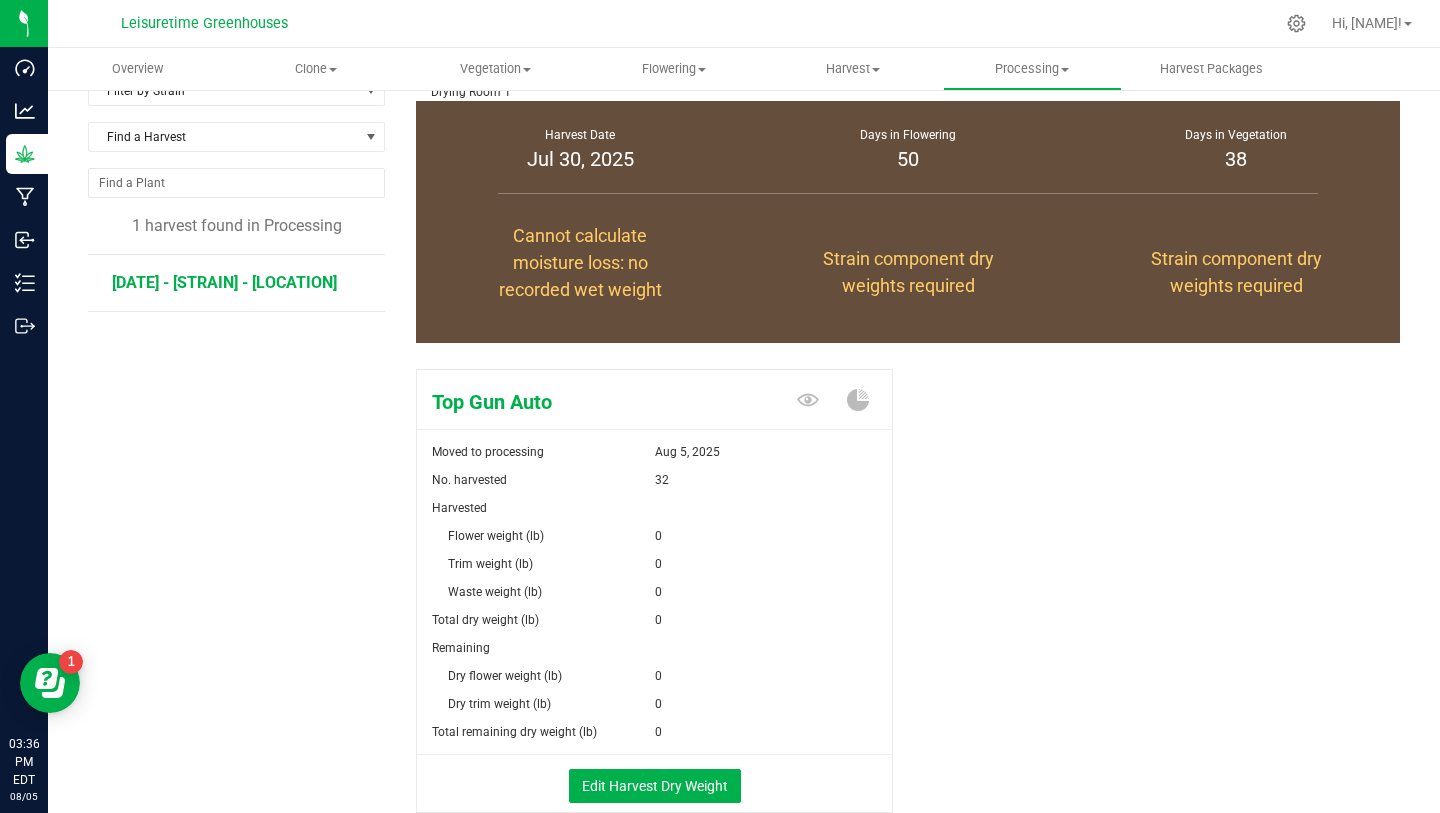 scroll, scrollTop: 193, scrollLeft: 0, axis: vertical 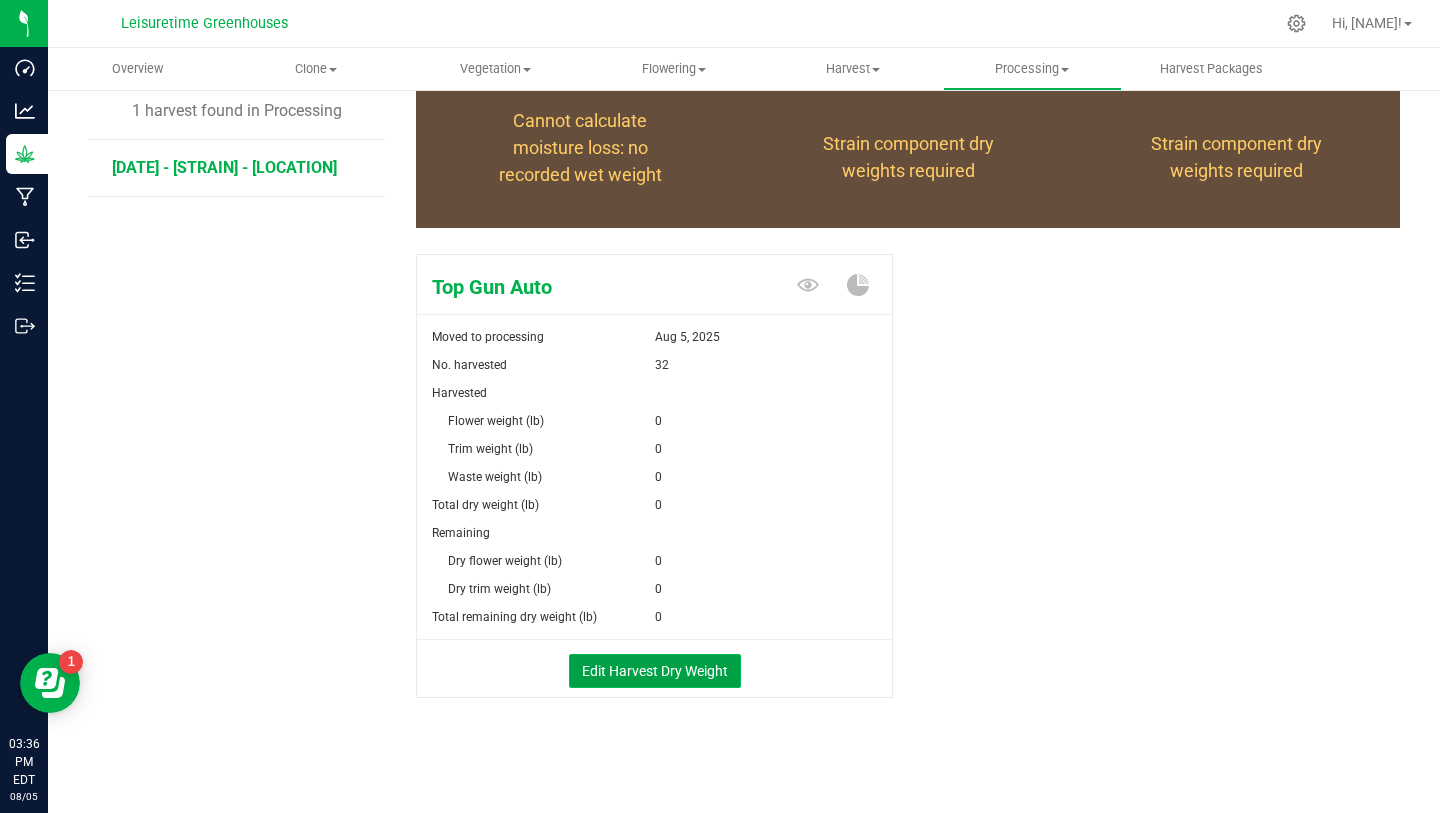 click on "Edit Harvest Dry Weight" at bounding box center (655, 671) 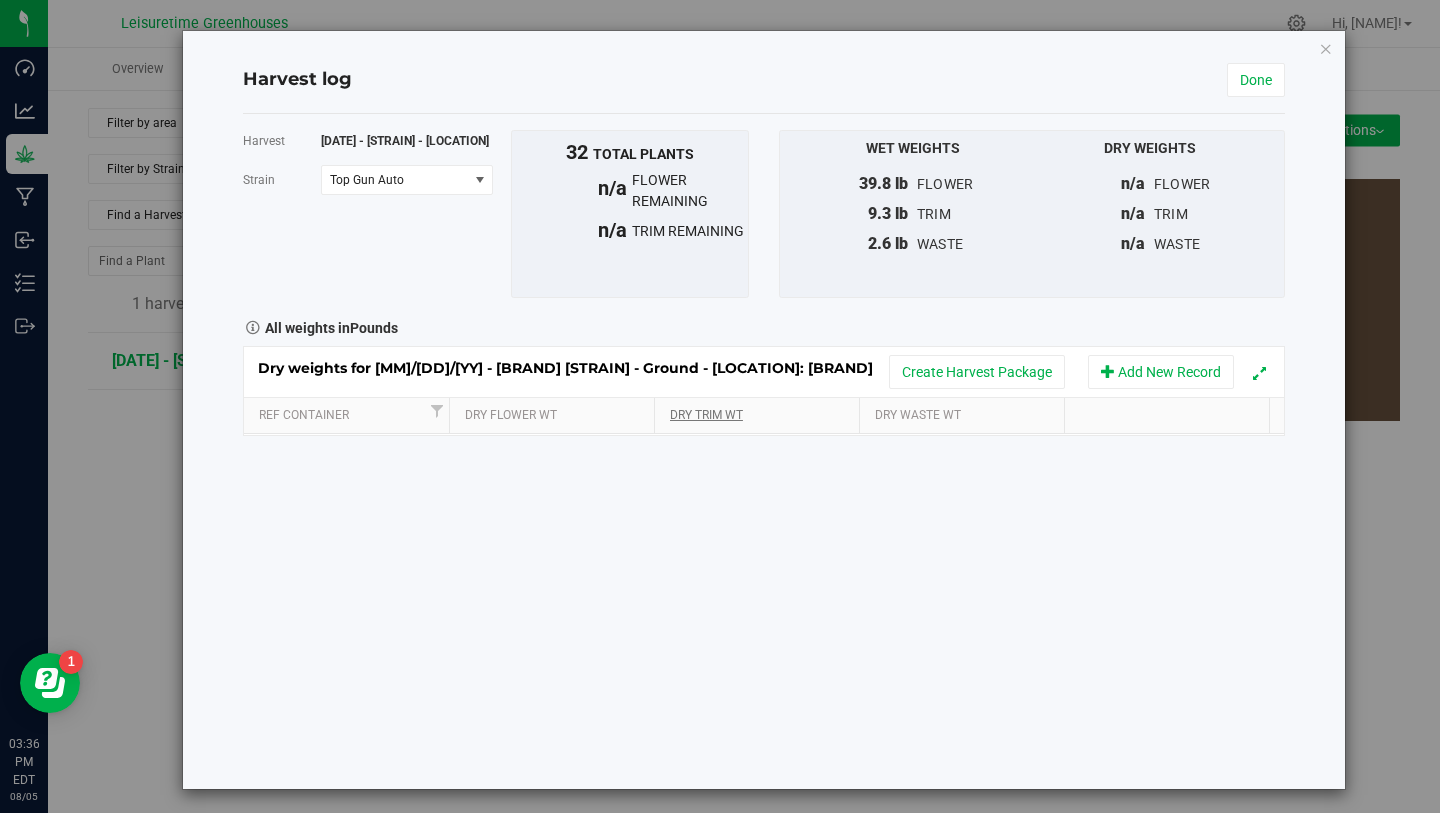 scroll, scrollTop: 0, scrollLeft: 0, axis: both 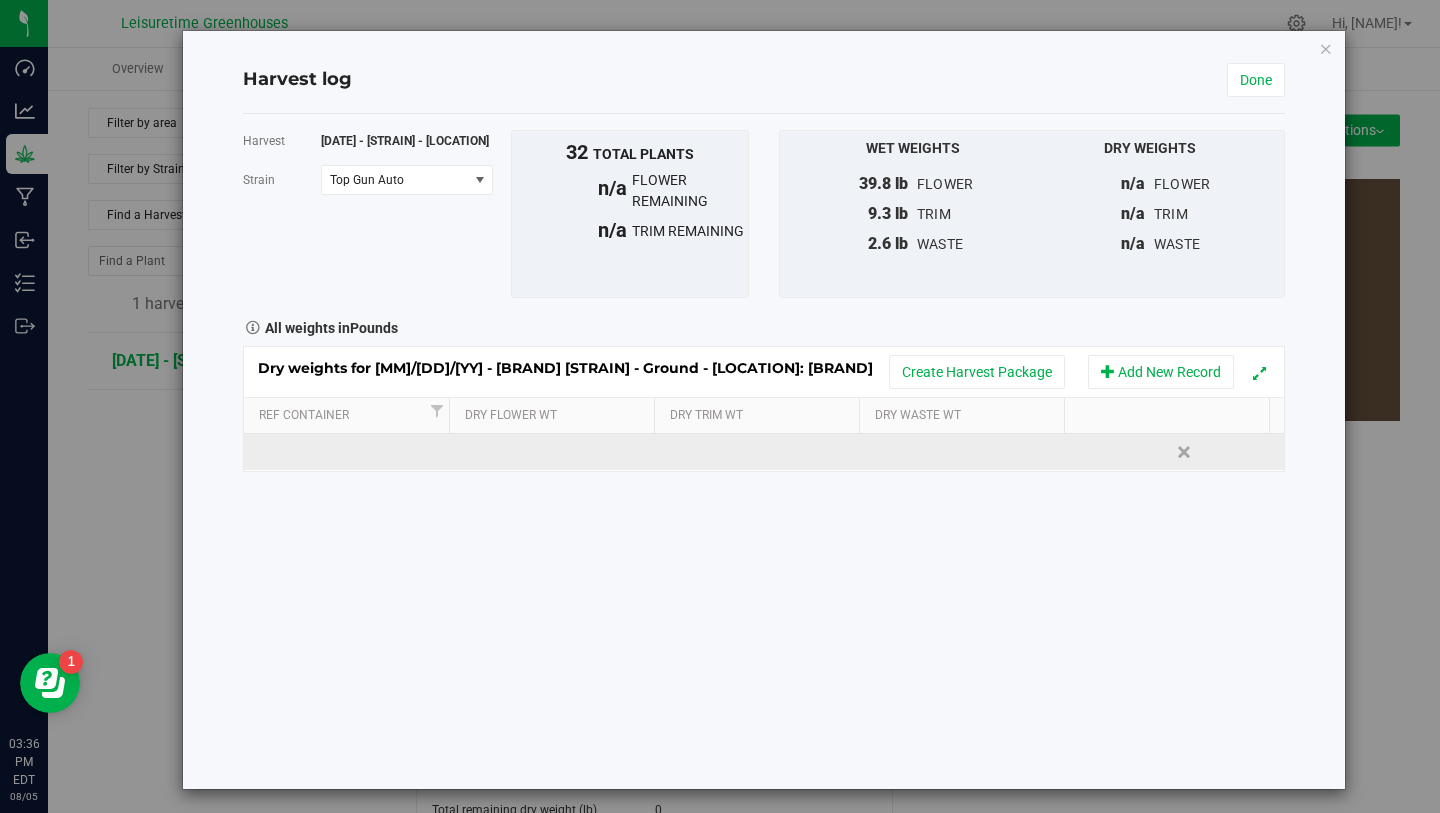 click at bounding box center [972, 452] 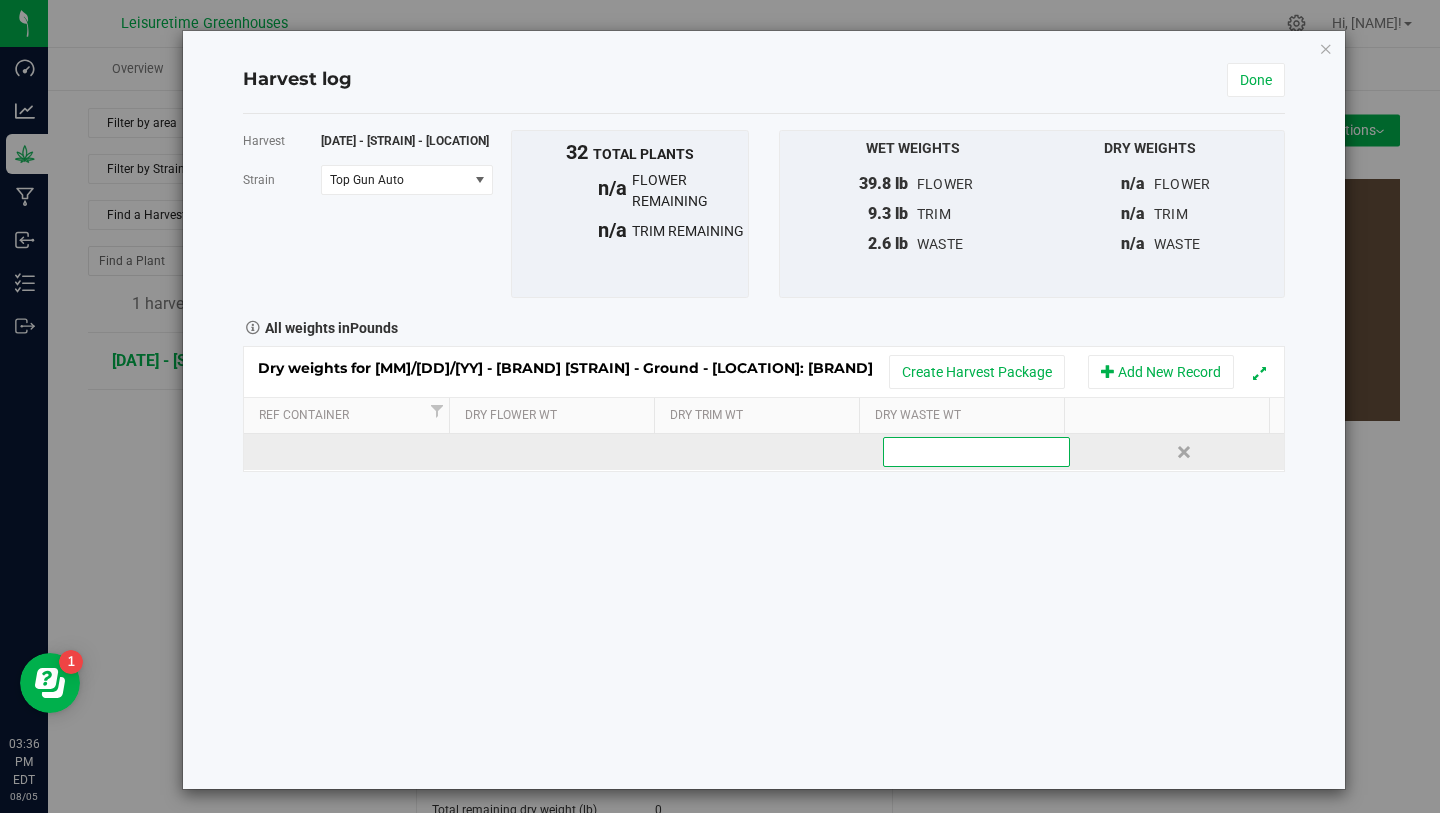 click at bounding box center (556, 452) 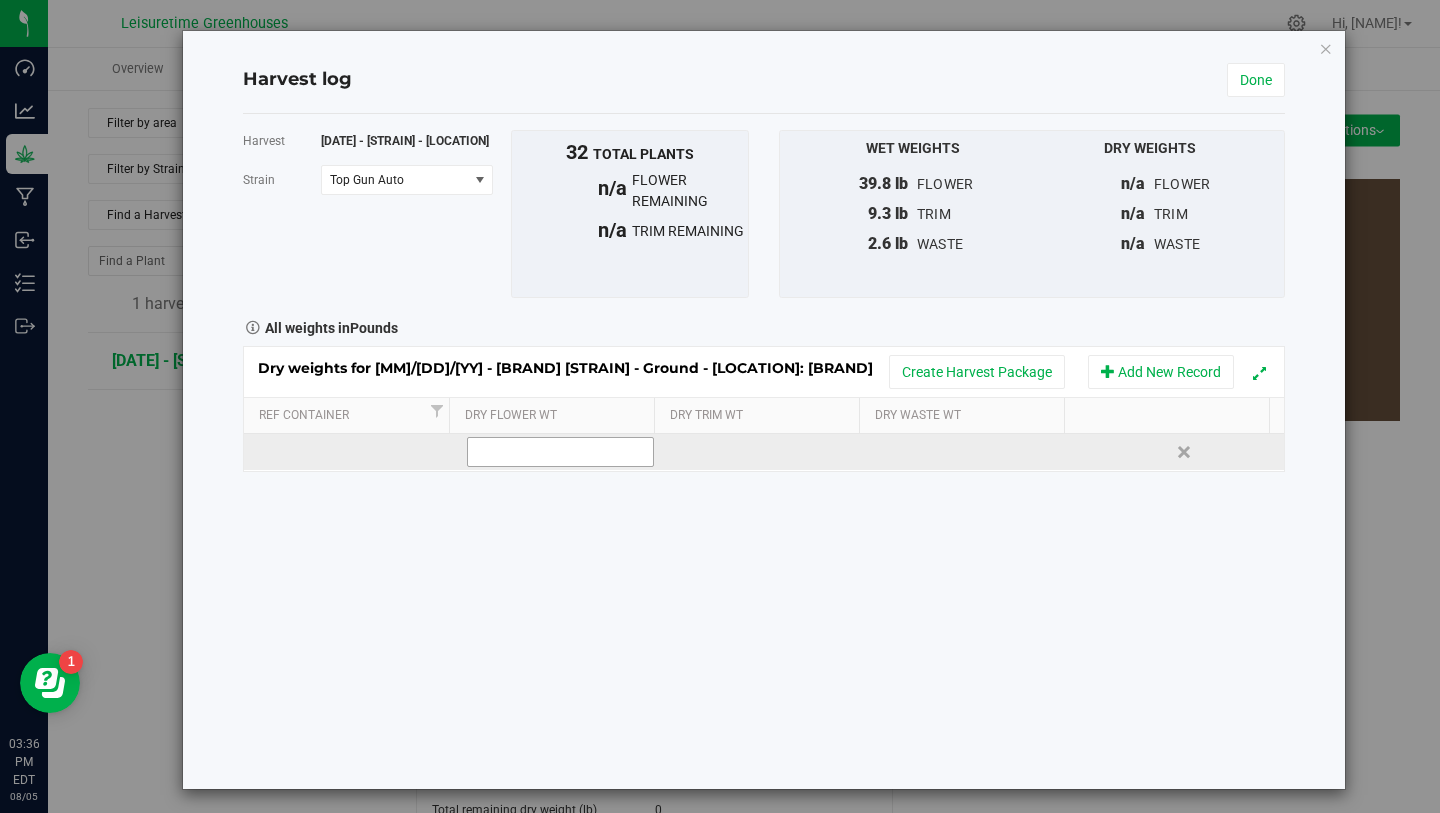 click at bounding box center (560, 452) 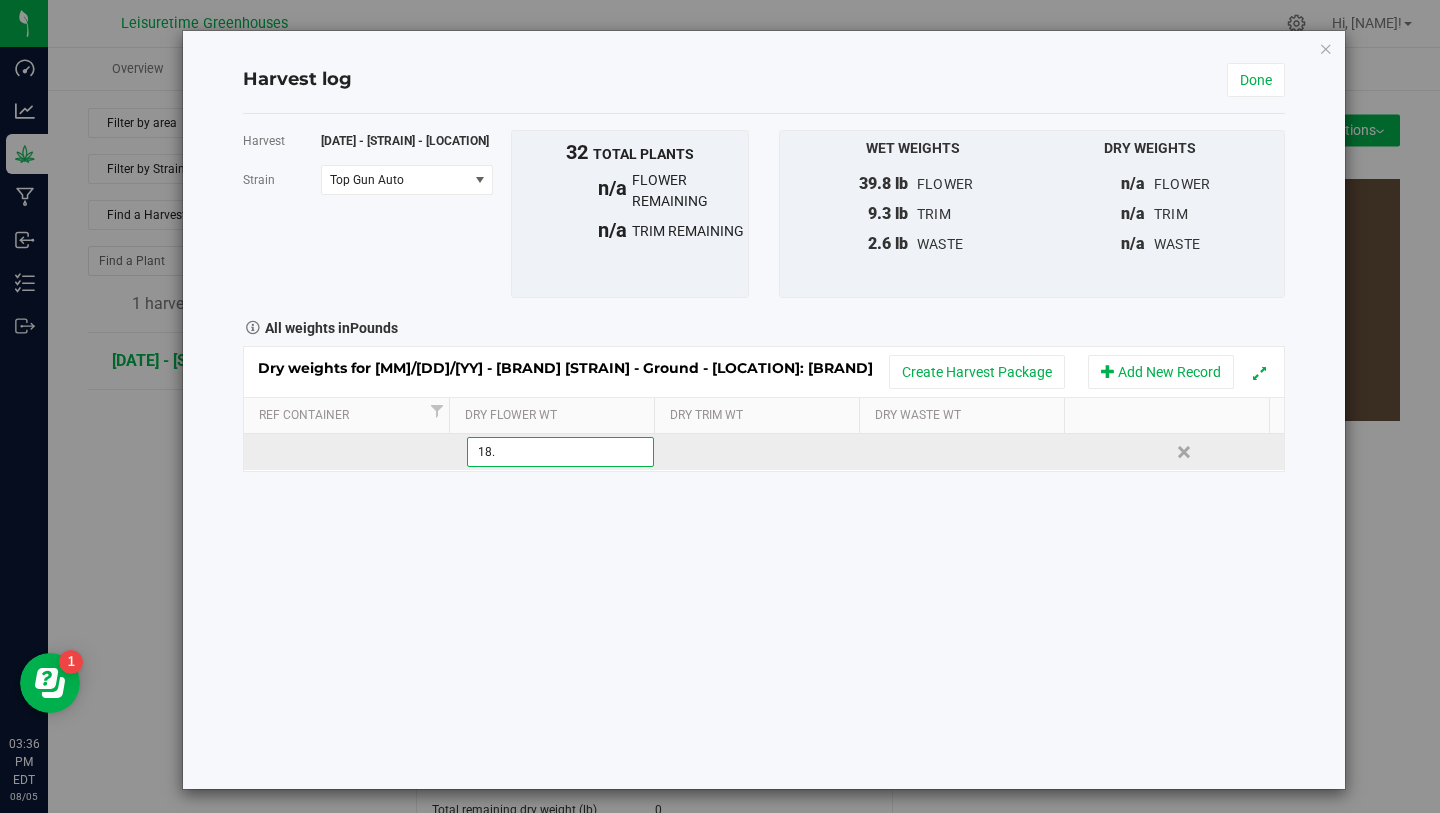 type on "18.4" 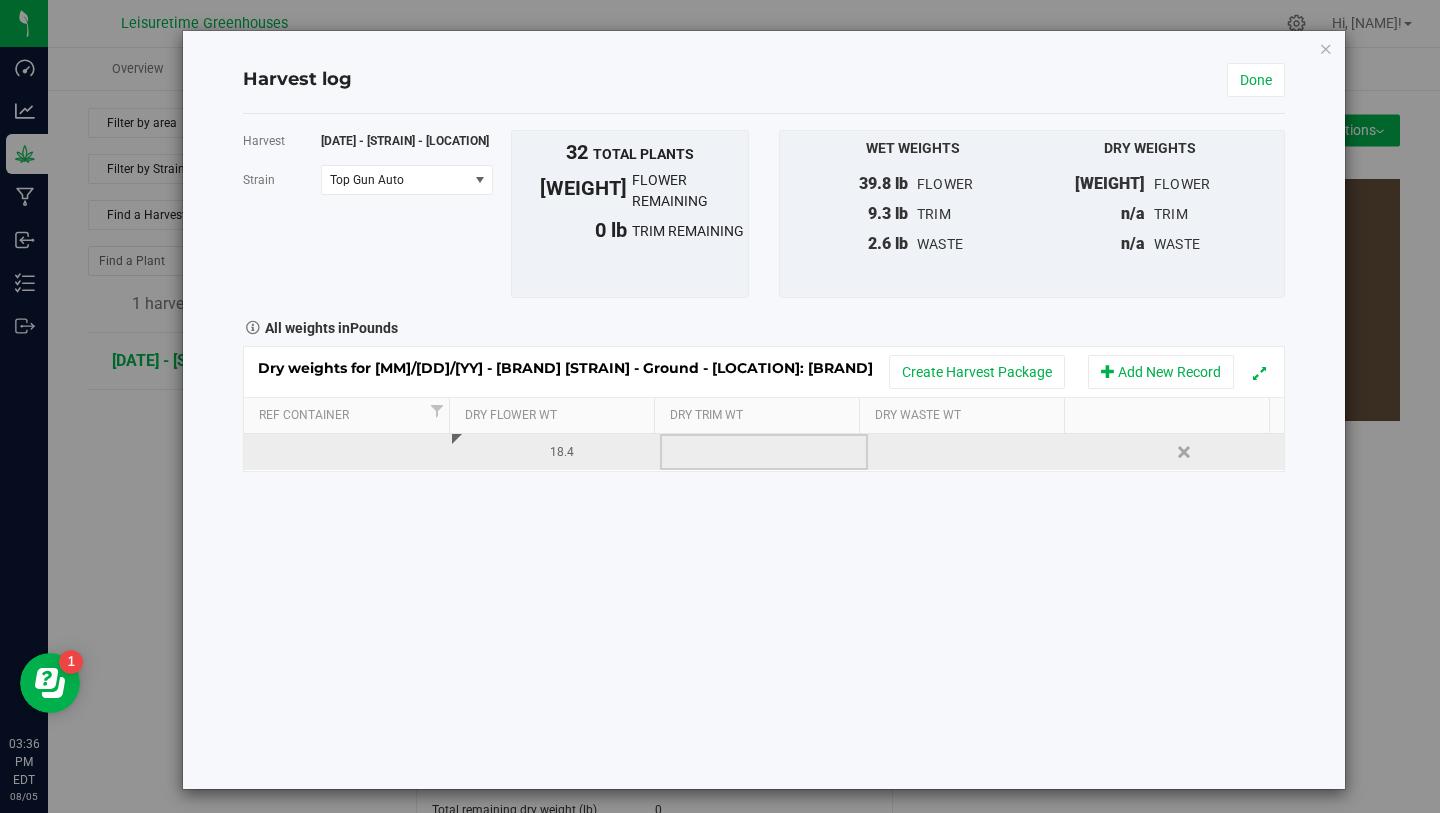 click at bounding box center (764, 452) 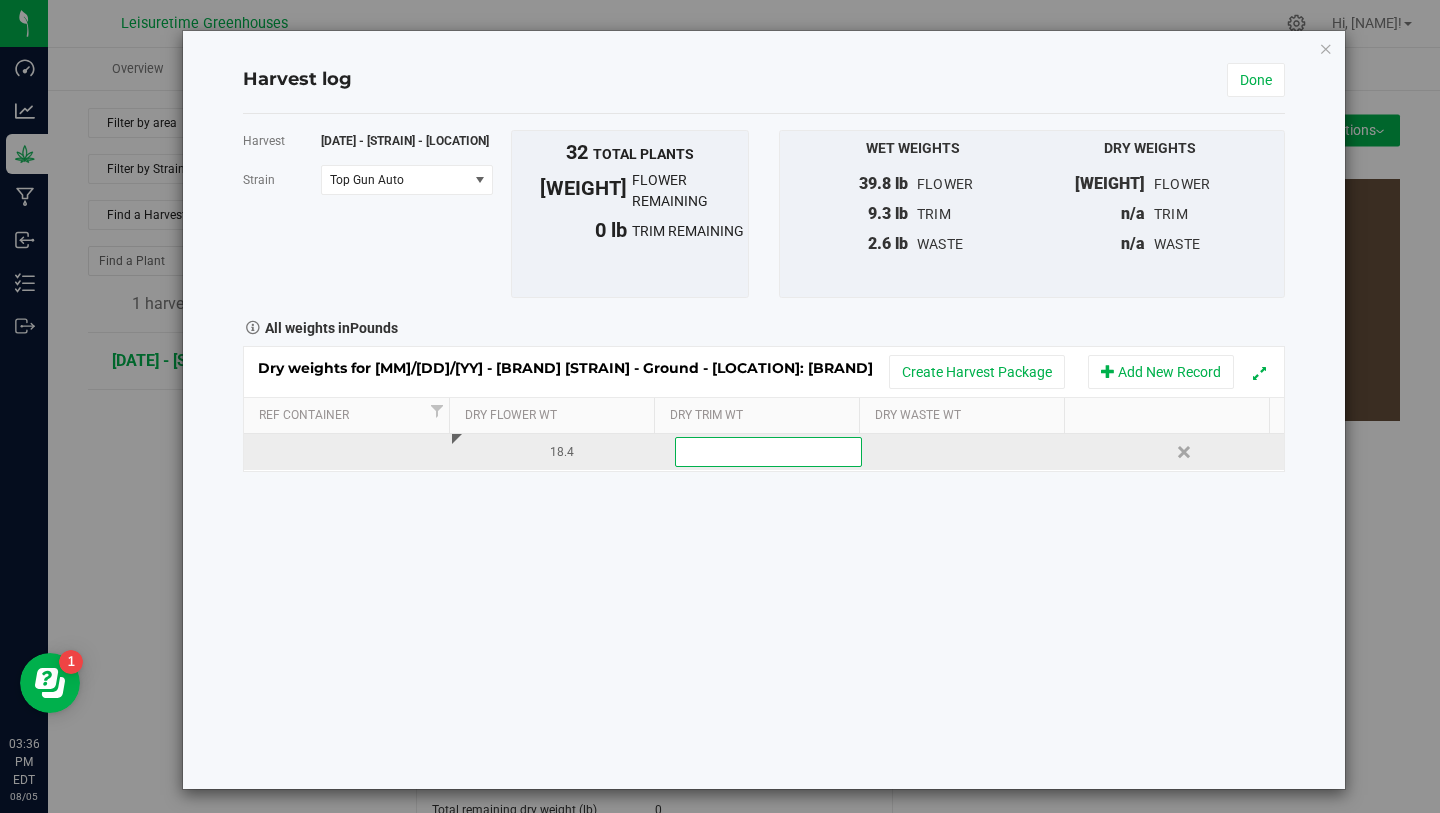 type on "5" 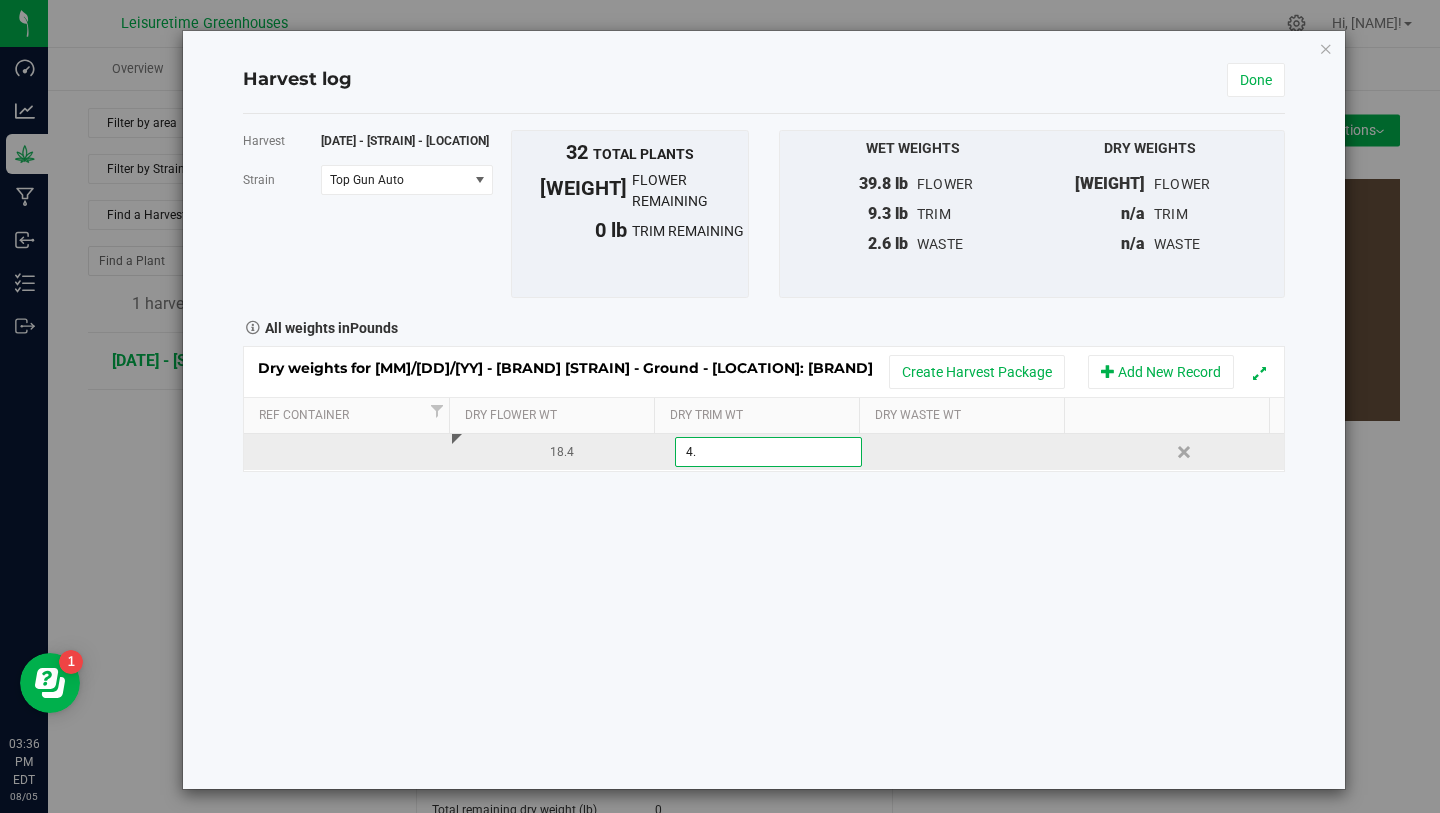 type on "4.1" 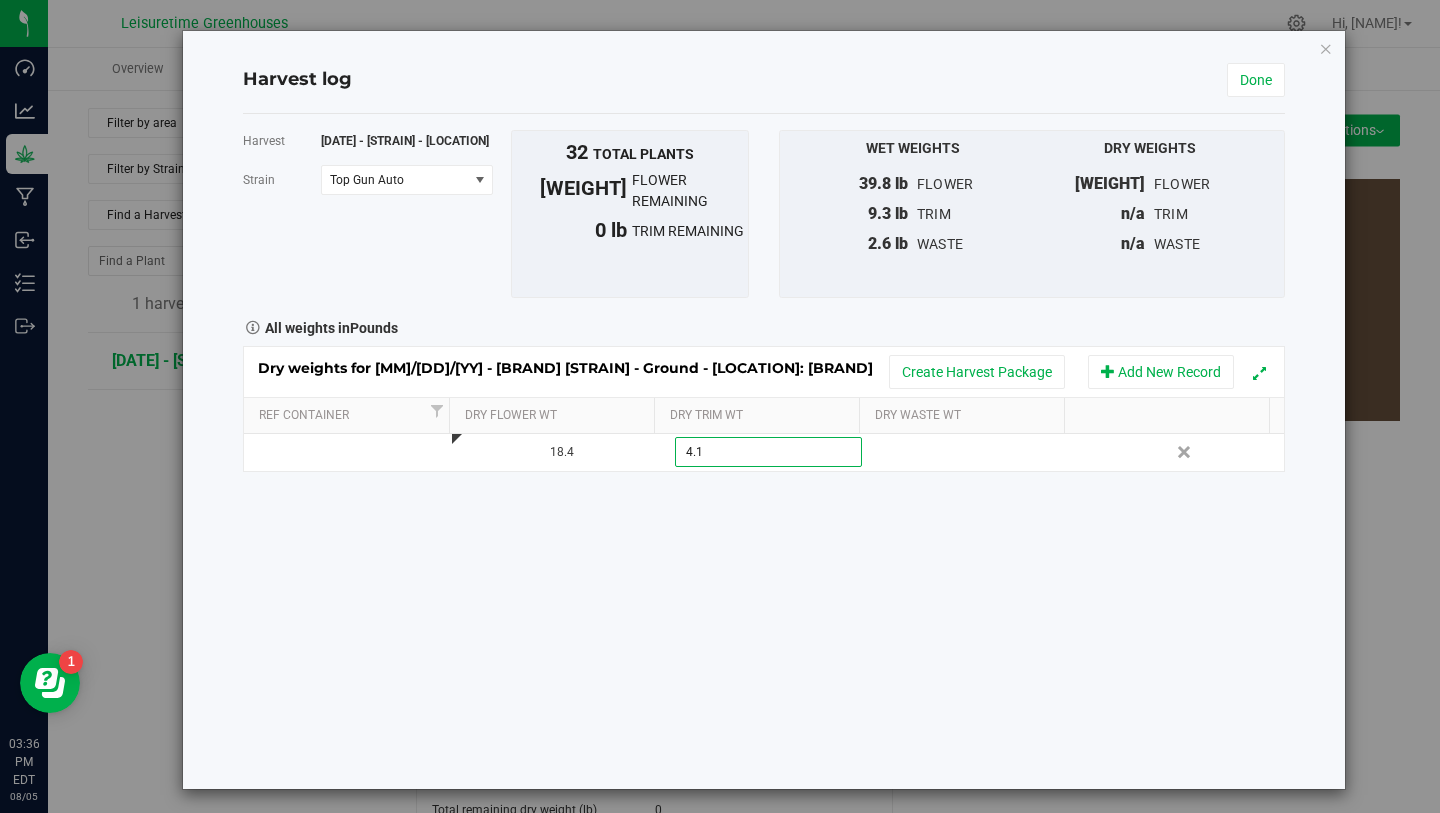 click on "Harvest
4/17/25 - Top Gun Auto - Ground - Vegetable House
Strain
Top Gun Auto Select strain Top Gun Auto
To bulk upload trim weights:
Export to CSV
Upload the CSV file  with weights entered
32
total plants" at bounding box center (764, 451) 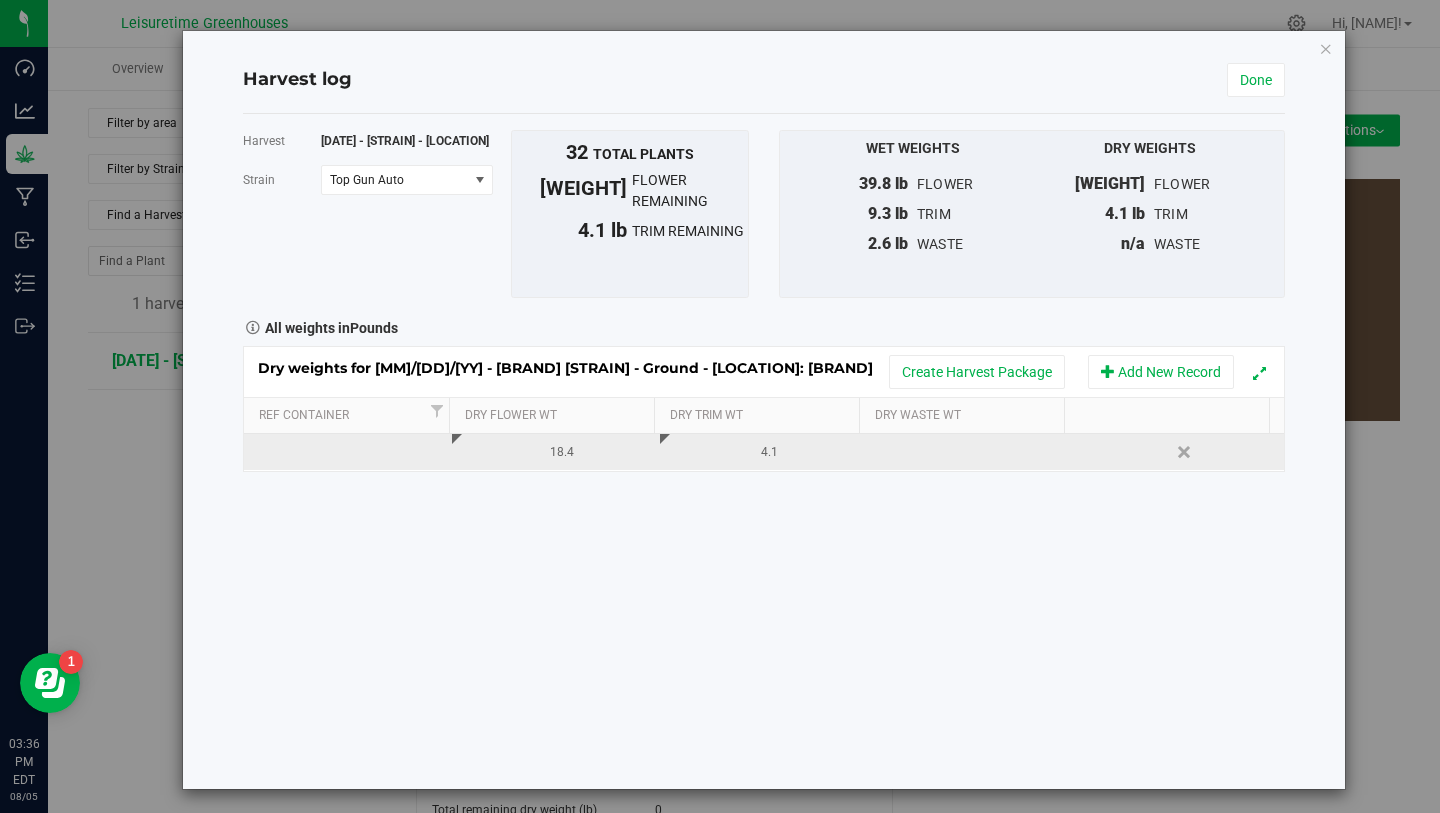 click at bounding box center [972, 452] 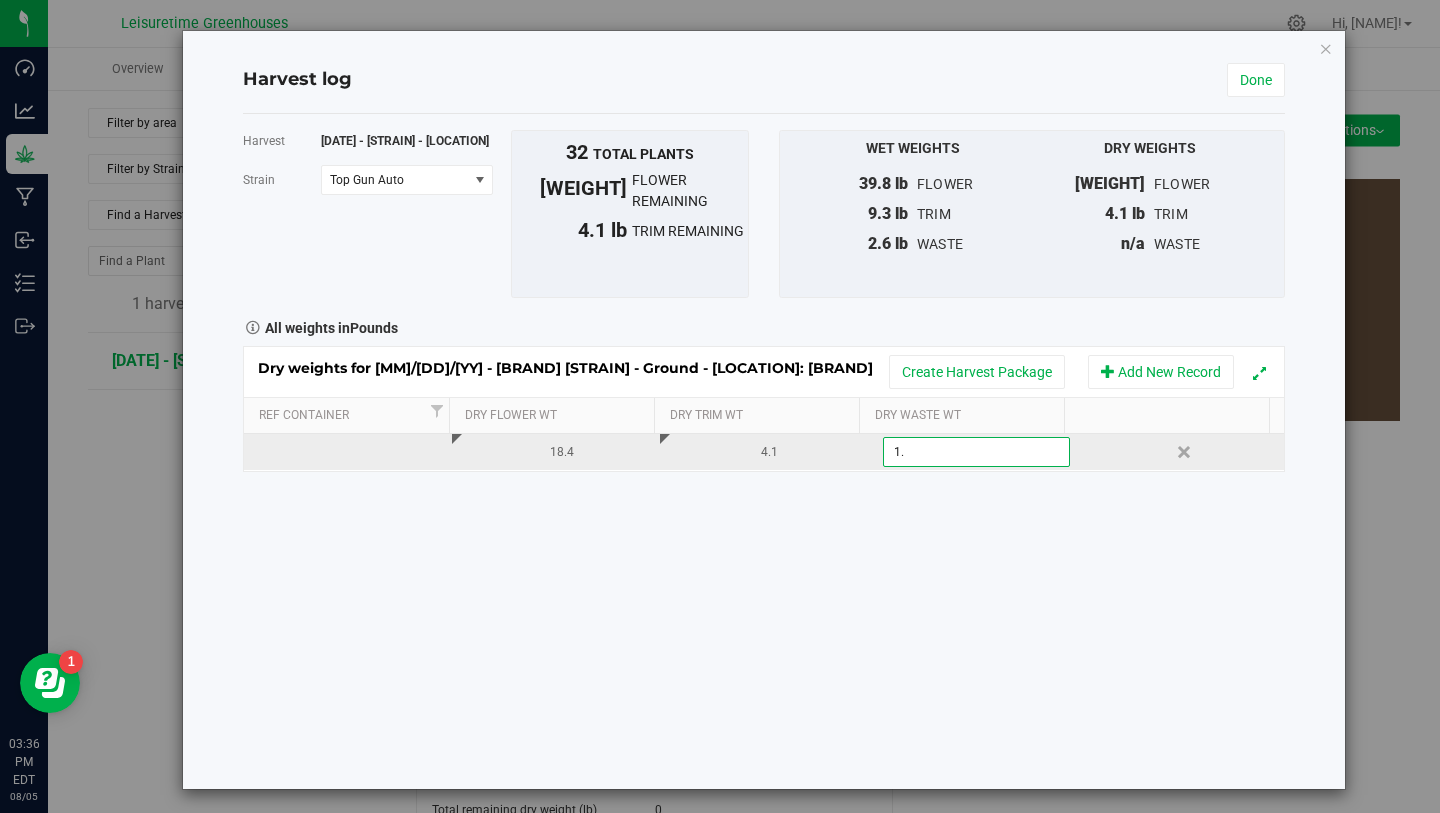 type on "1.1" 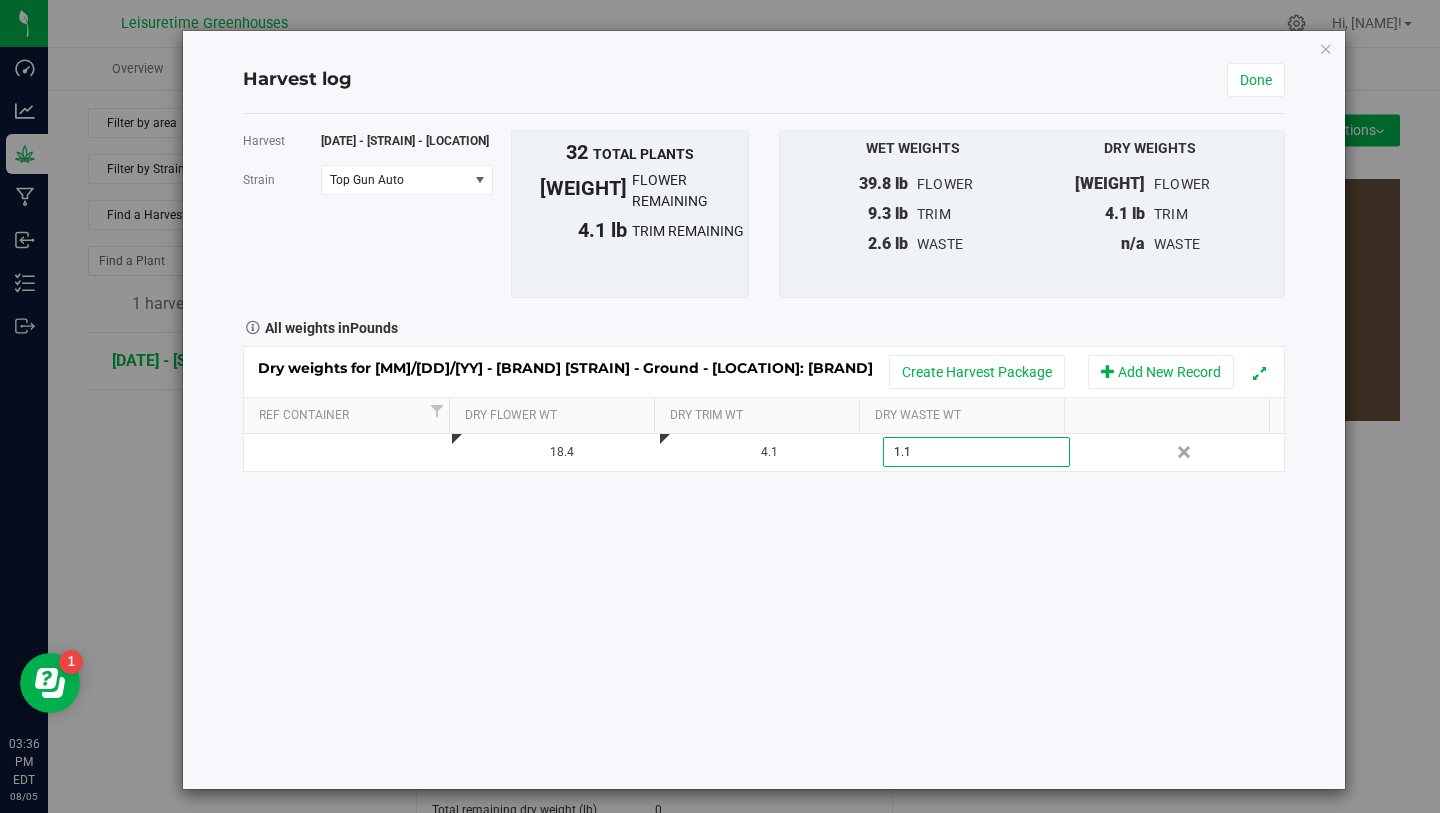 click on "Harvest
4/17/25 - Top Gun Auto - Ground - Vegetable House
Strain
Top Gun Auto Select strain Top Gun Auto
To bulk upload trim weights:
Export to CSV
Upload the CSV file  with weights entered
32
total plants" at bounding box center (764, 451) 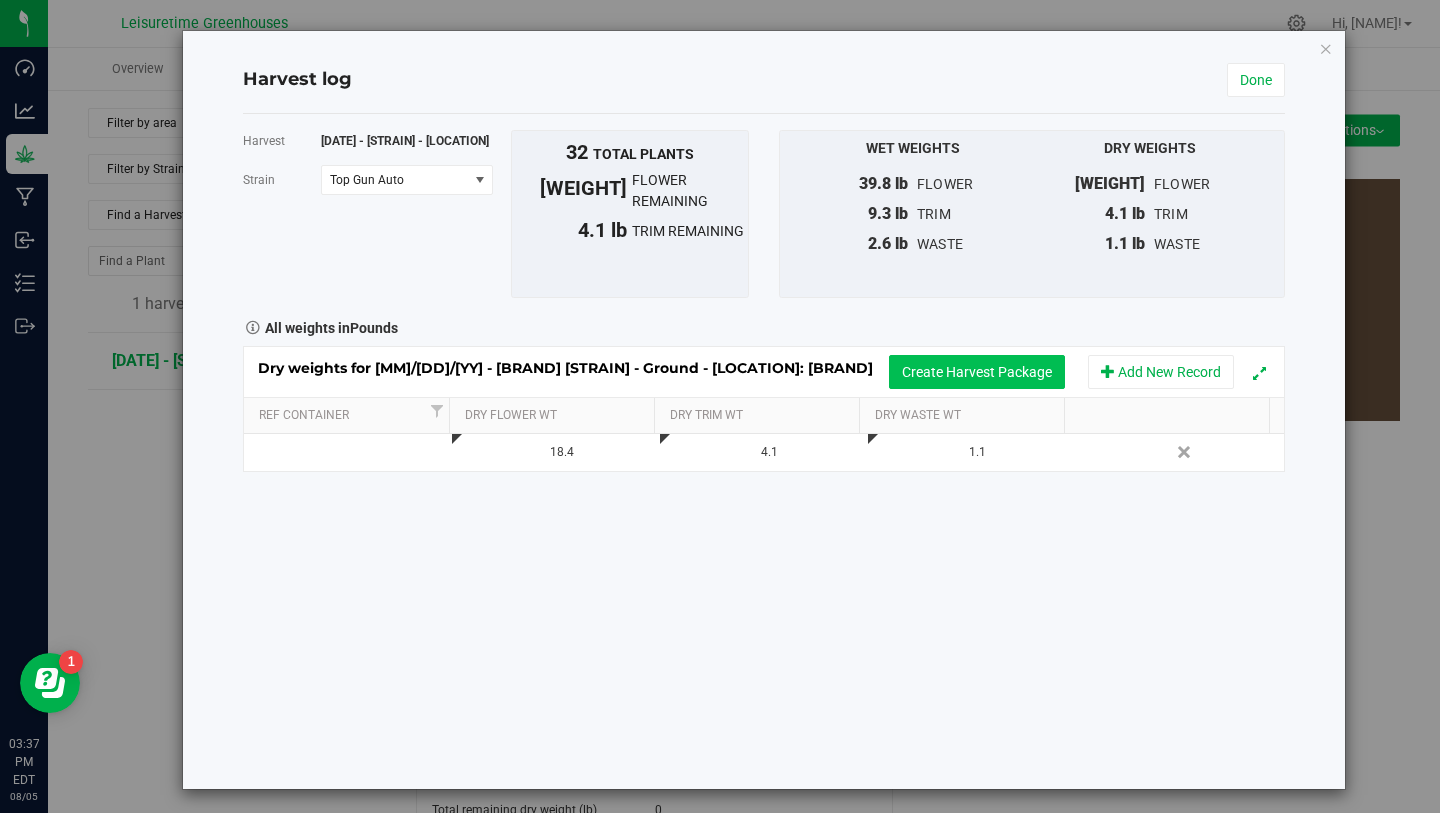 click on "Create Harvest Package" at bounding box center [977, 372] 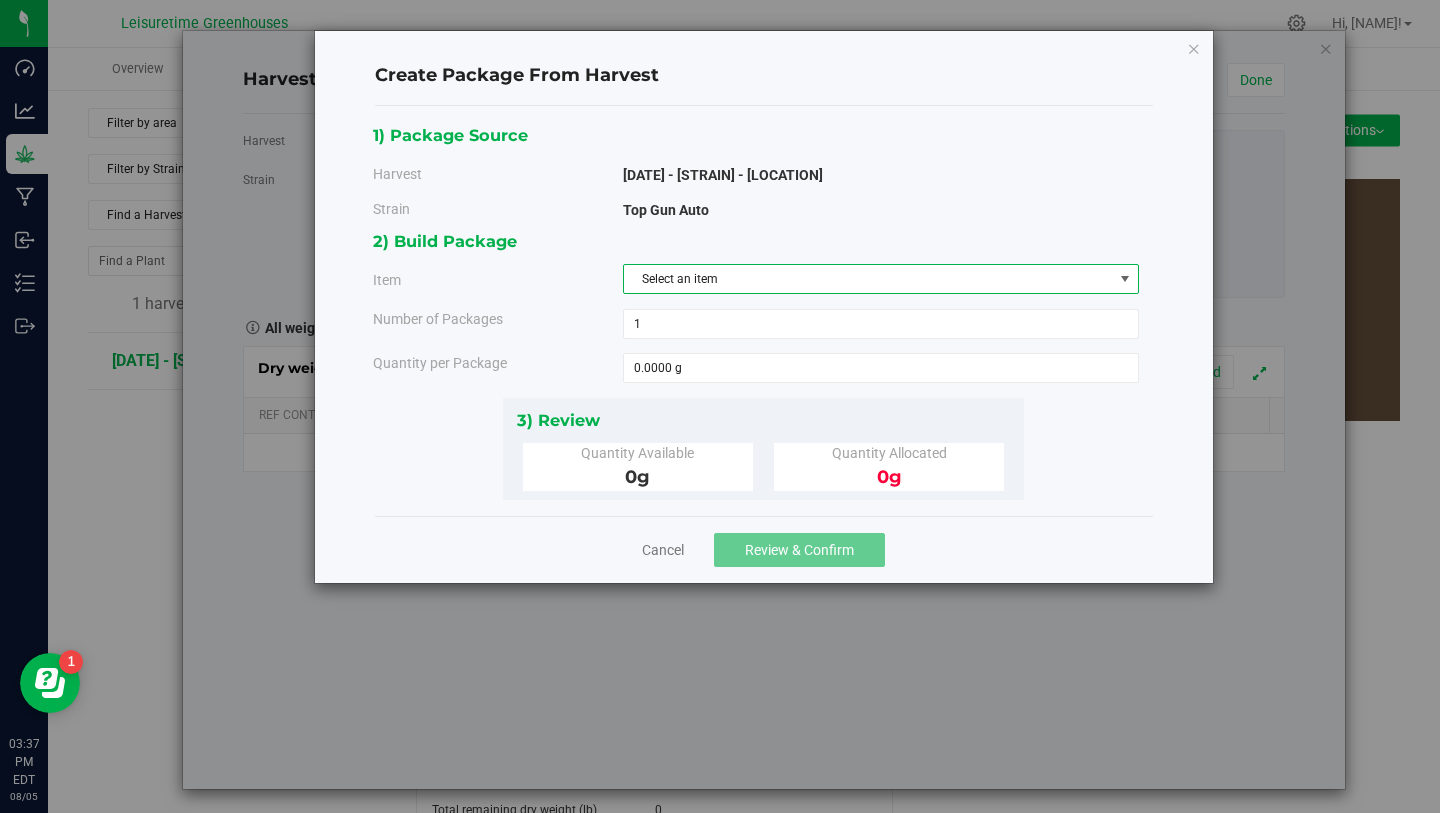 click on "Select an item" at bounding box center (868, 279) 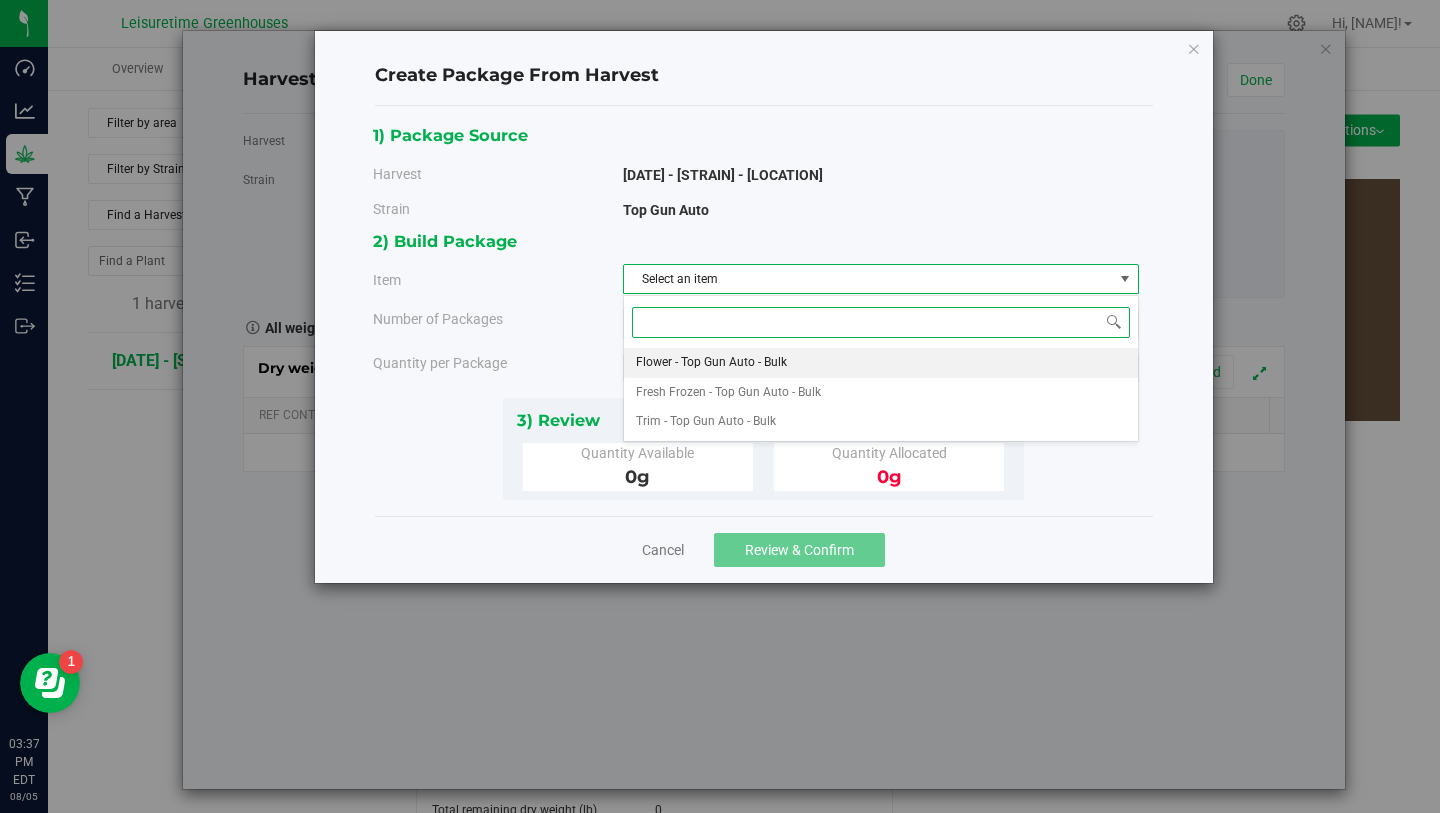 click on "Flower - Top Gun Auto - Bulk" at bounding box center [881, 363] 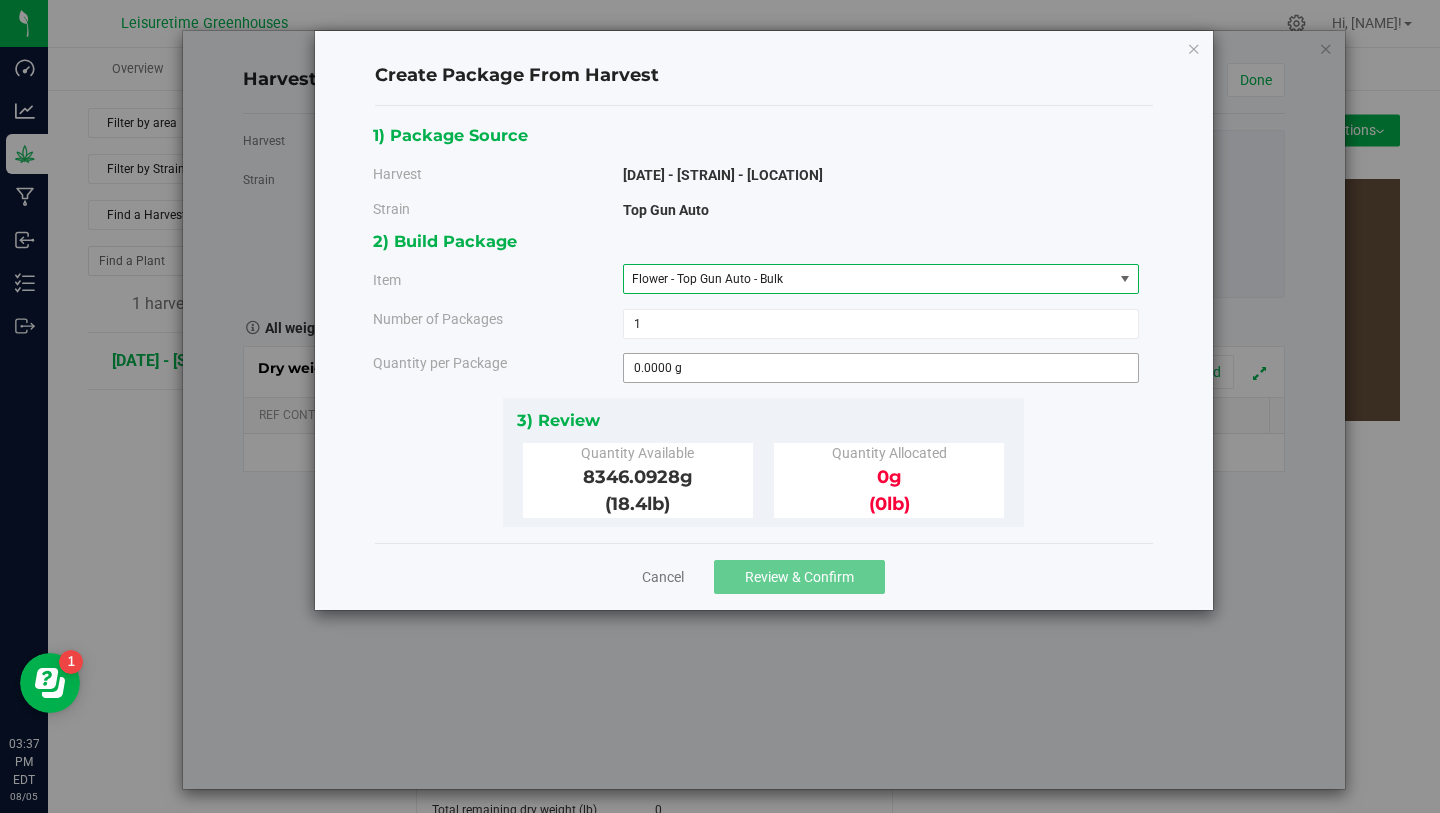 type 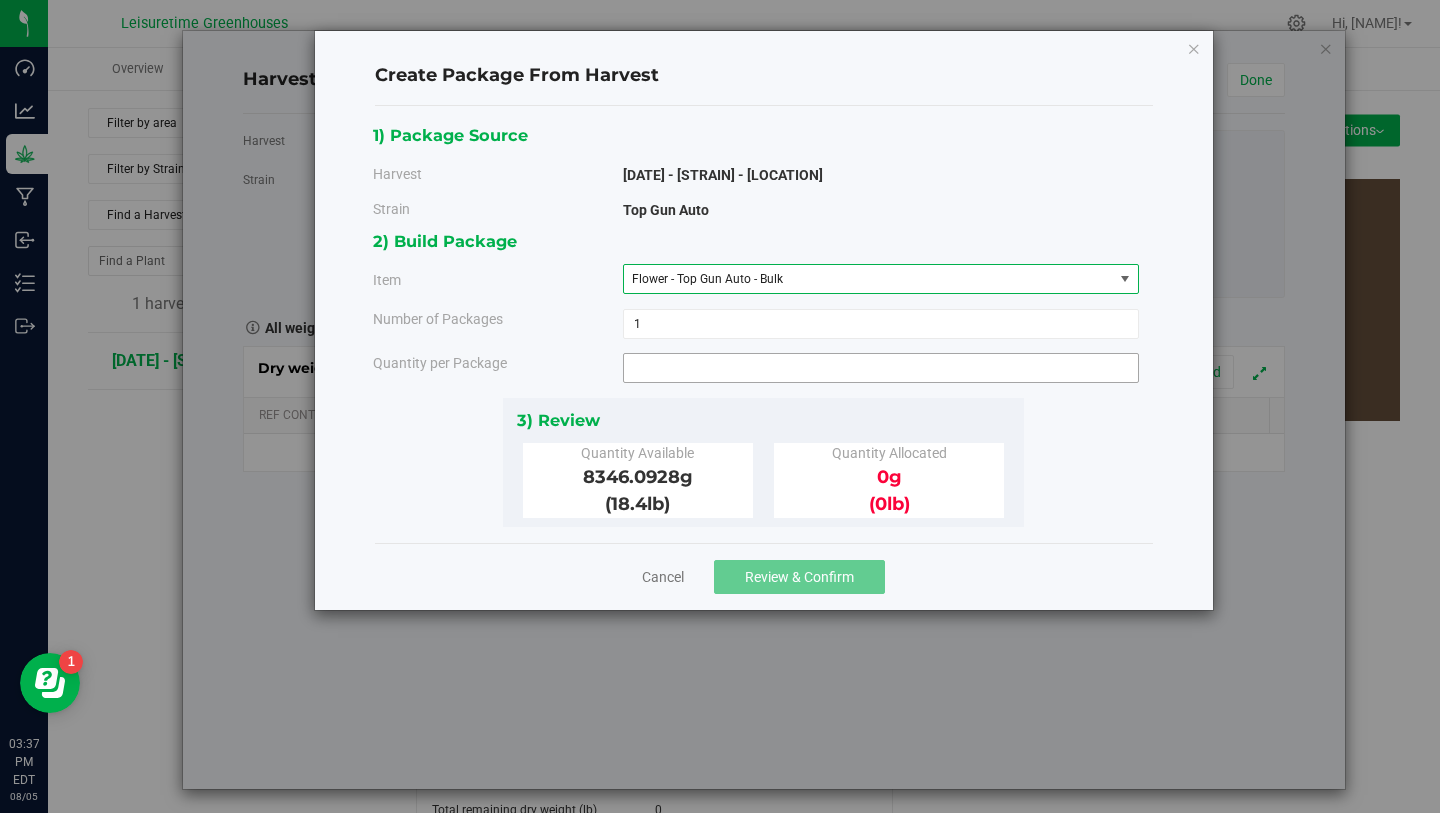 click at bounding box center [881, 368] 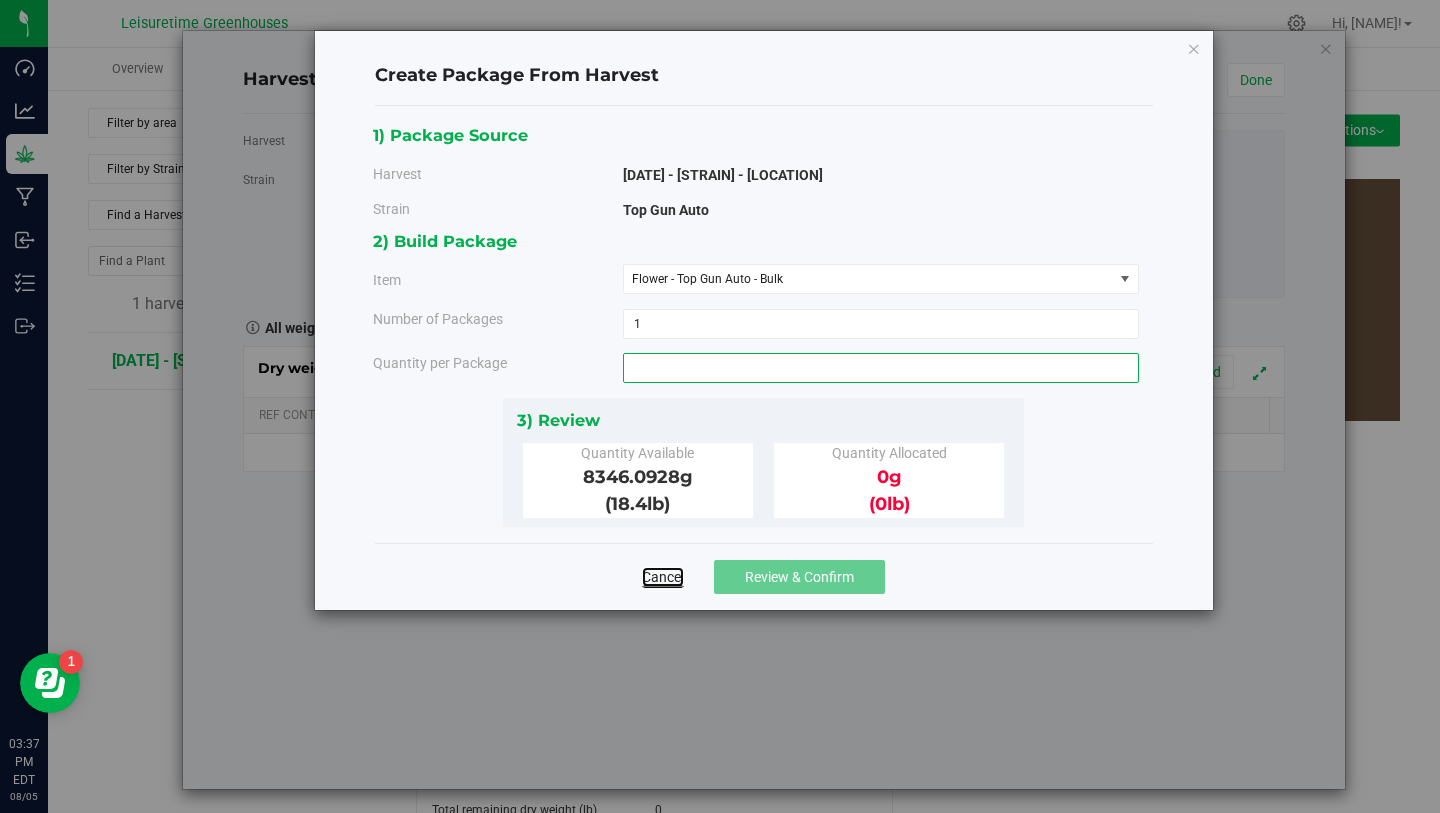 type on "0.0000 g" 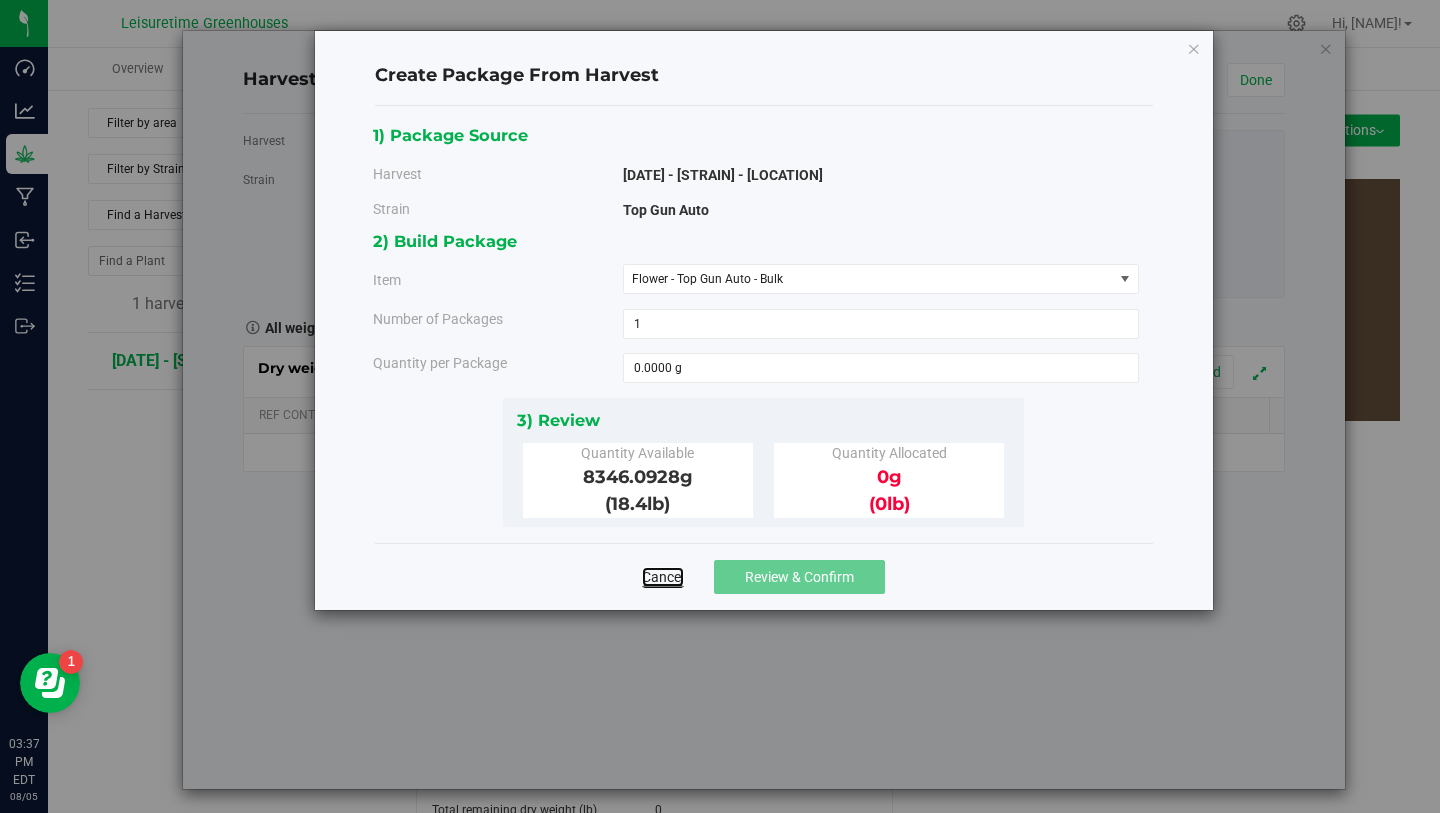 click on "Cancel" at bounding box center [663, 577] 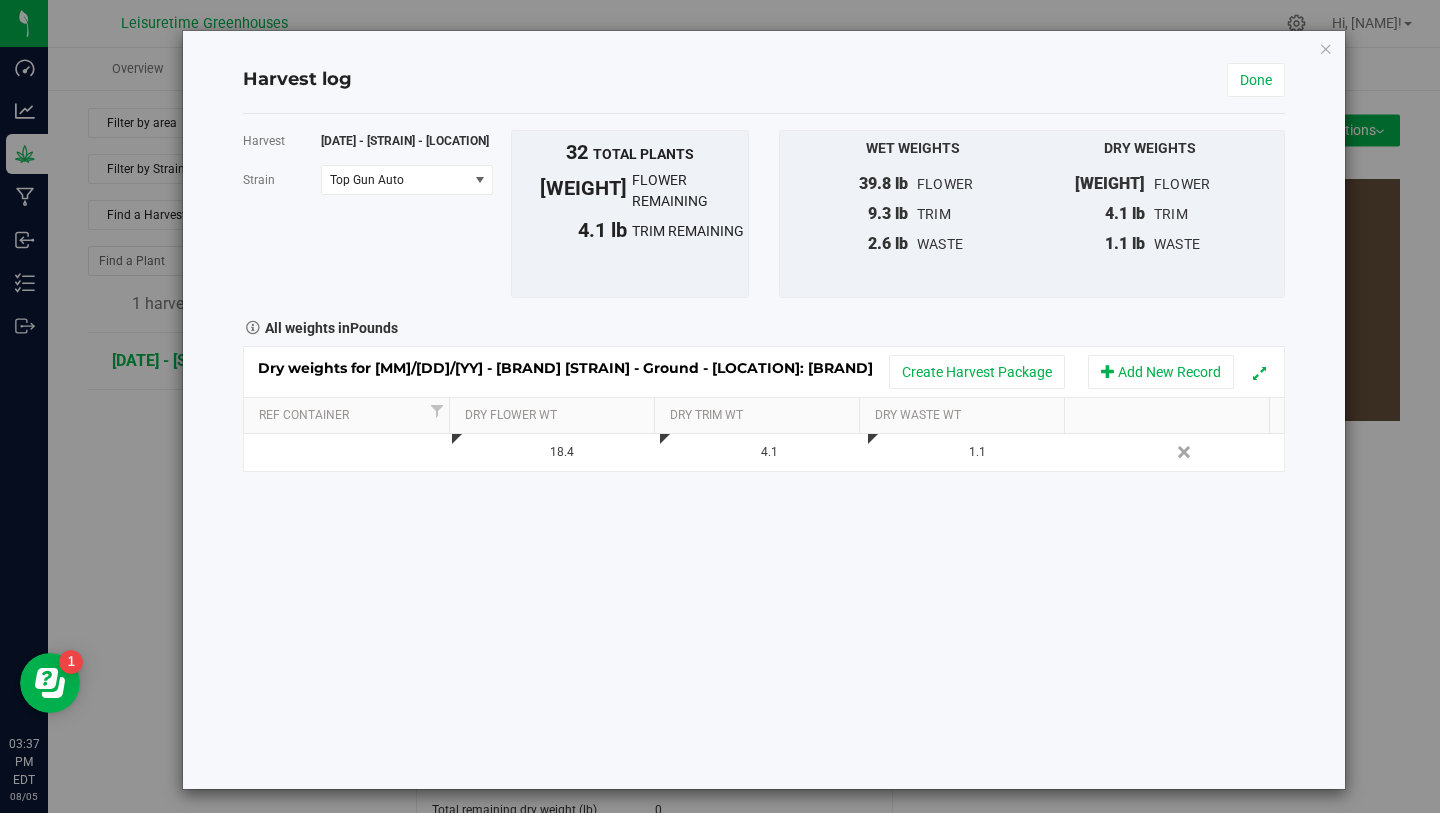 type 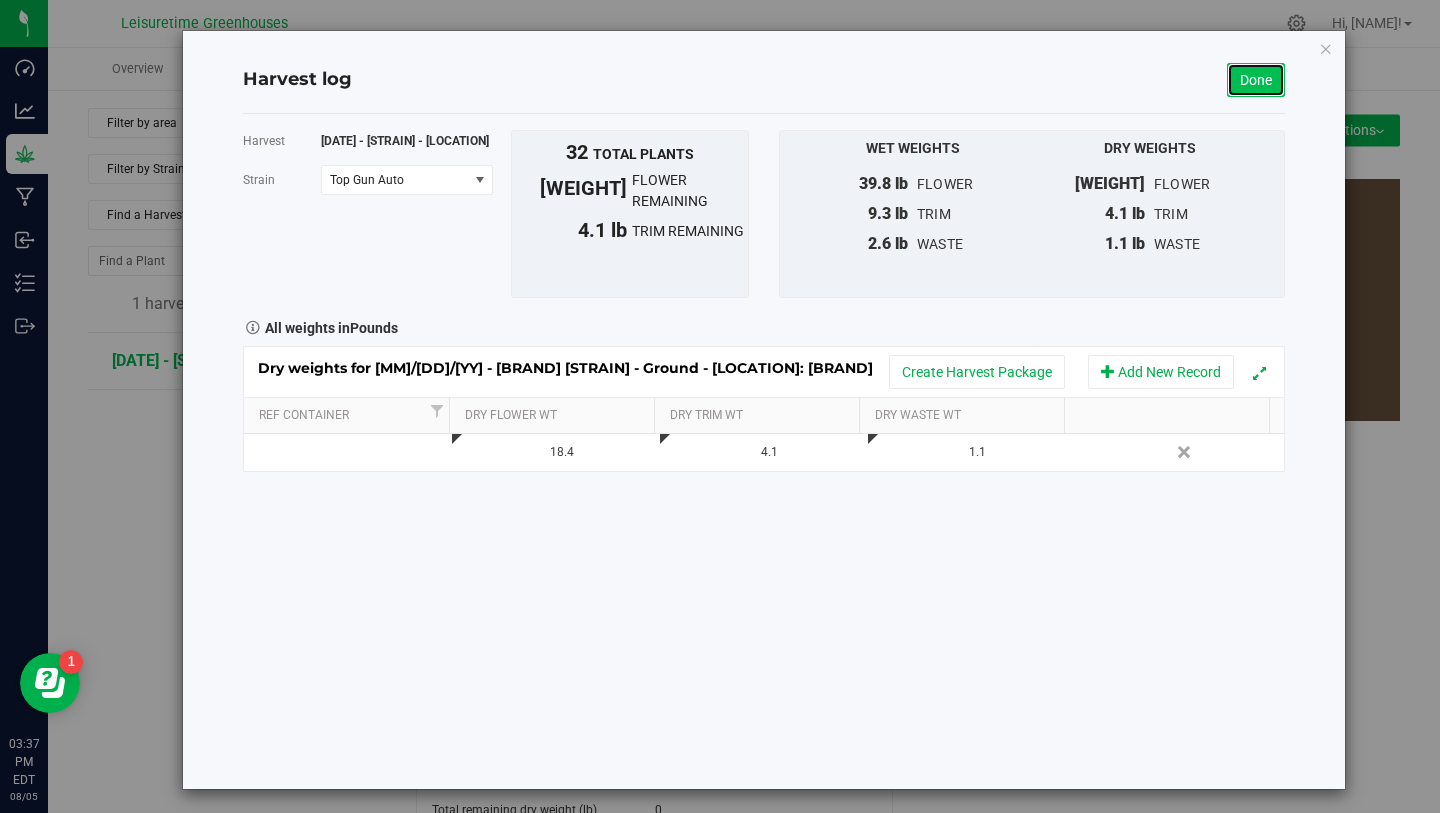 click on "Done" at bounding box center [1256, 80] 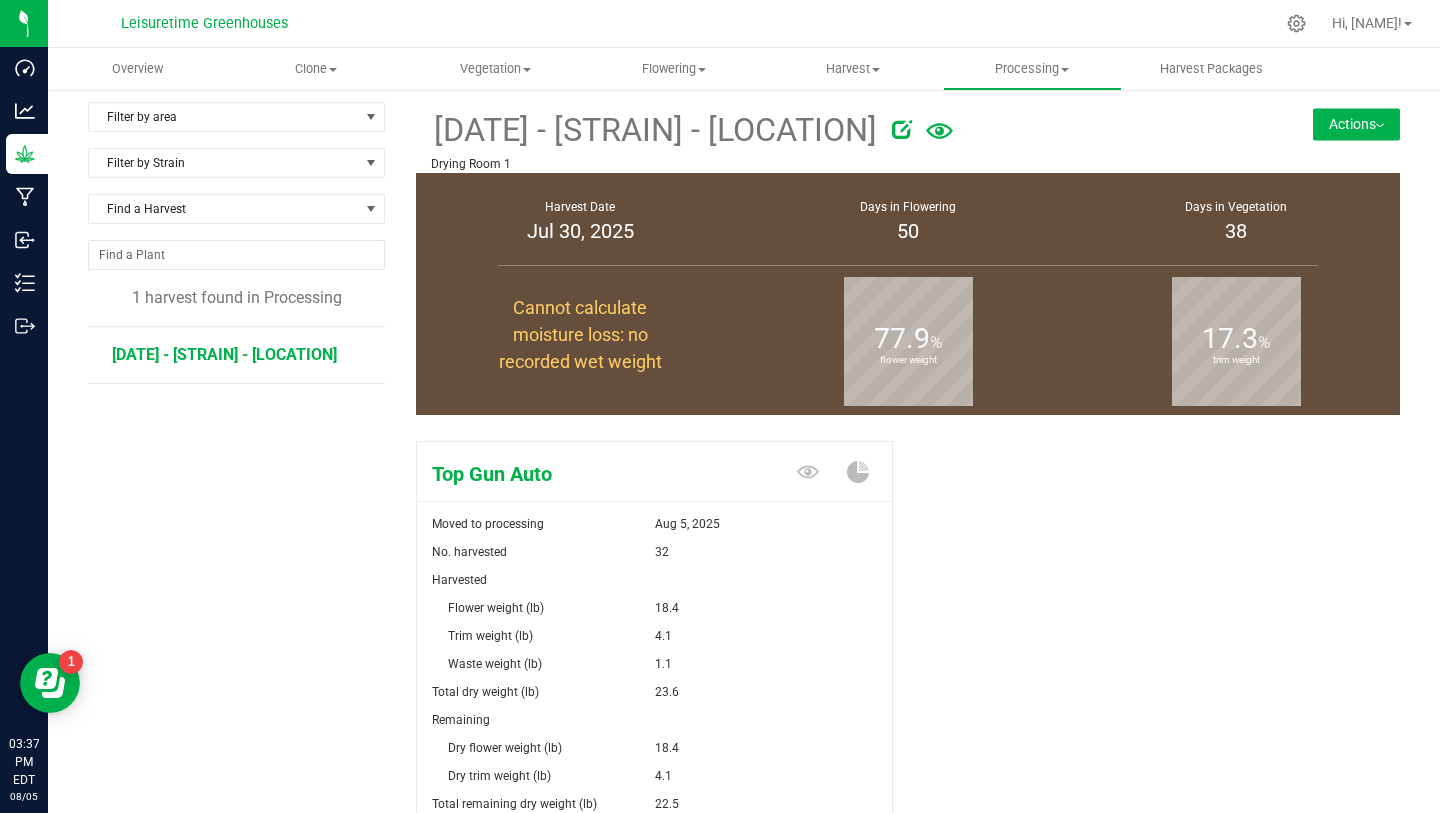 scroll, scrollTop: 0, scrollLeft: 0, axis: both 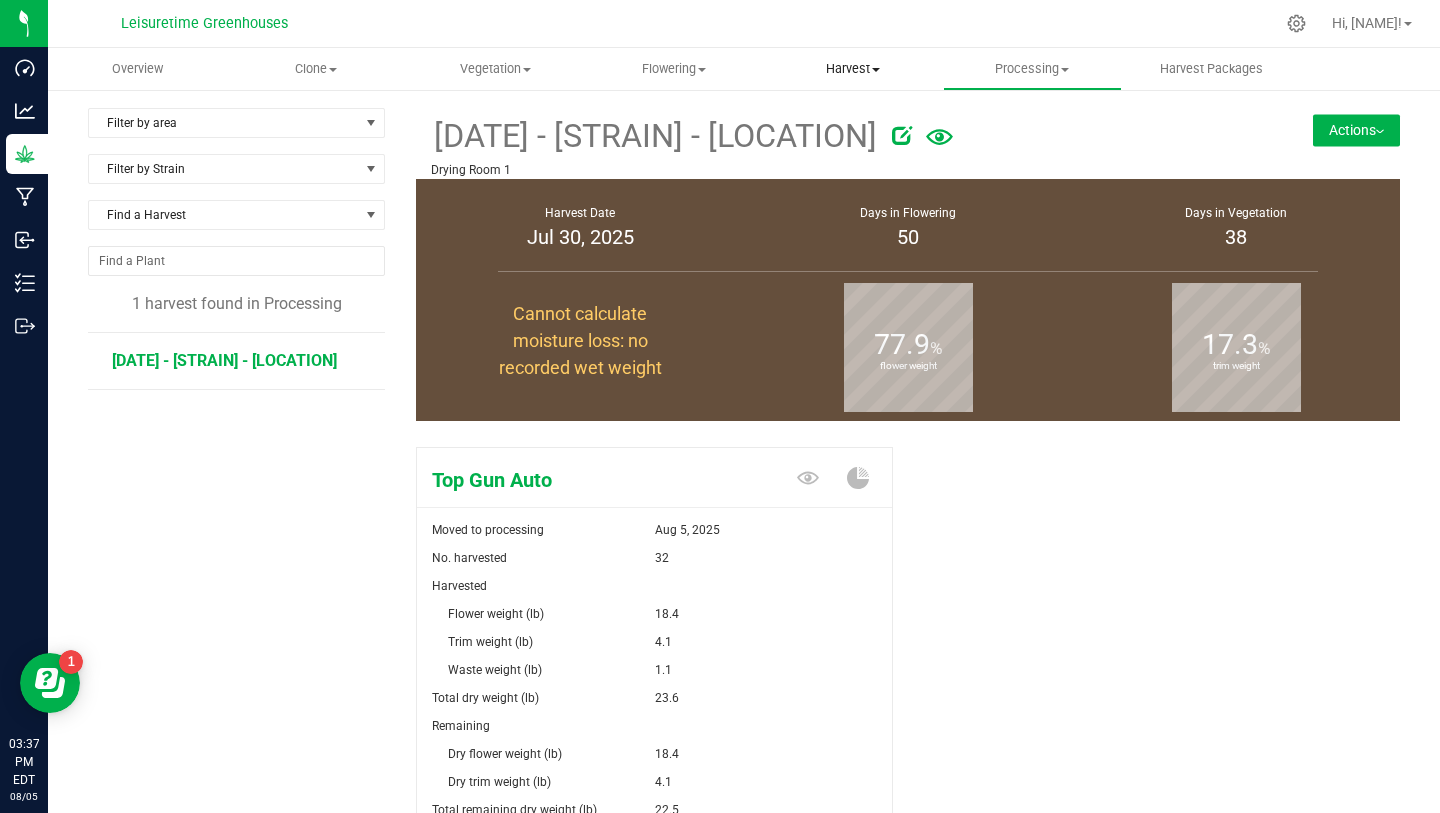 click on "Harvest" at bounding box center (853, 69) 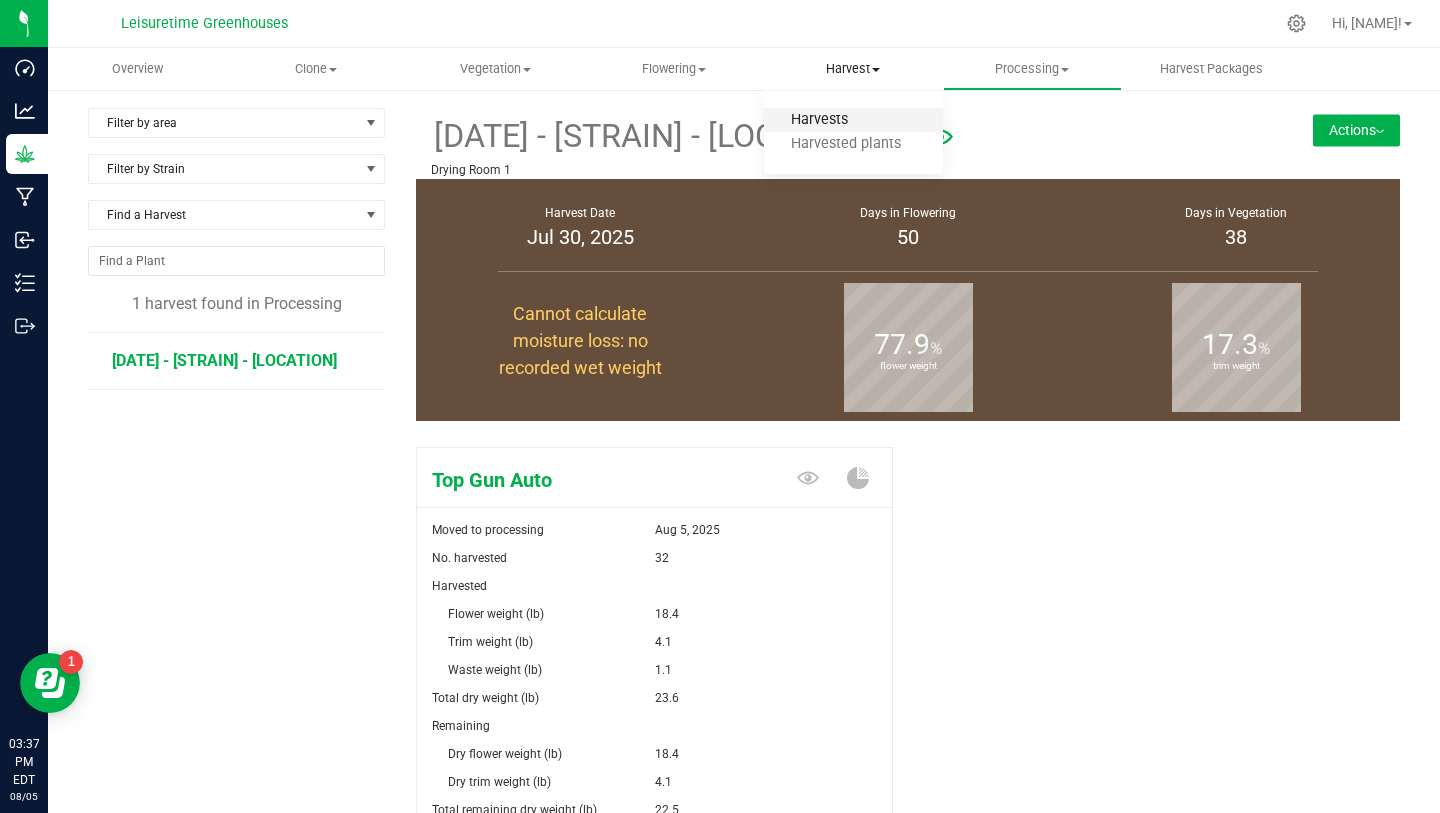 click on "Harvests" at bounding box center (819, 120) 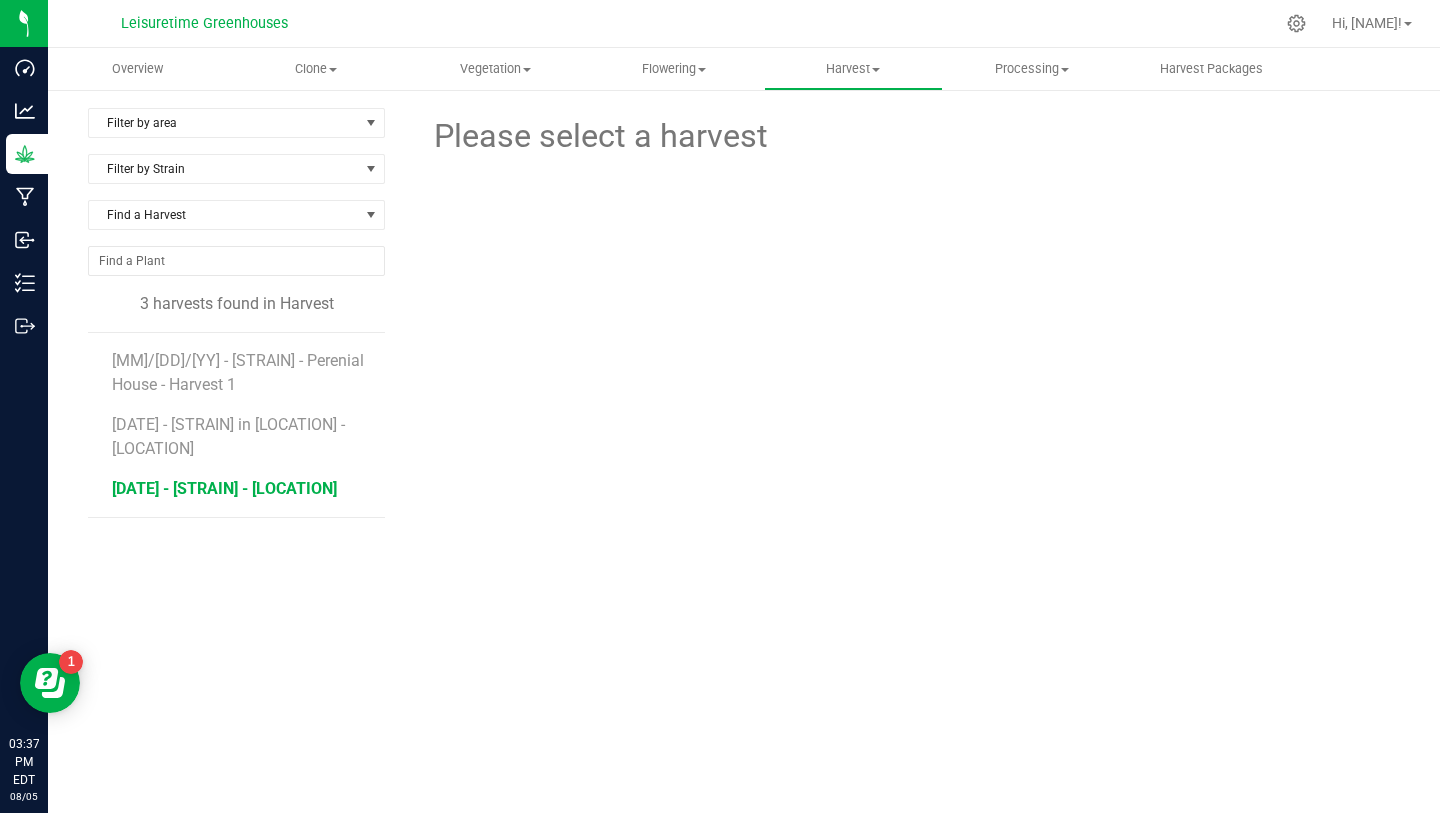 click on "[DATE] - [COMPANY] - [TYPE] - [PRODUCT]" at bounding box center (224, 488) 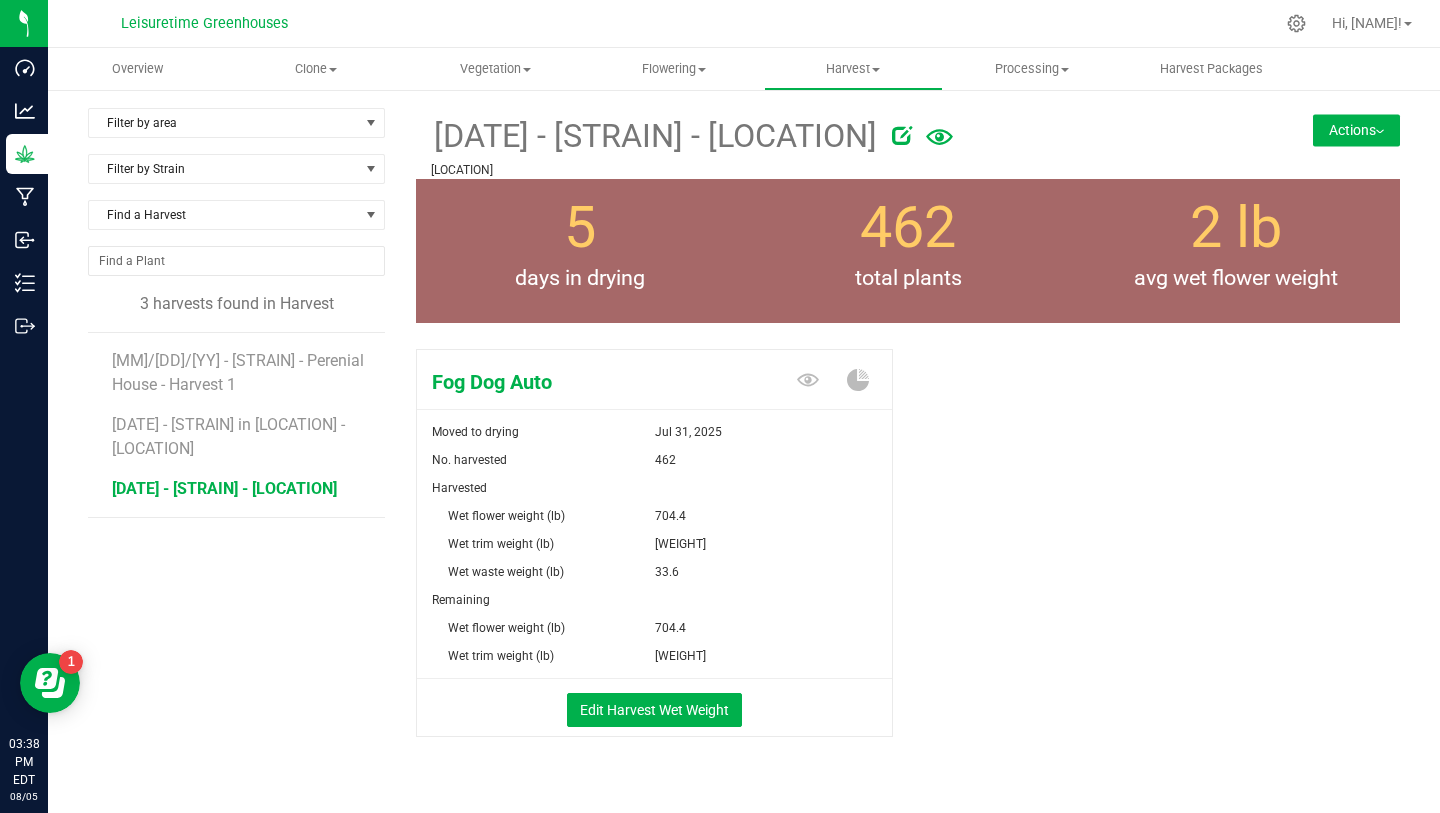 click on "Actions" at bounding box center (1356, 130) 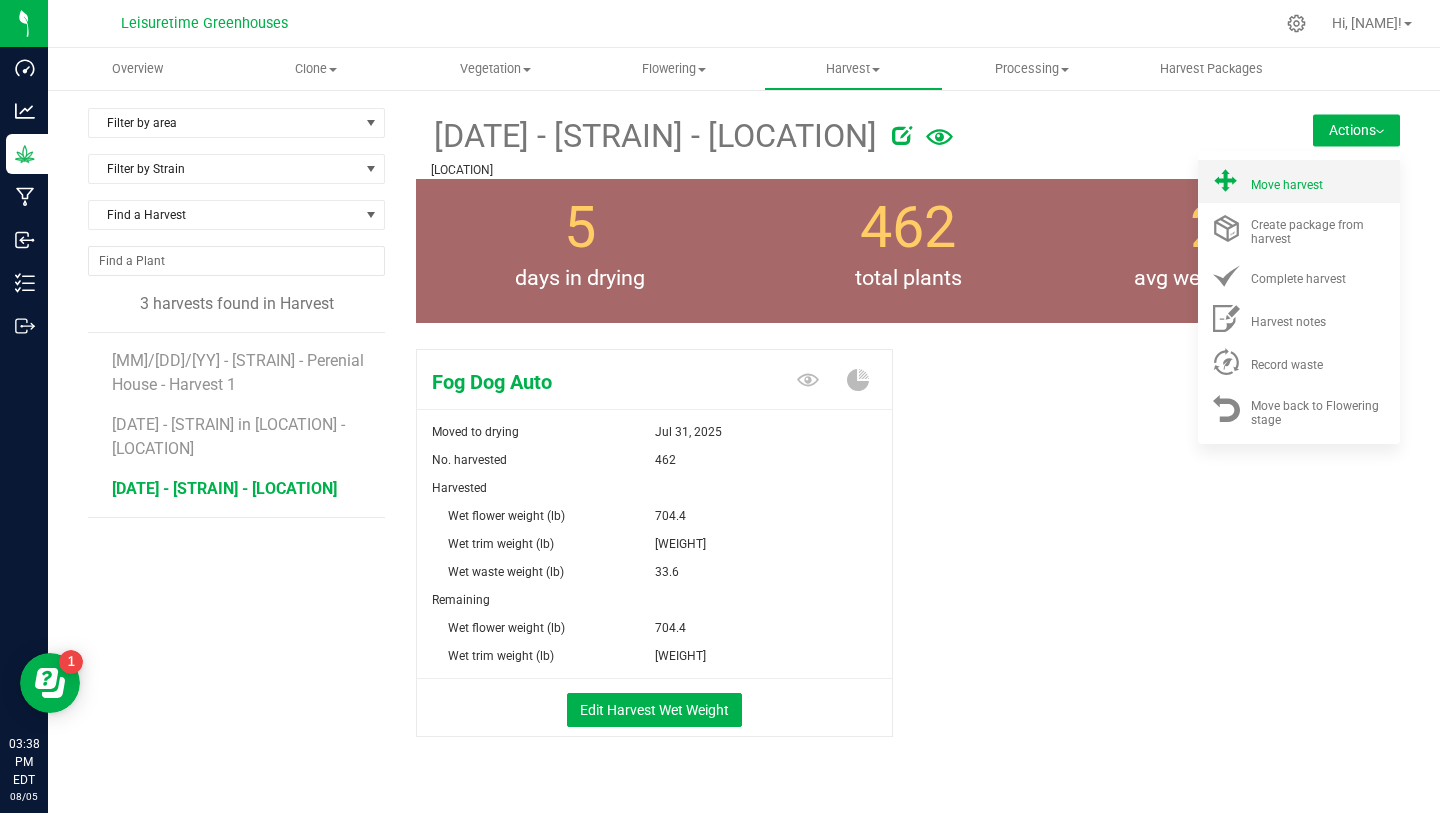 click on "Move harvest" at bounding box center (1287, 185) 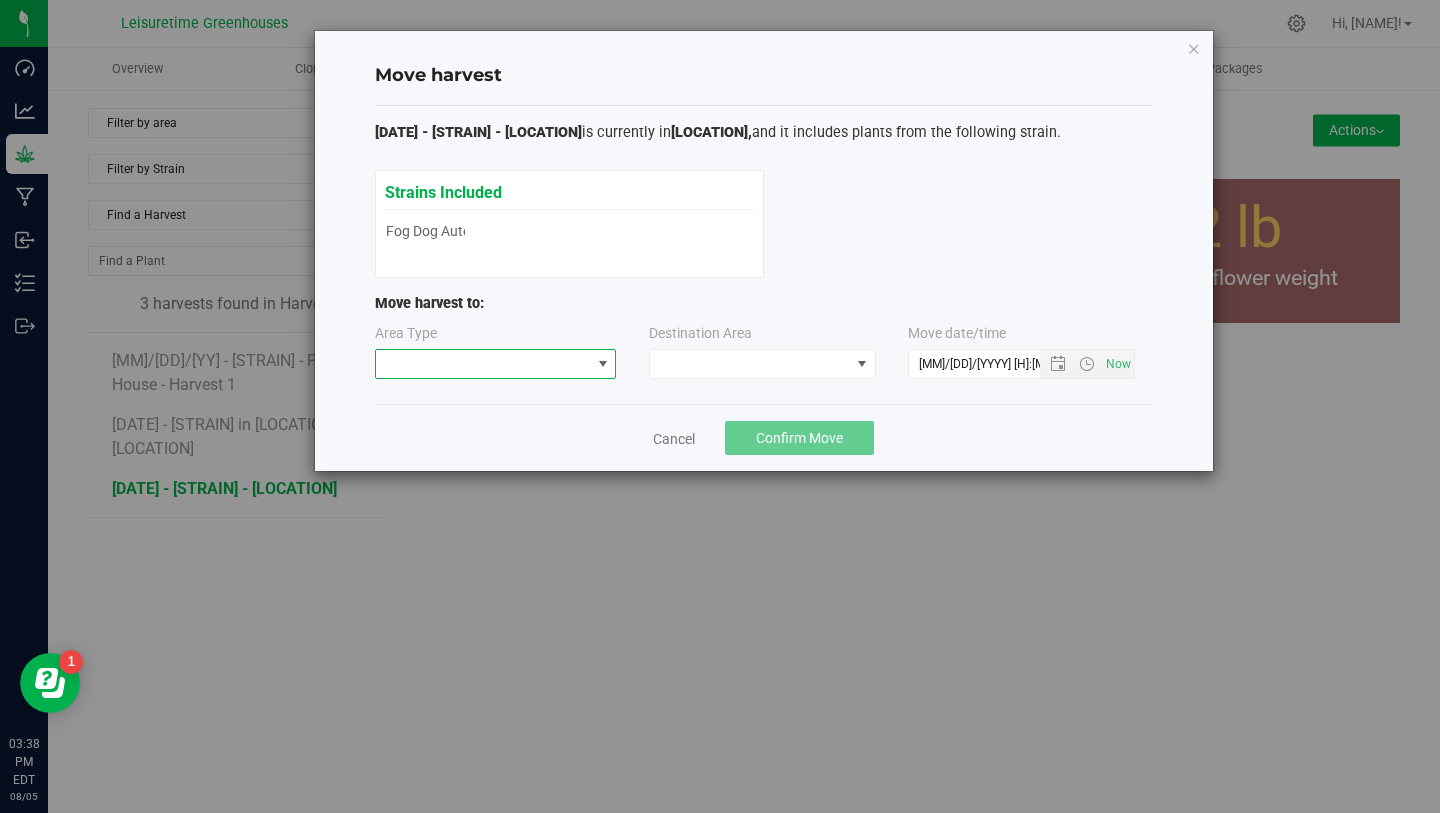 click at bounding box center (602, 364) 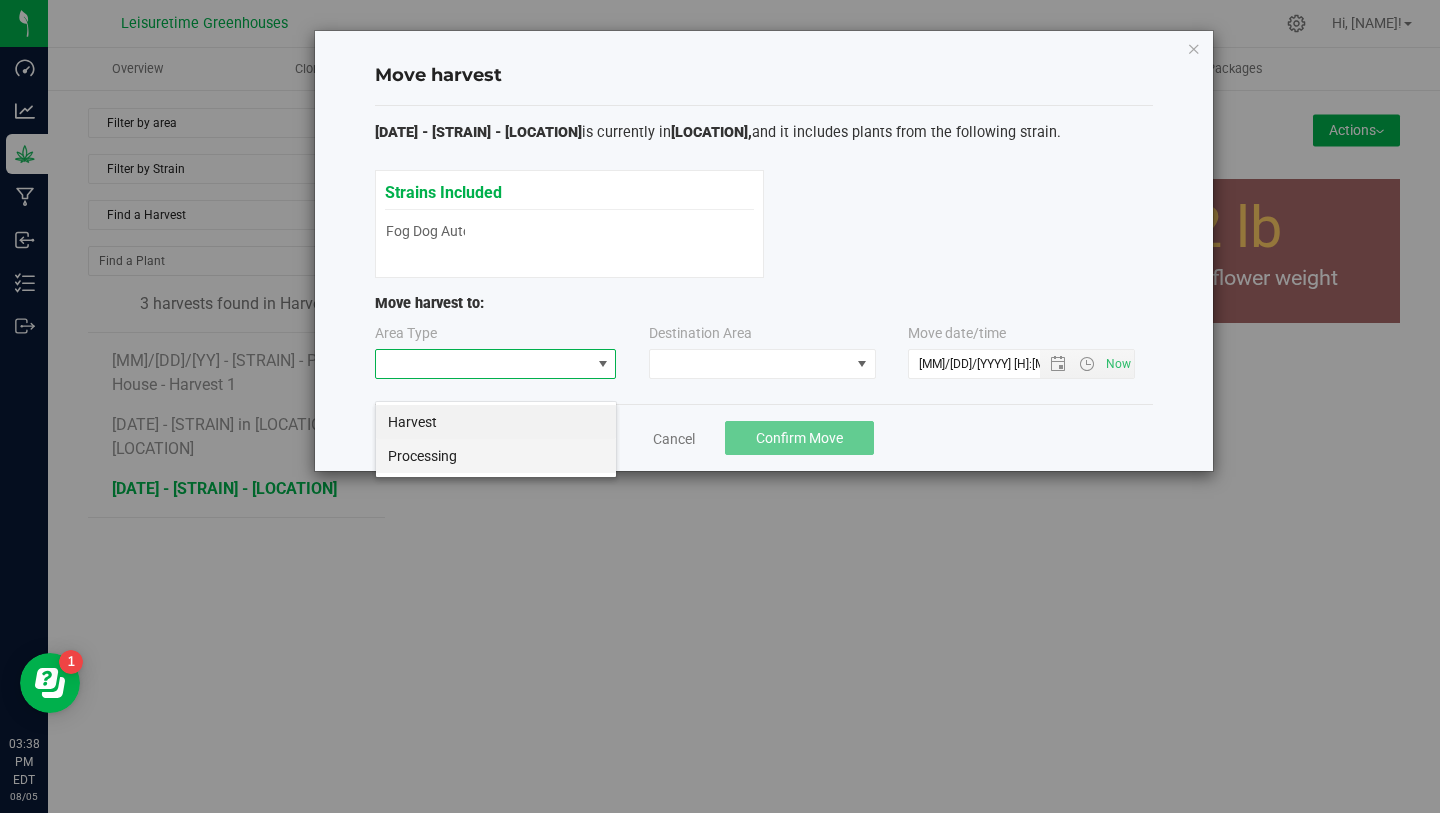 scroll, scrollTop: 99970, scrollLeft: 99758, axis: both 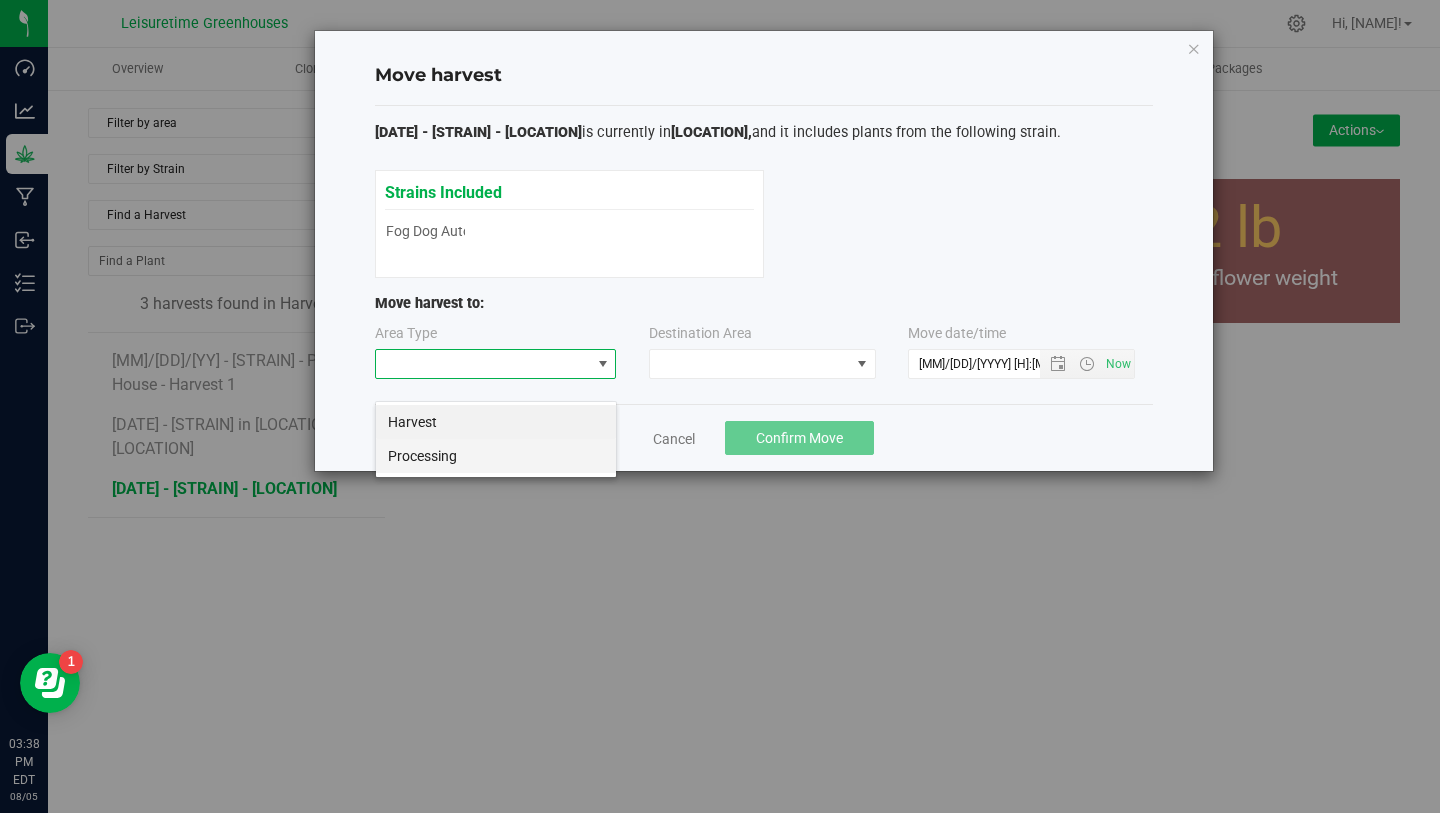 click on "Processing" at bounding box center [496, 456] 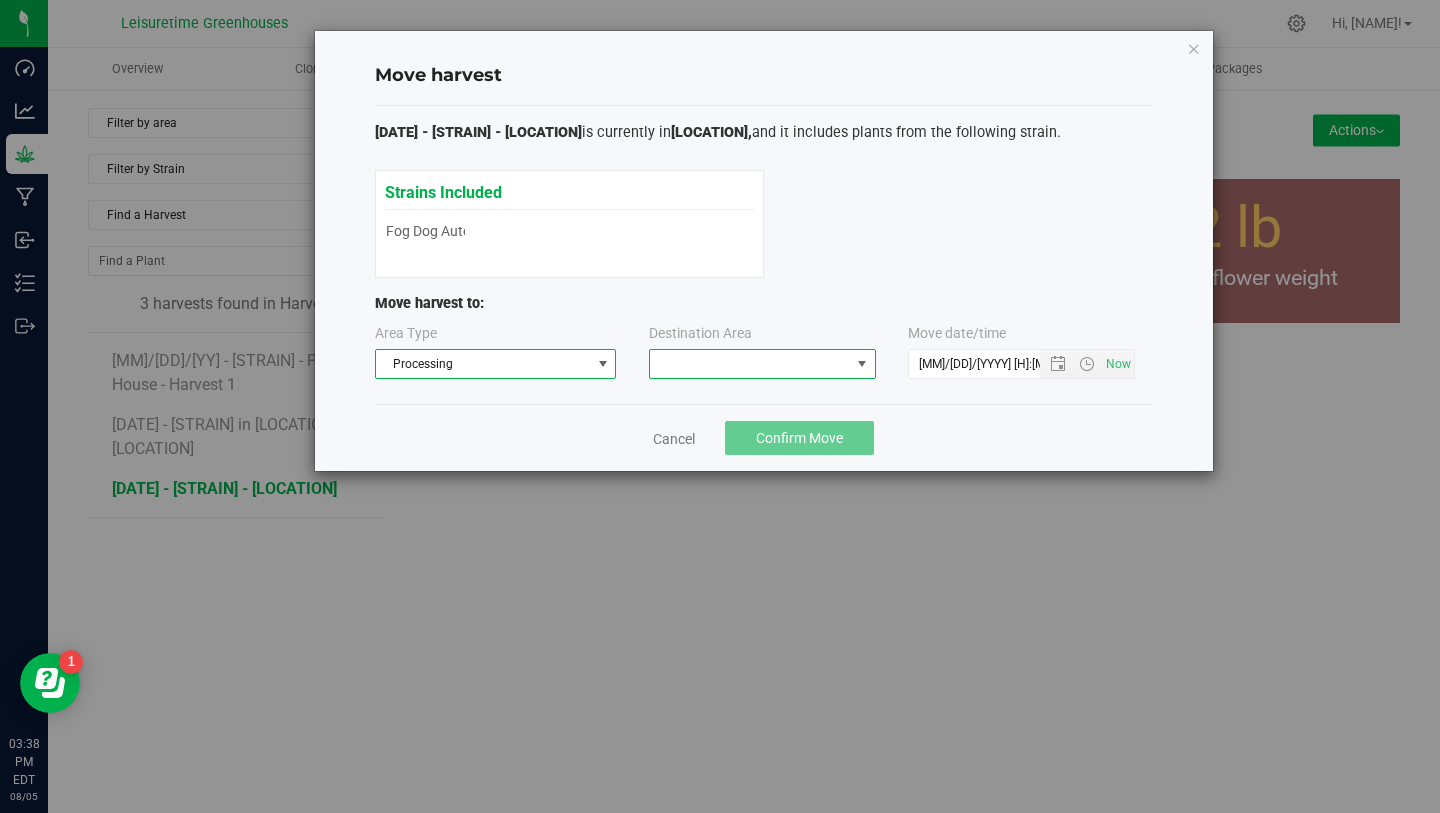 click at bounding box center [750, 364] 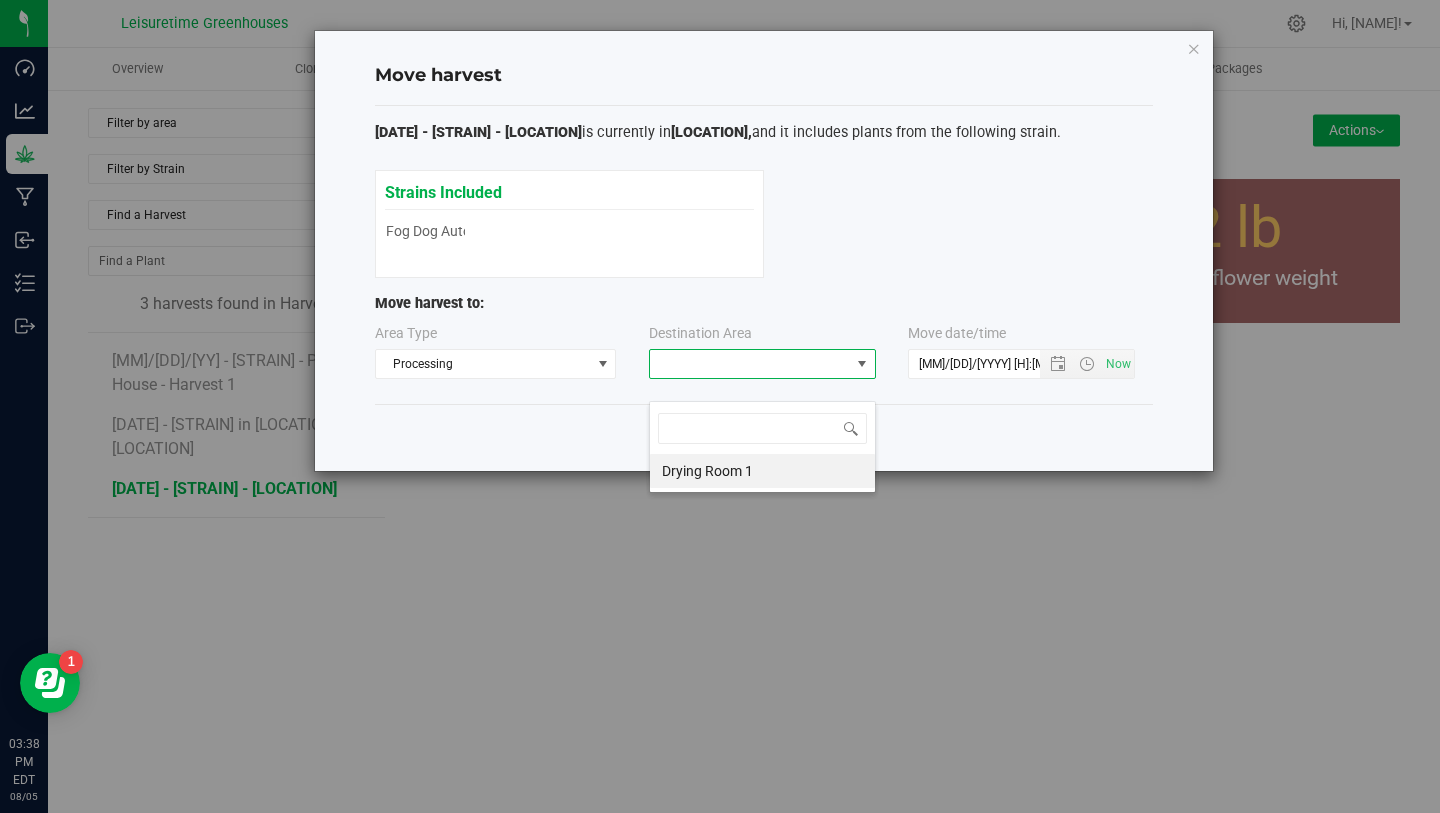 scroll, scrollTop: 99970, scrollLeft: 99773, axis: both 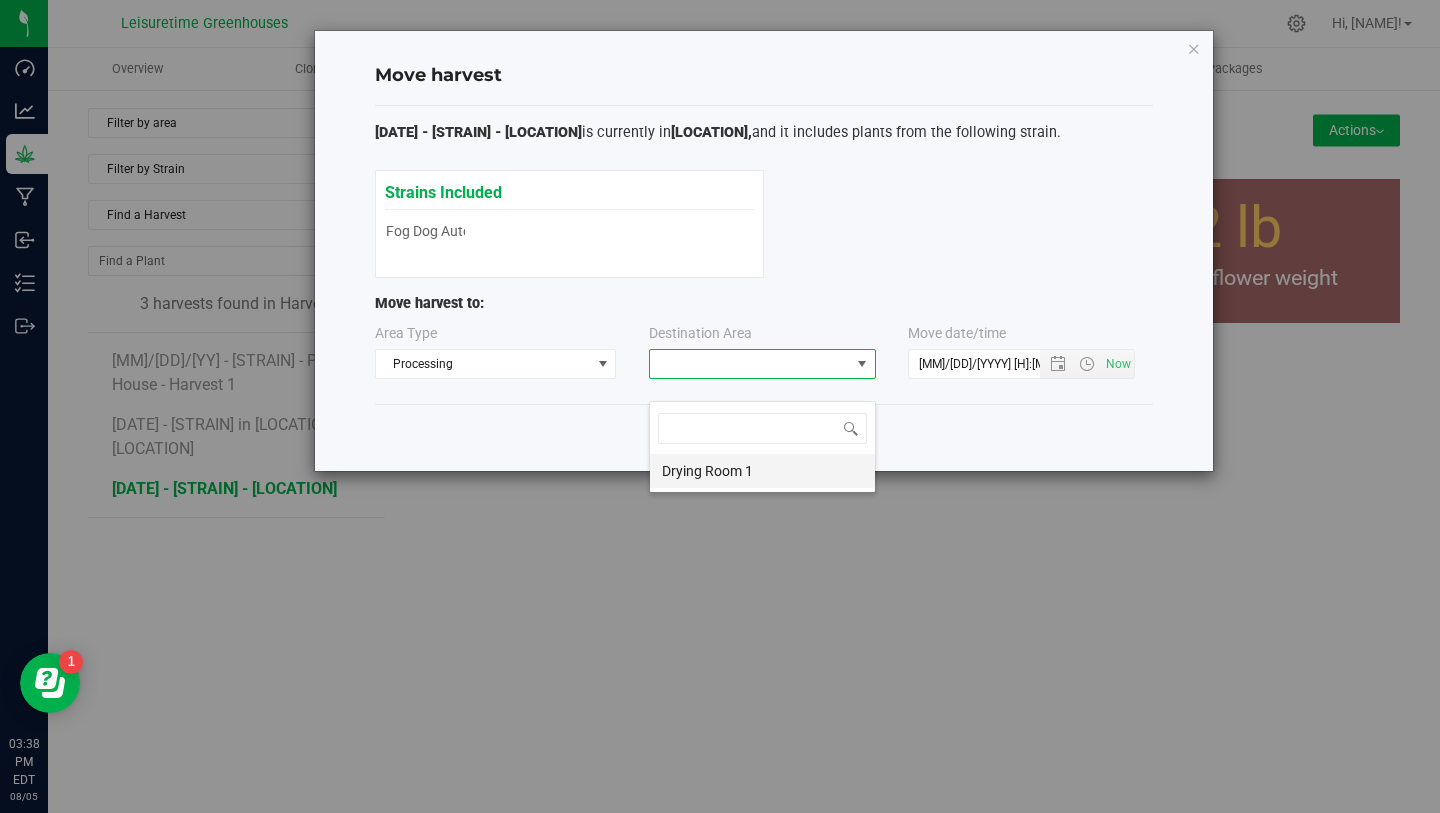 click on "Drying Room [NUMBER]" at bounding box center [762, 471] 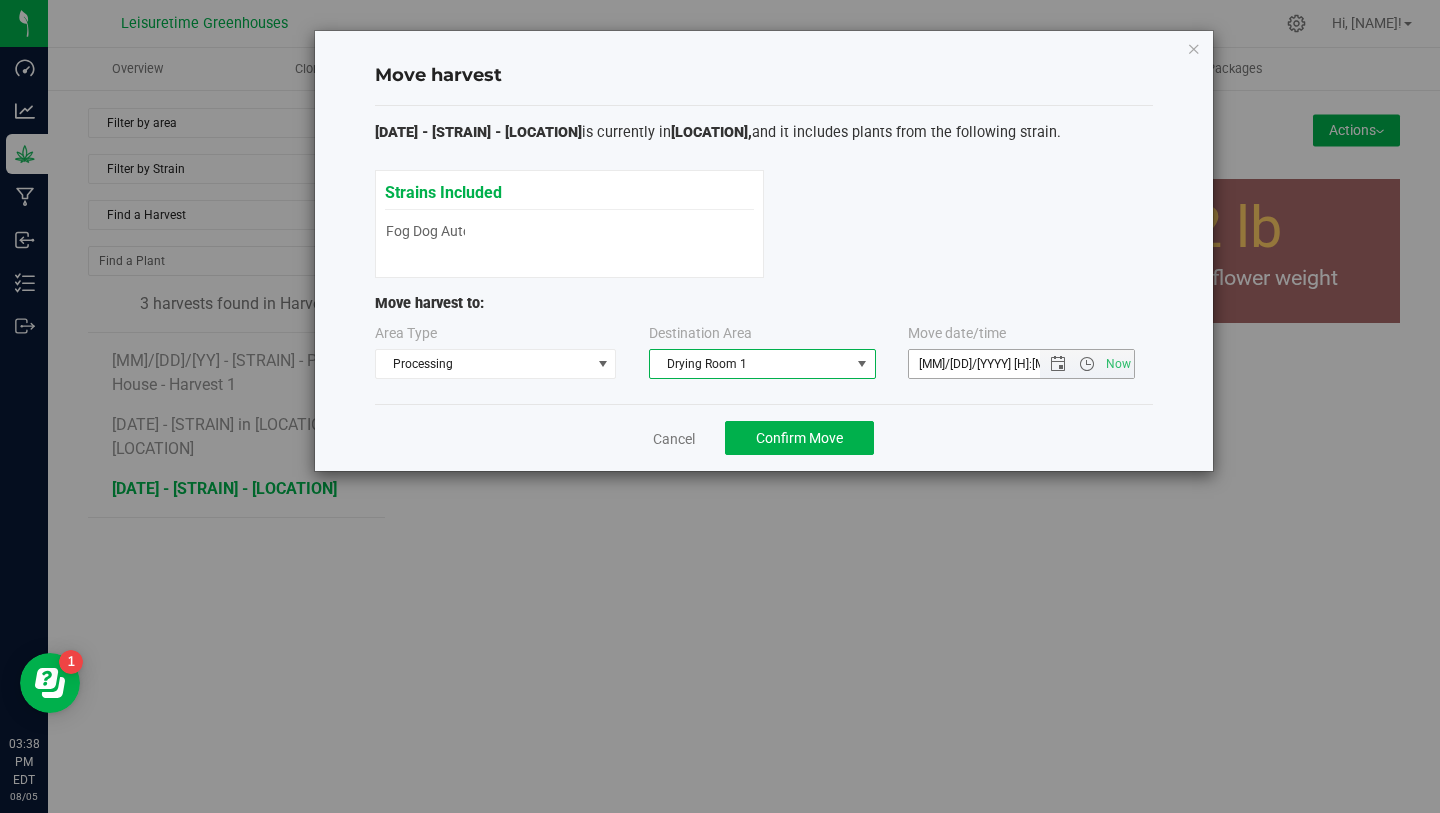 click on "Now" at bounding box center [1087, 364] 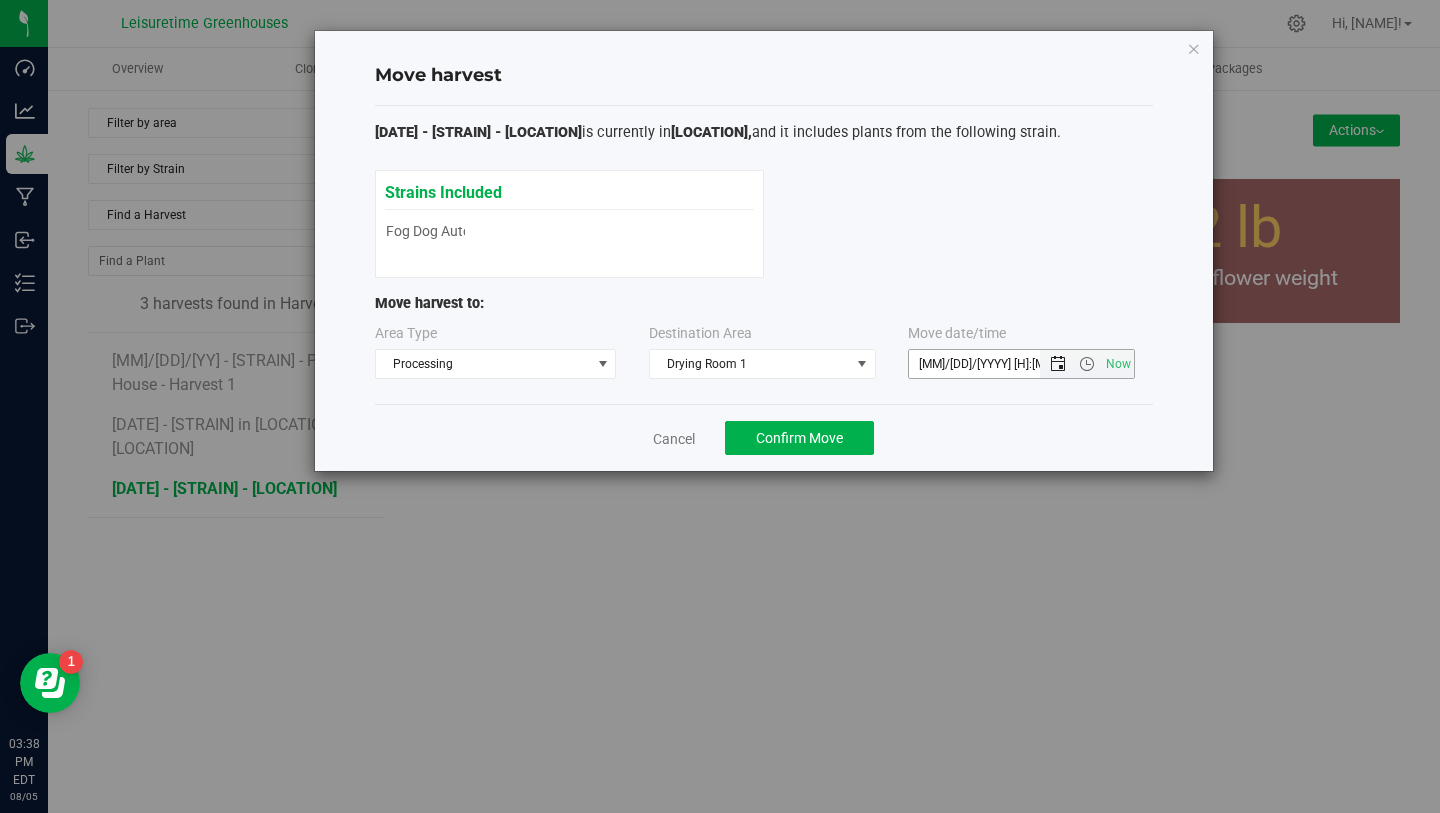 click at bounding box center (1058, 364) 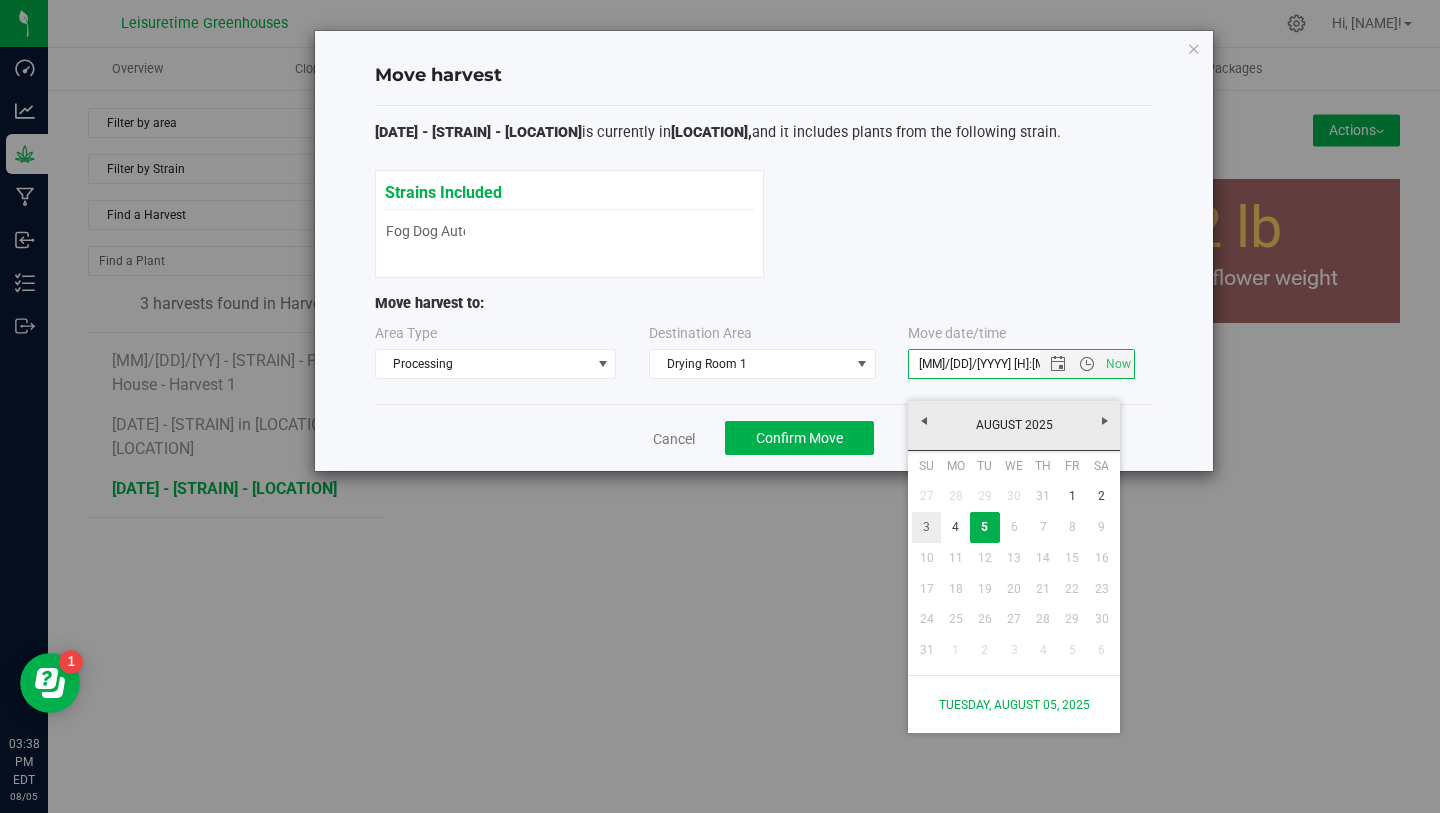 click on "3" at bounding box center (926, 527) 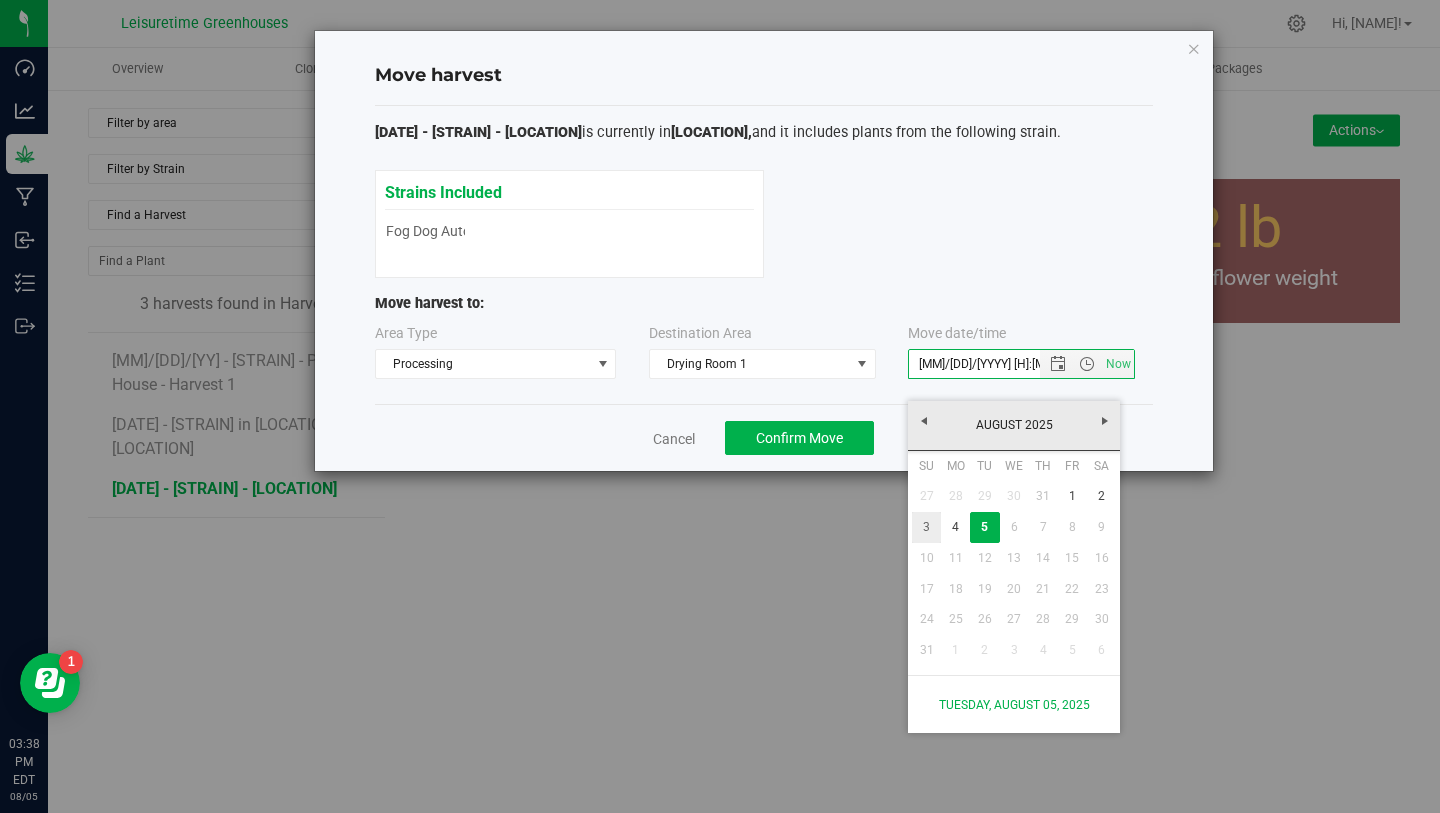 type on "8/3/2025 3:38 PM" 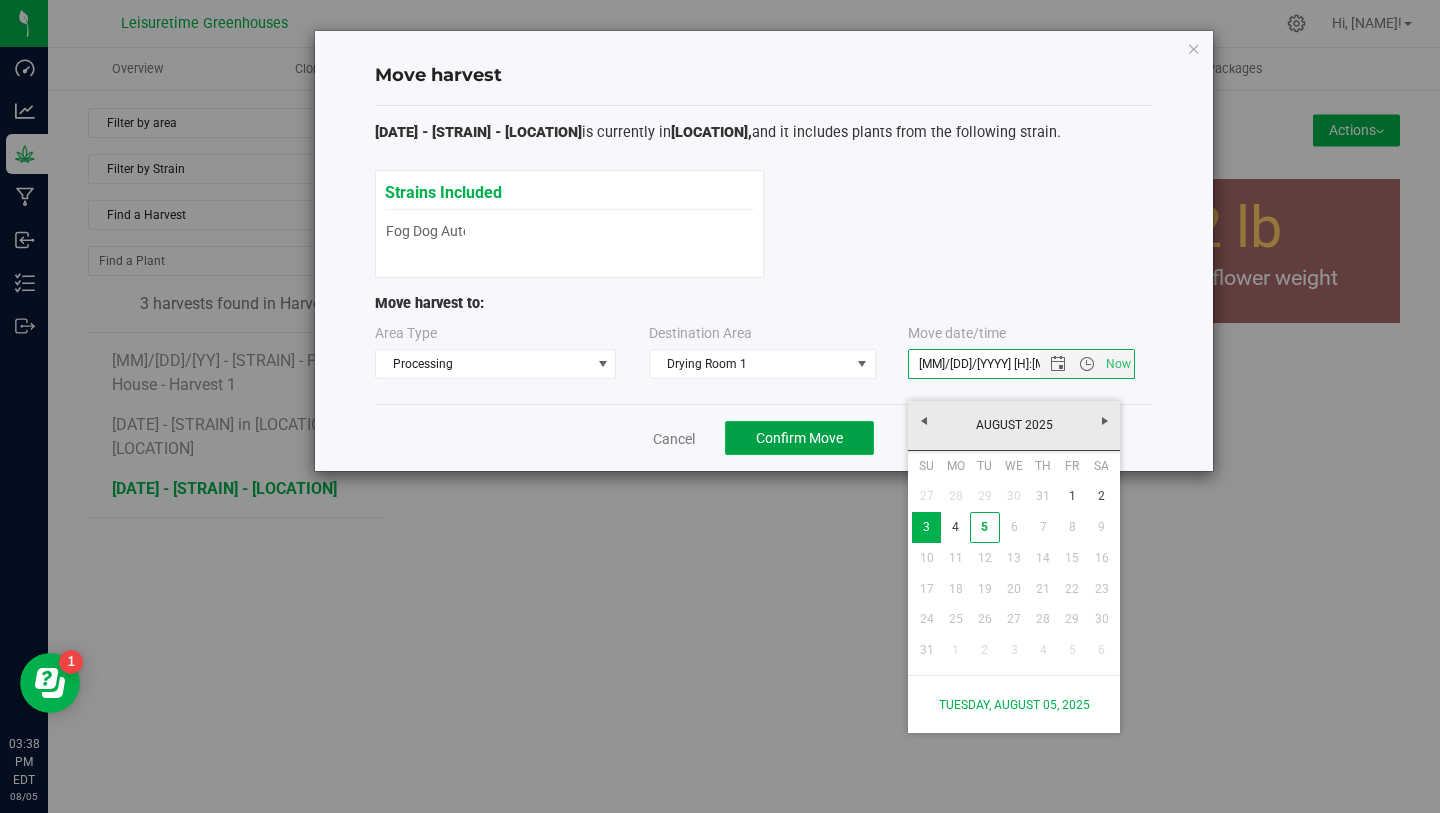 click on "Confirm Move" 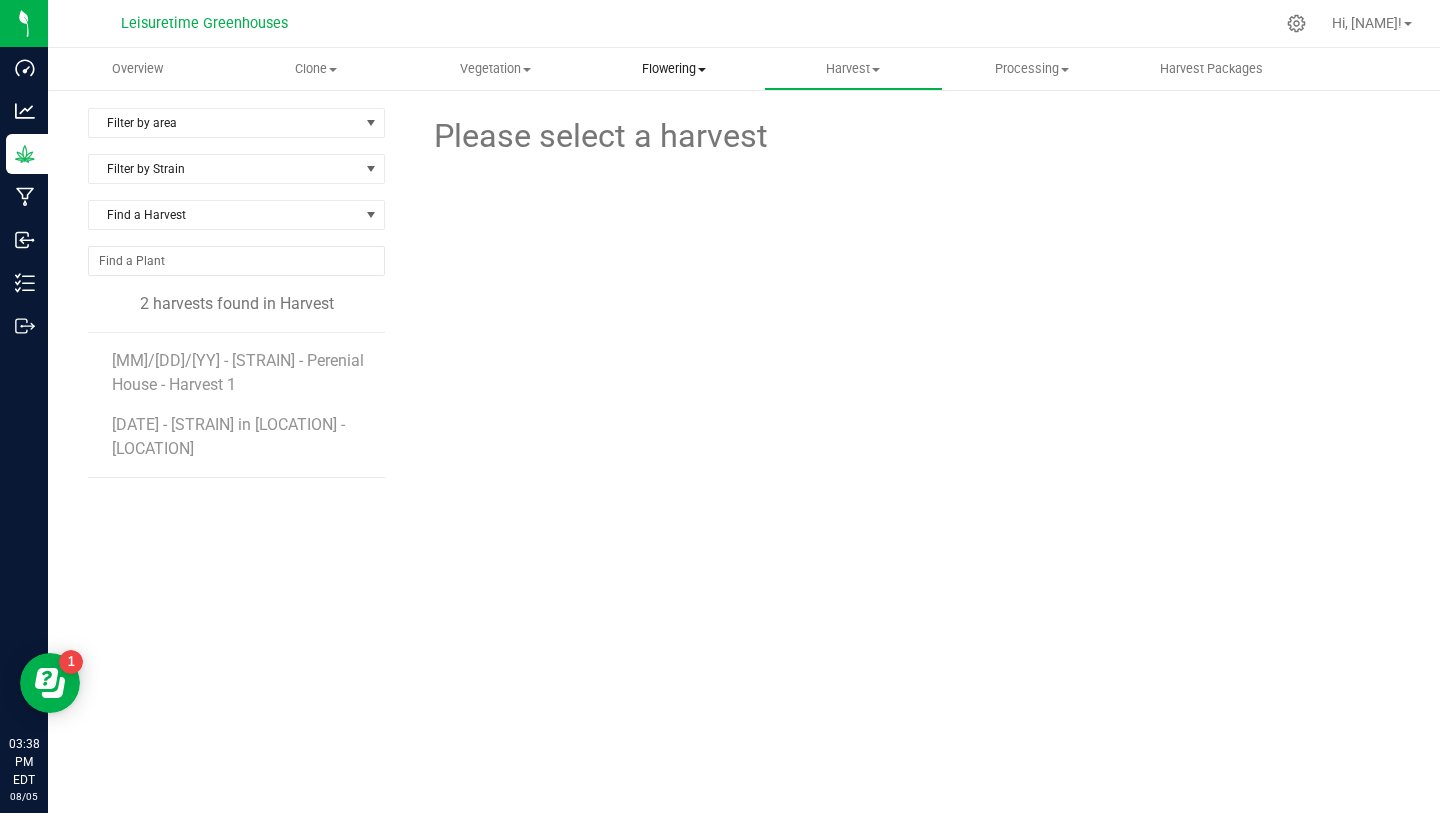 click on "Flowering" at bounding box center [674, 69] 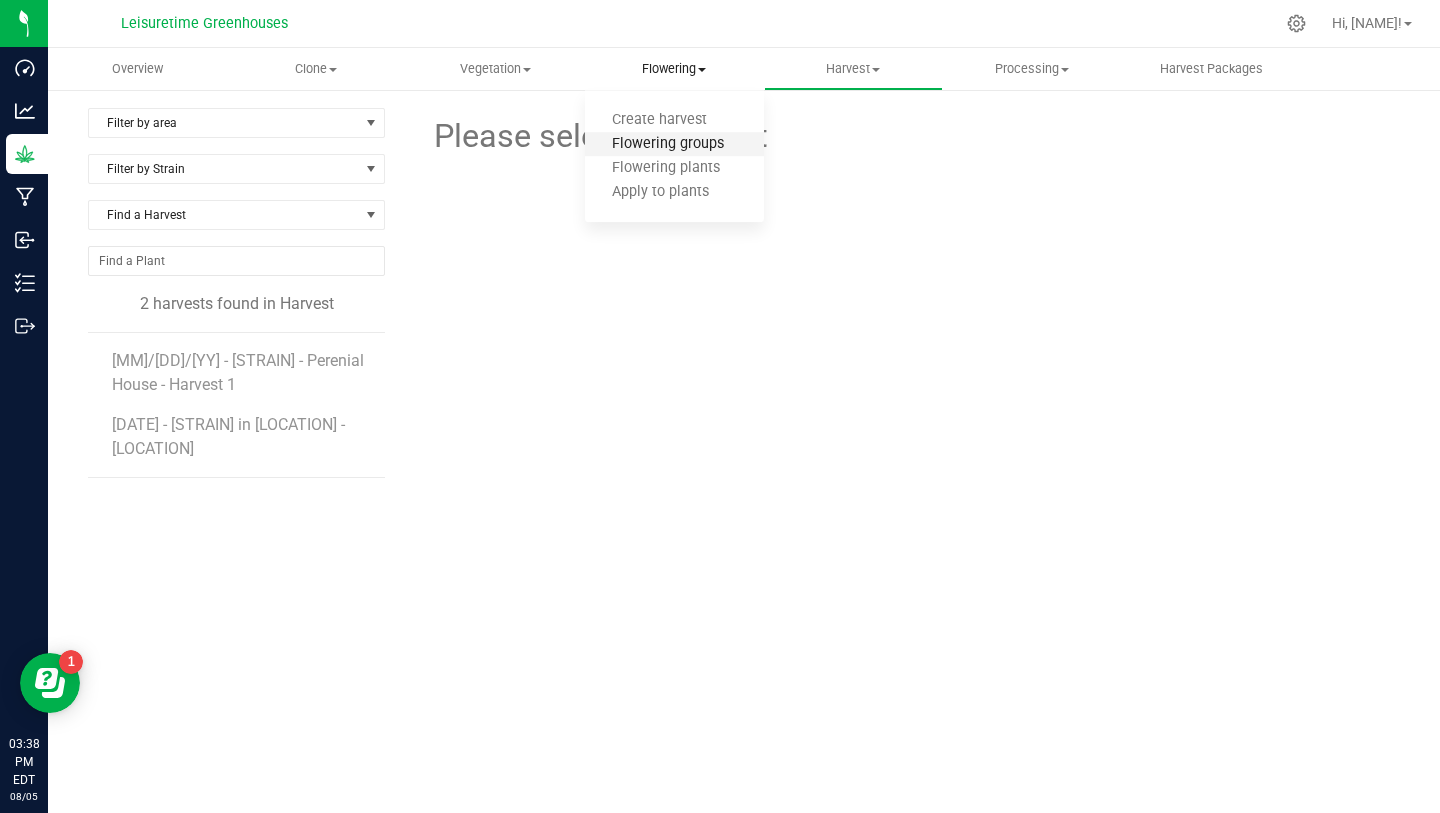 click on "Flowering groups" at bounding box center [668, 144] 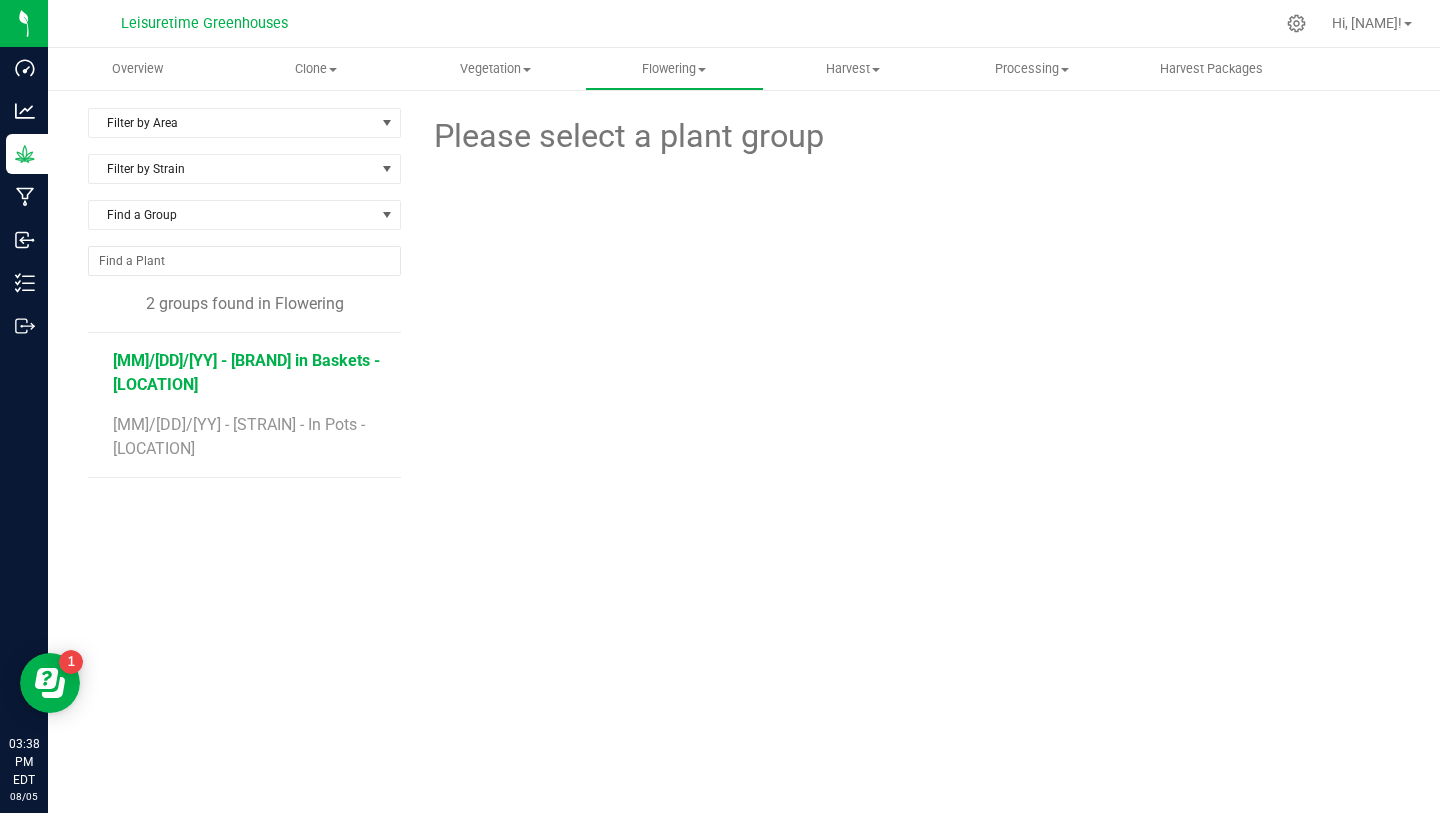 click on "[MONTH]/[DAY]/[YEAR] - Top Gun Auto in Baskets - Daisy House" at bounding box center [246, 372] 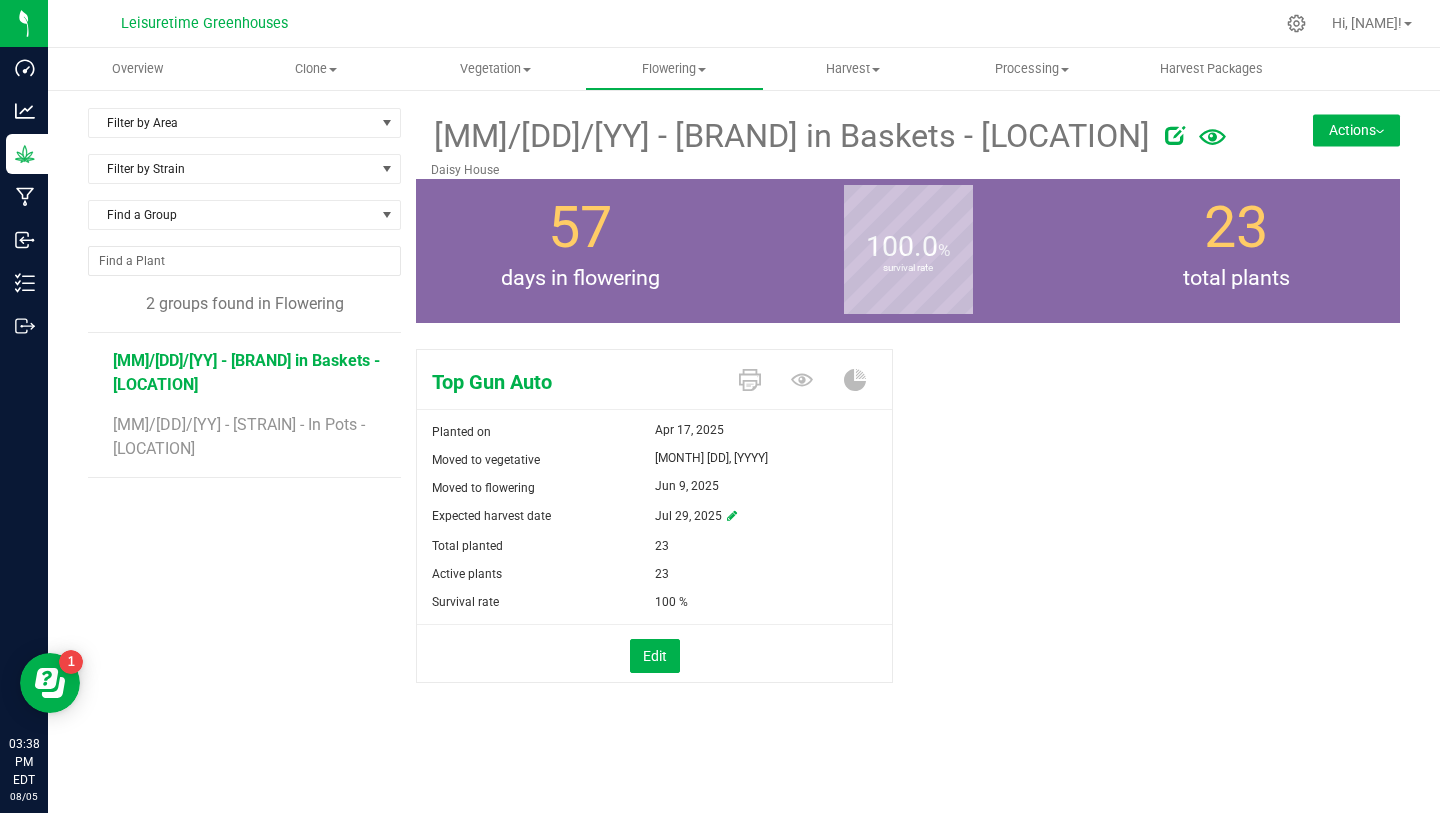 click on "Actions" at bounding box center [1356, 130] 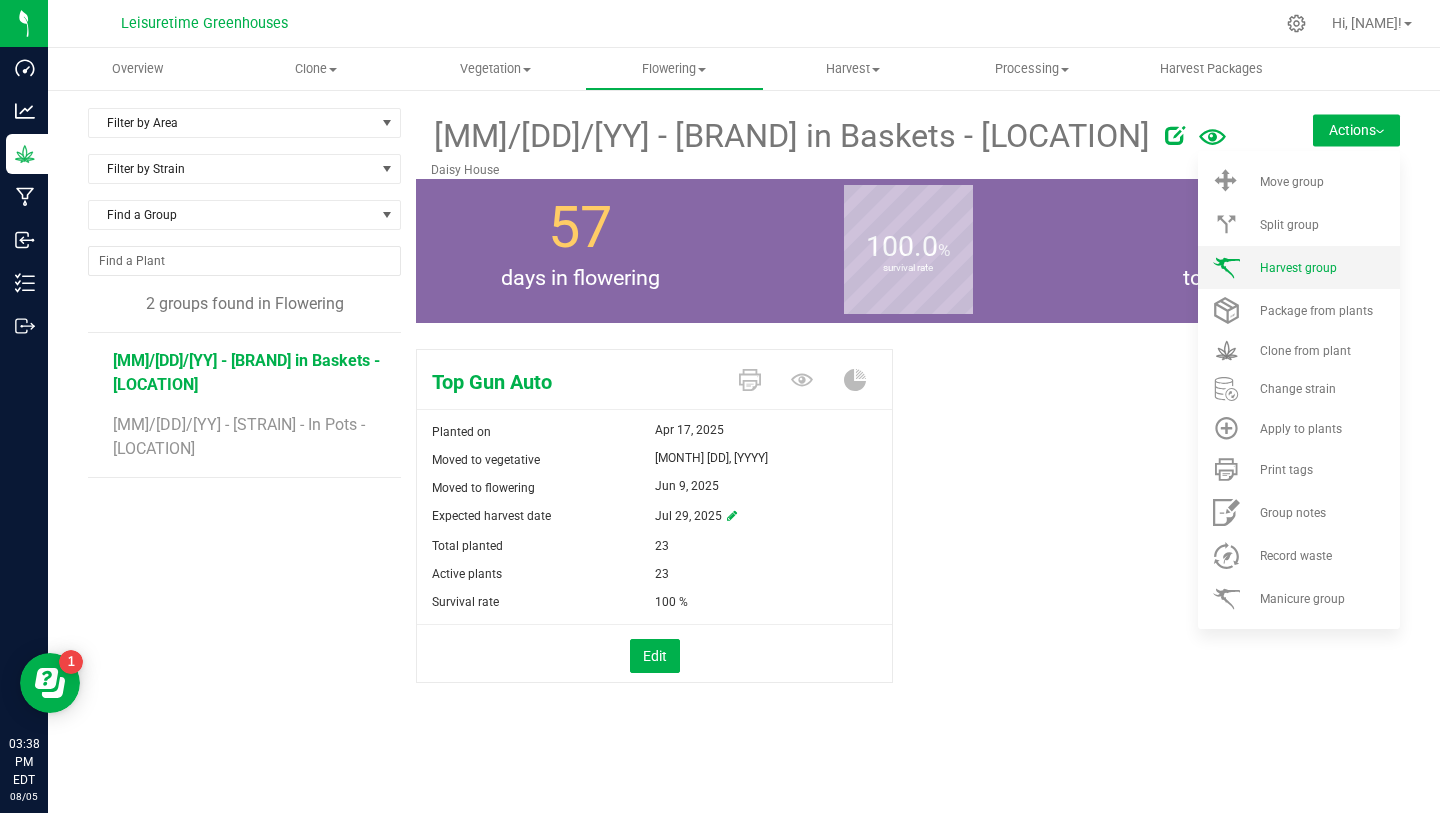 click on "Harvest group" at bounding box center (1299, 267) 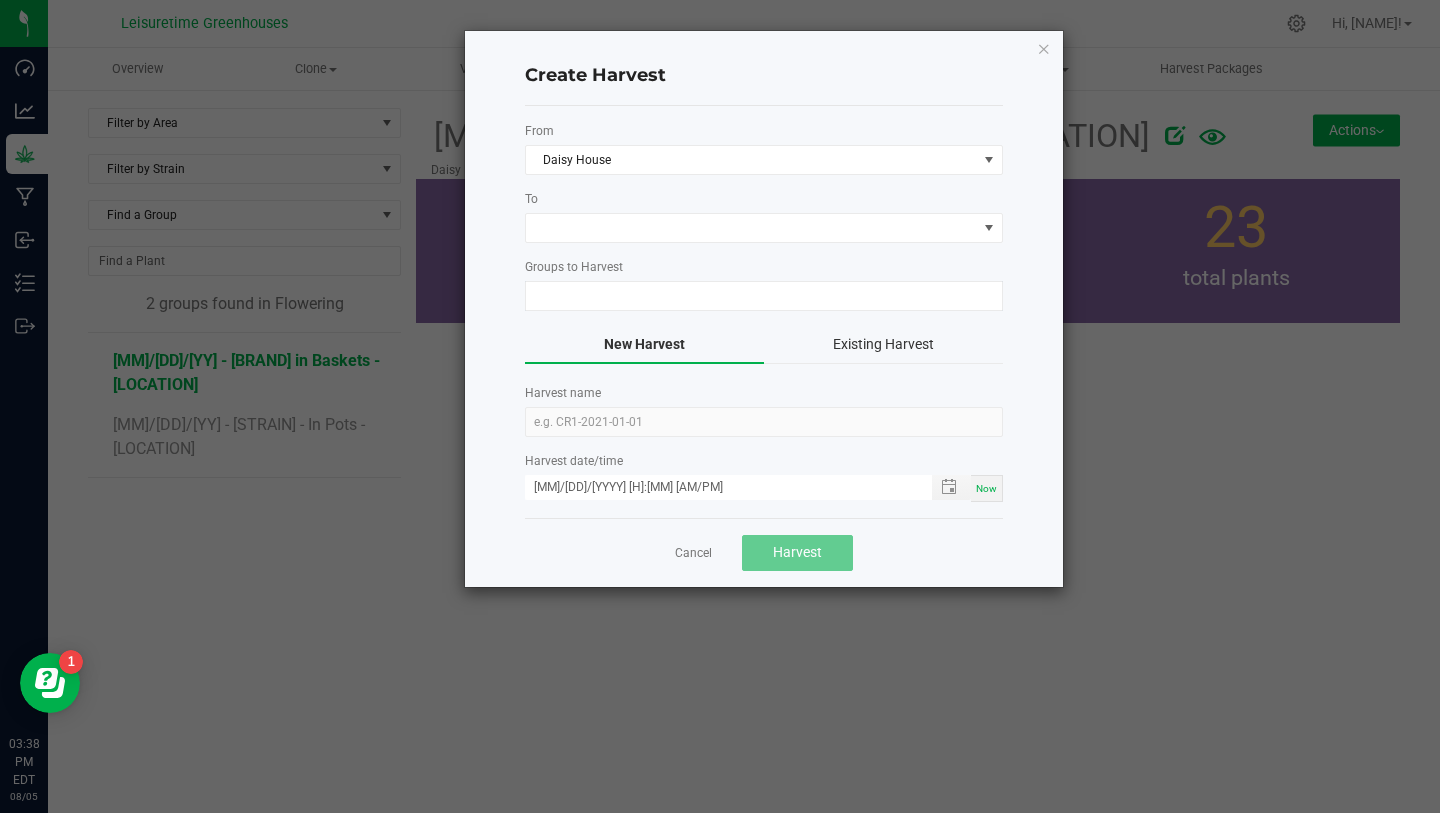 type on "[MONTH]/[DAY]/[YEAR] - Top Gun Auto in Baskets - Daisy House" 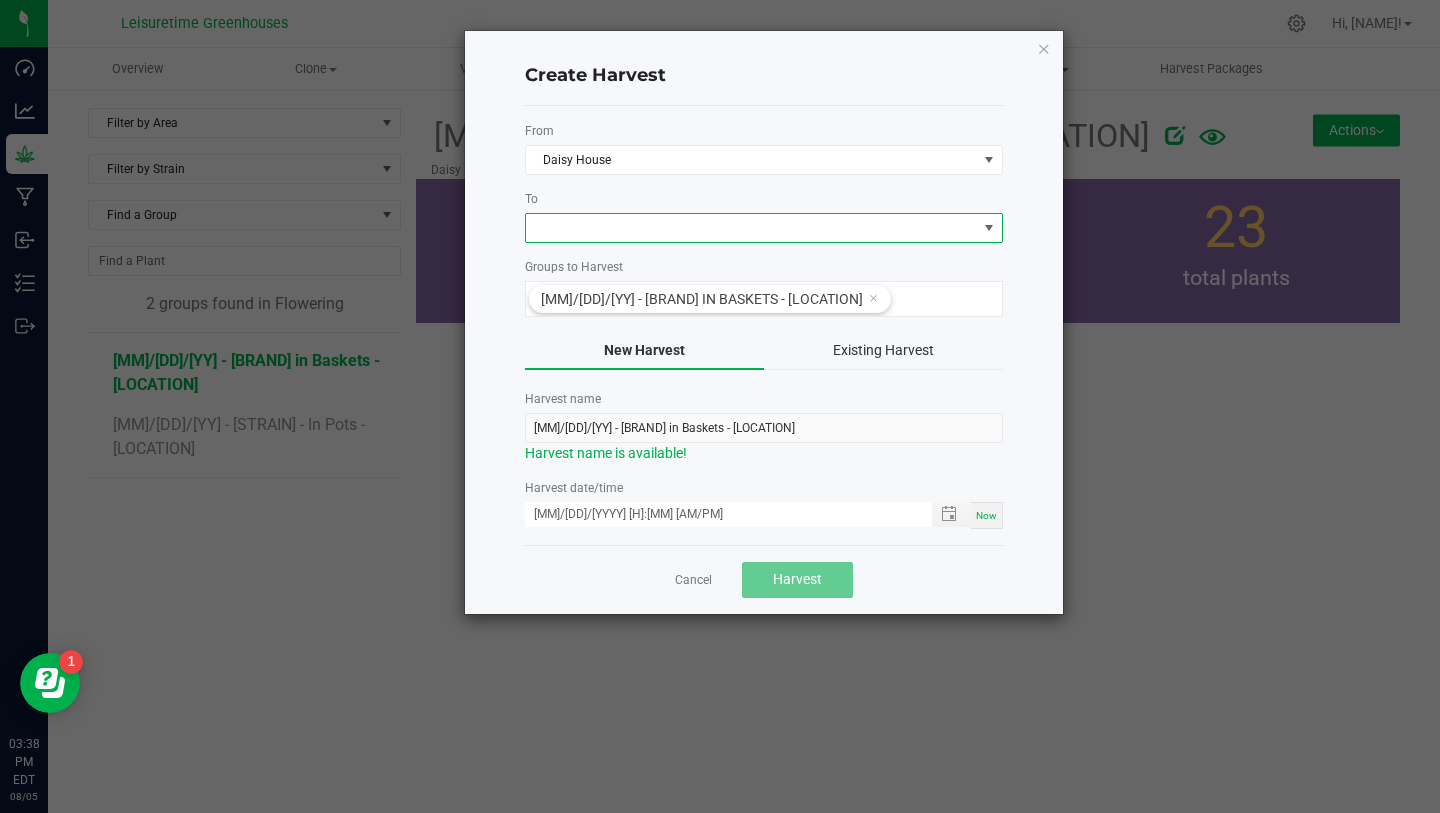 click at bounding box center (751, 228) 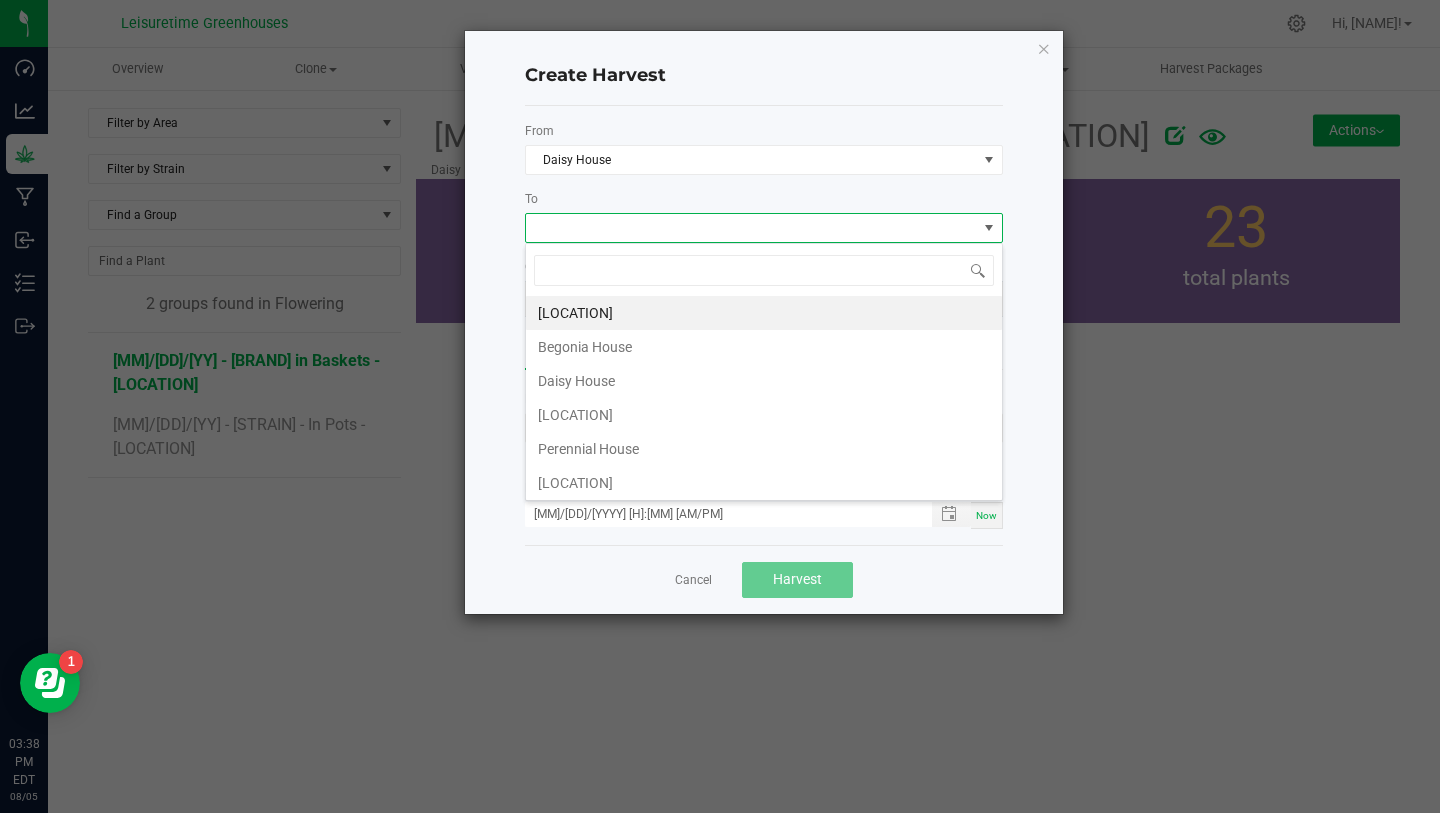 scroll, scrollTop: 99970, scrollLeft: 99522, axis: both 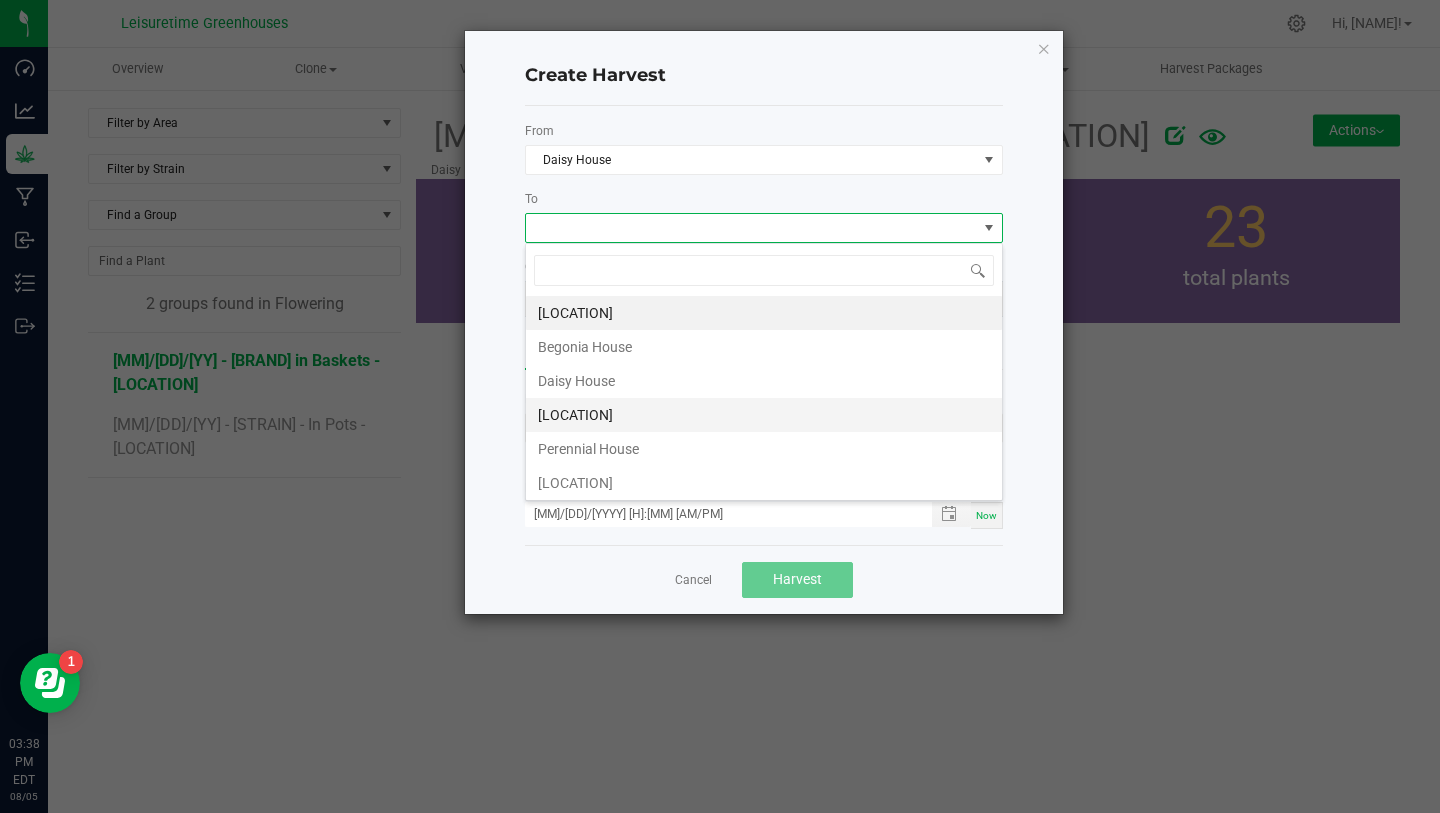 click on "Drying room 1" at bounding box center [764, 415] 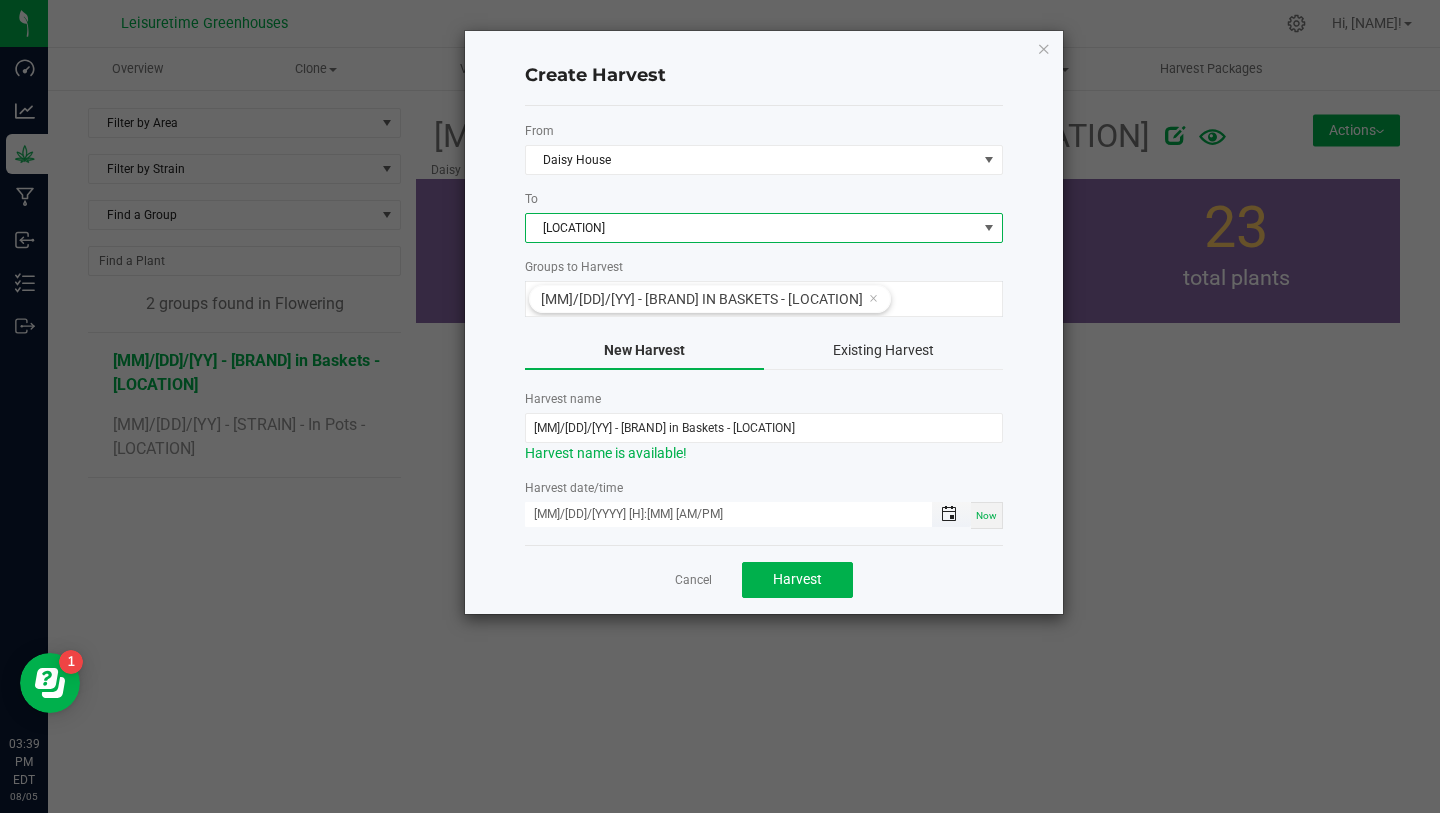 click at bounding box center [949, 514] 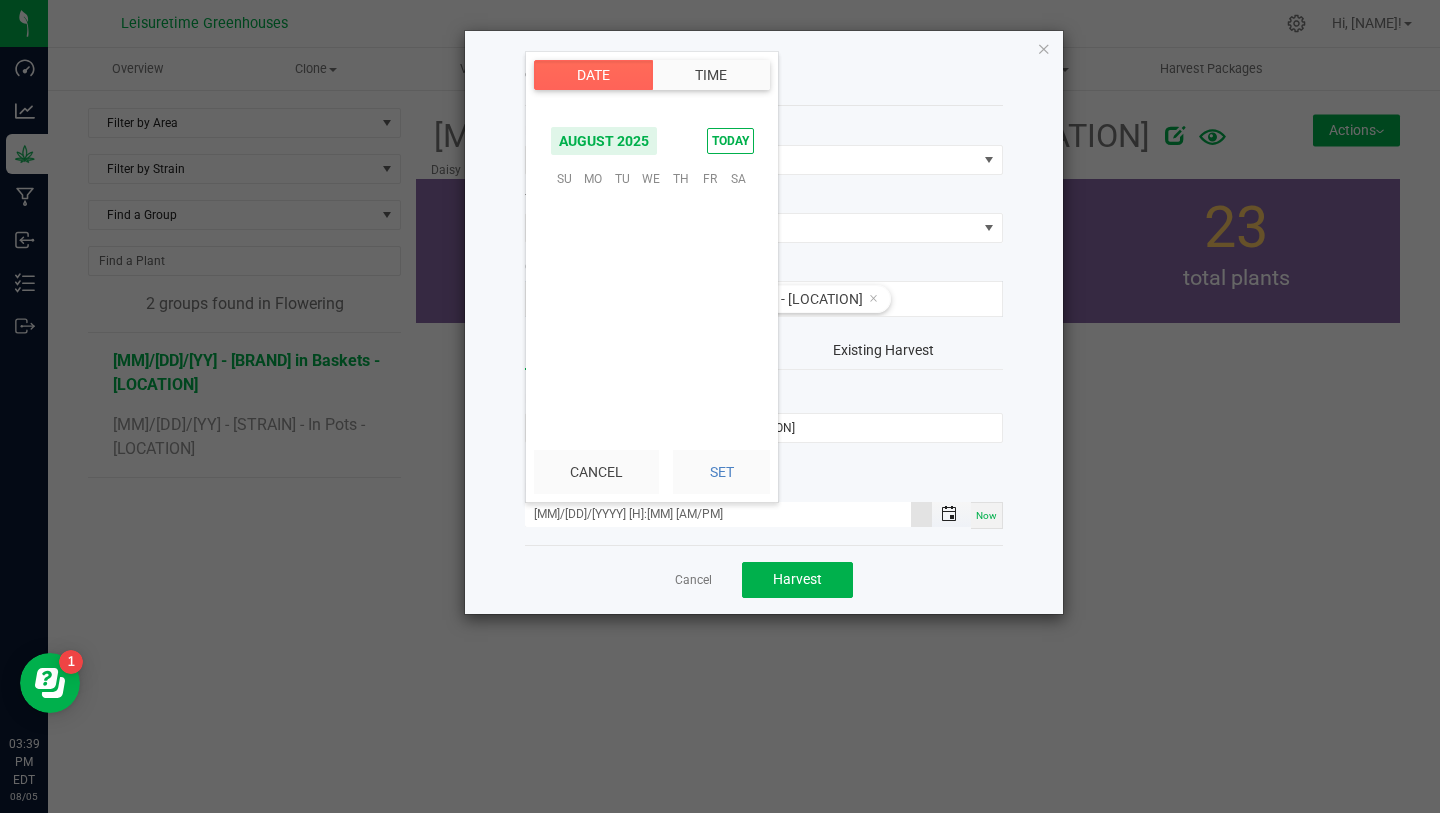 scroll, scrollTop: 0, scrollLeft: 0, axis: both 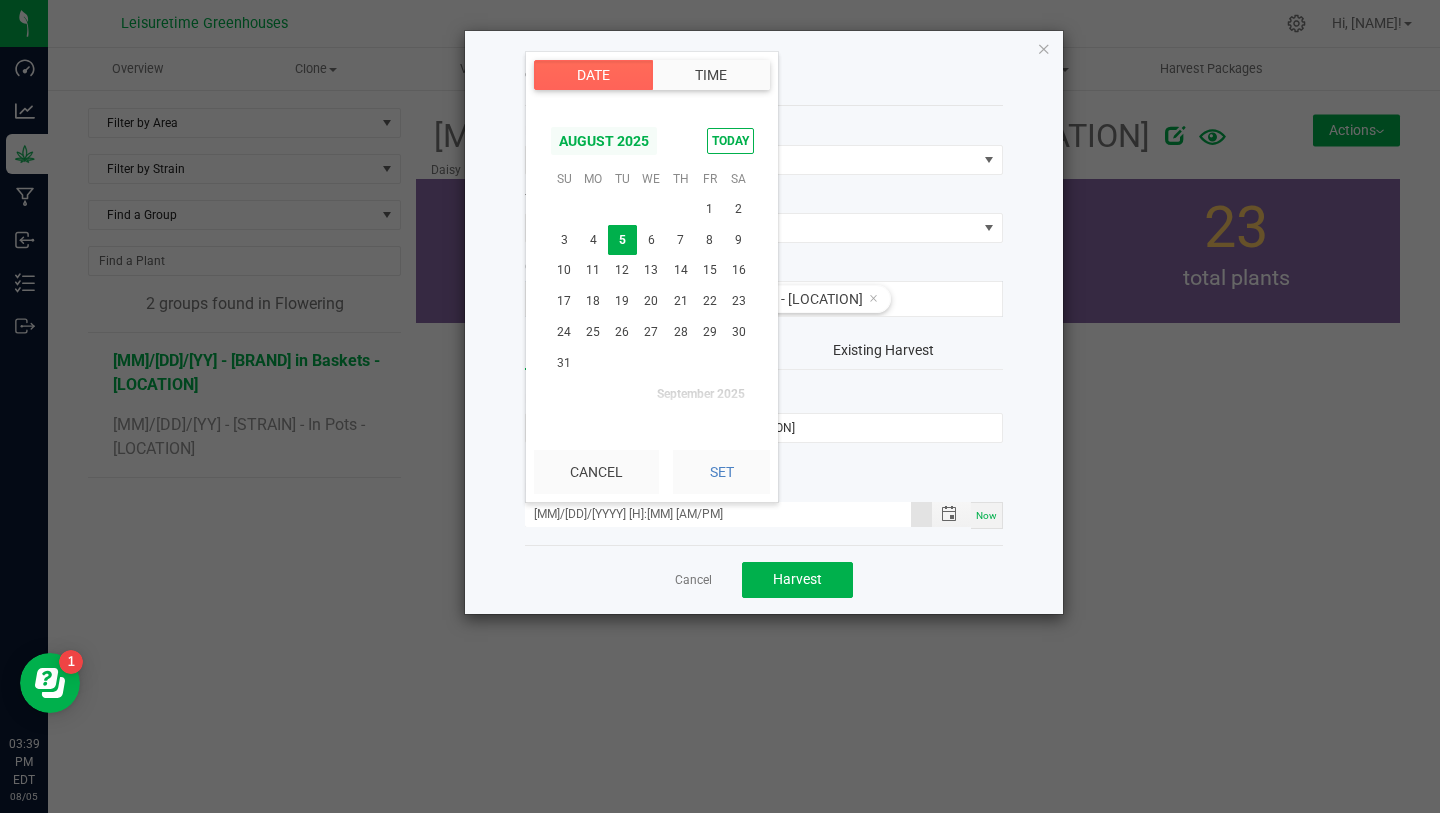 click on "August 2025" at bounding box center (604, 141) 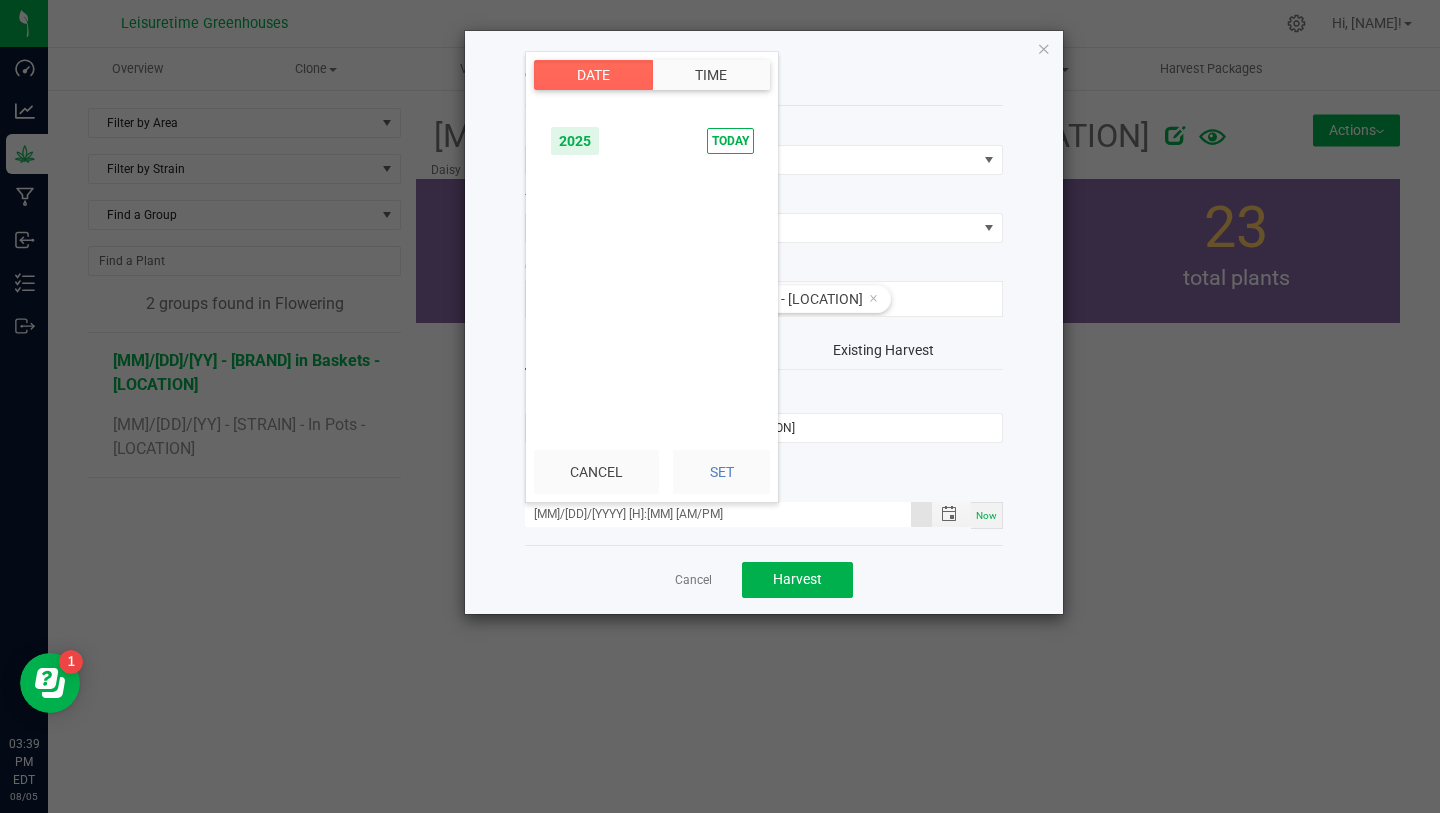 scroll, scrollTop: 19048, scrollLeft: 0, axis: vertical 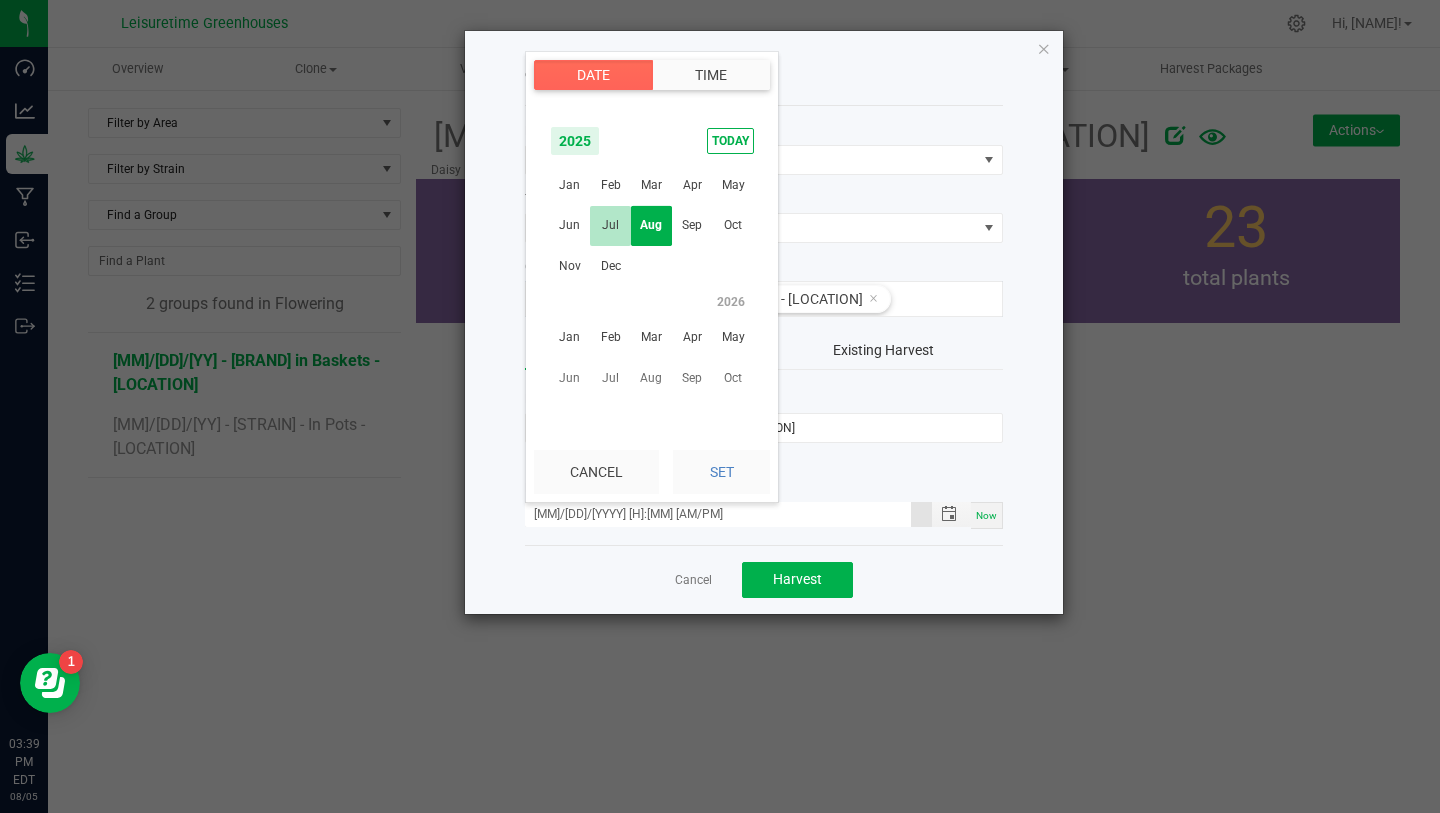 click on "Jul" at bounding box center [610, 225] 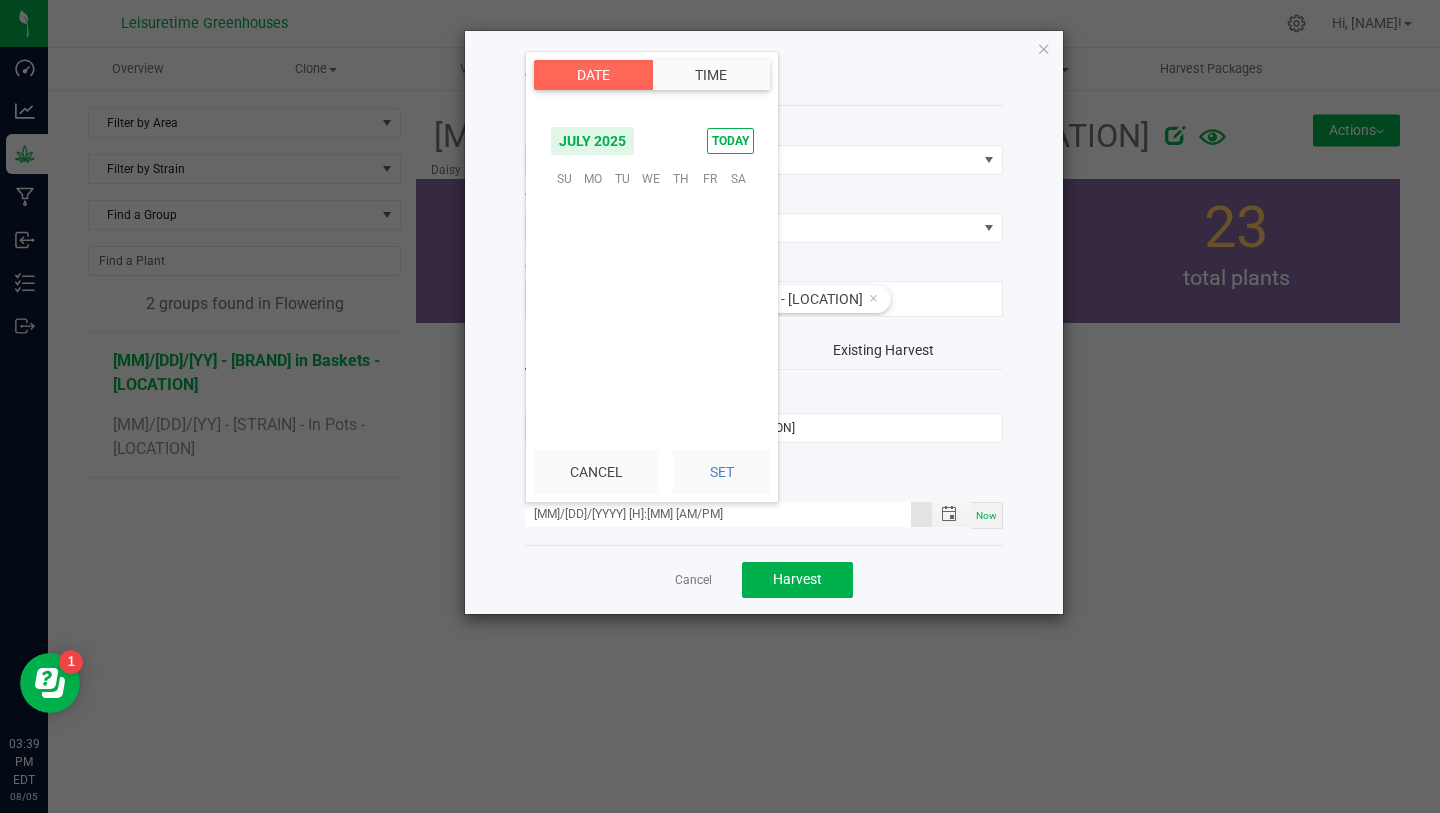 scroll, scrollTop: 323954, scrollLeft: 0, axis: vertical 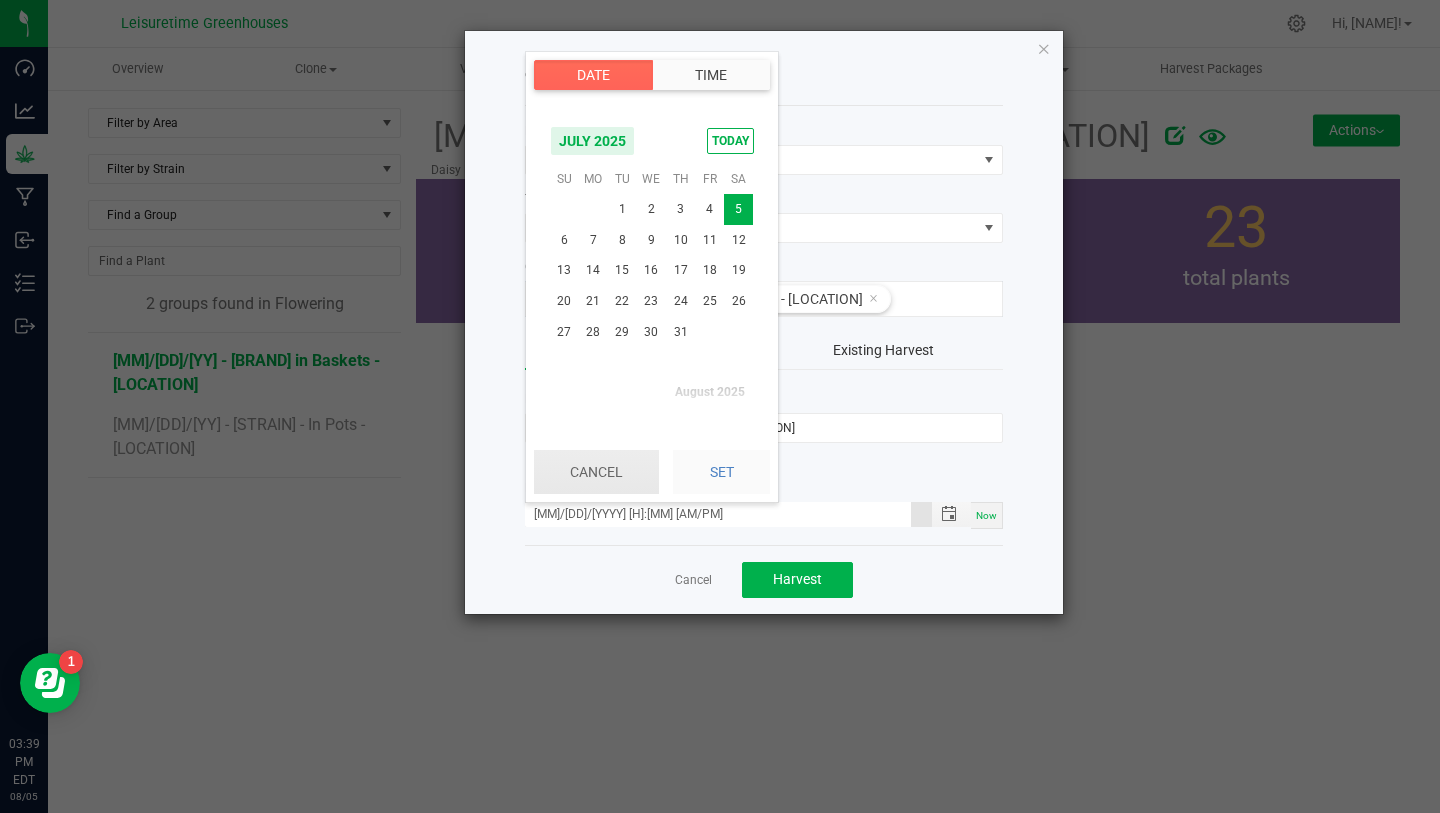 click on "Cancel" 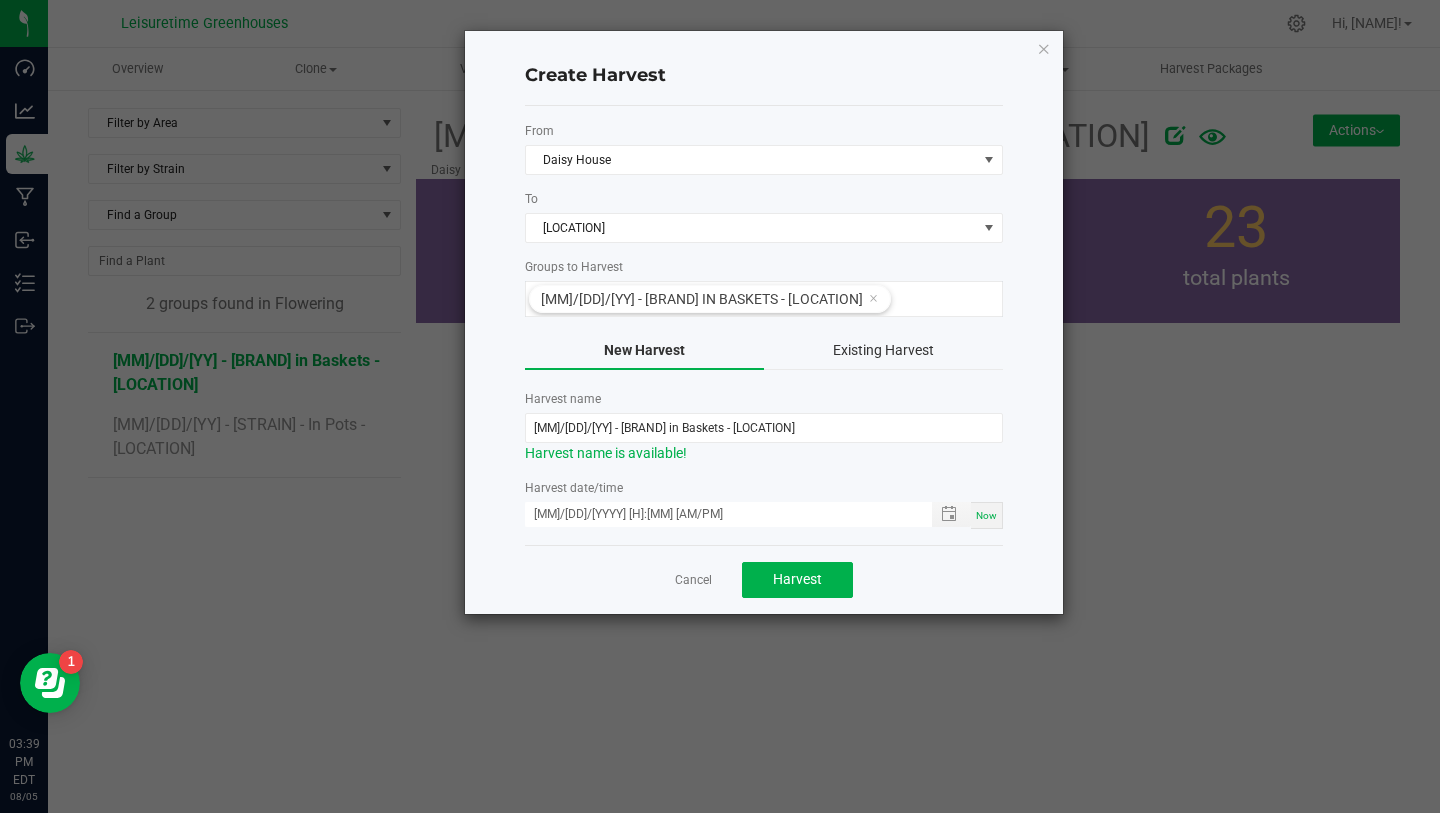 click on "Cancel   Harvest" 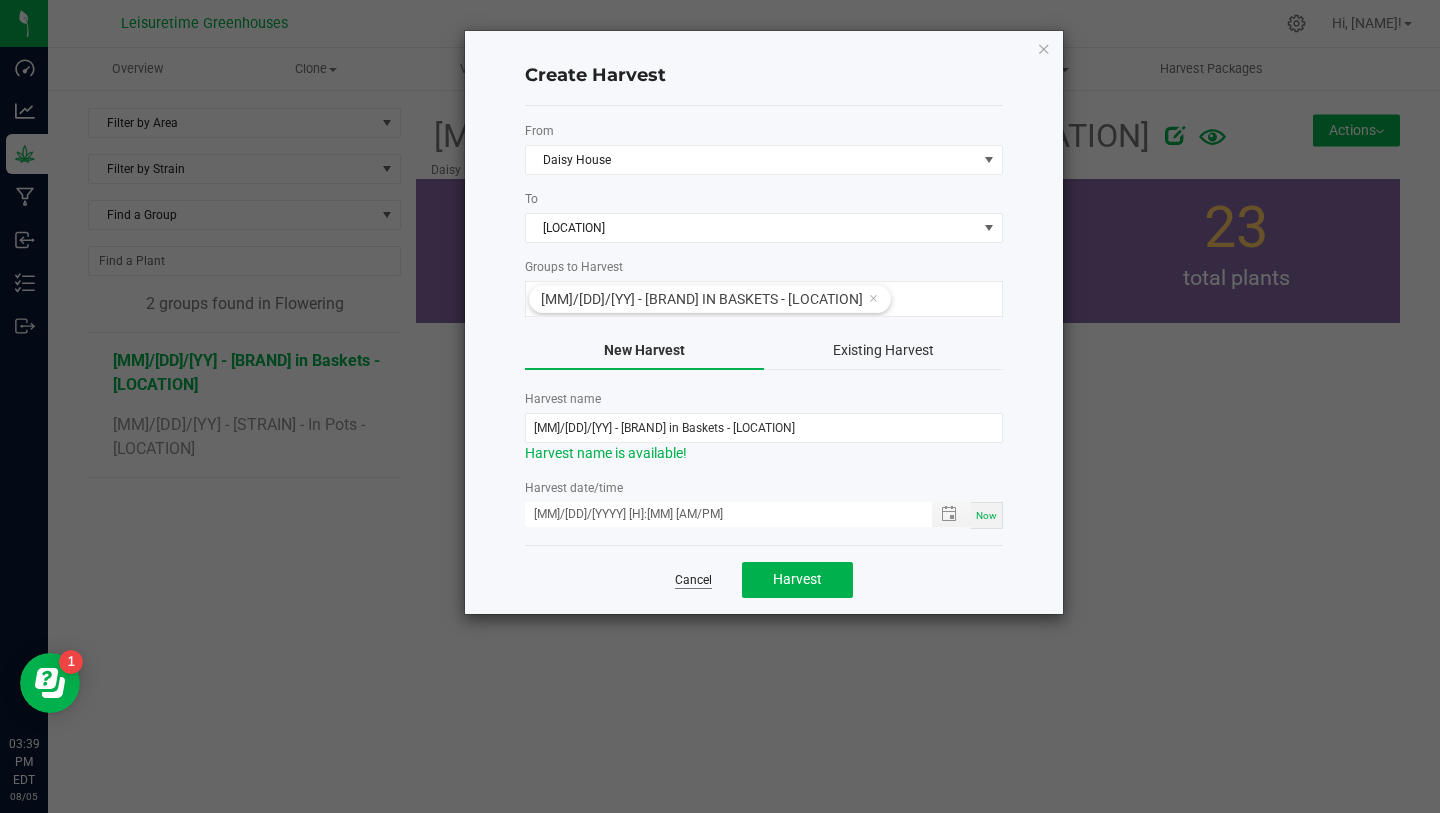 click on "Cancel" 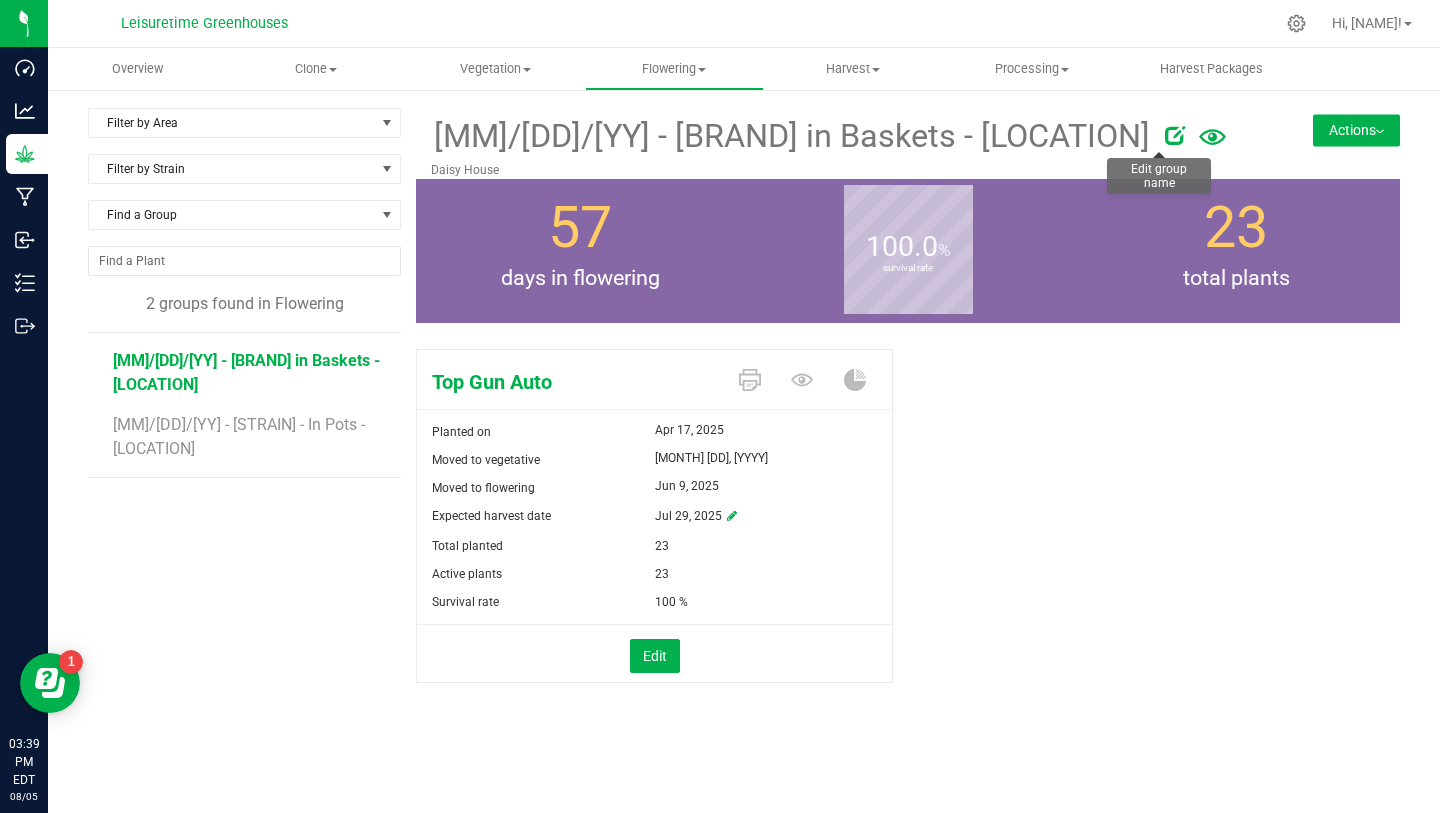click at bounding box center (1175, 135) 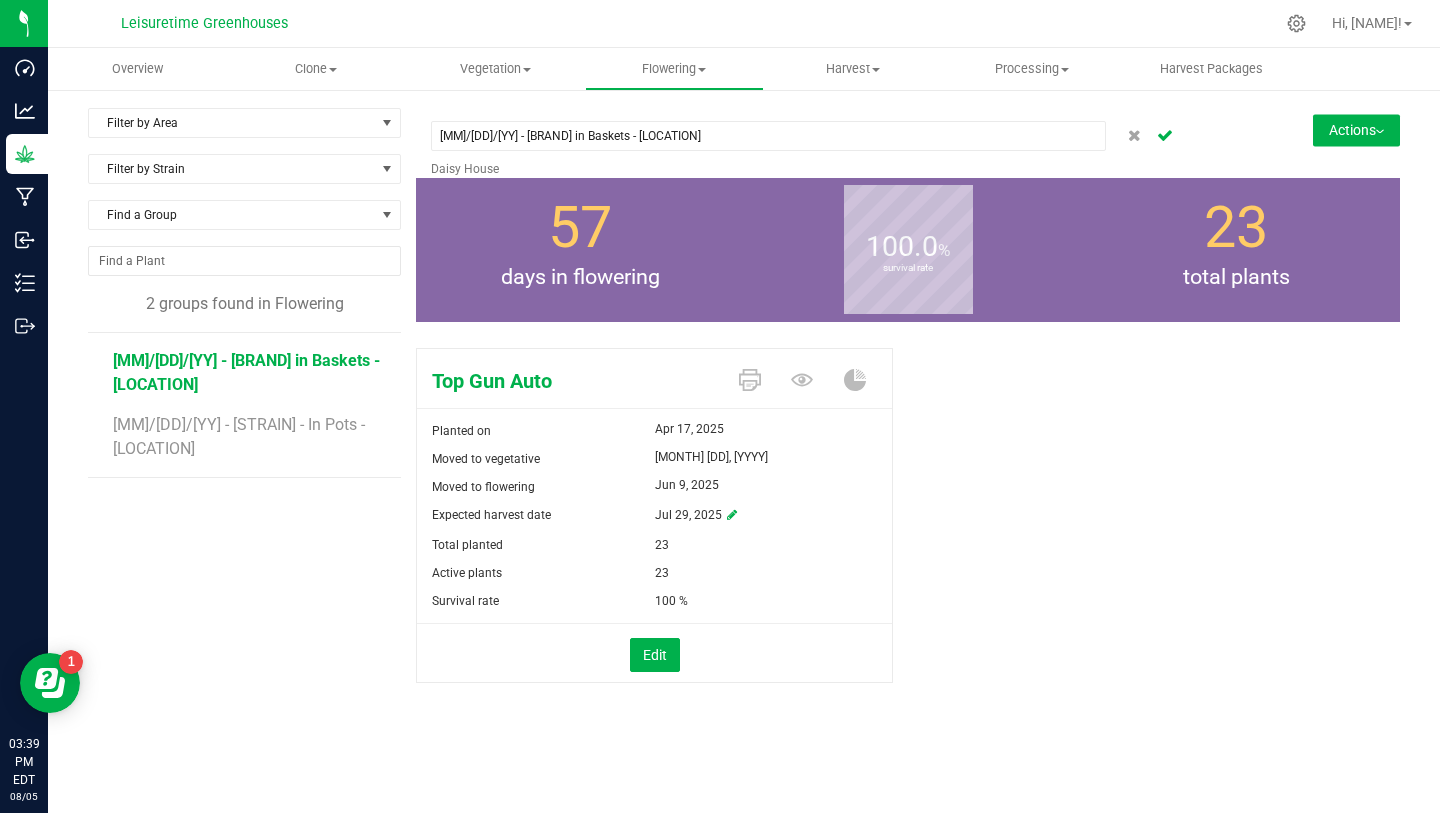 click on "Filter by Area Filter by Area All Aster House Begonia House Daisy House Field 1 Outdoor Field 2 Field 3 Perennial House Vegetable House
Filter by Strain
Find a Group
2
groups
found in Flowering
4/17/25 - Top Gun Auto in Baskets - Daisy House
6/1/25 - Amnesia Haze Auto - In Pots - Begonia
4/17/25 - Top Gun Auto in Baskets - Daisy House" at bounding box center (744, 420) 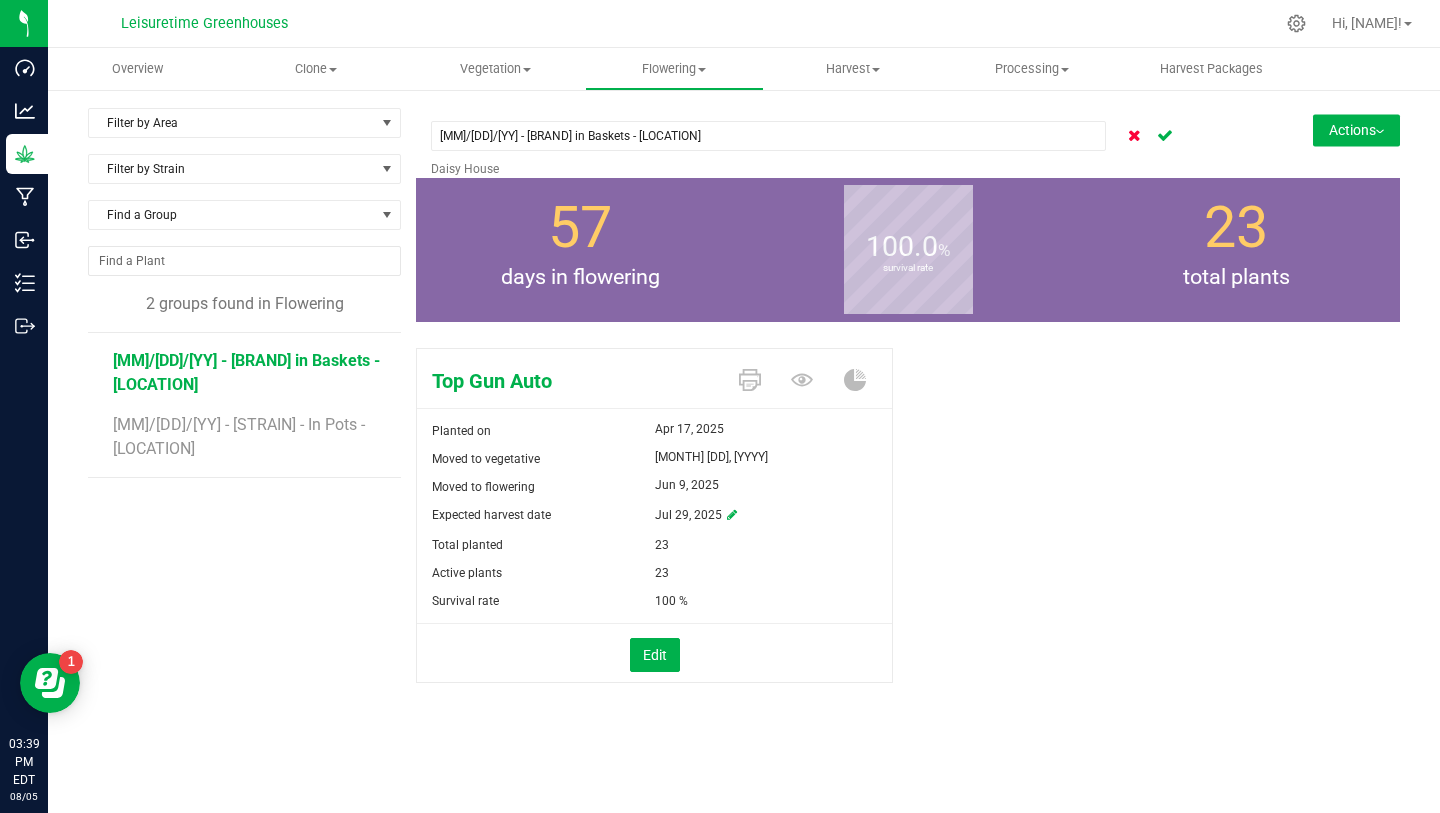 click at bounding box center [1134, 134] 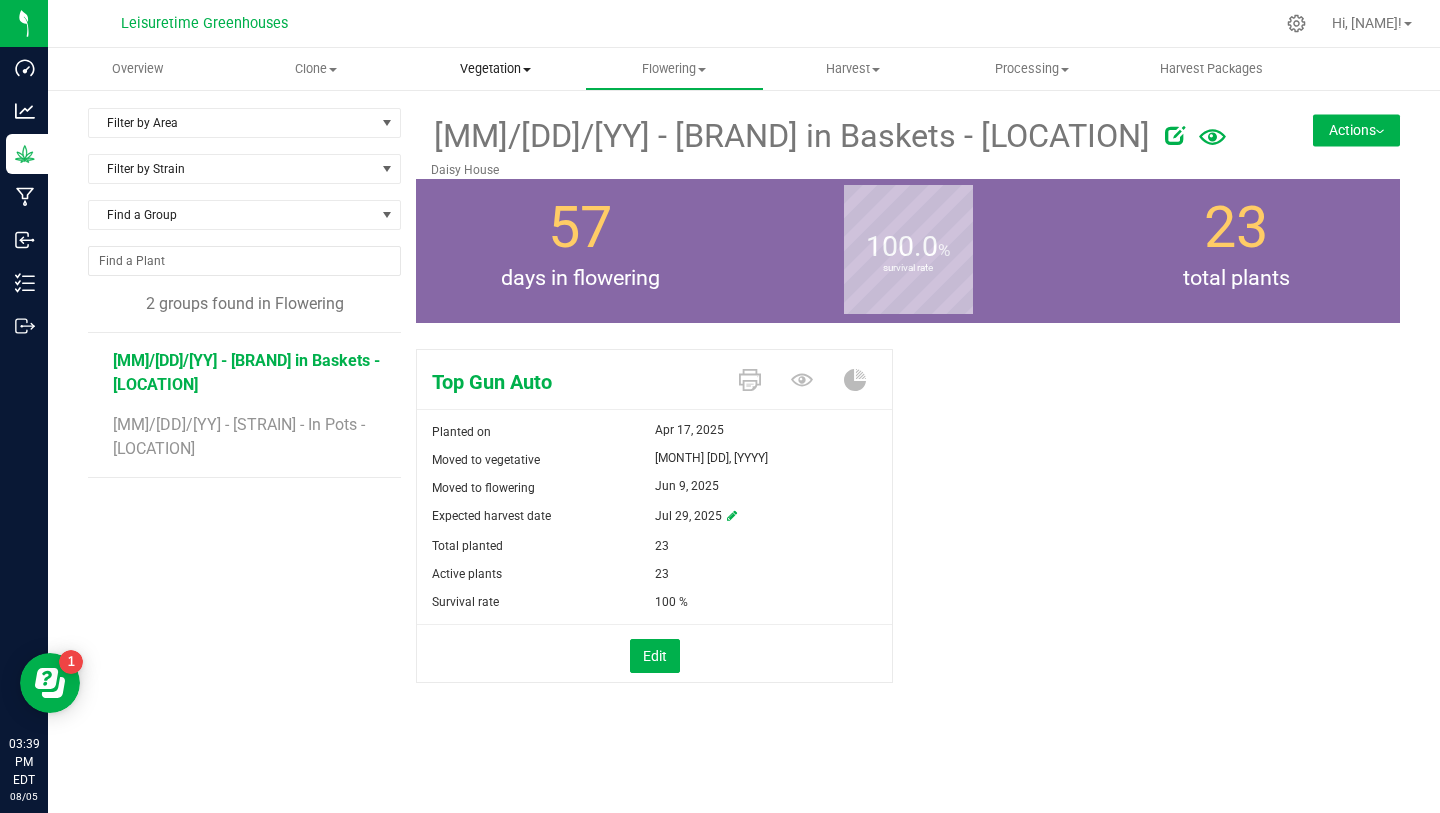 click on "Vegetation" at bounding box center [495, 69] 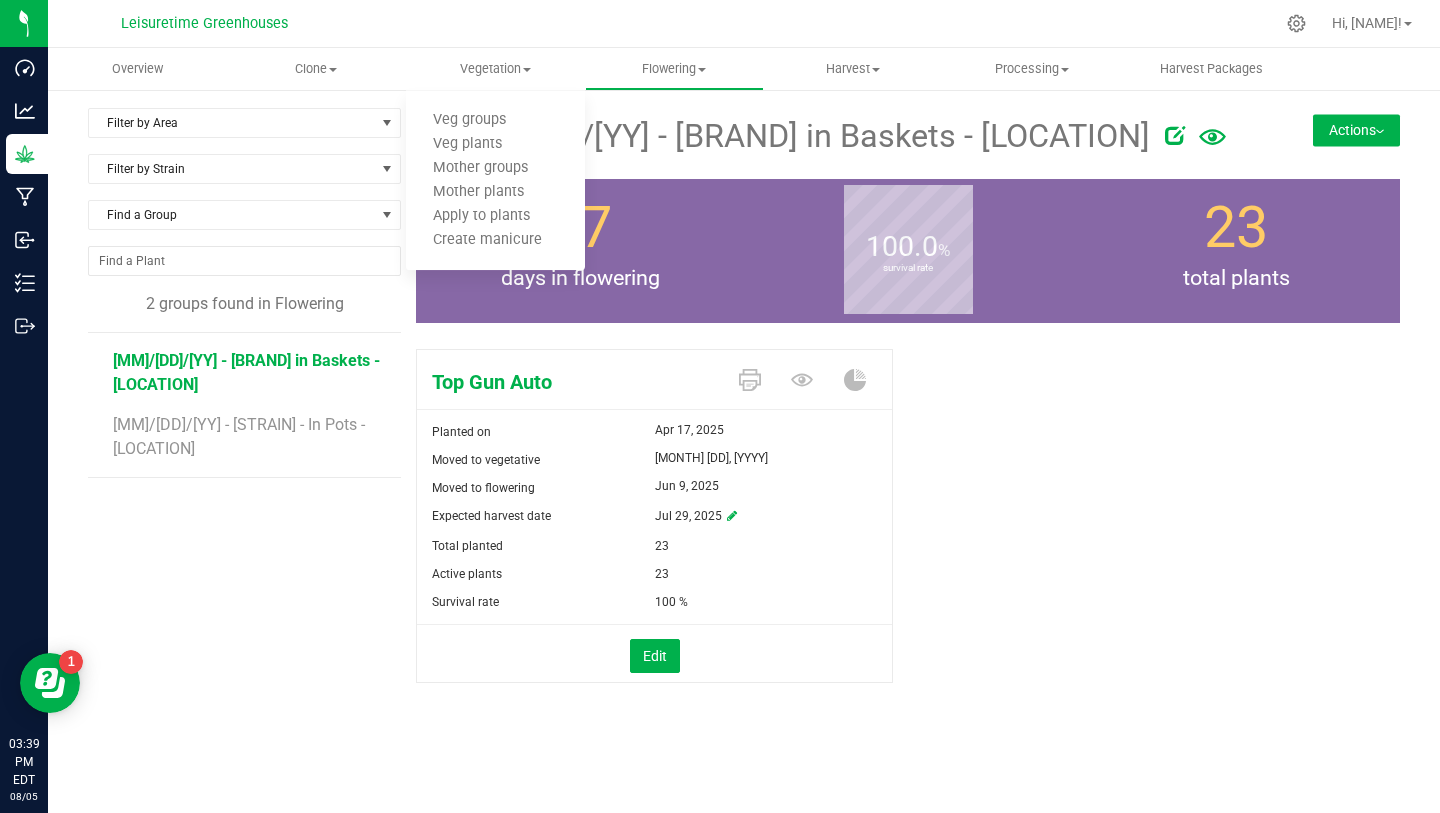 click on "Filter by Area Filter by Area All Aster House Begonia House Daisy House Field 1 Outdoor Field 2 Field 3 Perennial House Vegetable House
Filter by Strain
Find a Group
2
groups
found in Flowering
4/17/25 - Top Gun Auto in Baskets - Daisy House
6/1/25 - Amnesia Haze Auto - In Pots - Begonia
4/17/25 - Top Gun Auto in Baskets - Daisy House" at bounding box center (744, 420) 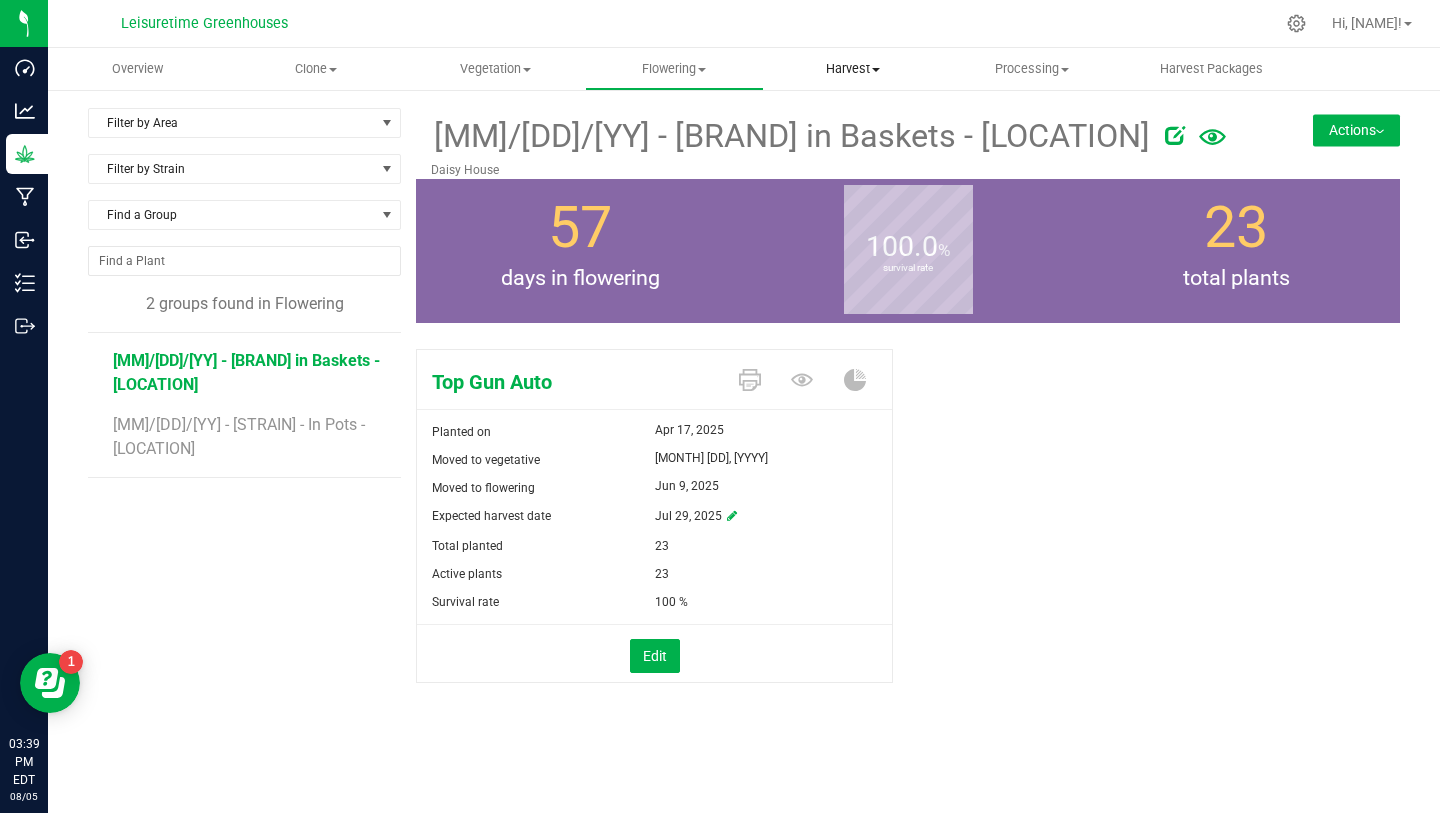click on "Harvest
Harvests
Harvested plants" at bounding box center (853, 69) 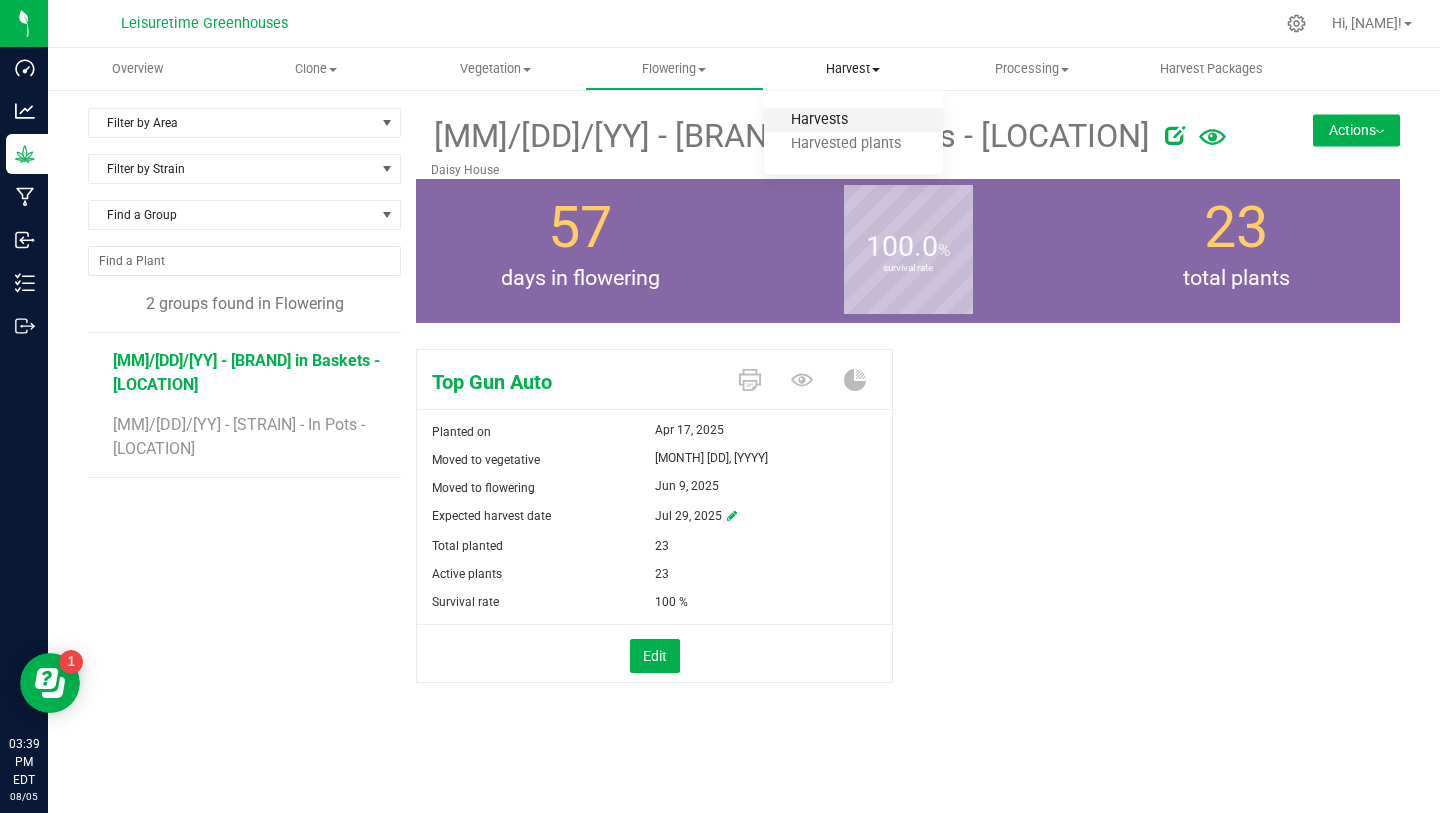 click on "Harvests" at bounding box center [819, 120] 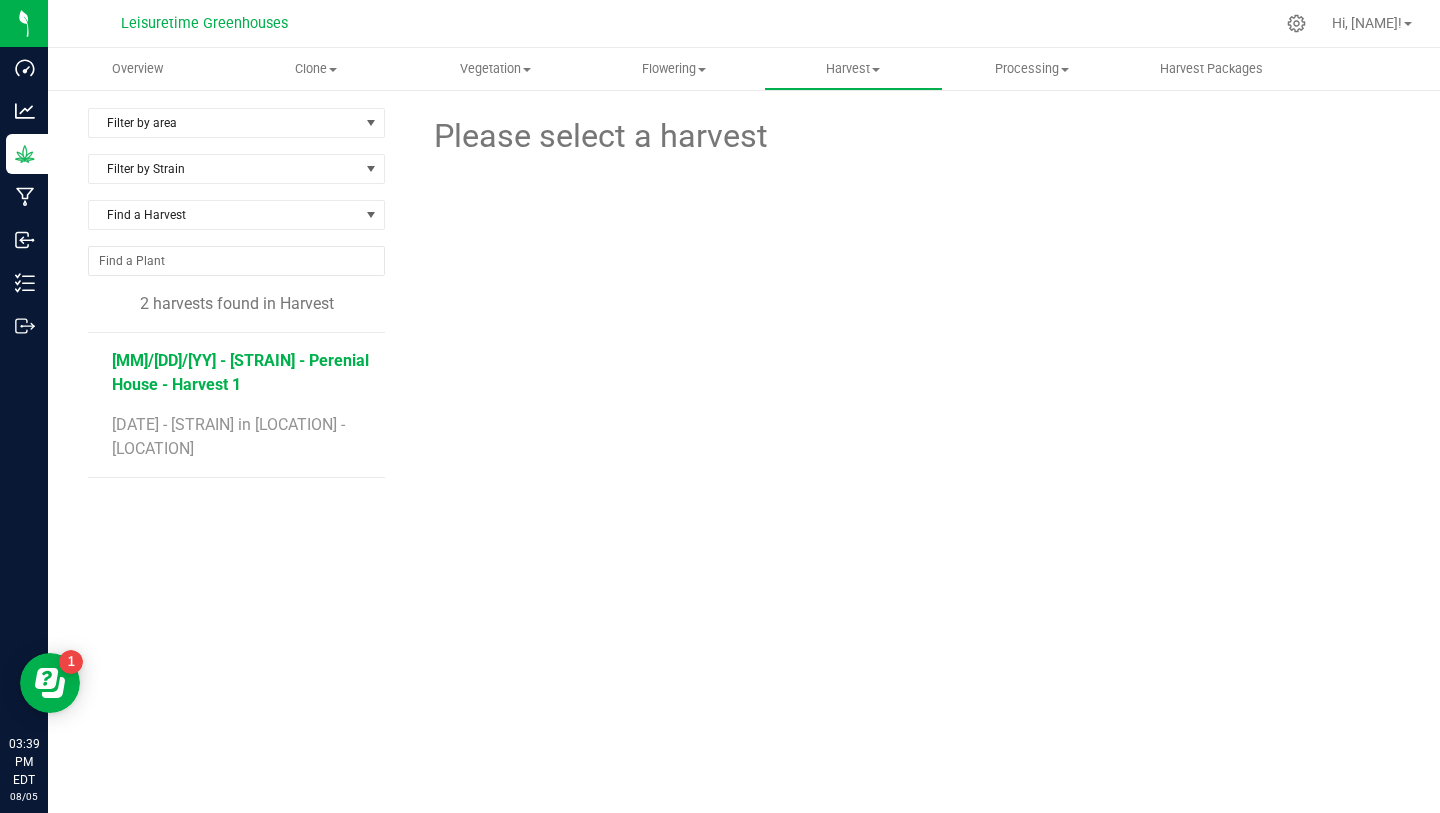 click on "3/14/25 - Fog Dog Auto - Perenial House - Harvest 1" at bounding box center (240, 372) 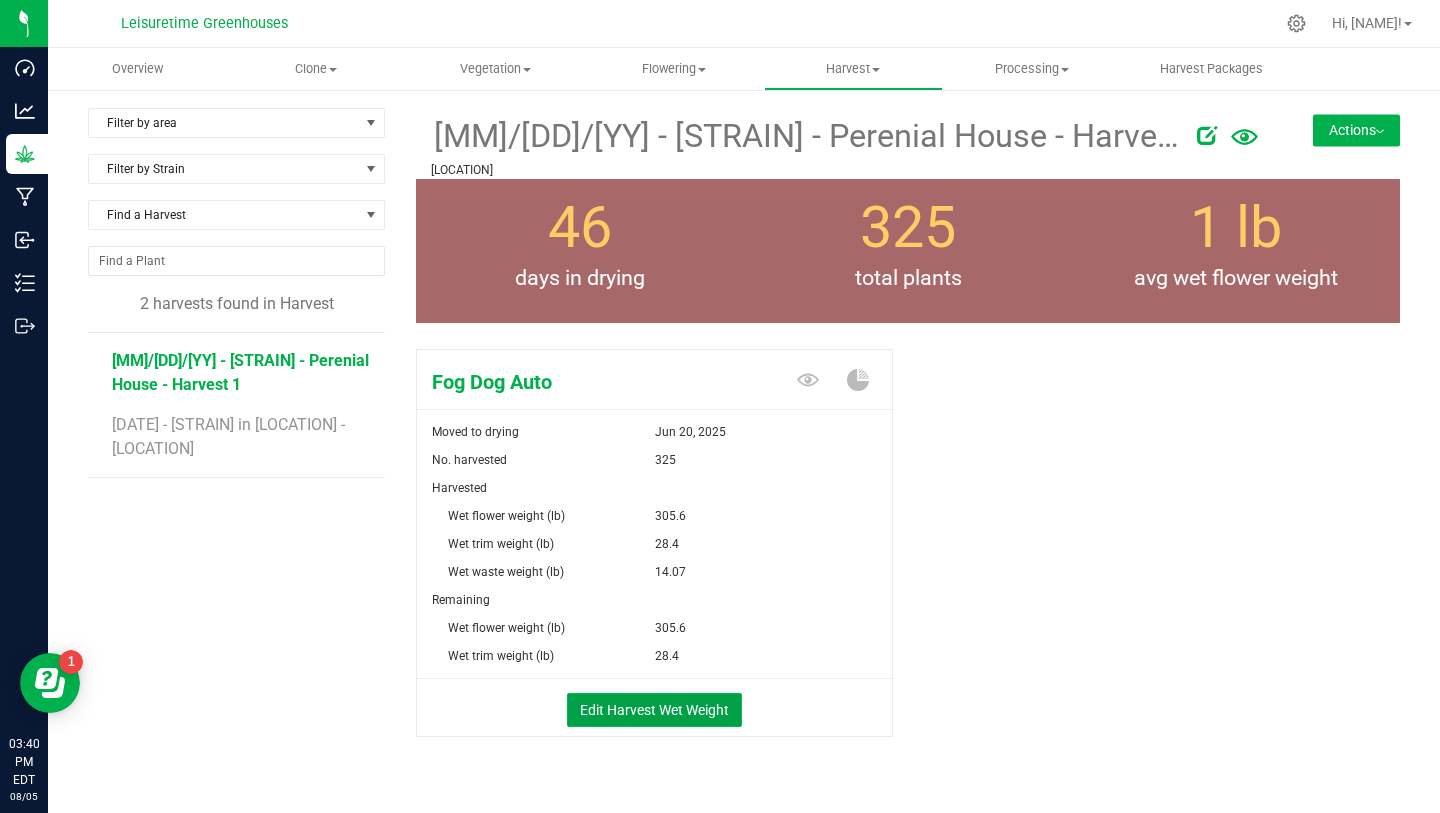 click on "Edit Harvest Wet Weight" at bounding box center (654, 710) 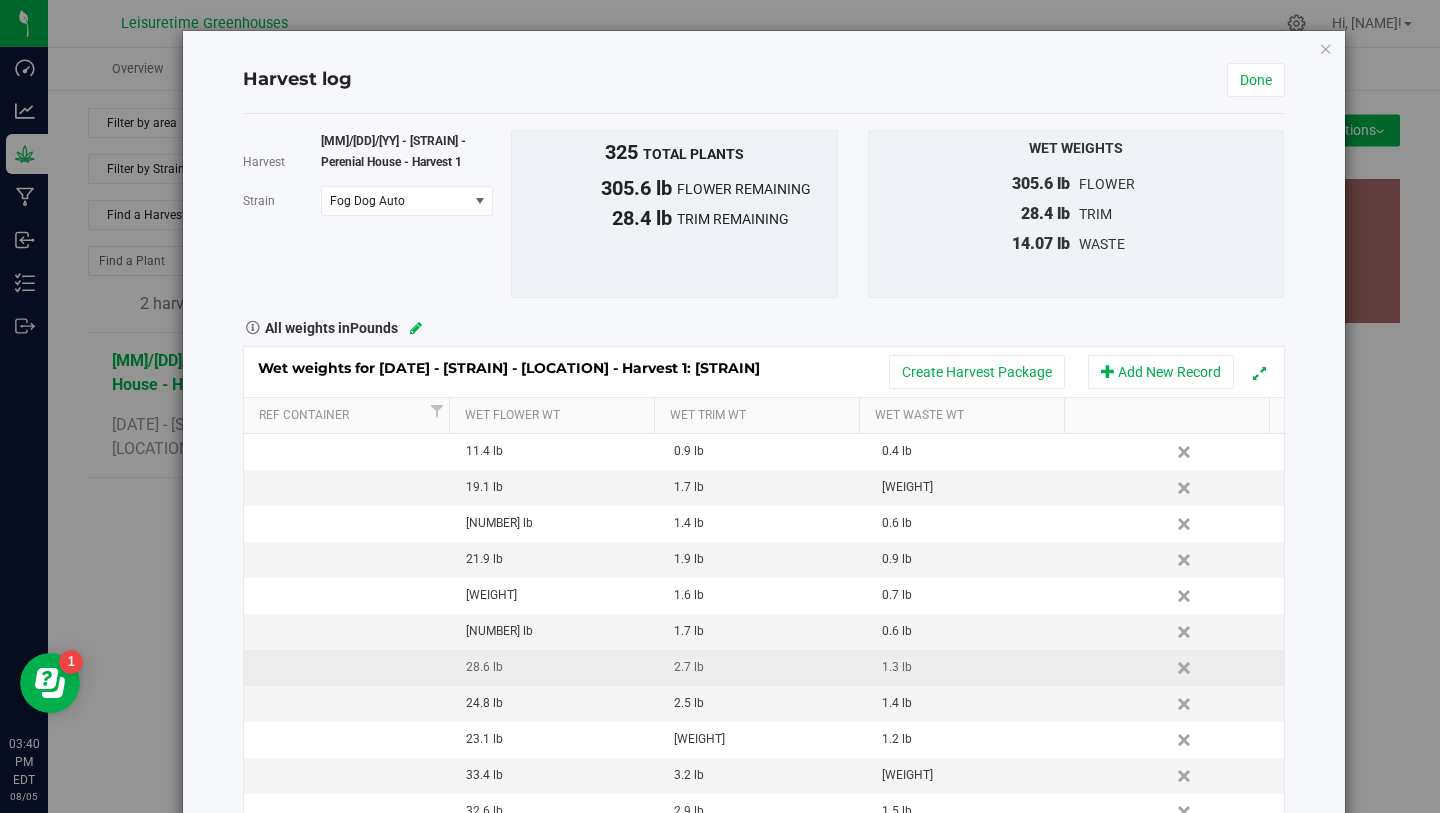 scroll, scrollTop: 97, scrollLeft: 0, axis: vertical 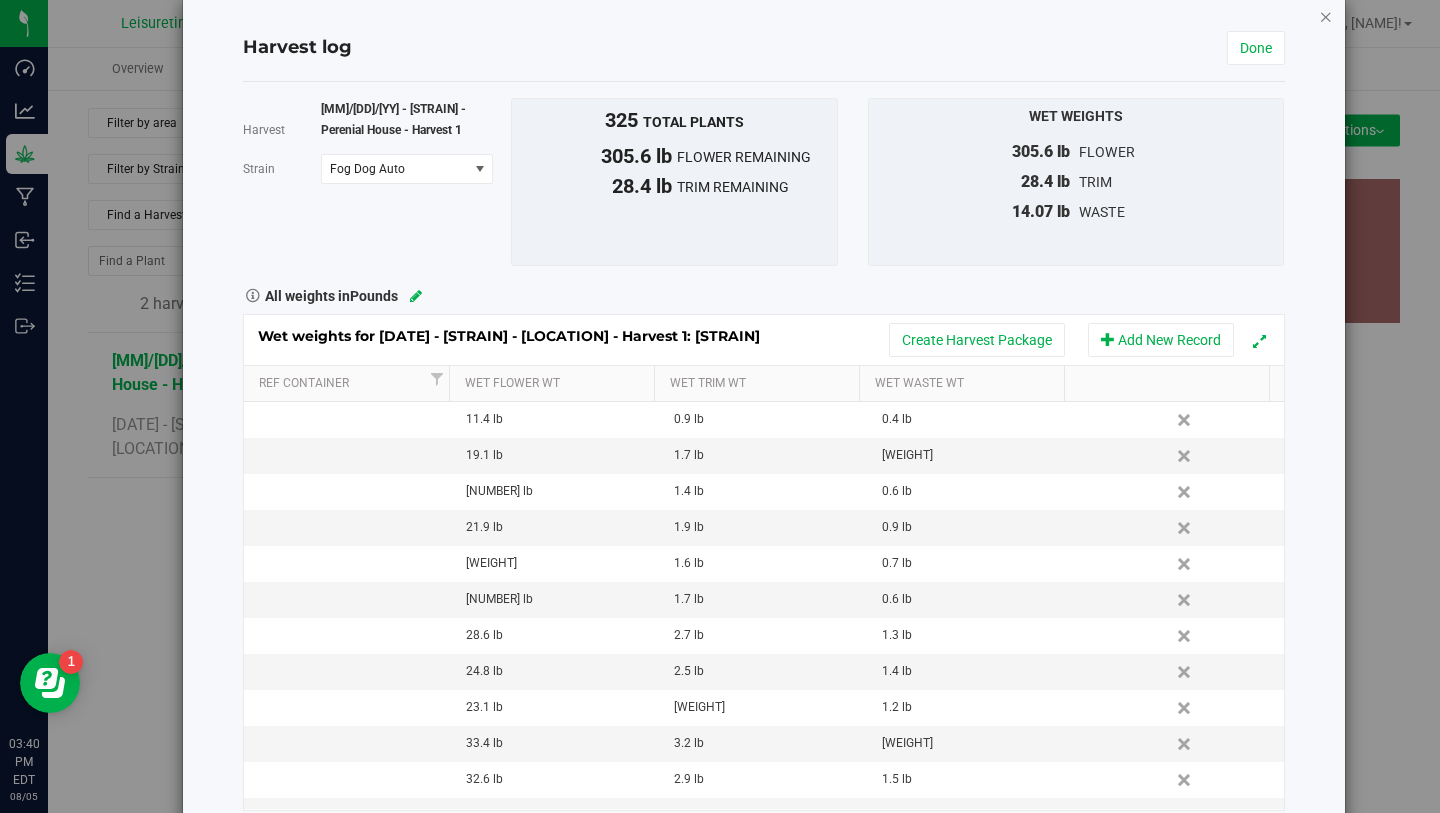 click at bounding box center [1326, 16] 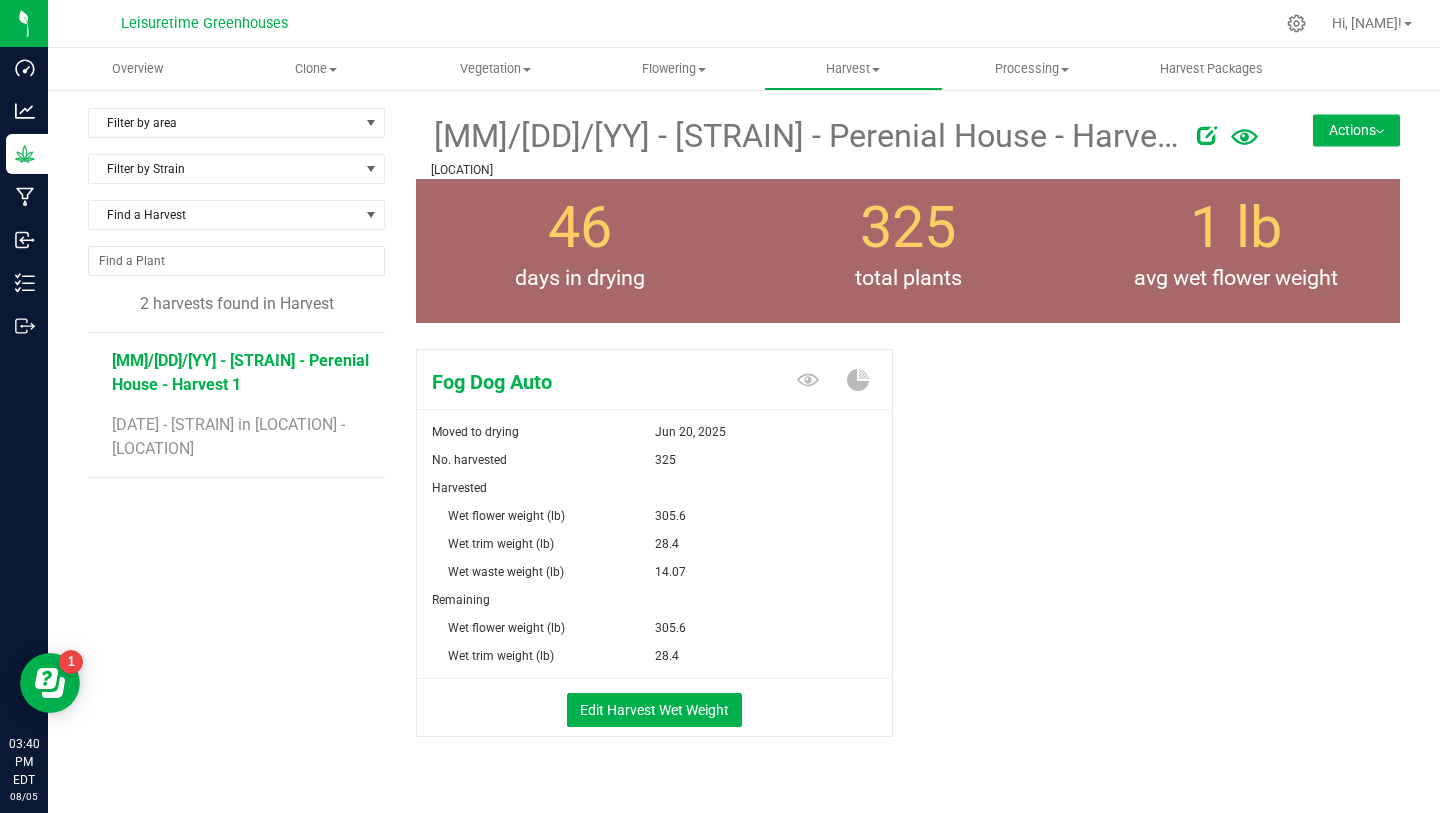 click at bounding box center [1207, 135] 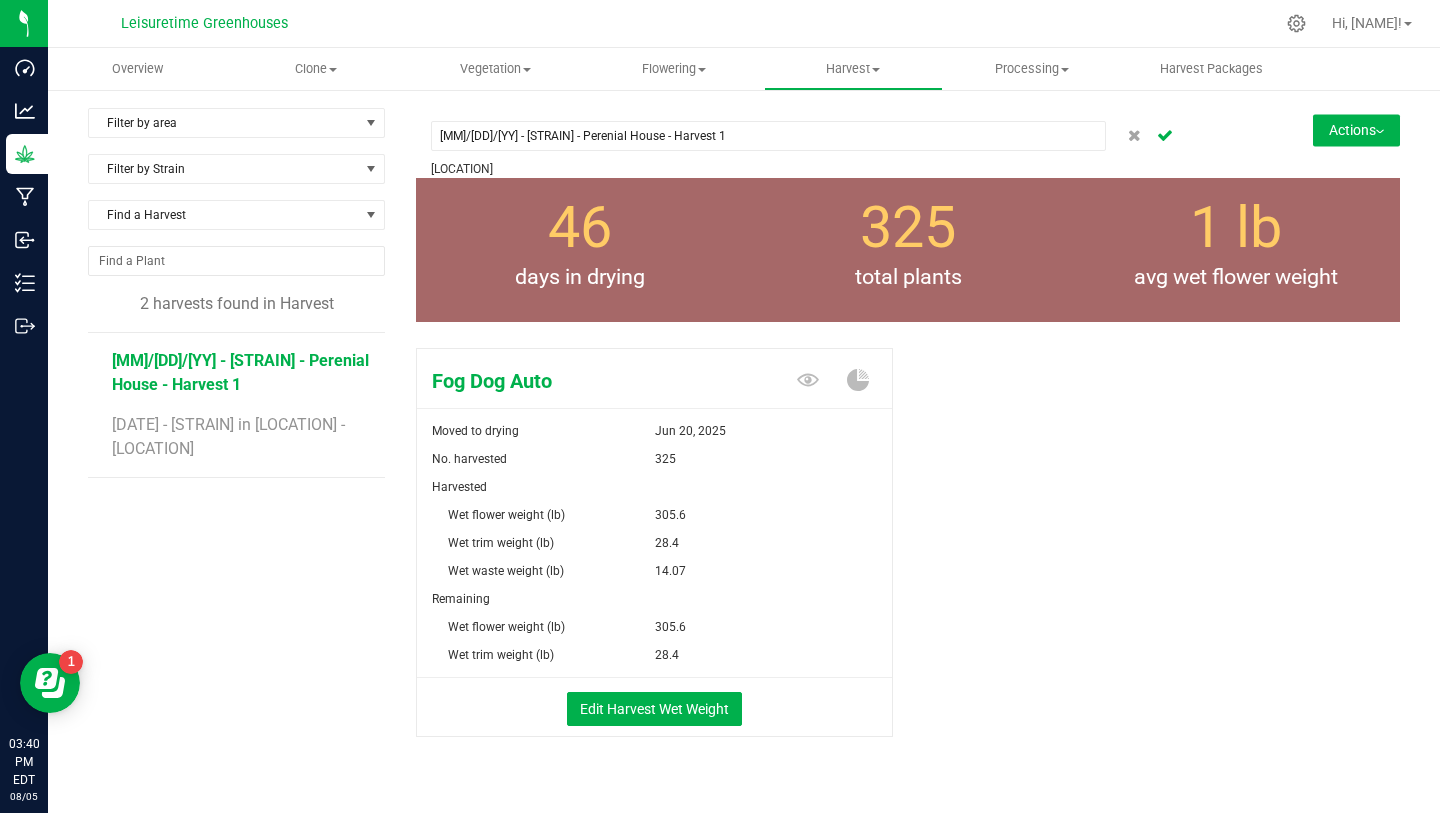 click on "3/14/25 - Fog Dog Auto - Perenial House - Harvest 1" at bounding box center (768, 136) 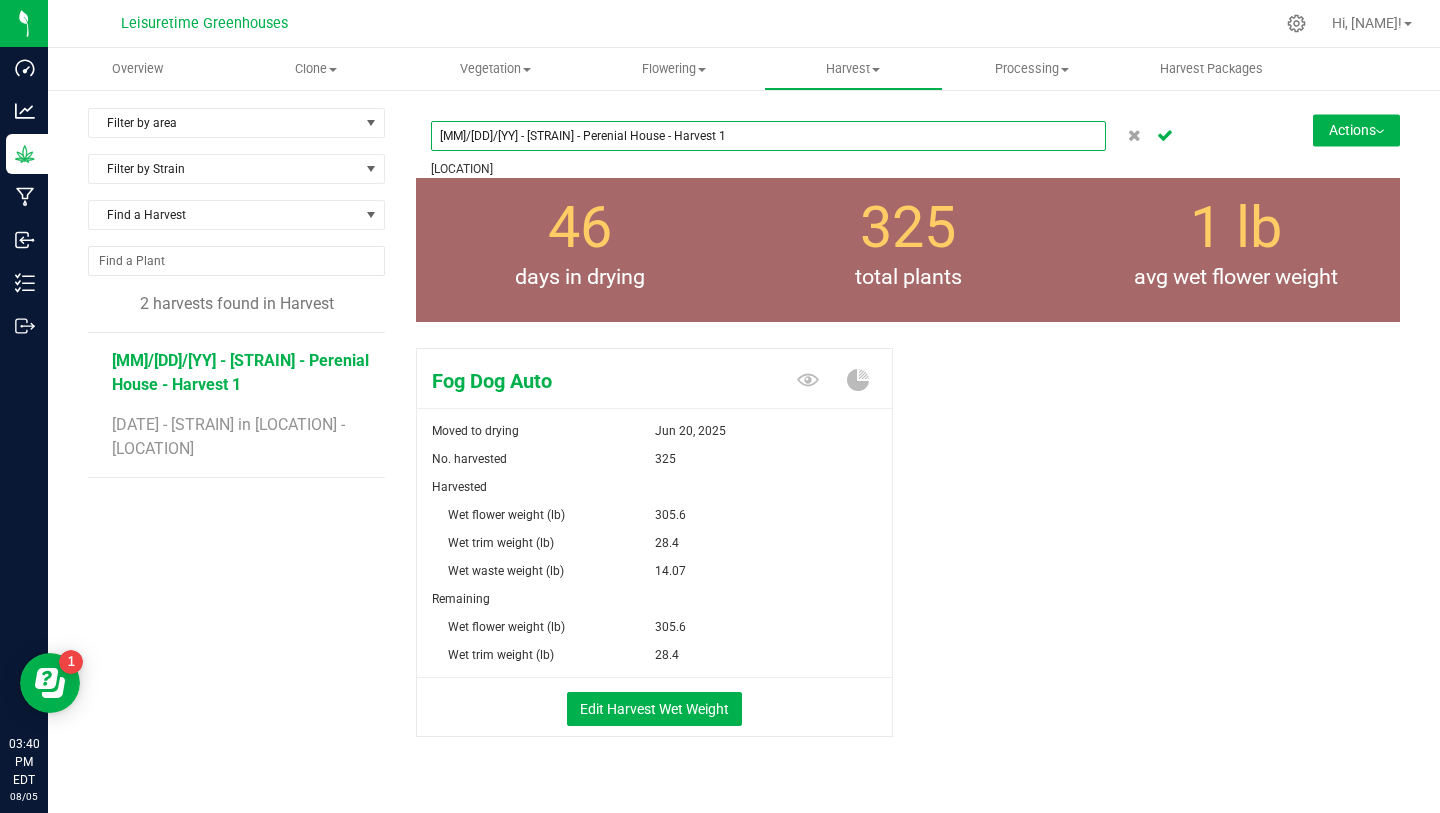 click on "3/14/25 - Fog Dog Auto - Perenial House - Harvest 1" at bounding box center [768, 136] 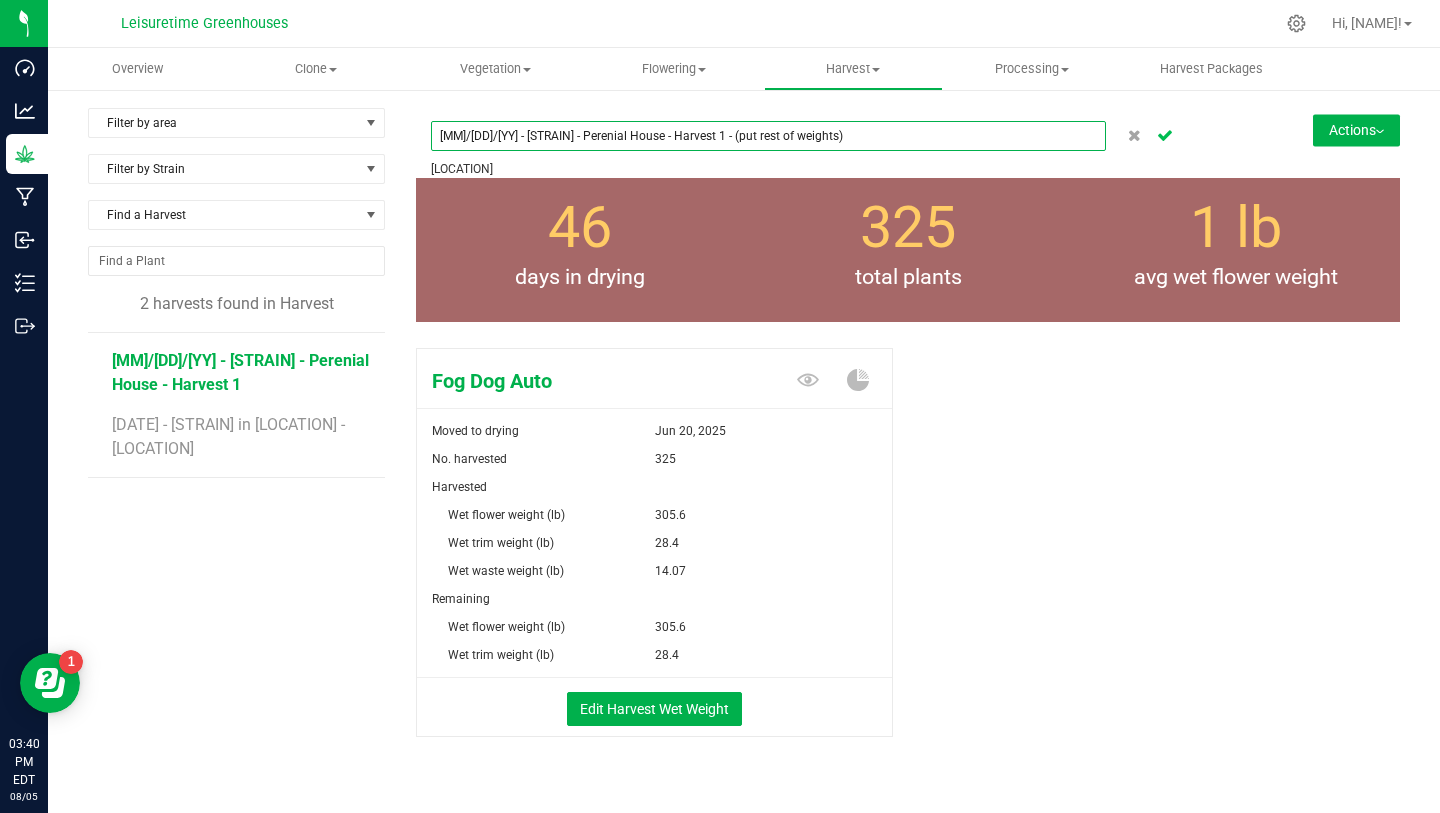 type on "[DATE] - [COMPANY] - [TYPE] - [PRODUCT] [NUMBER] - (put rest of weights)" 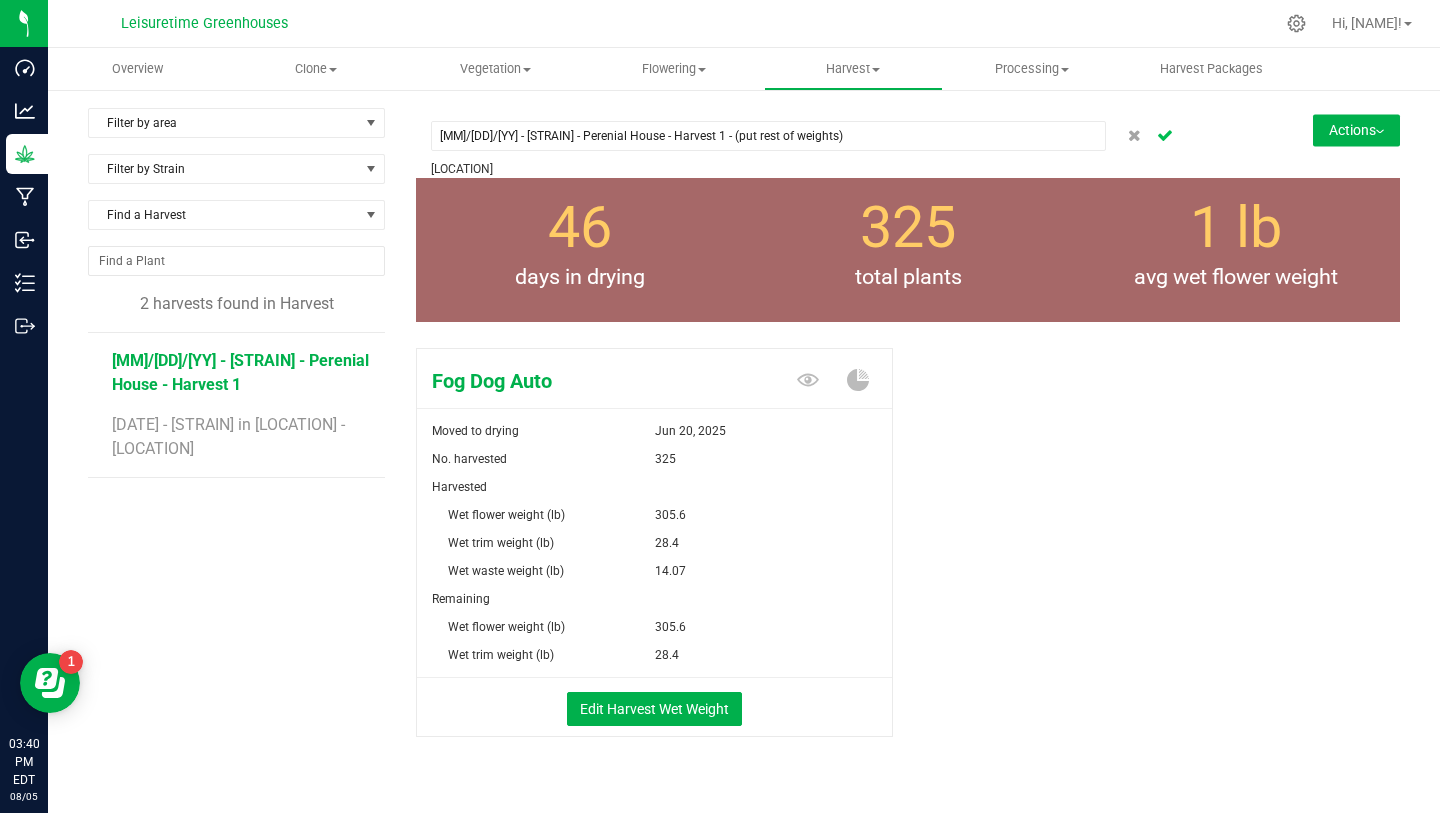 click 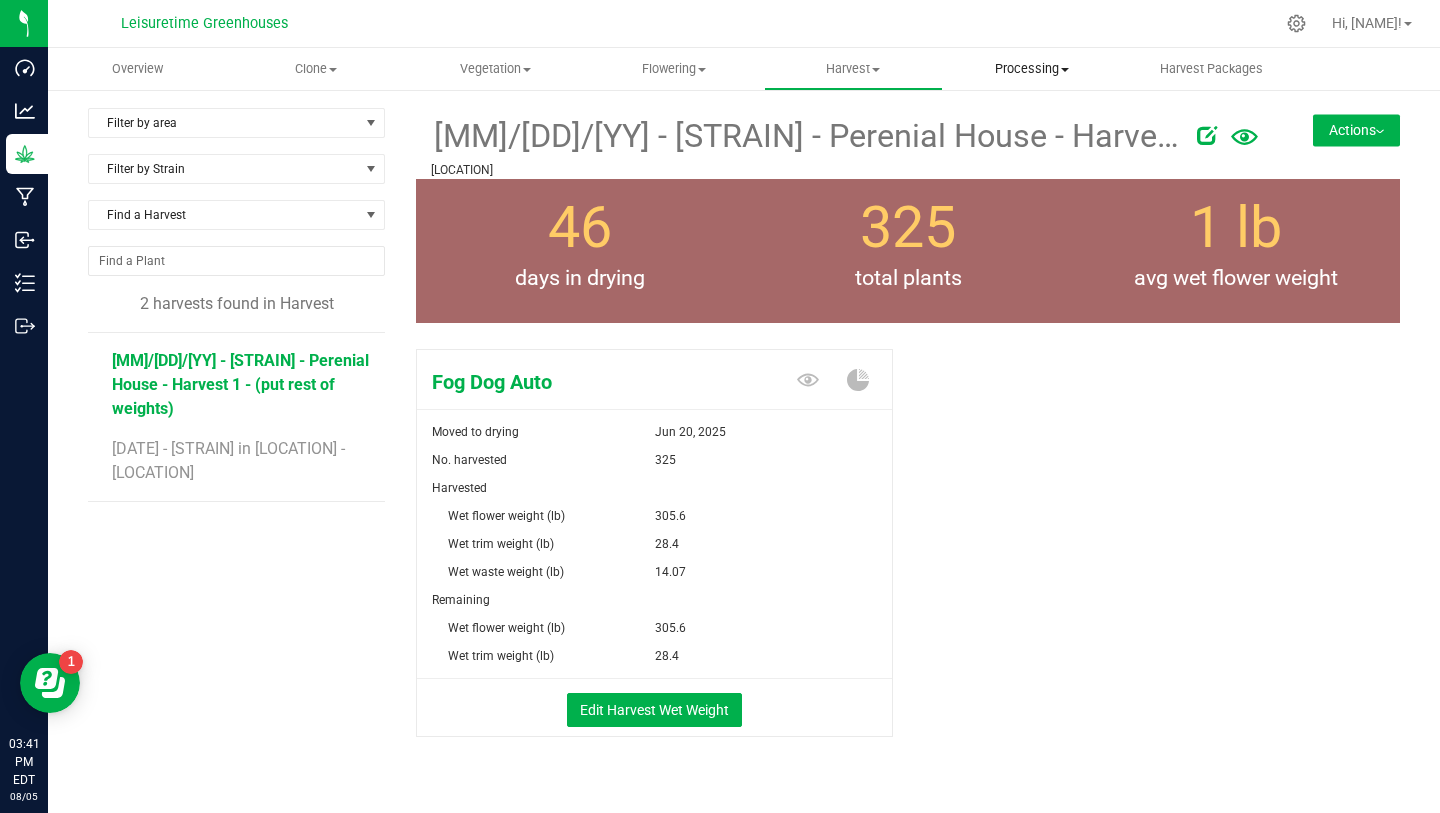 click on "Processing" at bounding box center (1032, 69) 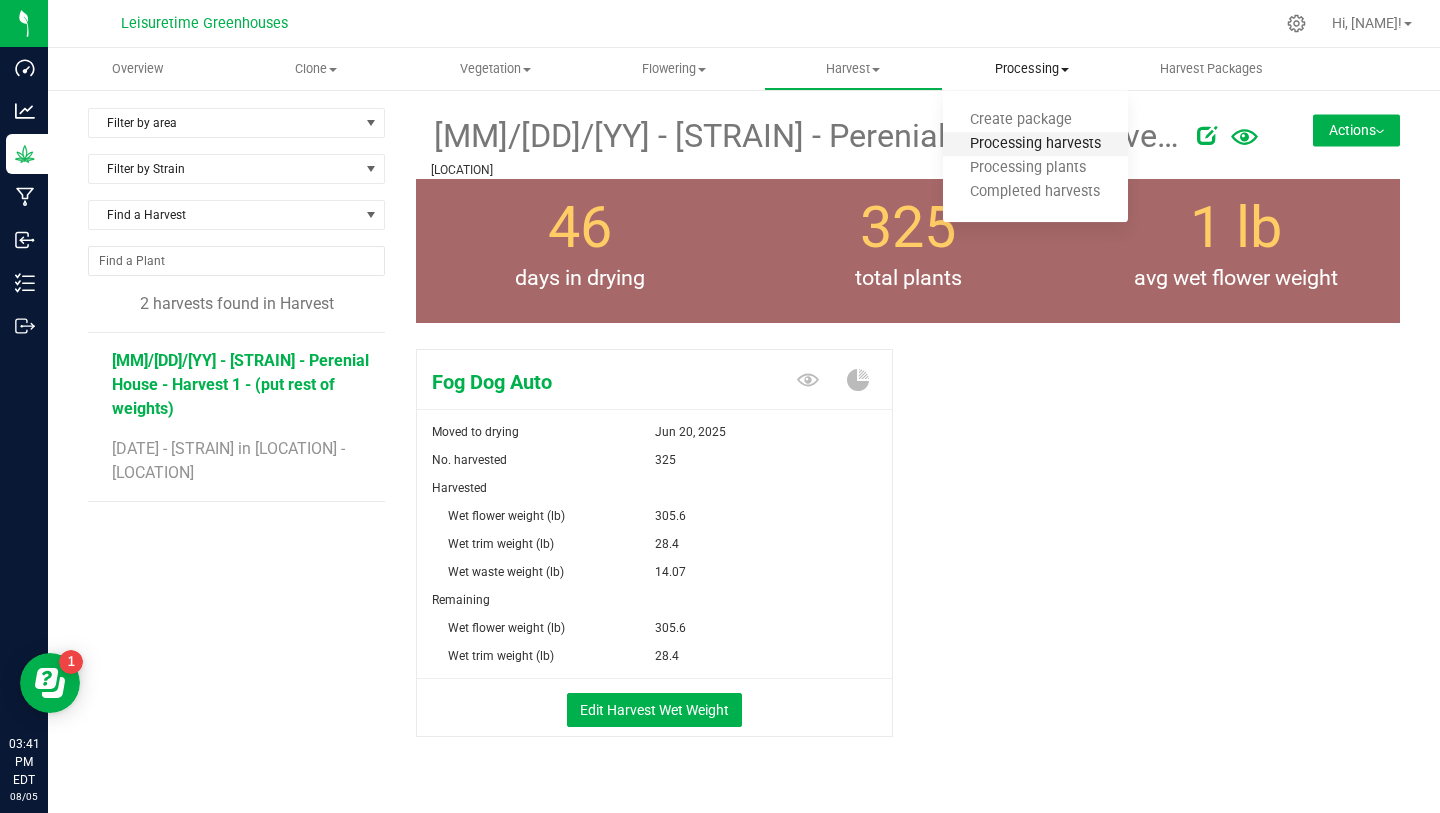 click on "Processing harvests" at bounding box center (1035, 144) 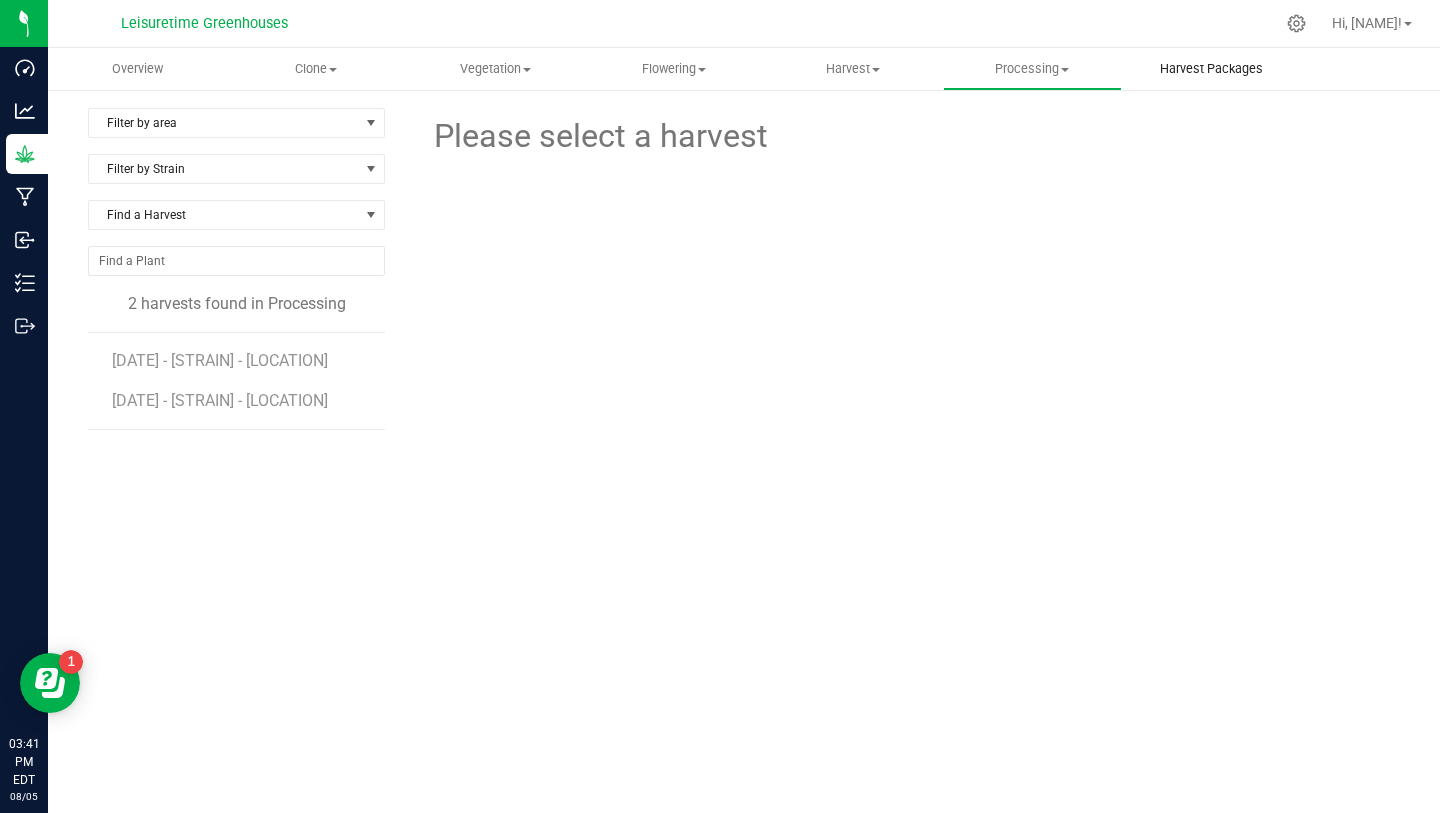 click on "Harvest Packages" at bounding box center (1211, 69) 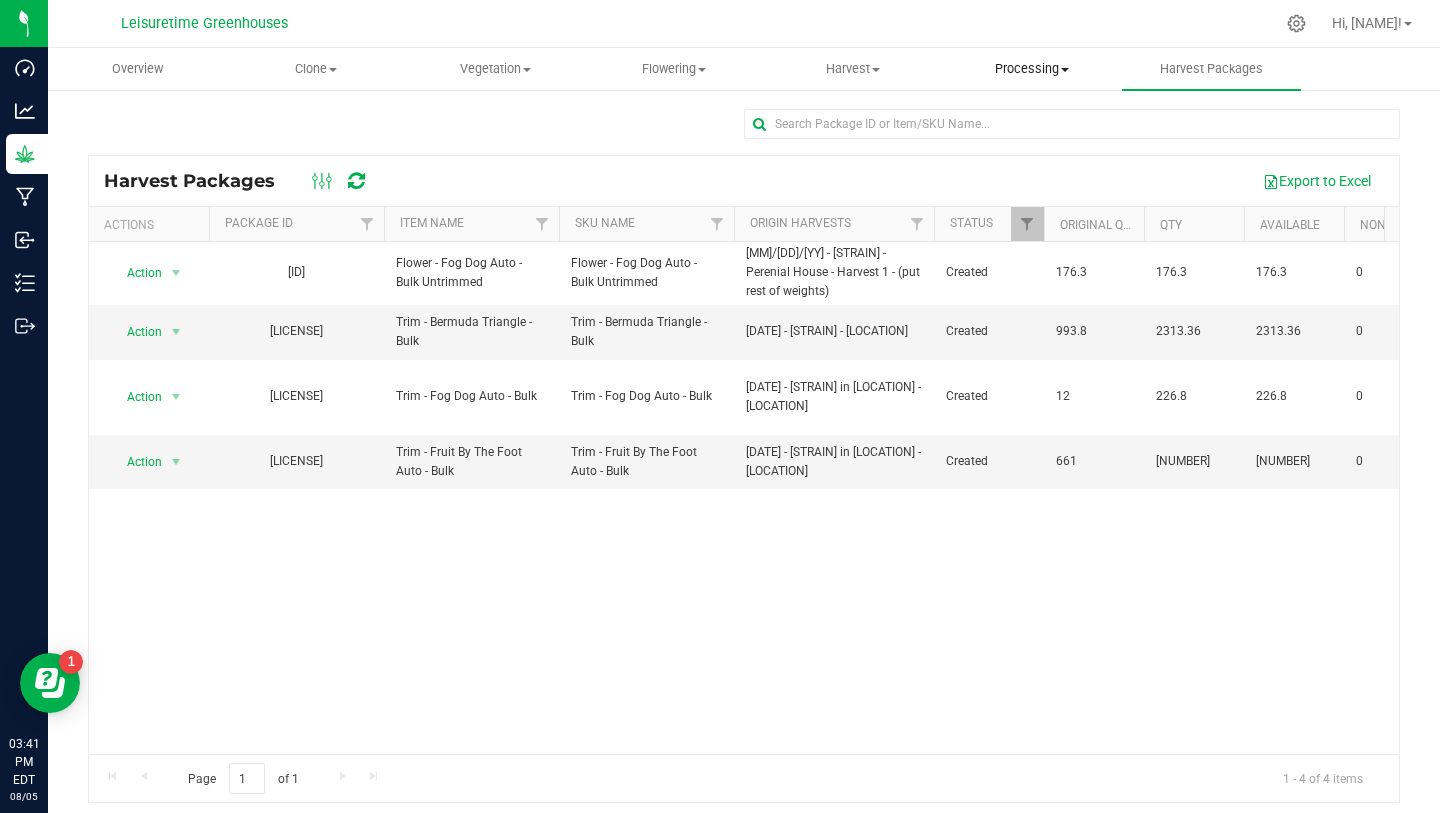 click on "Processing" at bounding box center [1032, 69] 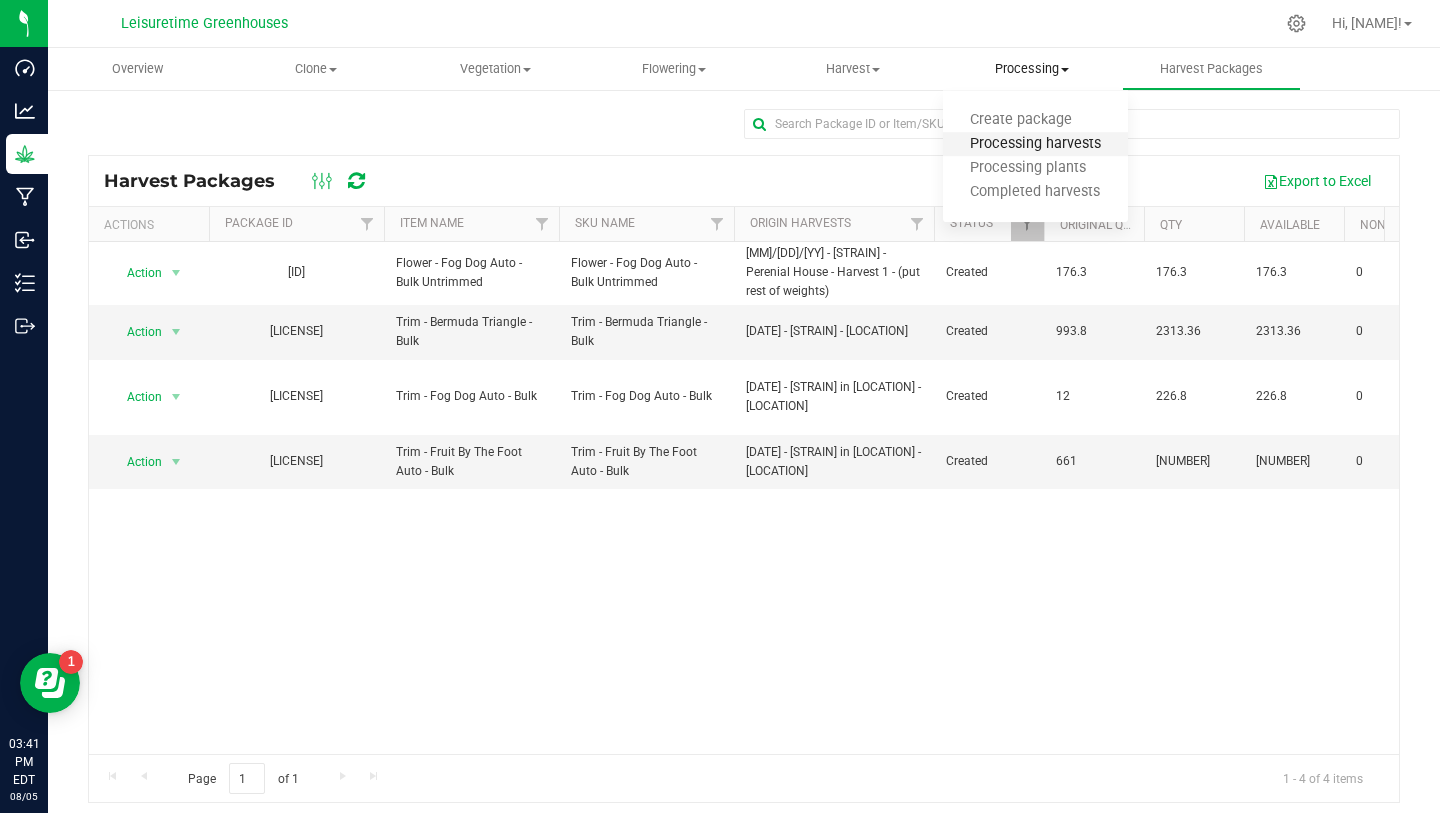 click on "Processing harvests" at bounding box center (1035, 144) 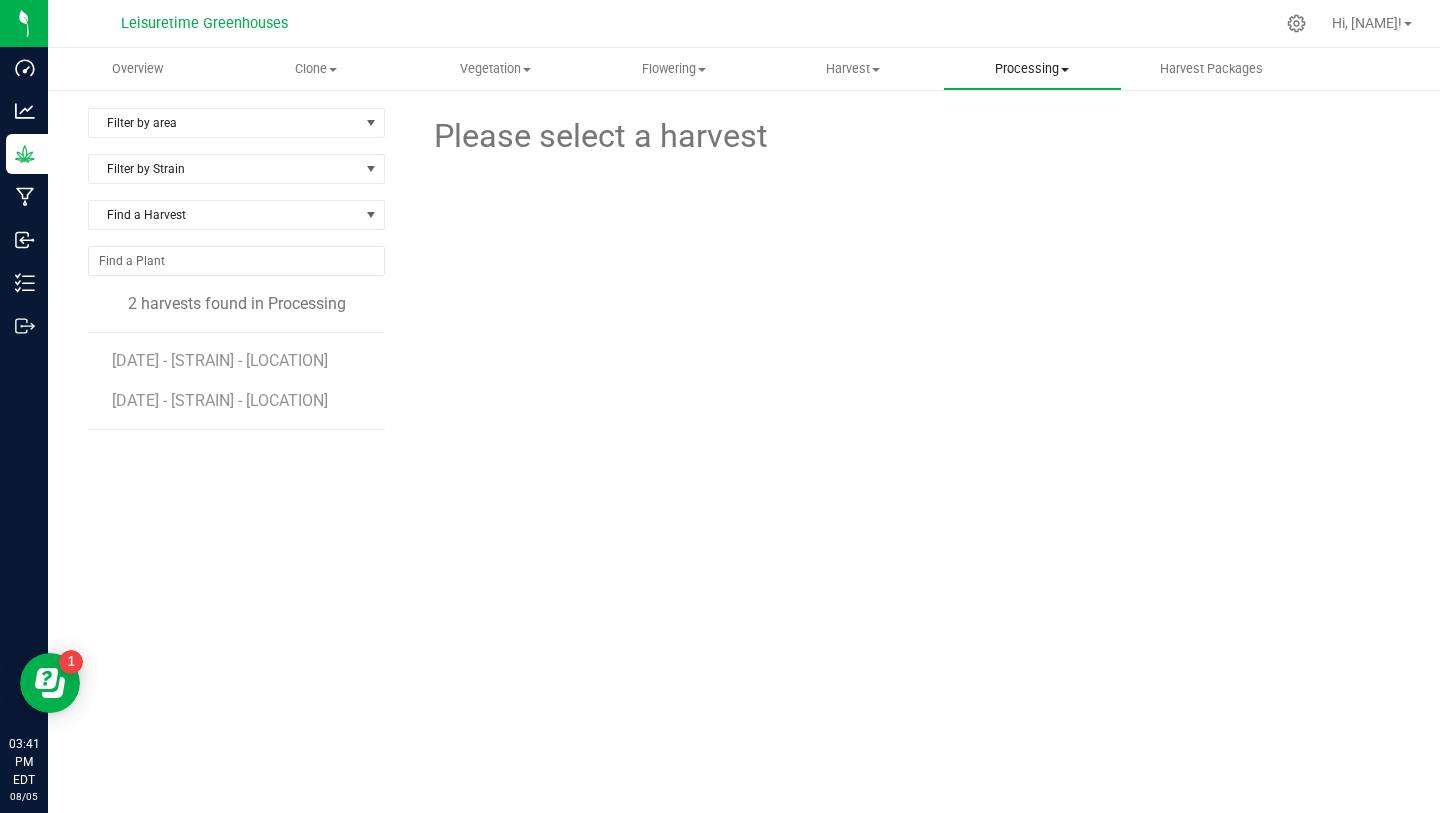 click on "Processing" at bounding box center (1032, 69) 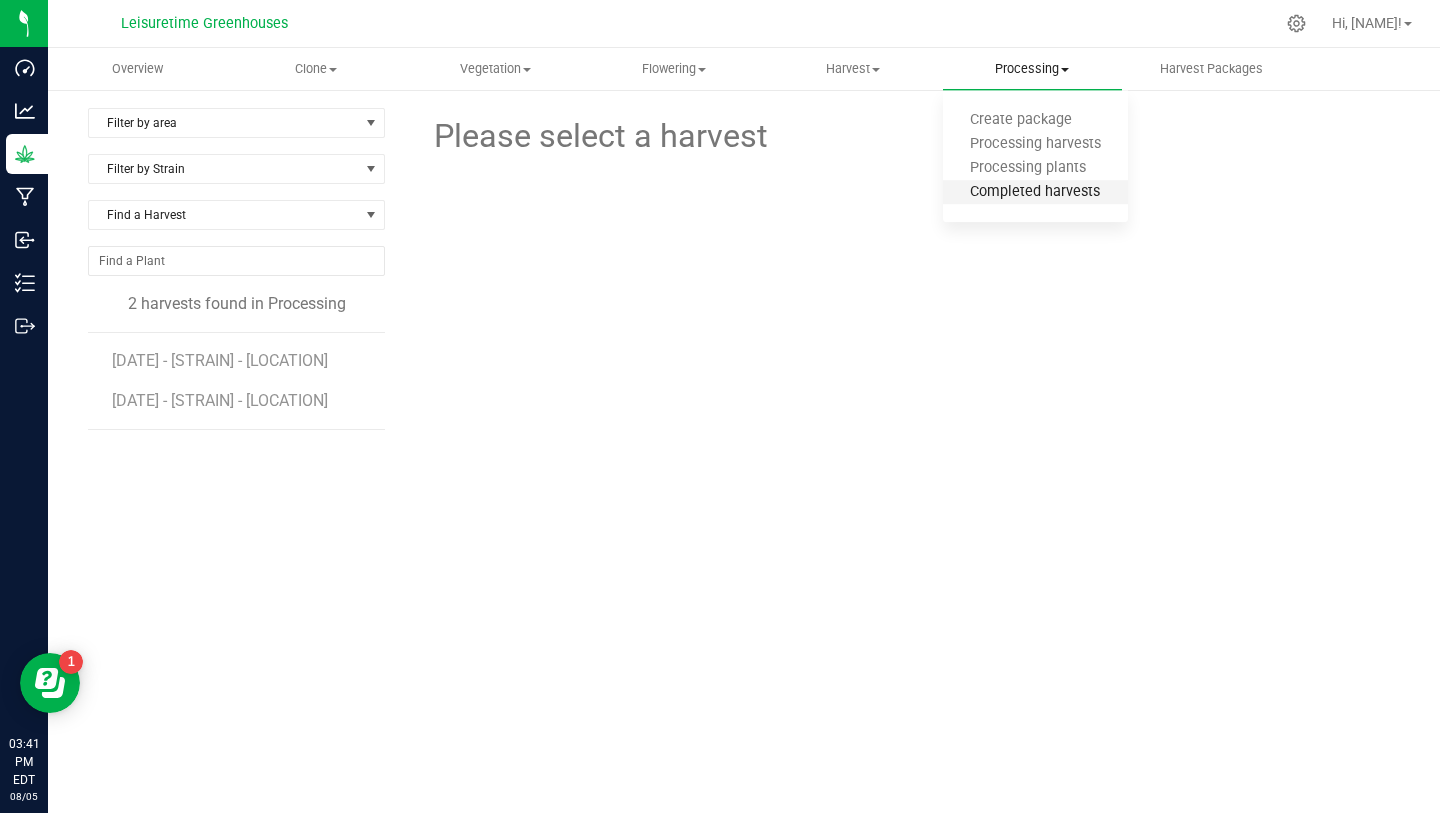click on "Completed harvests" at bounding box center [1035, 192] 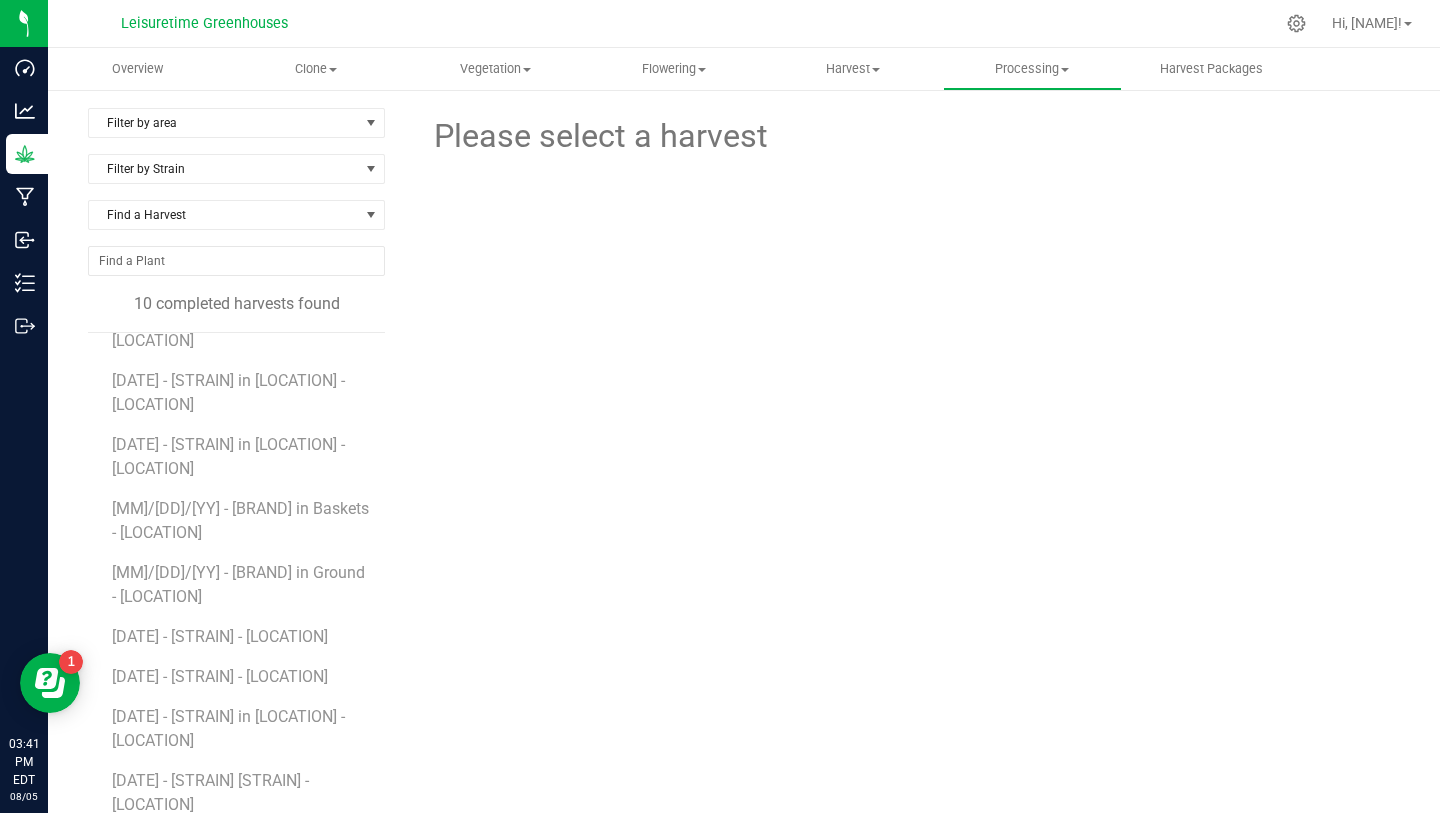 scroll, scrollTop: 132, scrollLeft: 0, axis: vertical 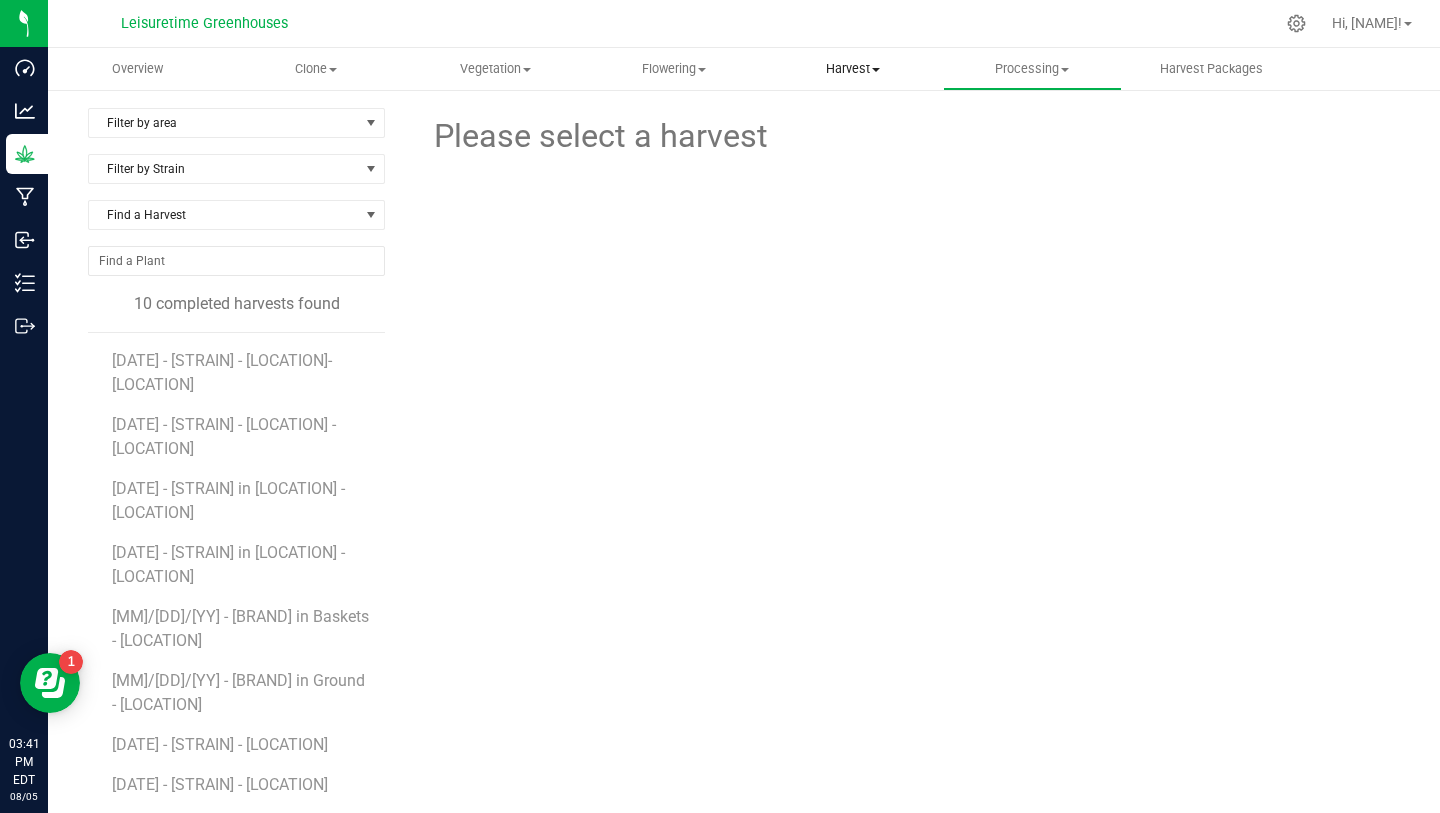 click on "Harvest" at bounding box center (853, 69) 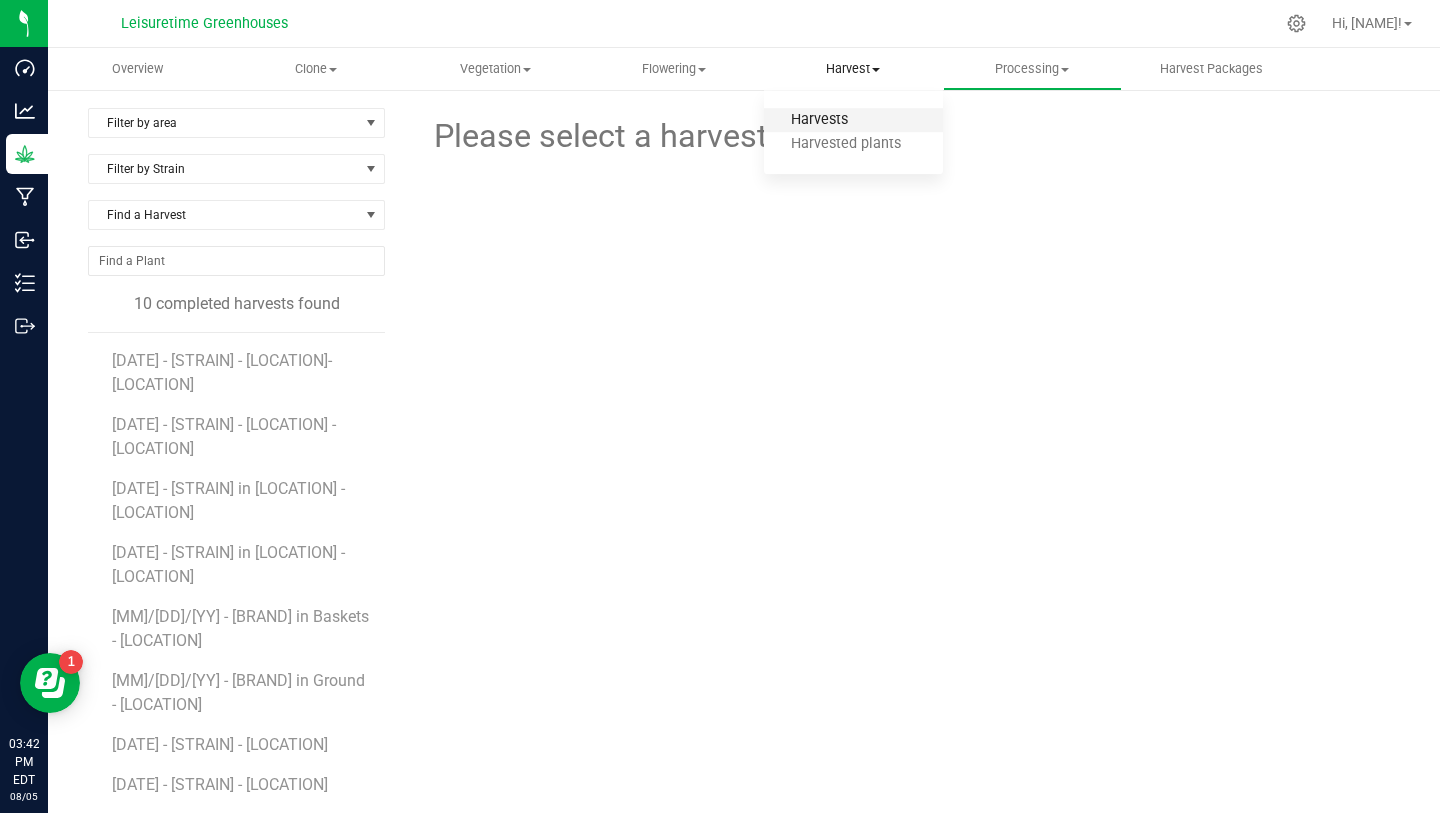 click on "Harvests" at bounding box center [819, 120] 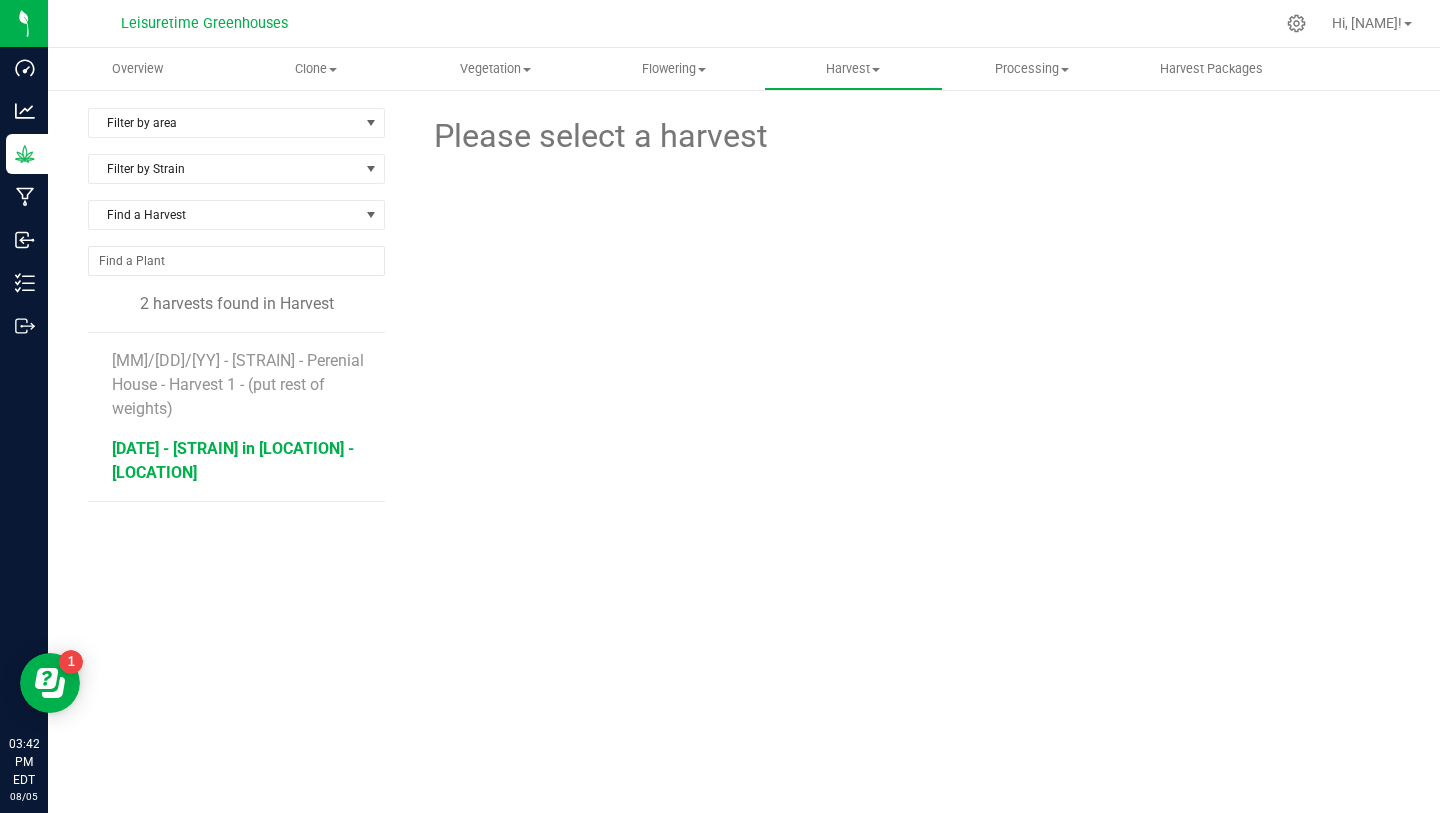 click on "[DATE] - [COMPANY] in [TYPE] - [PRODUCT]" at bounding box center (233, 460) 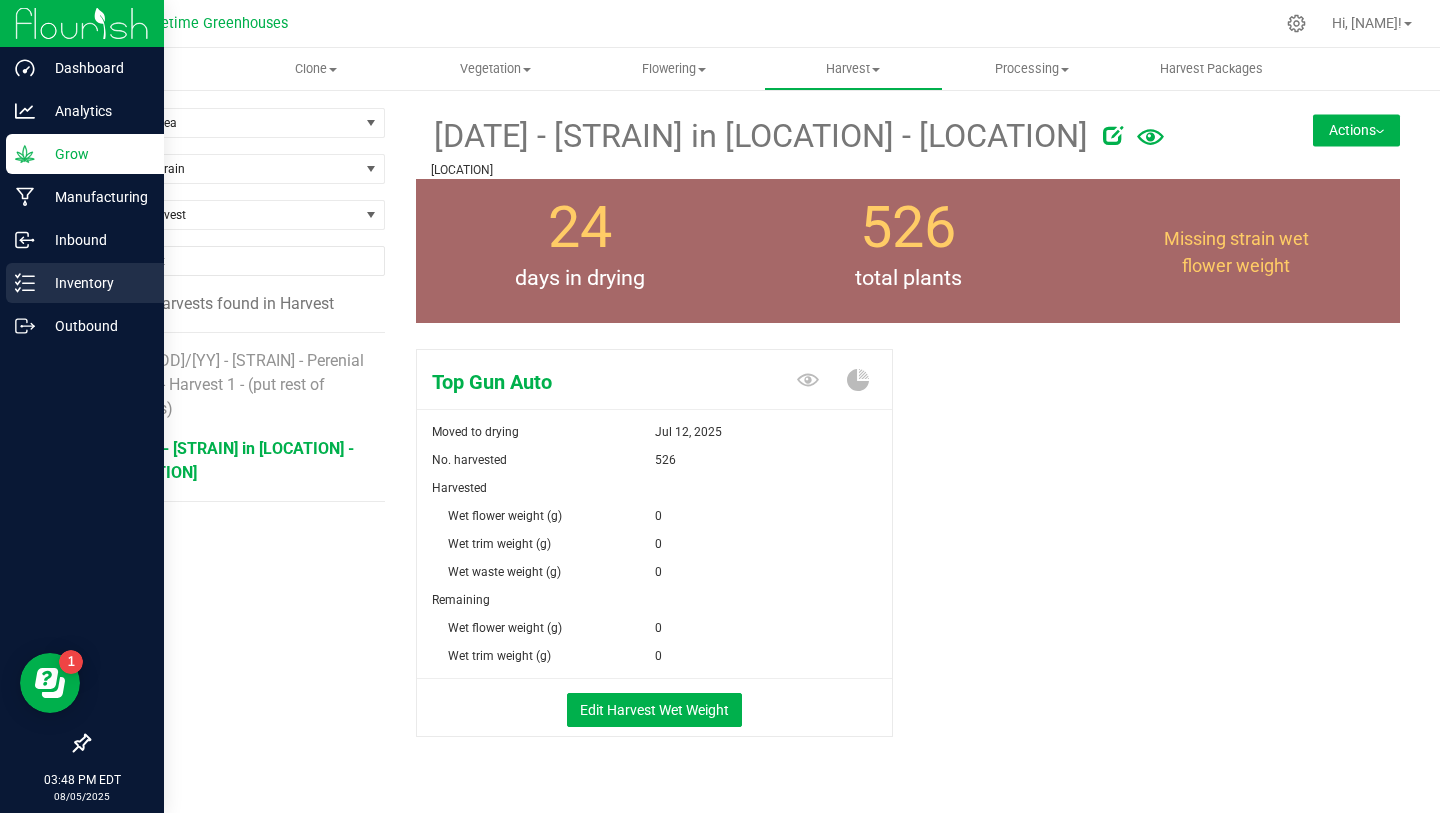 click on "Inventory" at bounding box center [95, 283] 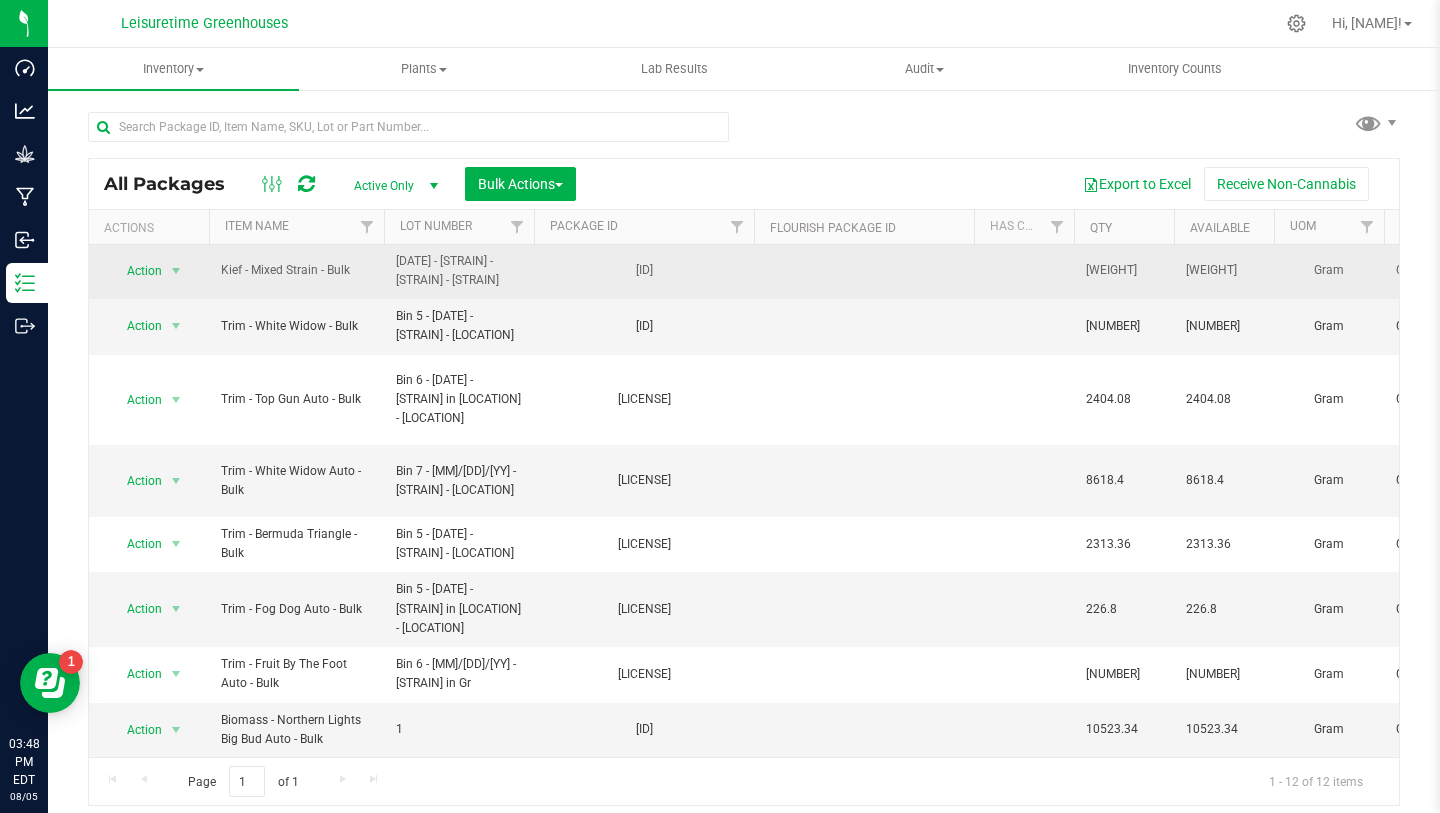 scroll, scrollTop: 0, scrollLeft: 0, axis: both 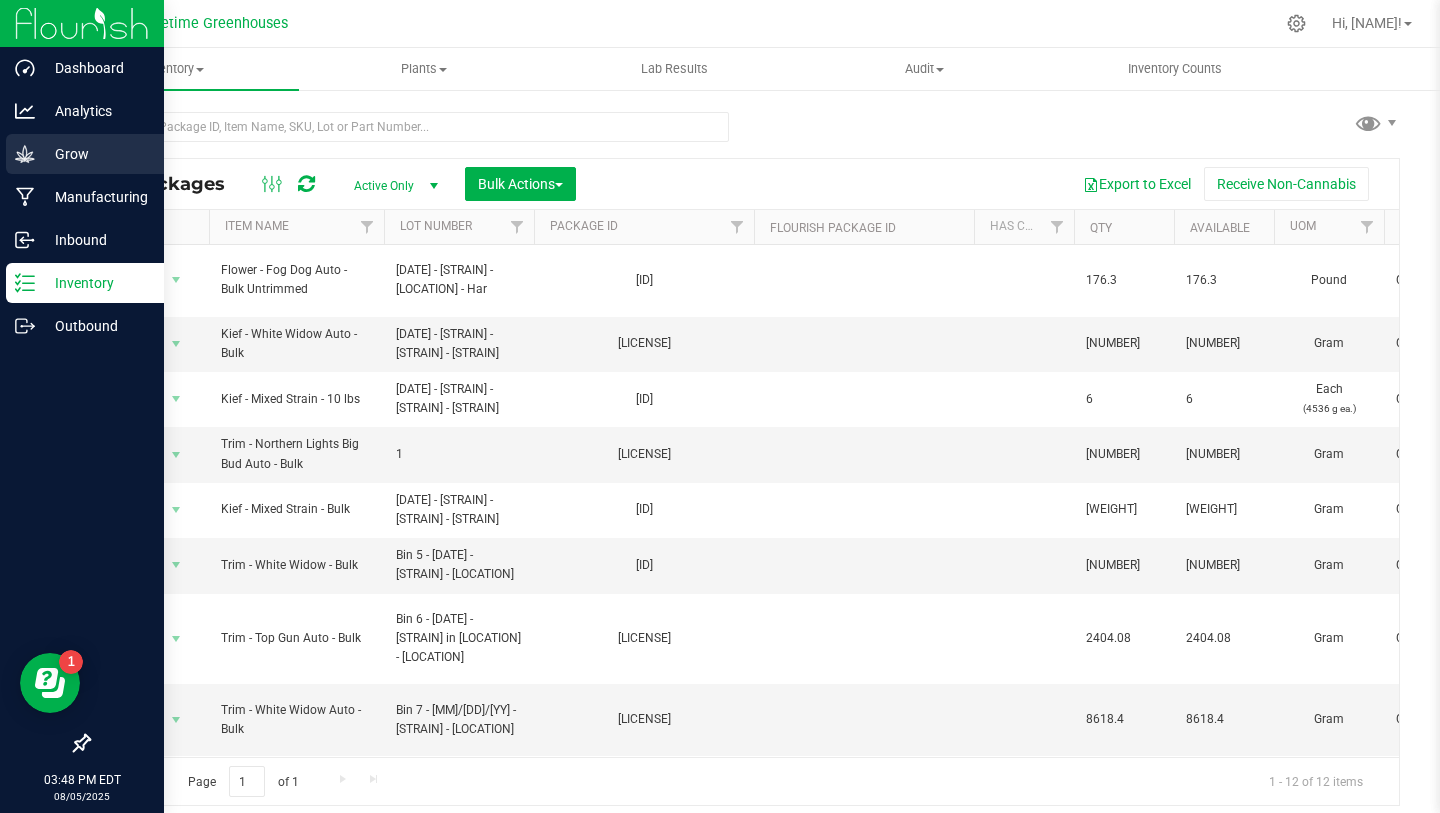 click on "Grow" at bounding box center (85, 154) 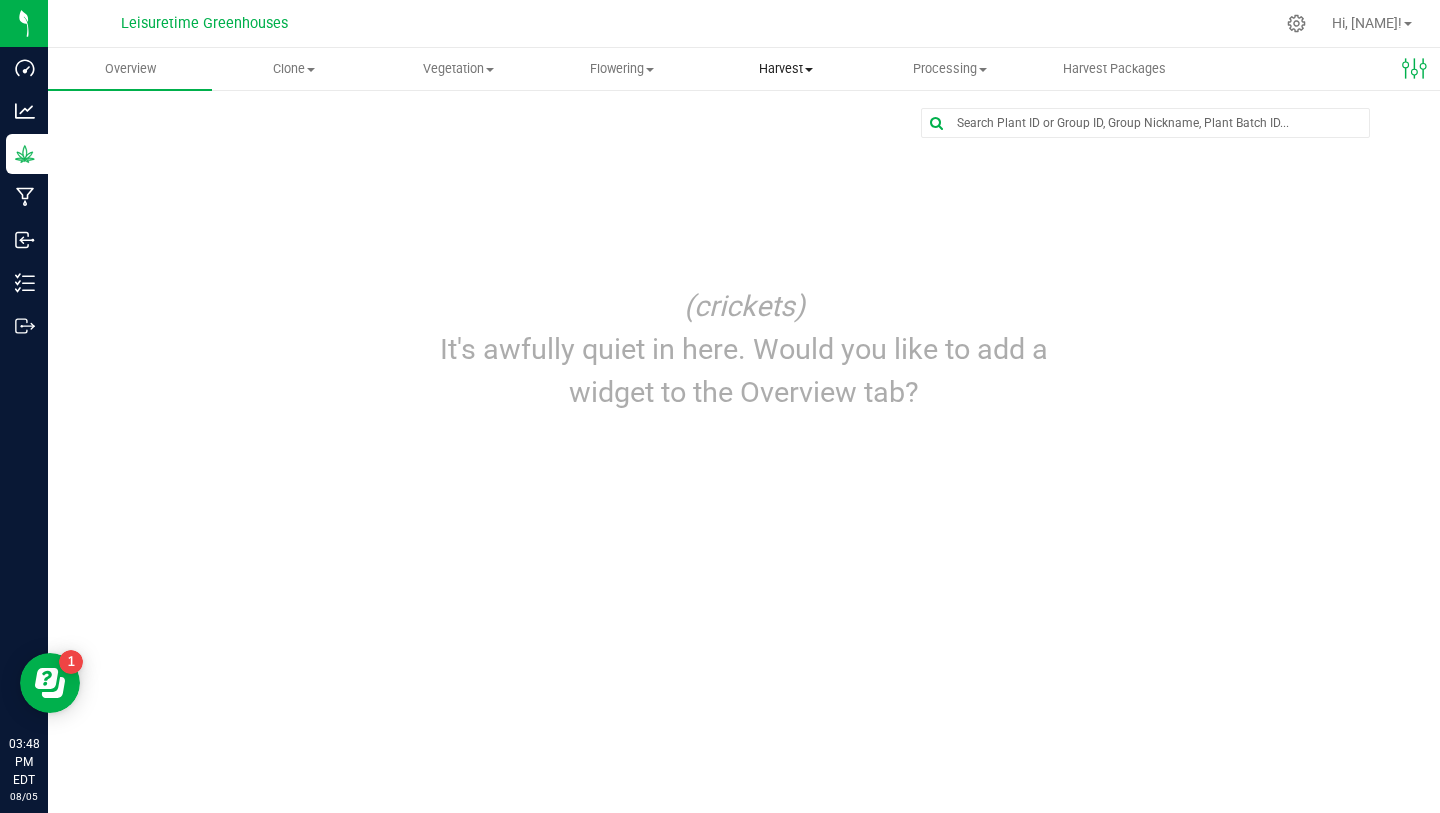 click on "Harvest" at bounding box center [786, 69] 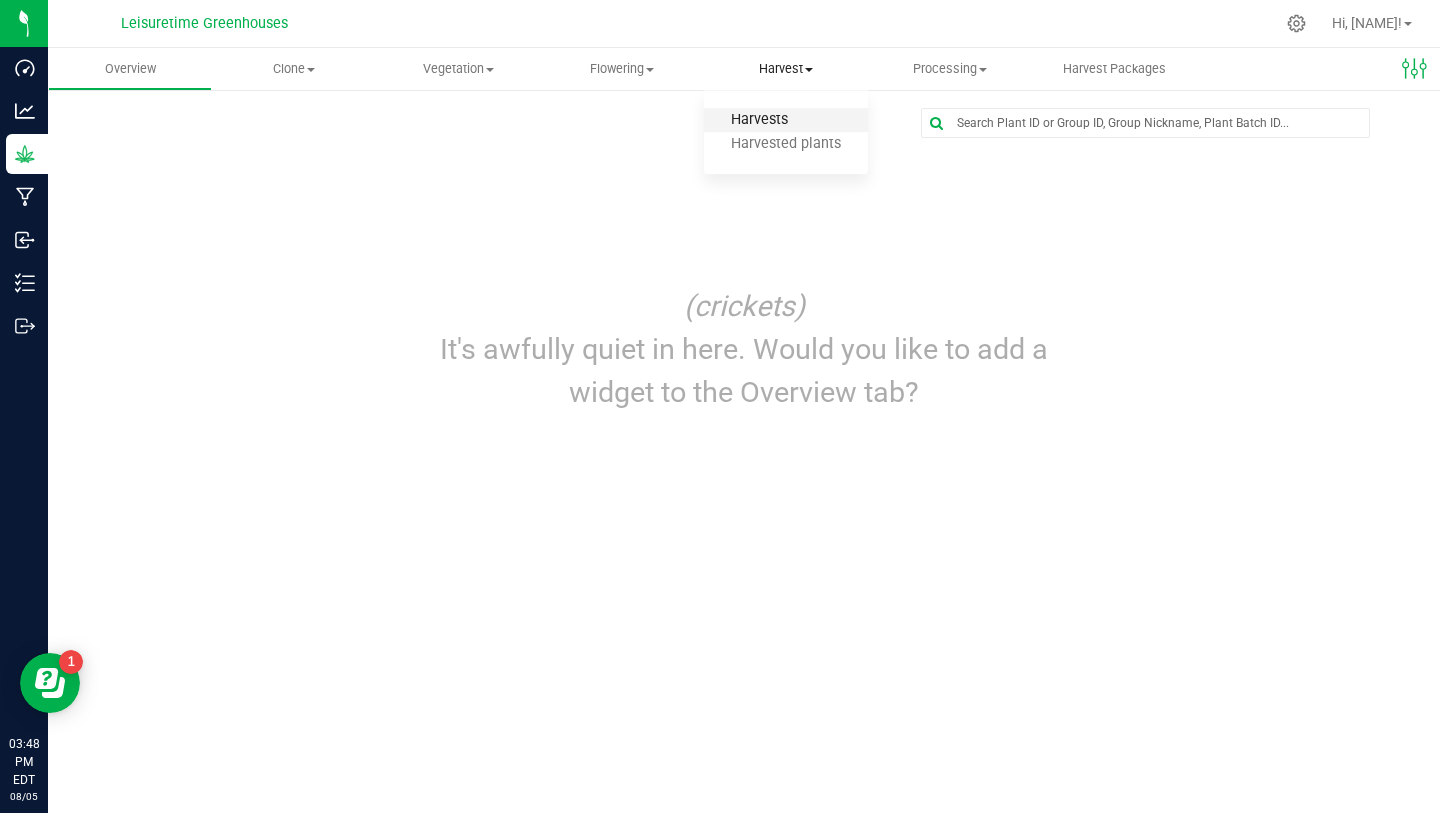 click on "Harvests" at bounding box center (759, 120) 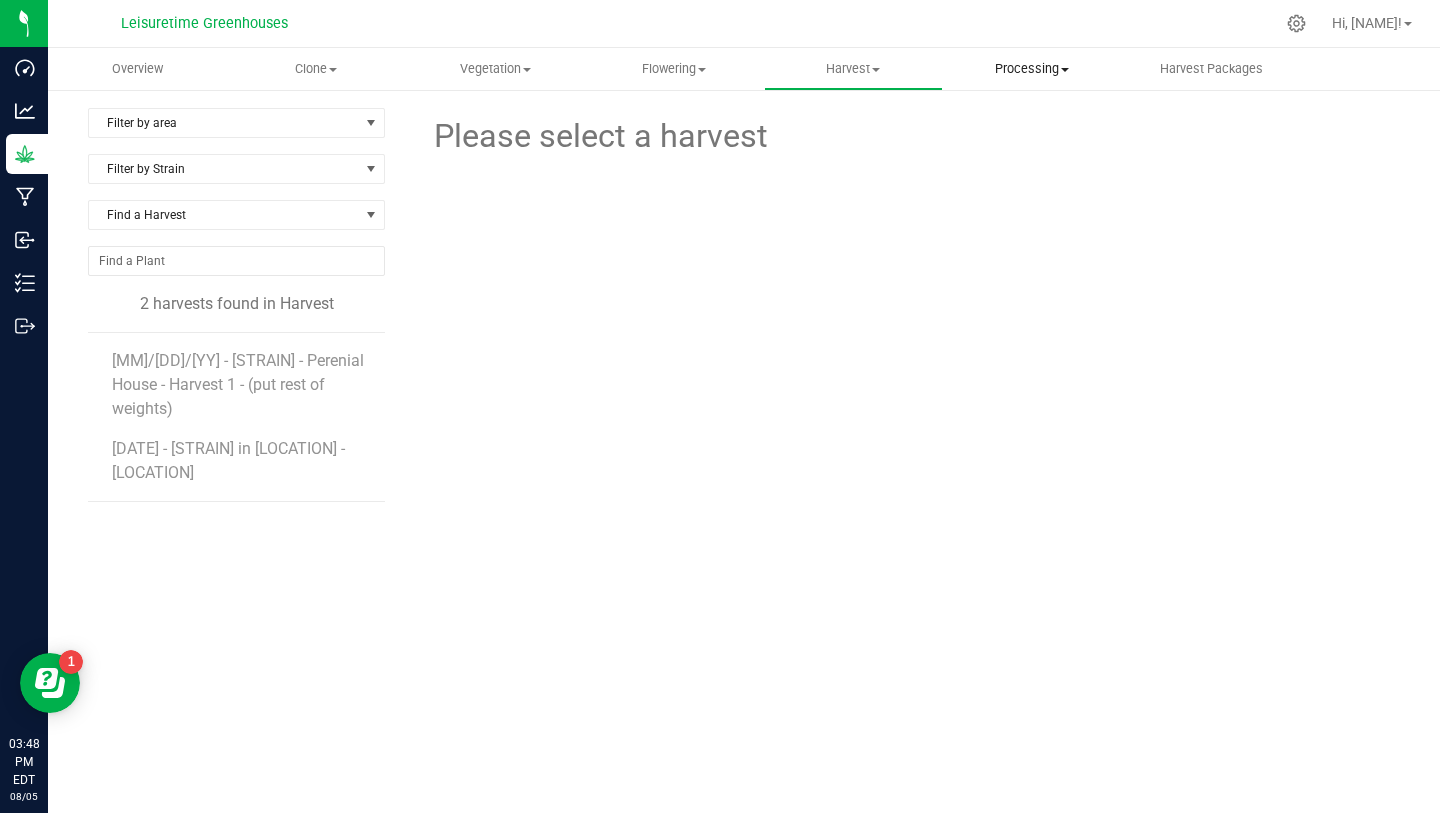 click on "Processing" at bounding box center [1032, 69] 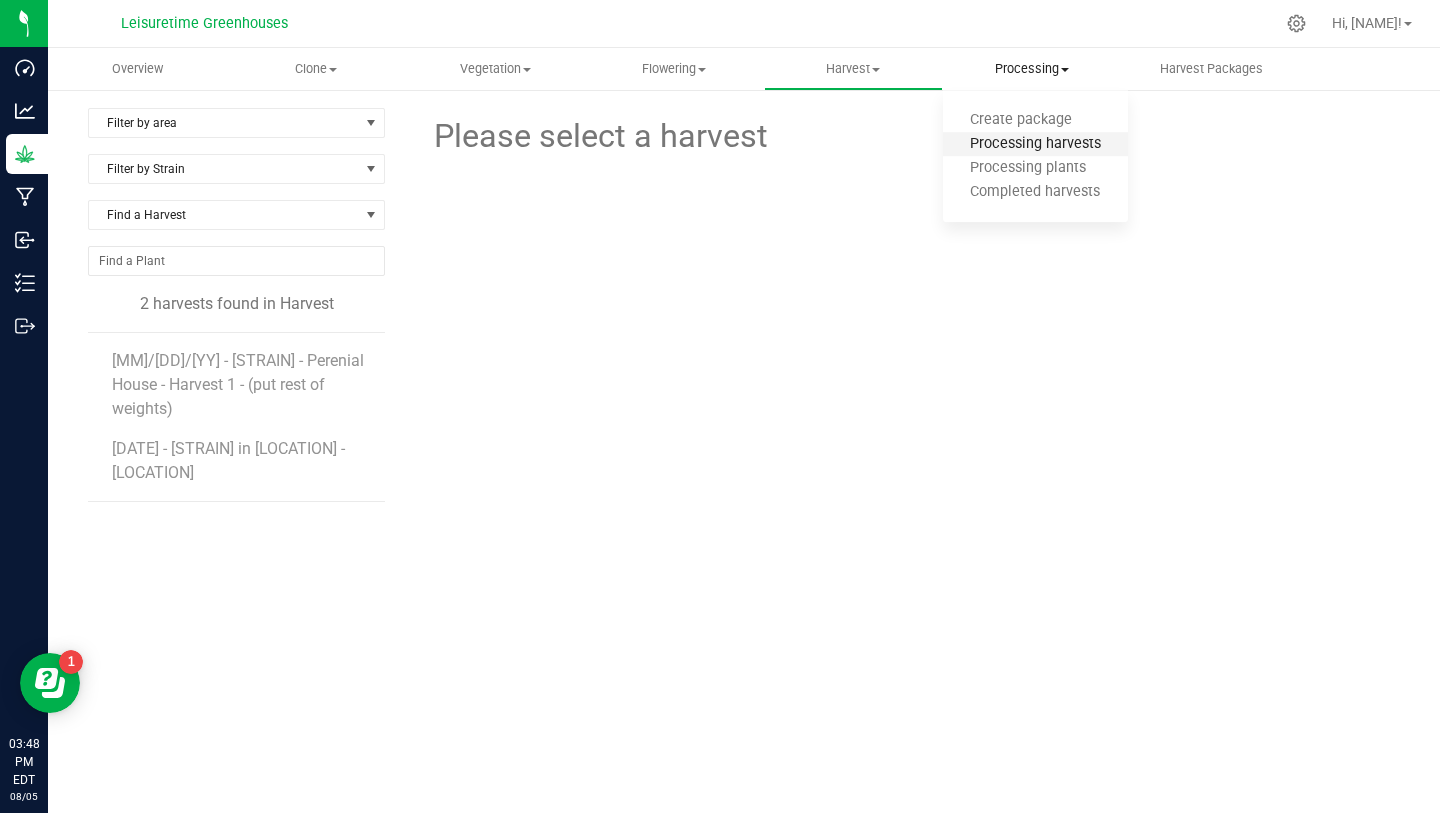 click on "Processing harvests" at bounding box center (1035, 144) 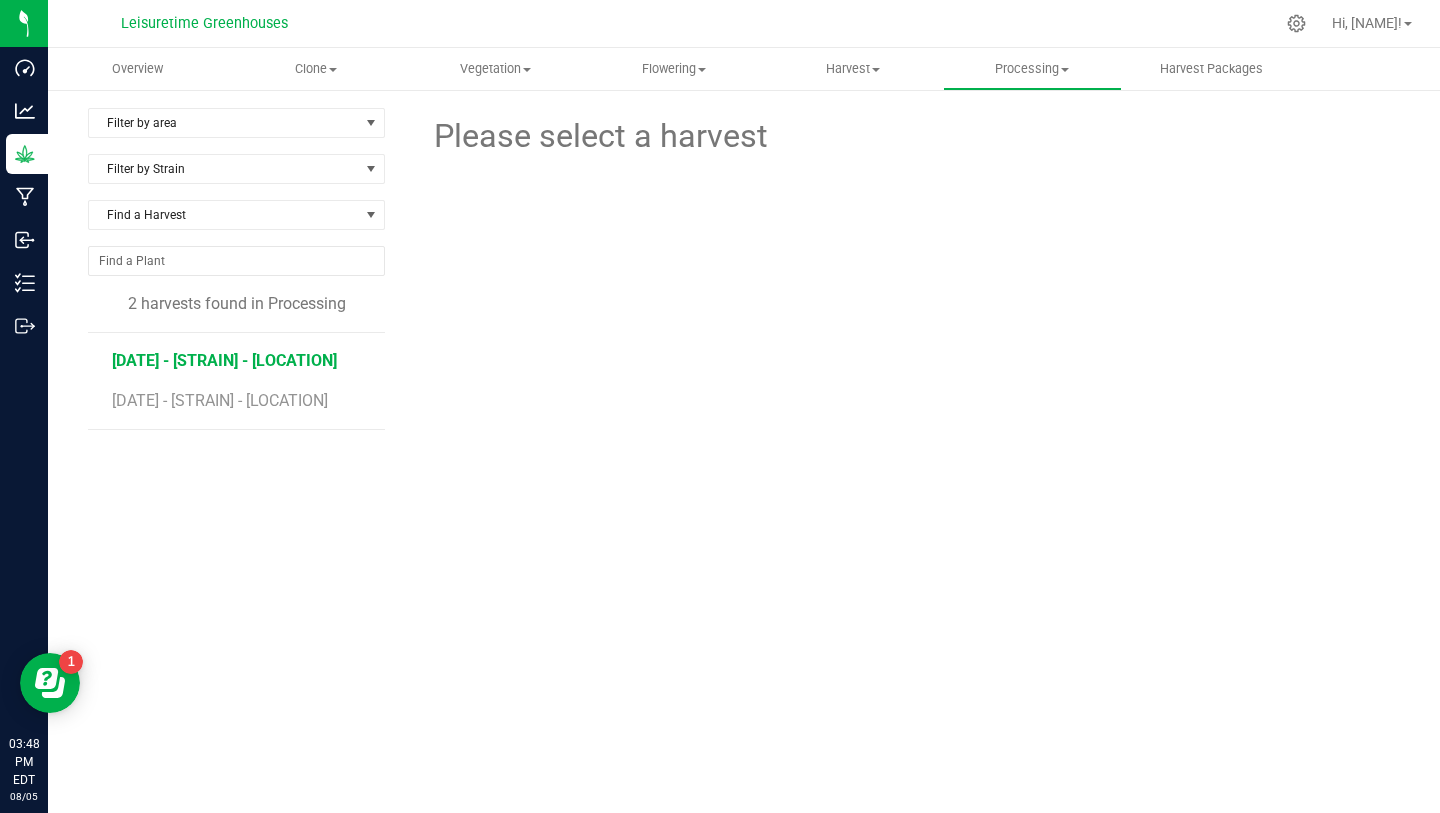click on "[MONTH]/[DAY]/[YEAR] - Top Gun Auto - Ground - [LOCATION]" at bounding box center (224, 360) 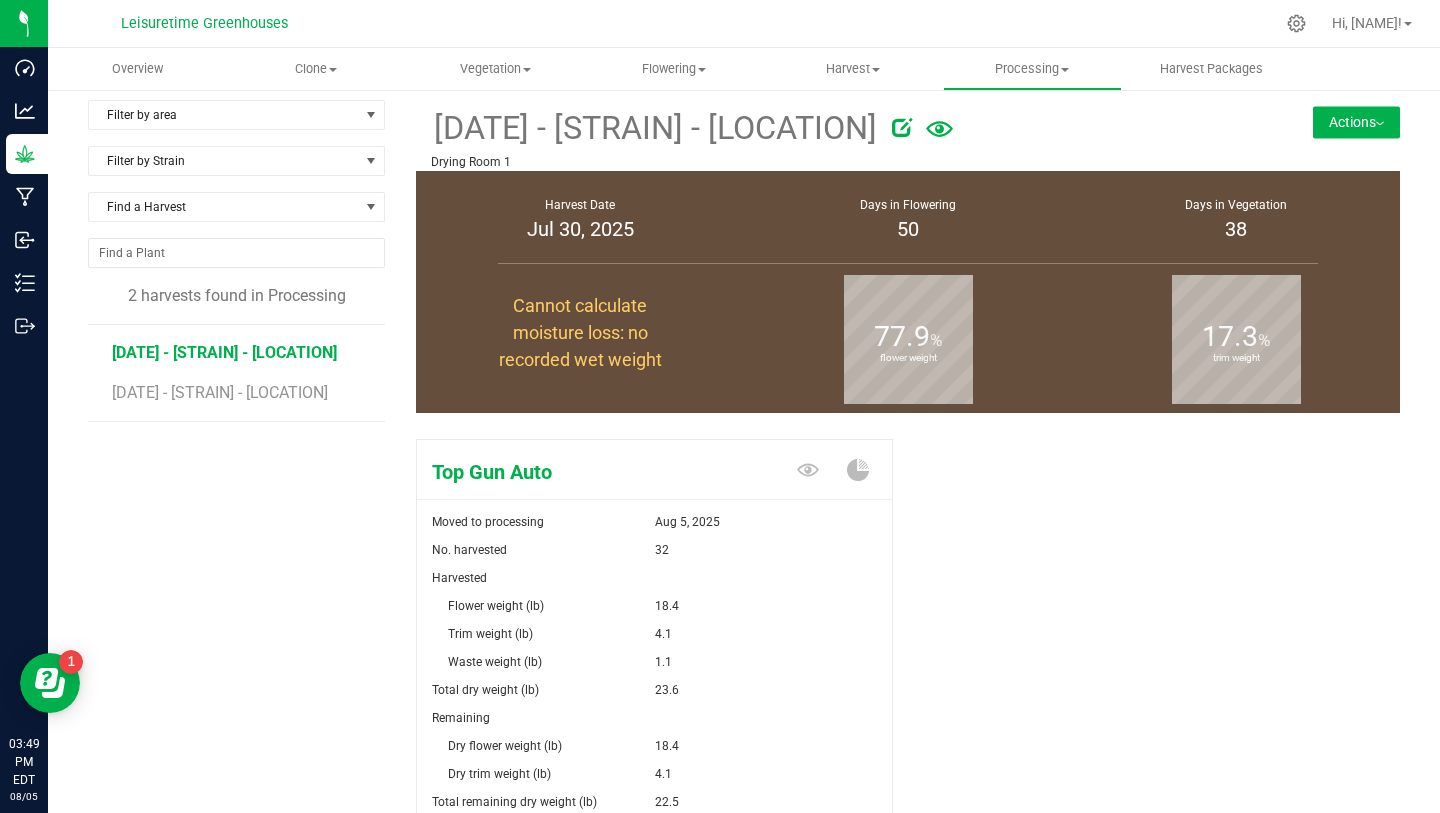 scroll, scrollTop: 6, scrollLeft: 0, axis: vertical 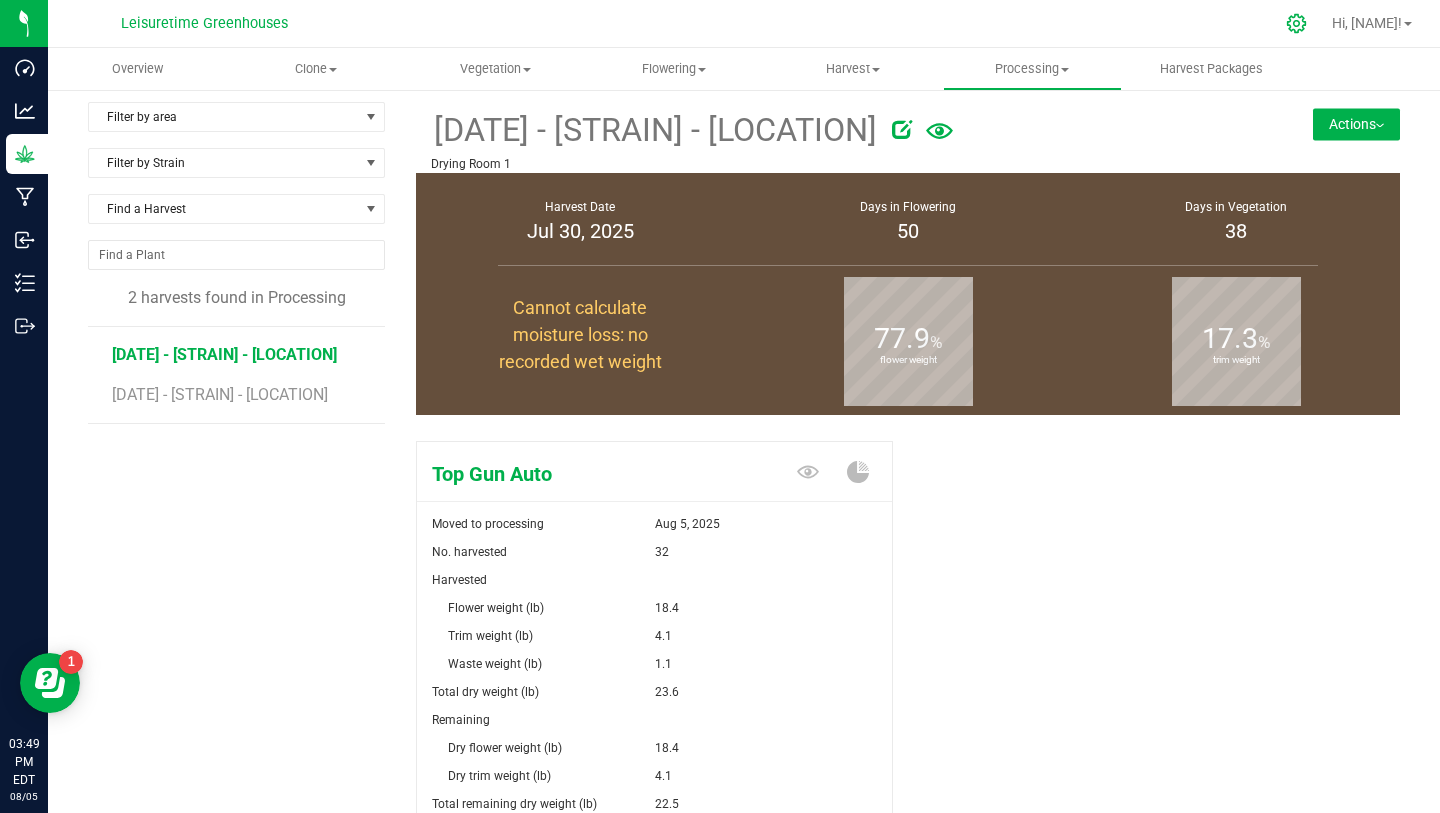 click at bounding box center [1297, 23] 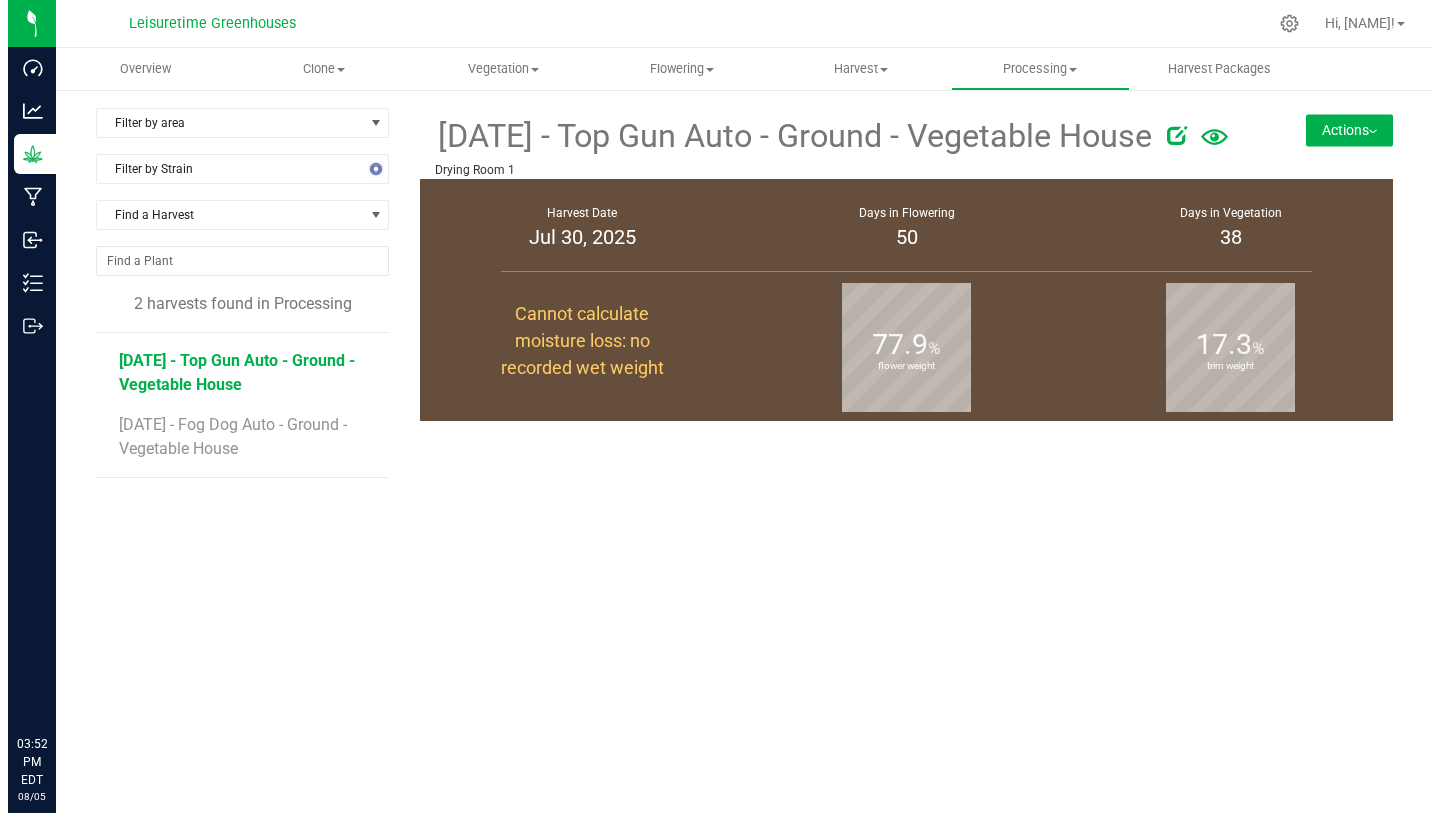 scroll, scrollTop: 0, scrollLeft: 0, axis: both 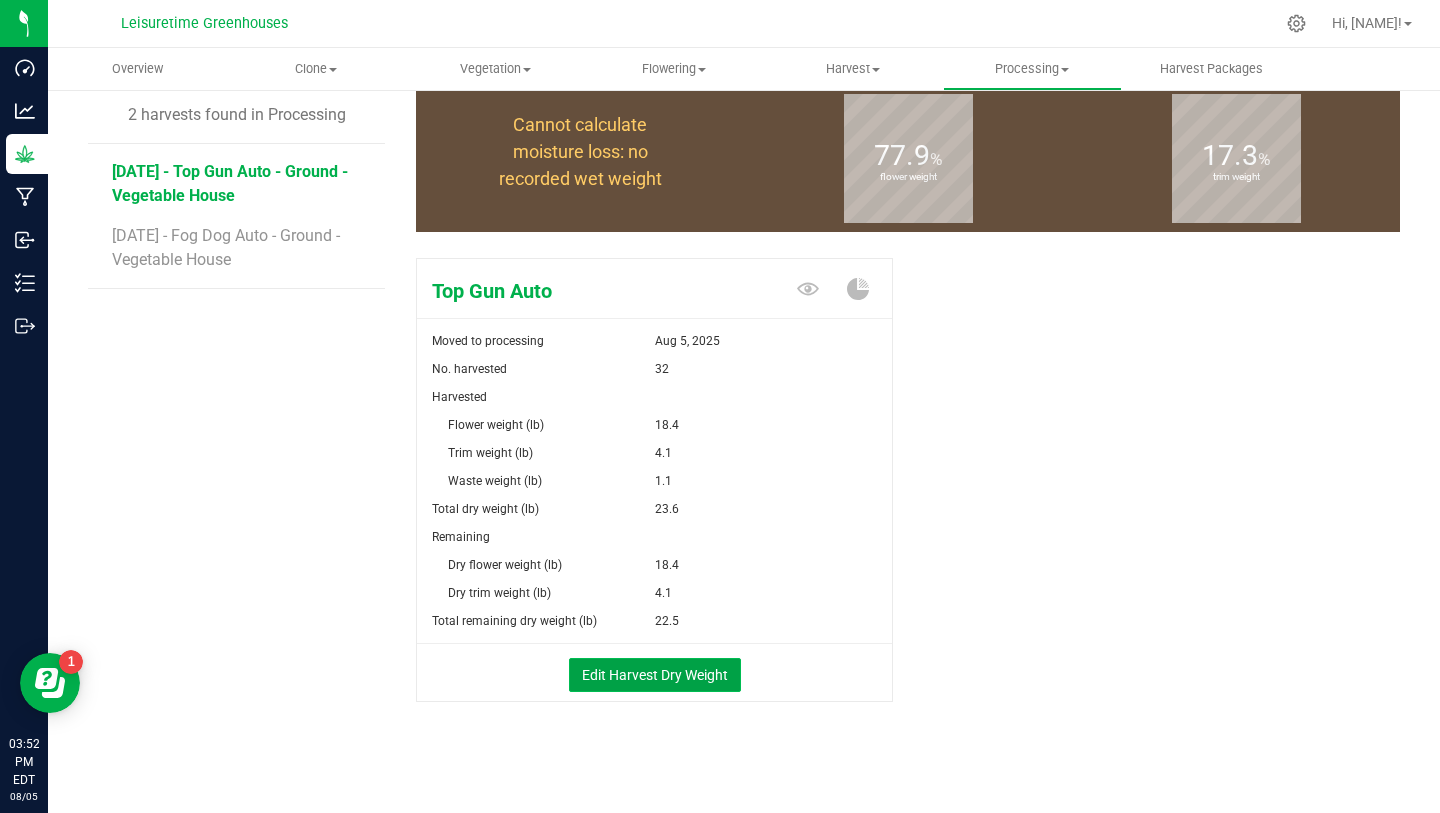 click on "Edit Harvest Dry Weight" at bounding box center (655, 675) 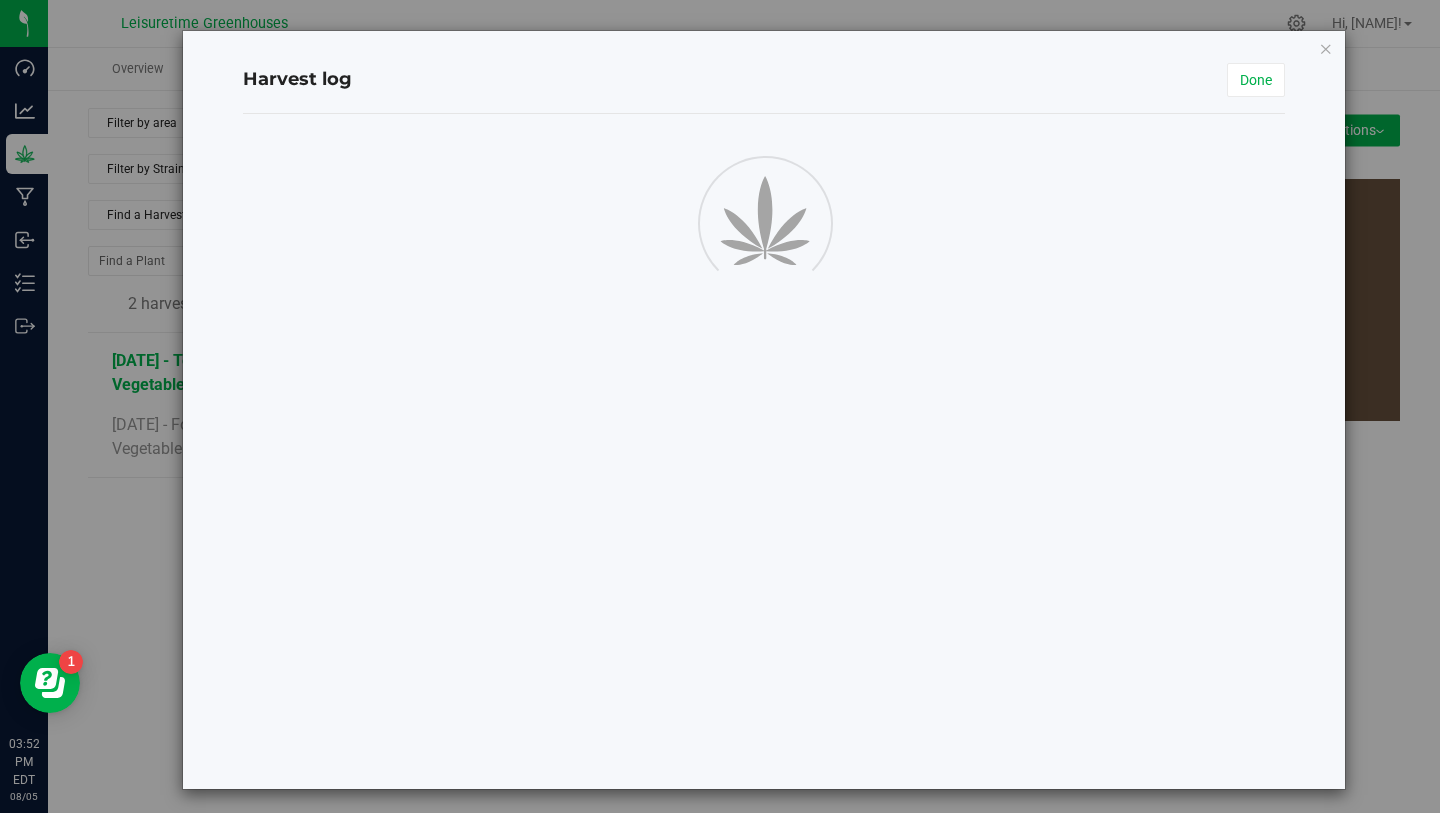 scroll, scrollTop: 0, scrollLeft: 0, axis: both 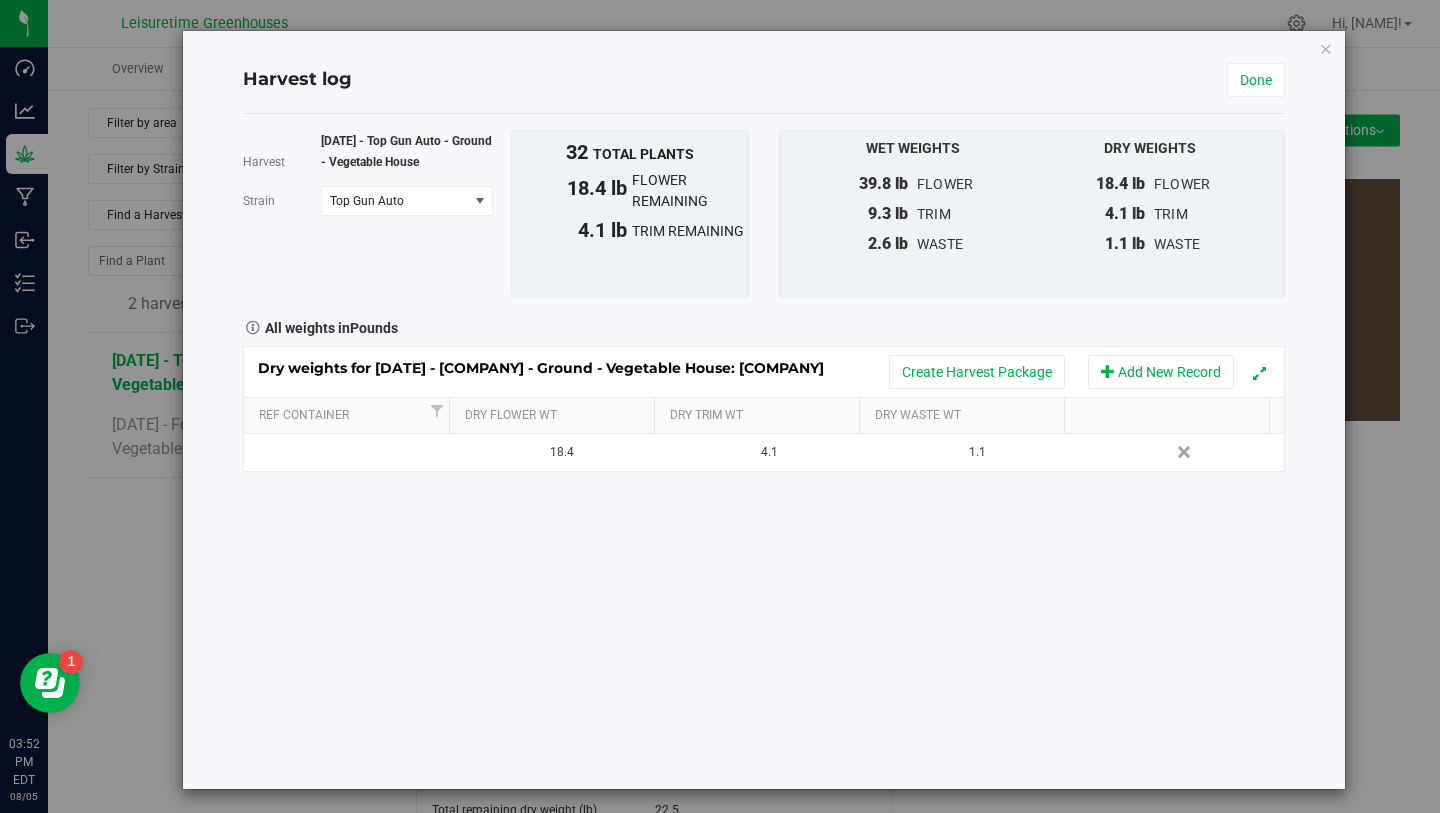 click on "Harvest log
Done
Harvest
[DATE] - [COMPANY] - Ground - Vegetable House
Strain
[COMPANY] Select strain [COMPANY]
To bulk upload trim weights:
Export to CSV
Upload the CSV file  with weights entered
32" at bounding box center [764, 410] 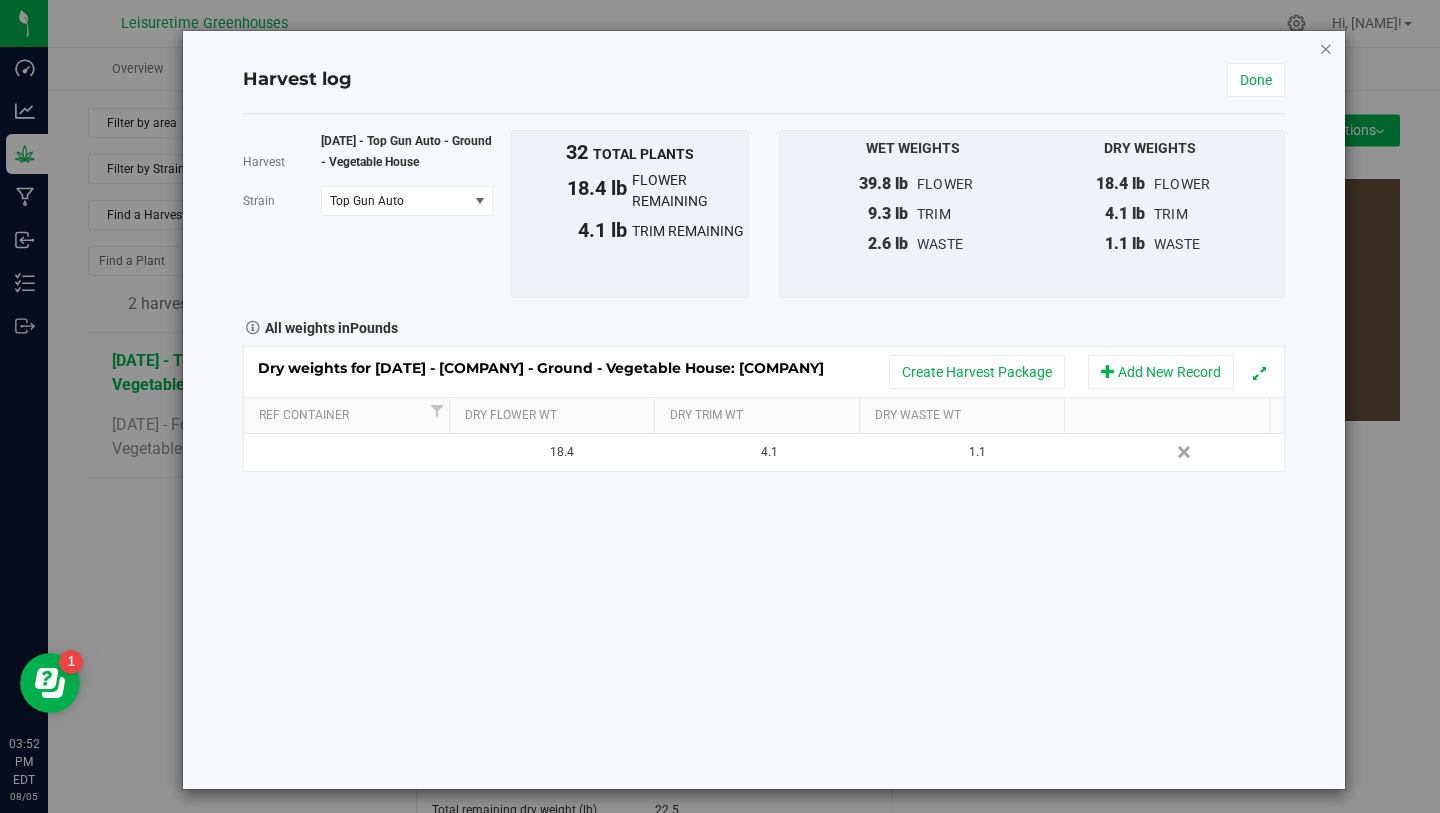 click at bounding box center [1326, 48] 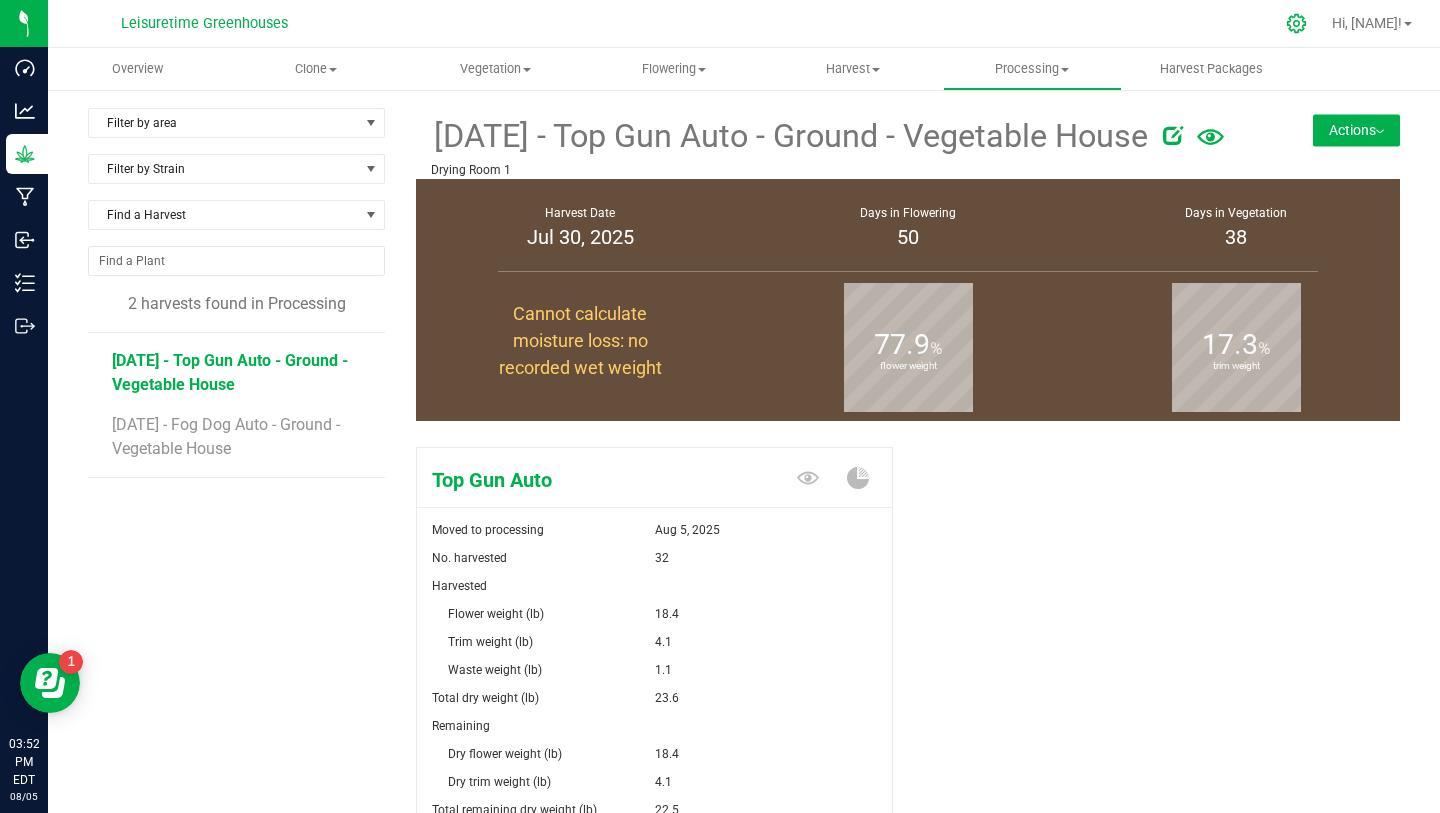 click 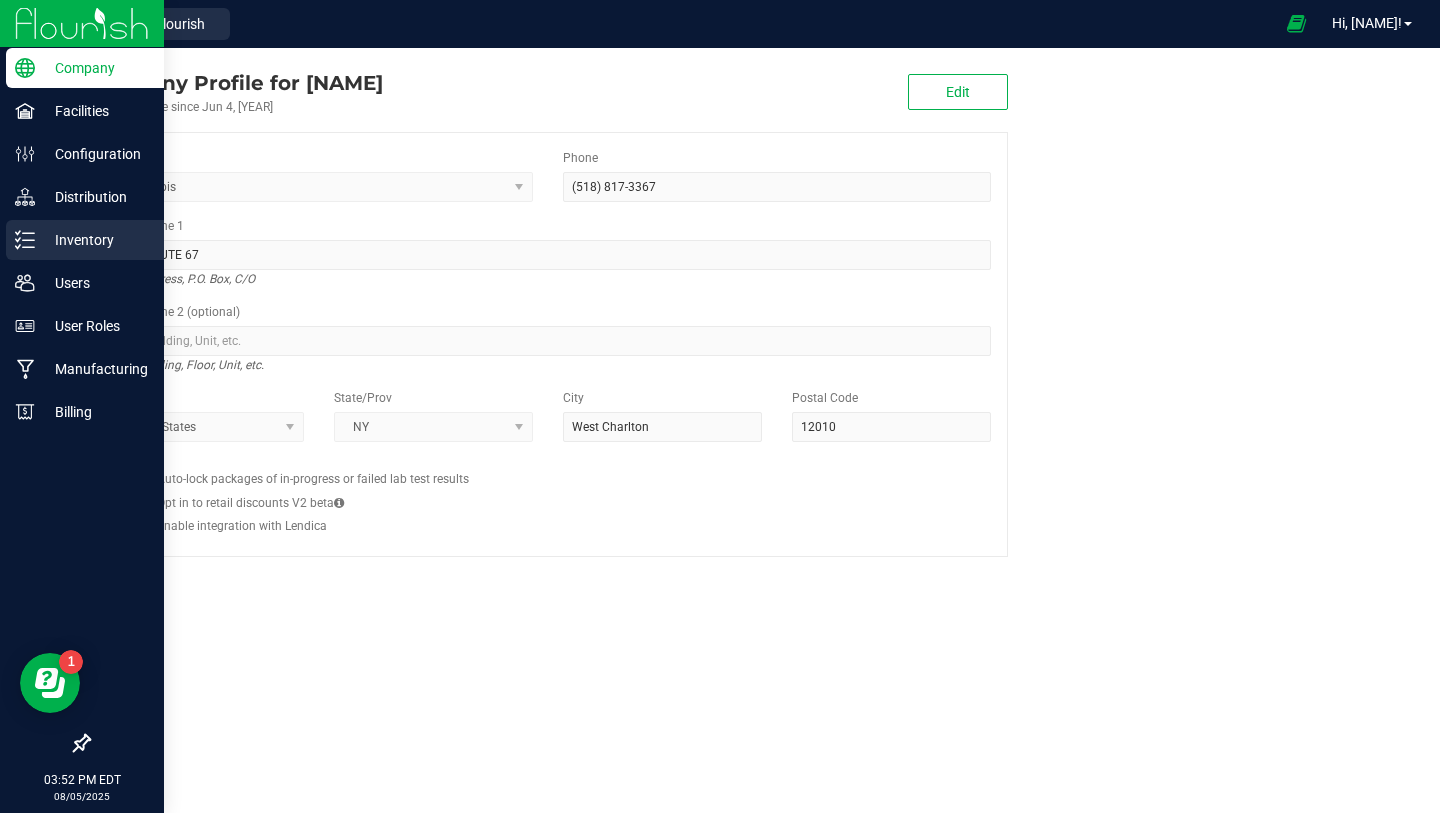 click on "Inventory" at bounding box center [95, 240] 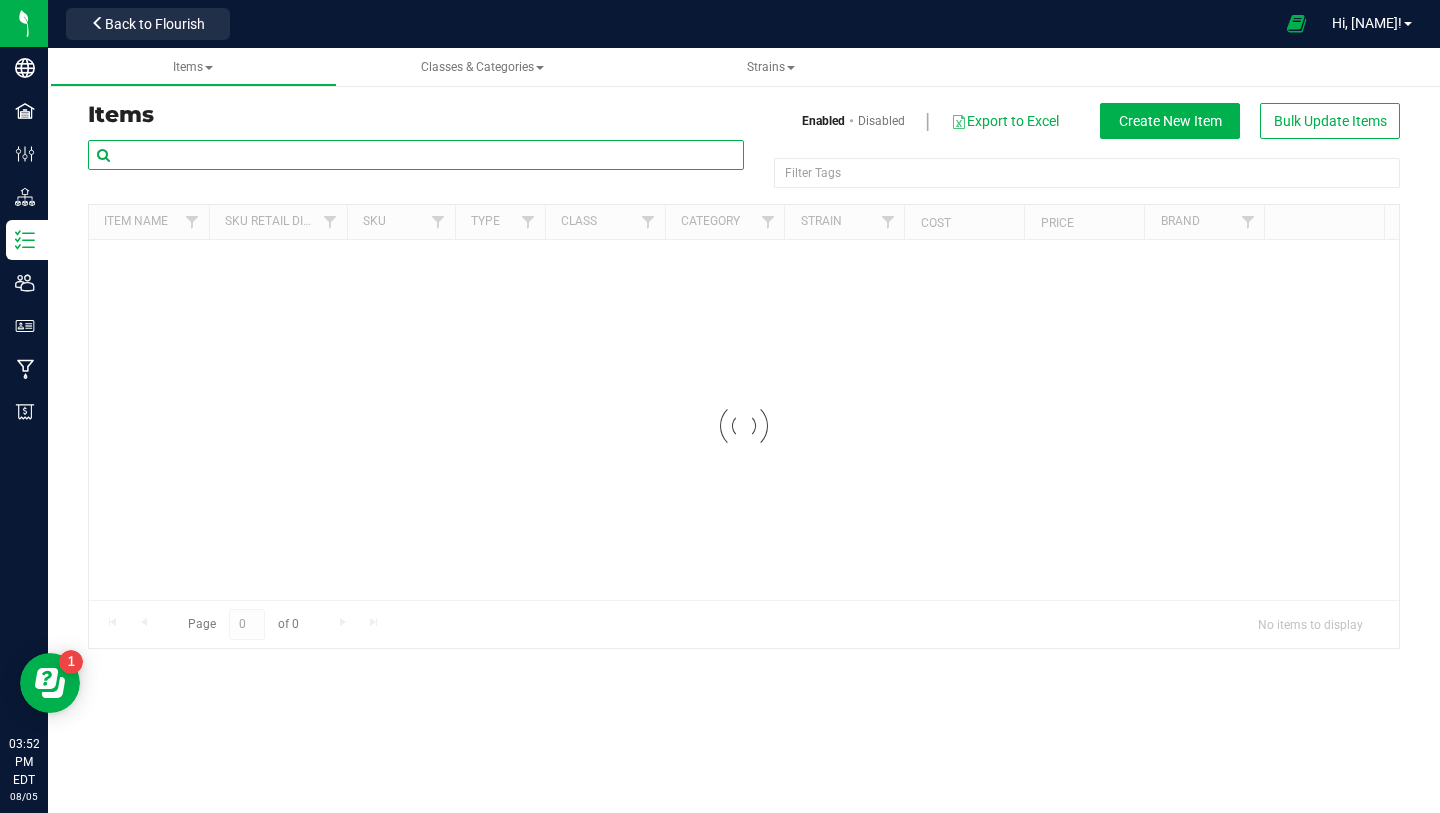click at bounding box center (416, 155) 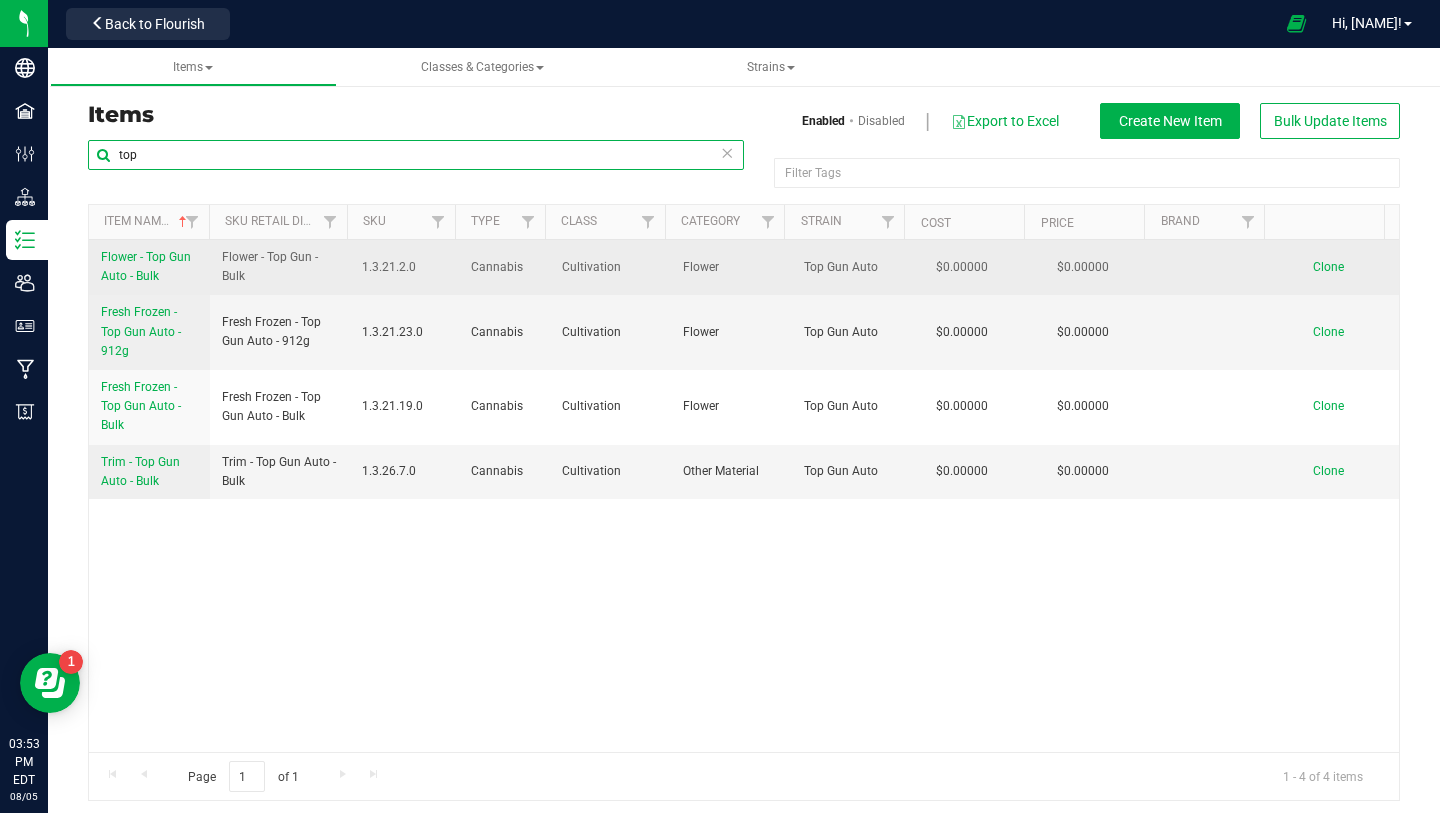 type on "top" 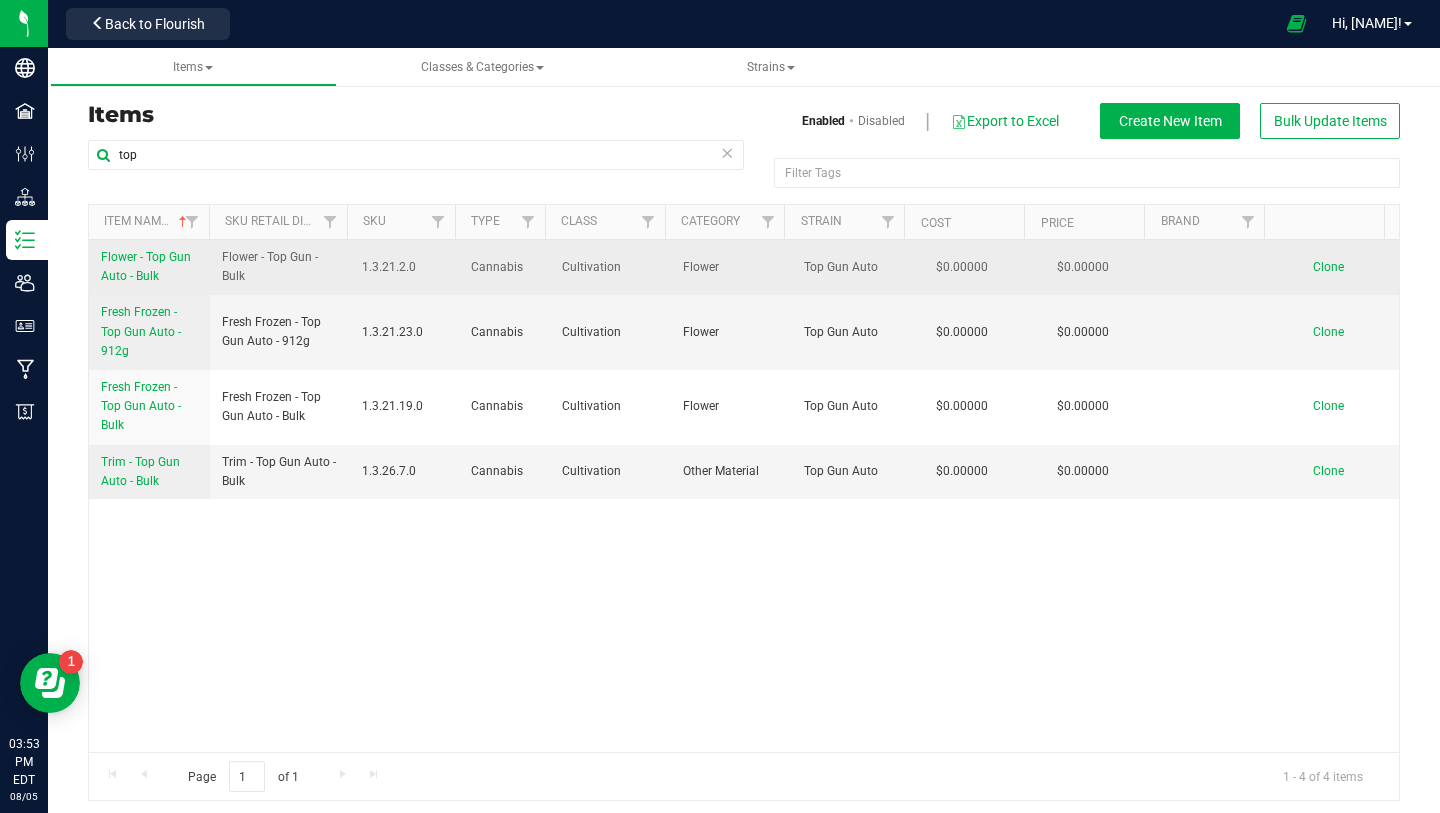 click on "Flower - Top Gun Auto - Bulk" at bounding box center (146, 266) 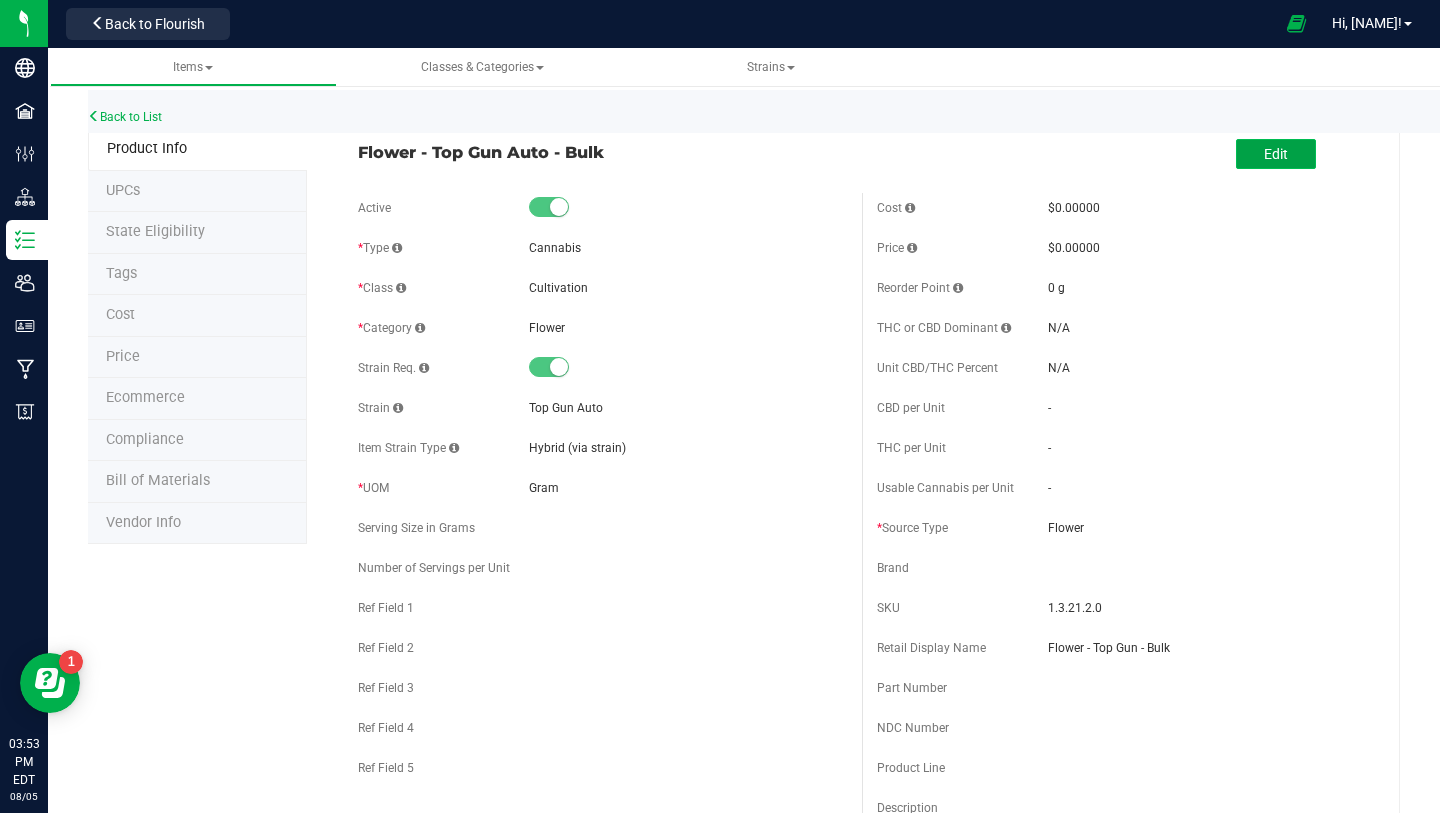 click on "Edit" at bounding box center [1276, 154] 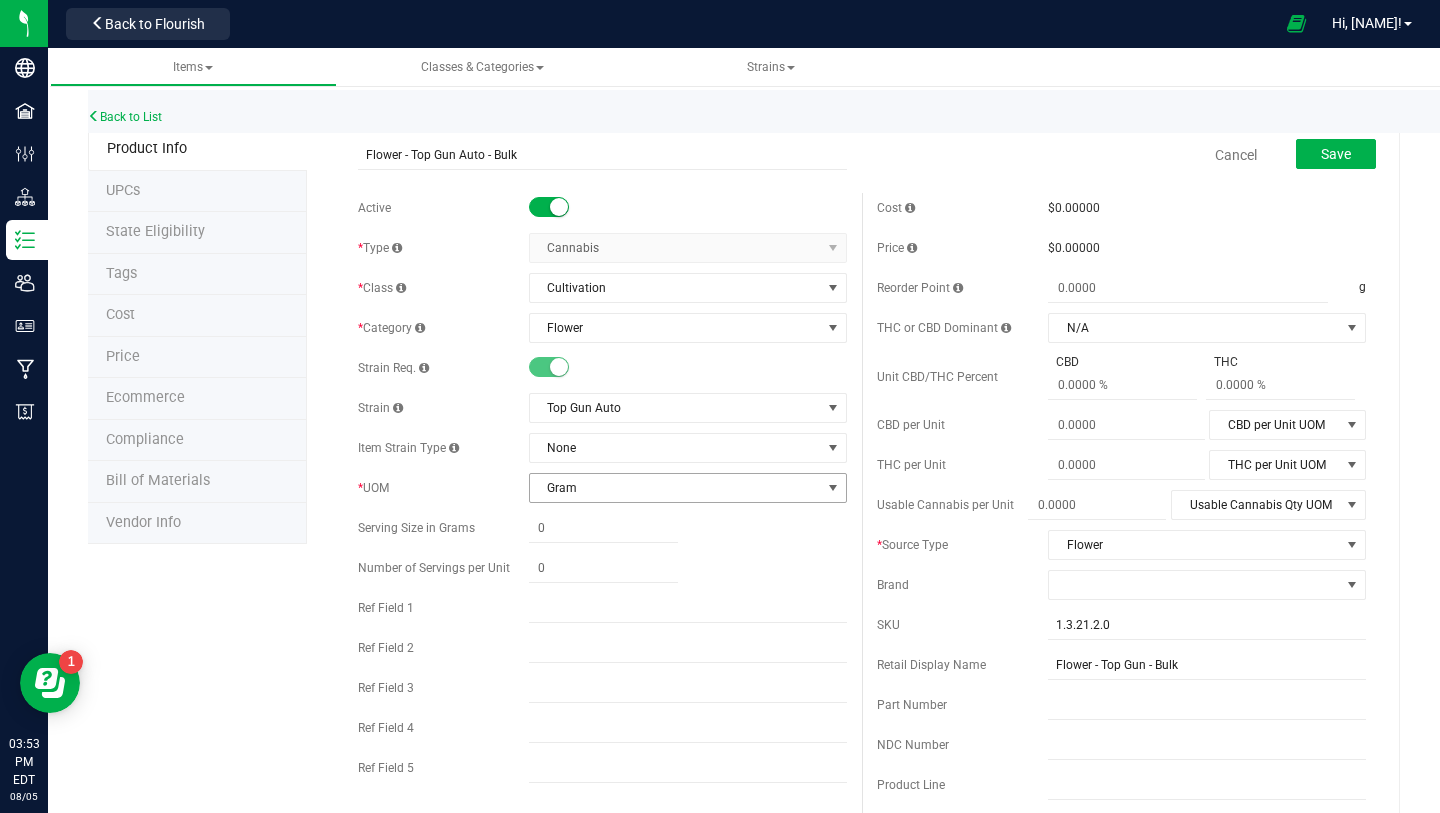 click on "Gram" at bounding box center [675, 488] 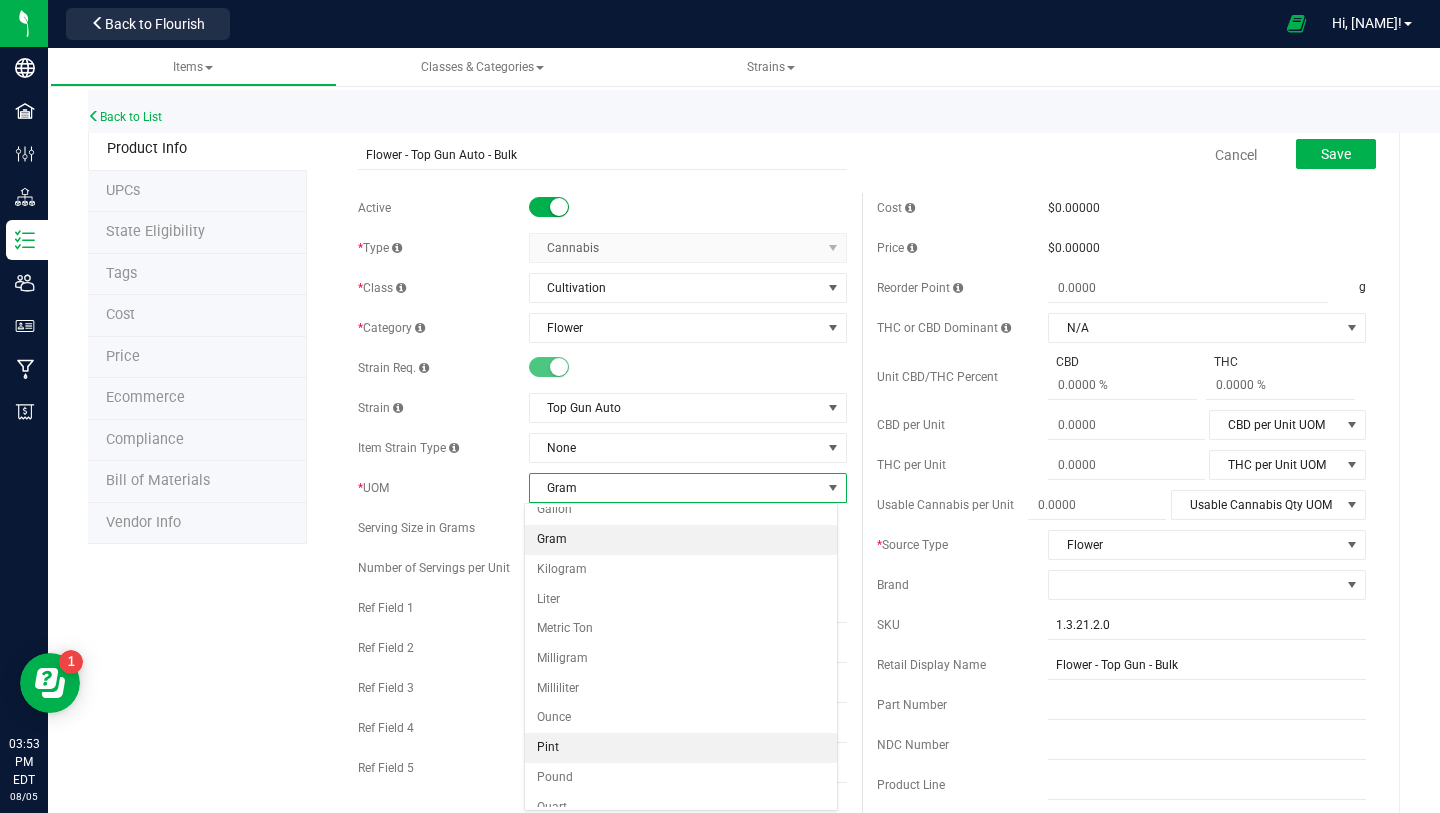 scroll, scrollTop: 86, scrollLeft: 0, axis: vertical 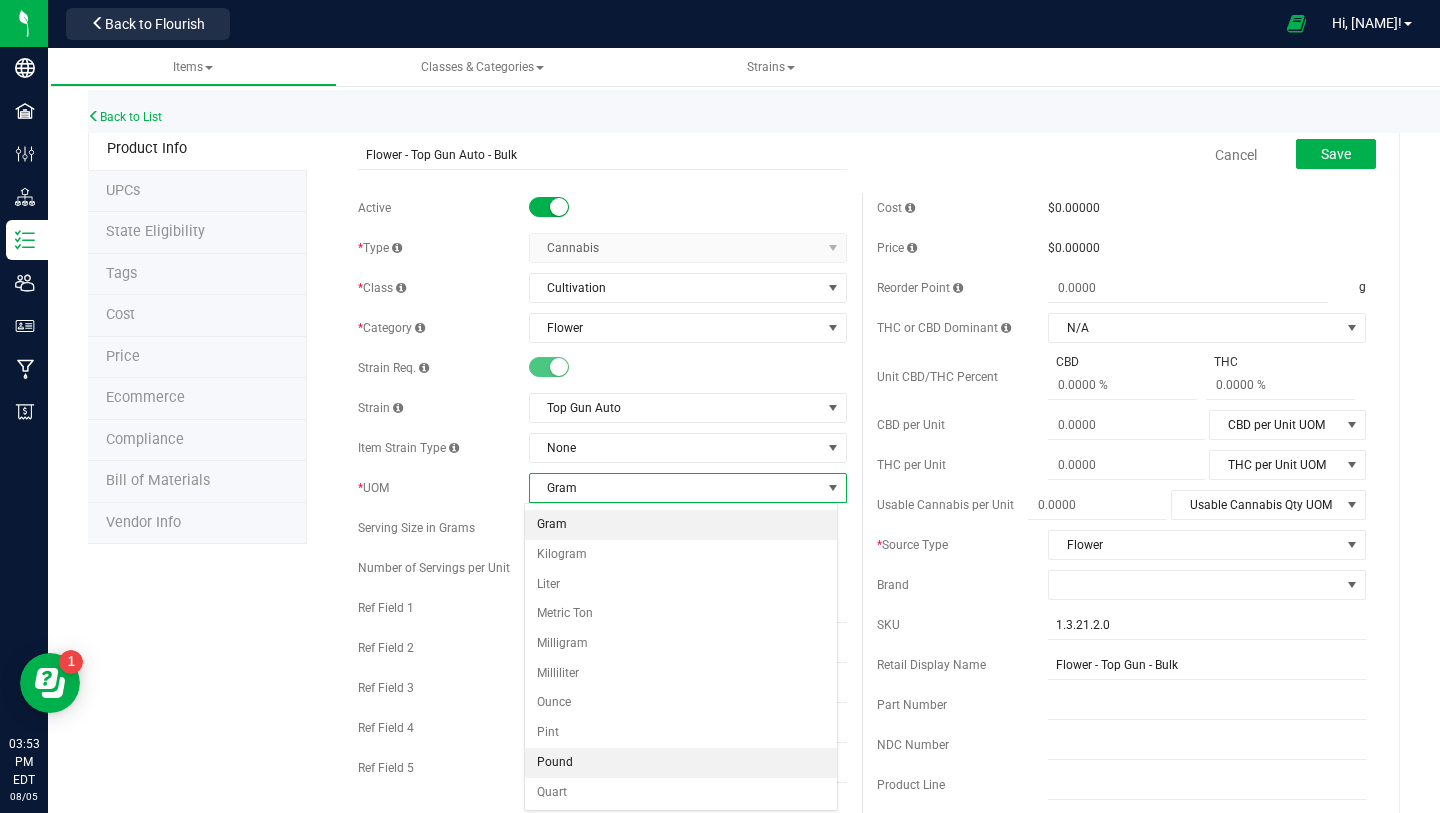click on "Pound" at bounding box center [681, 763] 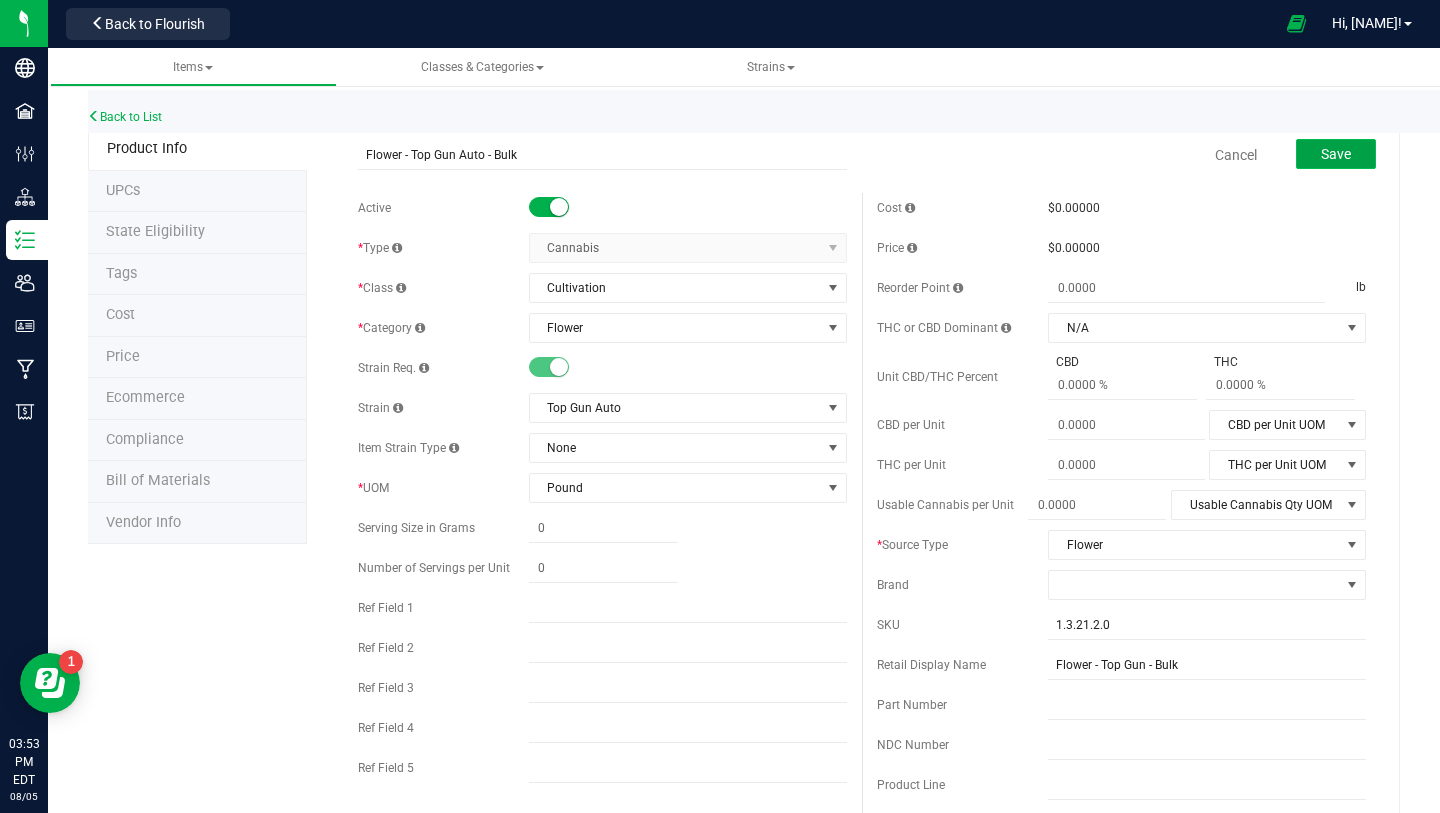 click on "Save" at bounding box center (1336, 154) 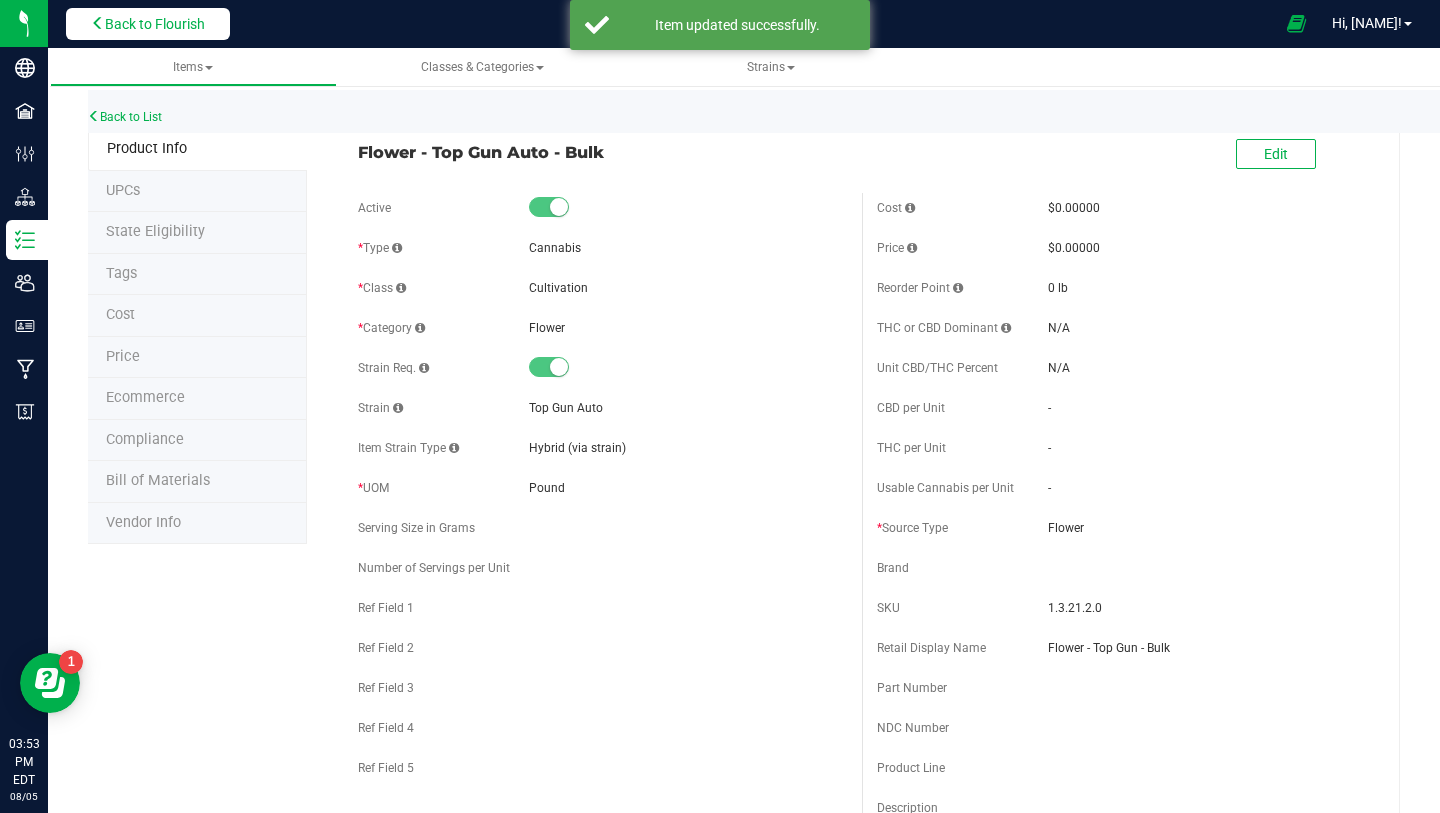 click on "Back to Flourish" at bounding box center (155, 24) 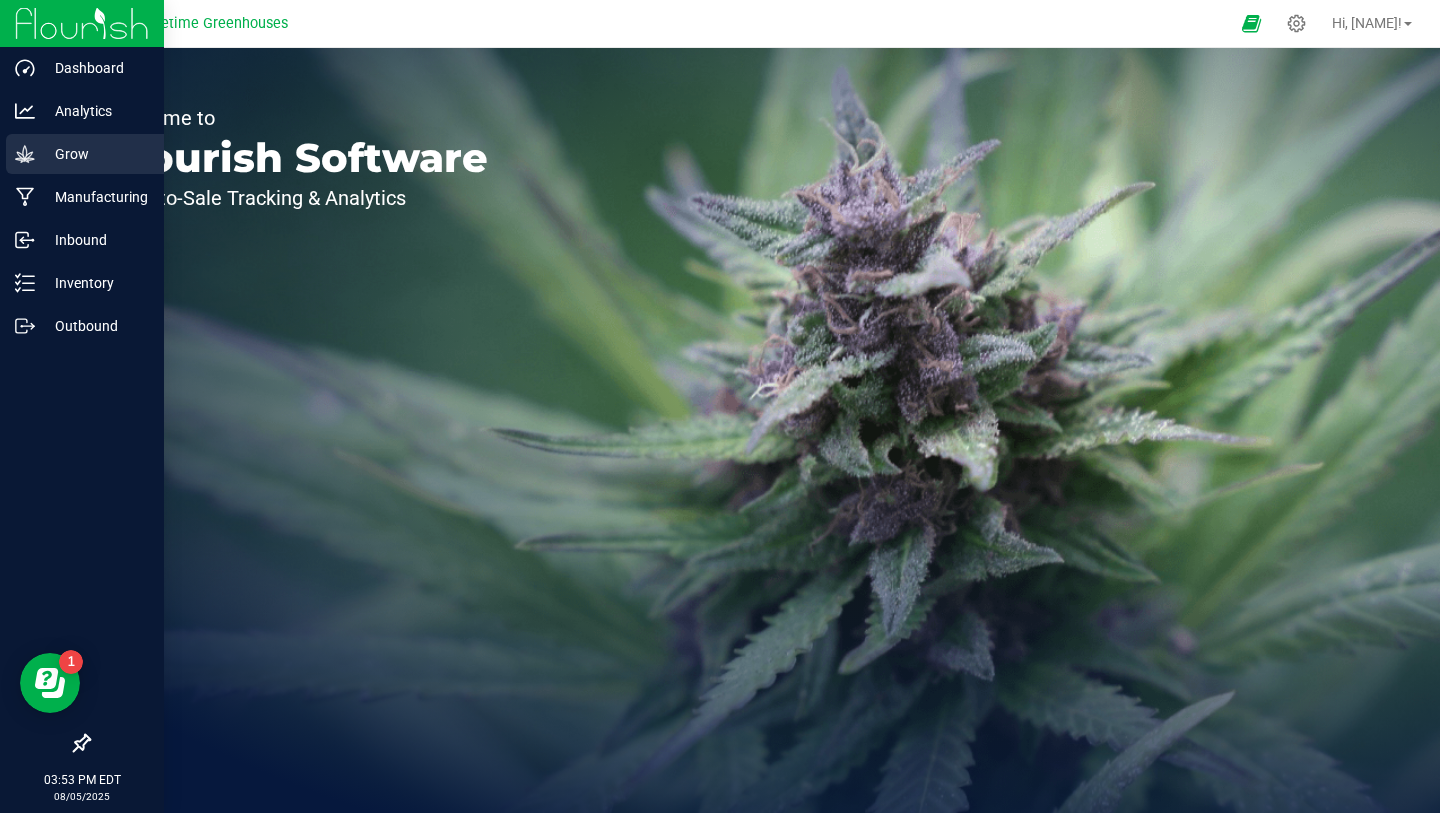 click on "Grow" at bounding box center (95, 154) 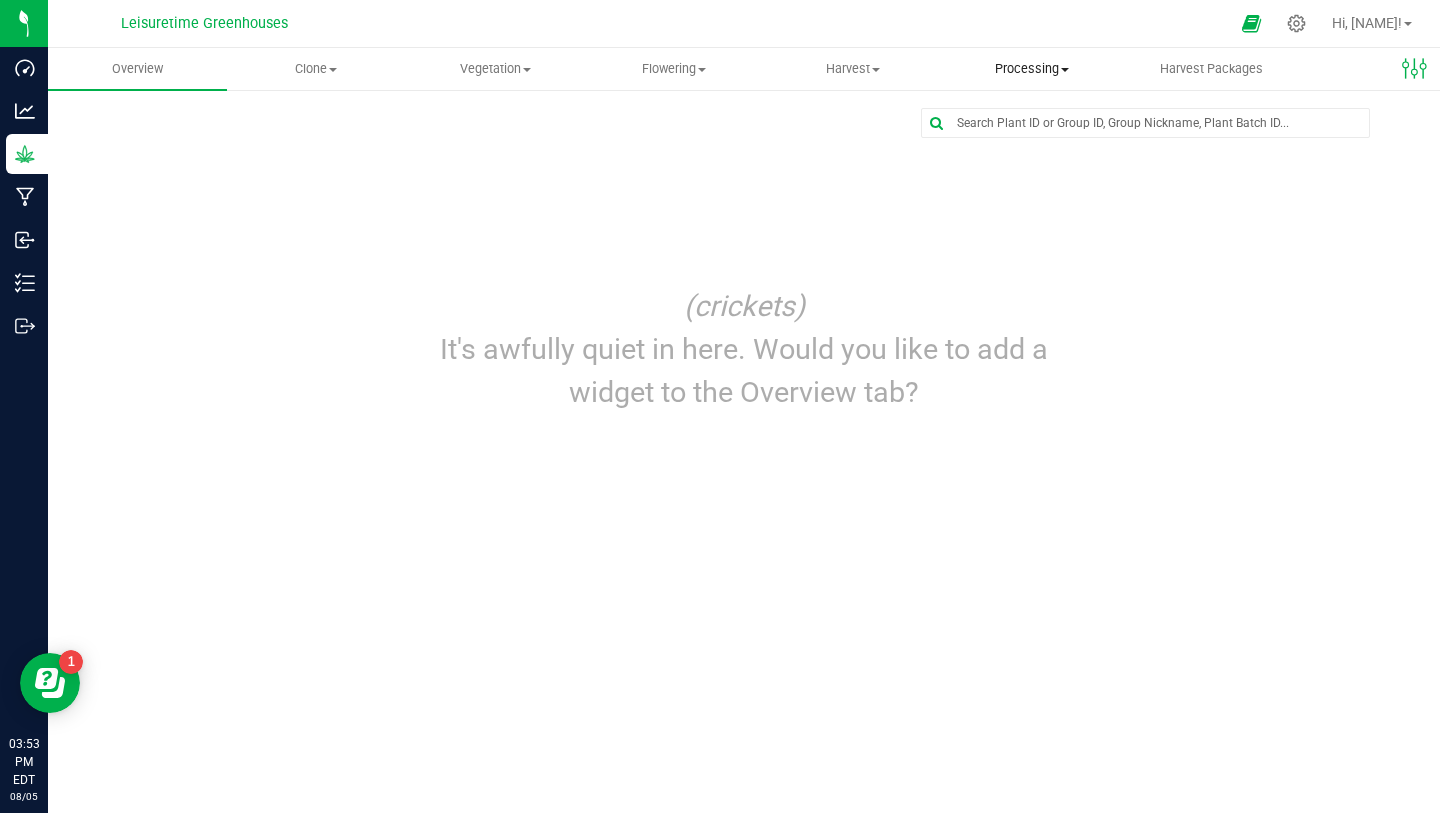 click on "Processing" at bounding box center (1032, 69) 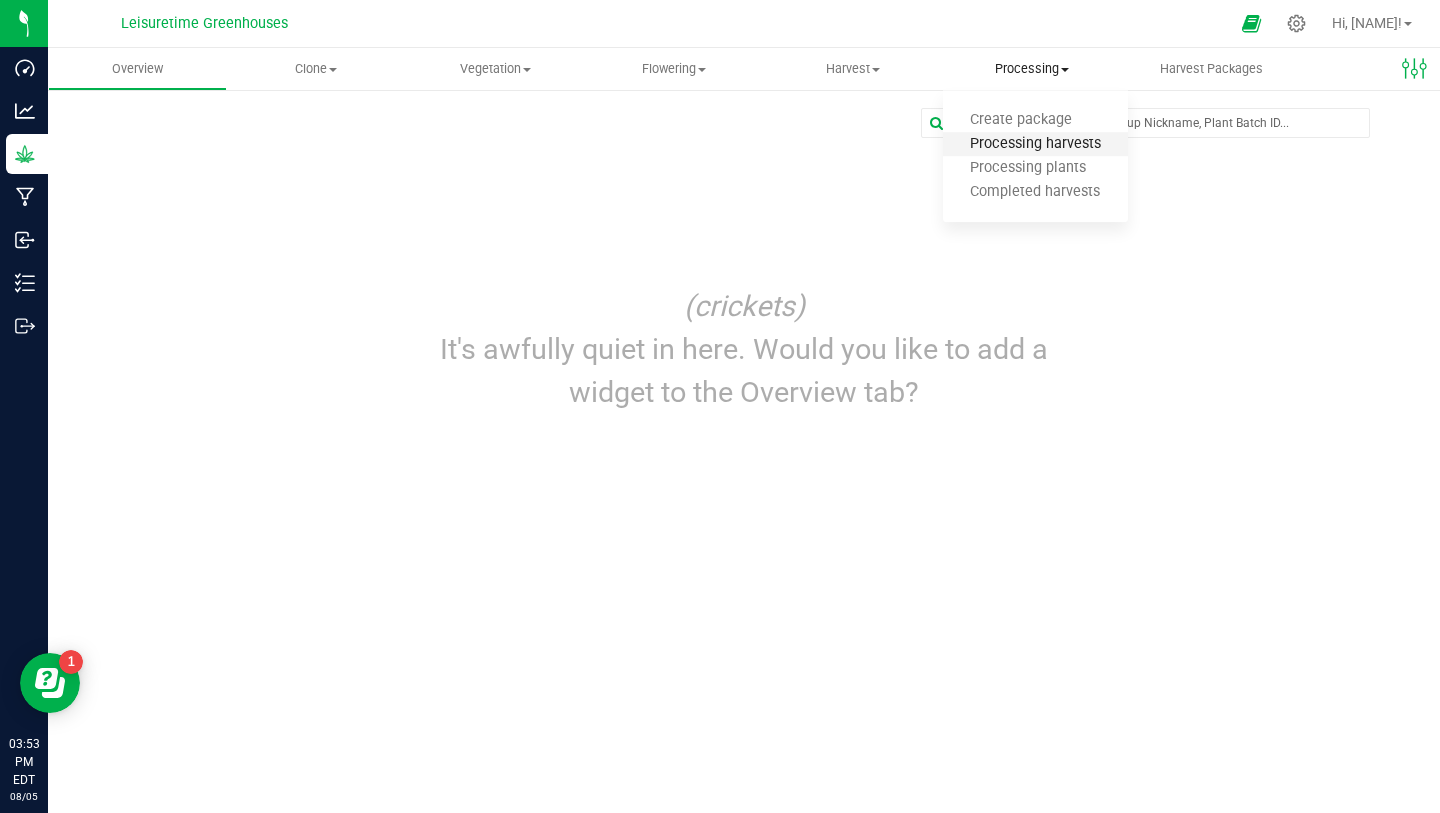 click on "Processing harvests" at bounding box center [1035, 144] 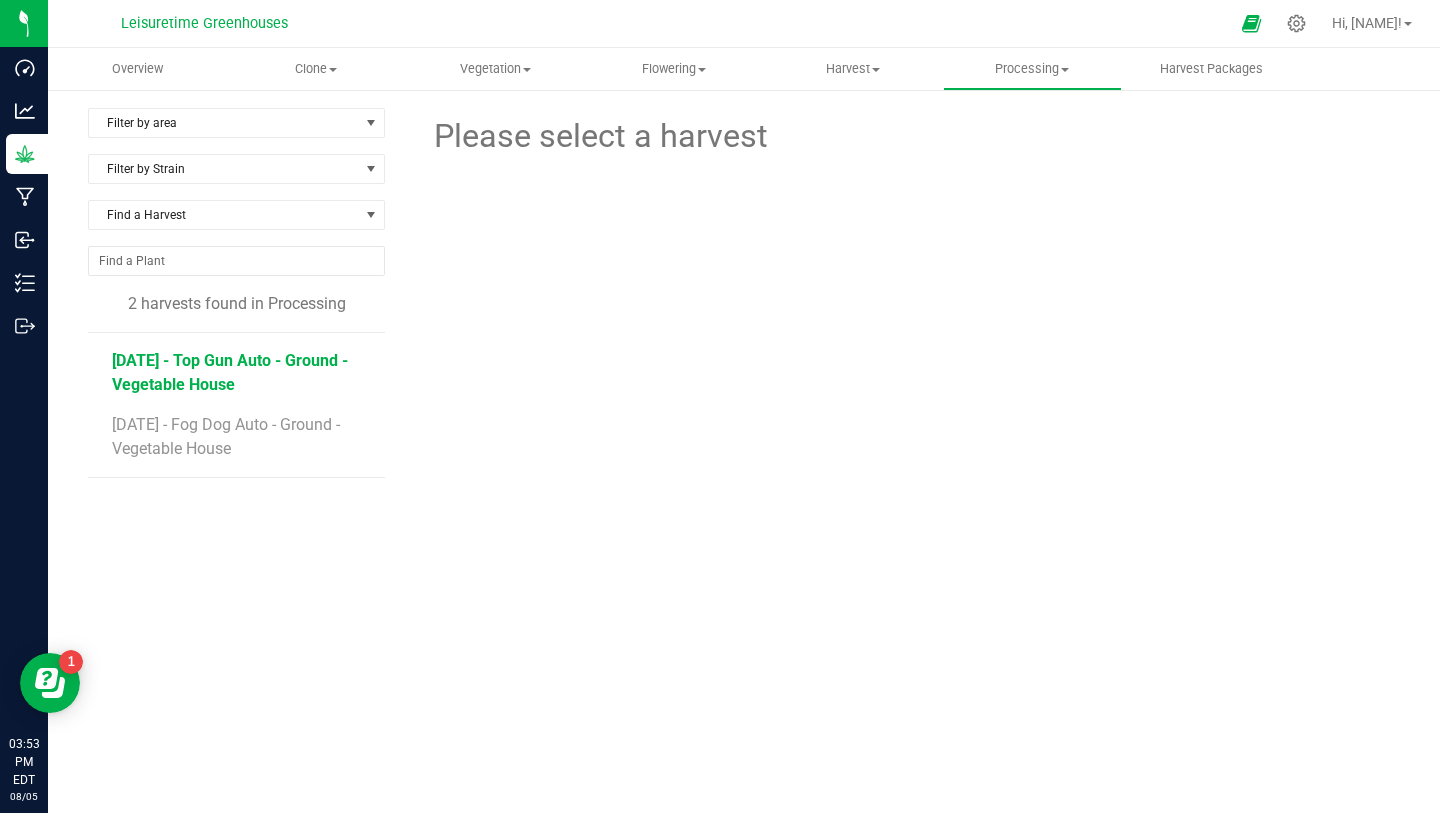 click on "[MONTH]/[DAY]/[YEAR] - Top Gun Auto - Ground - [LOCATION]" at bounding box center (230, 372) 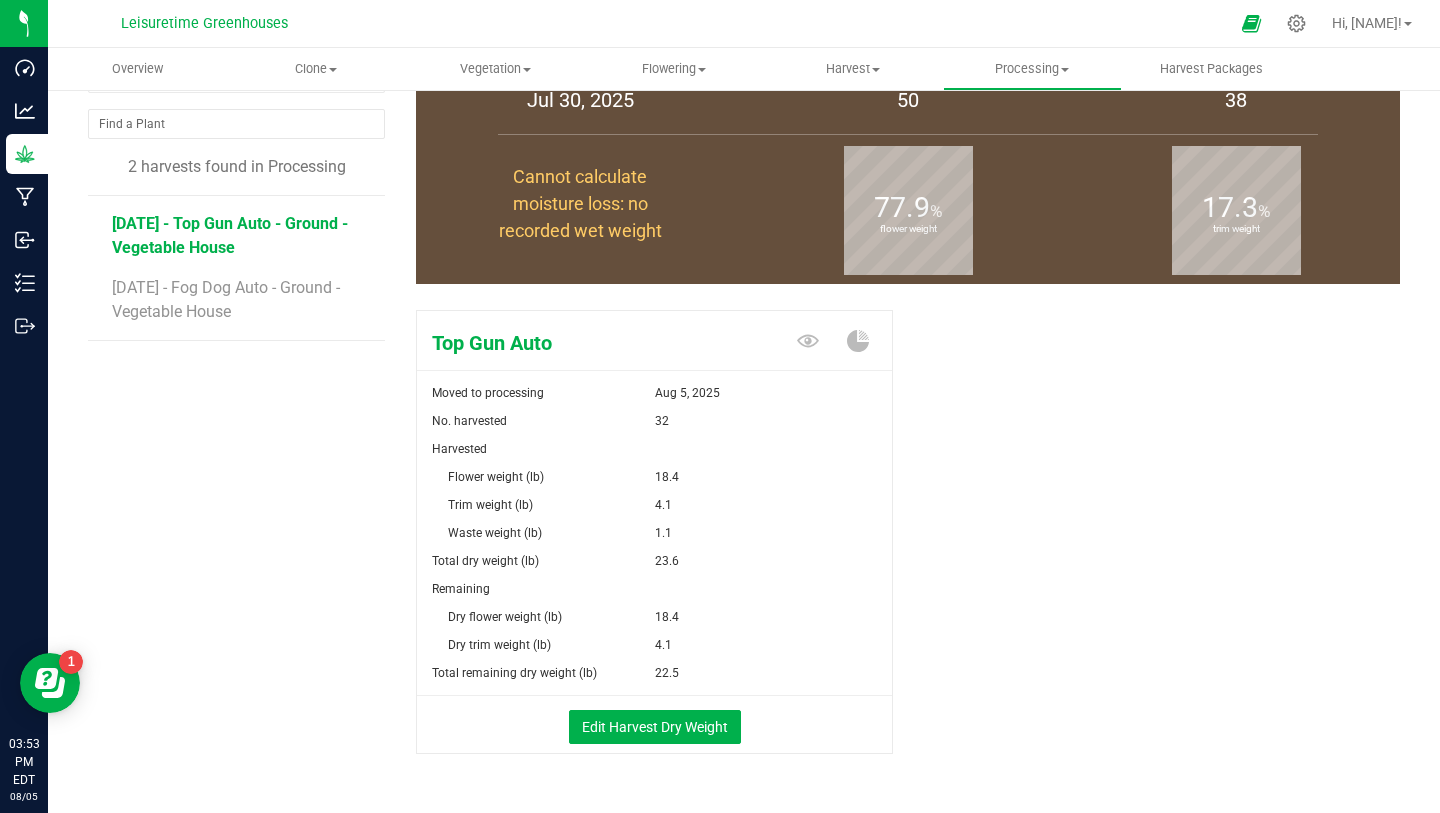 scroll, scrollTop: 168, scrollLeft: 0, axis: vertical 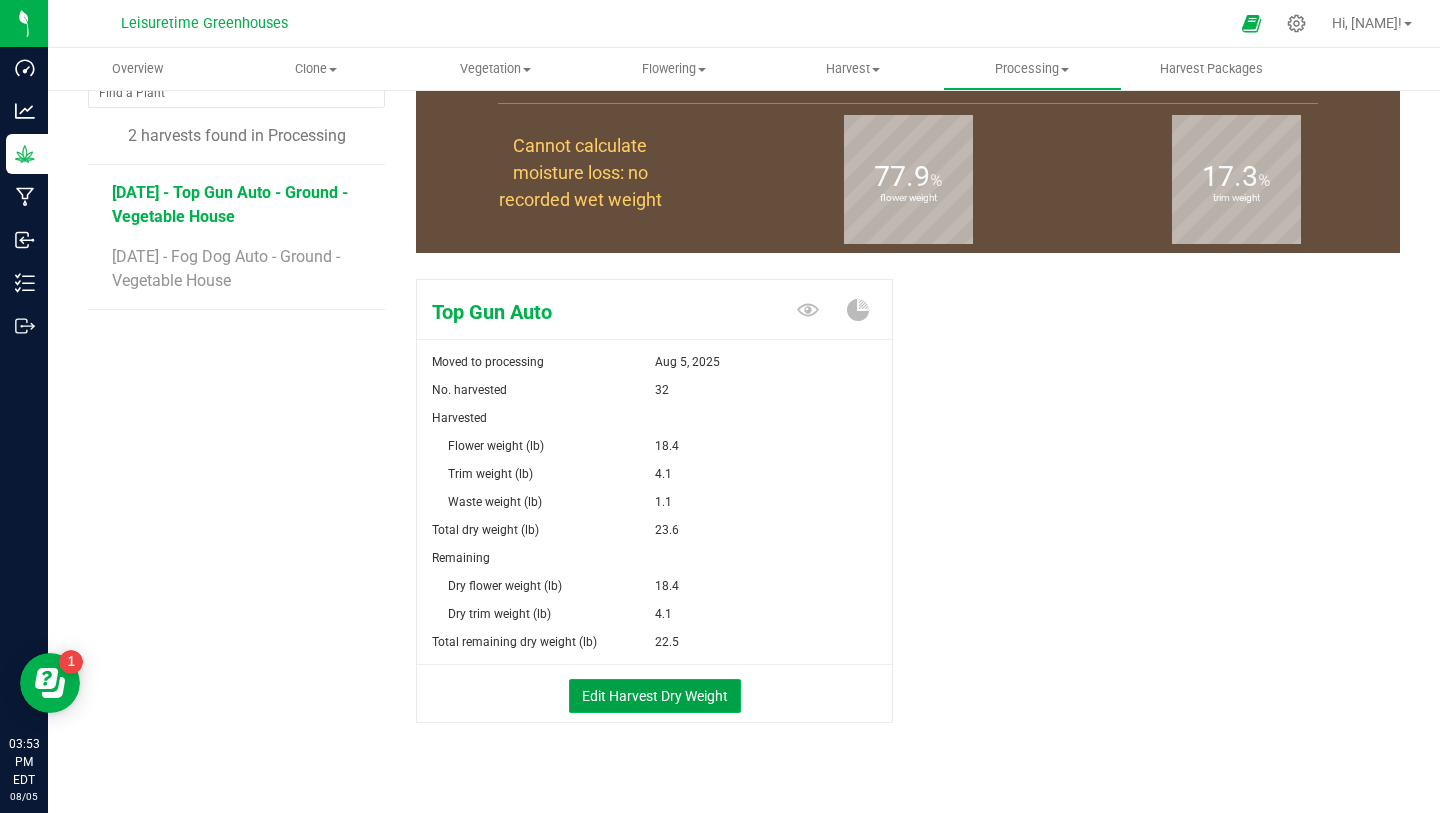 click on "Edit Harvest Dry Weight" at bounding box center [655, 696] 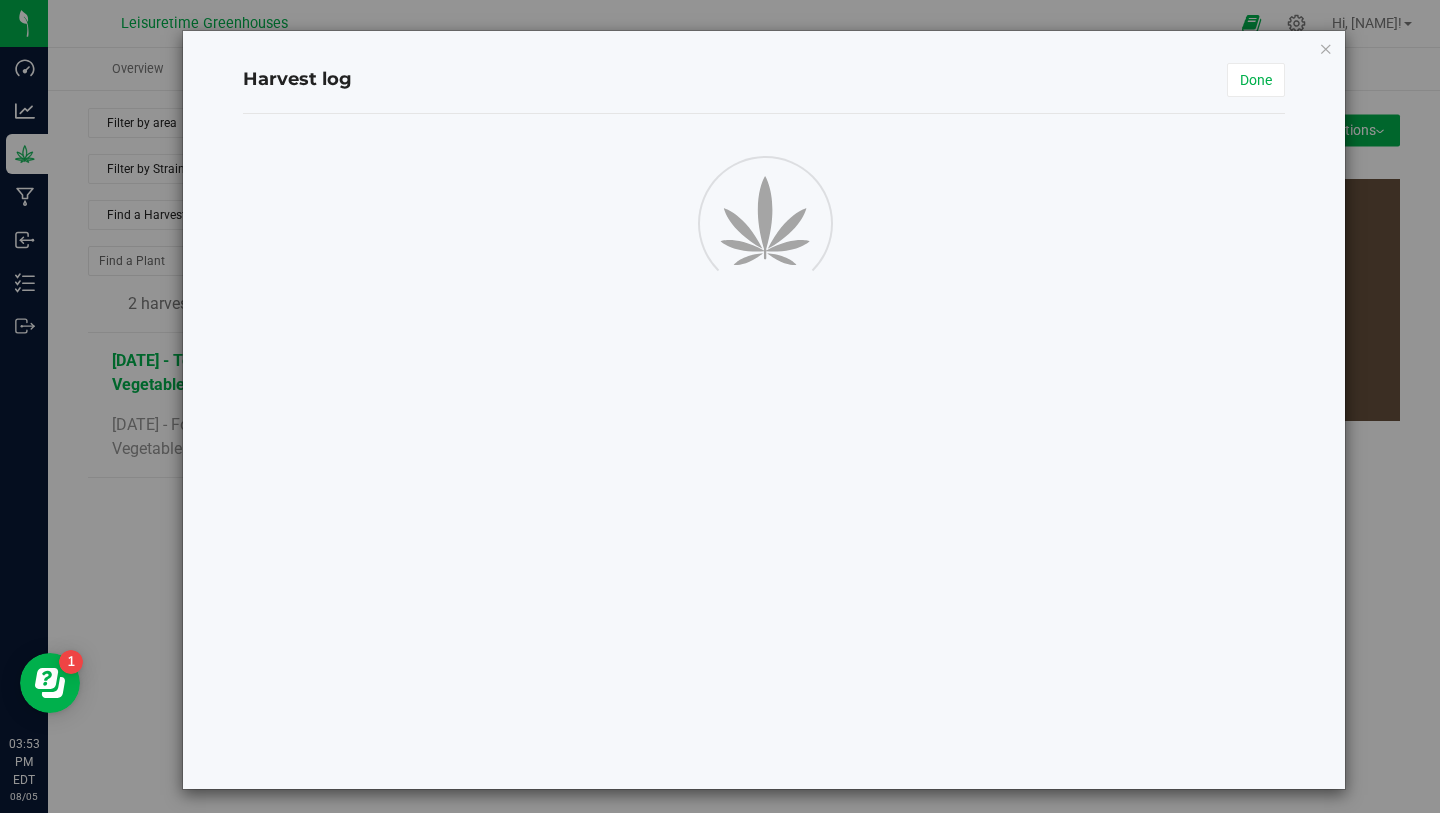 scroll, scrollTop: 0, scrollLeft: 0, axis: both 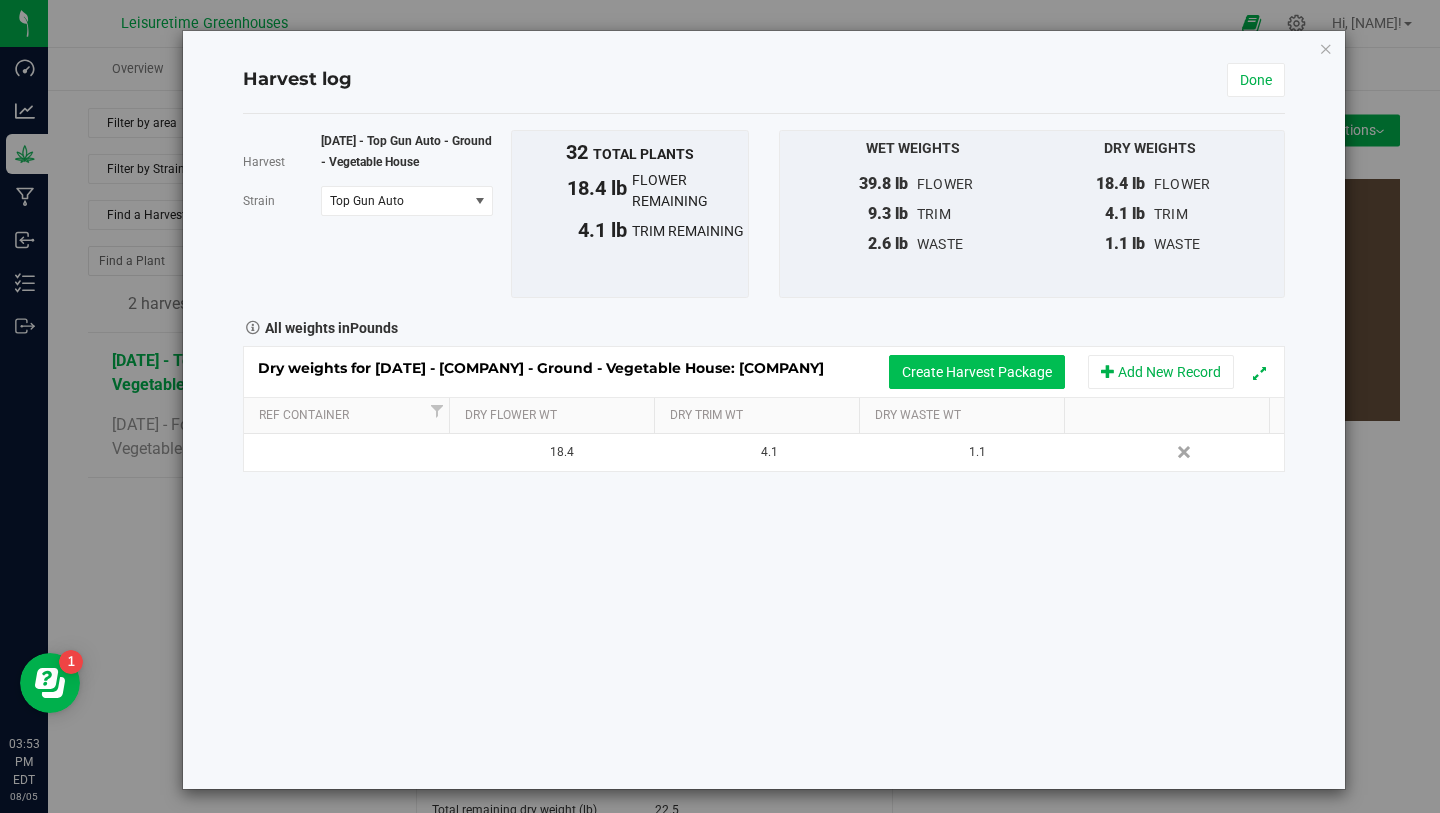 click on "Create Harvest Package" at bounding box center [977, 372] 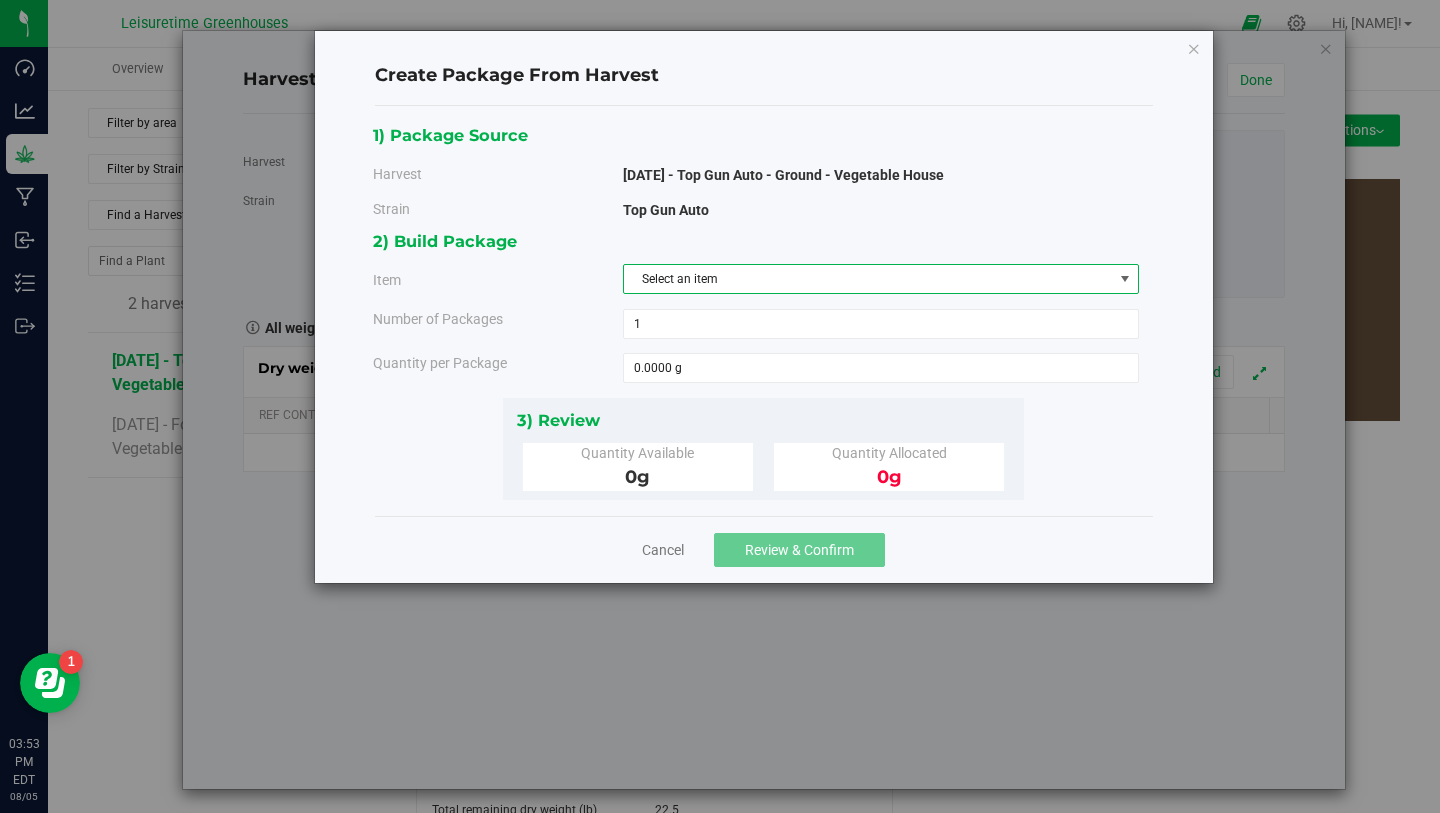 click on "Select an item" at bounding box center (868, 279) 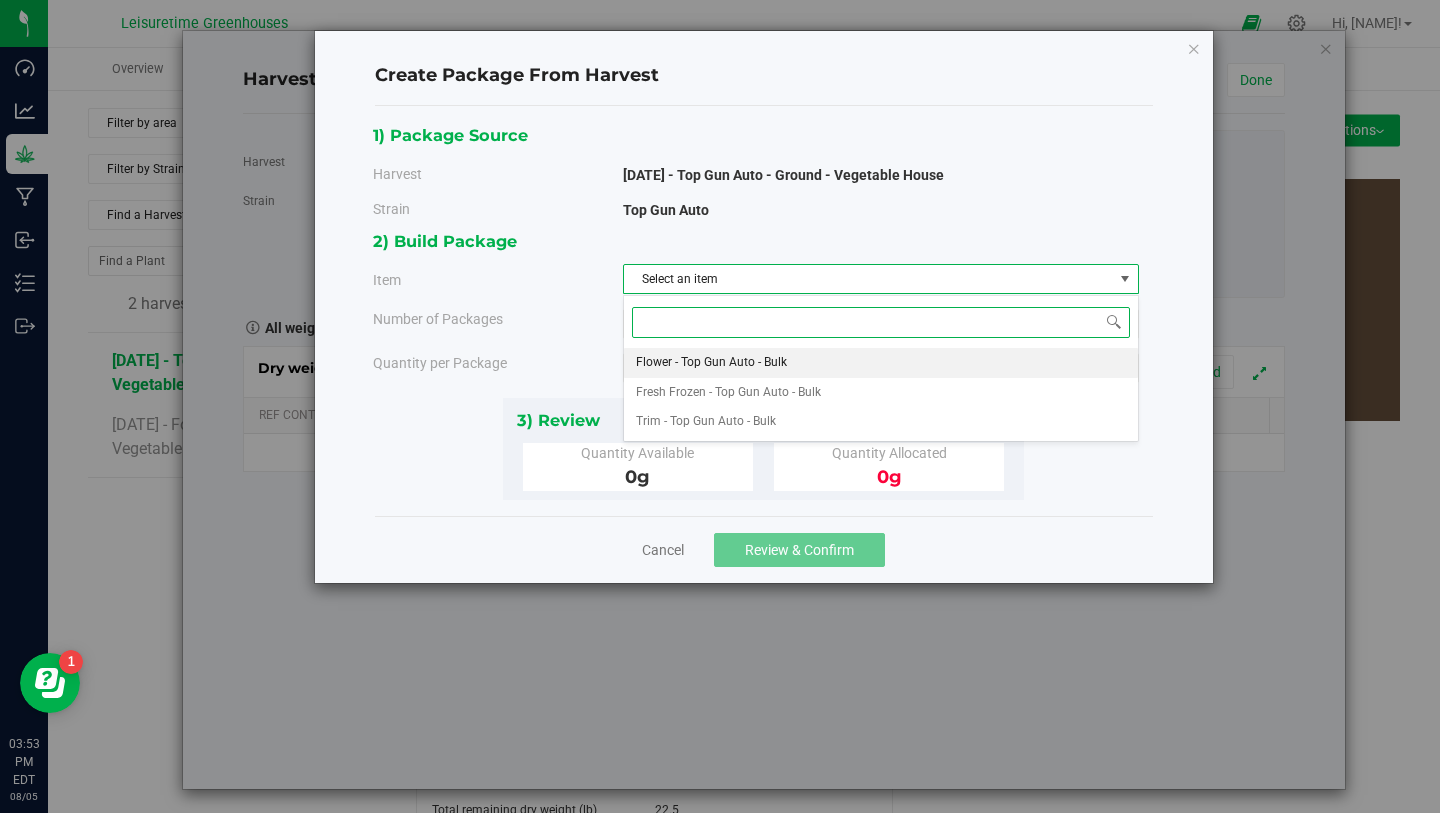 click on "Flower - Top Gun Auto - Bulk" at bounding box center (711, 363) 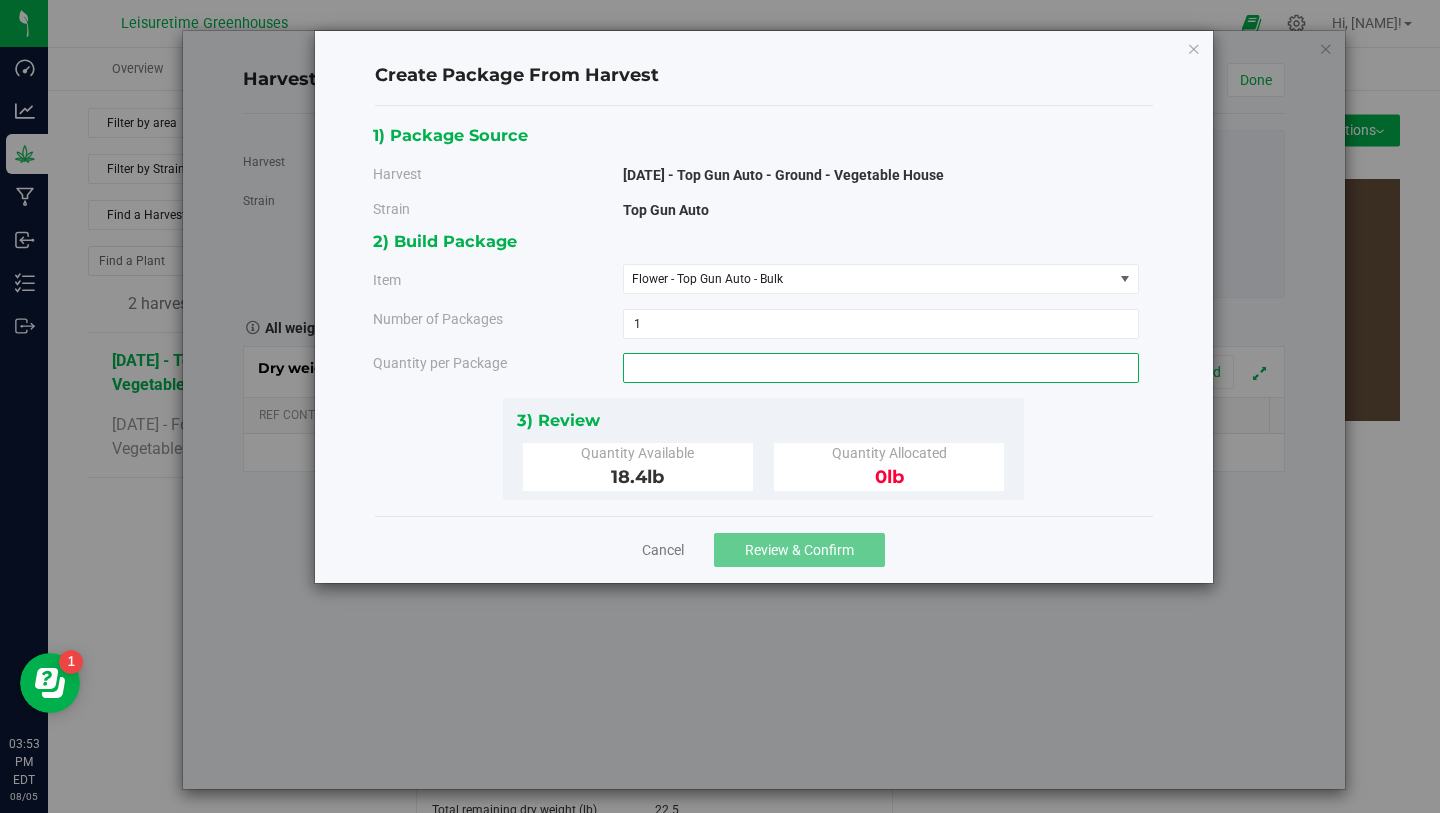 click at bounding box center (881, 368) 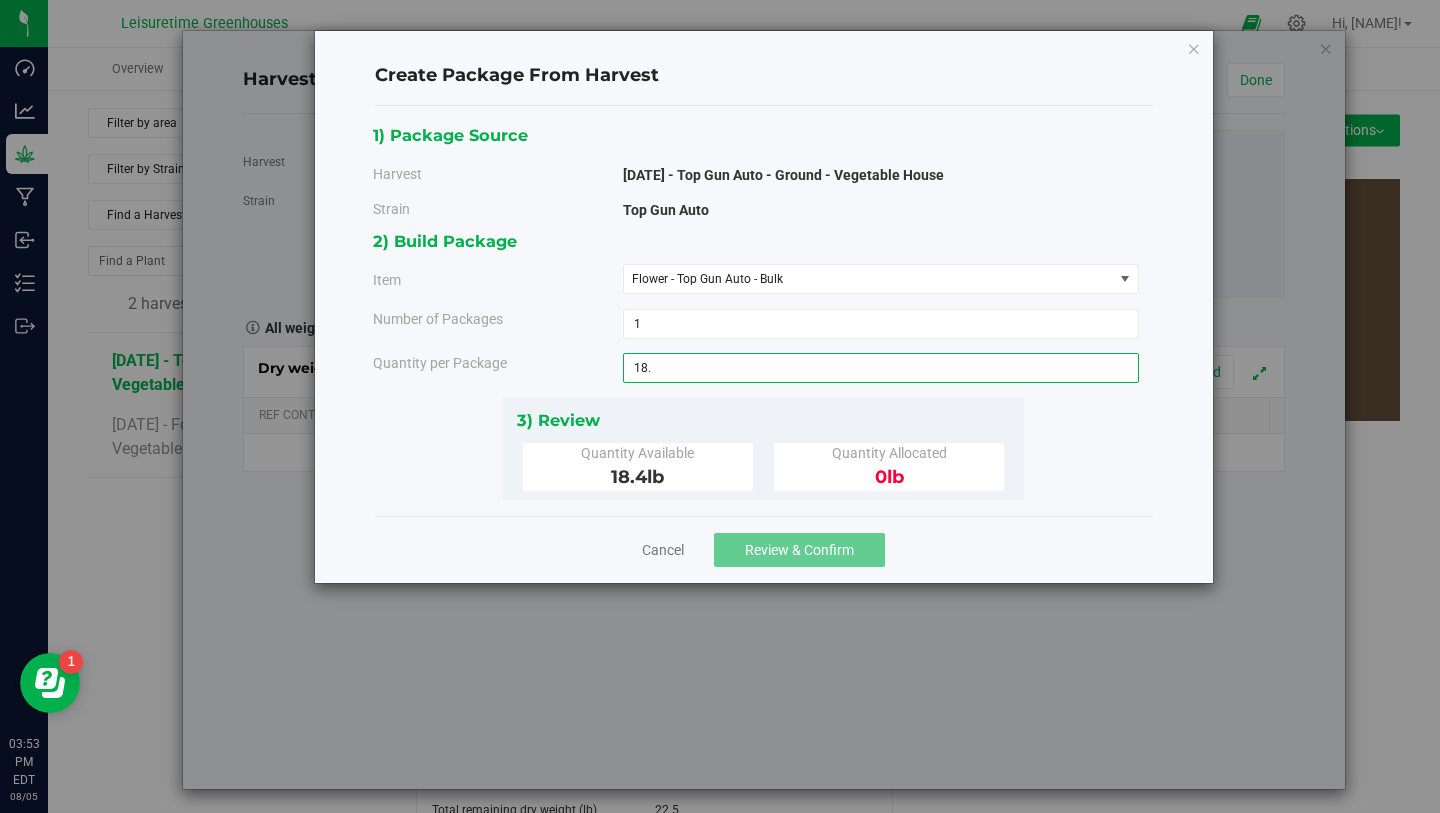 type on "18.4" 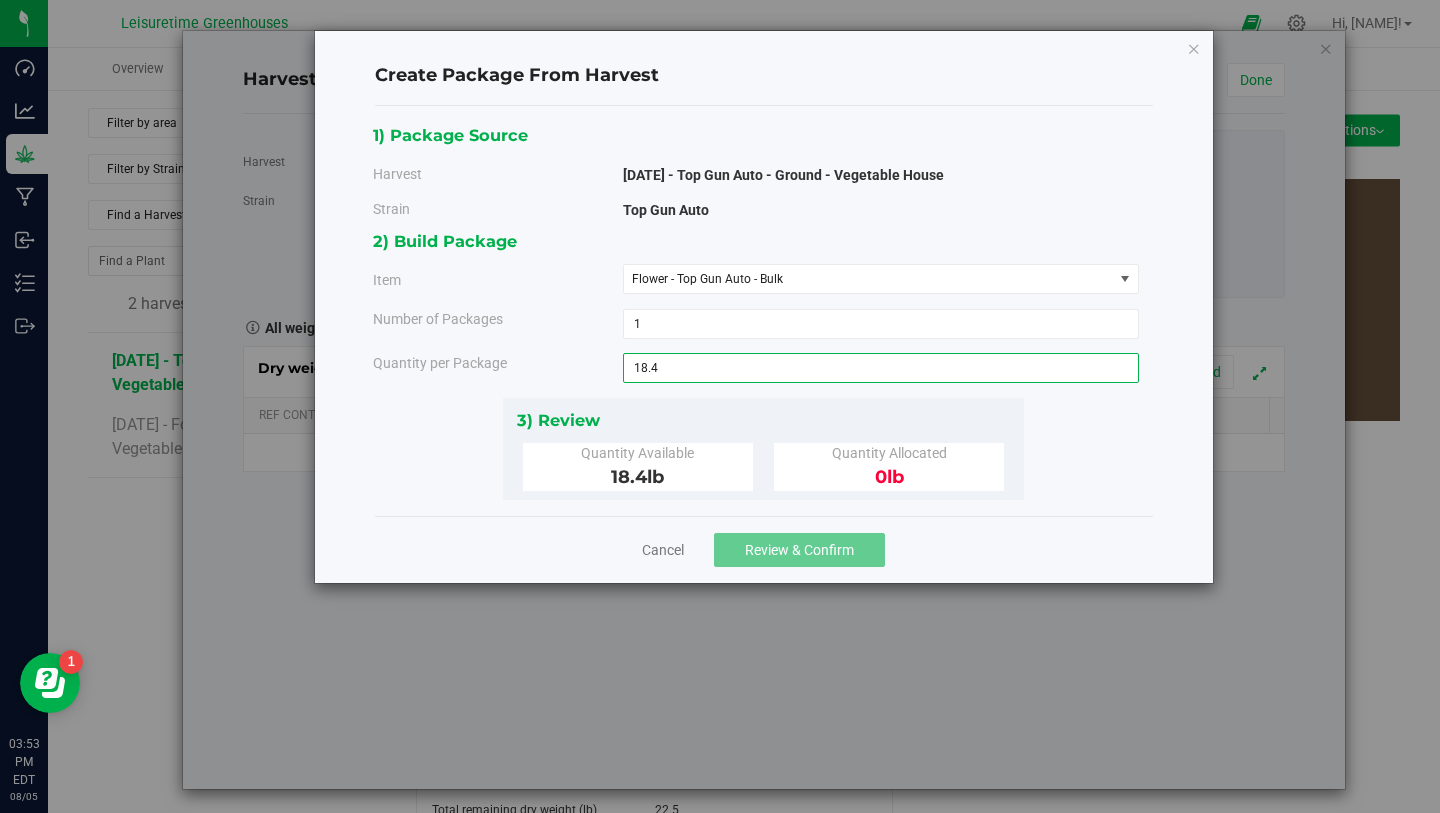 type on "18.4000 lb" 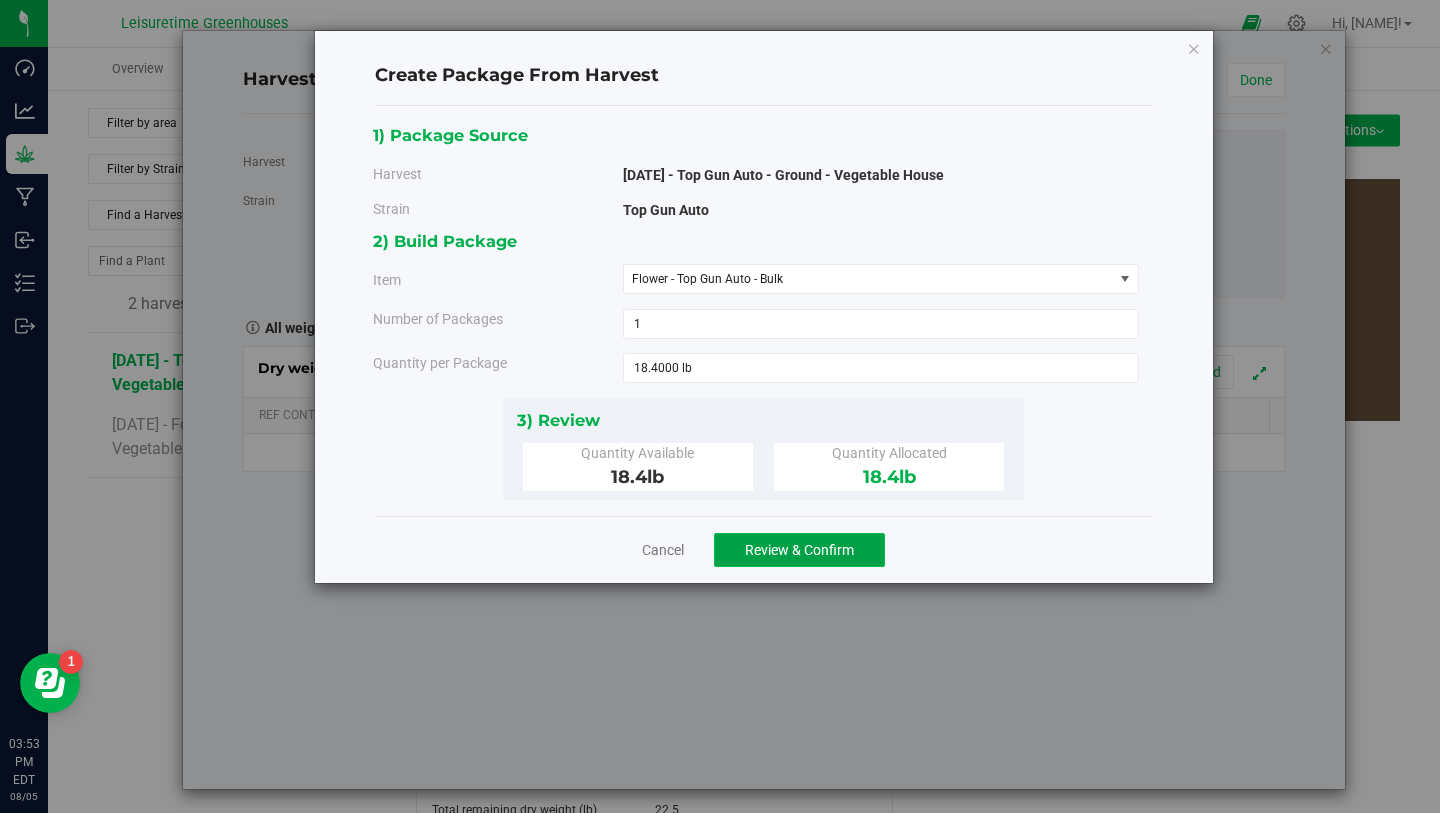 click on "Review & Confirm" 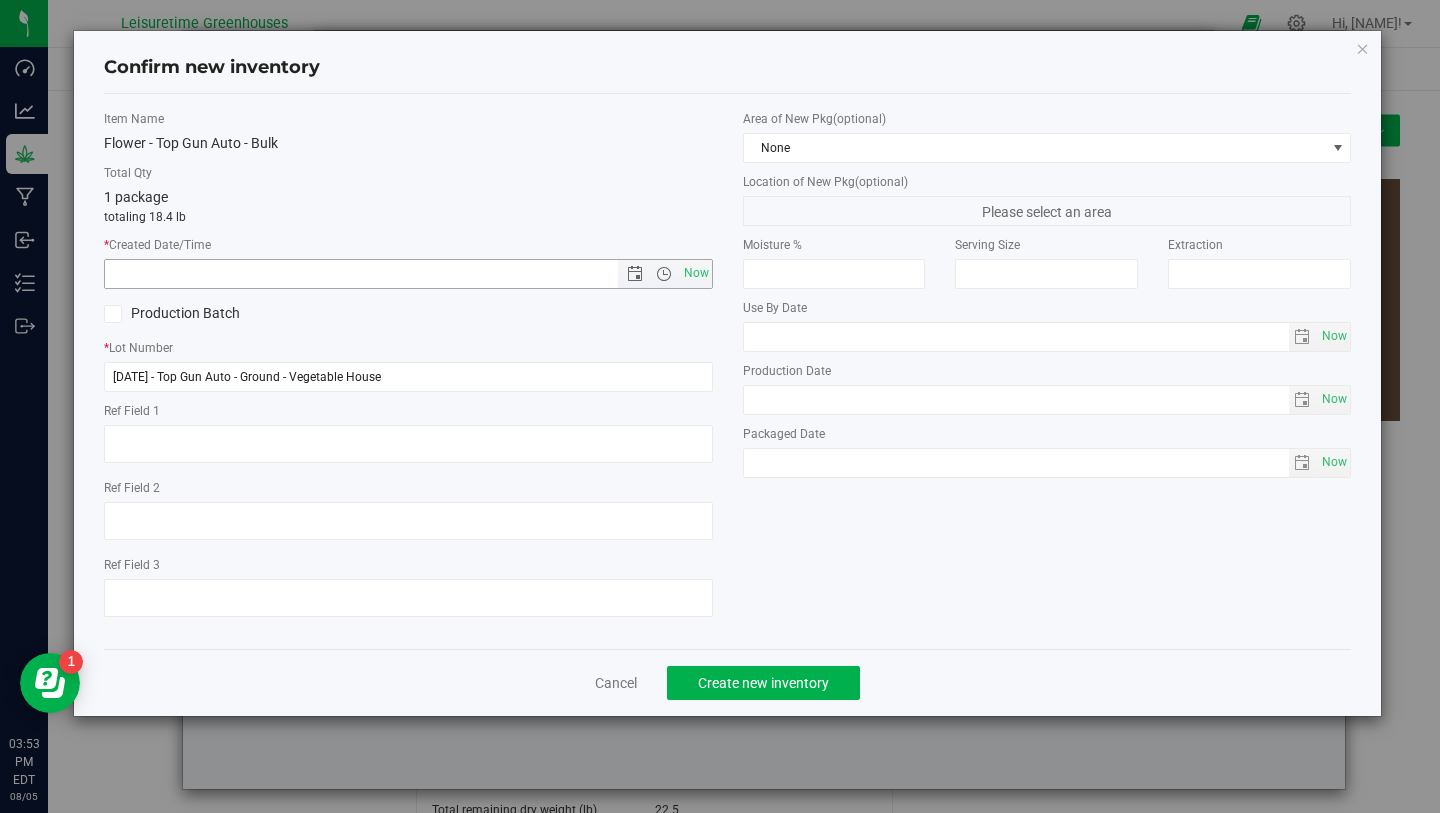 click on "Now" at bounding box center [665, 274] 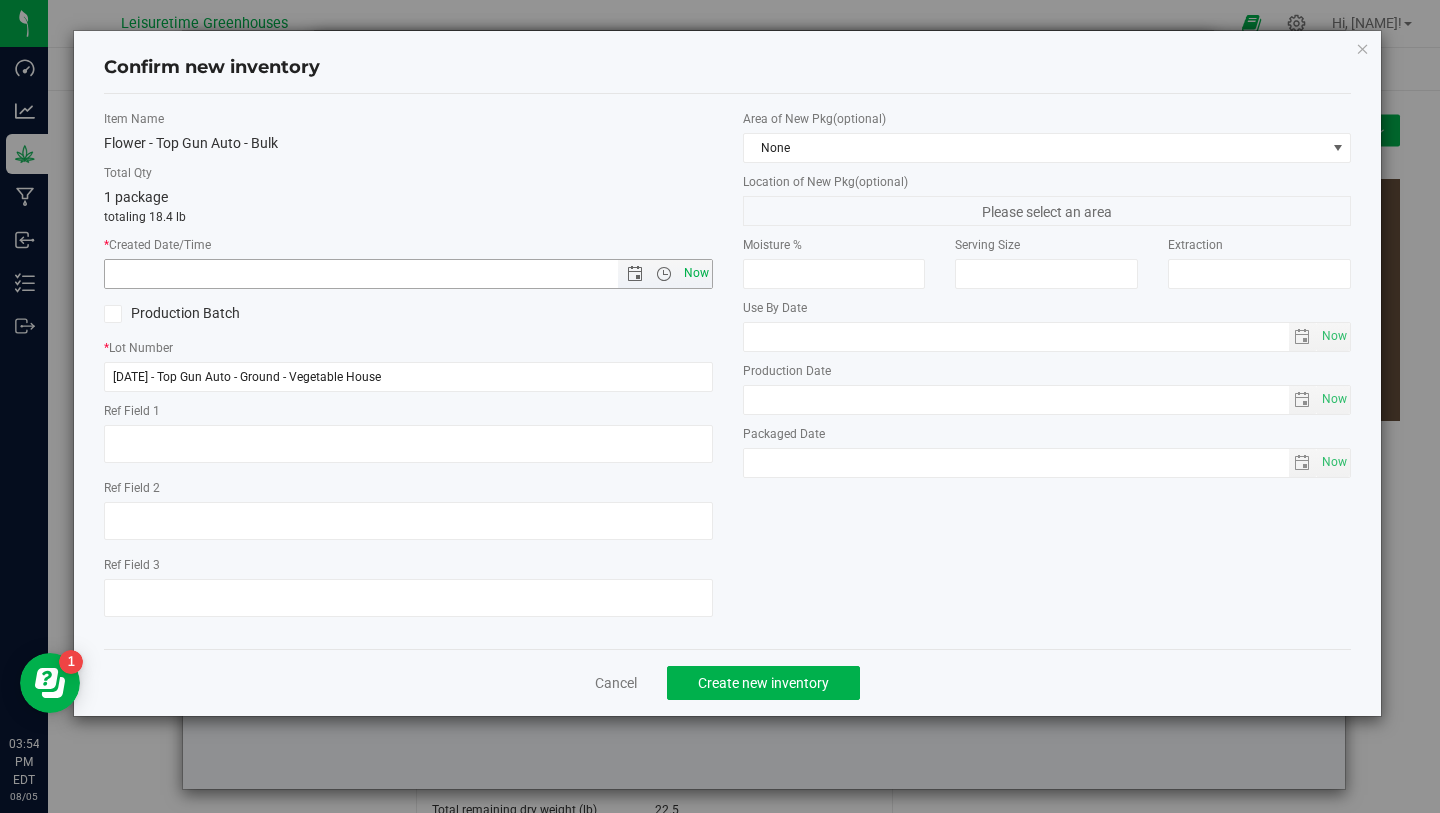 click on "Now" at bounding box center (696, 273) 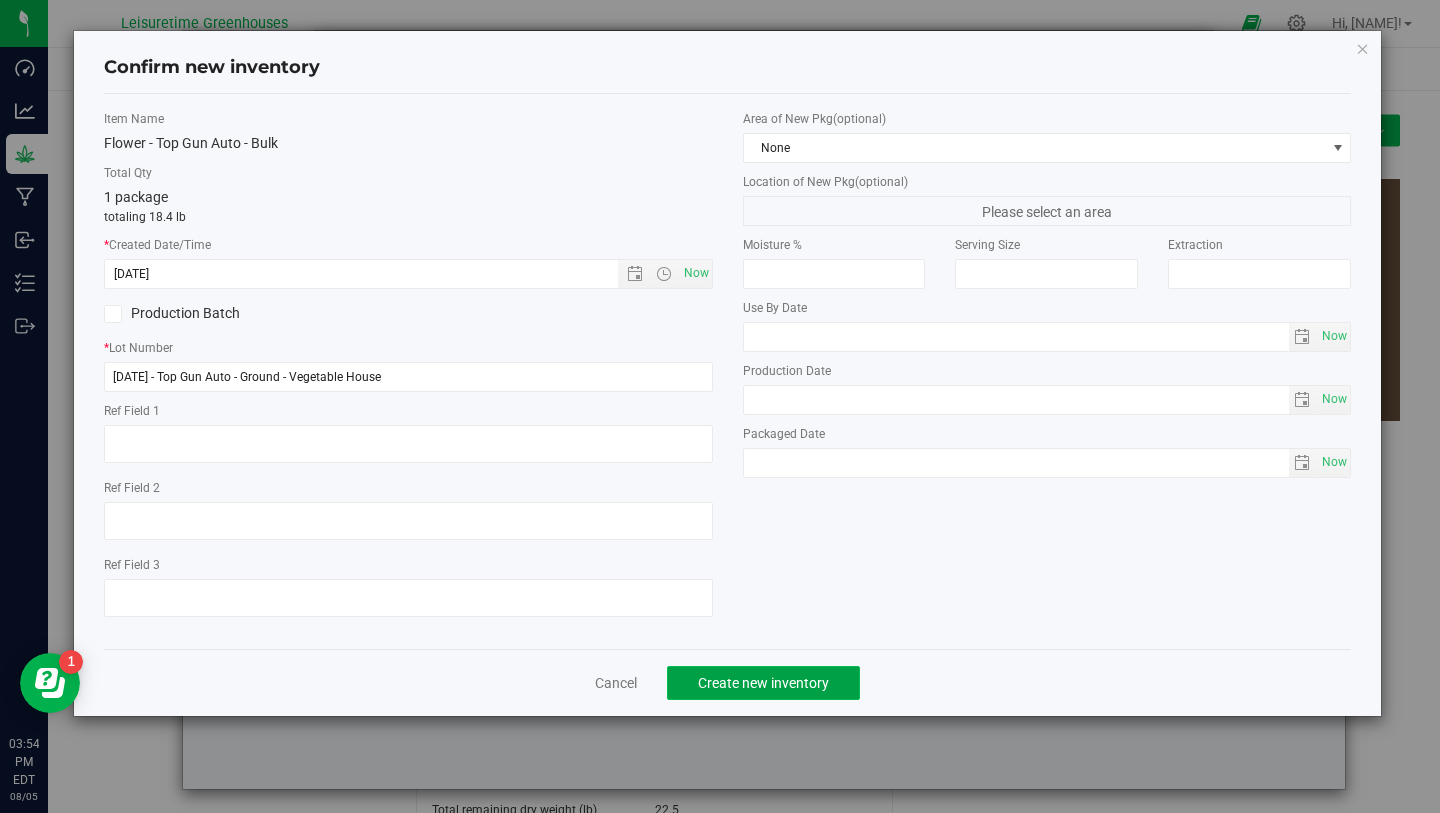 click on "Create new inventory" 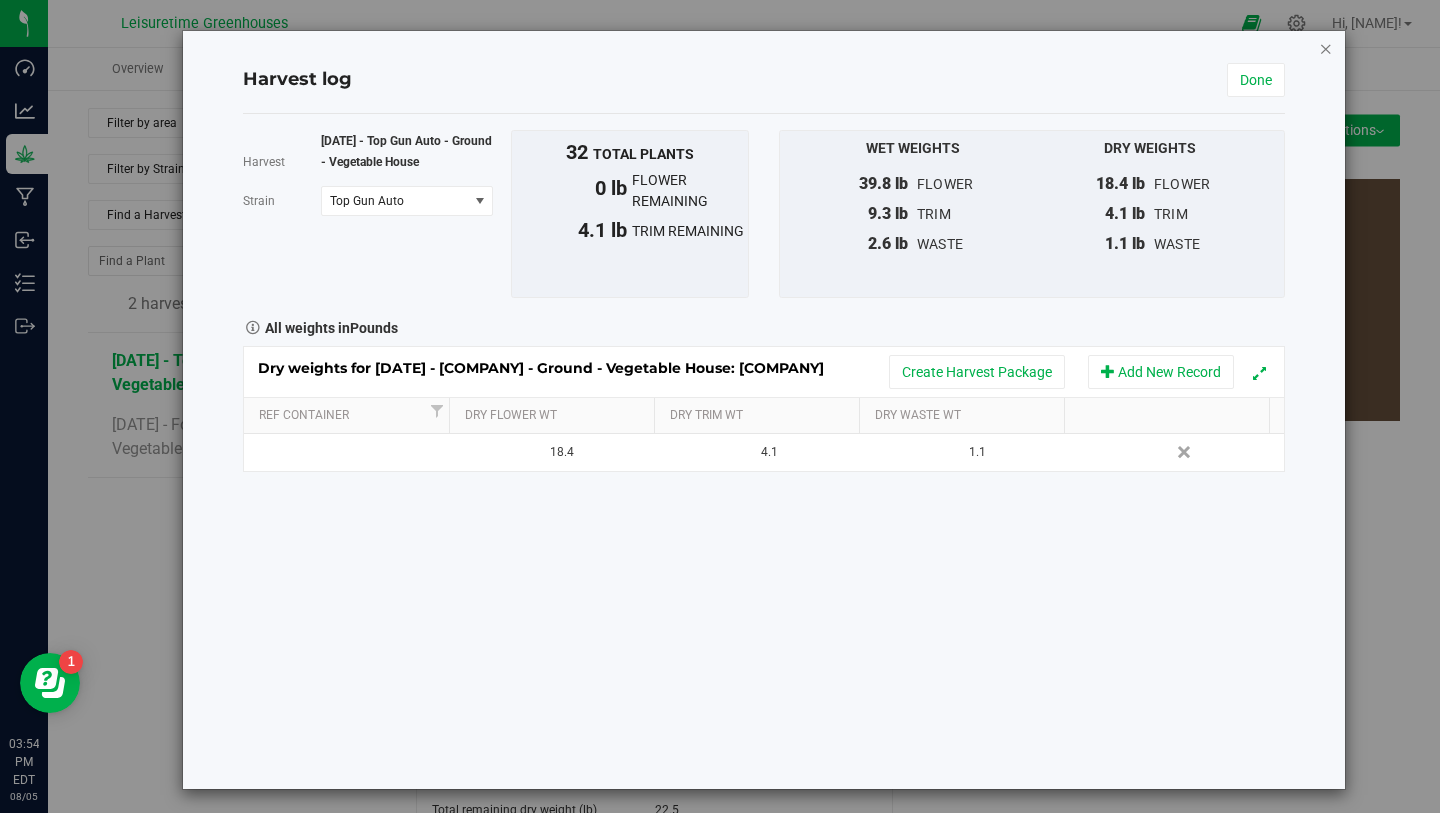 click at bounding box center [1326, 48] 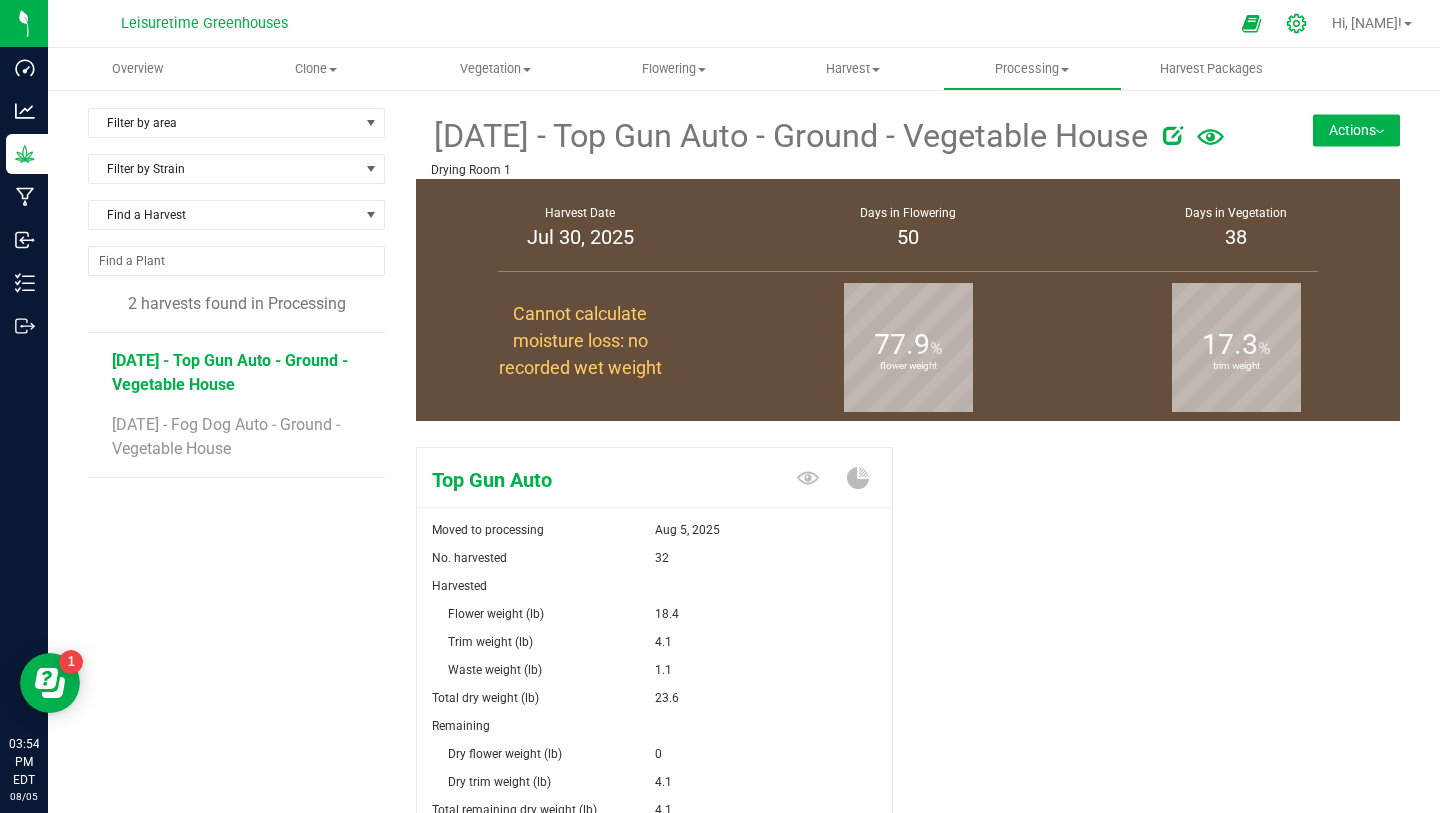 click 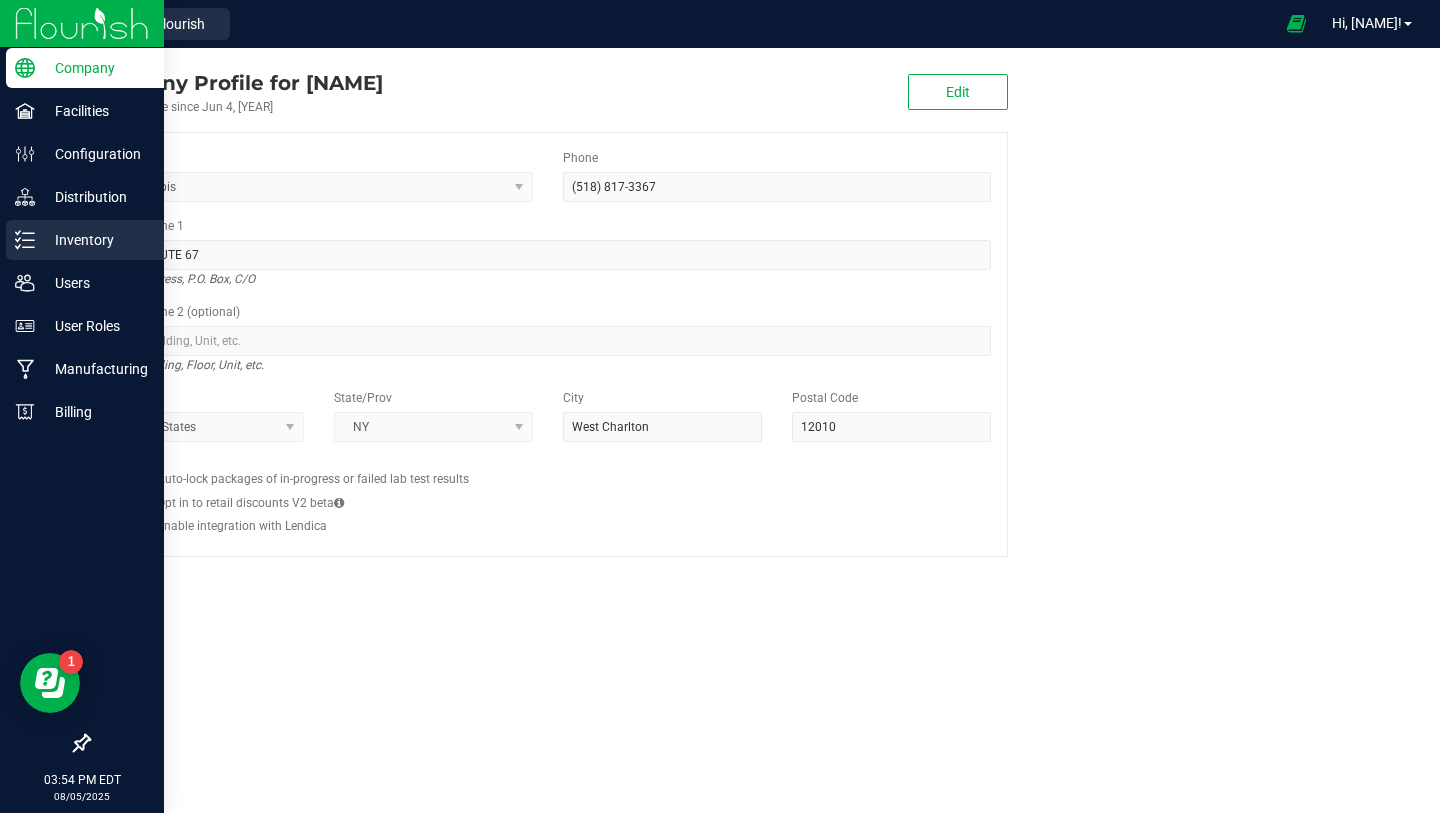 click on "Inventory" at bounding box center (95, 240) 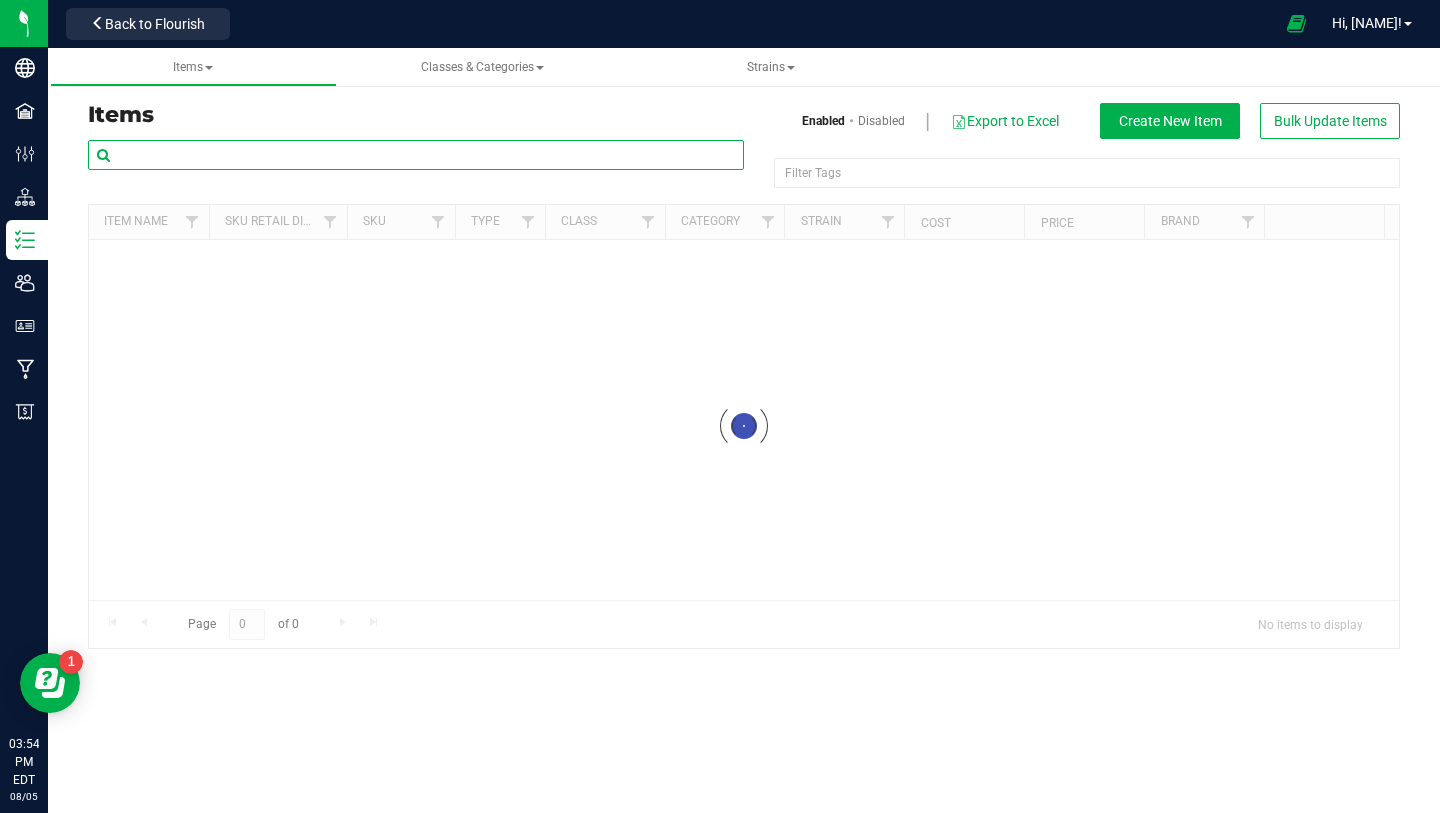 click at bounding box center [416, 155] 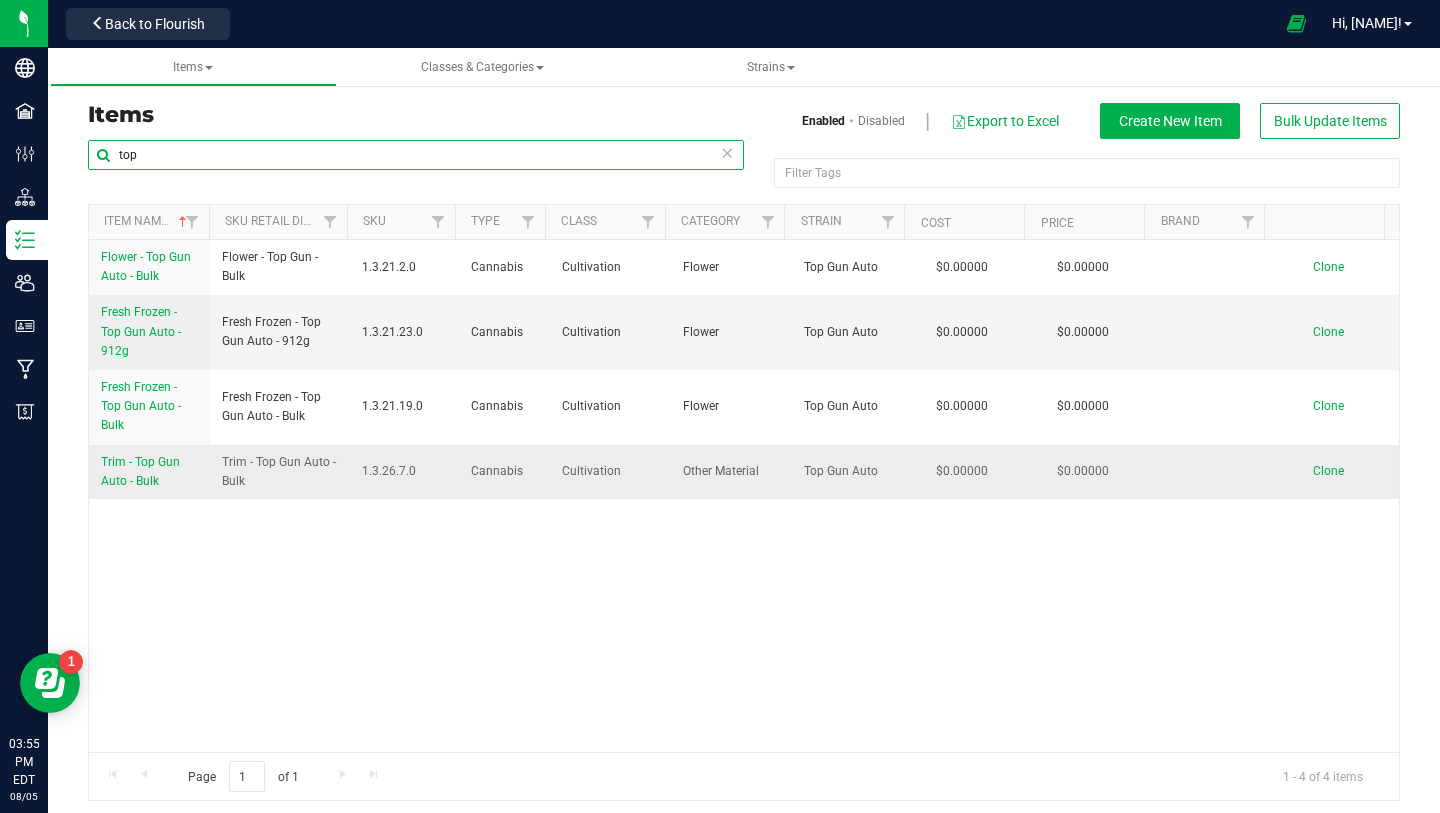 type on "top" 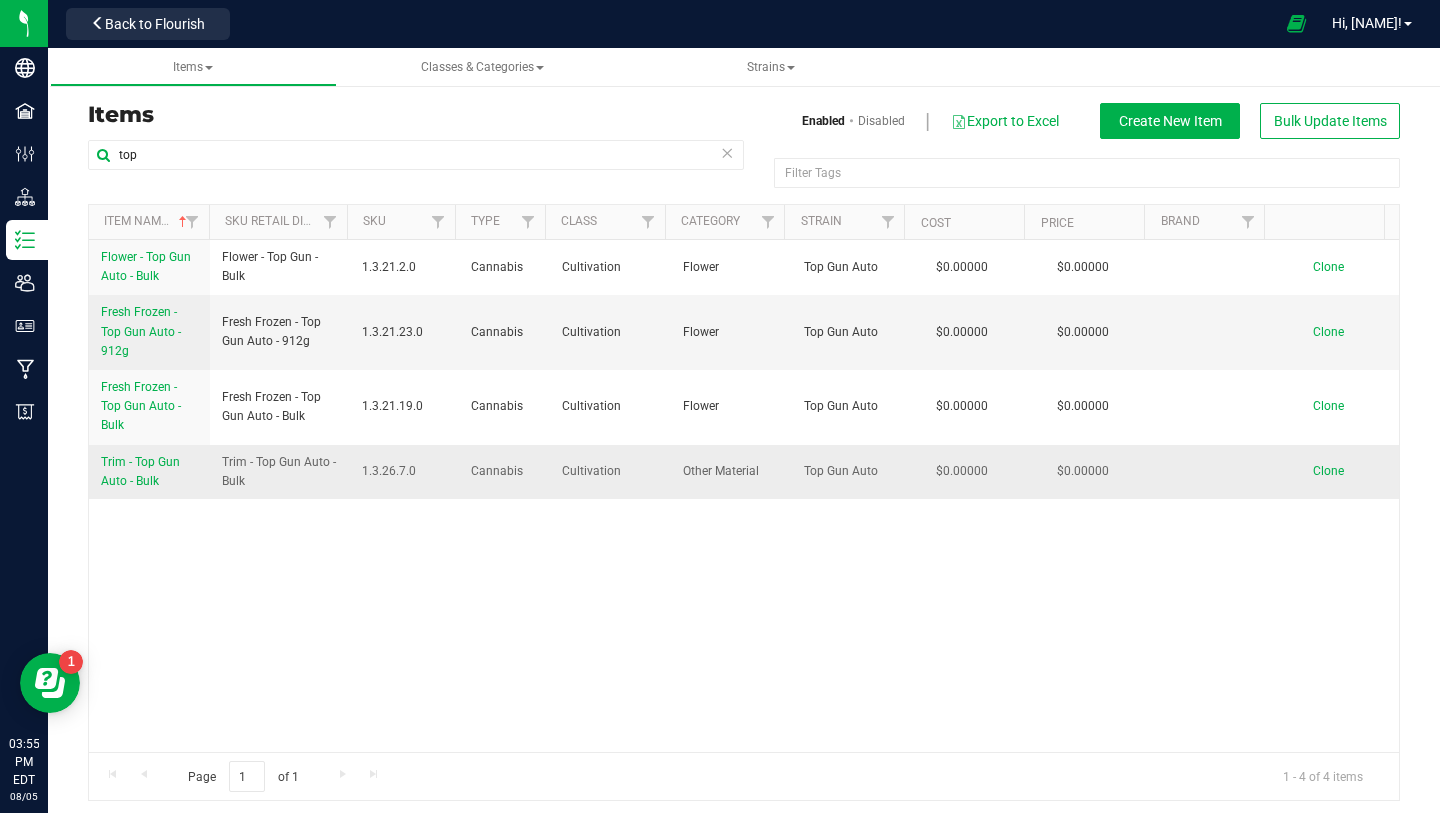 click on "Trim - Top Gun Auto - Bulk" at bounding box center (140, 471) 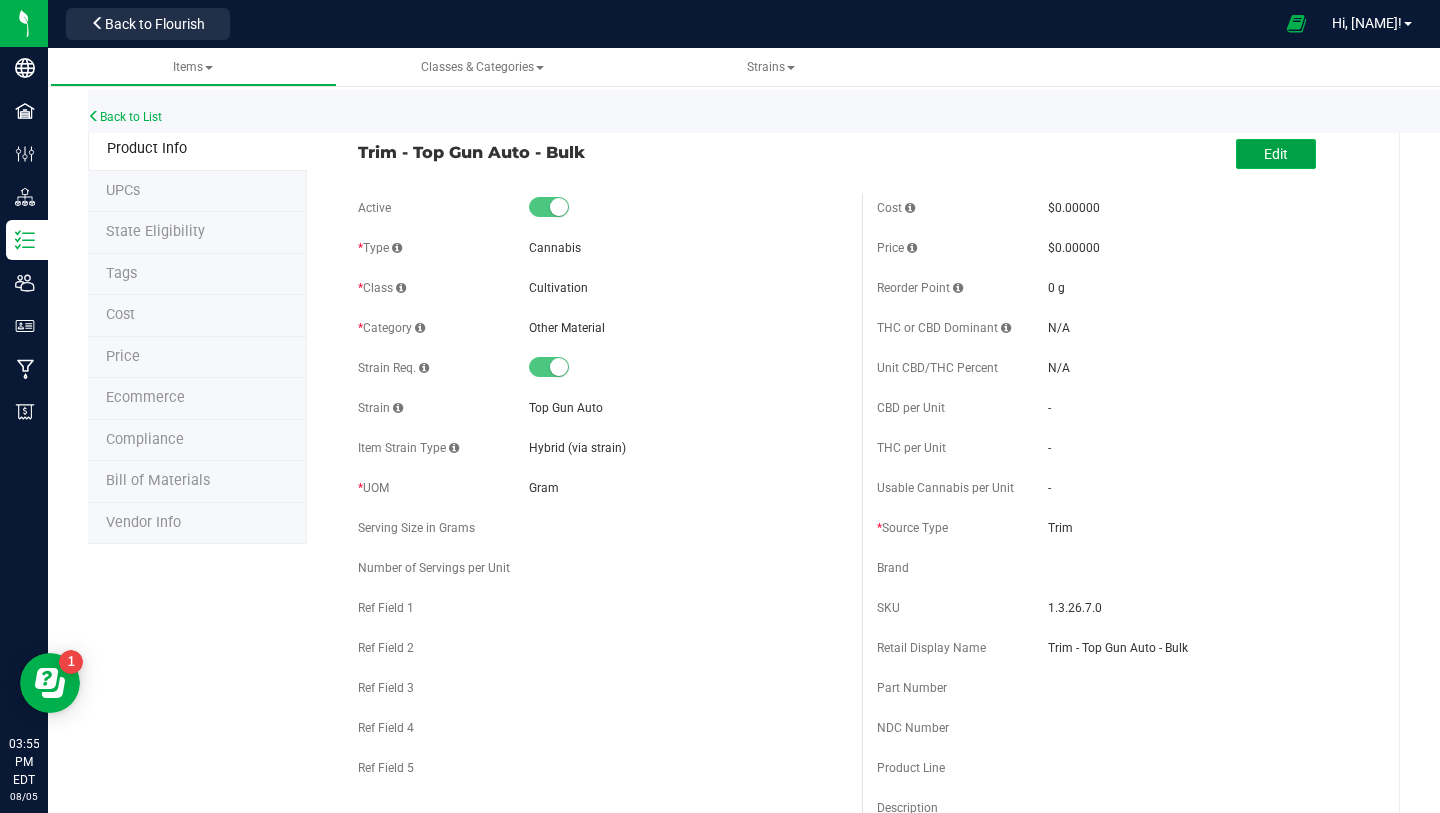click on "Edit" at bounding box center (1276, 154) 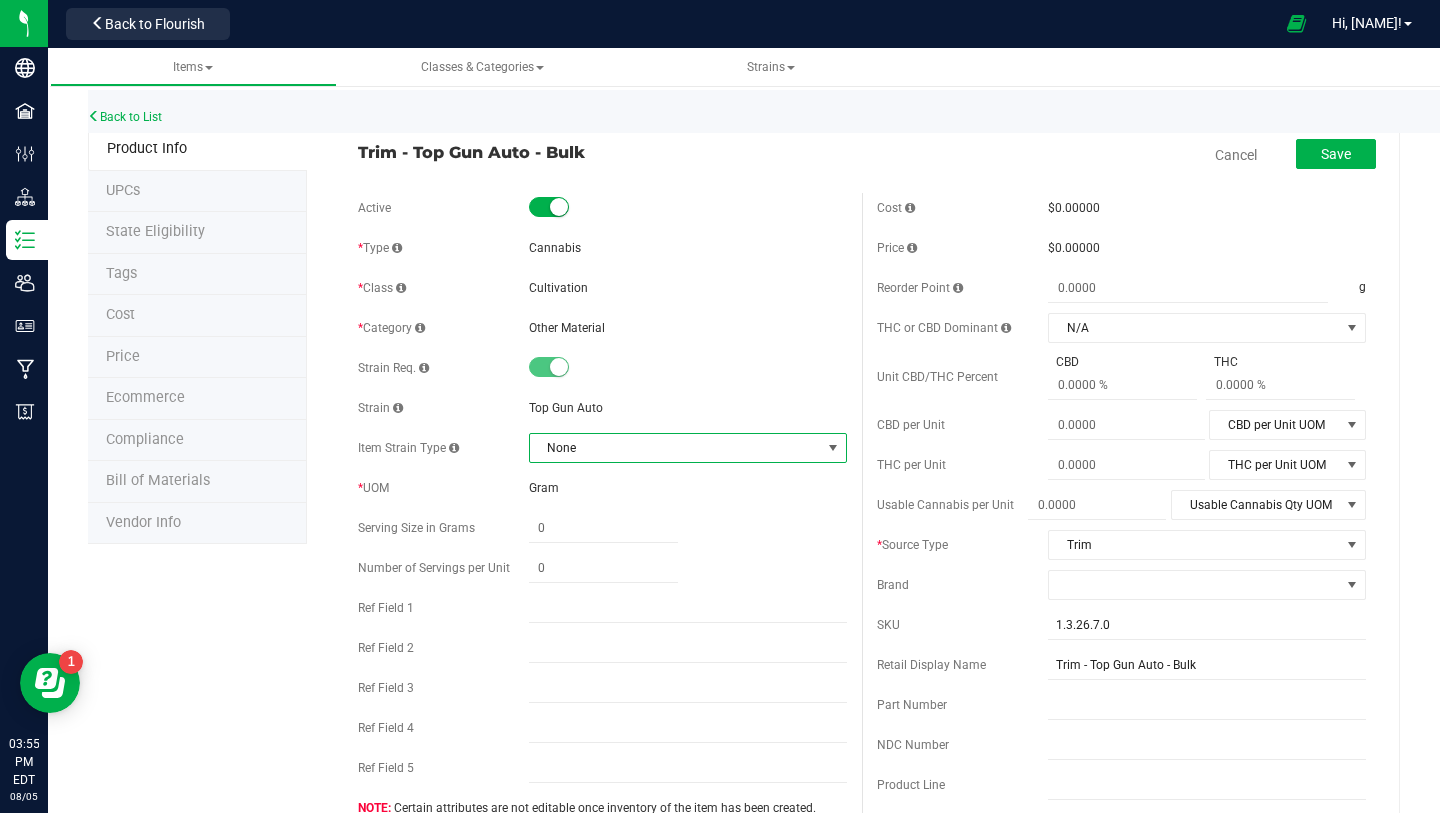 click on "None" at bounding box center (675, 448) 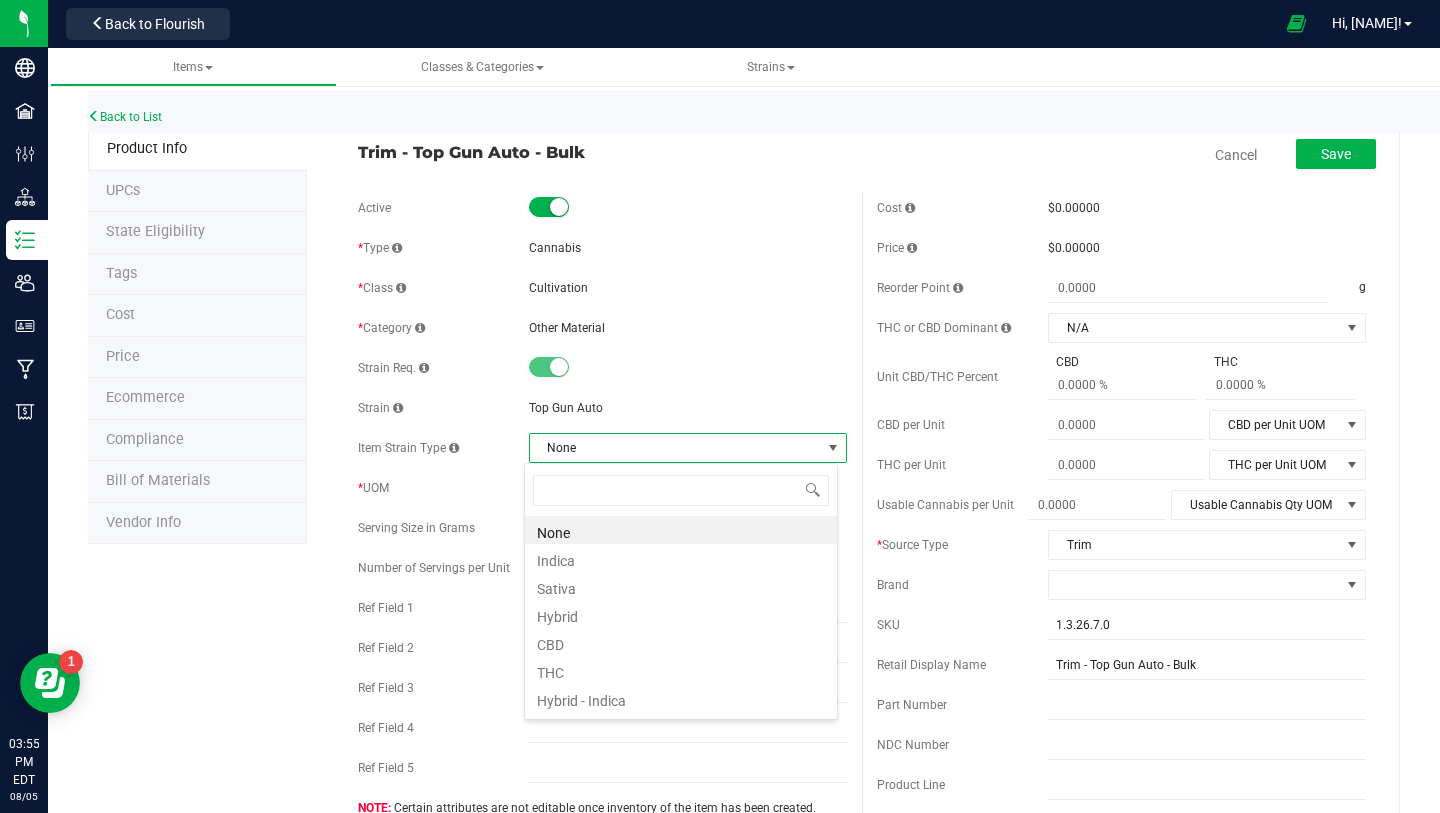 scroll, scrollTop: 99970, scrollLeft: 99686, axis: both 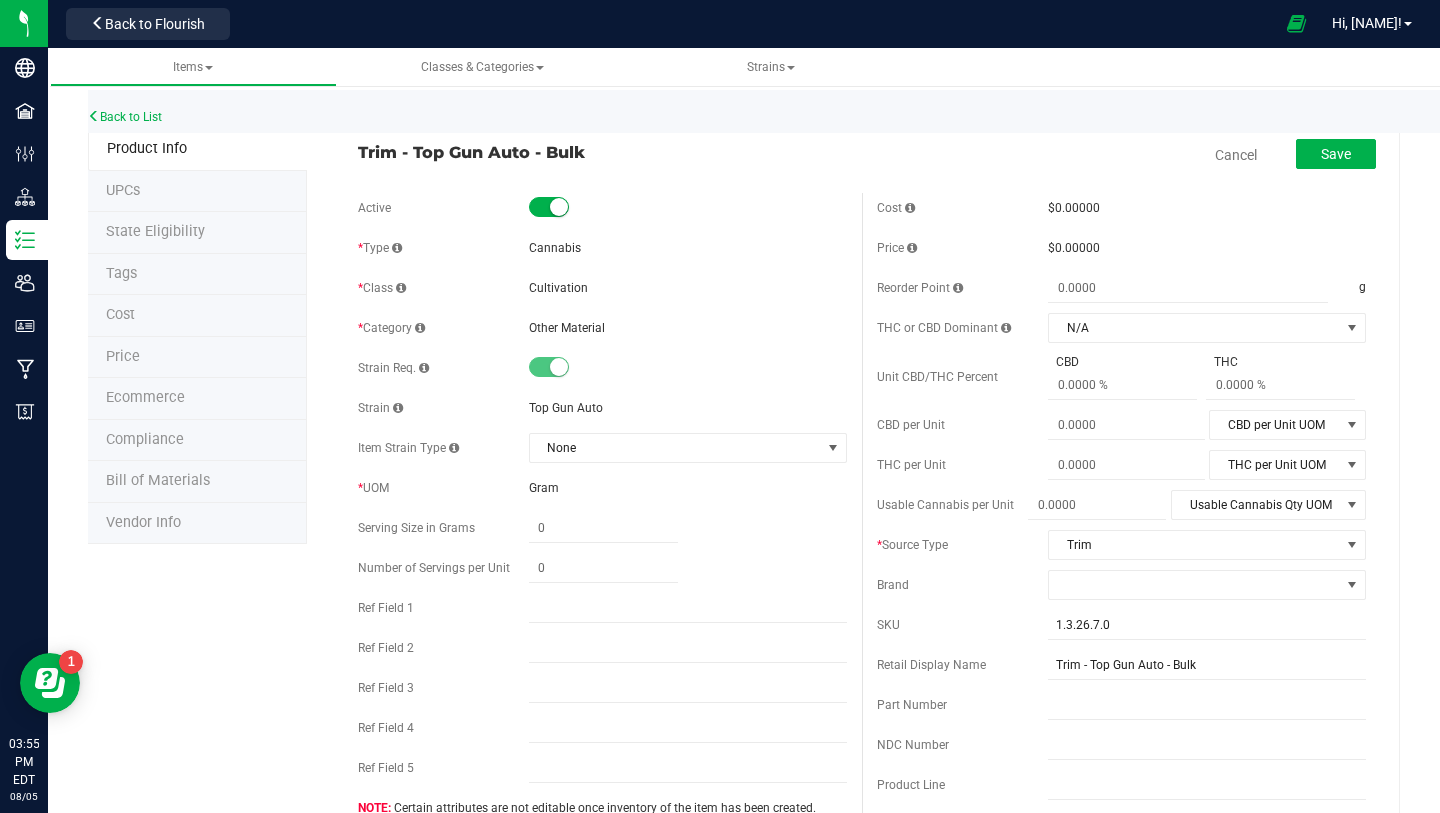 click on "Gram" at bounding box center (688, 488) 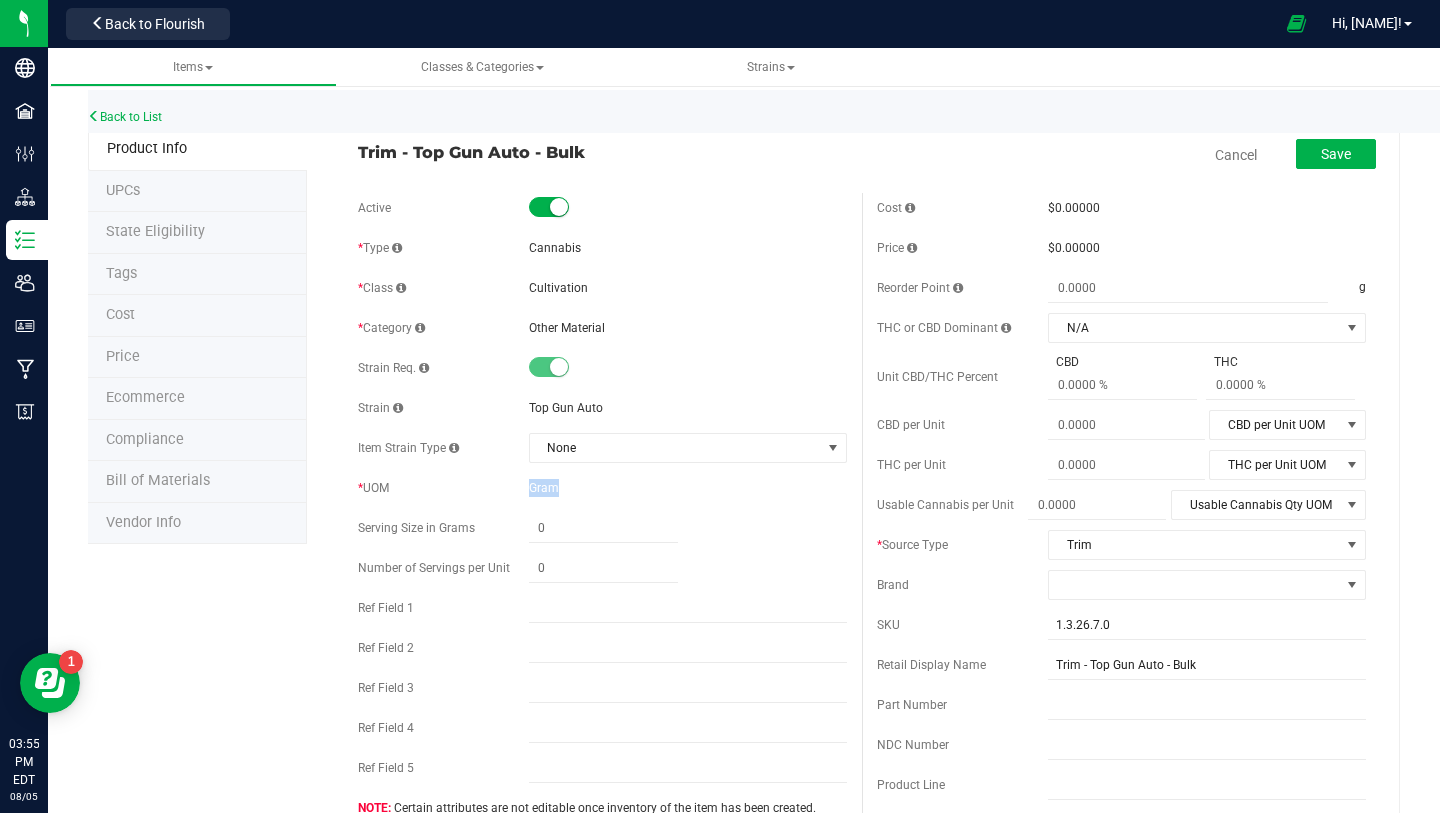 click on "Gram" at bounding box center [544, 488] 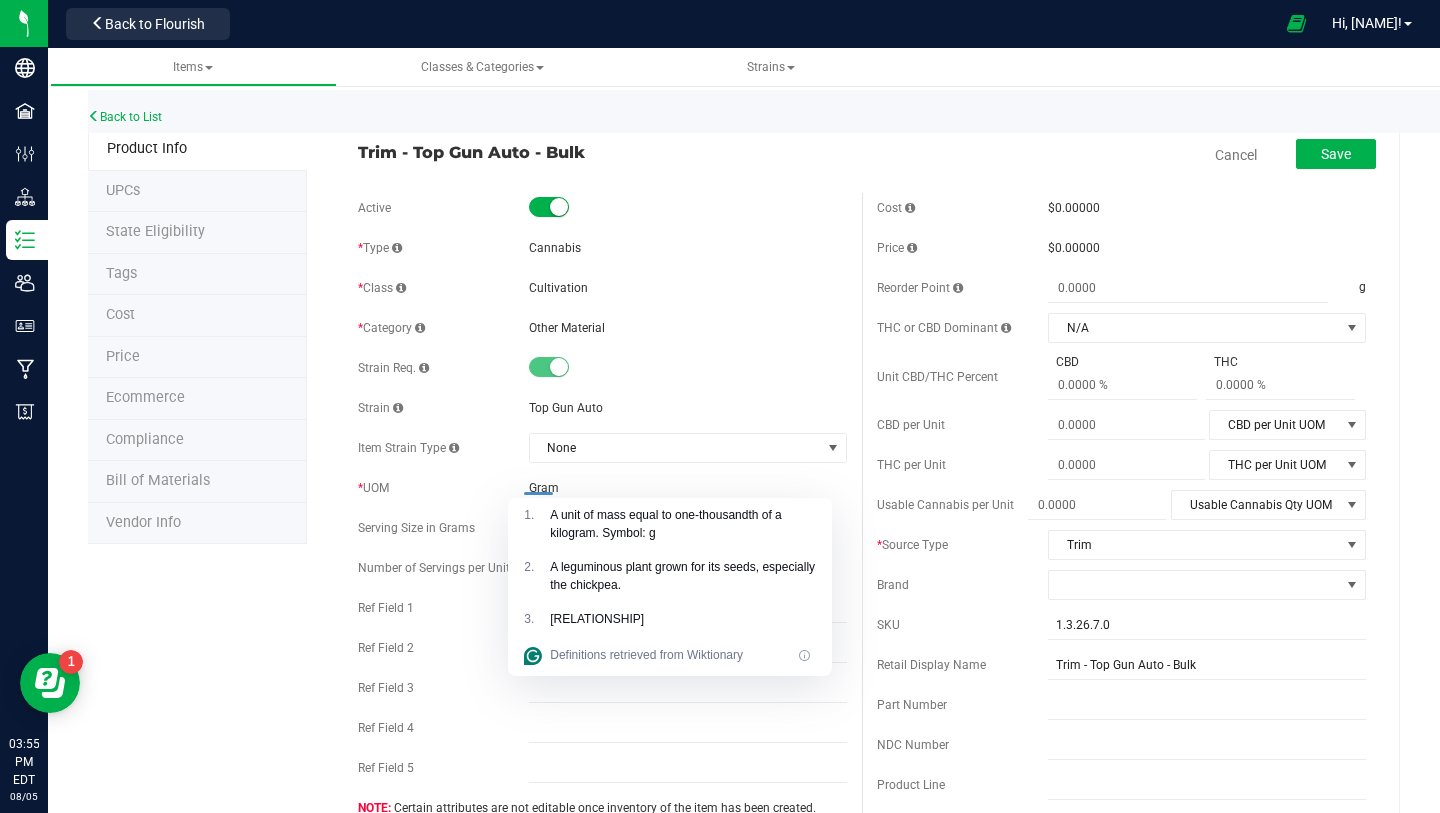 click on "Item Strain Type
None" at bounding box center [602, 448] 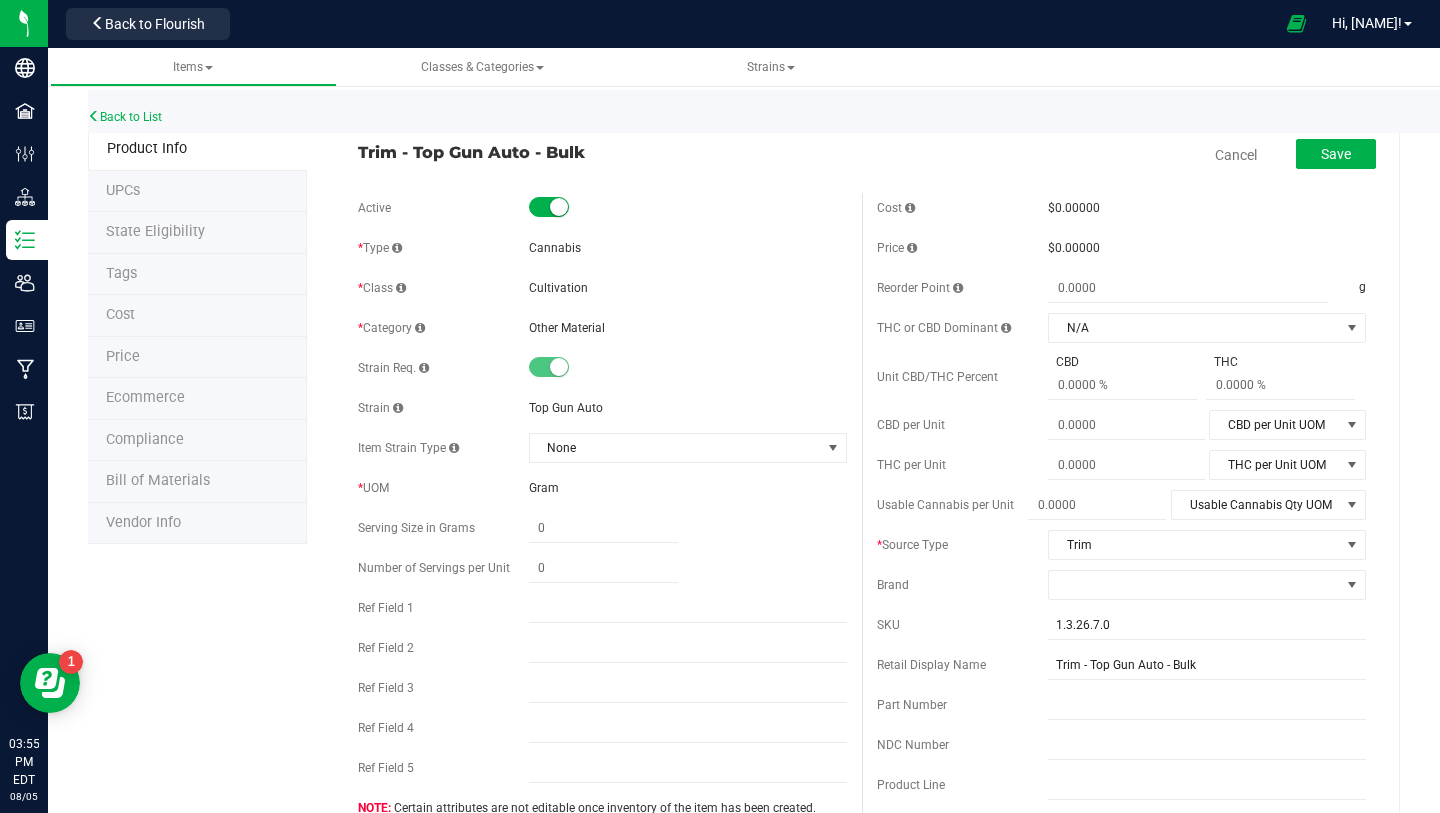 click on "Gram" at bounding box center [544, 488] 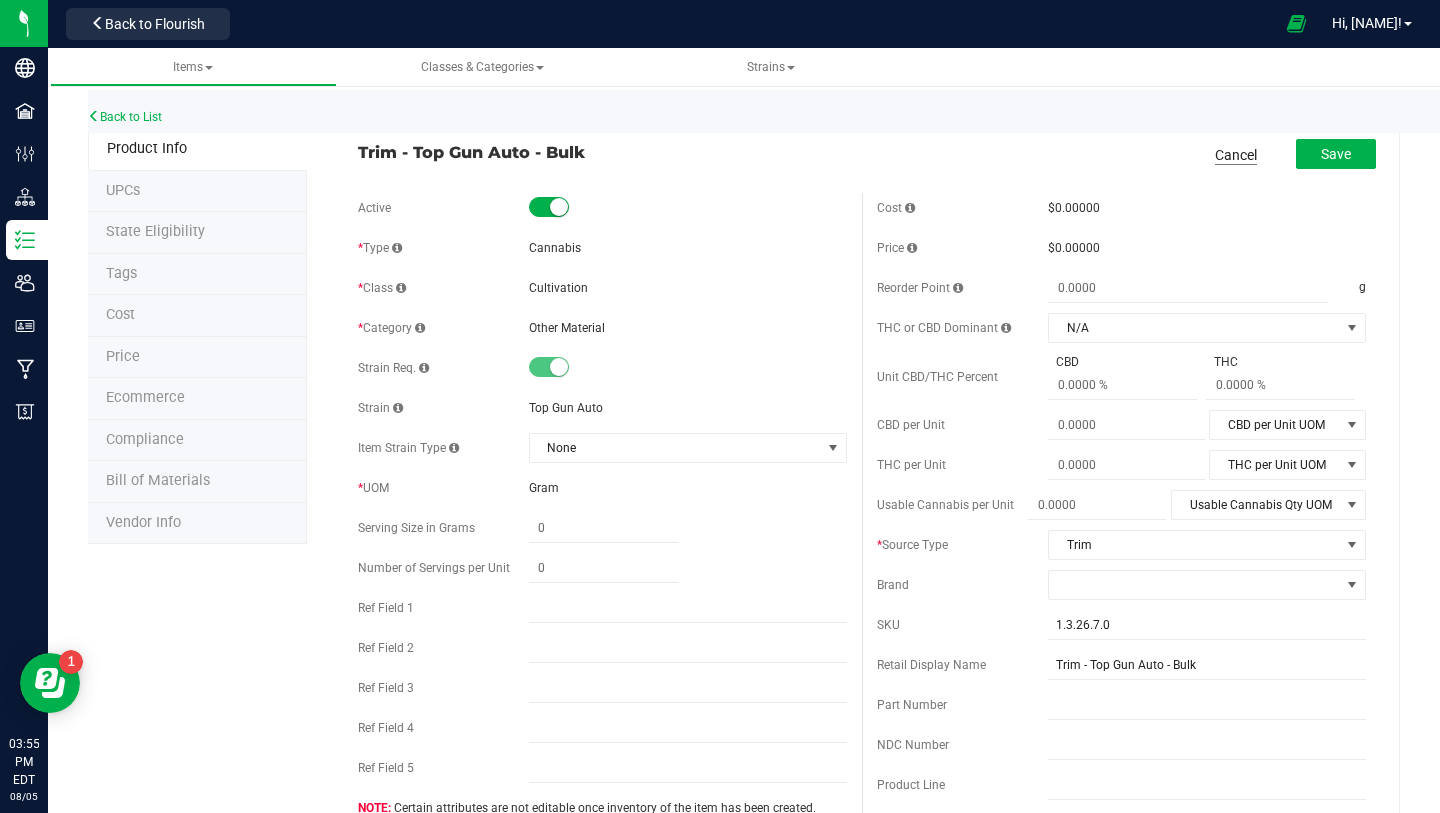 click on "Cancel" at bounding box center [1236, 155] 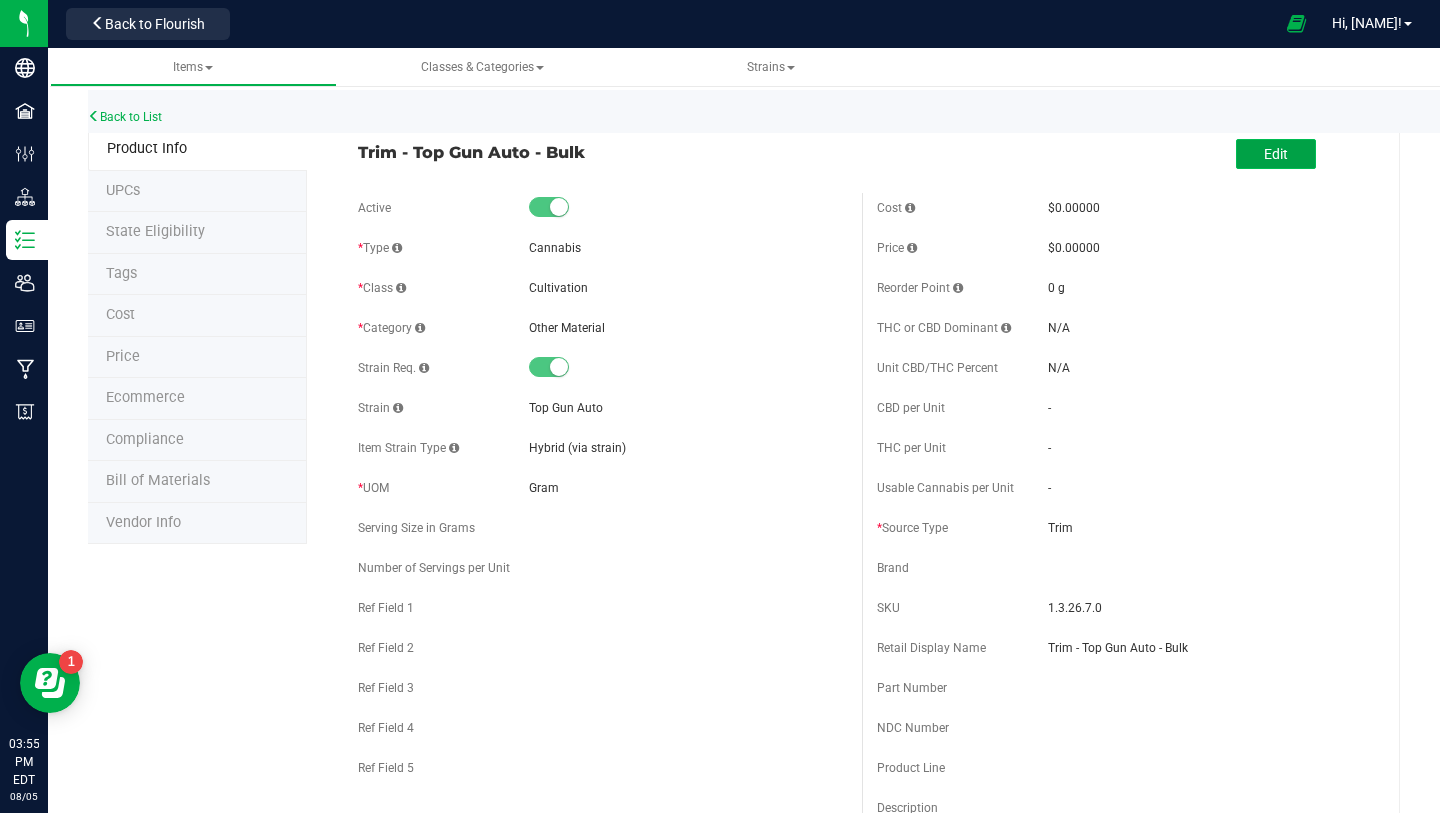 click on "Edit" at bounding box center [1276, 154] 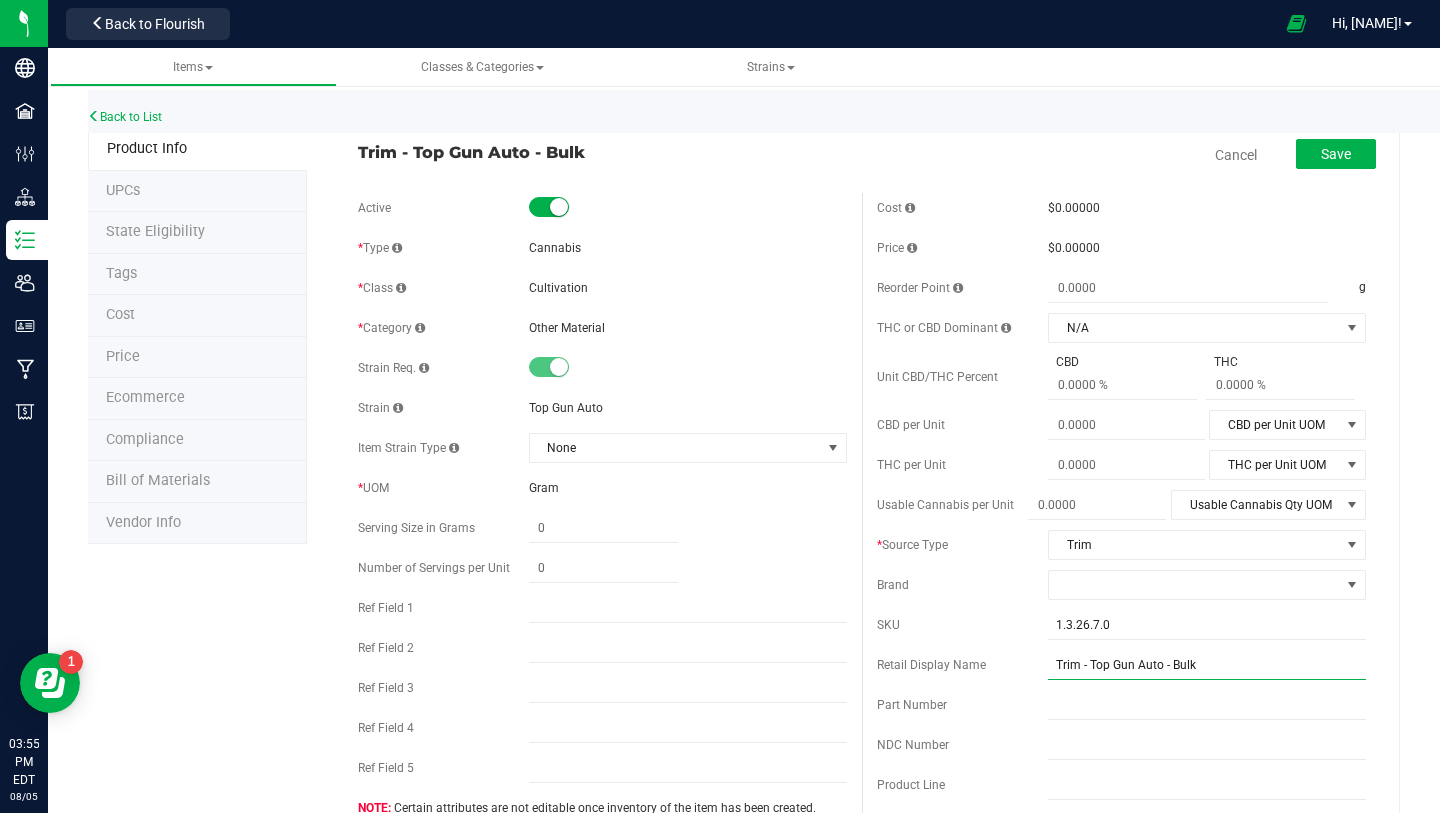 click on "Trim - Top Gun Auto - Bulk" at bounding box center (1207, 665) 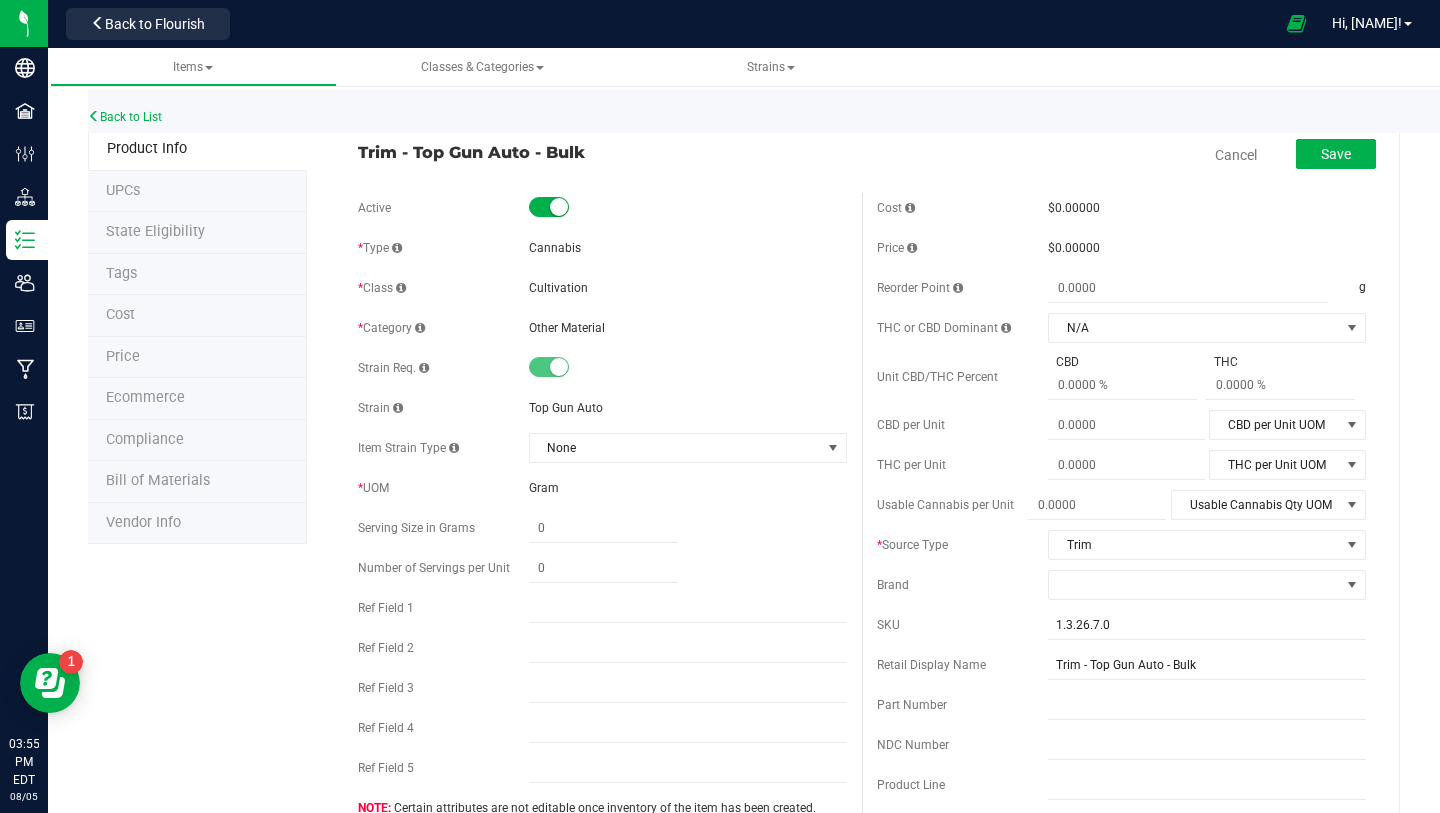 click on "Cost
$0.00000
Price
$0.00000
Reorder Point
g
THC or CBD Dominant" at bounding box center (1121, 587) 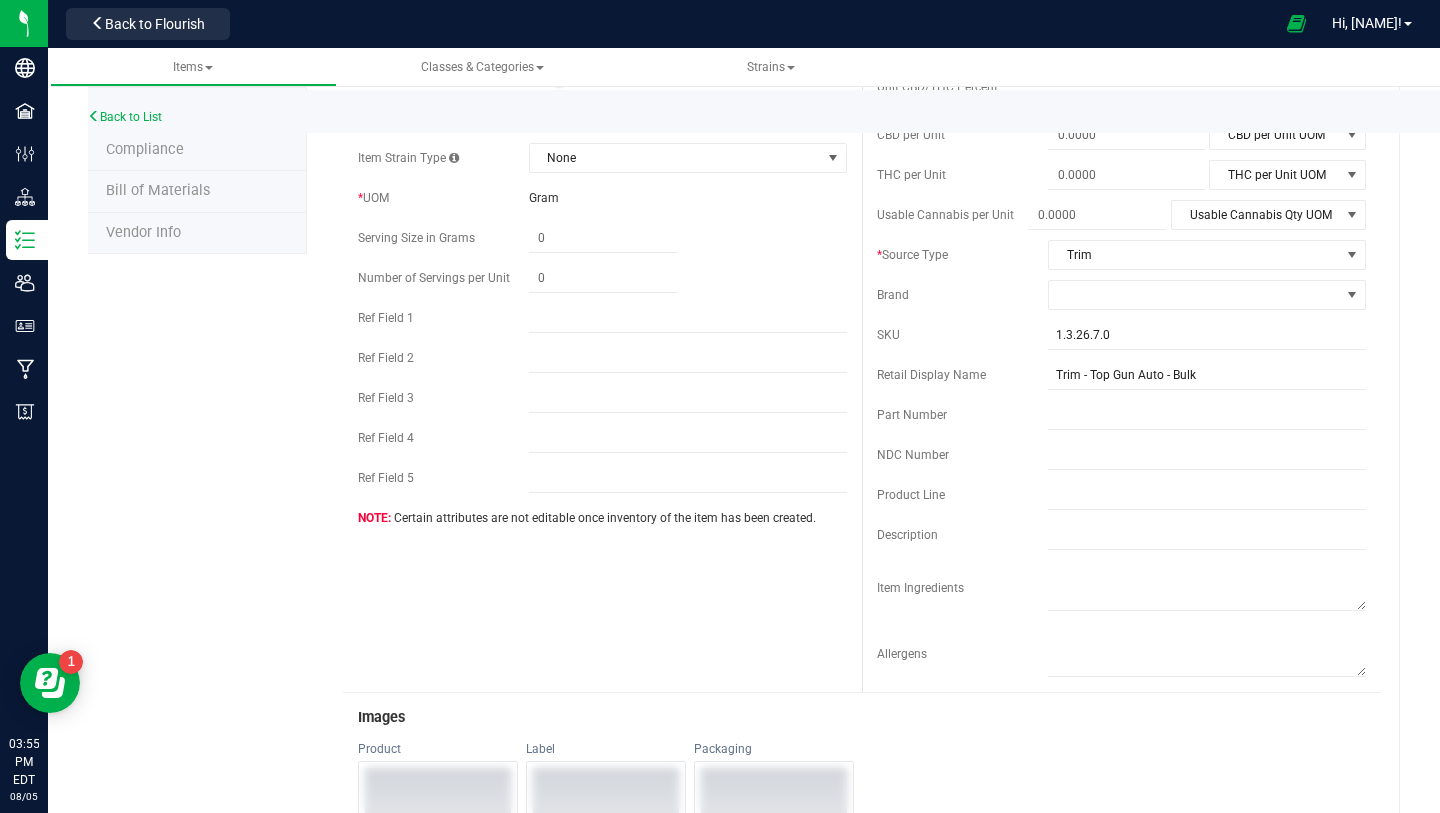 scroll, scrollTop: 0, scrollLeft: 0, axis: both 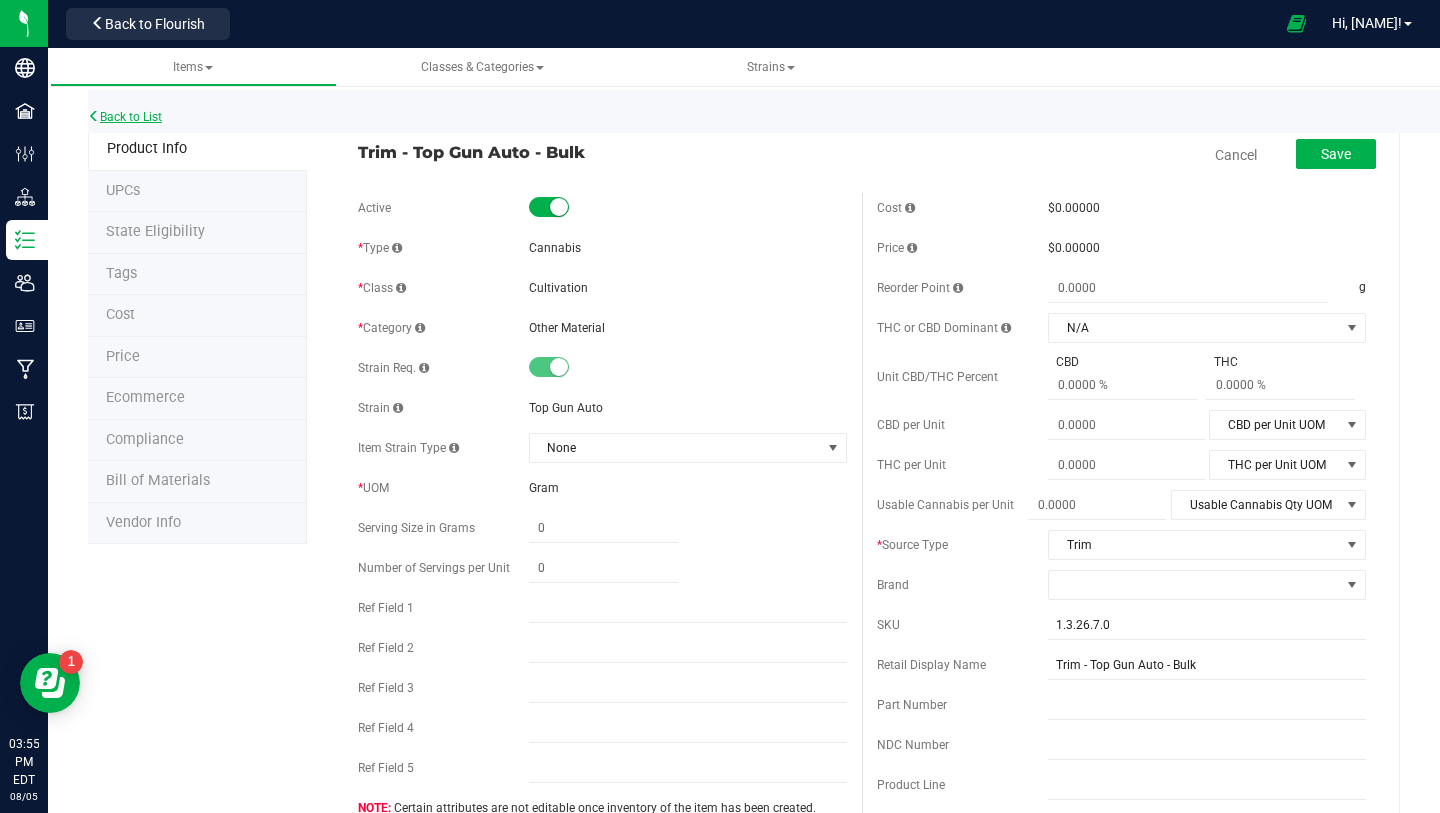click on "Back to List" at bounding box center [125, 117] 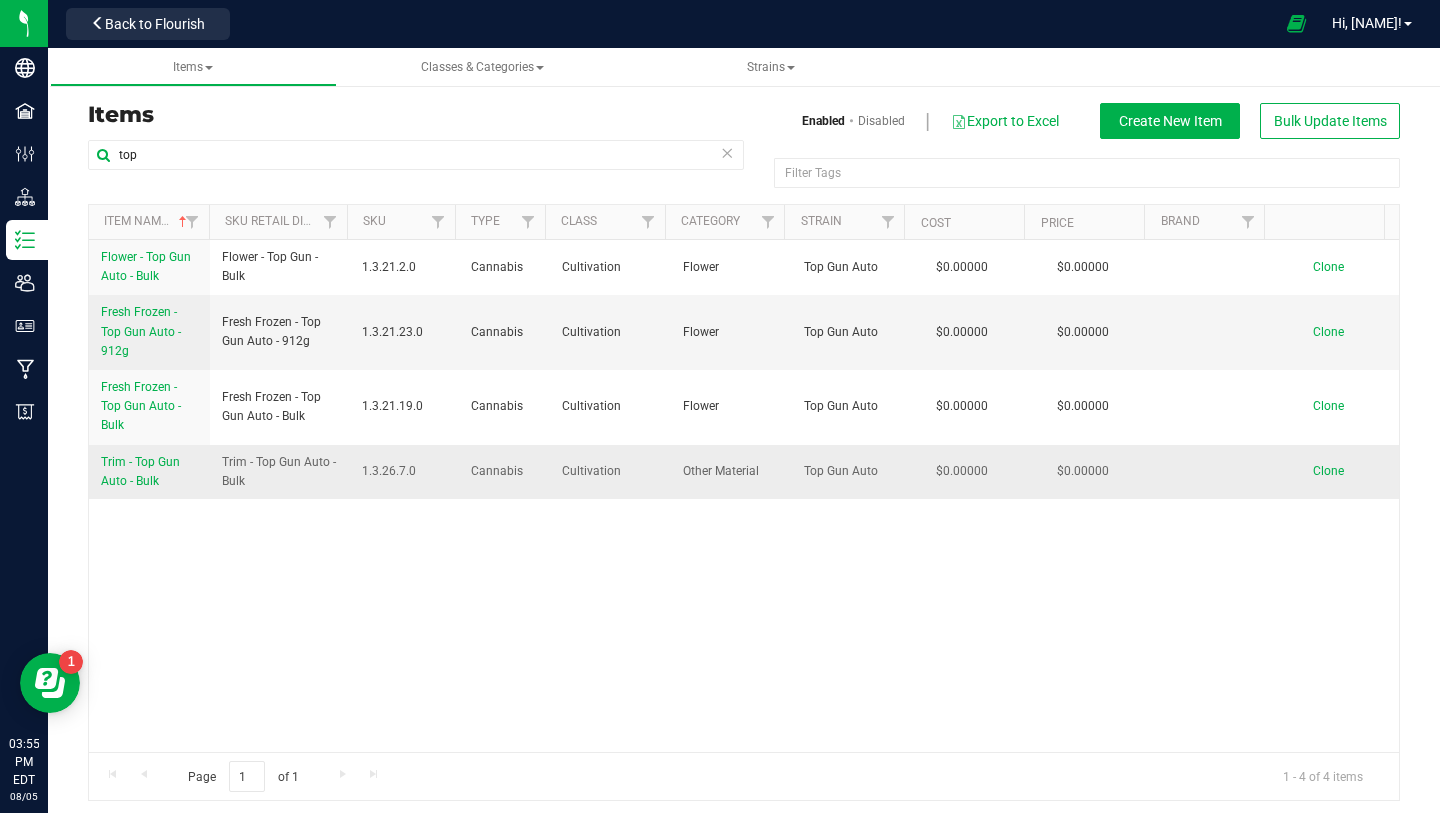 click on "1.3.26.7.0" at bounding box center [404, 471] 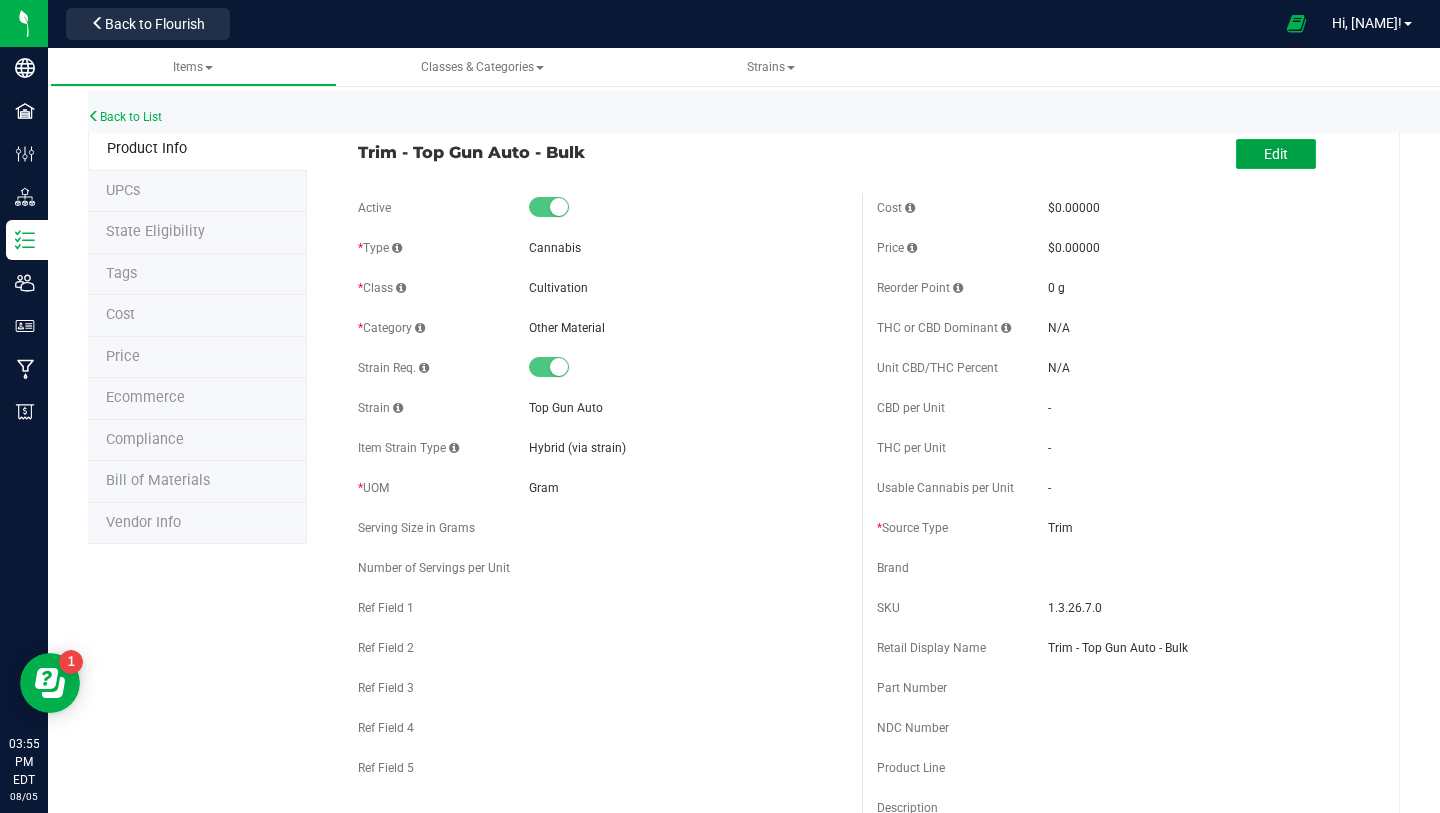 click on "Edit" at bounding box center (1276, 154) 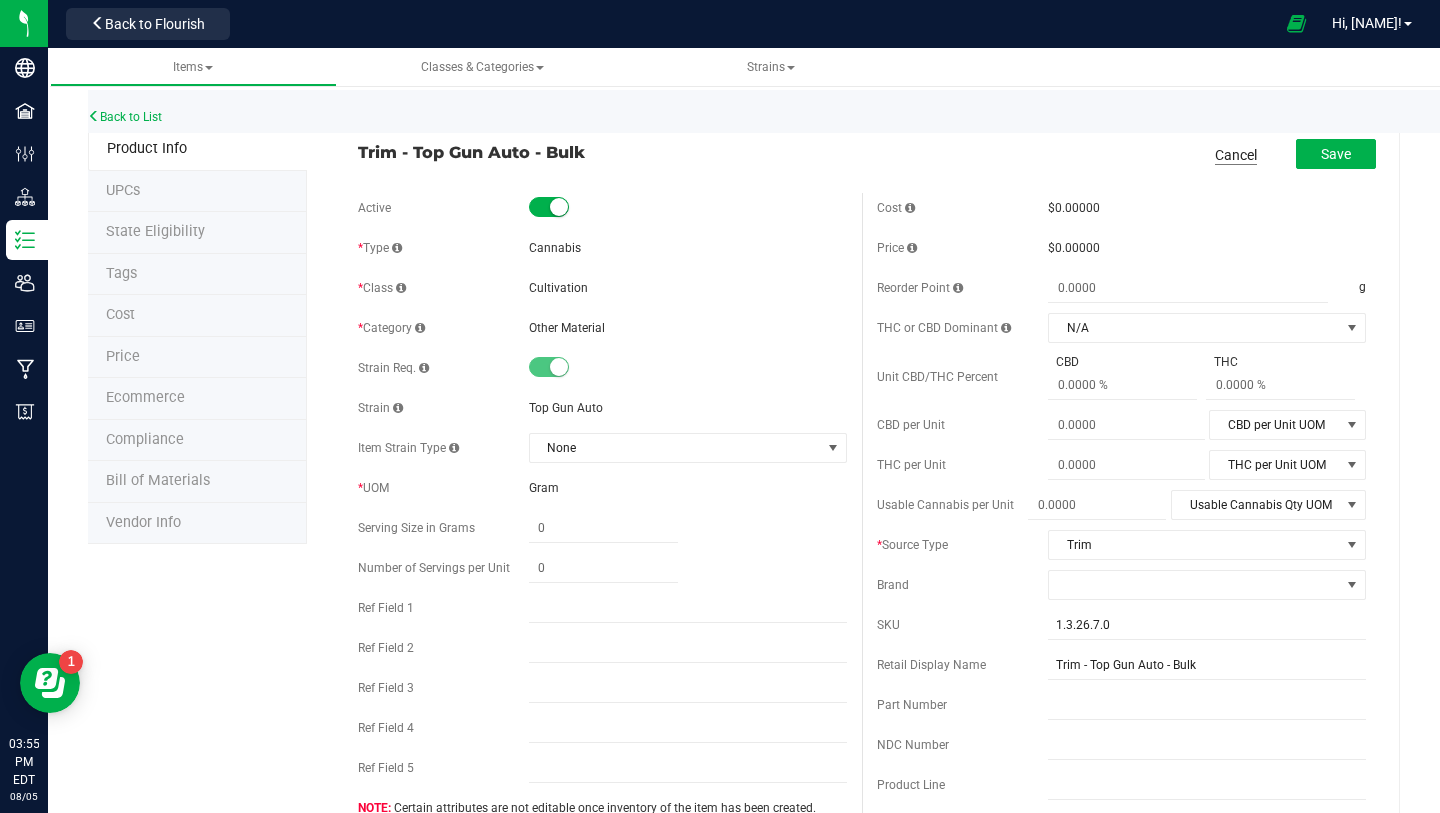 click on "Cancel" at bounding box center [1236, 155] 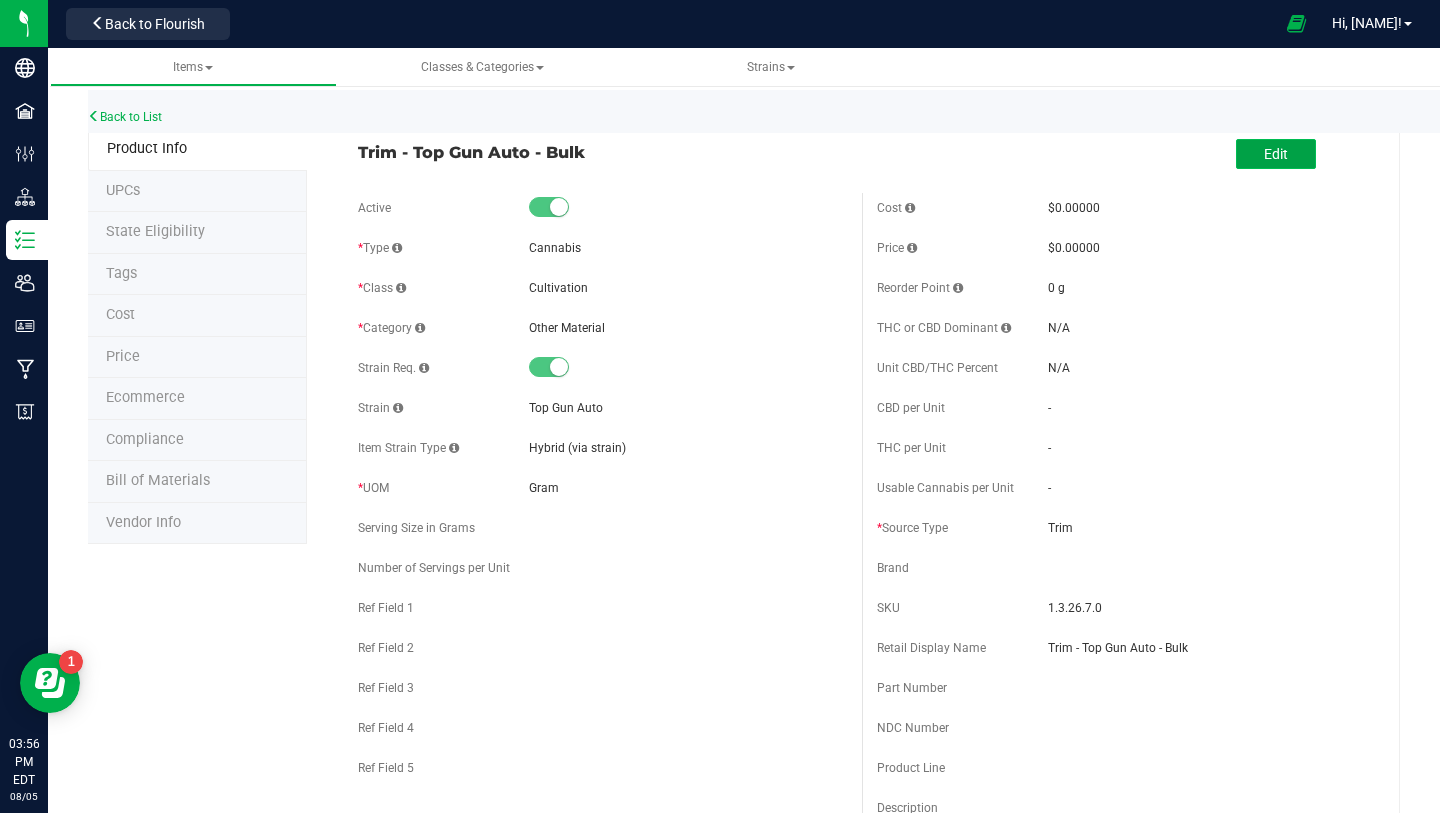 click on "Edit" at bounding box center [1276, 154] 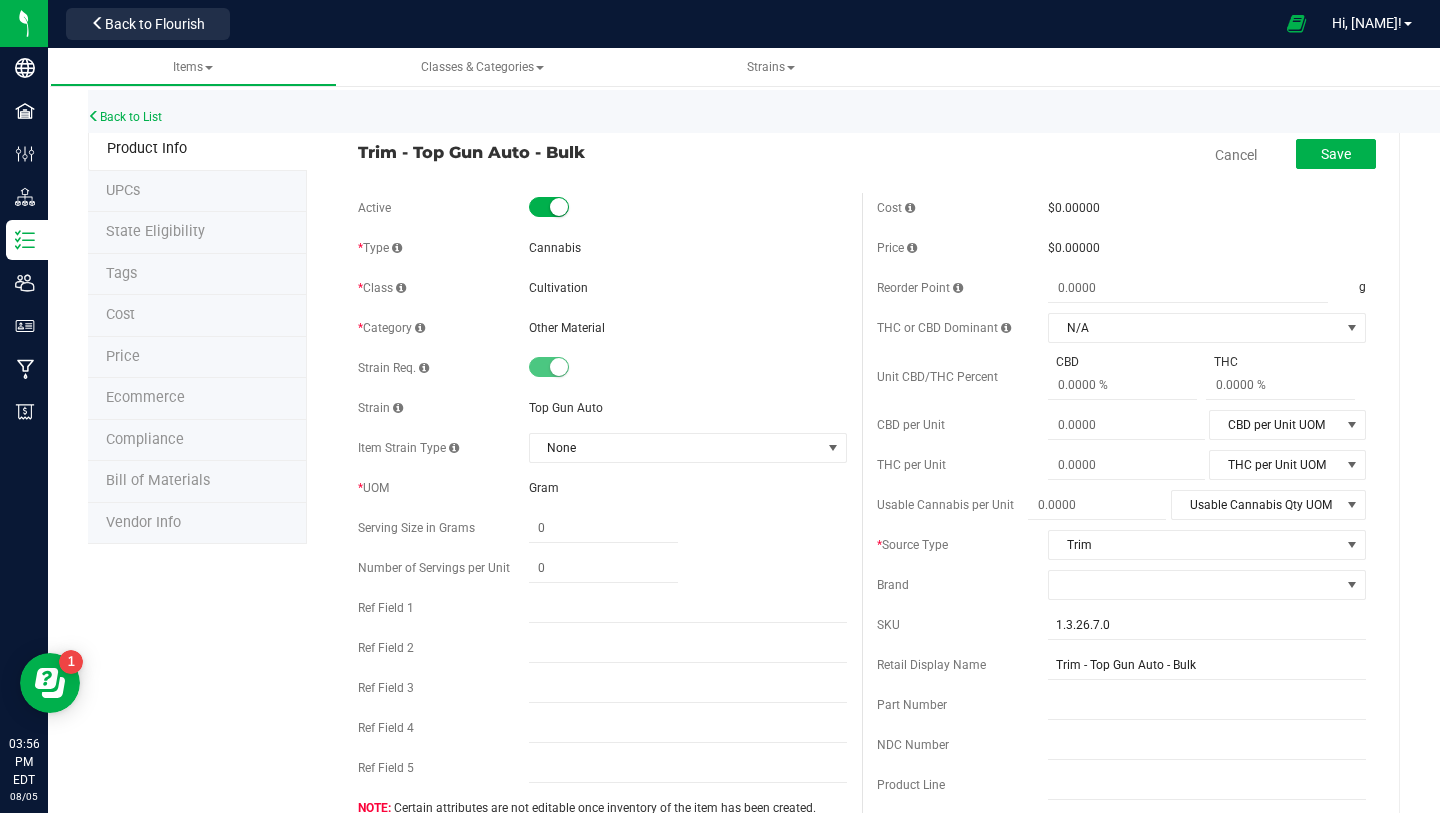 click at bounding box center [549, 207] 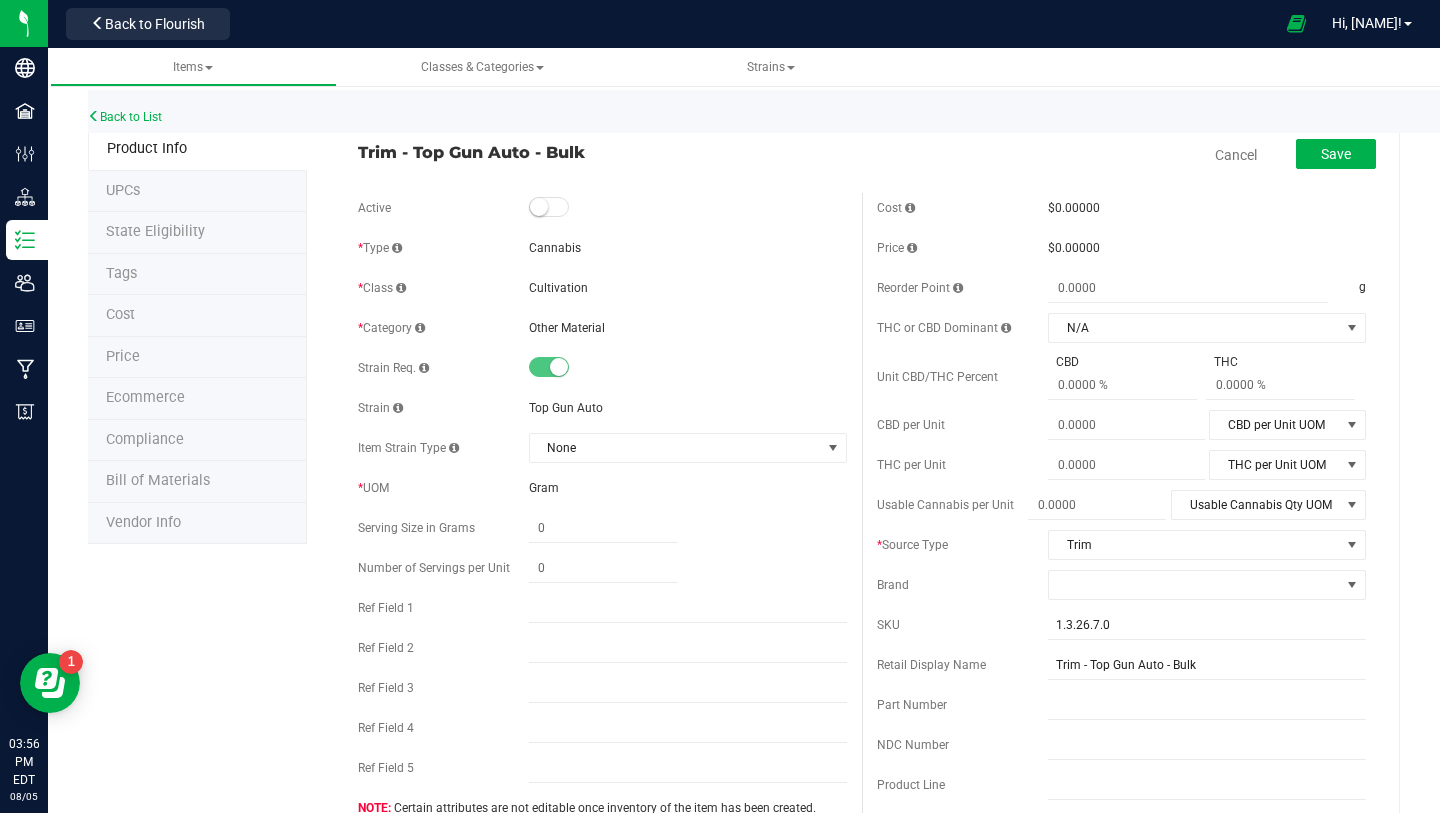 click at bounding box center [539, 207] 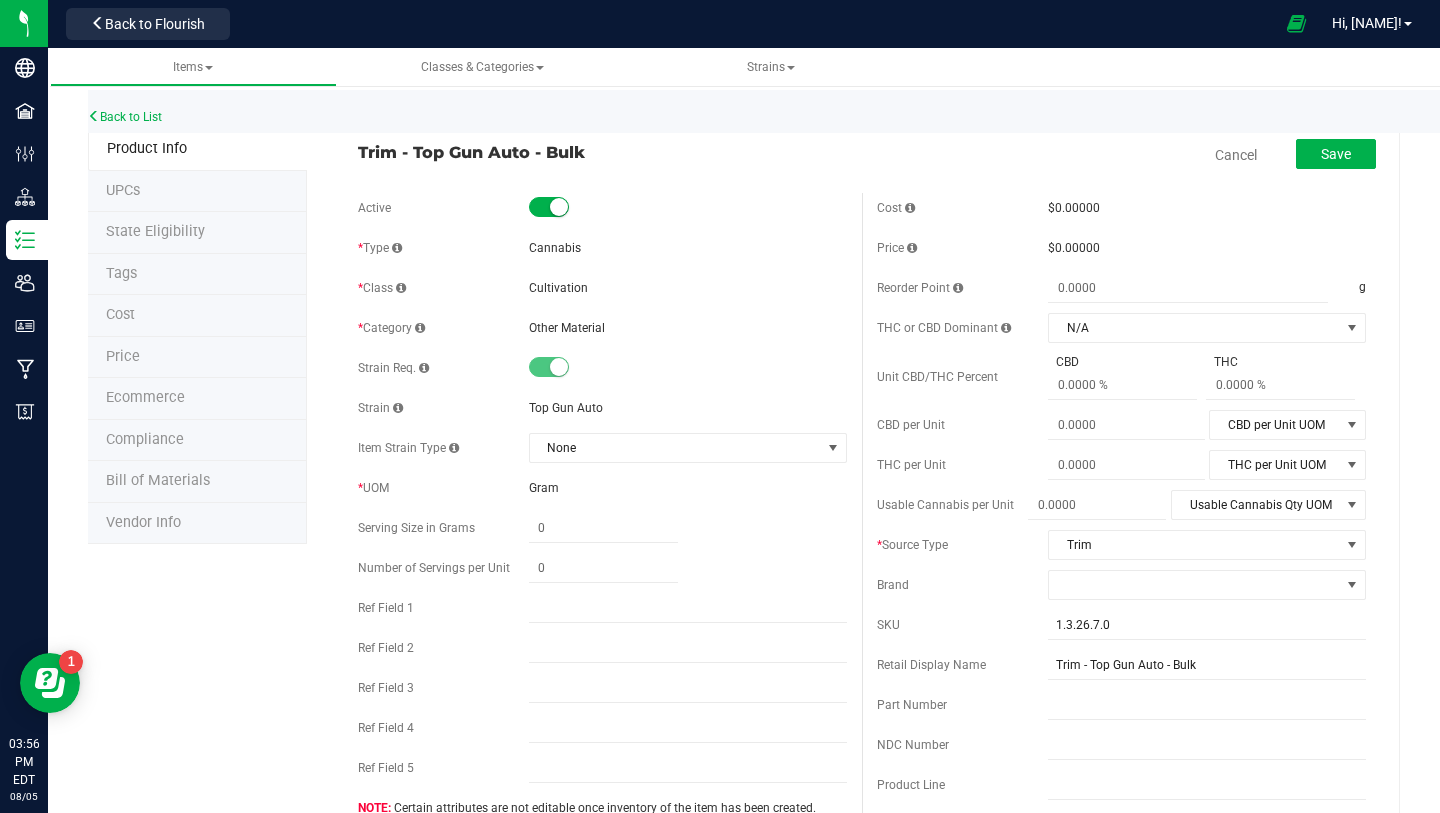 click on "Trim - Top Gun Auto - Bulk" at bounding box center [602, 152] 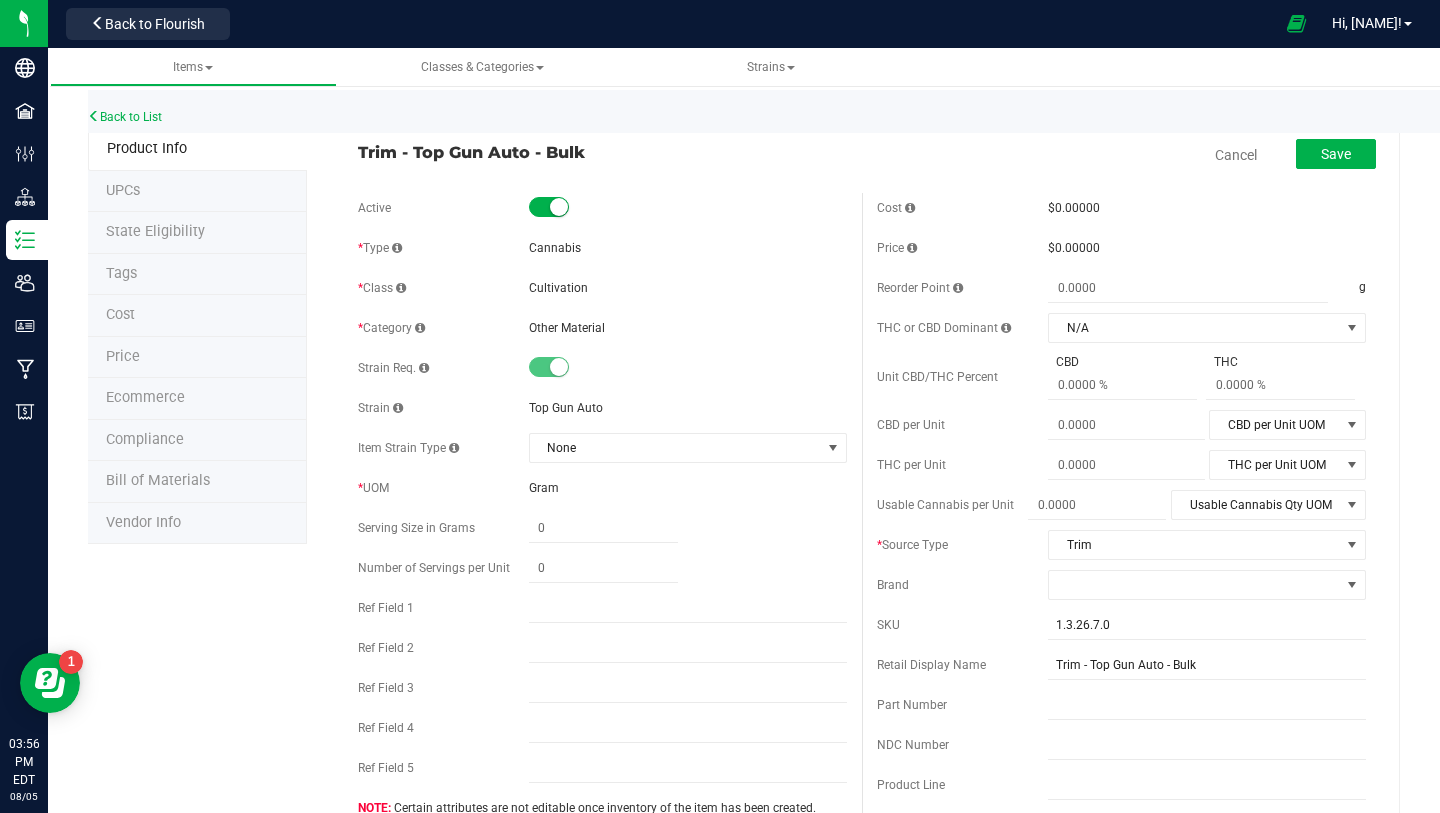 drag, startPoint x: 356, startPoint y: 149, endPoint x: 613, endPoint y: 142, distance: 257.0953 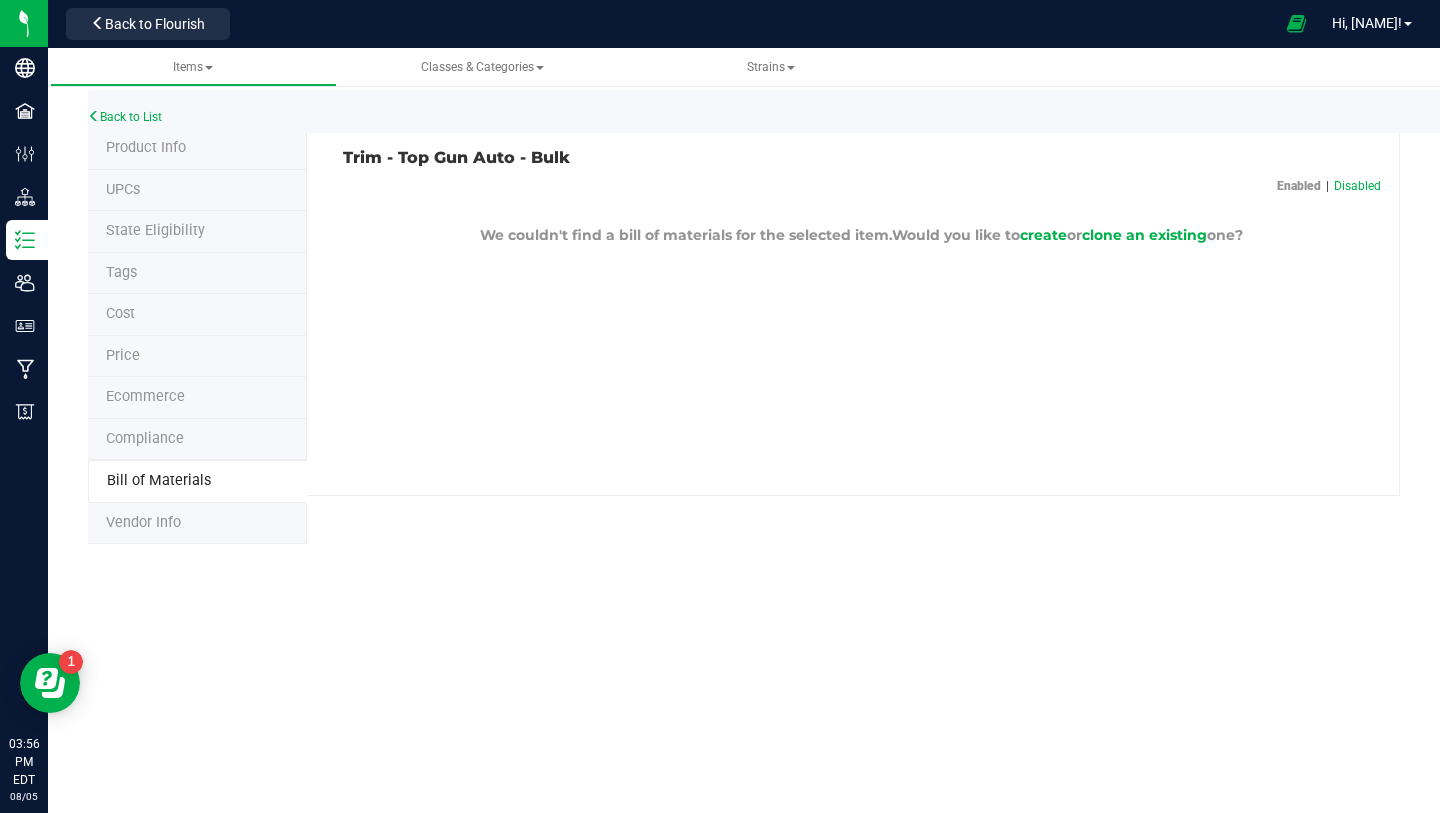 click on "Product Info" at bounding box center [146, 147] 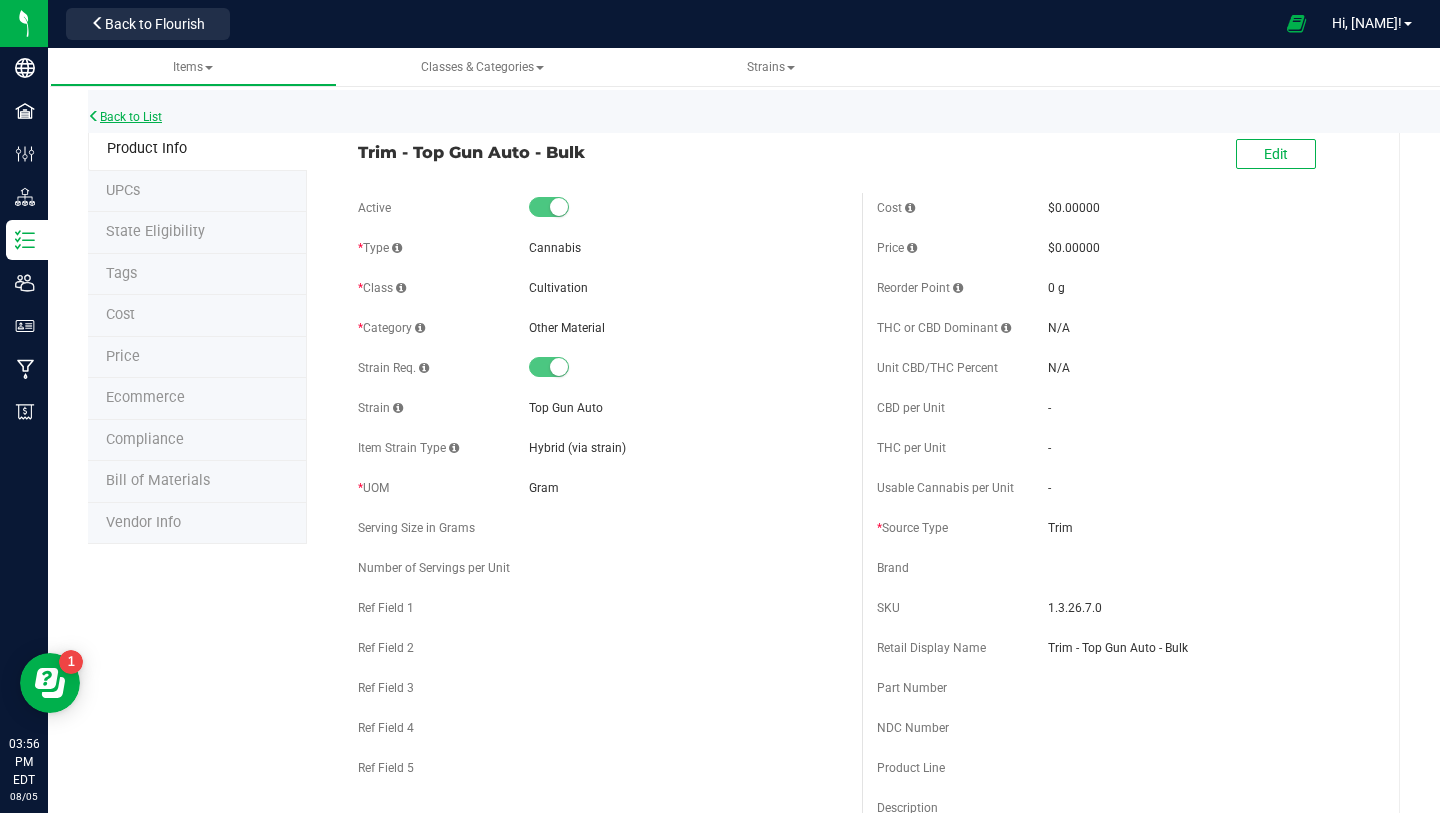 click on "Back to List" at bounding box center (125, 117) 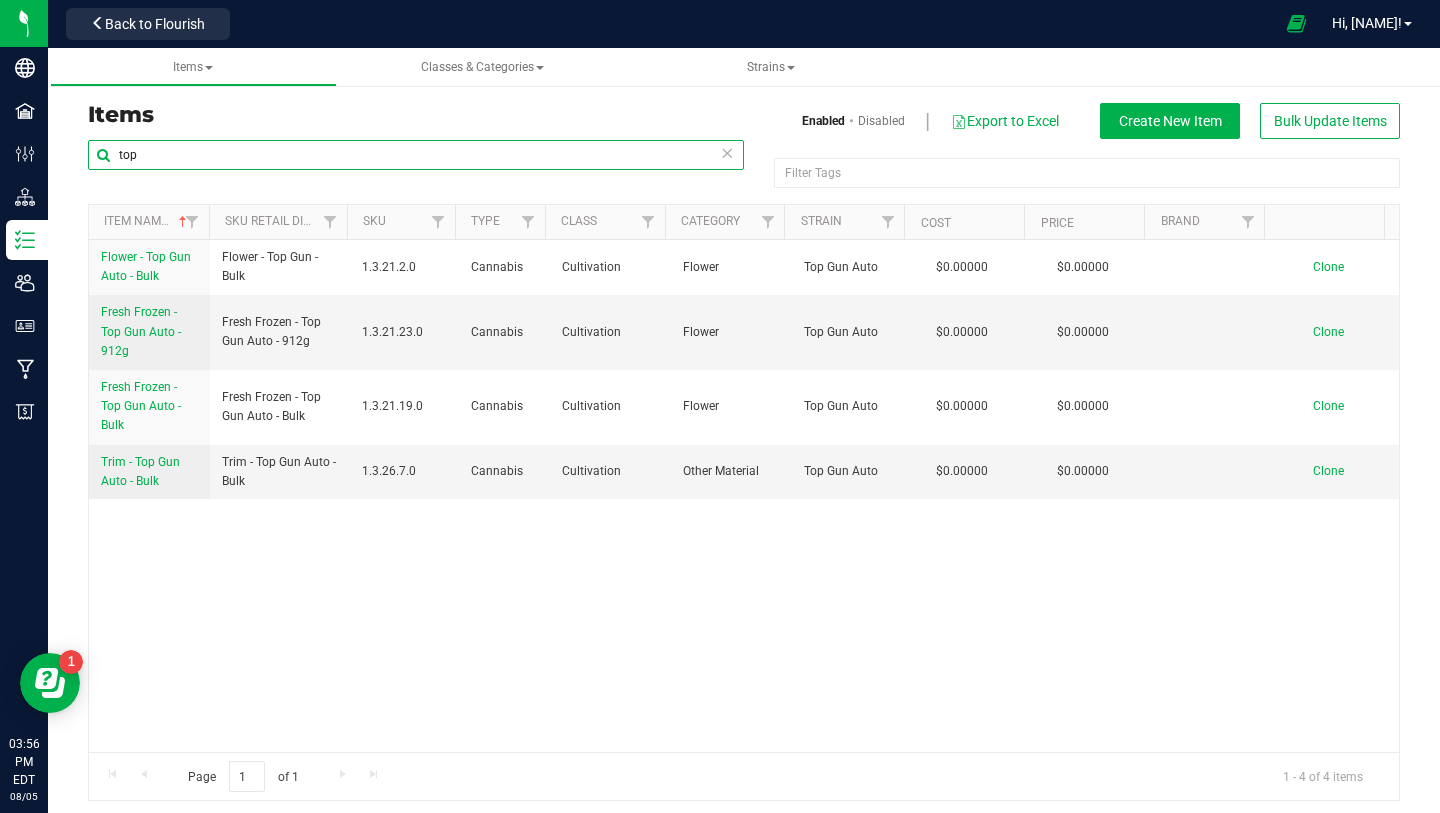 click on "top" at bounding box center [416, 155] 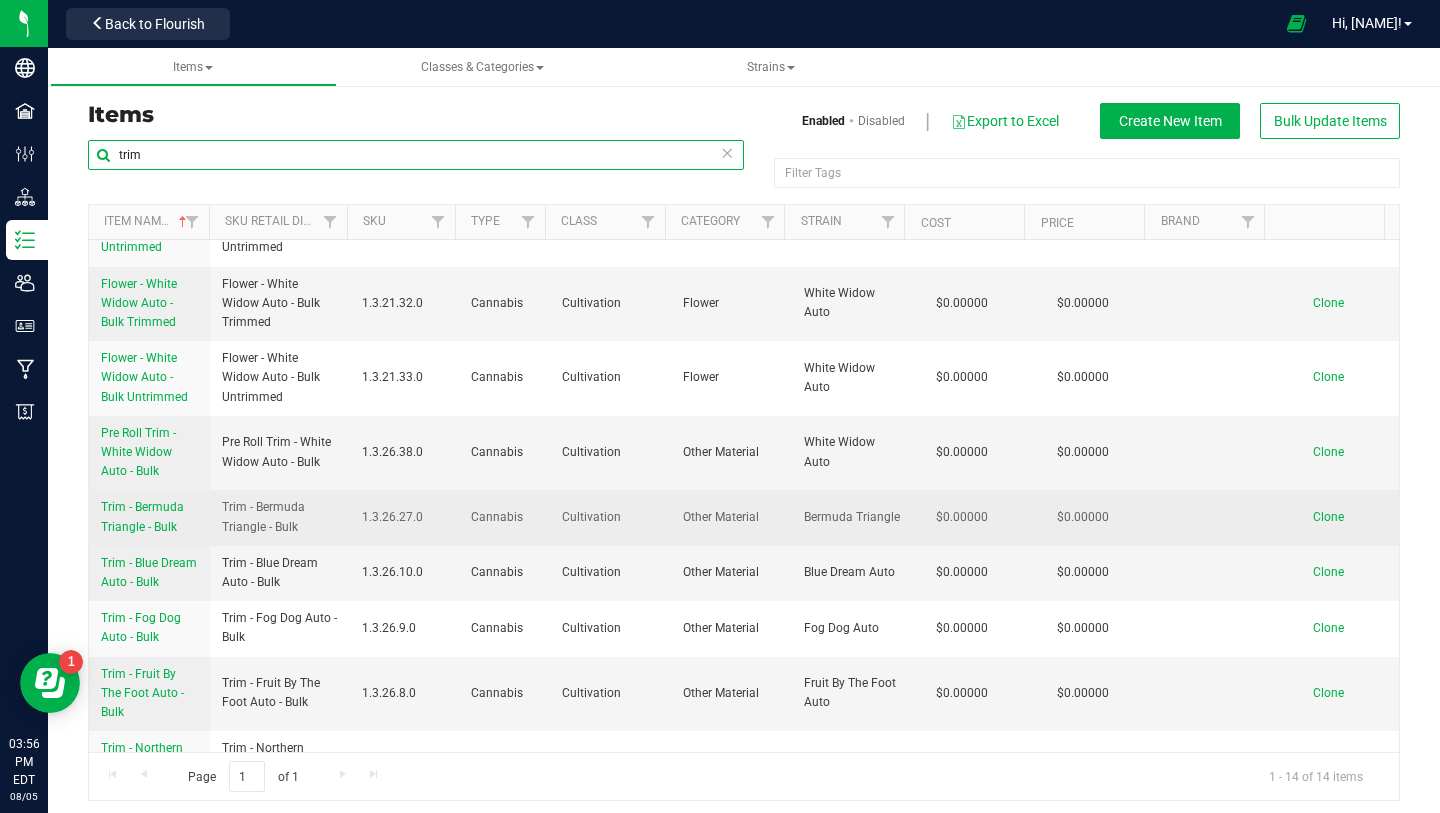 scroll, scrollTop: 49, scrollLeft: 0, axis: vertical 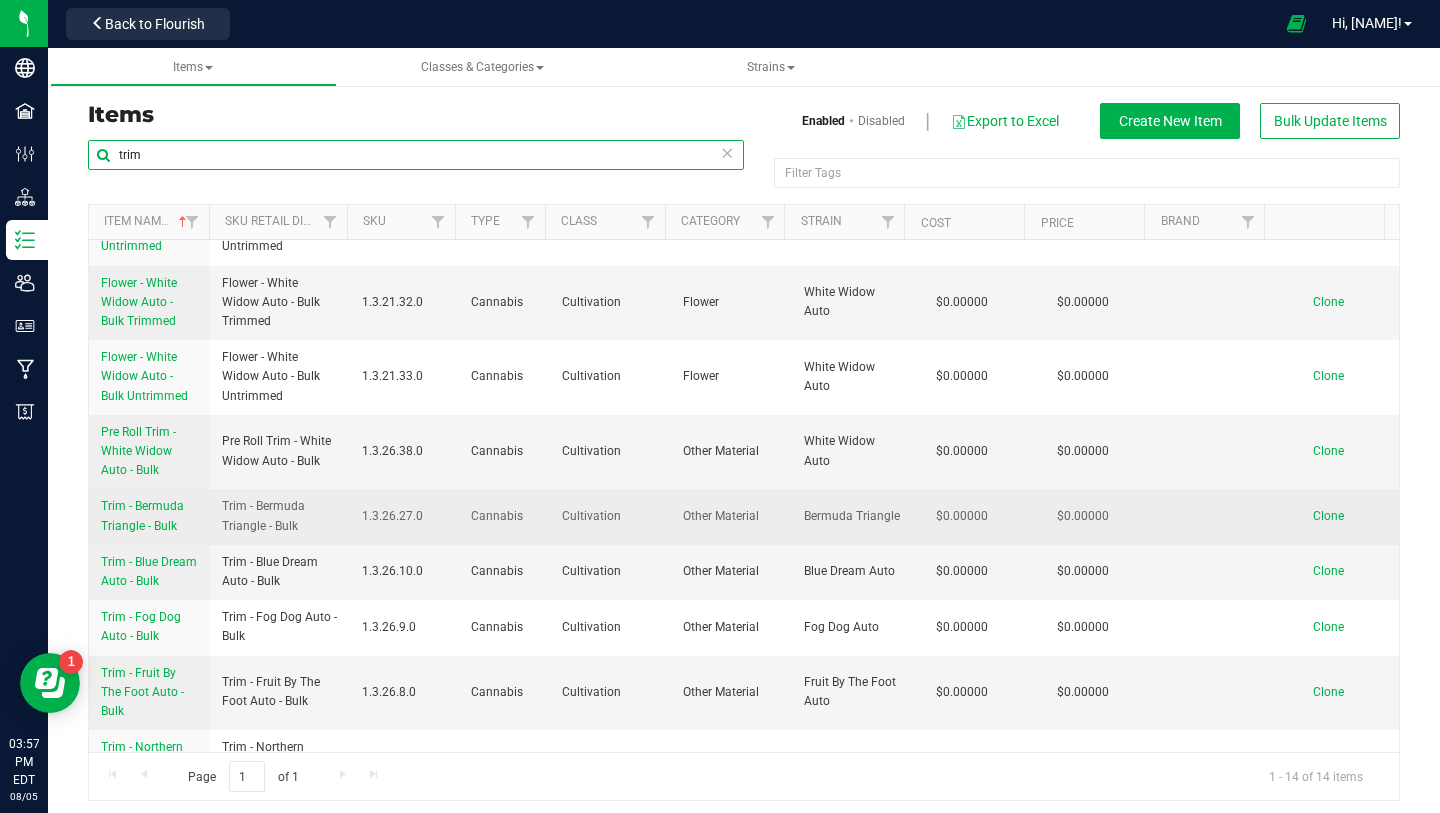 type on "trim" 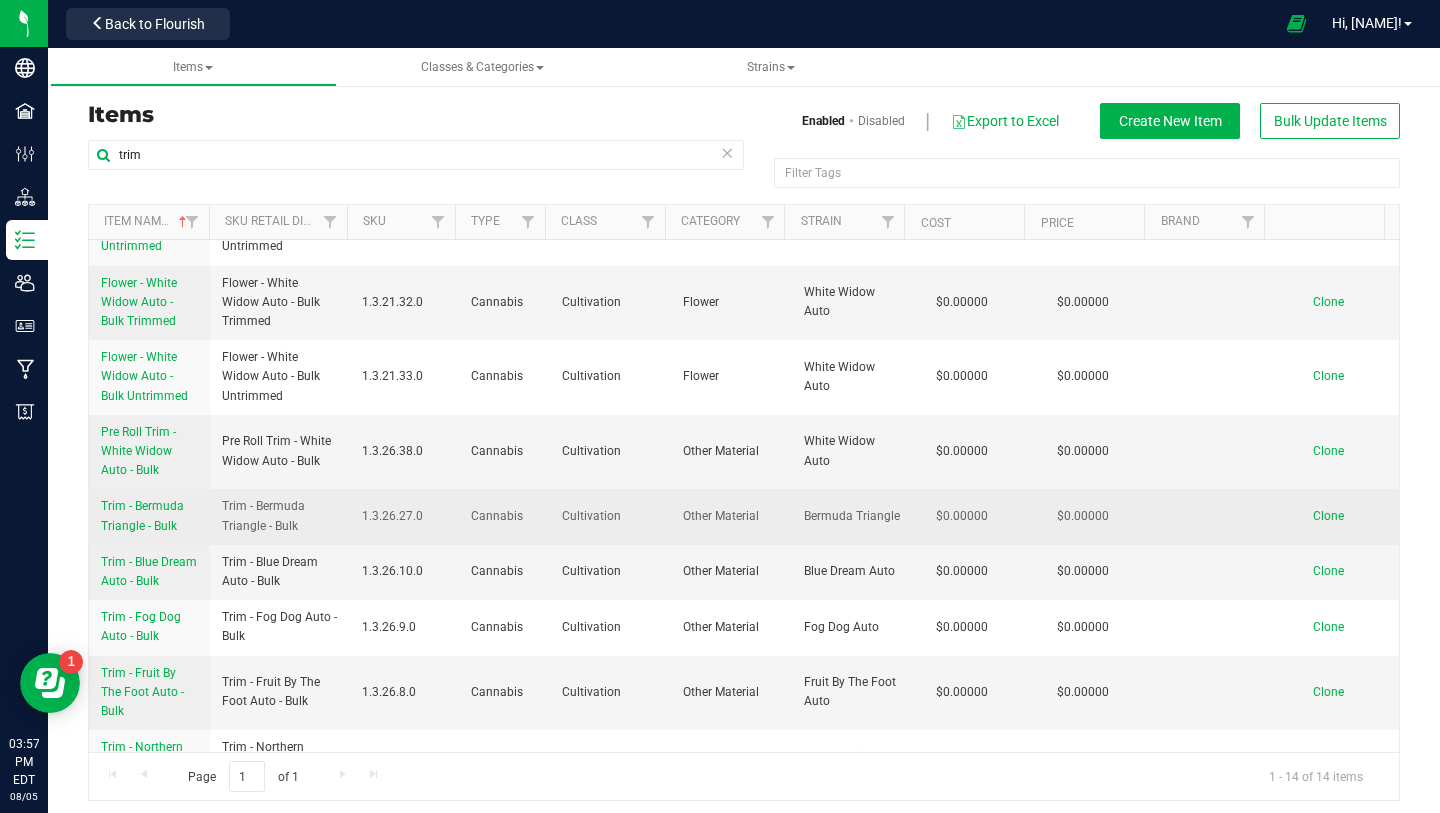 click on "Clone" at bounding box center [1328, 516] 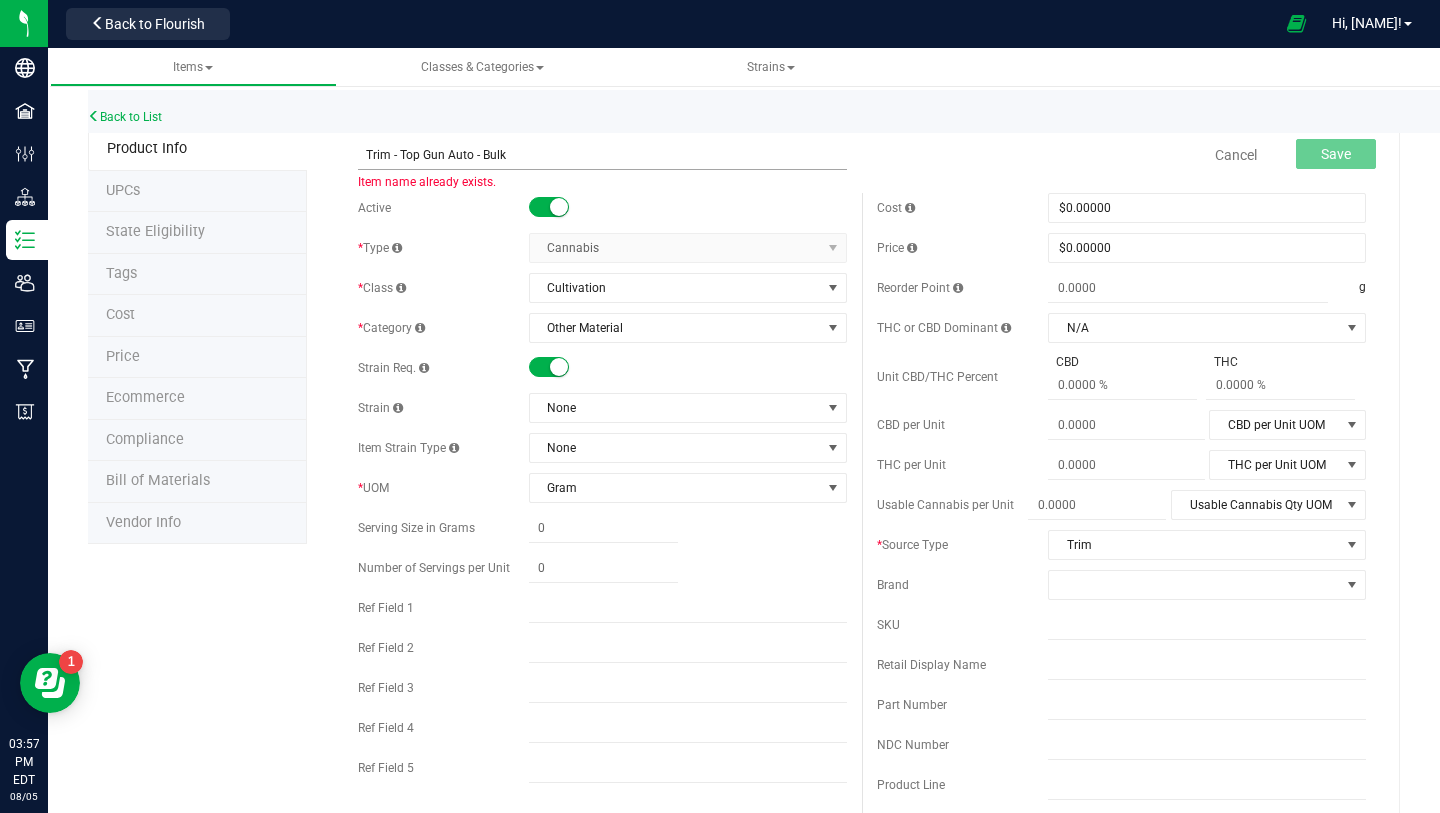 click on "Trim - Top Gun Auto - Bulk" at bounding box center [602, 155] 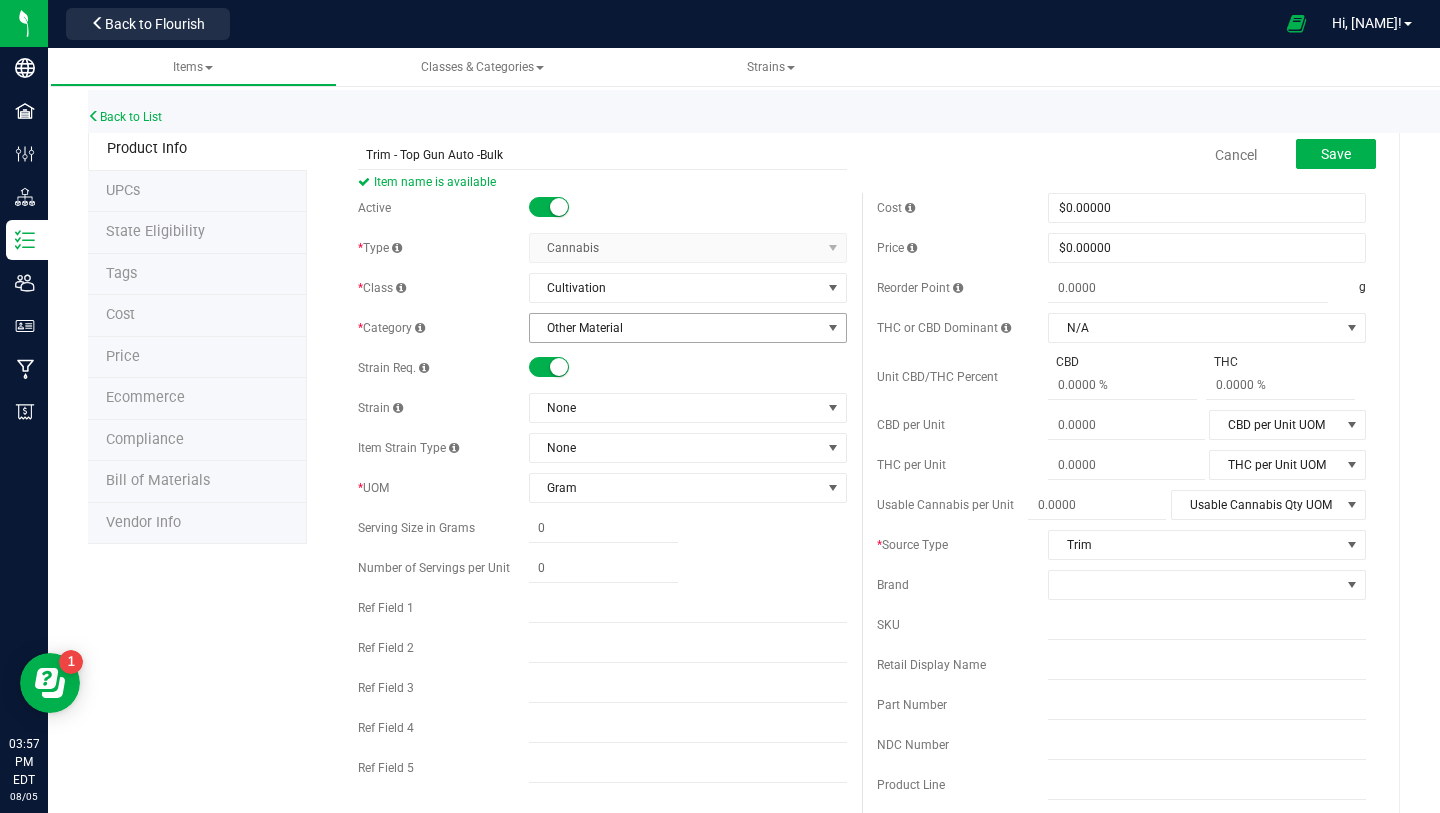 type on "Trim - Top Gun Auto -Bulk" 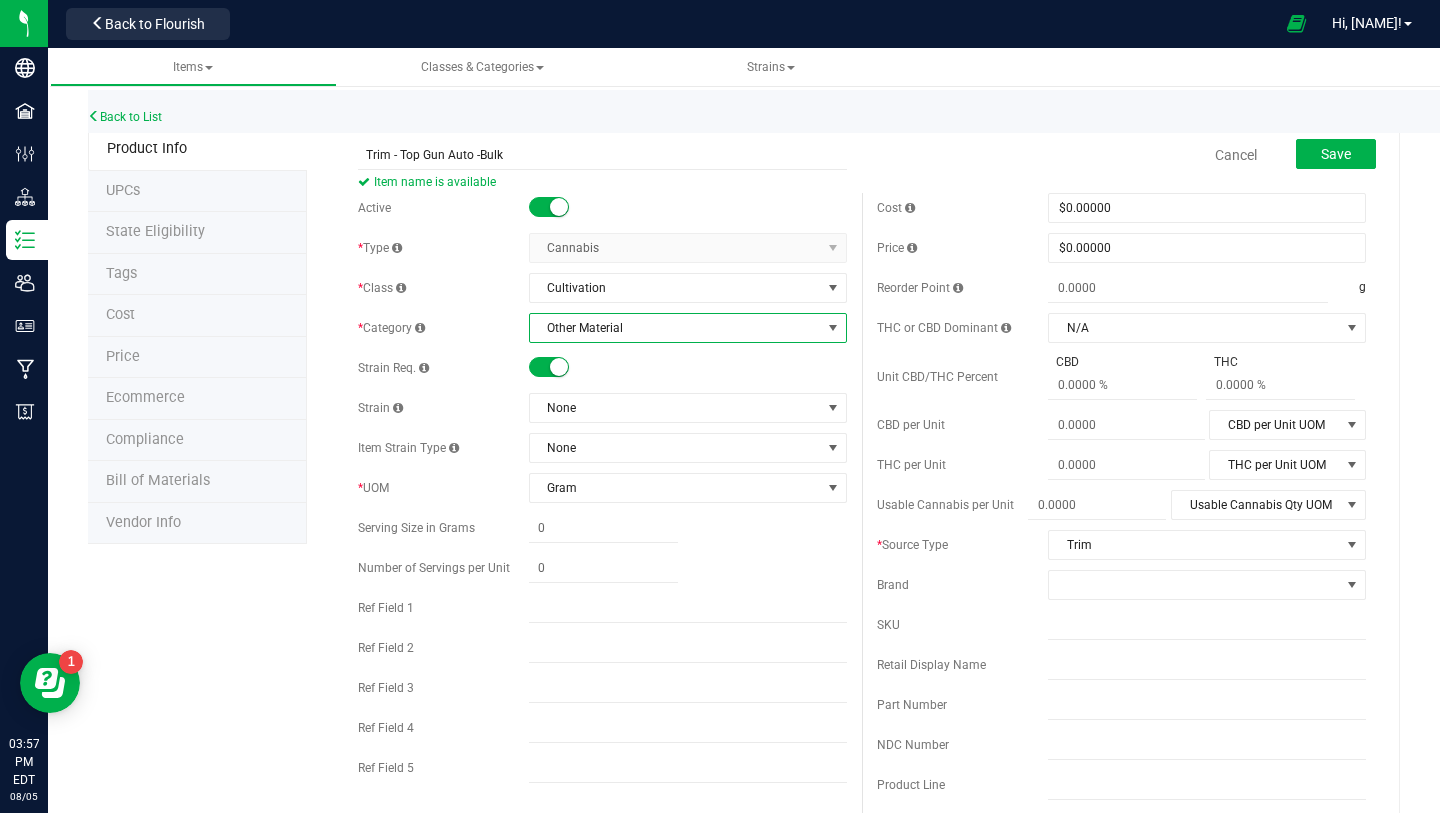 click on "Other Material" at bounding box center (675, 328) 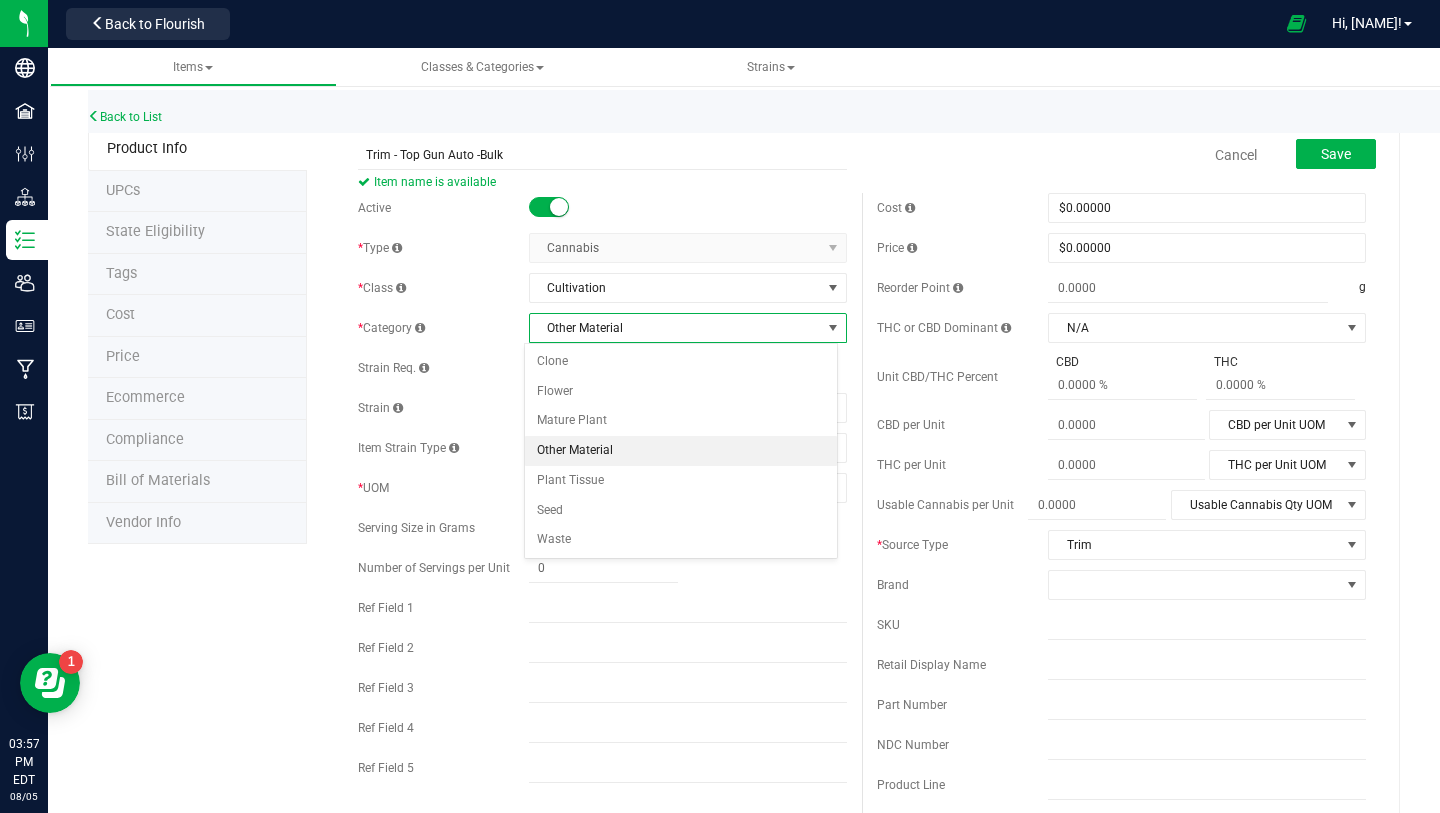 click on "Other Material" at bounding box center (675, 328) 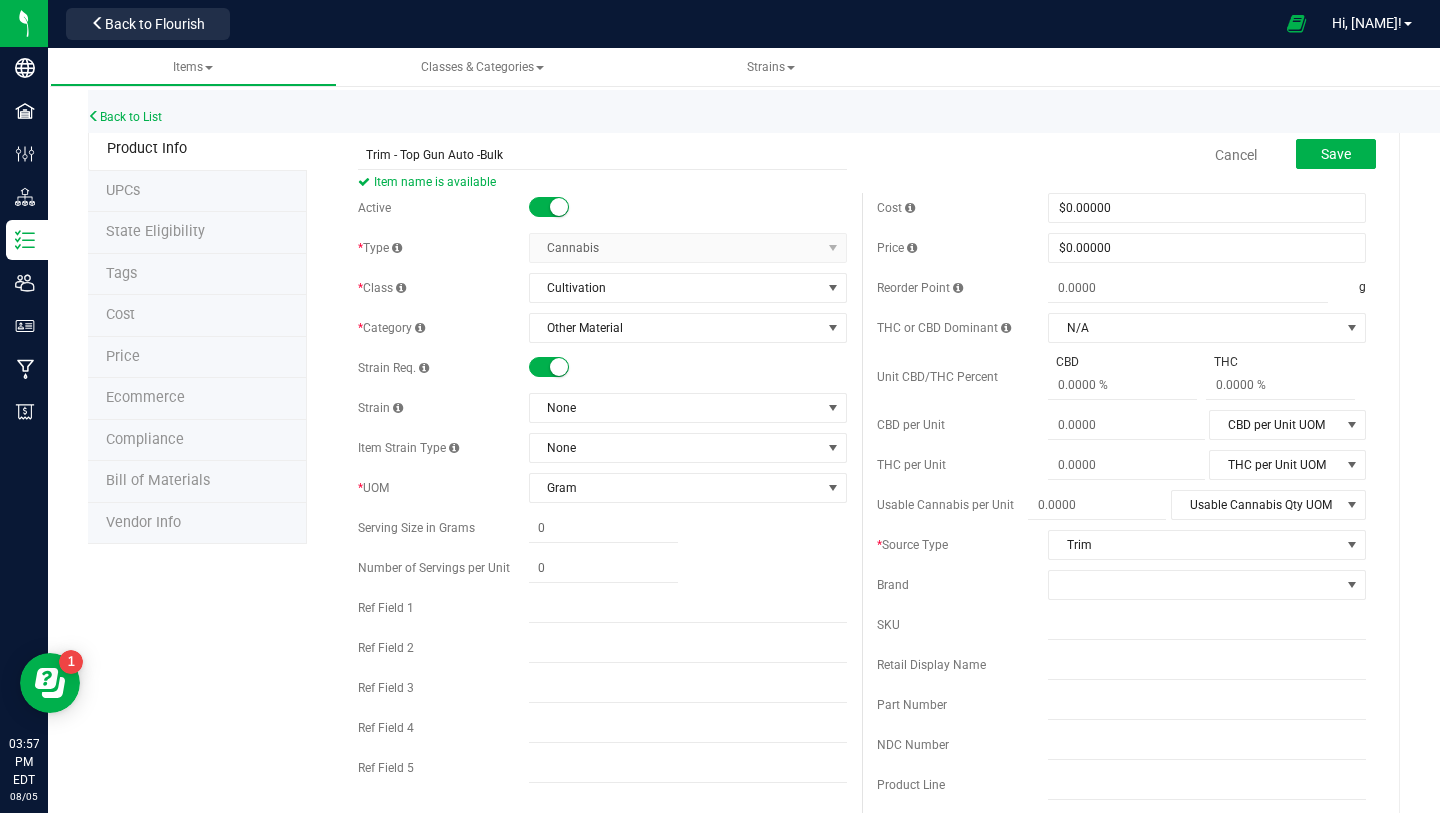 click on "Active
*
Type
Cannabis Select type Cannabis Non-Inventory Raw Materials Supplies
*
Class
Cultivation Select item class Cultivation End Products Intermediate Products Lot Products
Clone" at bounding box center (602, 493) 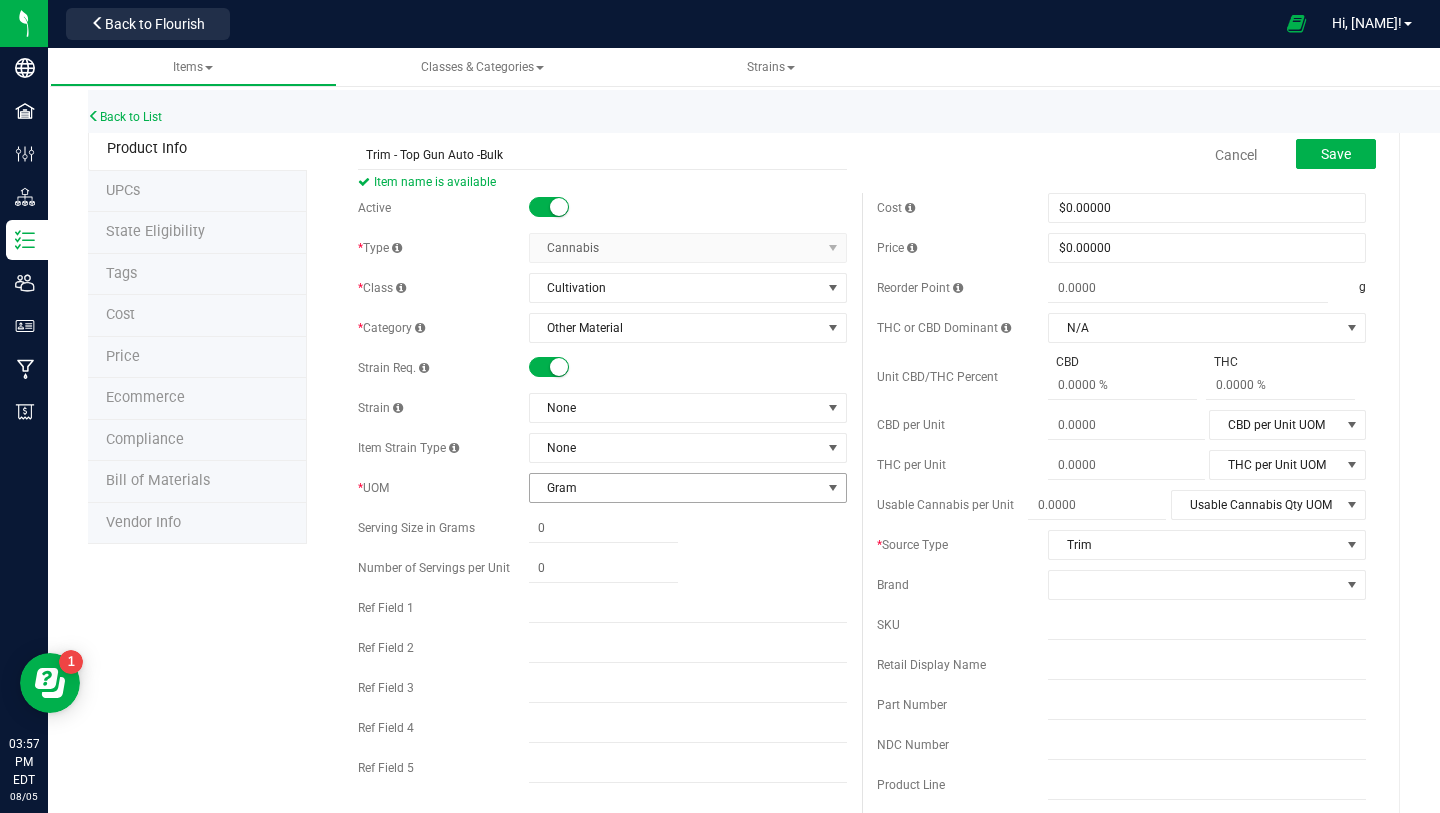 click on "Gram" at bounding box center (675, 488) 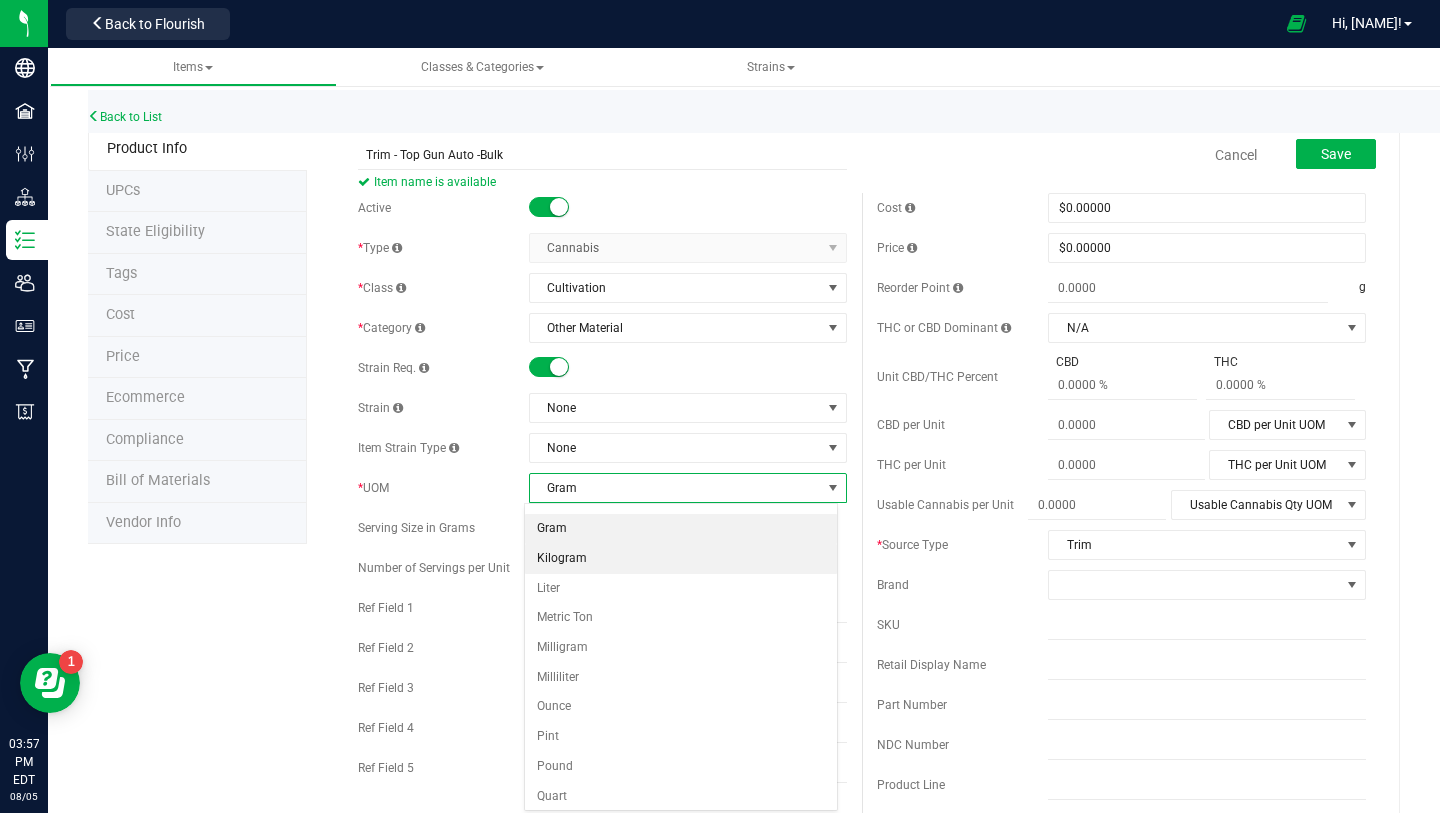 scroll, scrollTop: 86, scrollLeft: 0, axis: vertical 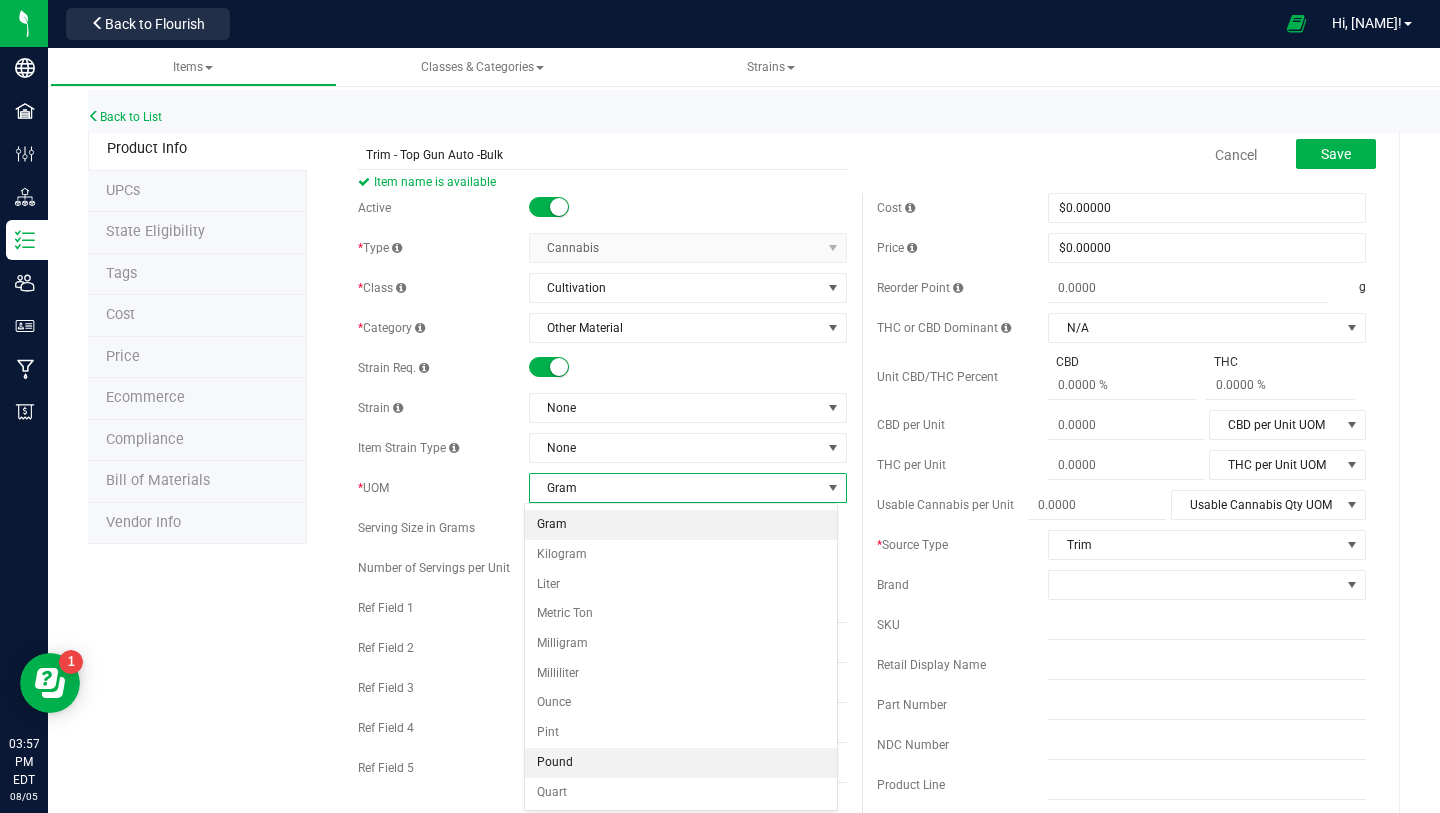 click on "Pound" at bounding box center (681, 763) 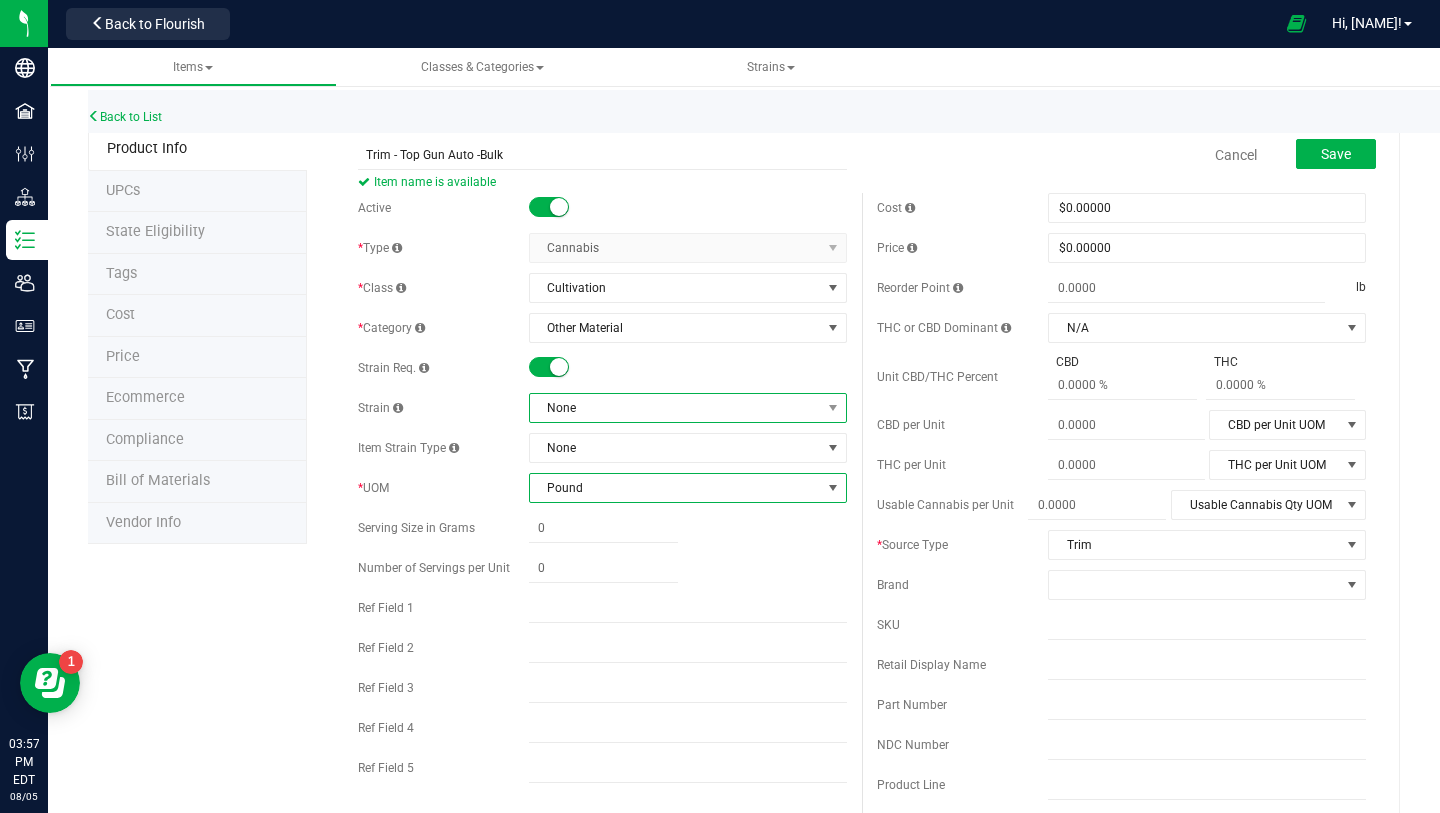 click on "None" at bounding box center [675, 408] 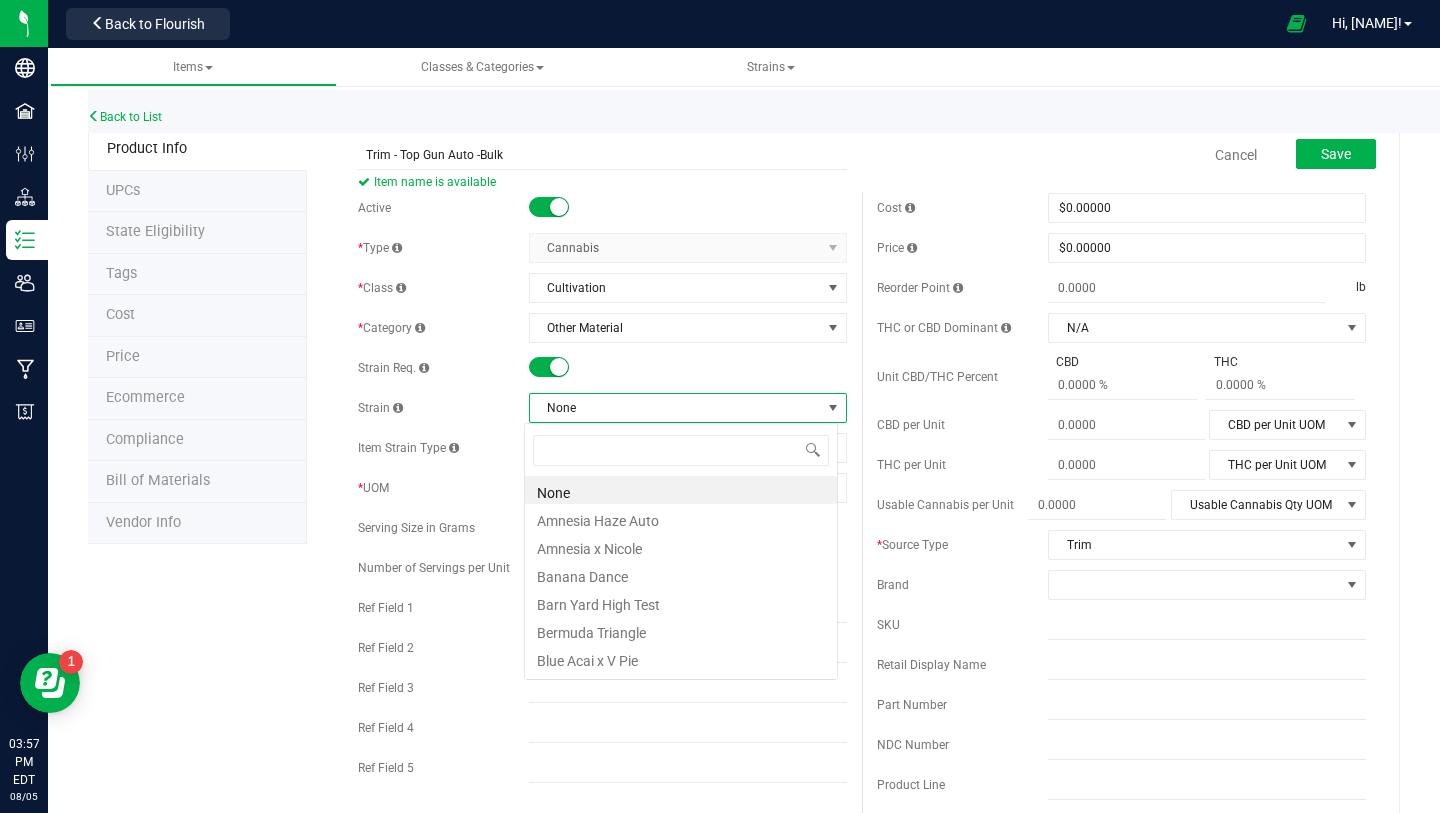 scroll, scrollTop: 99970, scrollLeft: 99686, axis: both 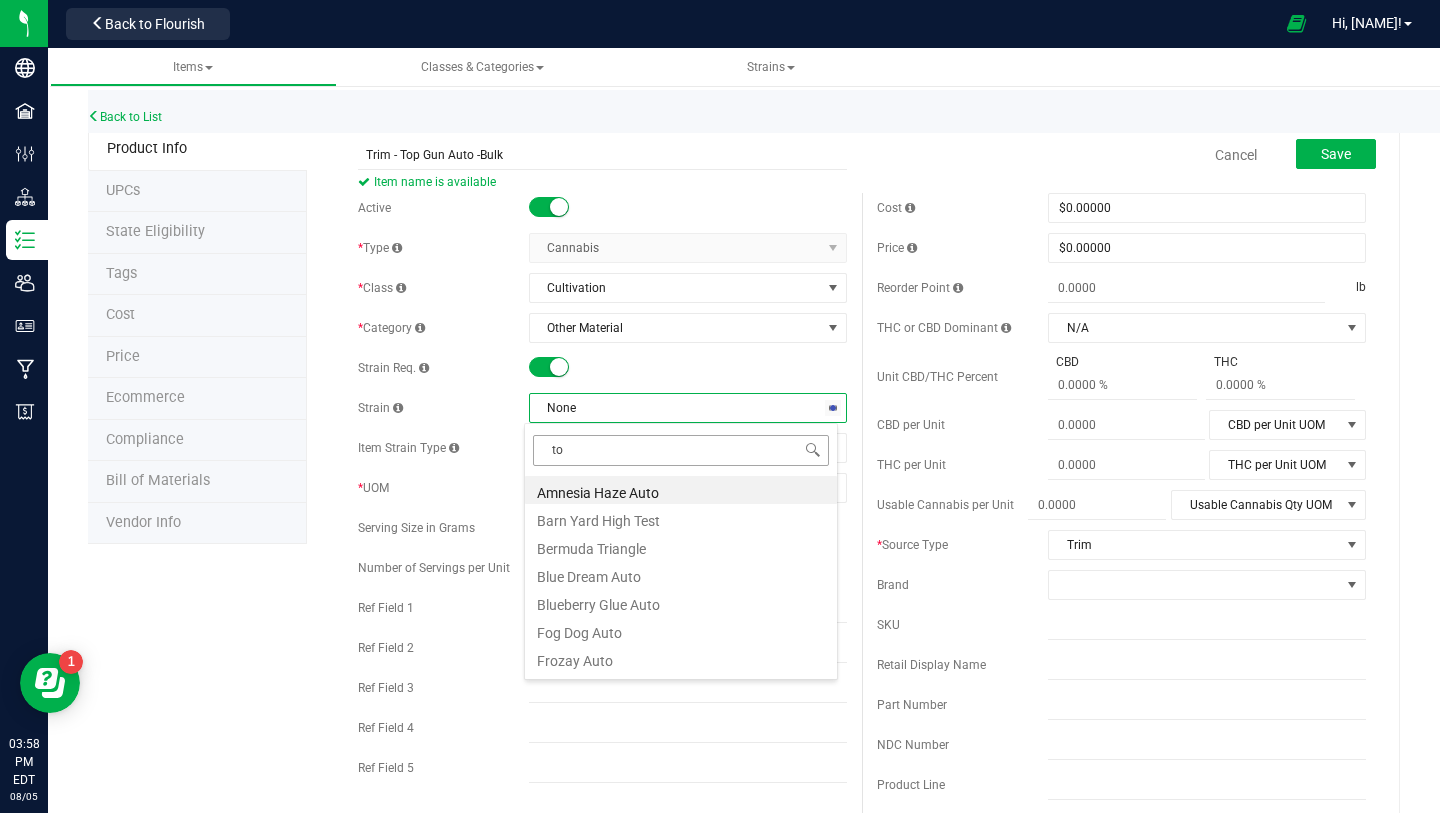 type on "top" 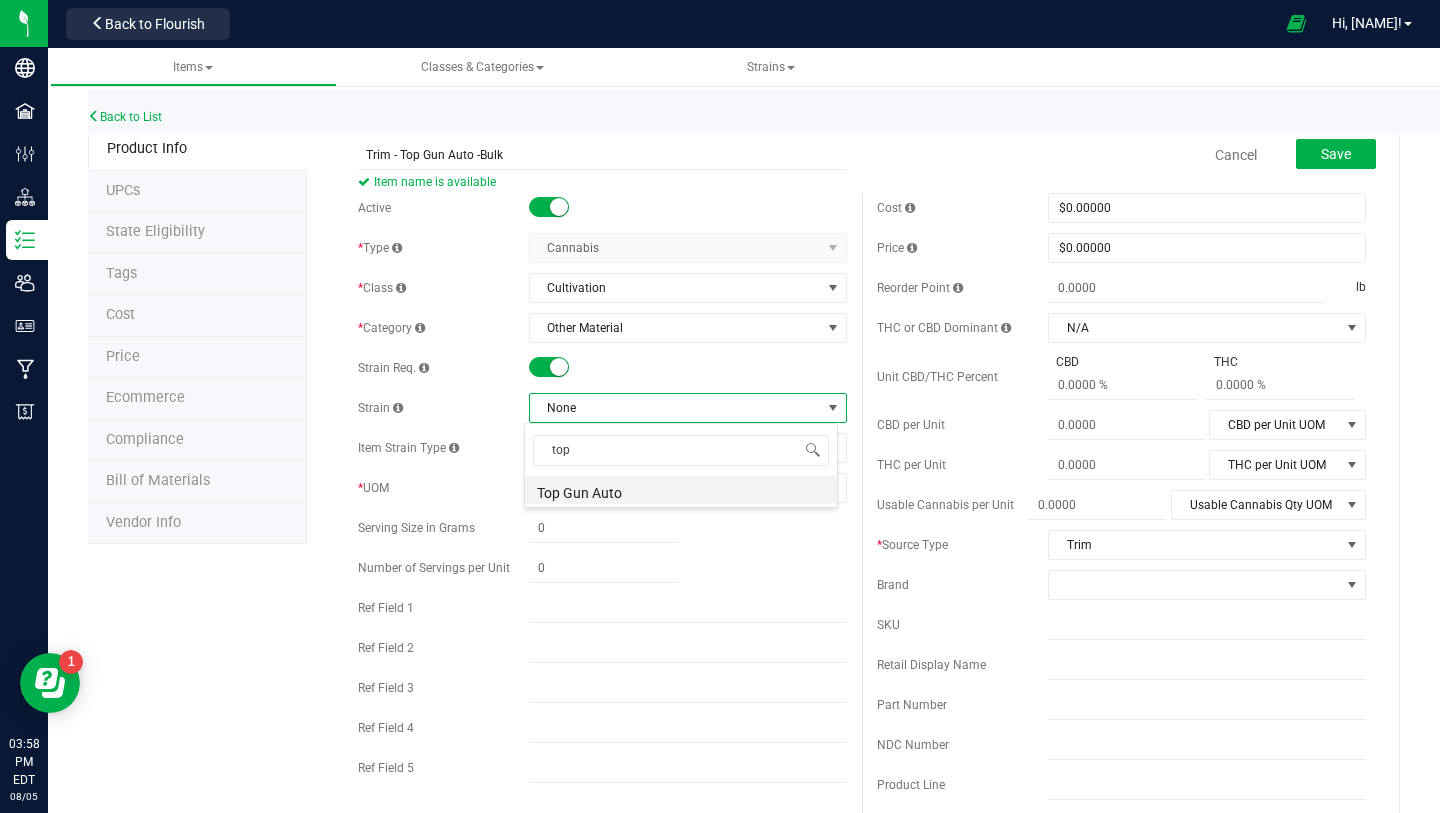 click on "Top Gun Auto" at bounding box center (681, 490) 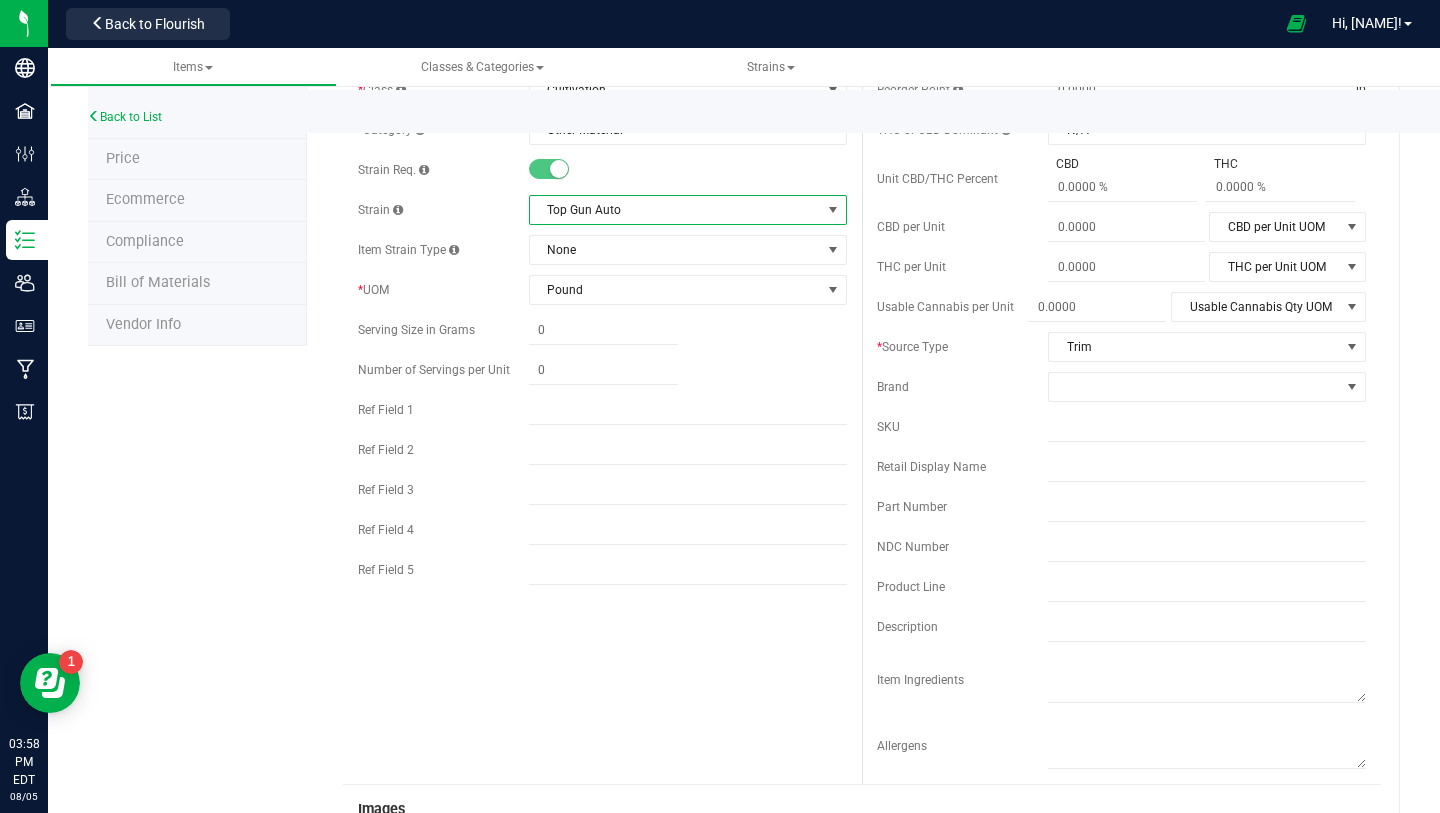 scroll, scrollTop: 0, scrollLeft: 0, axis: both 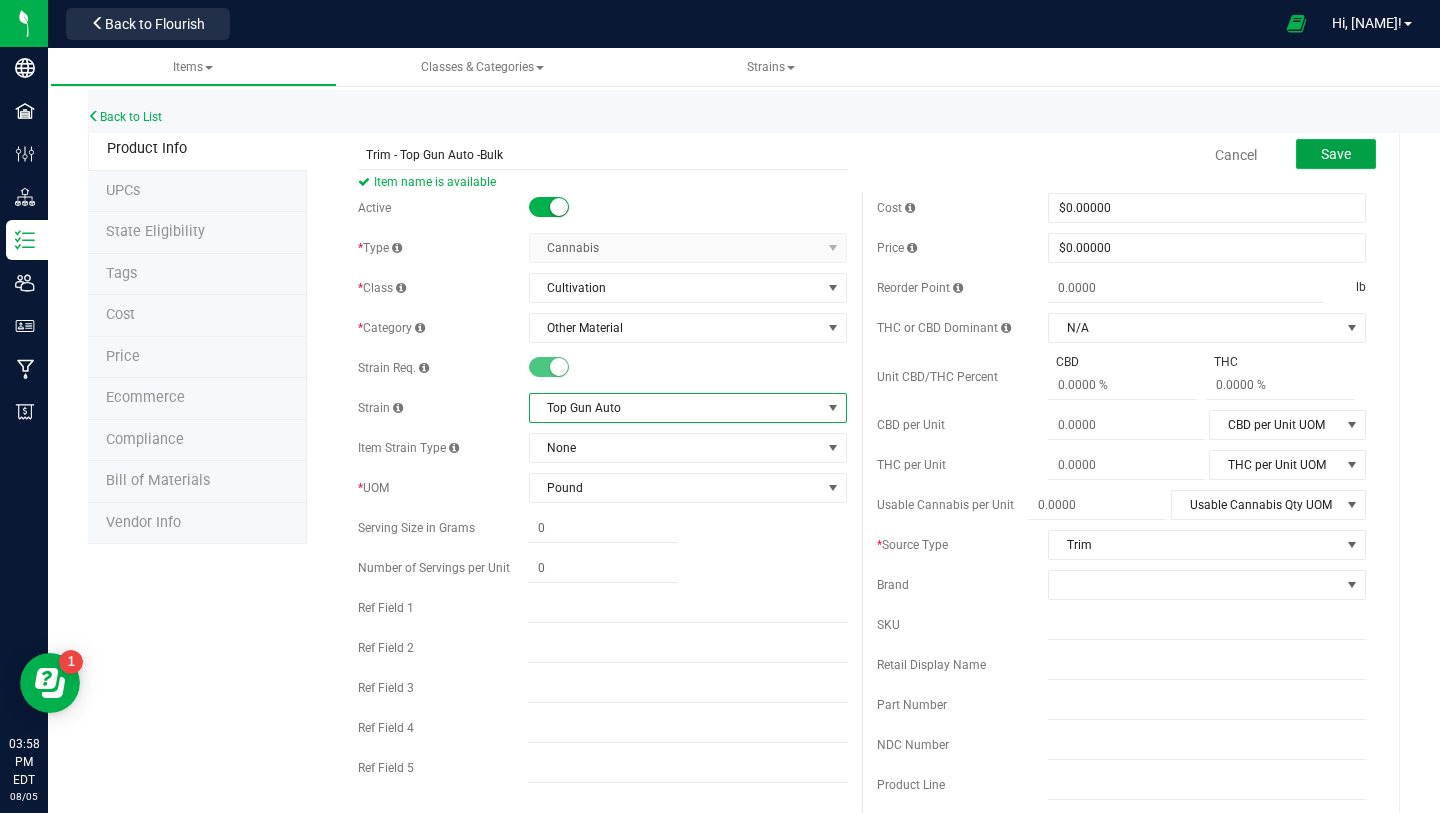 click on "Save" at bounding box center (1336, 154) 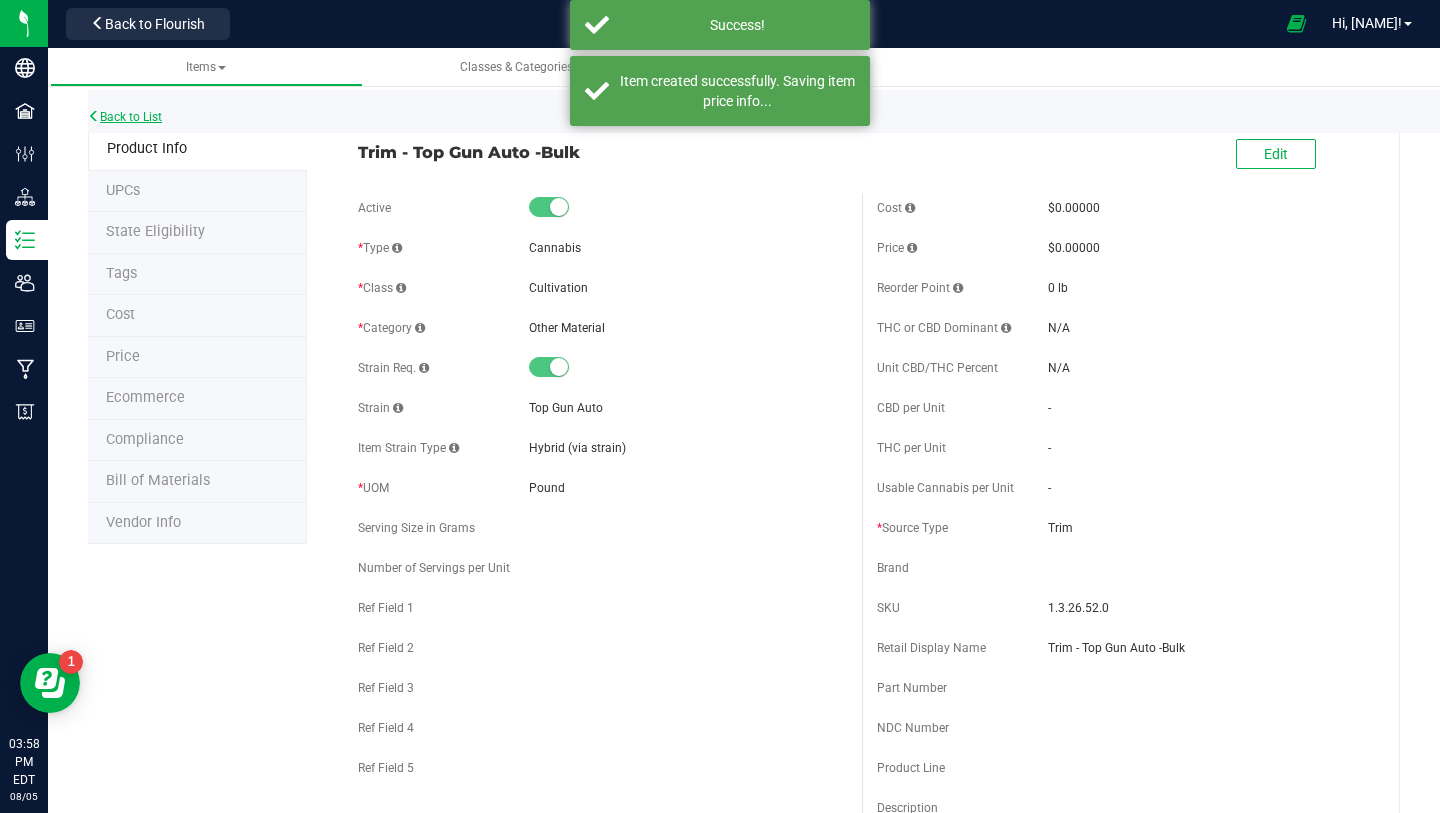 click on "Back to List" at bounding box center (125, 117) 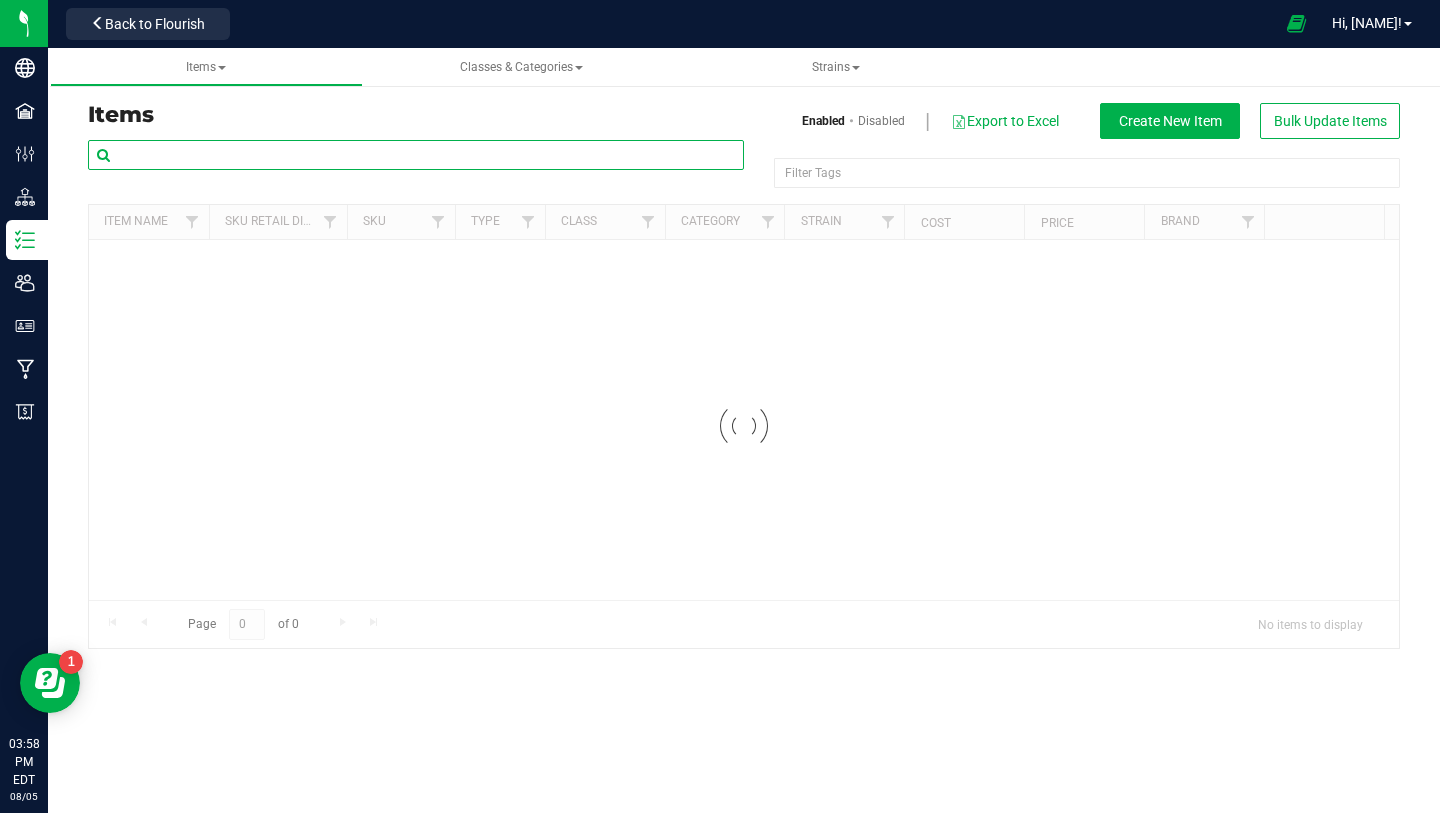 click at bounding box center [416, 155] 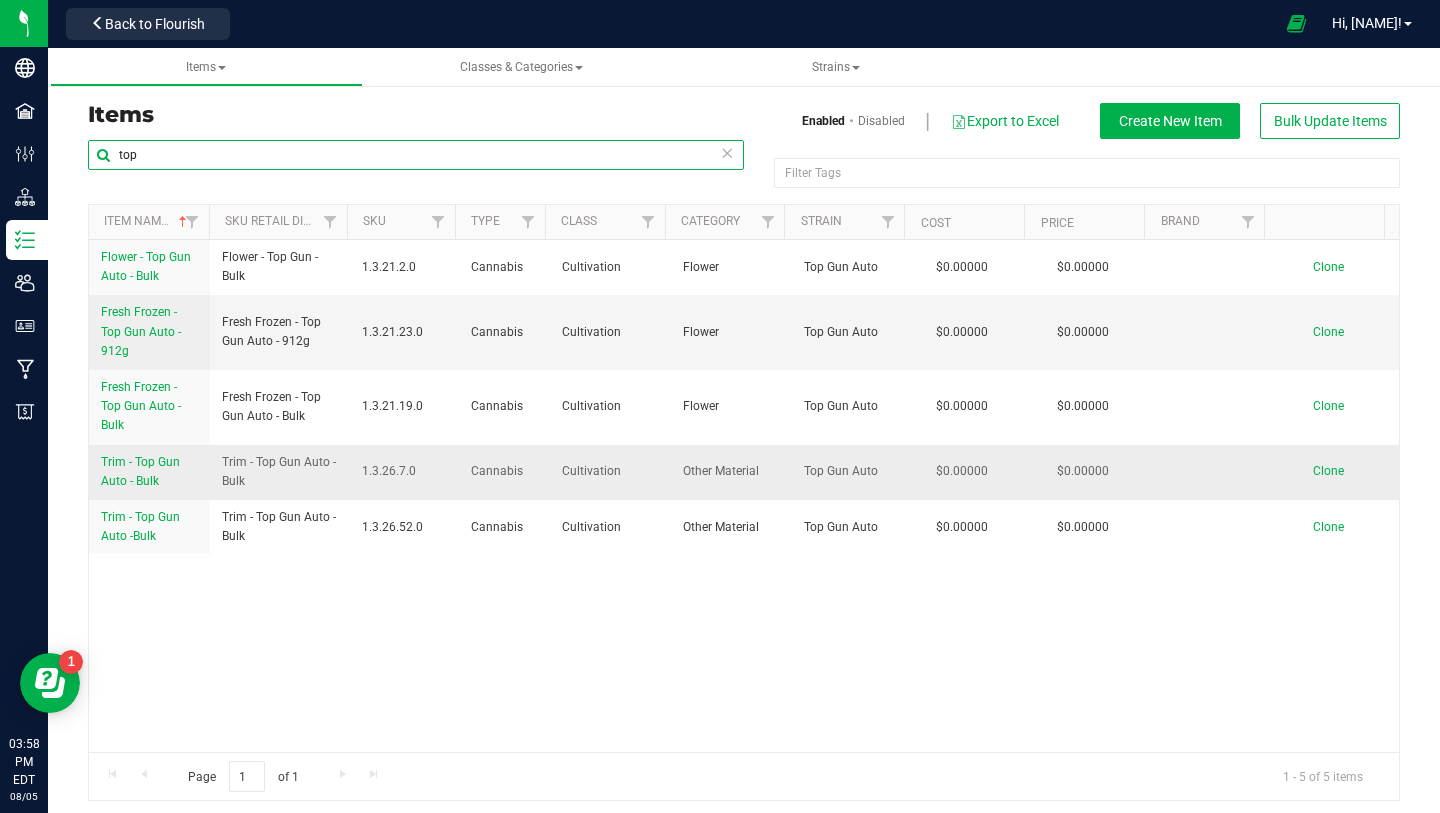 type on "top" 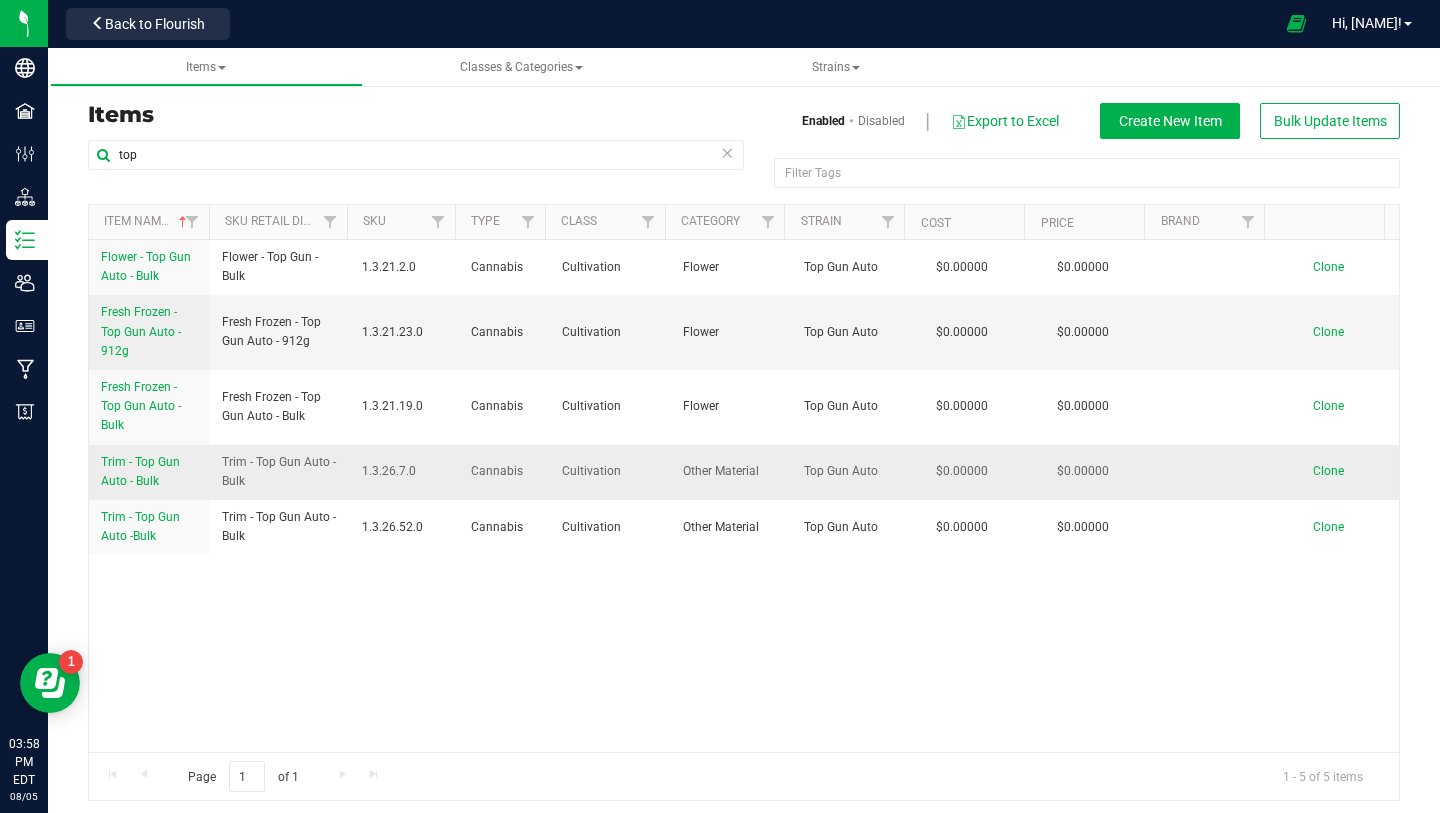 click on "Trim - Top Gun Auto - Bulk" at bounding box center [140, 471] 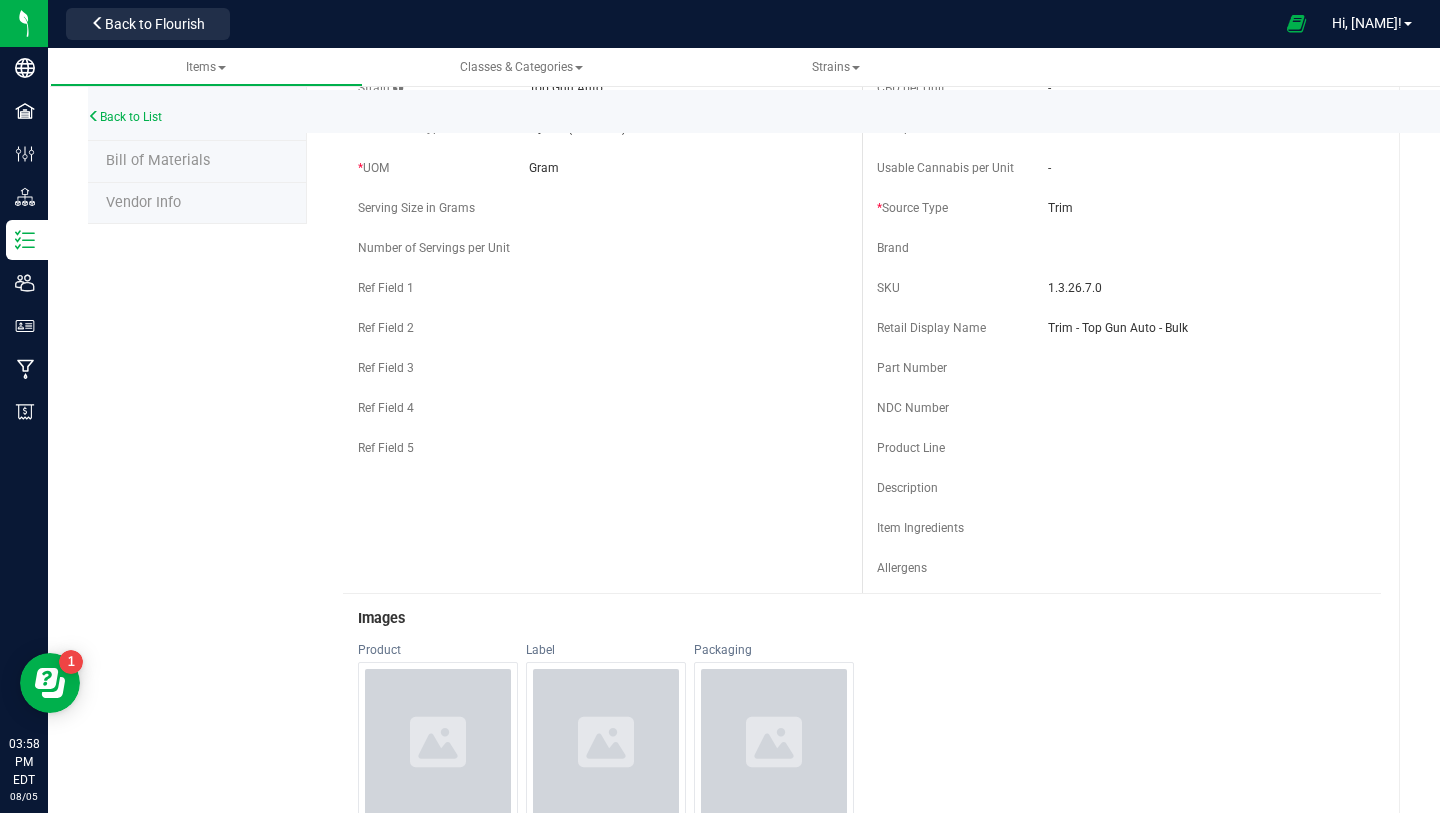 scroll, scrollTop: 0, scrollLeft: 0, axis: both 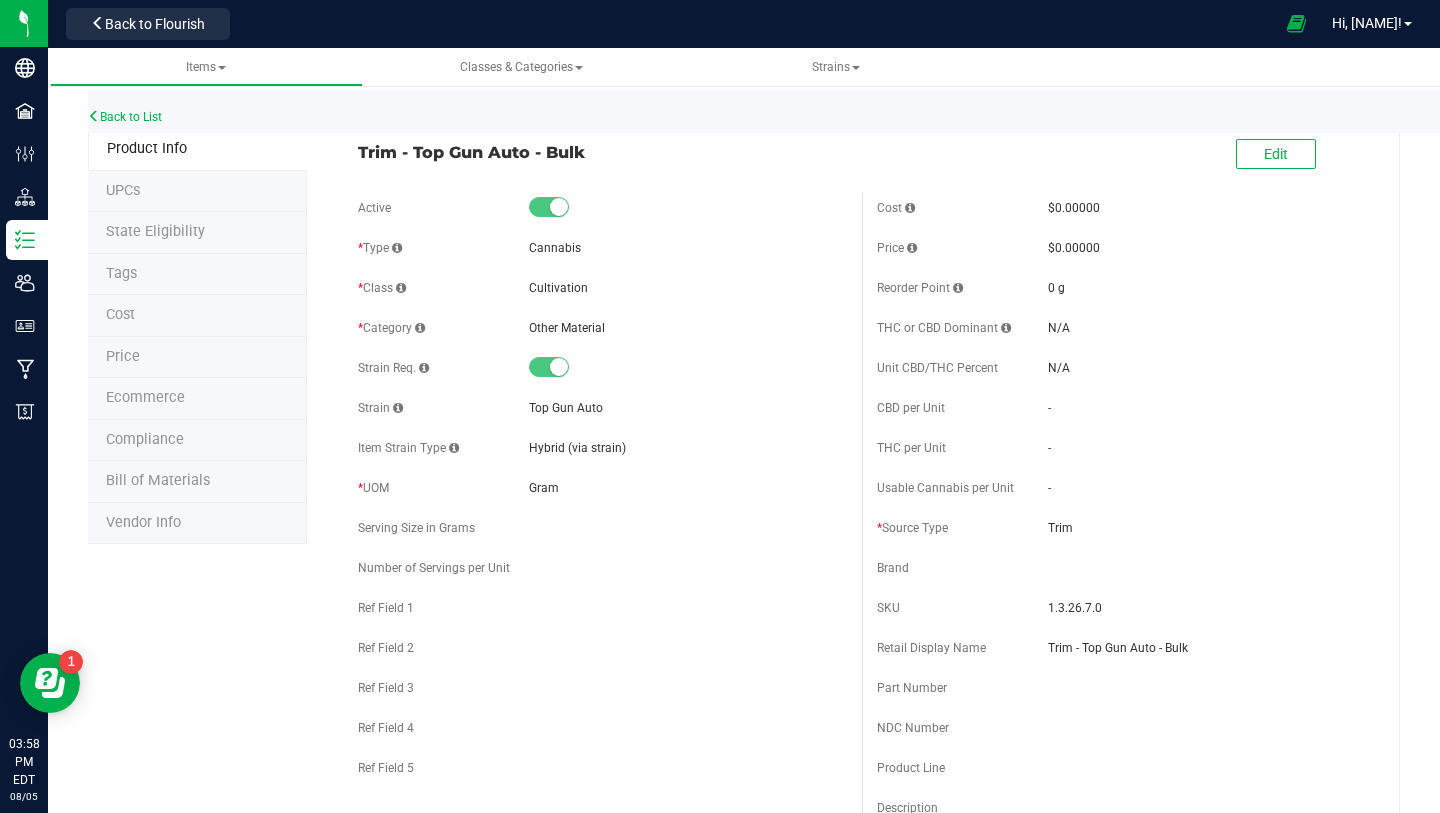 click at bounding box center (549, 207) 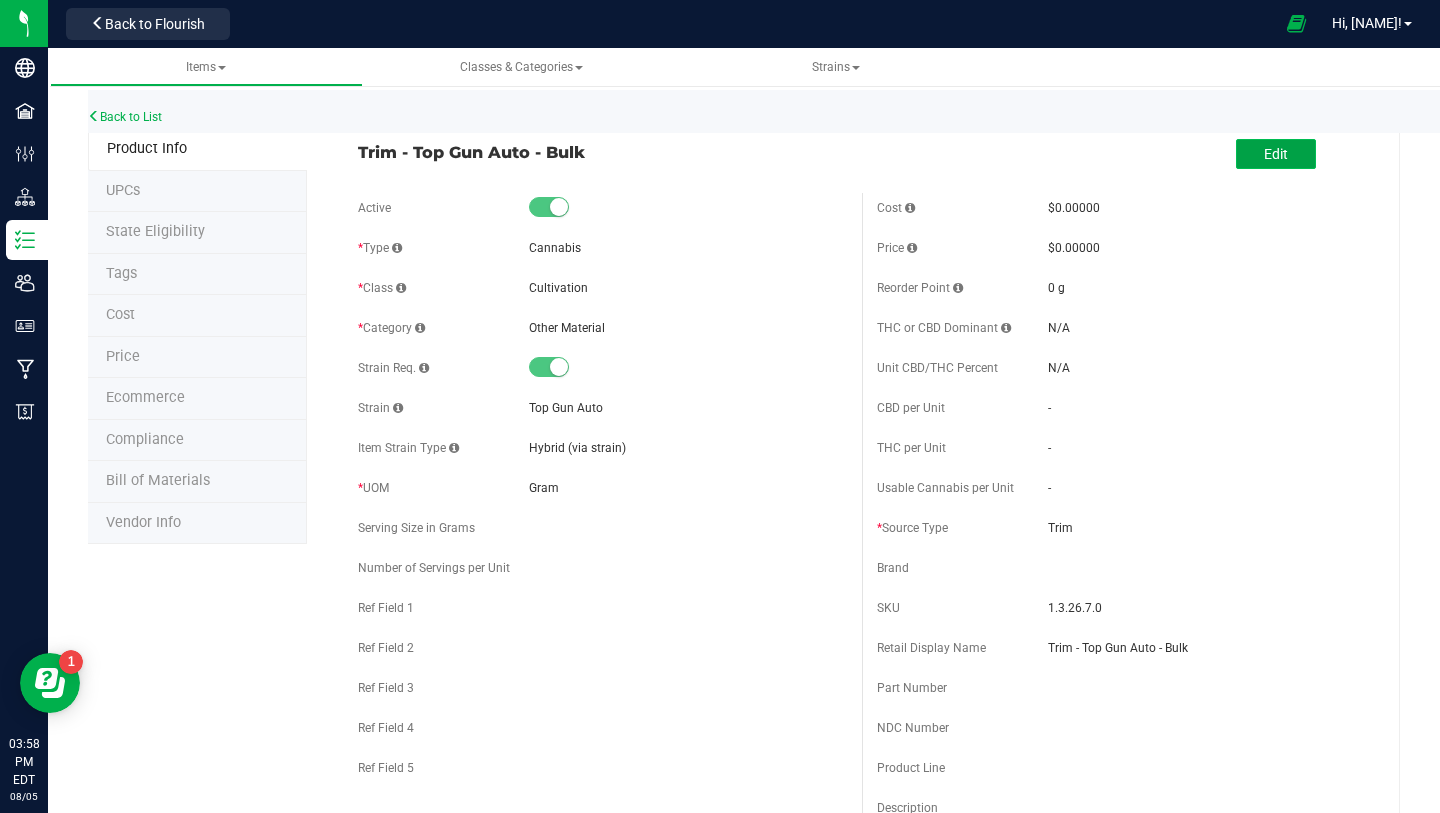 click on "Edit" at bounding box center [1276, 154] 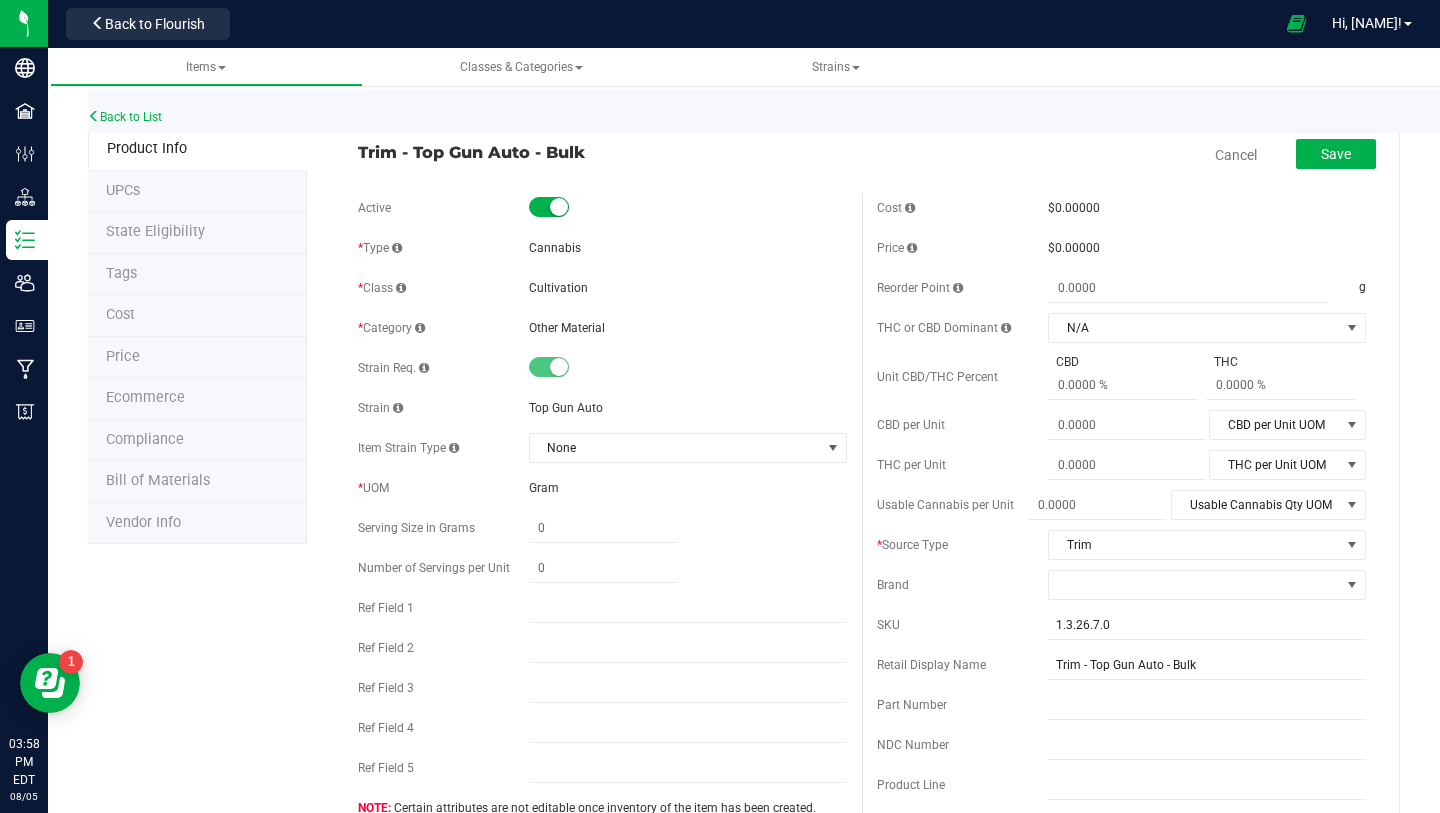 click at bounding box center (559, 207) 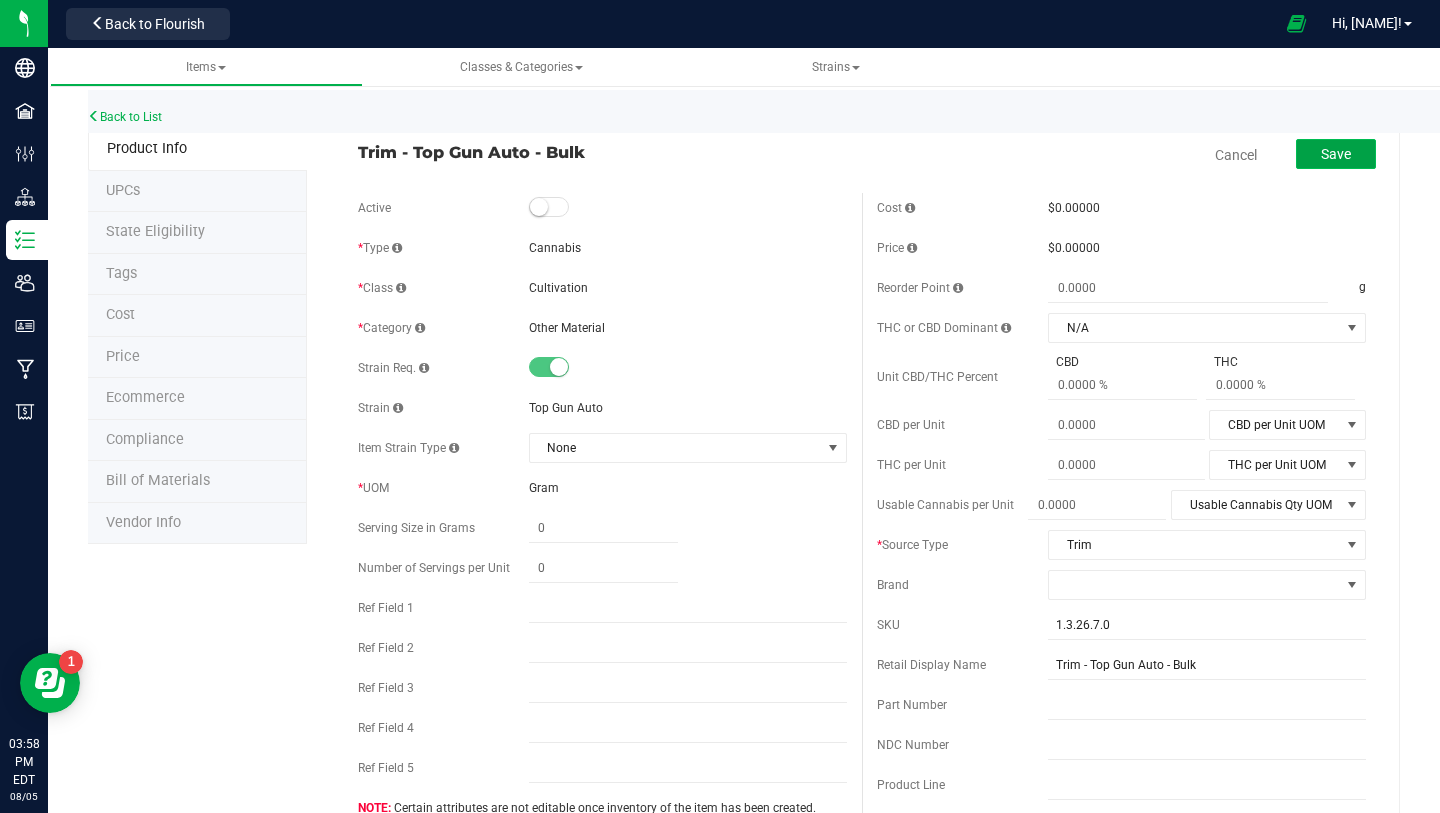 click on "Save" at bounding box center (1336, 154) 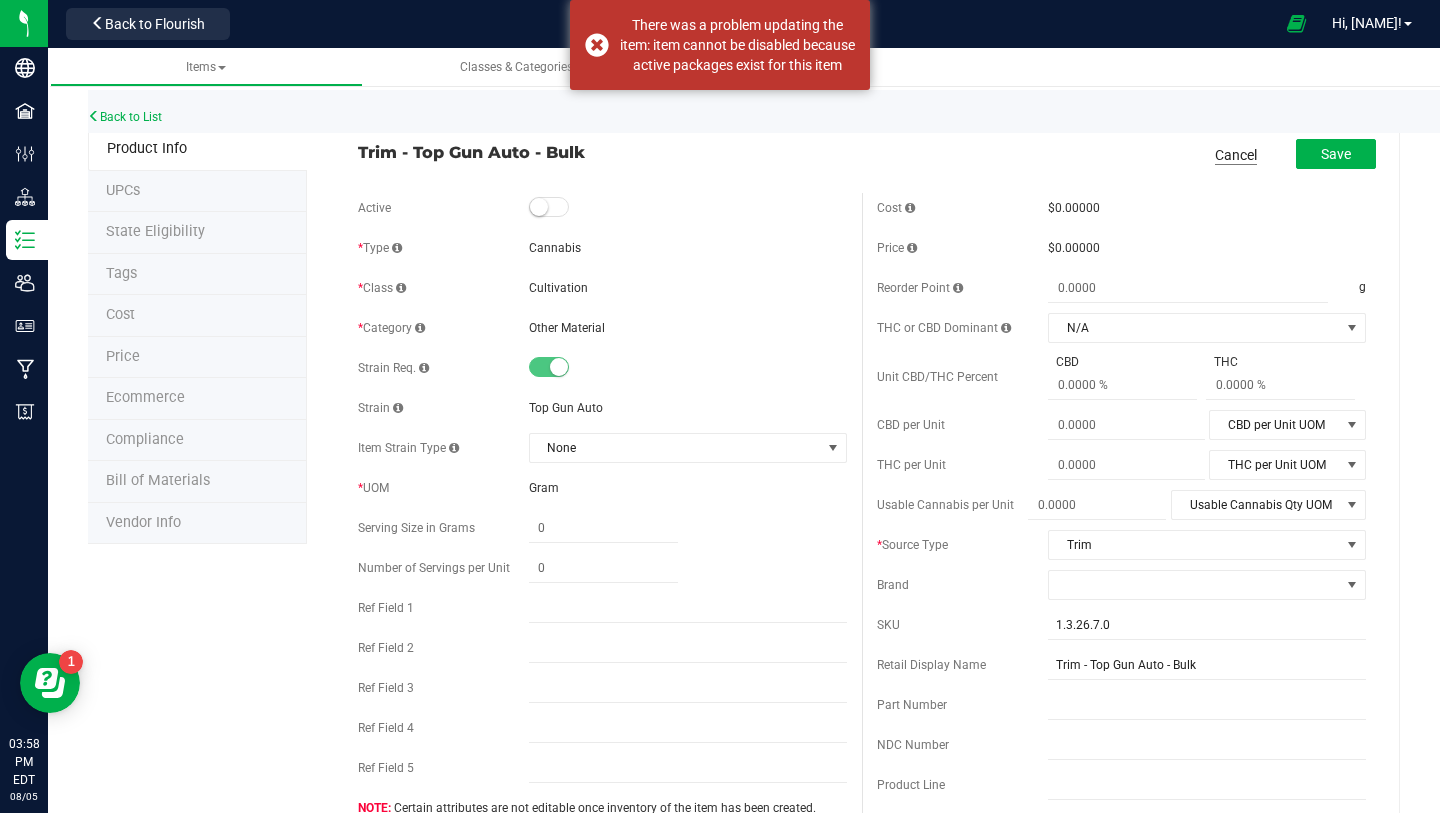 click on "Cancel" at bounding box center [1236, 155] 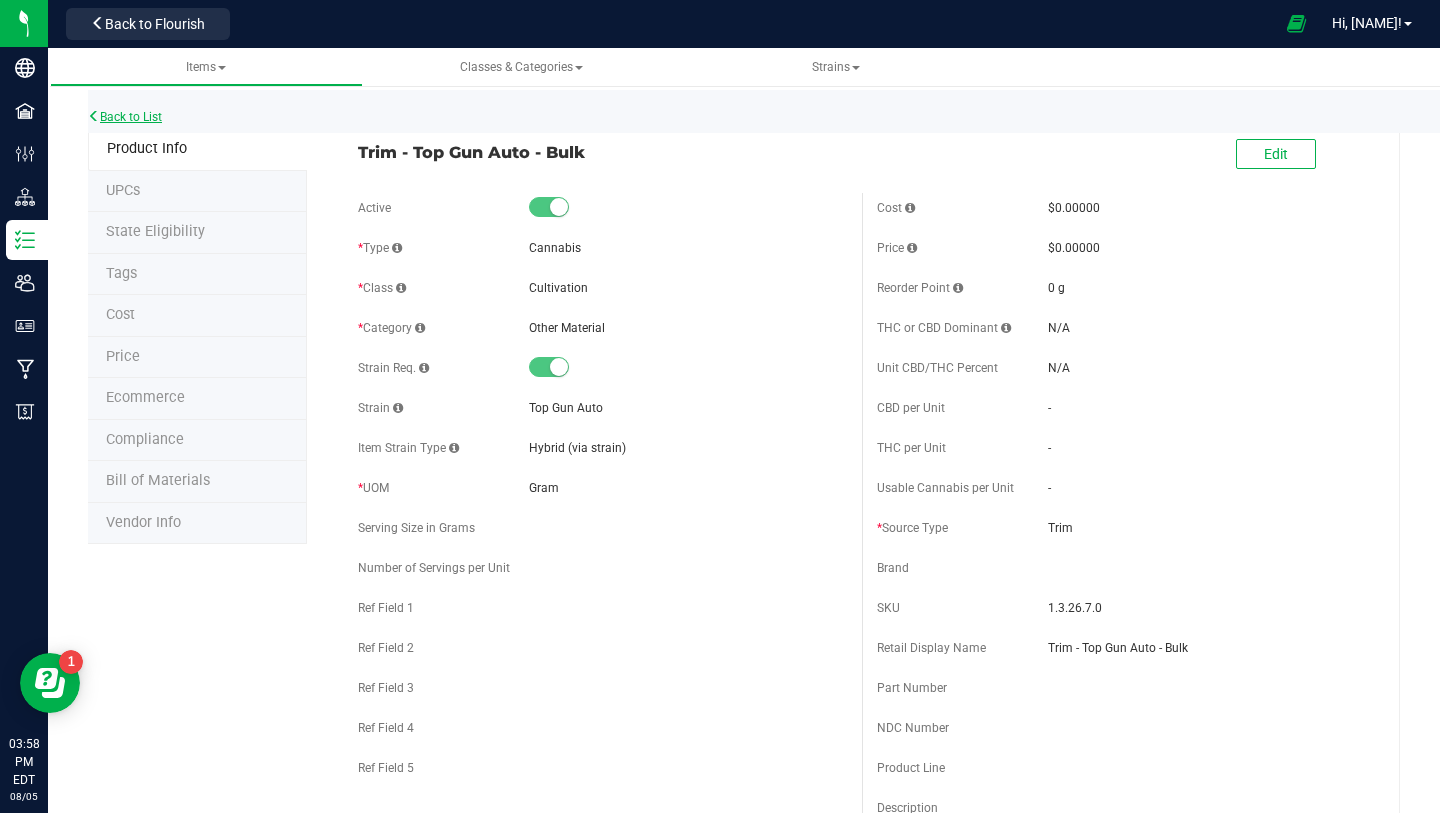 click on "Back to List" at bounding box center [125, 117] 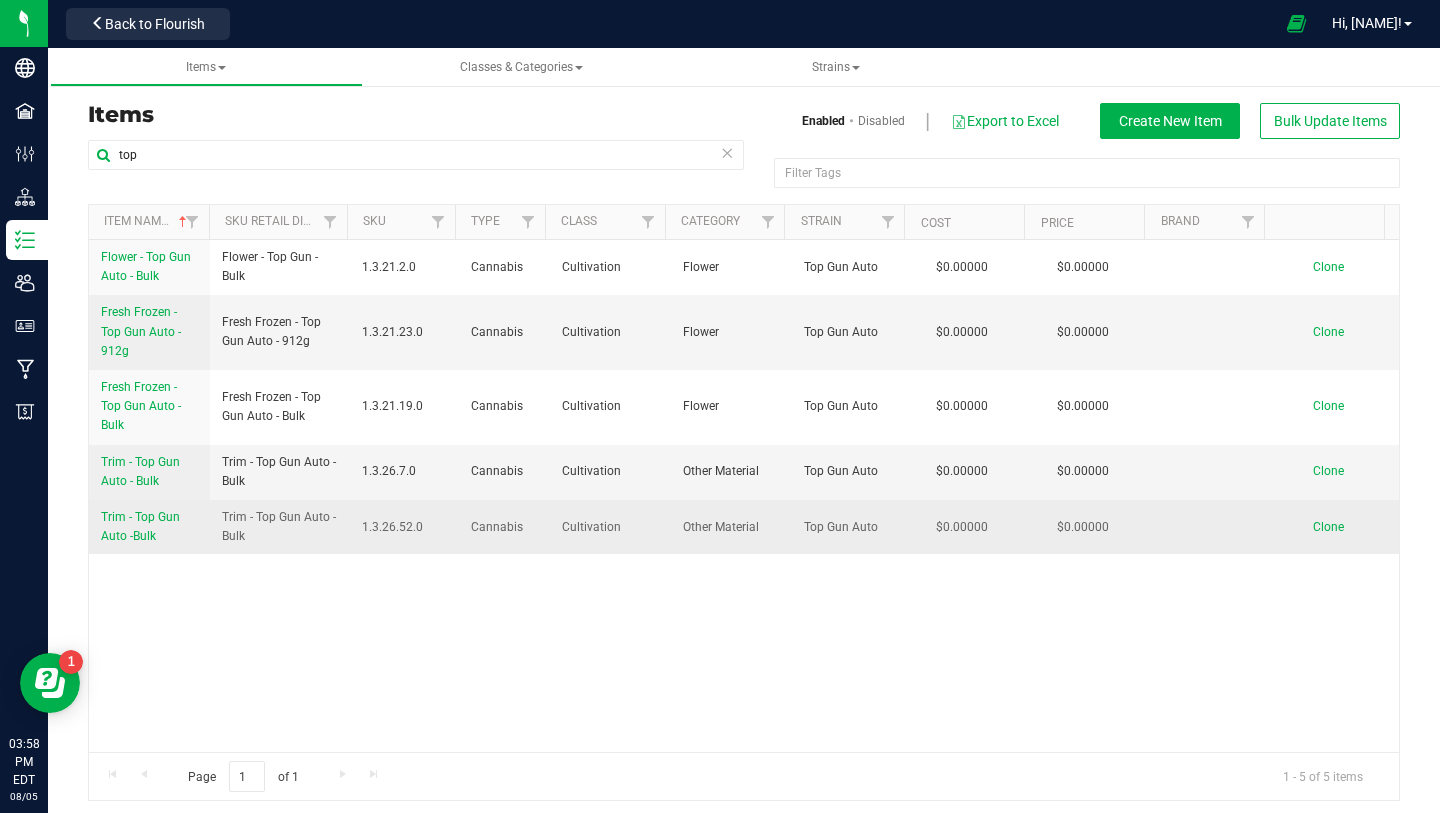 click on "Trim - Top Gun Auto -Bulk" at bounding box center [140, 526] 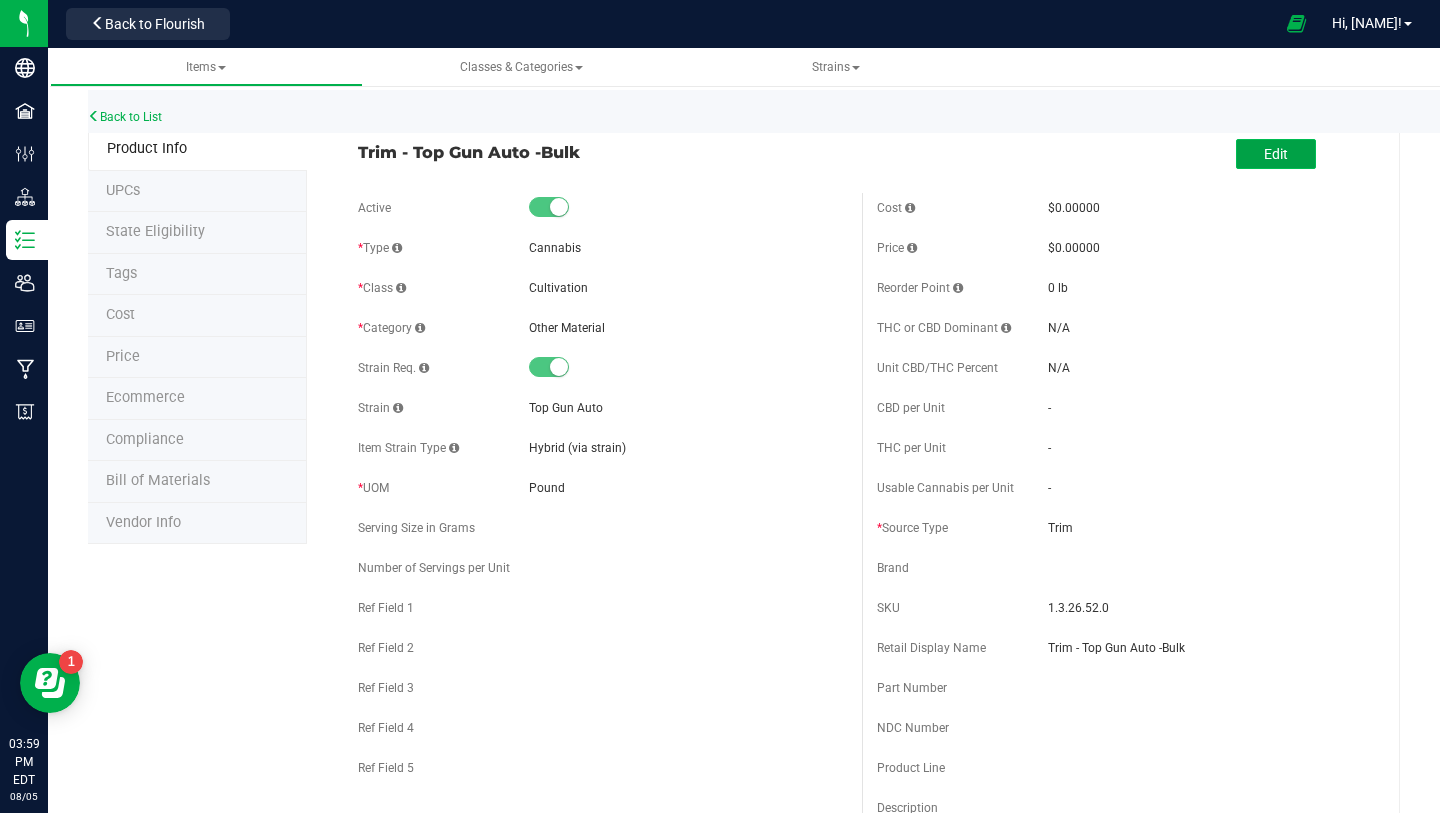 click on "Edit" at bounding box center [1276, 154] 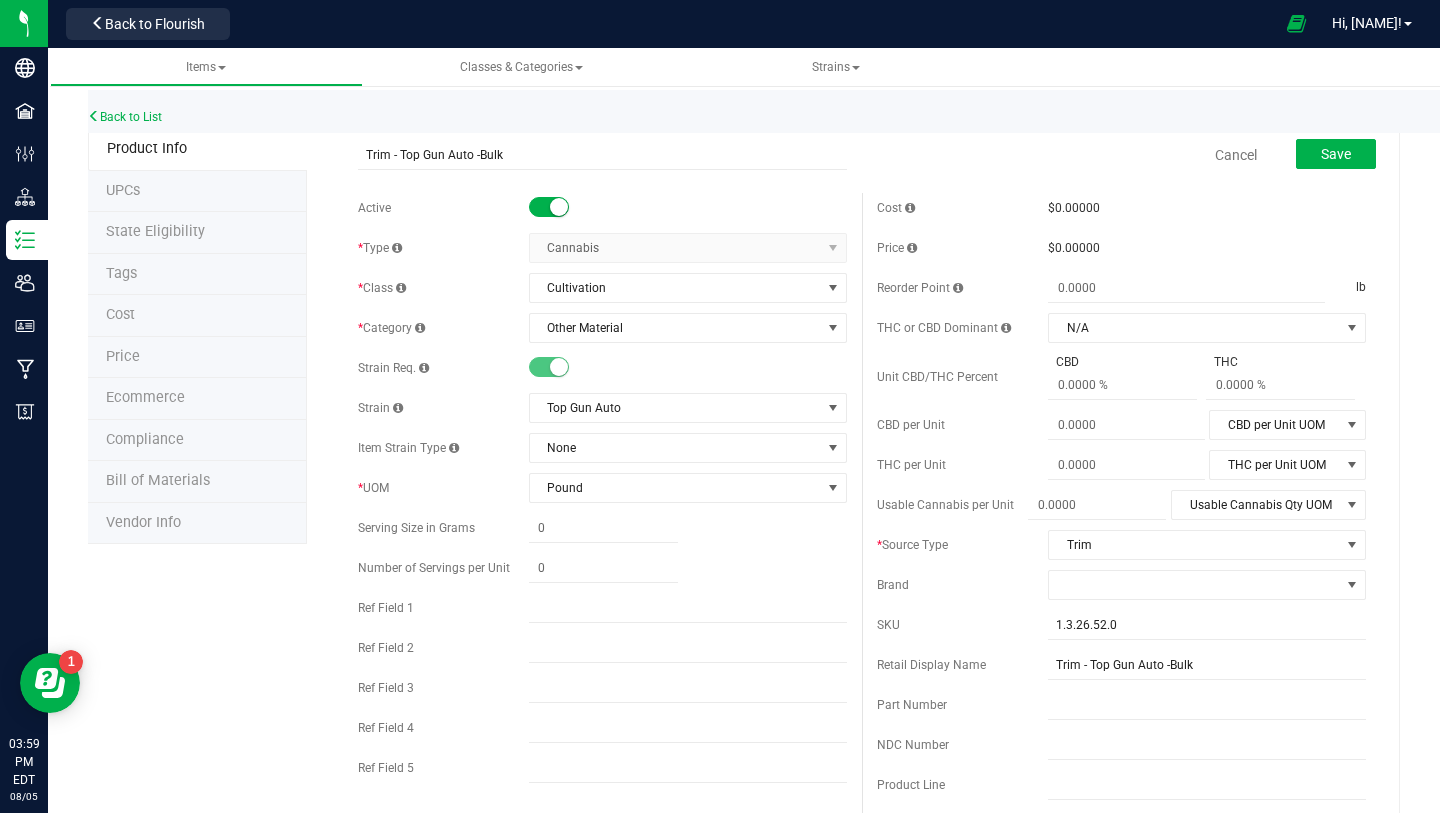 click at bounding box center [559, 207] 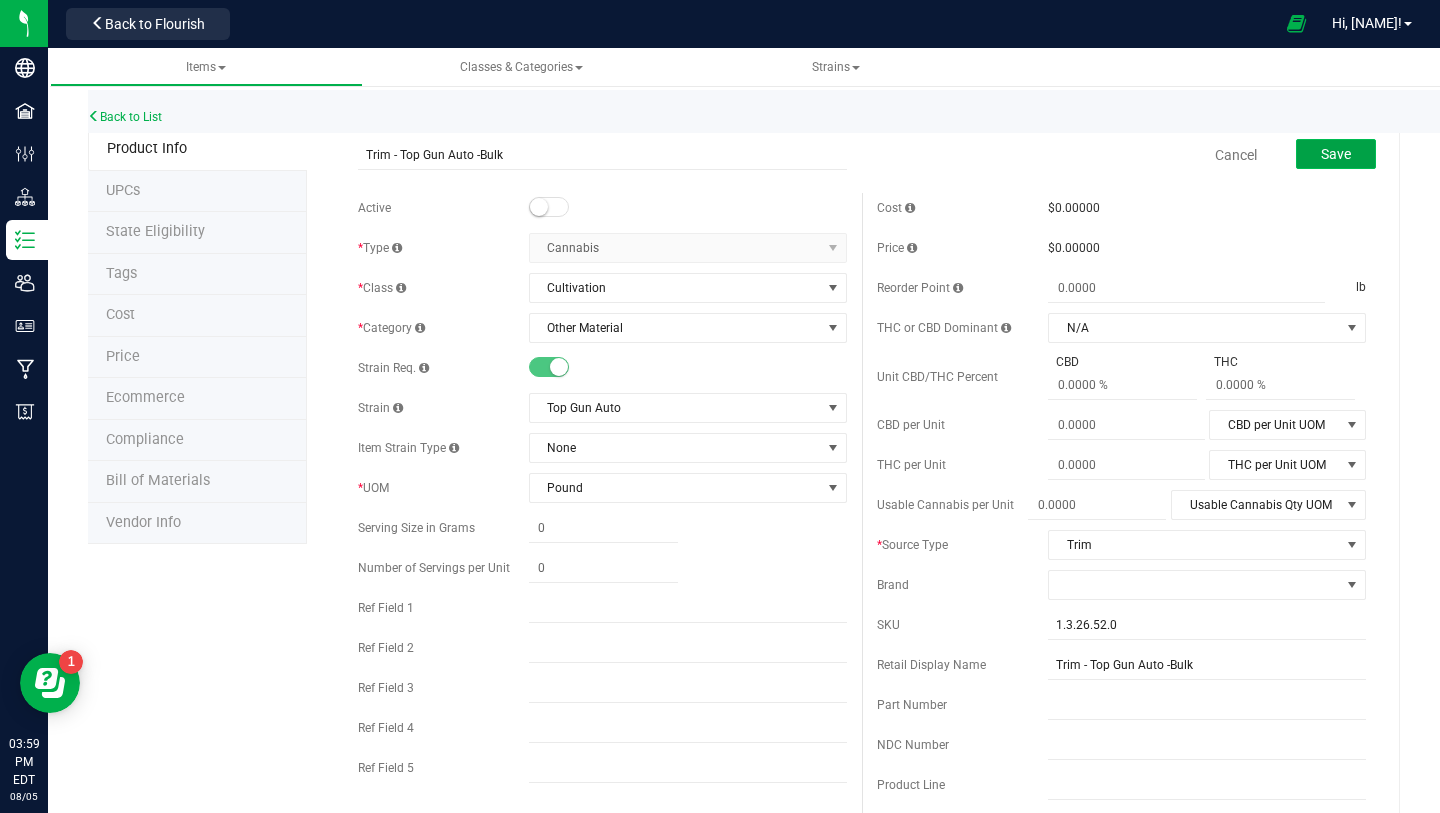 click on "Save" at bounding box center [1336, 154] 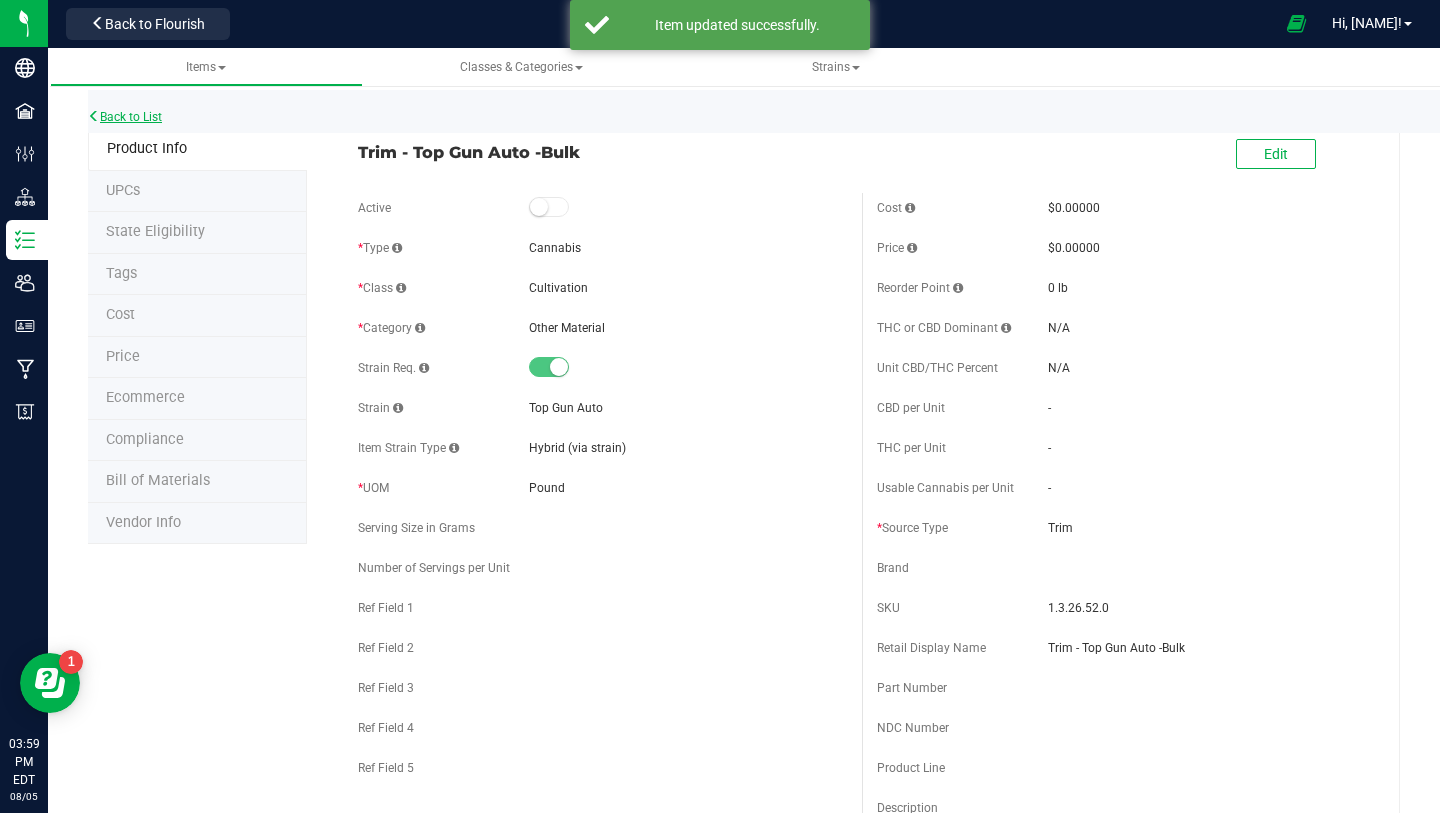 click on "Back to List" at bounding box center [125, 117] 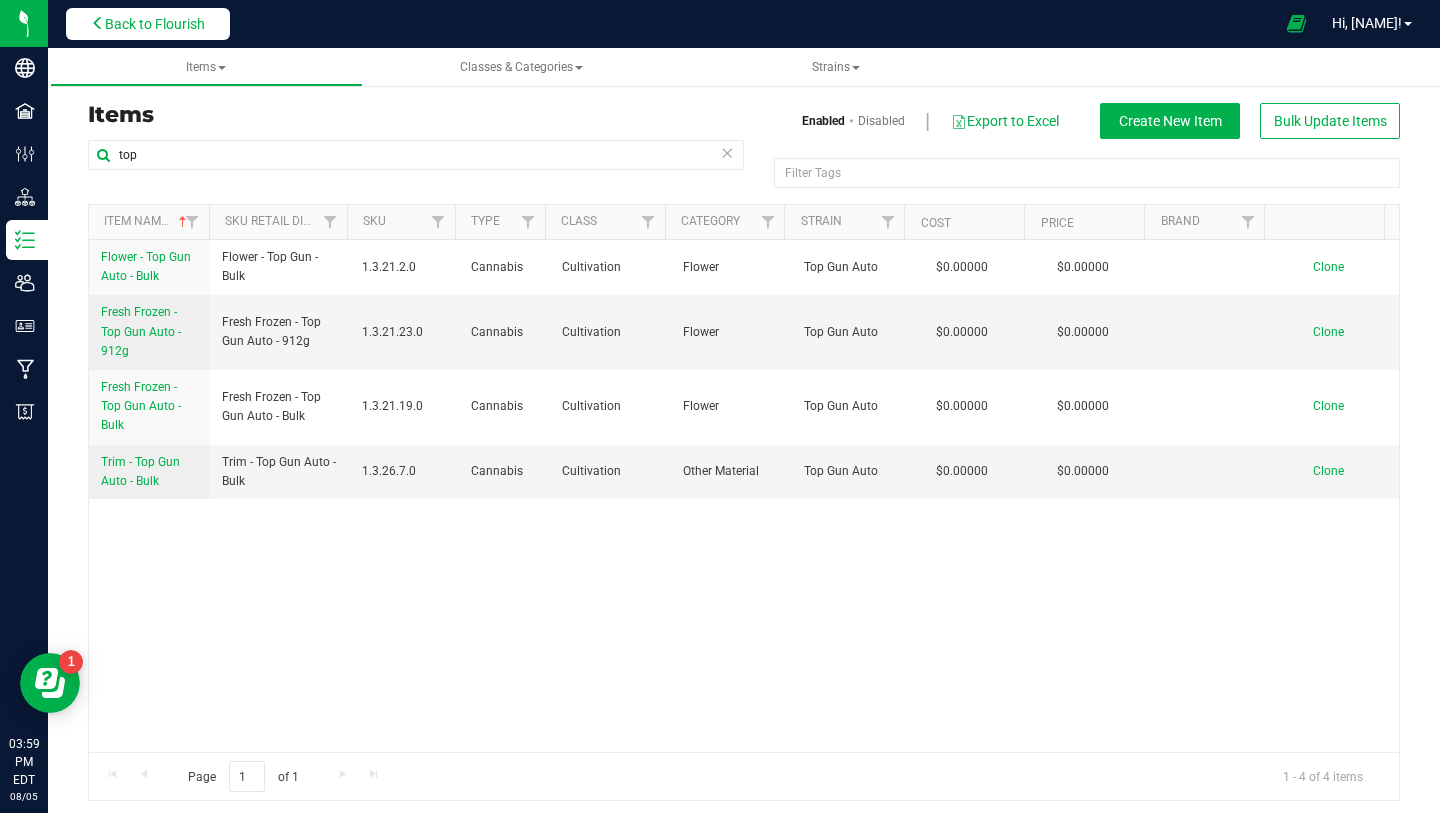 click on "Back to Flourish" at bounding box center (155, 24) 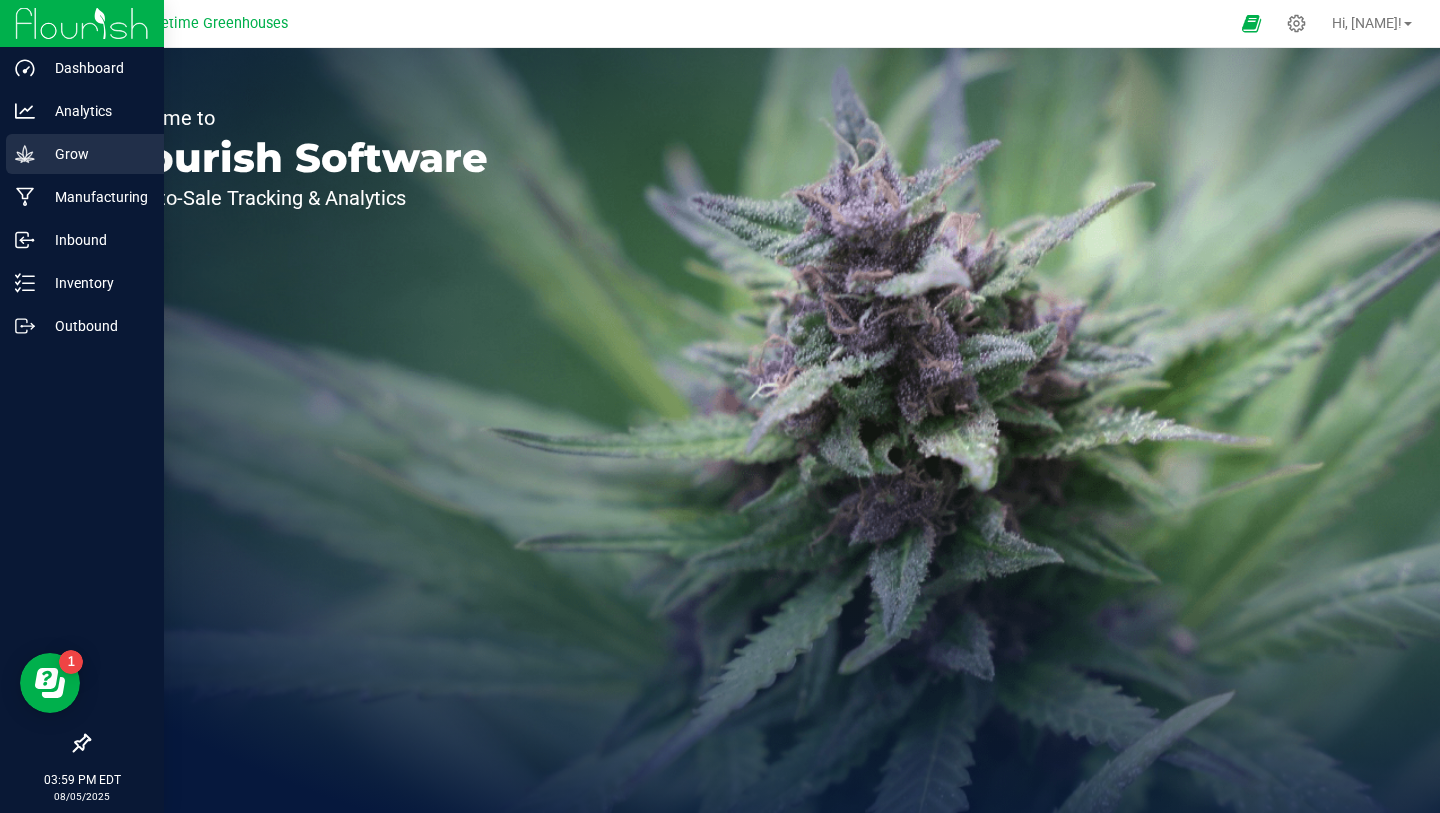 click on "Grow" at bounding box center (95, 154) 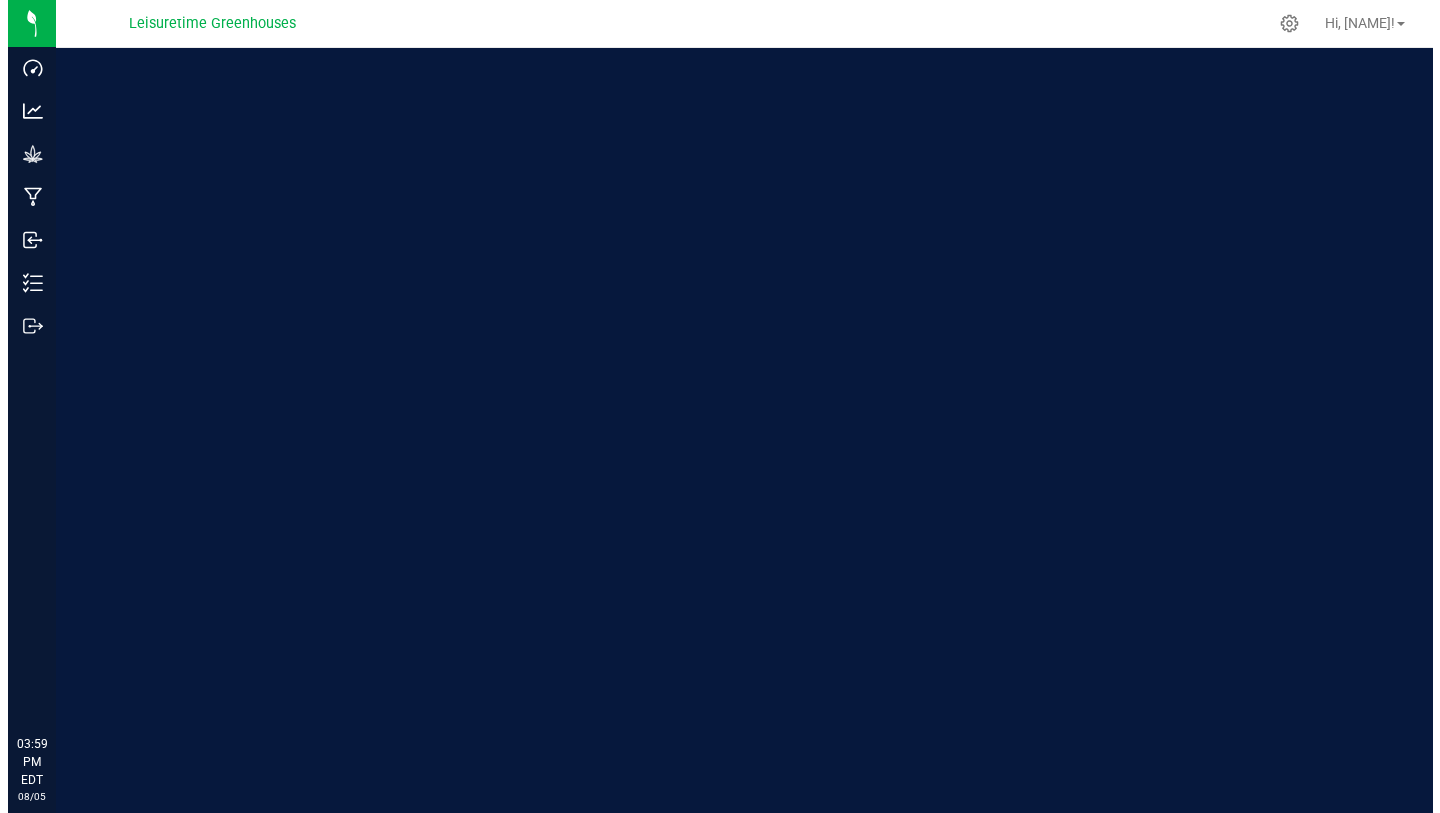 scroll, scrollTop: 0, scrollLeft: 0, axis: both 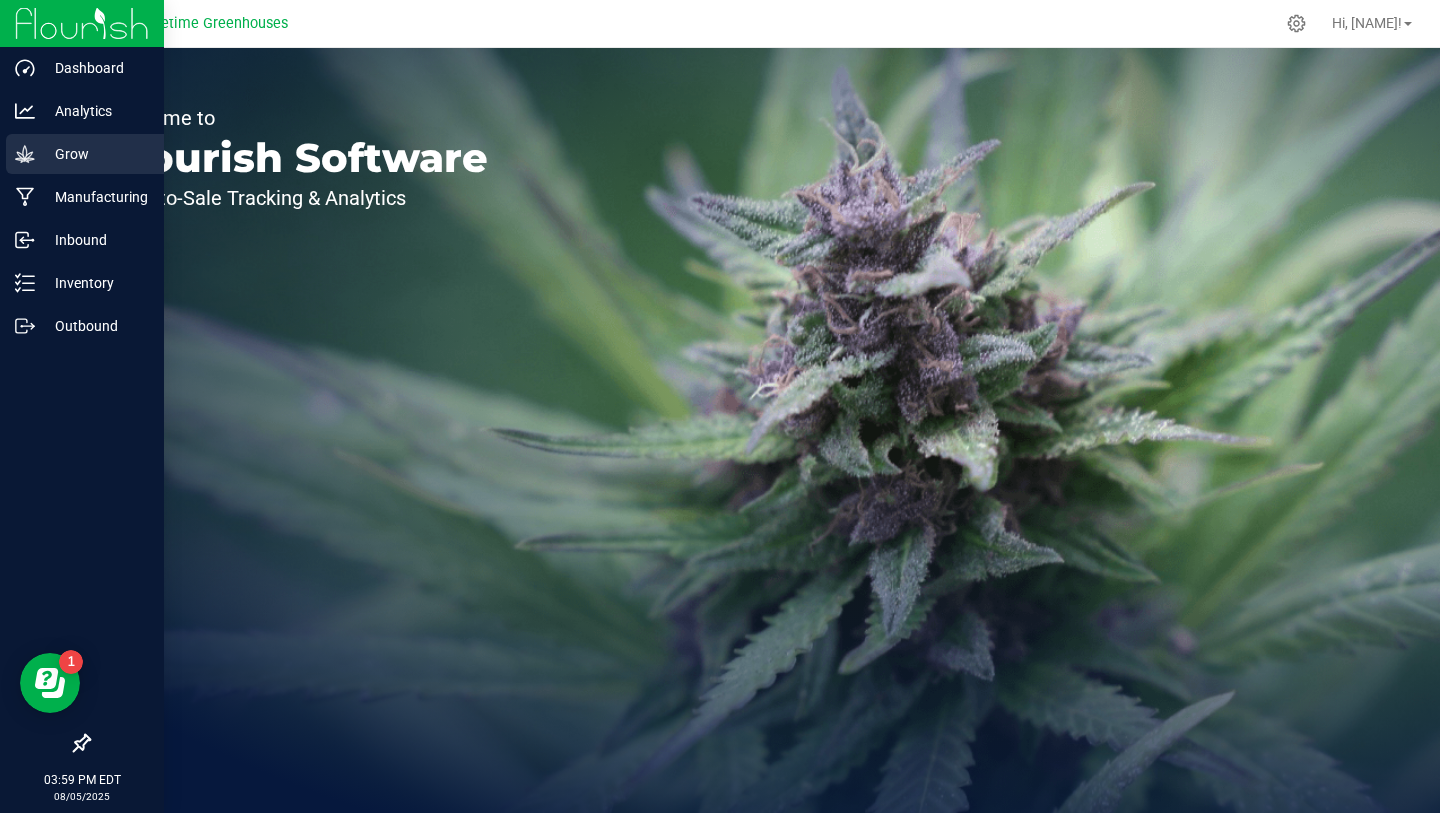 click on "Grow" at bounding box center [95, 154] 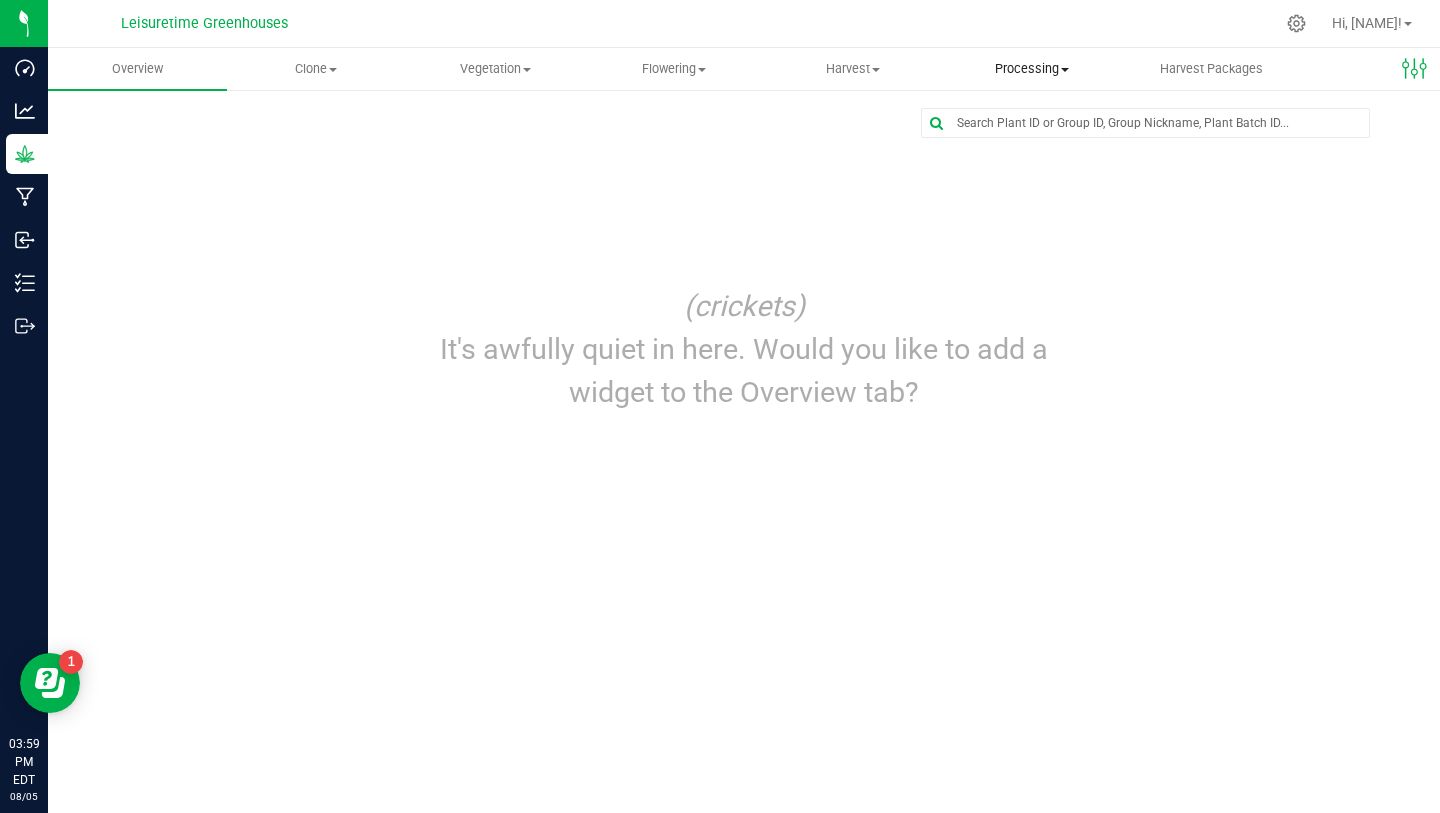 click on "Processing" at bounding box center (1032, 69) 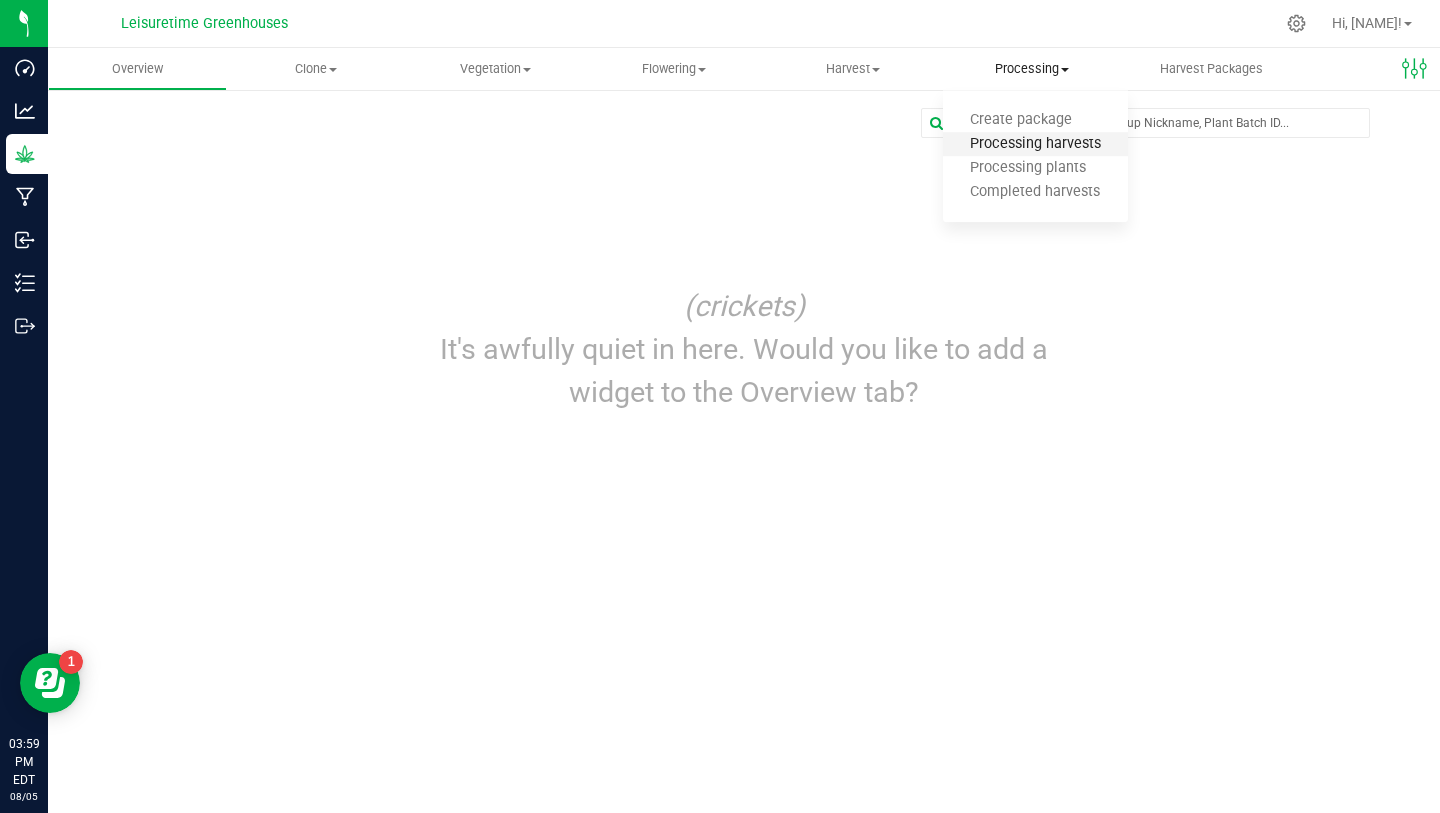 click on "Processing harvests" at bounding box center [1035, 144] 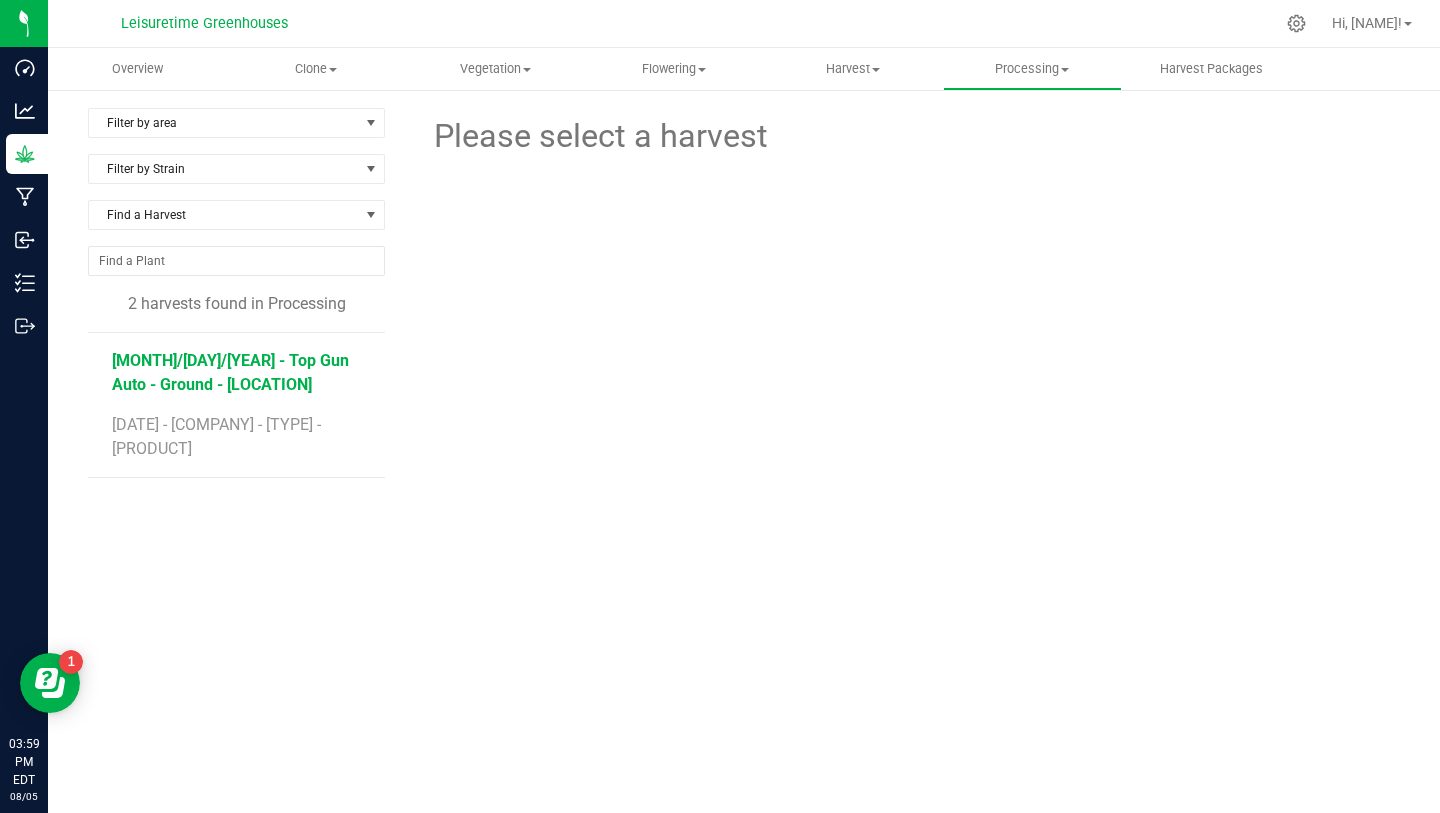 click on "[MONTH]/[DAY]/[YEAR] - Top Gun Auto - Ground - [LOCATION]" at bounding box center [230, 372] 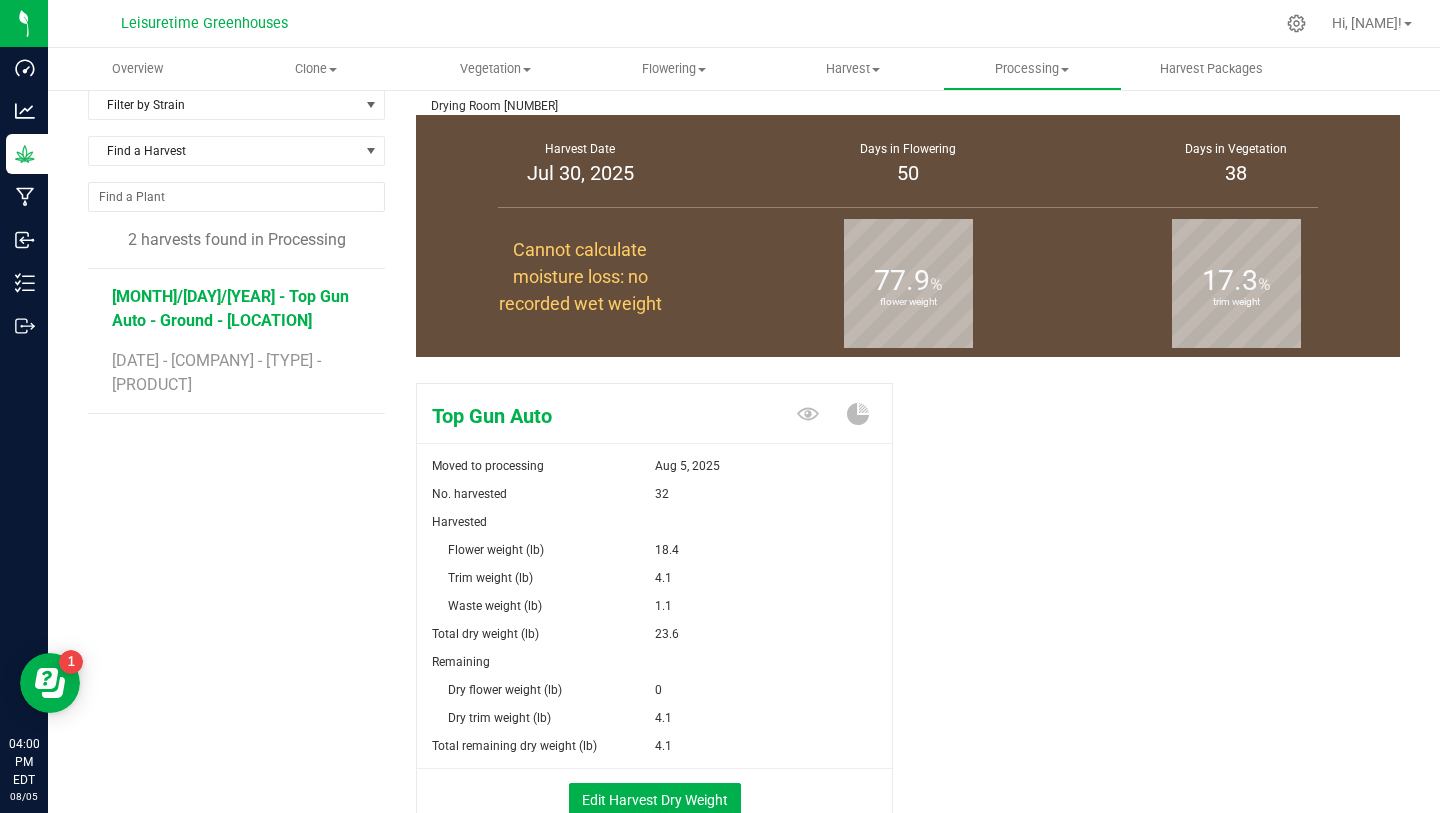 scroll, scrollTop: 83, scrollLeft: 0, axis: vertical 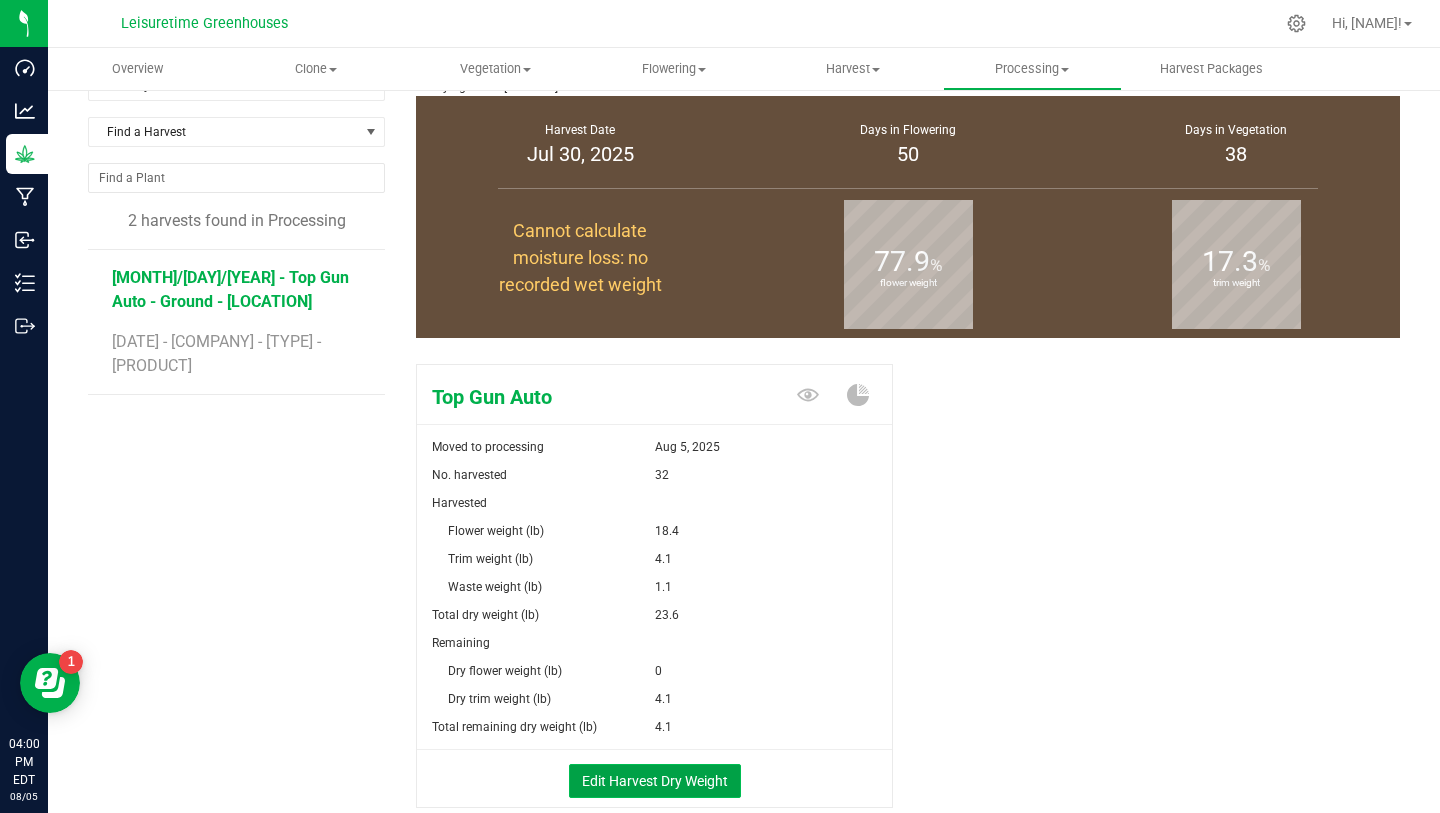 click on "Edit Harvest Dry Weight" at bounding box center [655, 781] 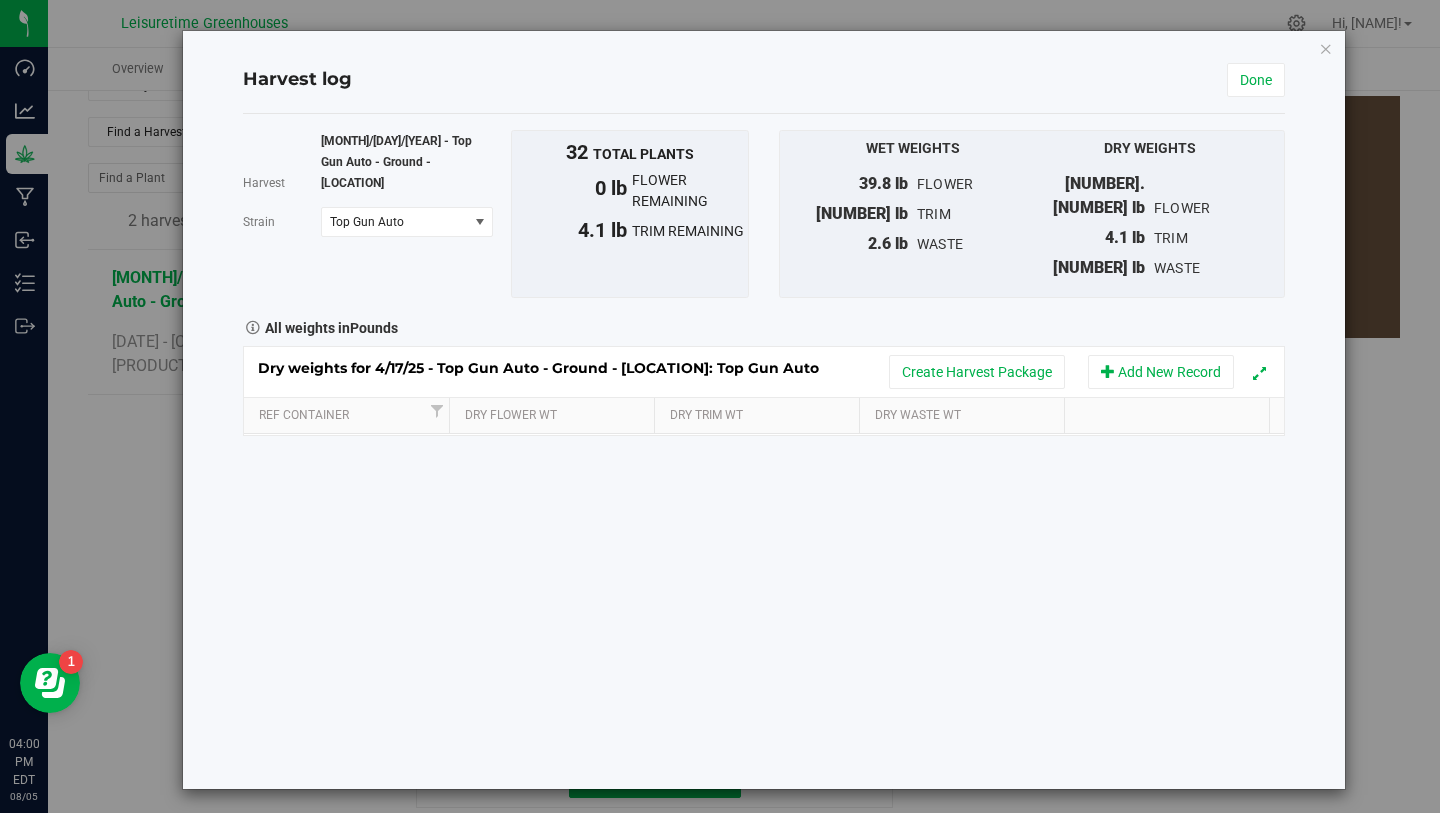 scroll, scrollTop: 0, scrollLeft: 0, axis: both 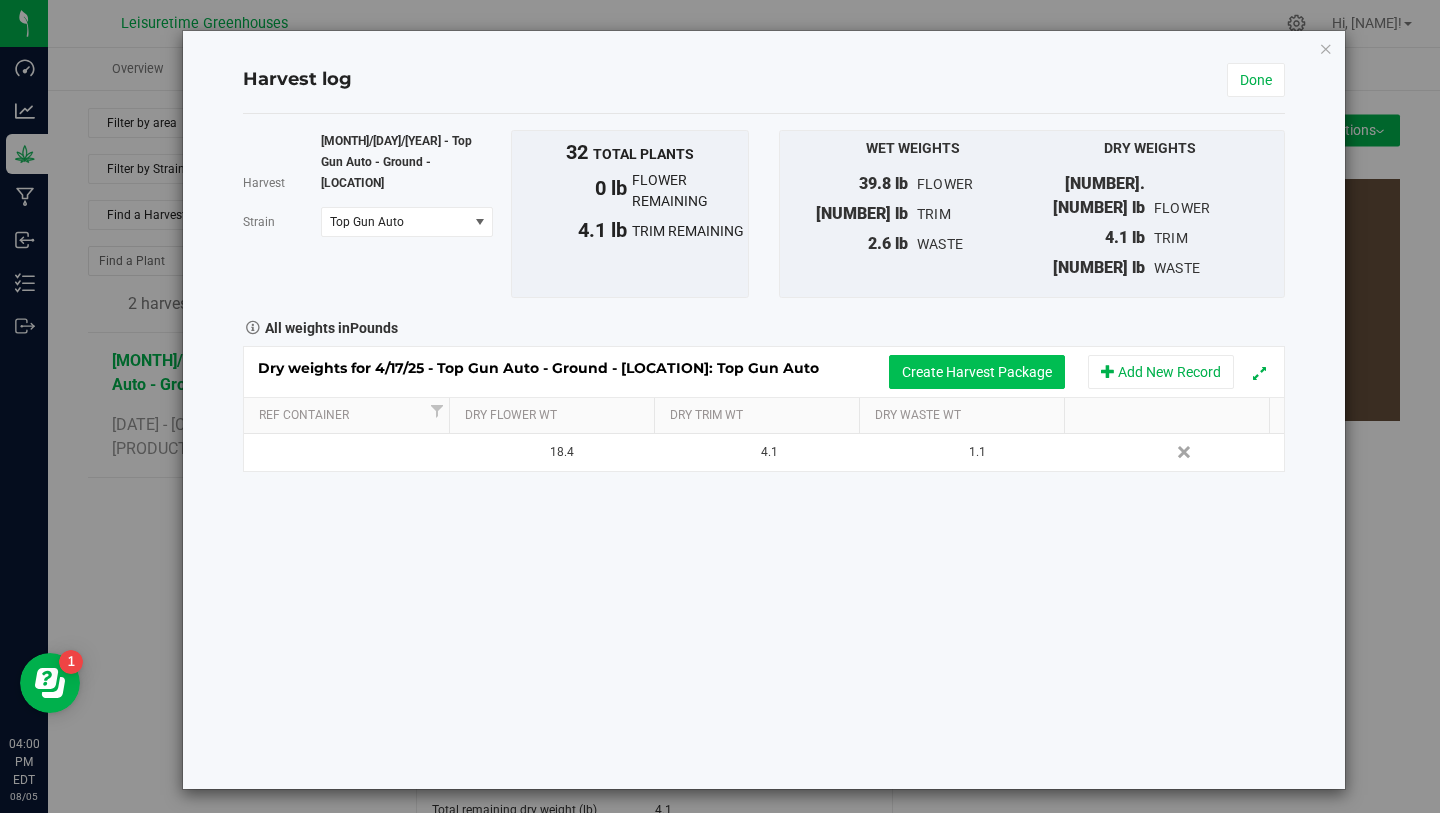 click on "Create Harvest Package" at bounding box center [977, 372] 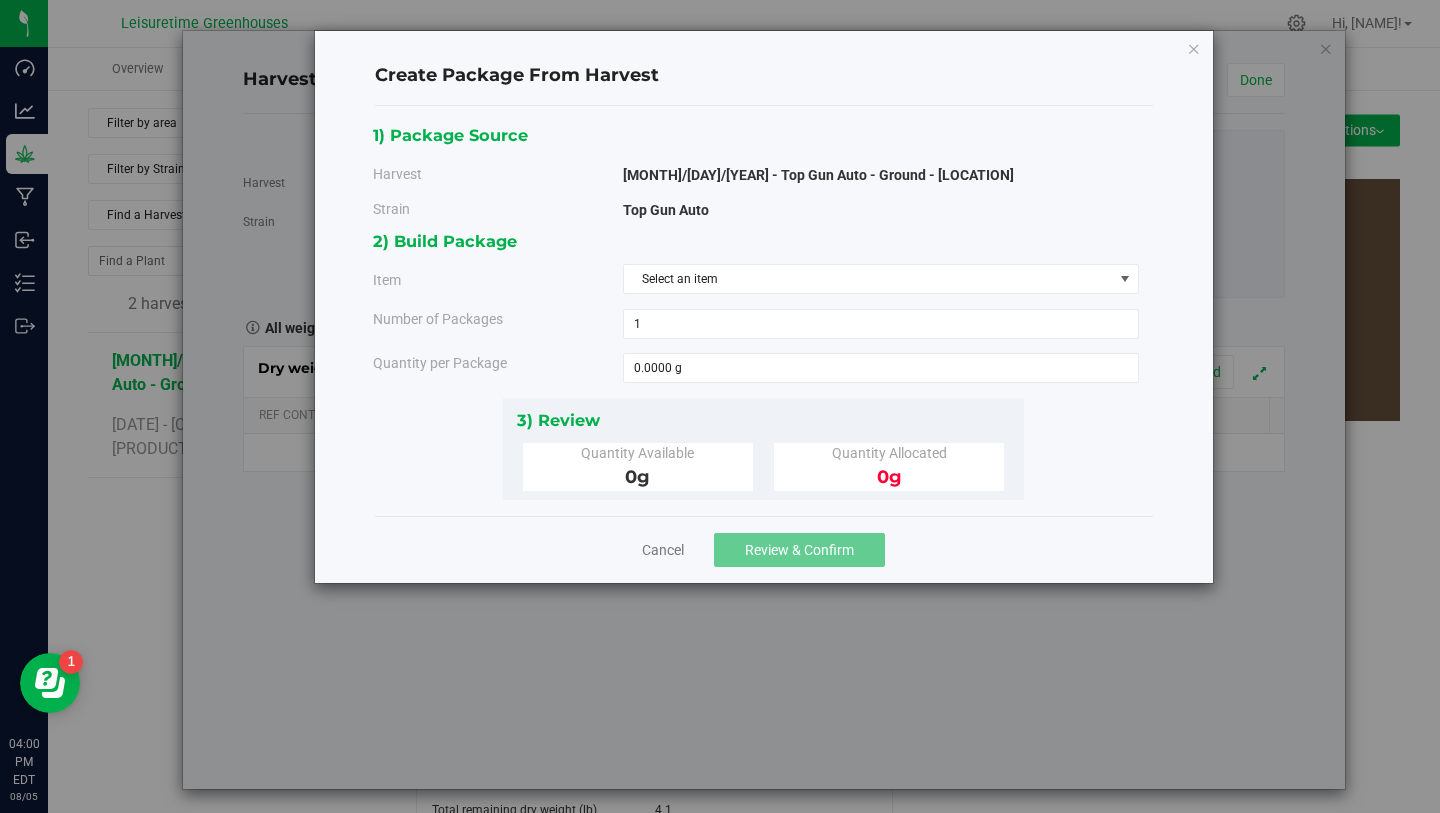 click on "2) Build Package
Item
Select an item Flower - Top Gun Auto - Bulk Fresh Frozen - Top Gun Auto - Bulk Trim - Top Gun Auto - Bulk
Number of Packages
1 1
0" at bounding box center [763, 312] 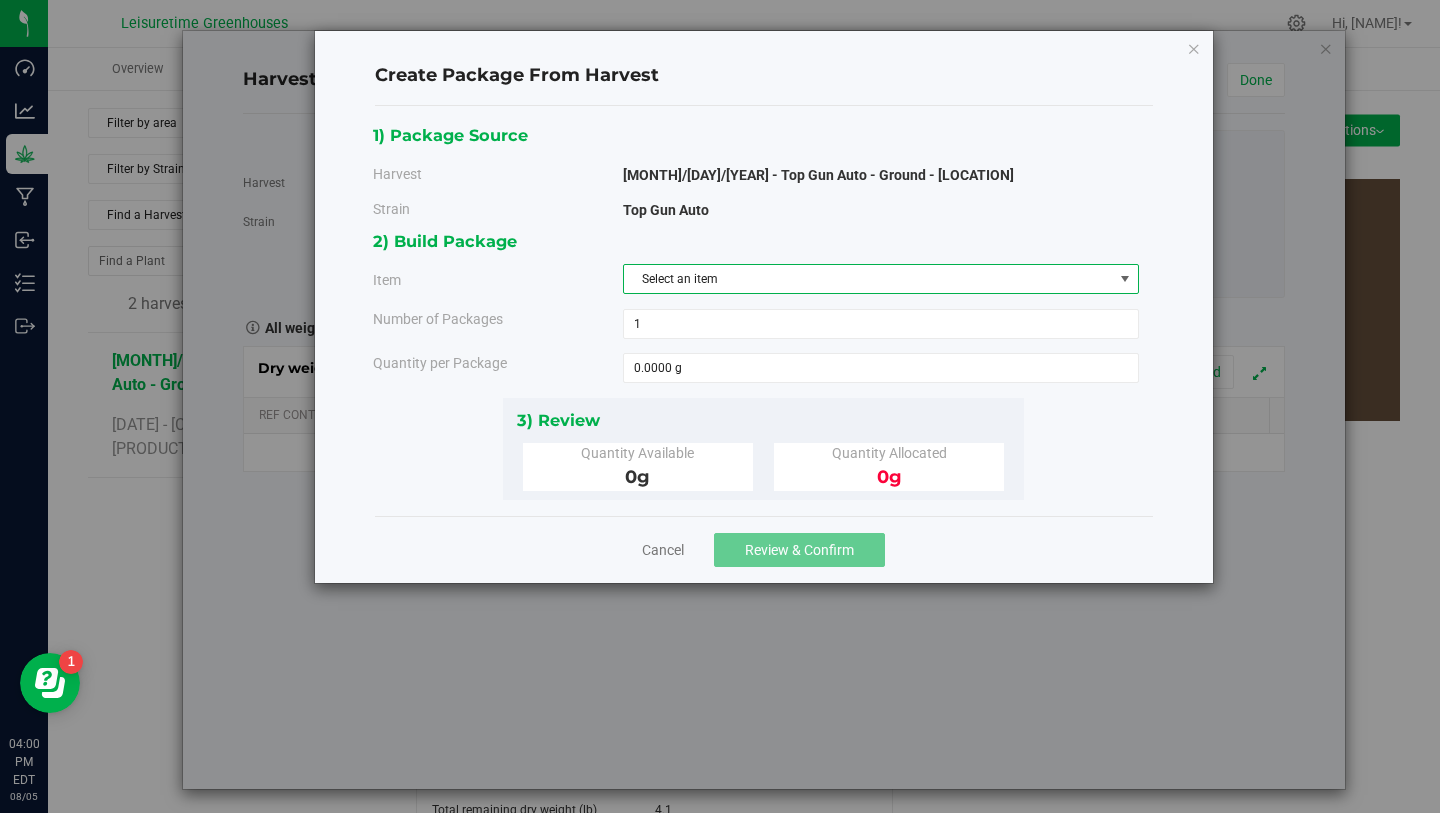 click on "Select an item" at bounding box center (868, 279) 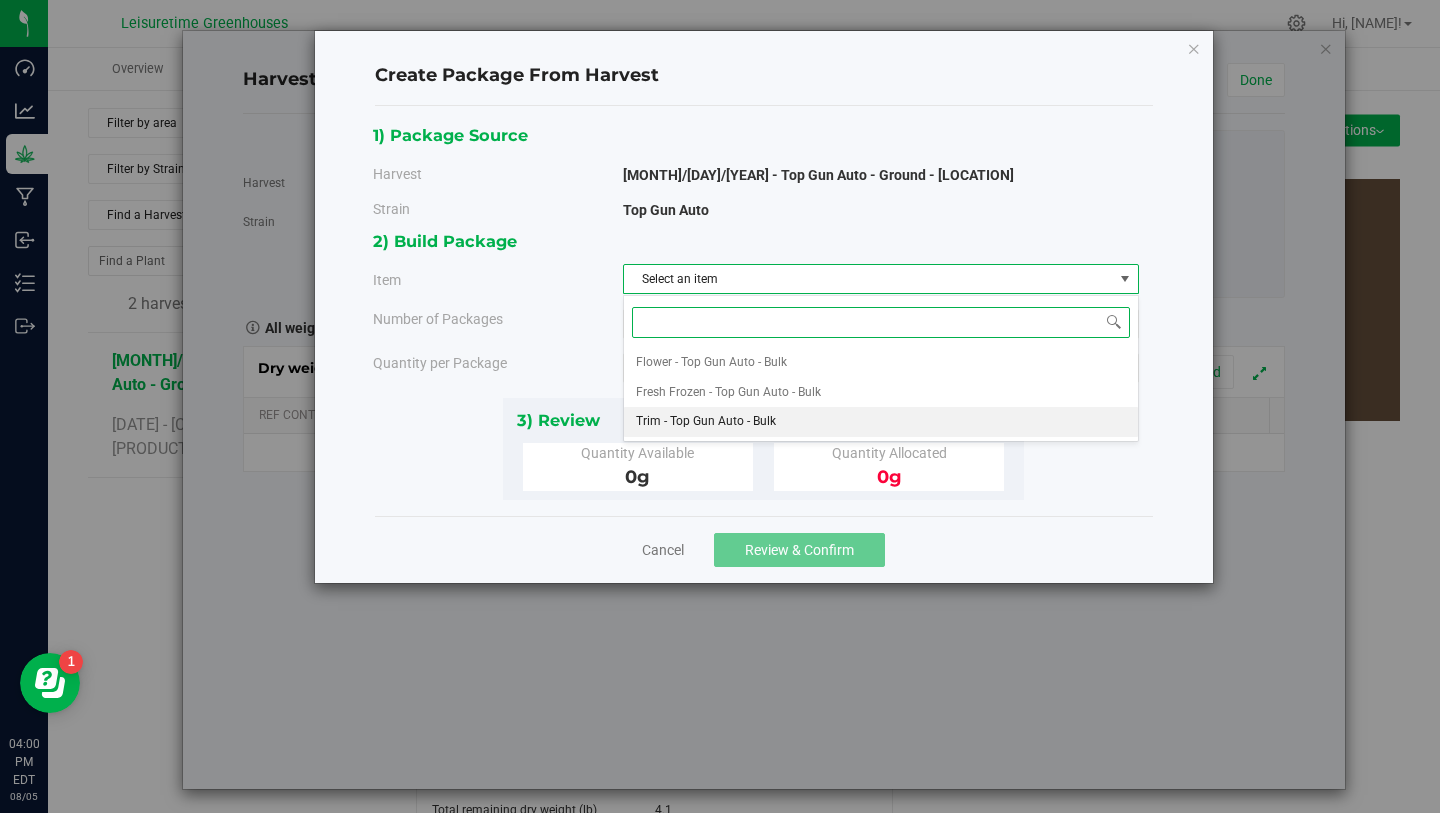 click on "Trim - Top Gun Auto - Bulk" at bounding box center (706, 422) 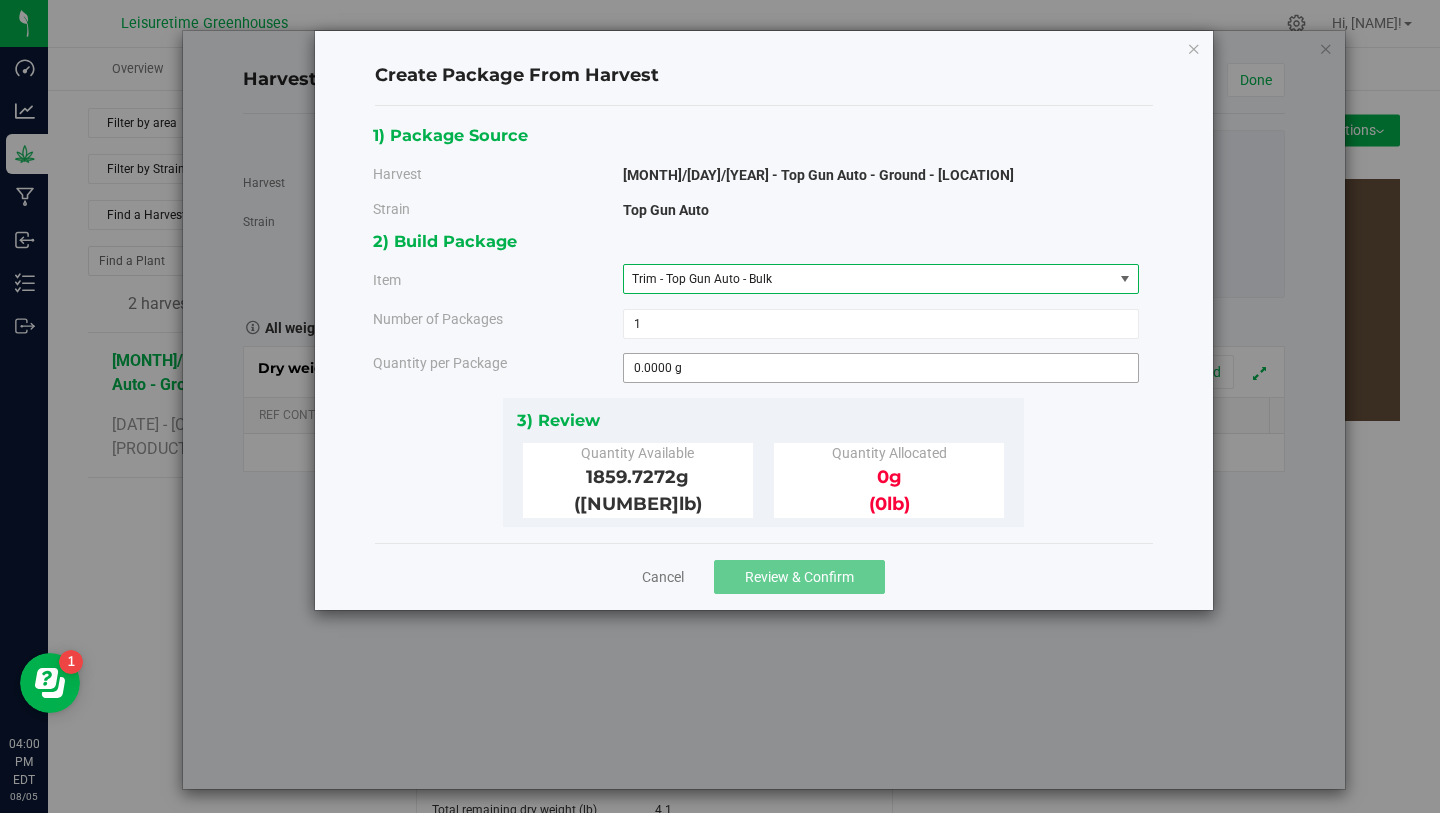 type 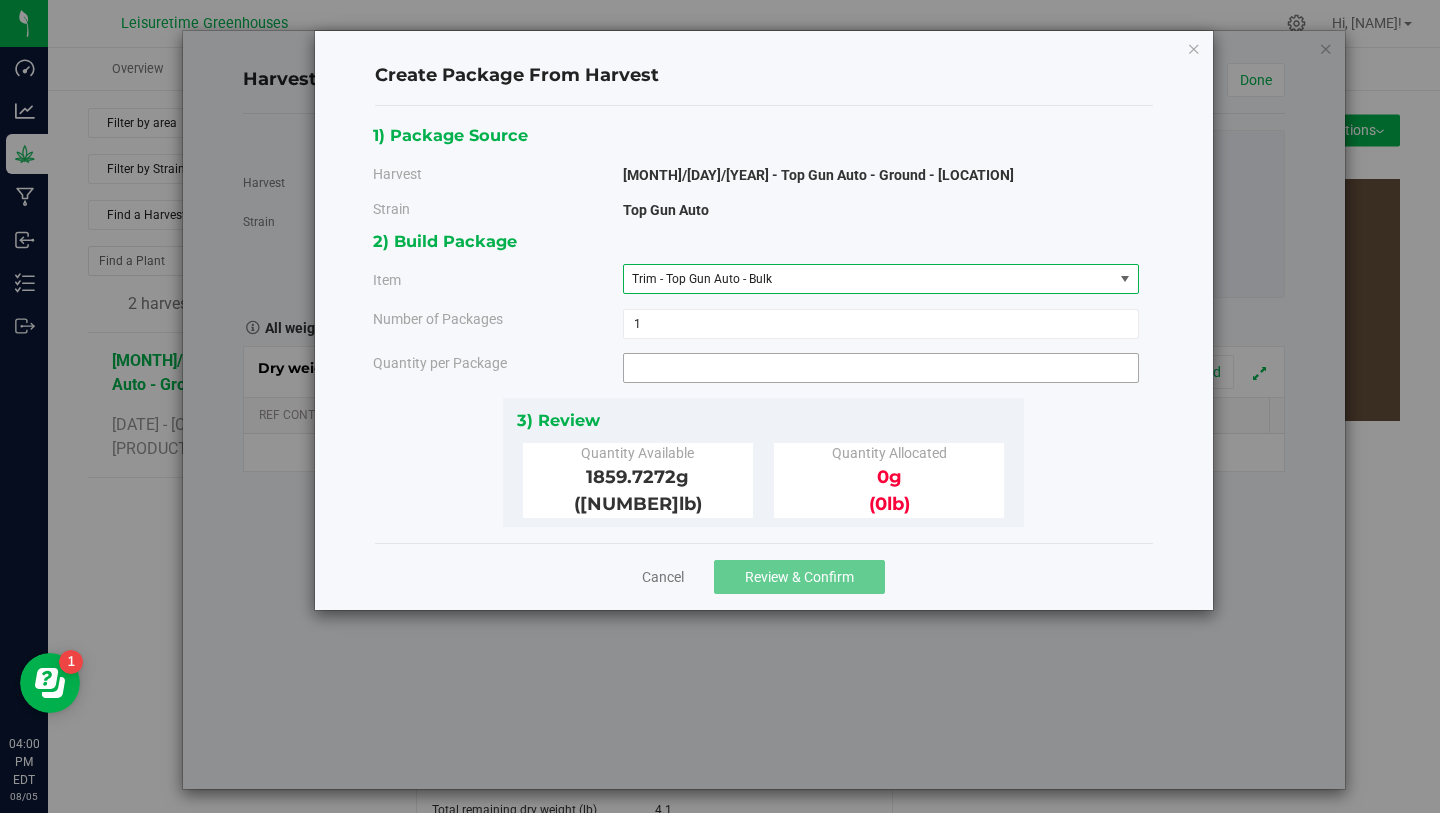 click at bounding box center [881, 368] 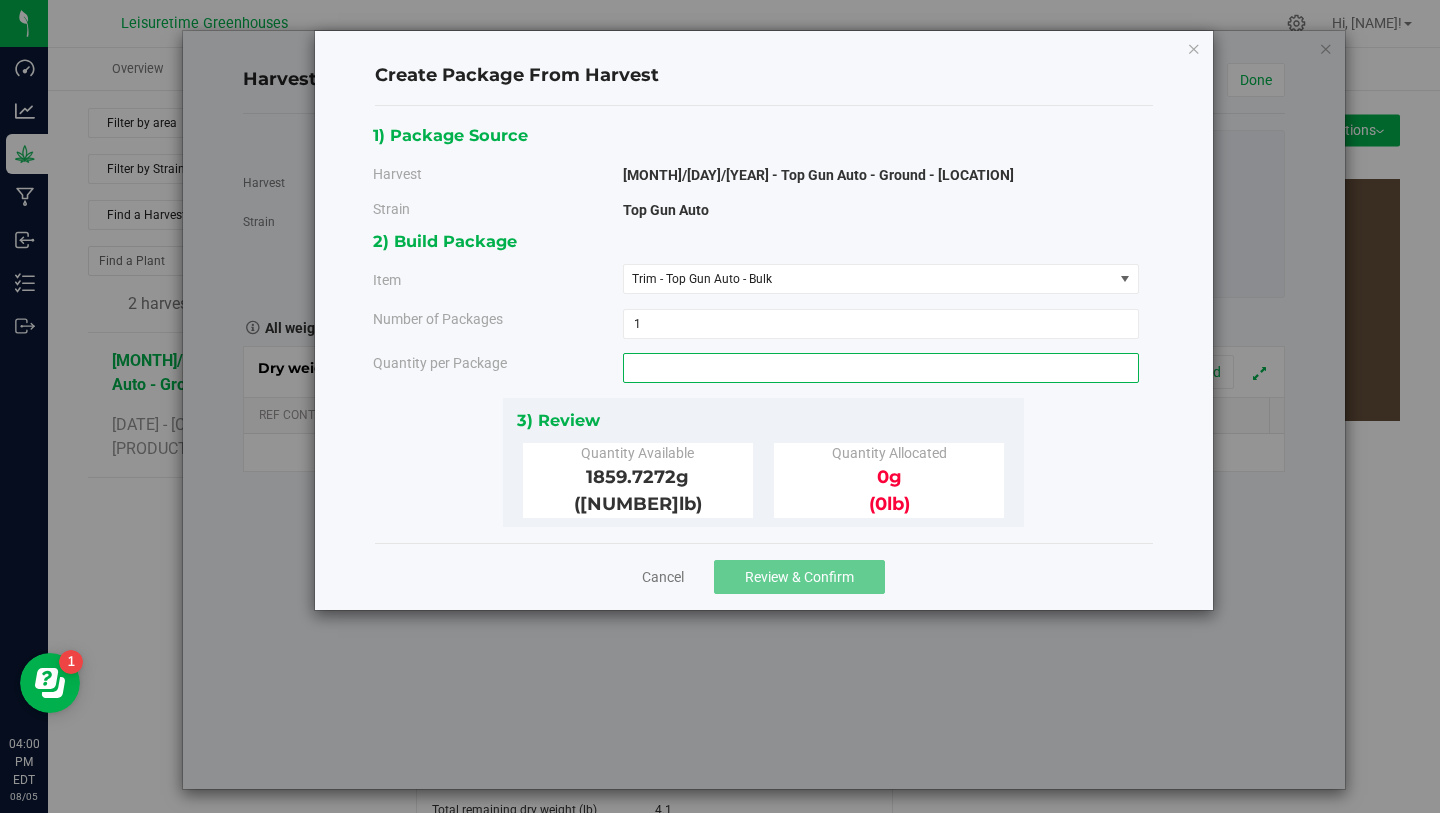 type on "0.0000 g" 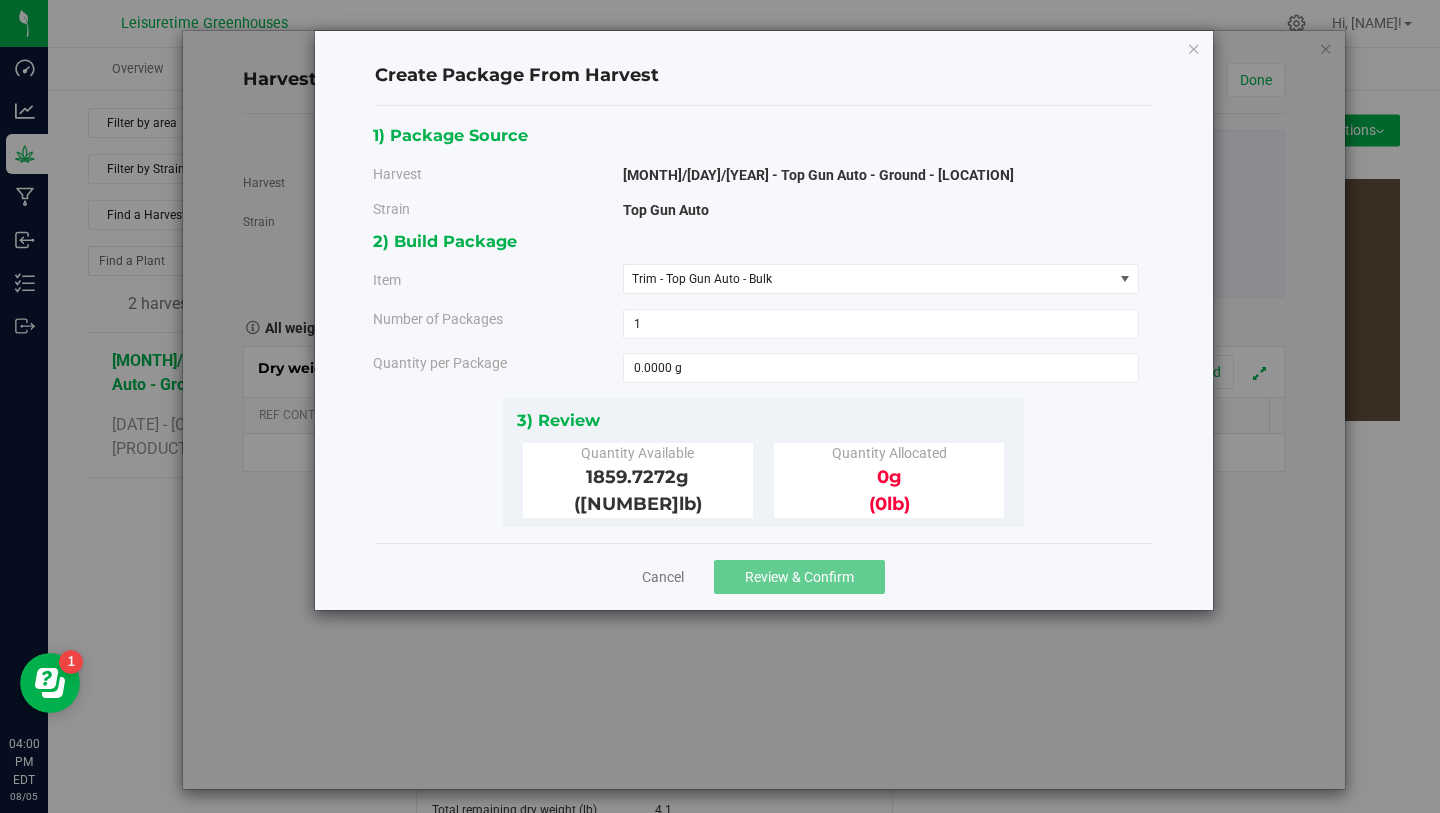 drag, startPoint x: 582, startPoint y: 479, endPoint x: 675, endPoint y: 481, distance: 93.0215 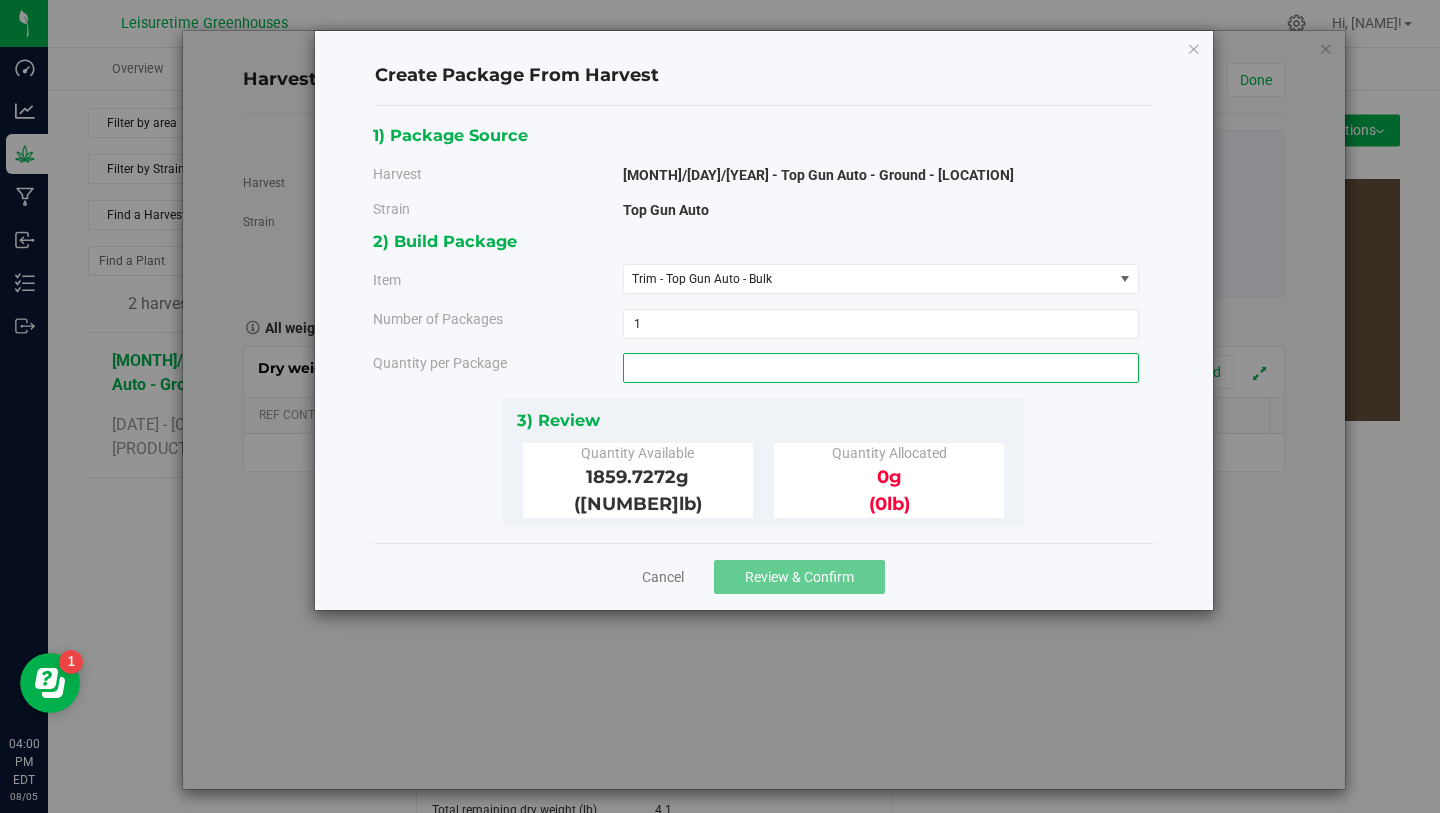 click at bounding box center (881, 368) 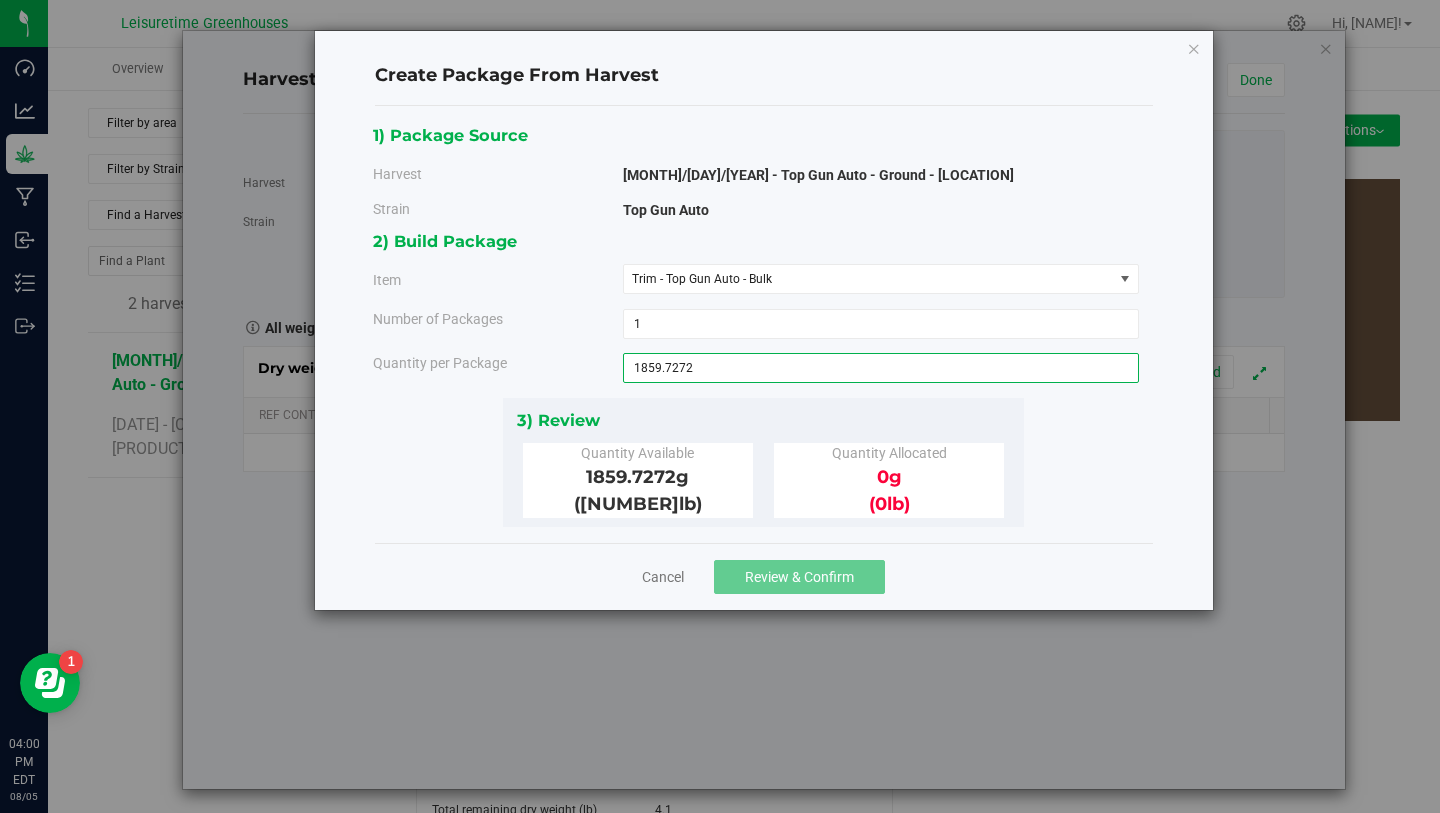 type on "1859.7272 g" 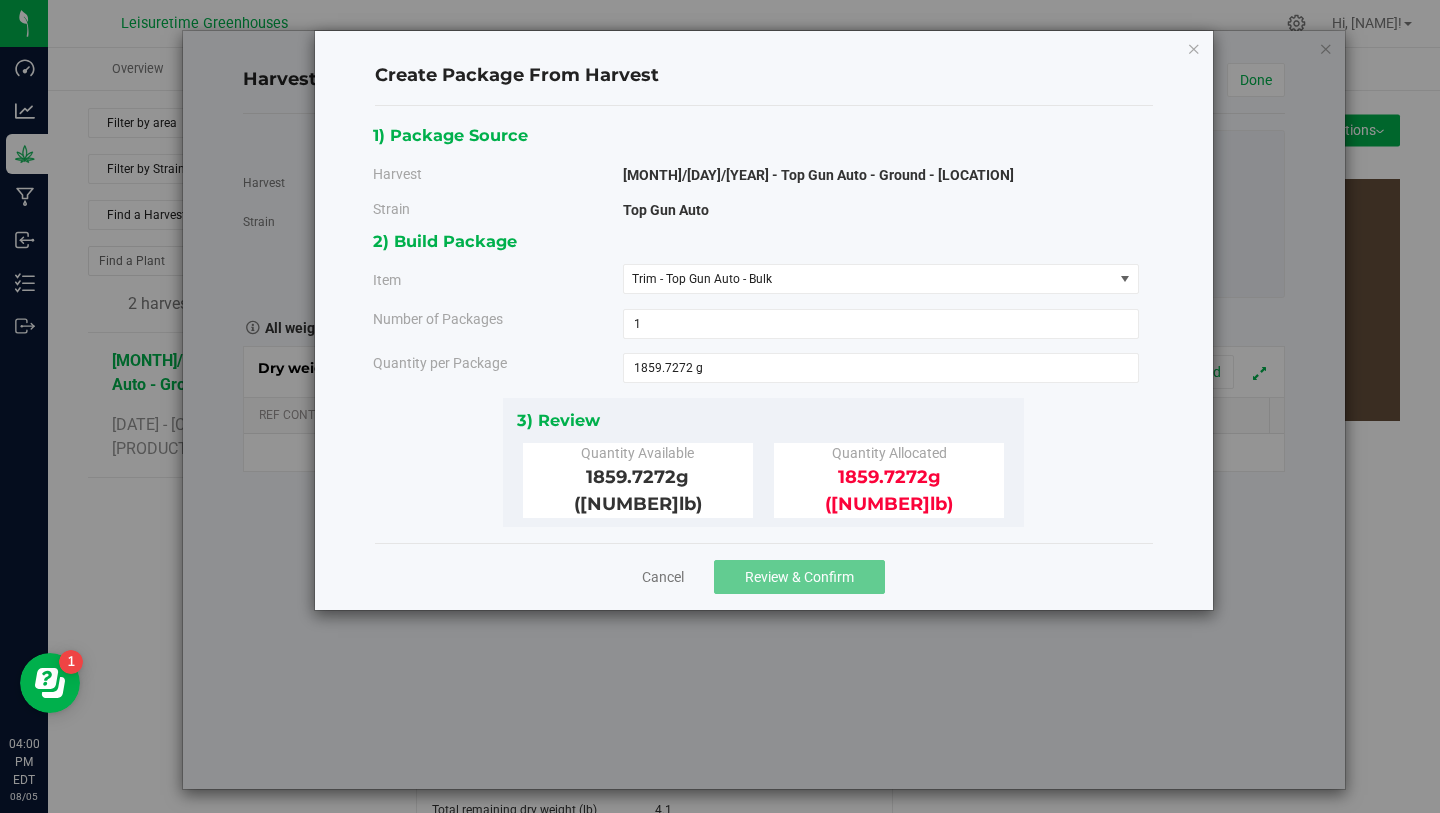 click on "Cancel
Review & Confirm" at bounding box center [764, 576] 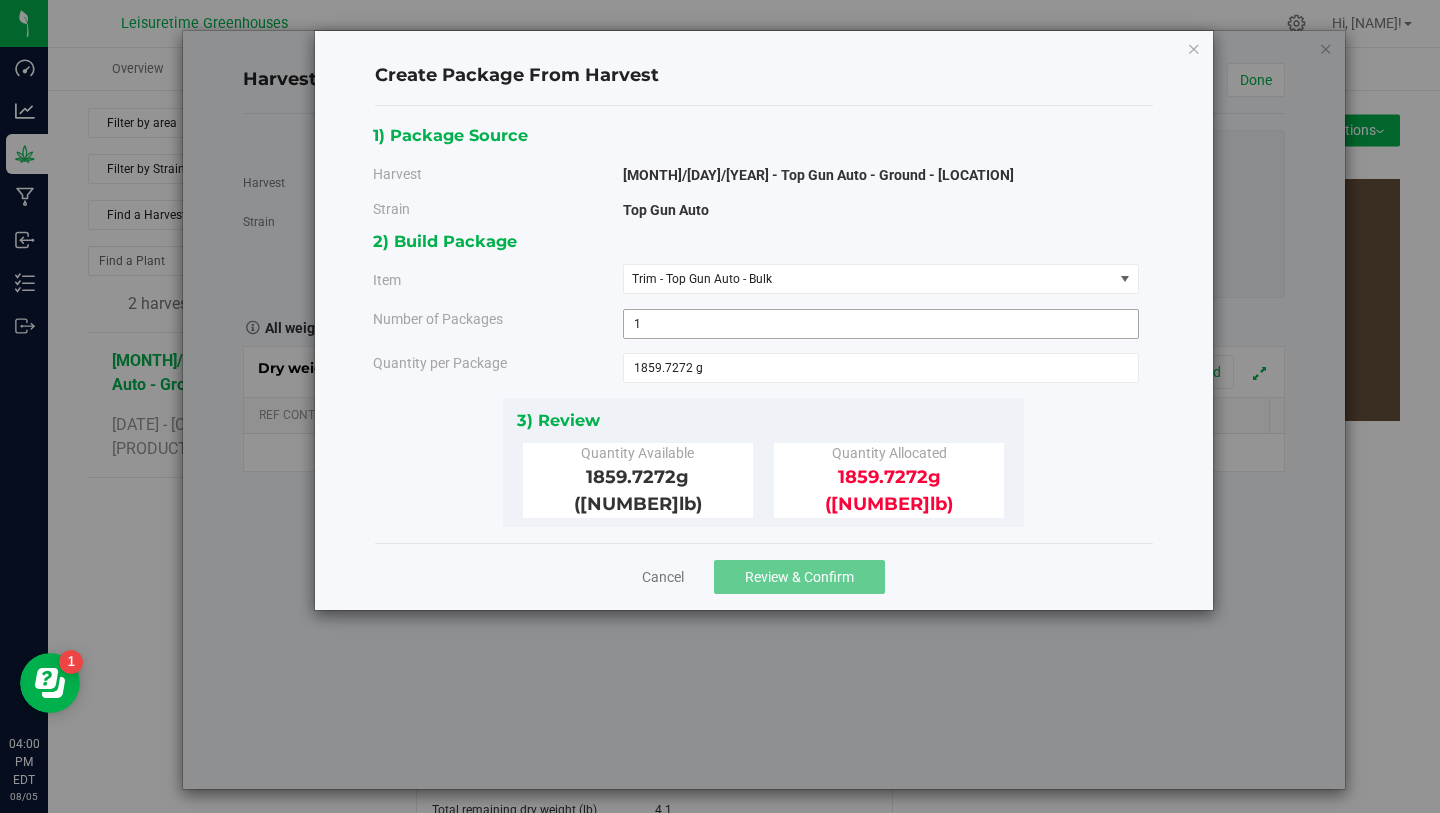 click on "1 1" at bounding box center [881, 324] 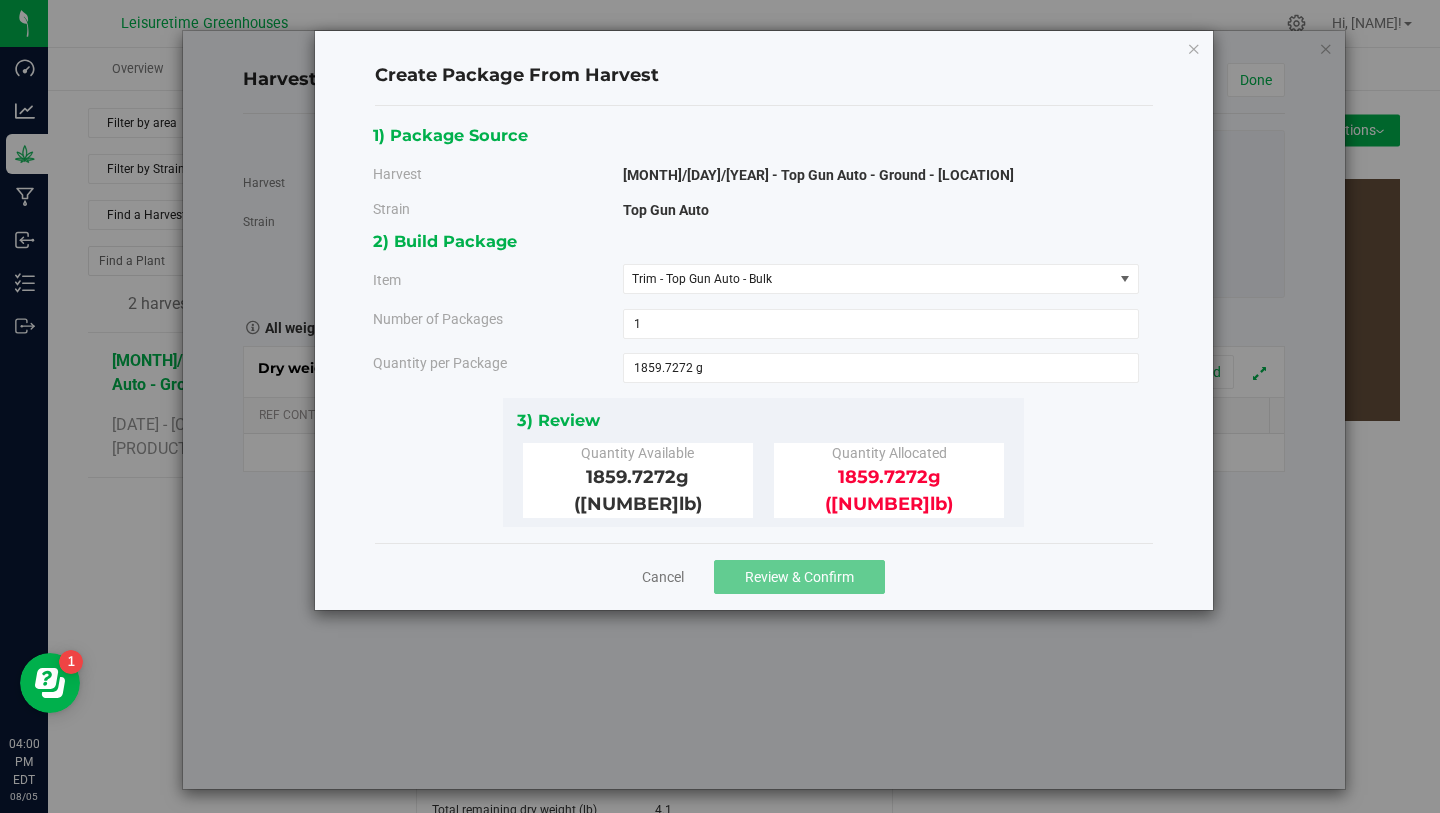 click on "2) Build Package
Item
Trim - Top Gun Auto - Bulk Flower - Top Gun Auto - Bulk Fresh Frozen - Top Gun Auto - Bulk Trim - Top Gun Auto - Bulk
Number of Packages
1 1
1859.7272 g" at bounding box center [763, 312] 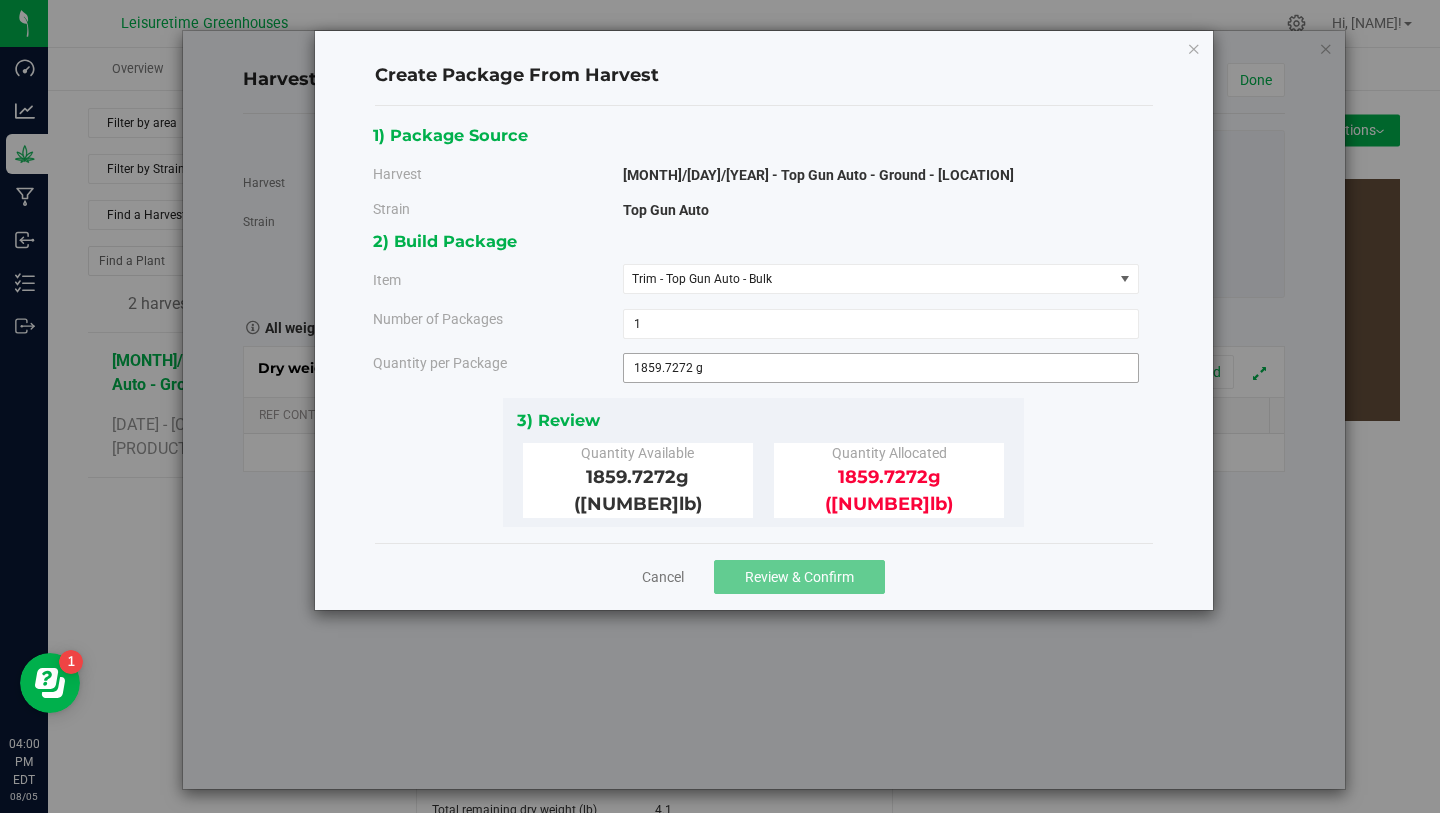 click on "[NUMBER] g [NUMBER]" at bounding box center (881, 368) 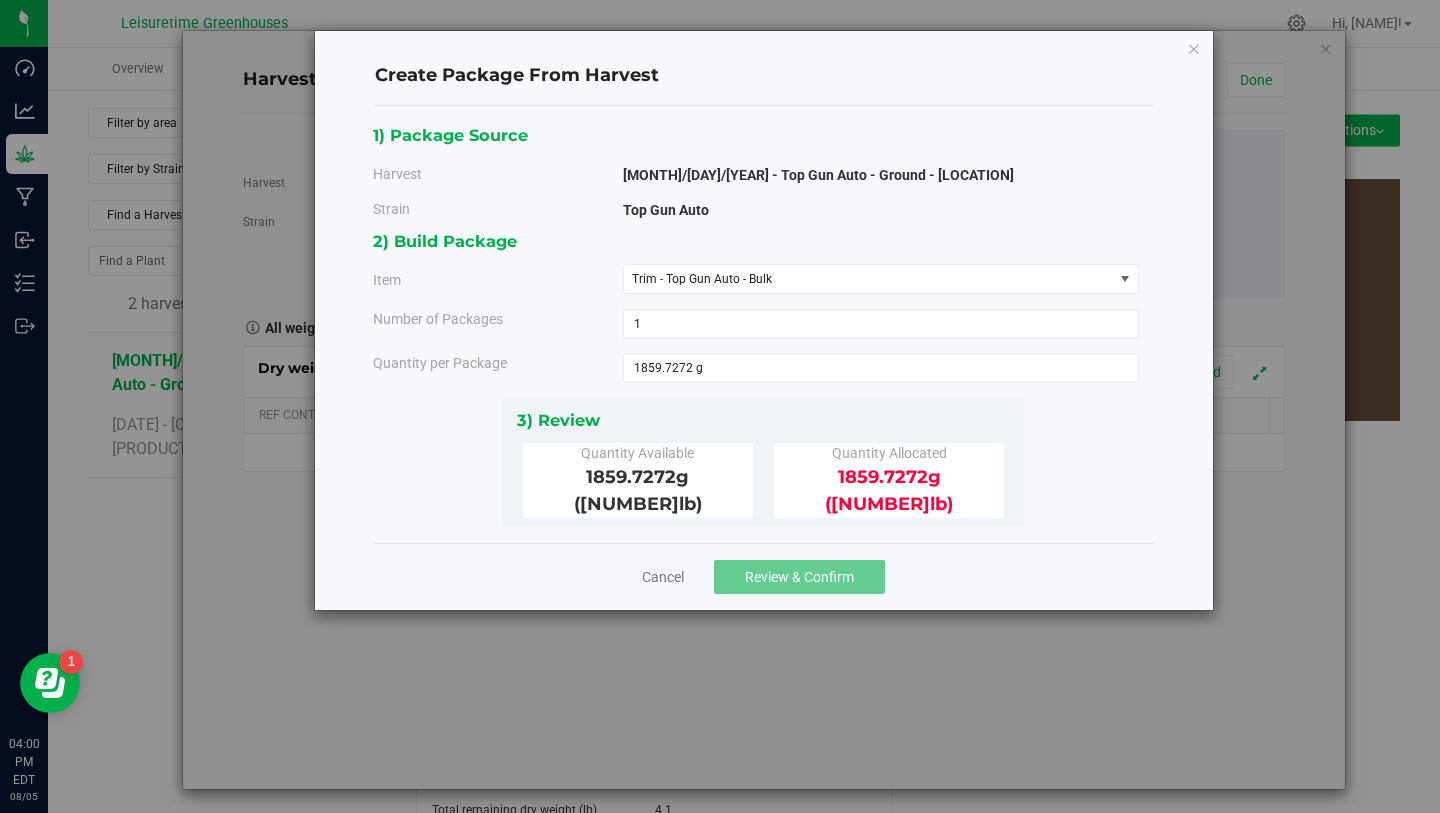 click on "Quantity Allocated
[NUMBER].[NUMBER]
g
([NUMBER].[NUMBER]
lb )" at bounding box center (889, 480) 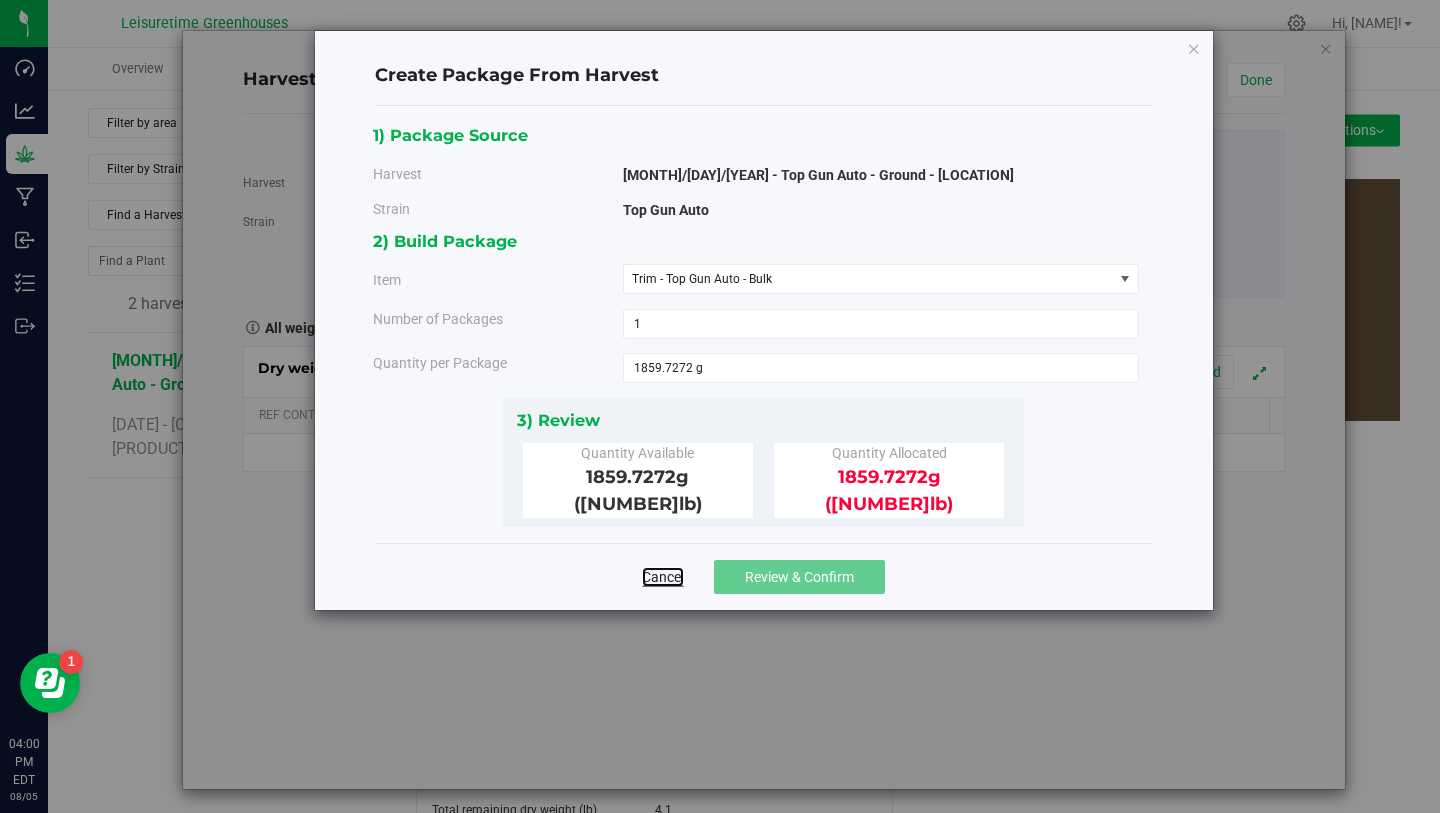 click on "Cancel" at bounding box center (663, 577) 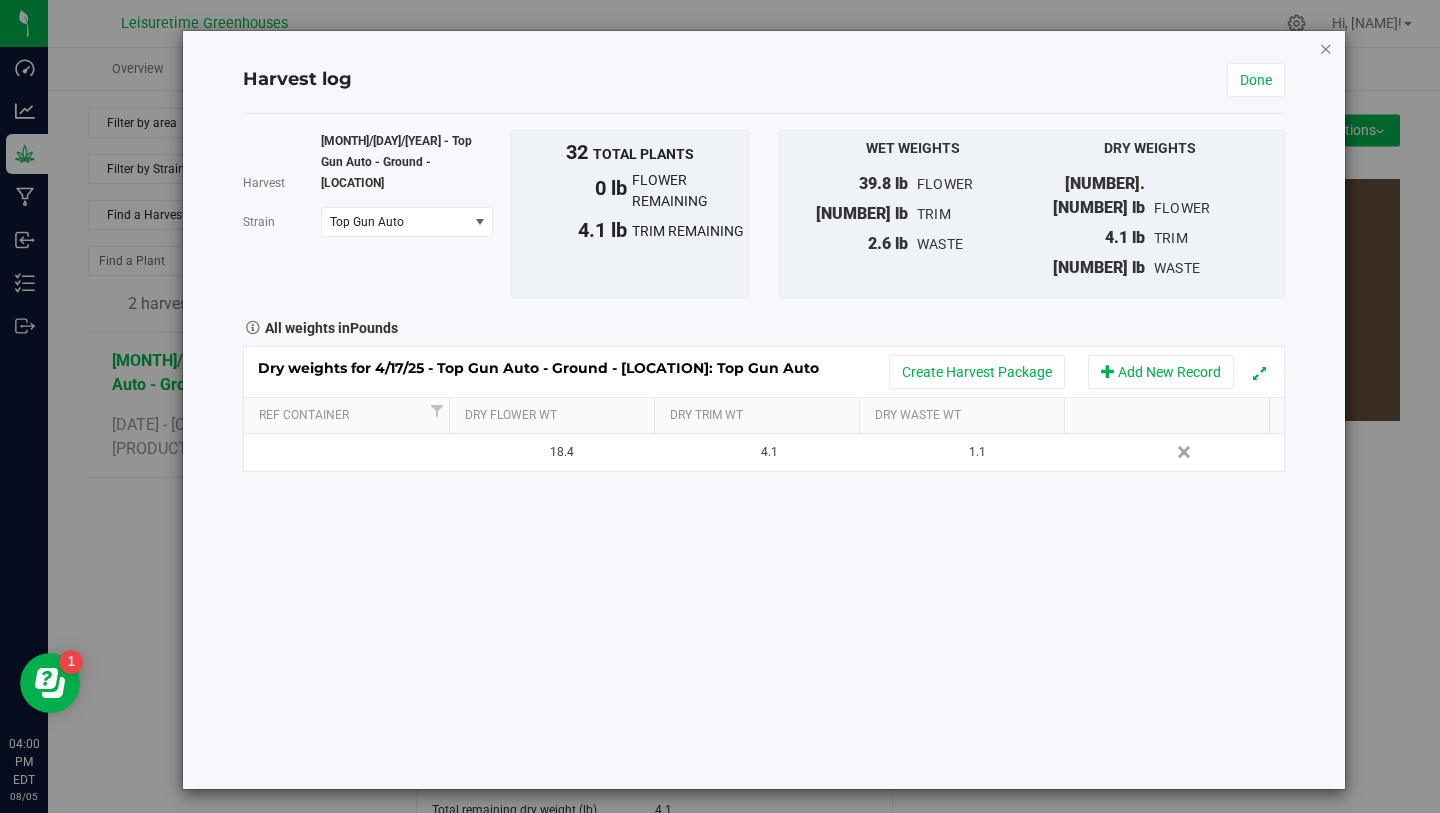click at bounding box center (1326, 48) 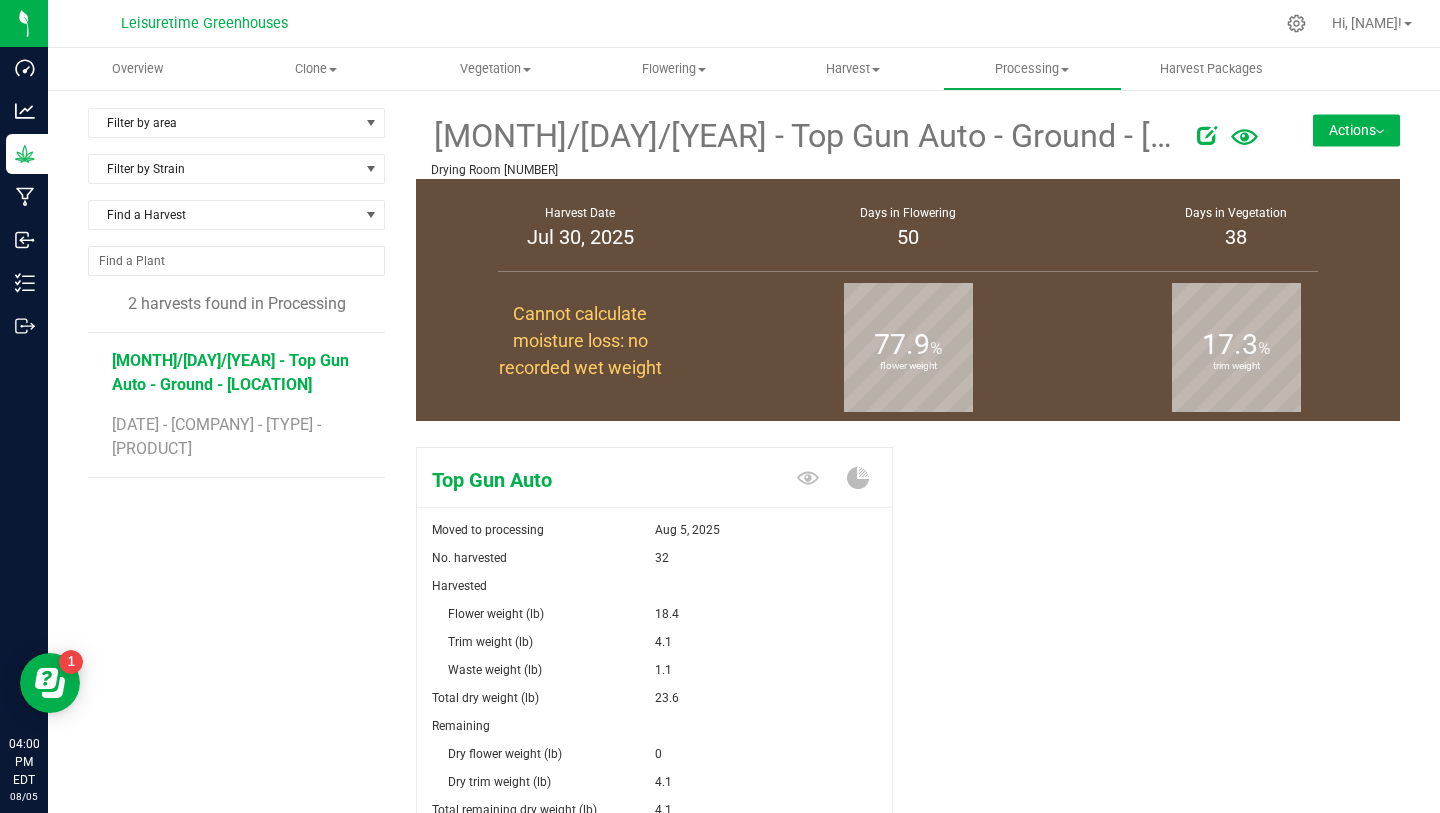 click at bounding box center (1207, 135) 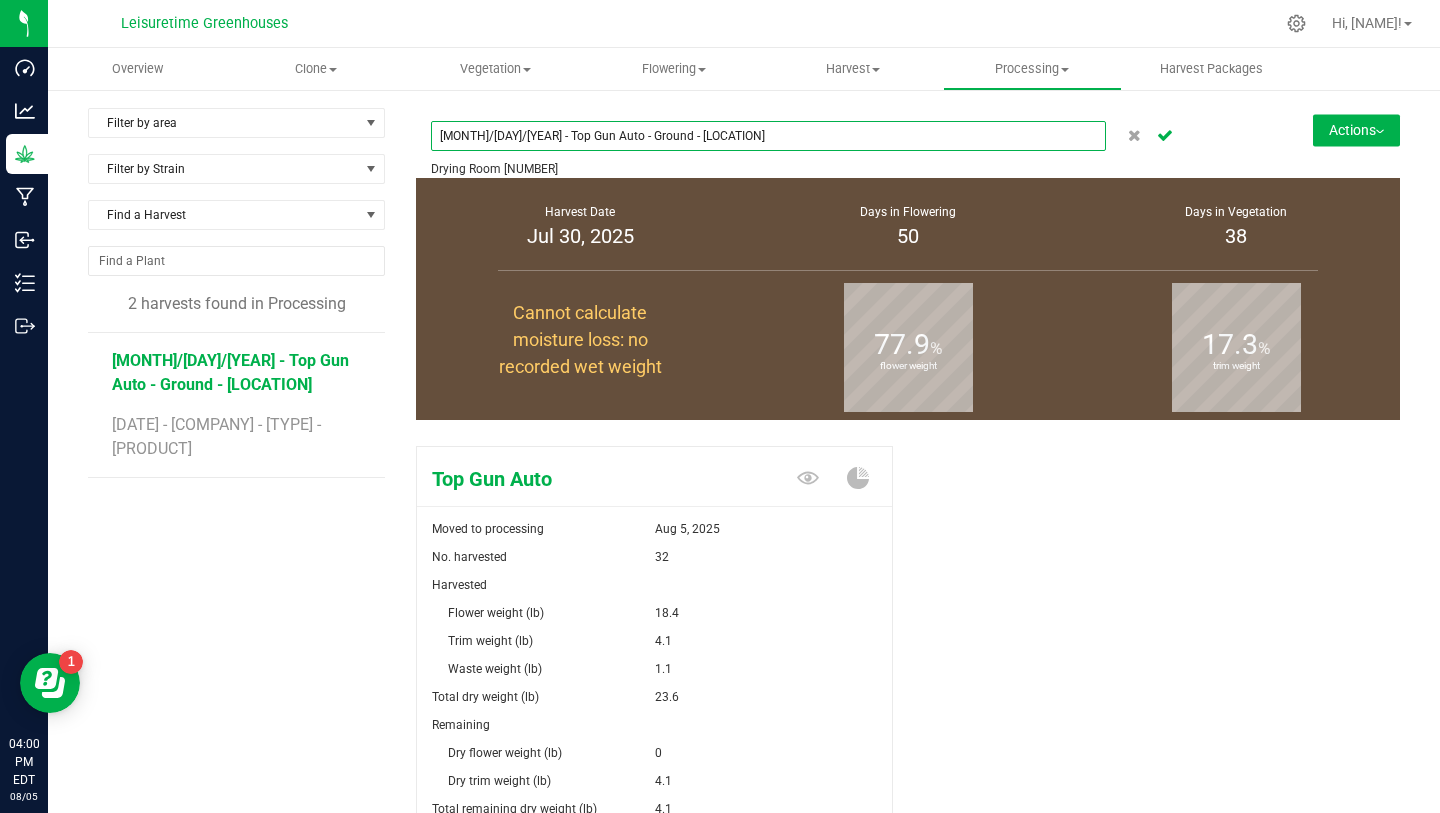 click on "[MONTH]/[DAY]/[YEAR] - Top Gun Auto - Ground - [LOCATION]" at bounding box center [768, 136] 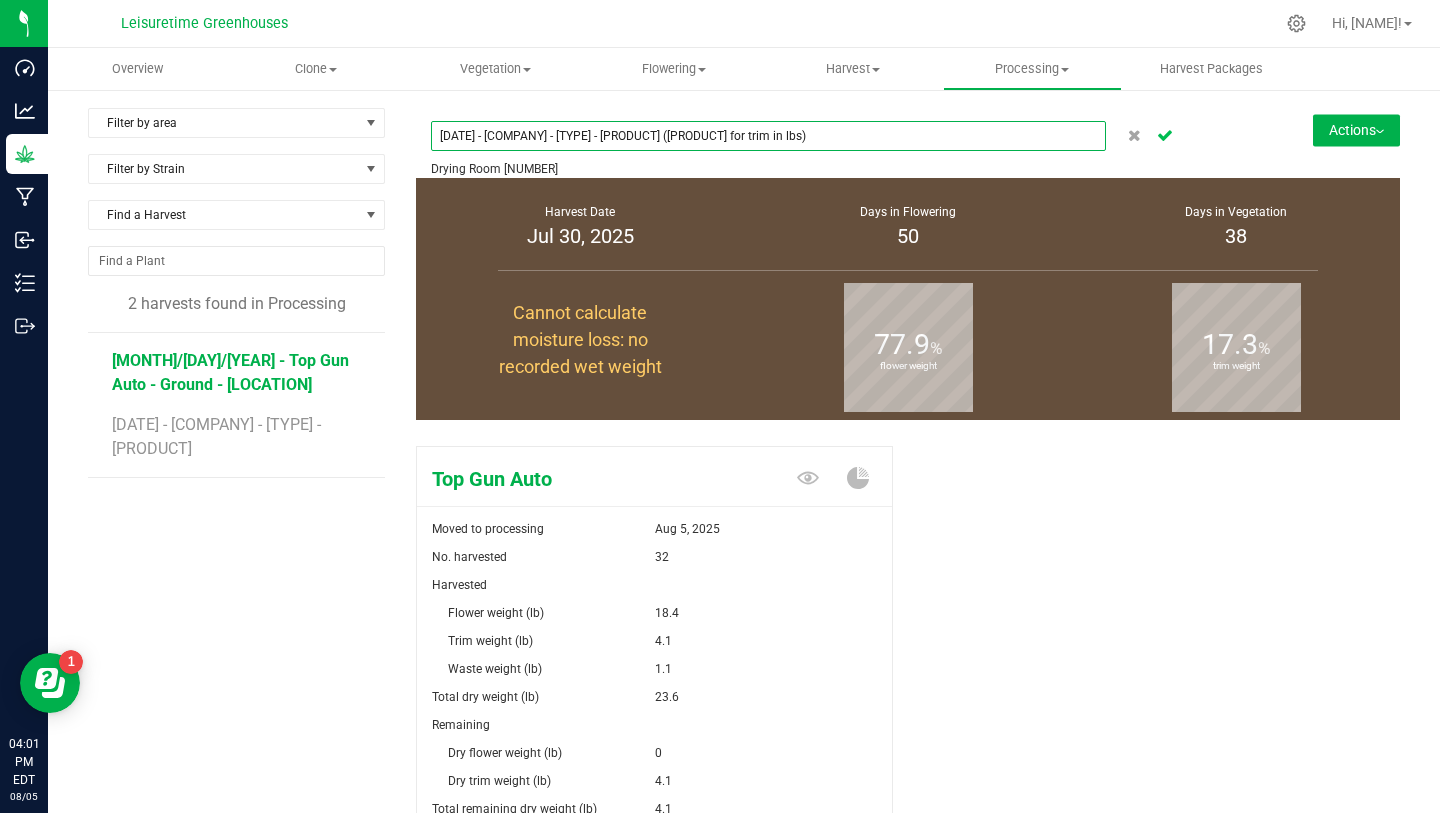 type on "[DATE] - [COMPANY] - [TYPE] - [PRODUCT] ([PRODUCT] for trim in lbs)" 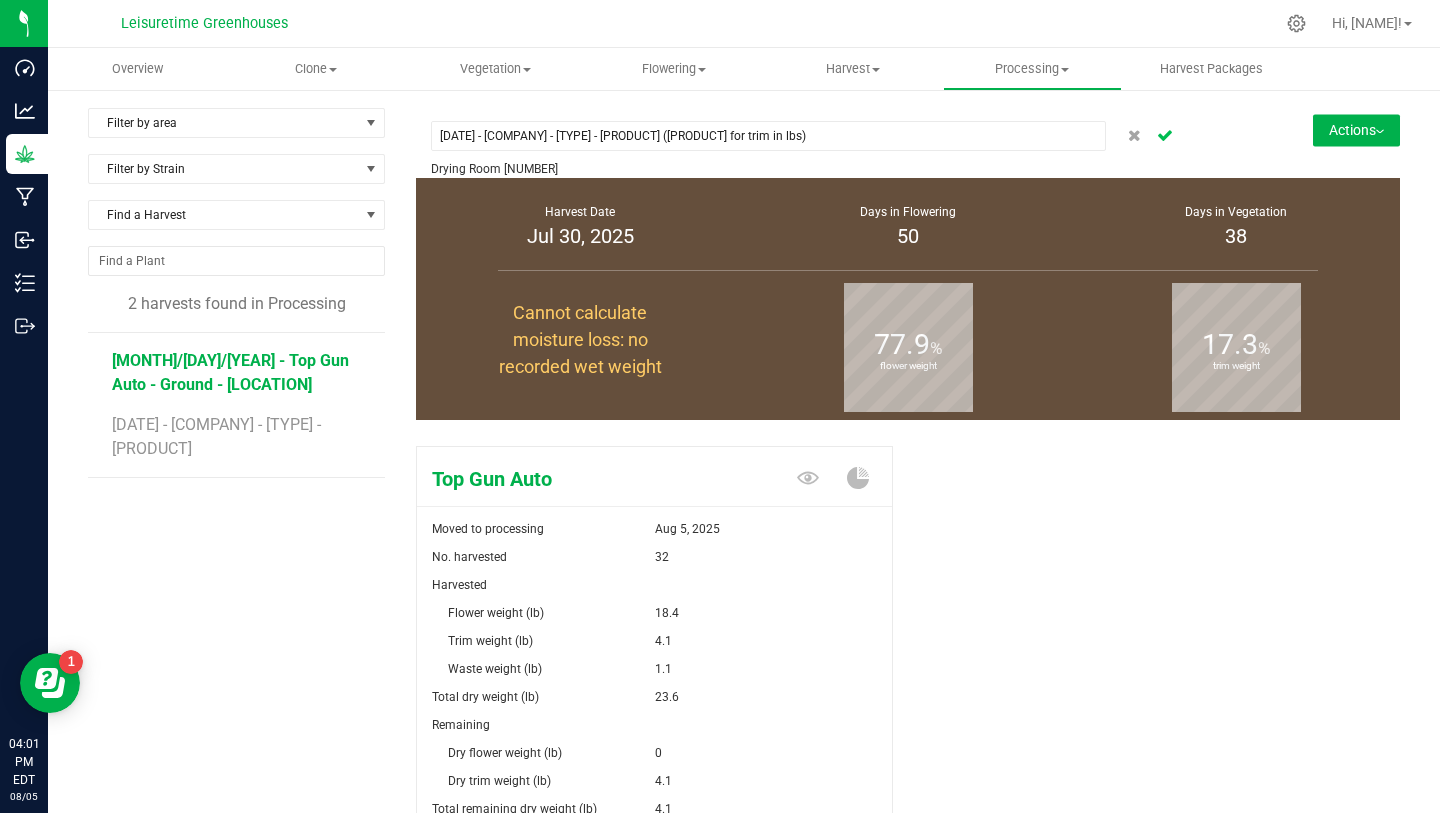 click 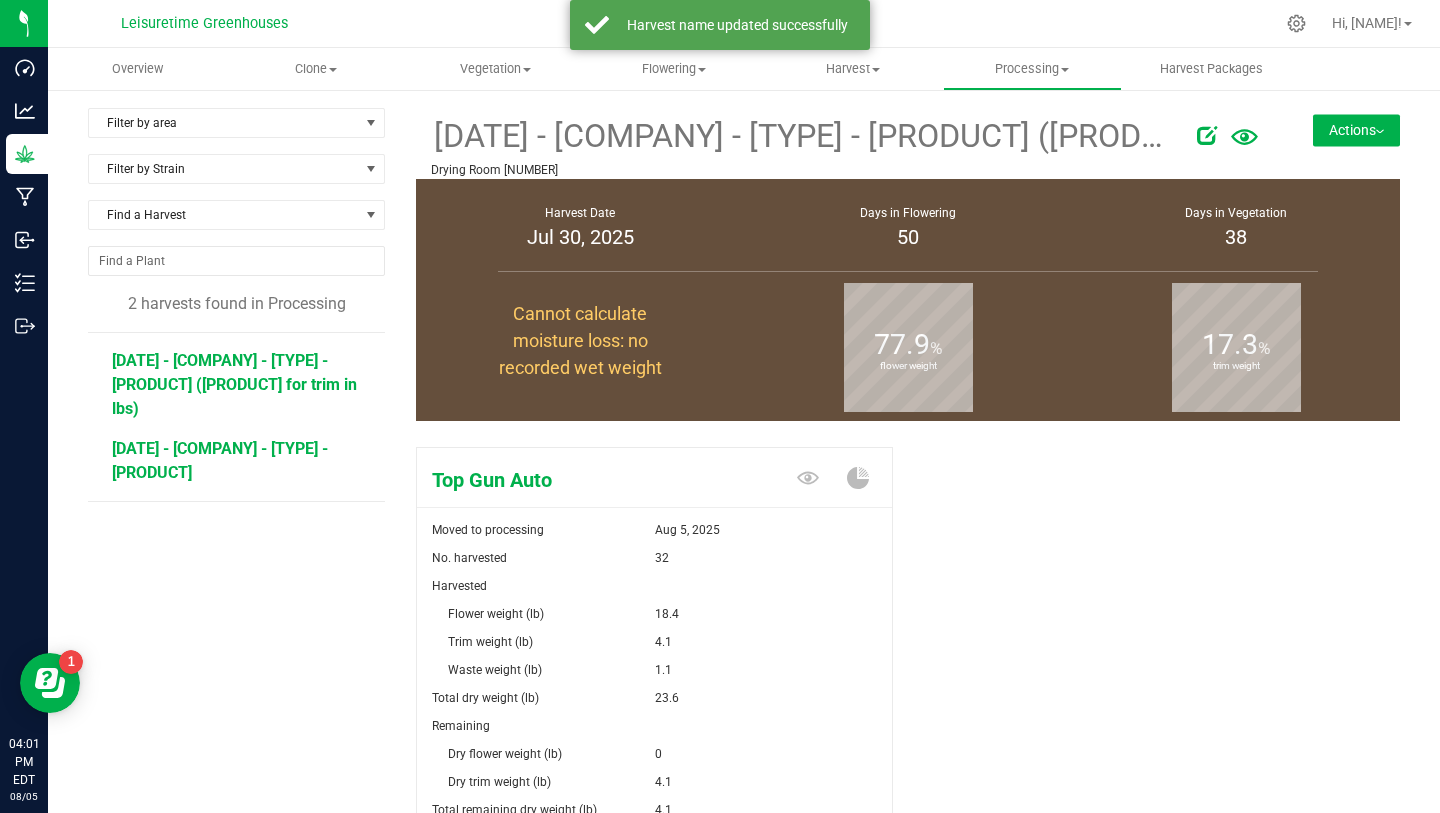 click on "[DATE] - [COMPANY] - [TYPE] - [PRODUCT]" at bounding box center [220, 460] 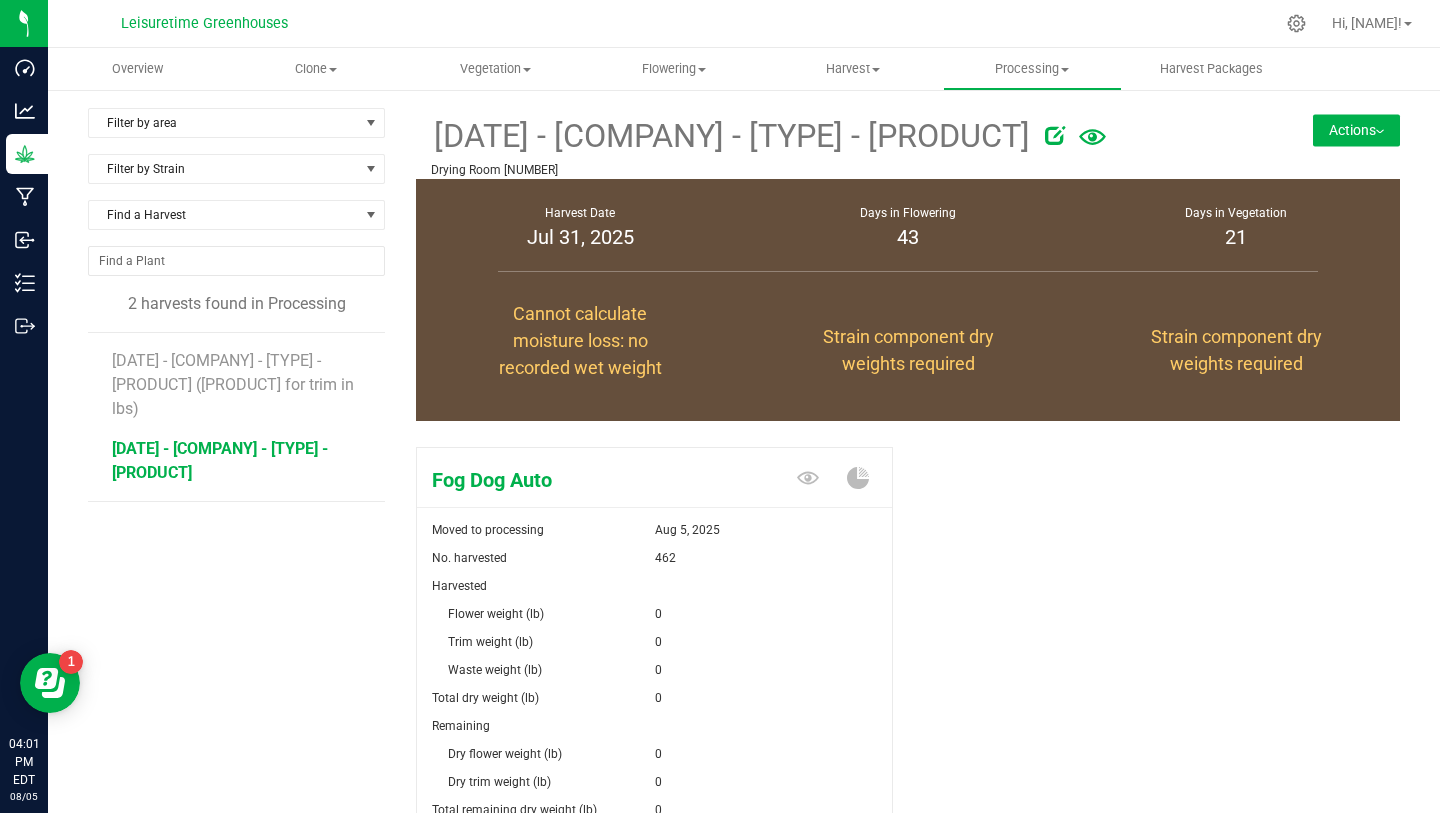 scroll, scrollTop: 193, scrollLeft: 0, axis: vertical 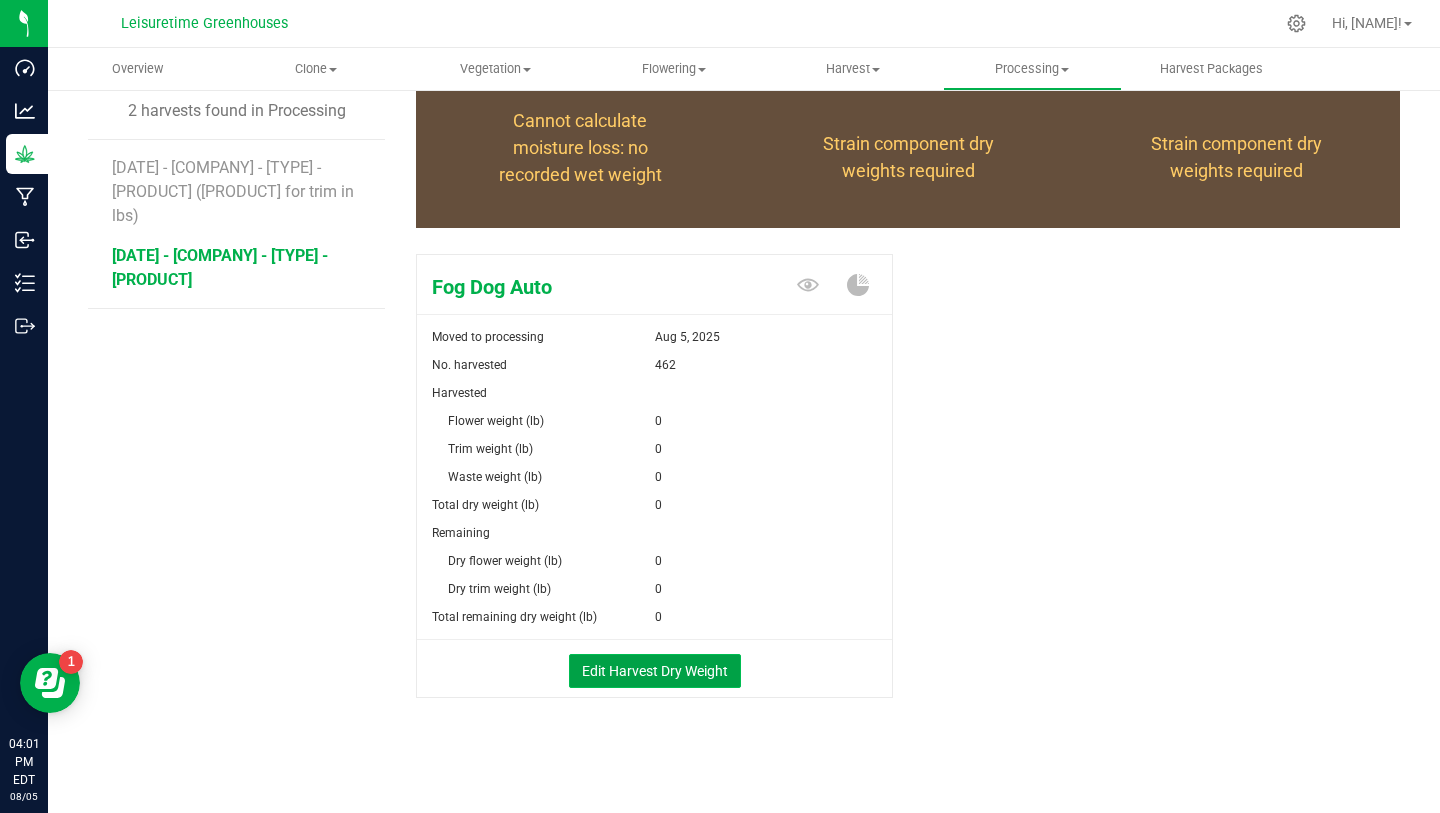 click on "Edit Harvest Dry Weight" at bounding box center [655, 671] 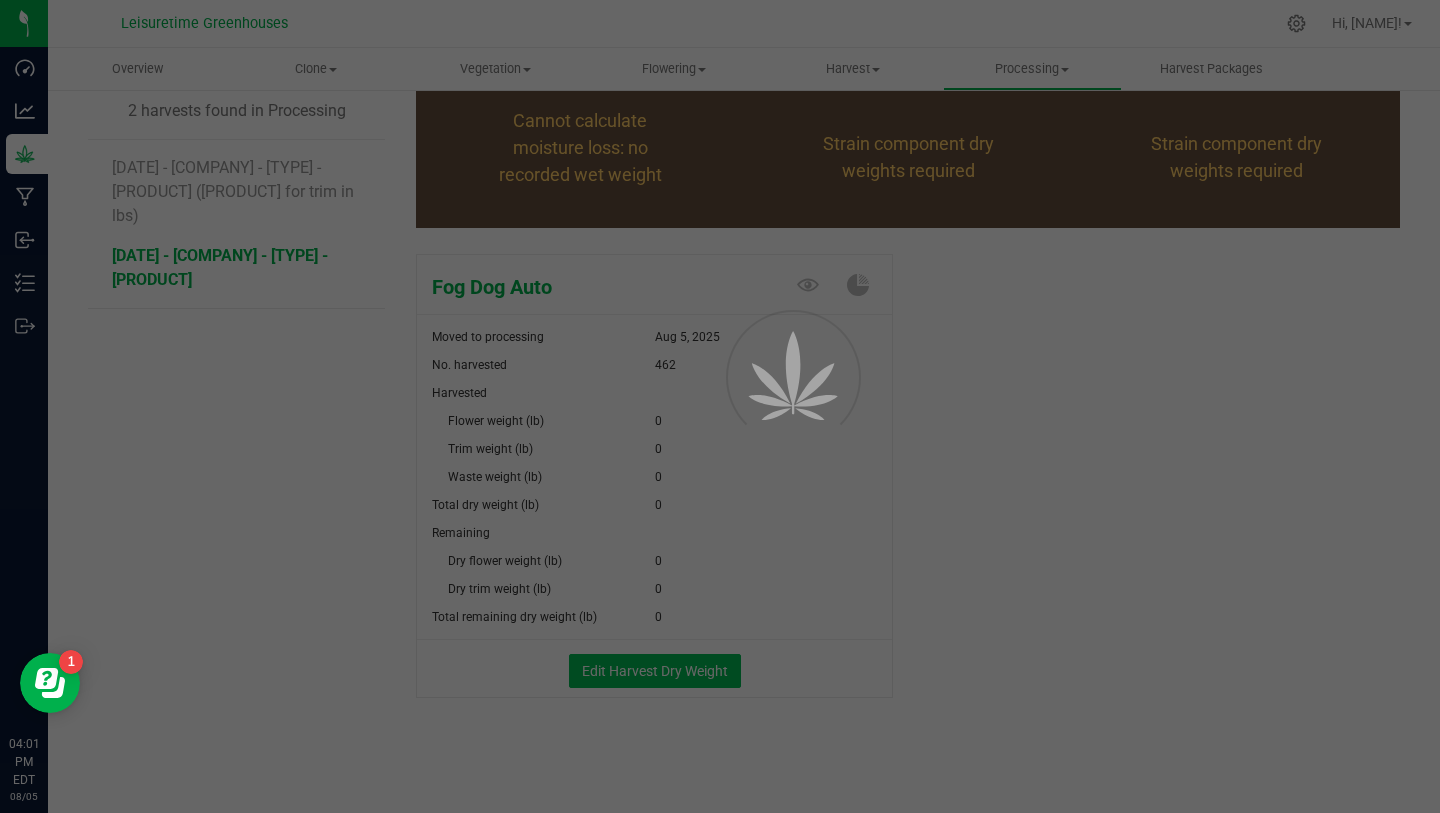 scroll, scrollTop: 0, scrollLeft: 0, axis: both 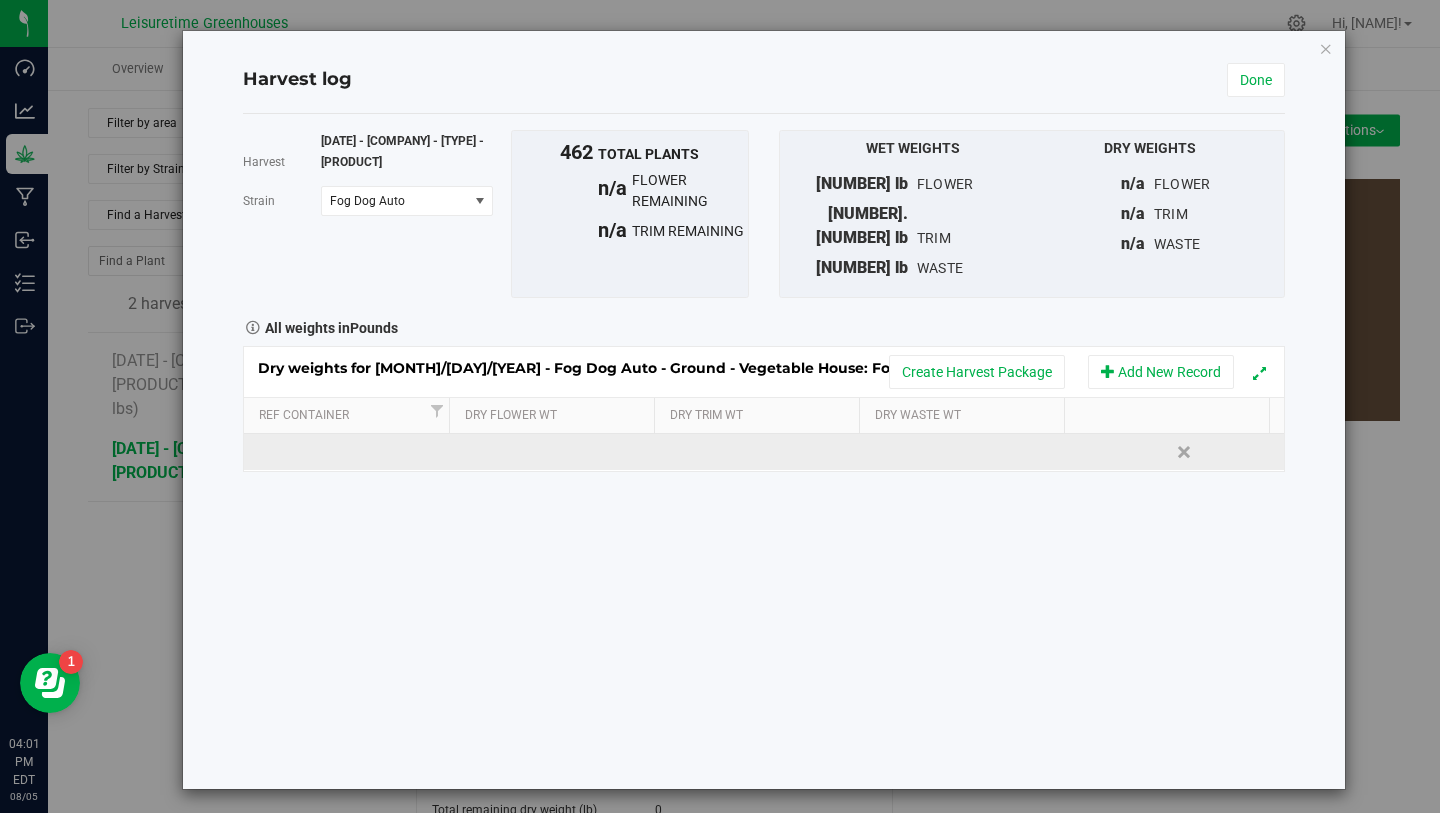 click at bounding box center (556, 452) 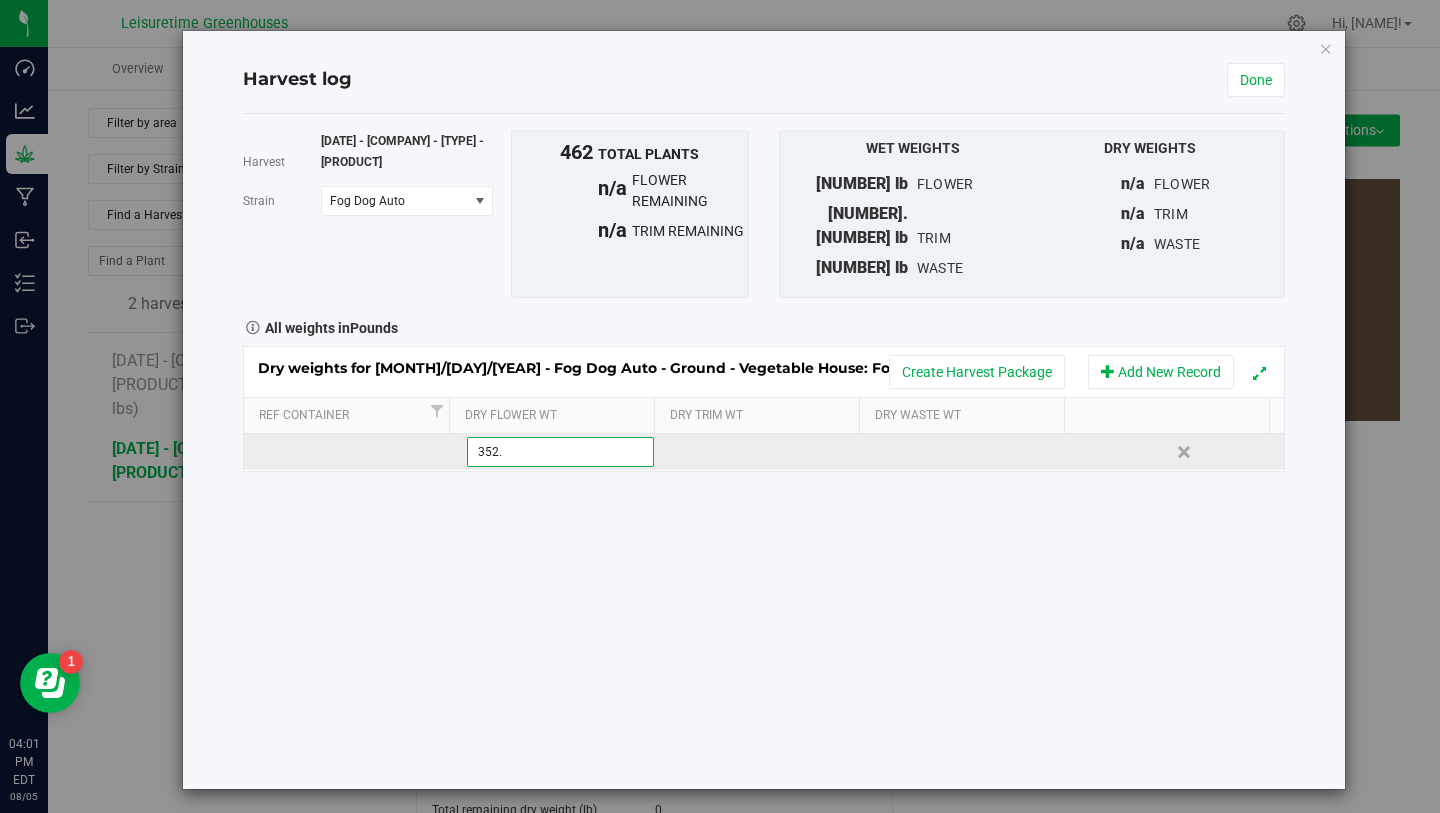 type on "352.3" 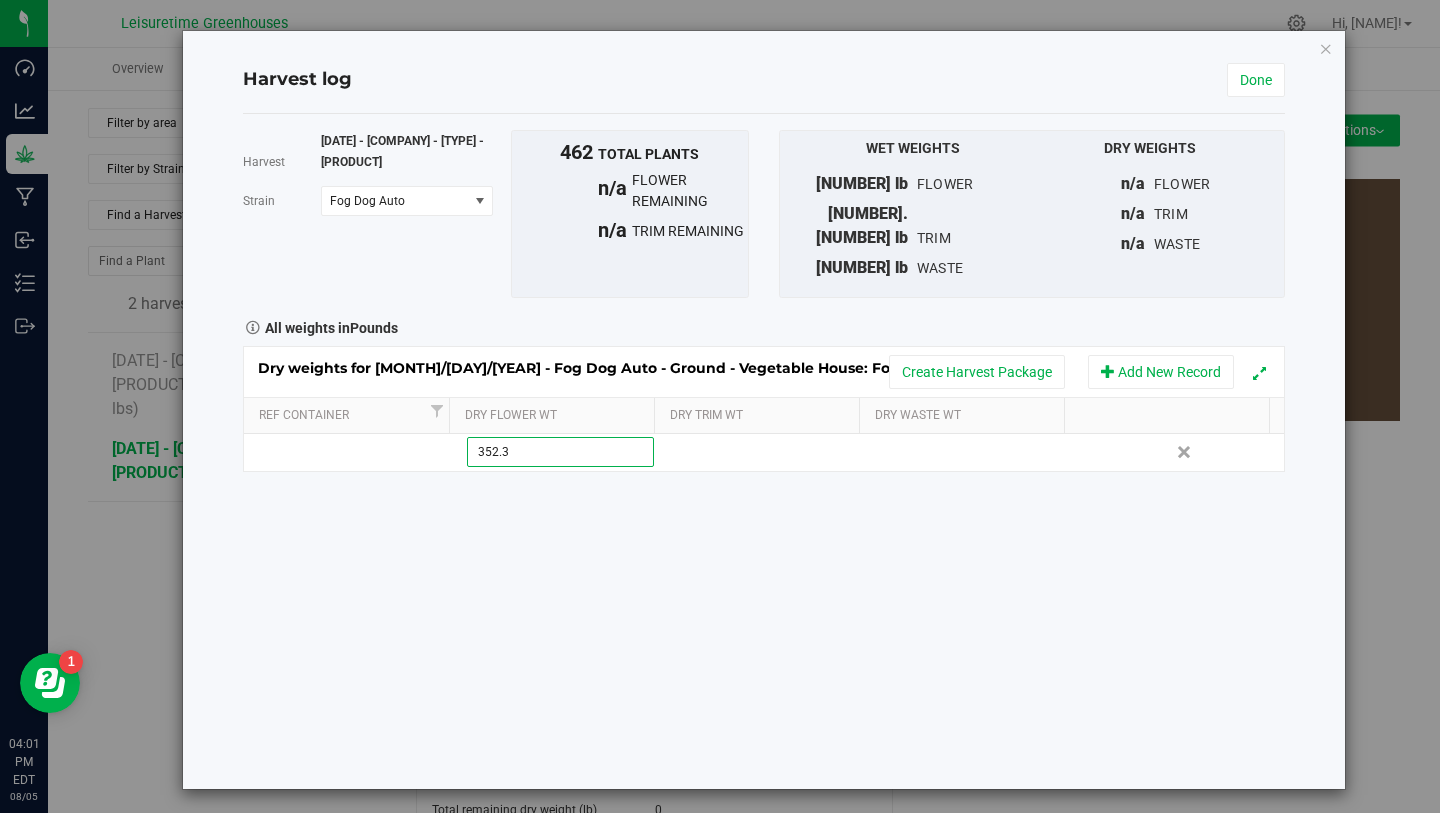 click on "Harvest
[DATE] - [COMPANY] - [TYPE] - [PRODUCT]
Strain
[STRAIN] Select strain [STRAIN]
To bulk upload trim weights:
Export to CSV
Upload the CSV file  with weights entered
[NUMBER]
total plants" at bounding box center (764, 451) 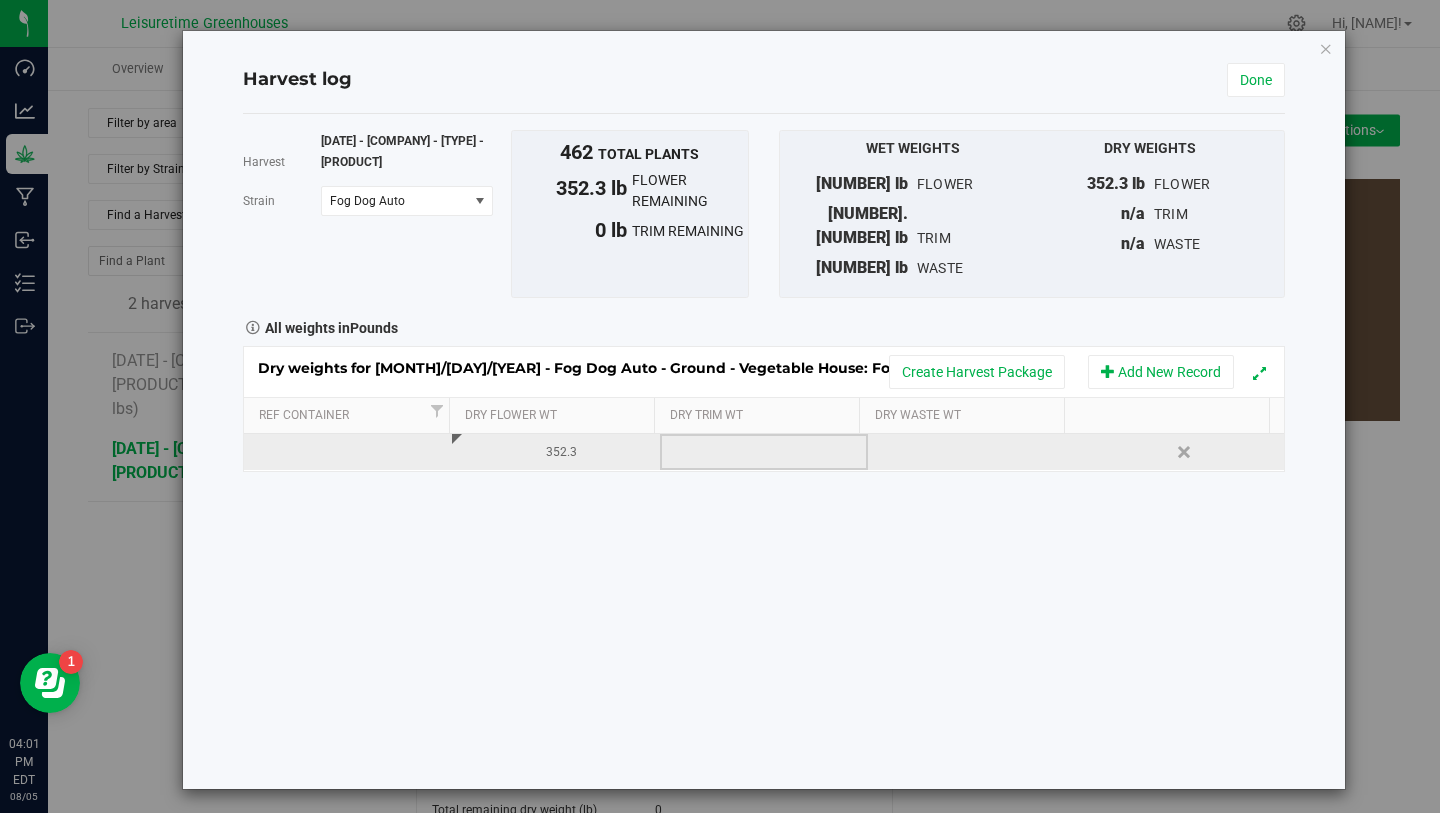 click at bounding box center [764, 452] 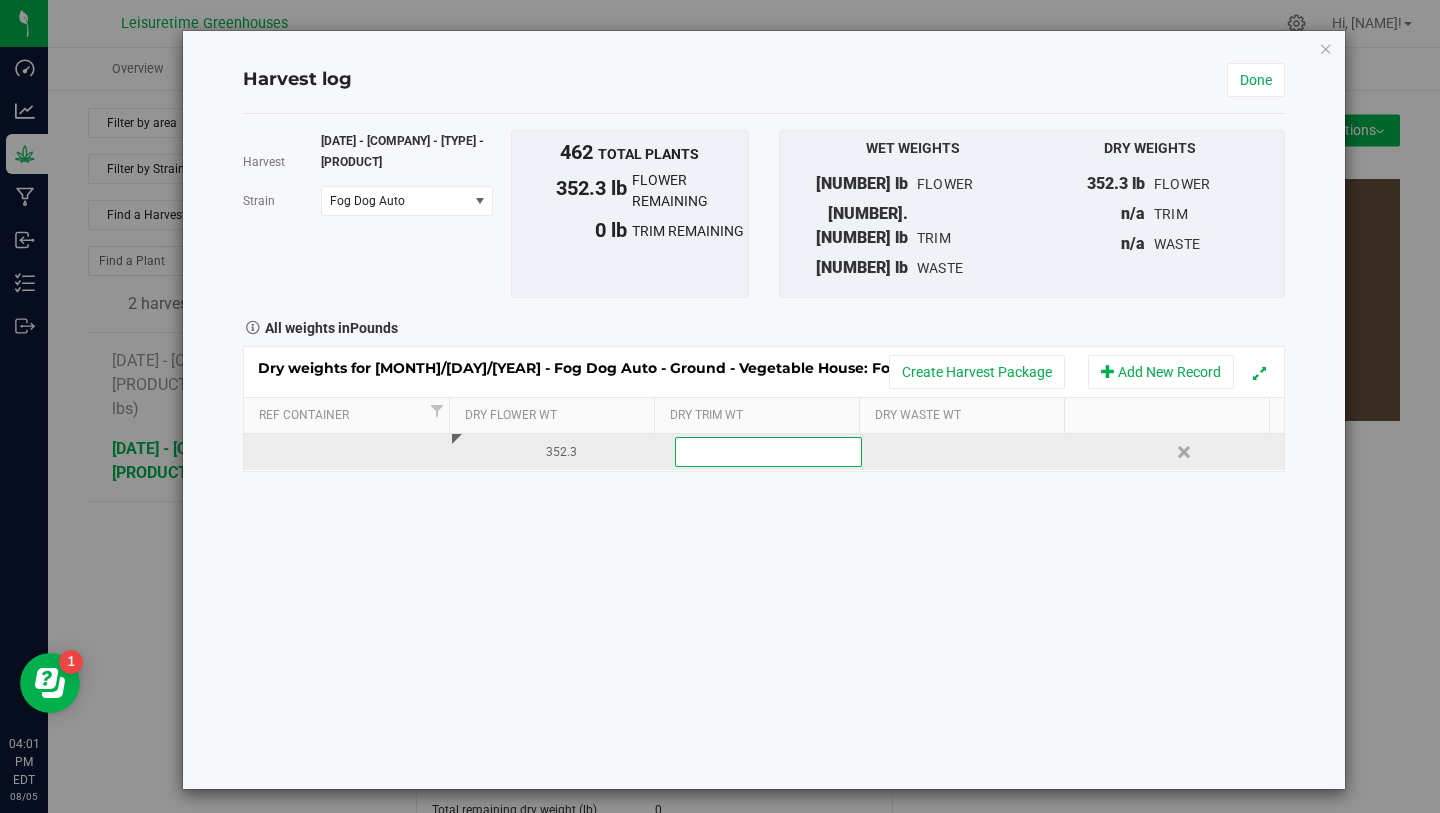 click at bounding box center (768, 452) 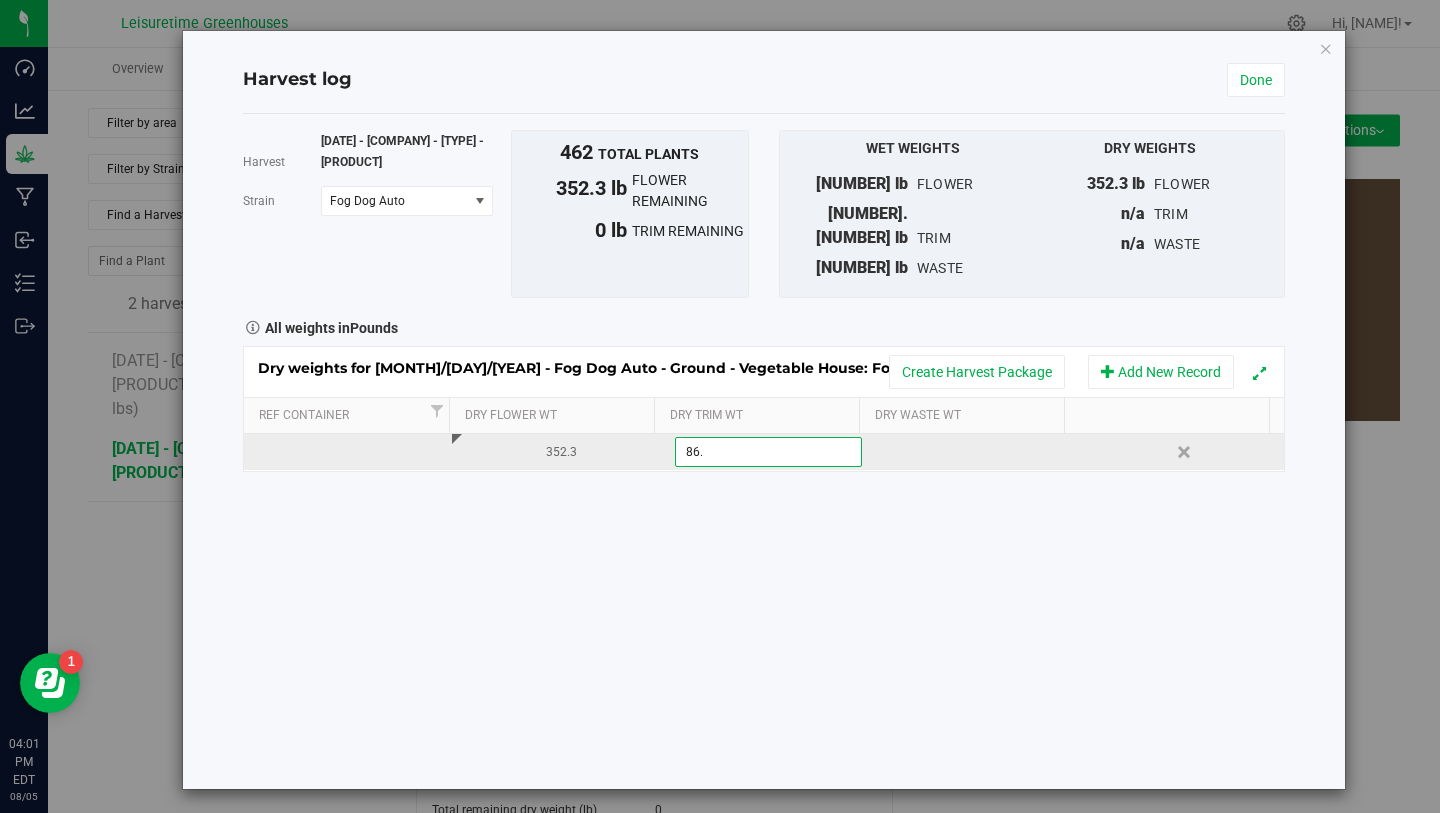 type on "86.1" 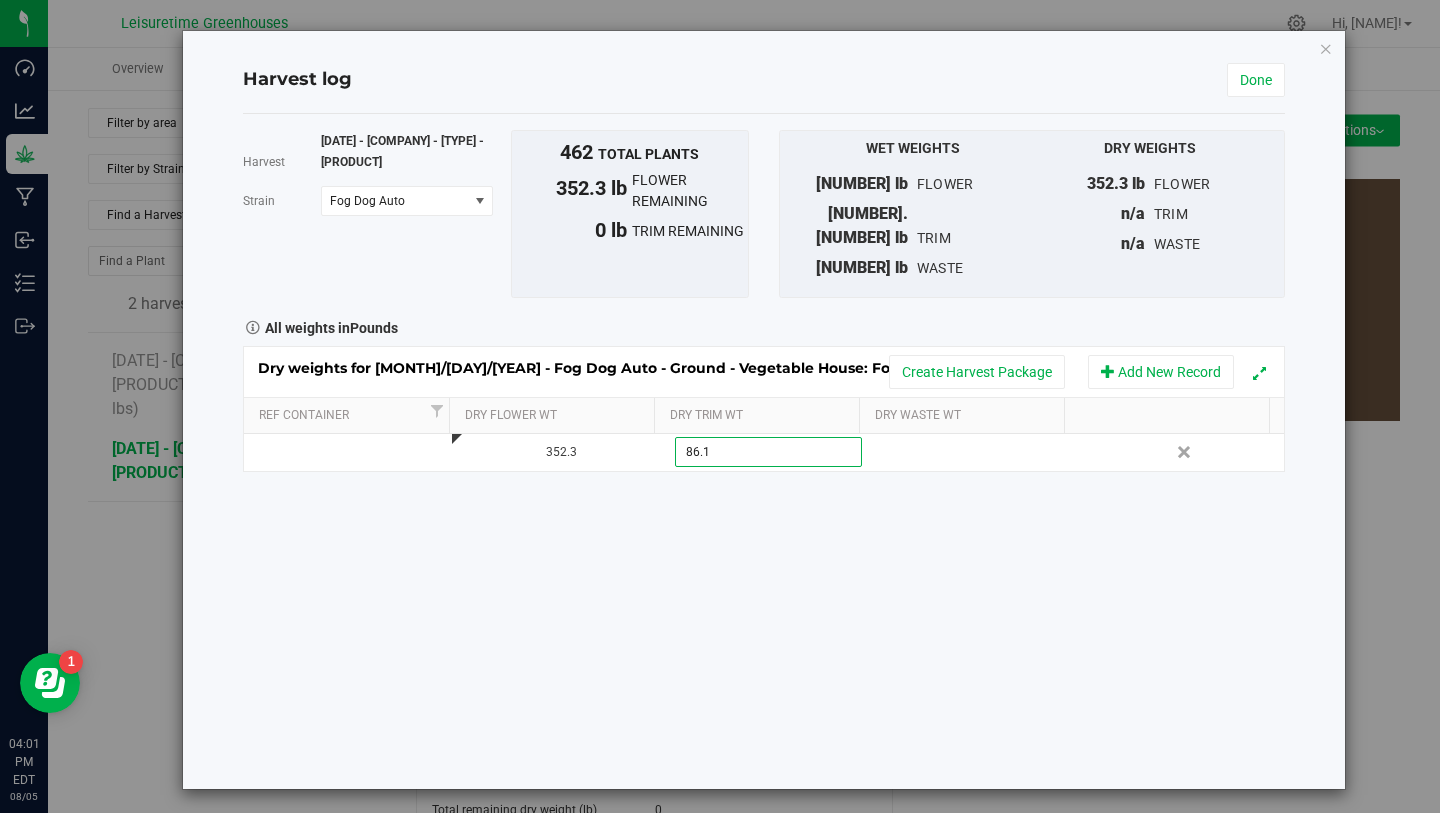 click on "Harvest
[DATE] - [COMPANY] - [TYPE] - [PRODUCT]
Strain
[STRAIN] Select strain [STRAIN]
To bulk upload trim weights:
Export to CSV
Upload the CSV file  with weights entered
[NUMBER]
total plants" at bounding box center [764, 451] 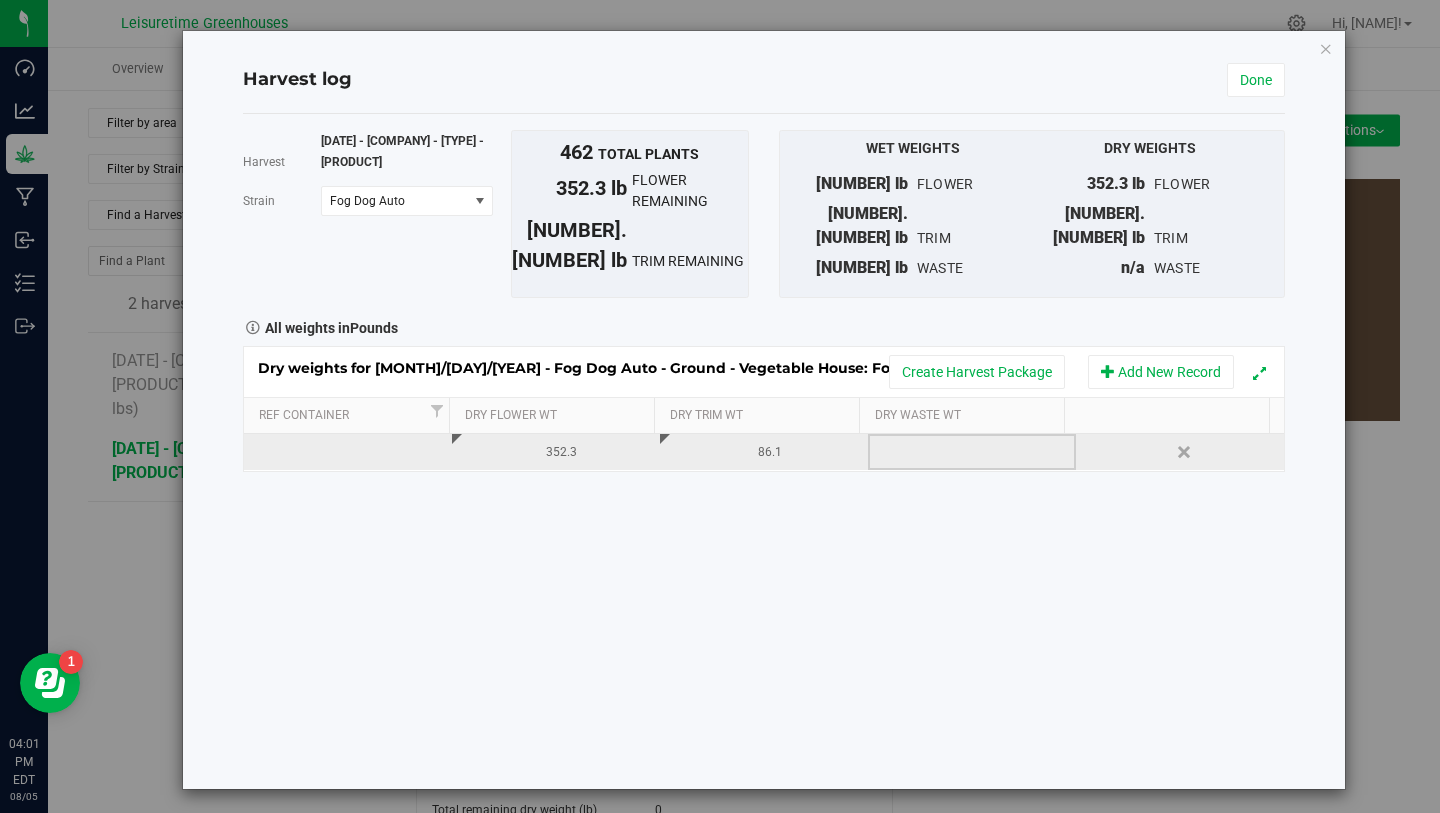 click at bounding box center [972, 452] 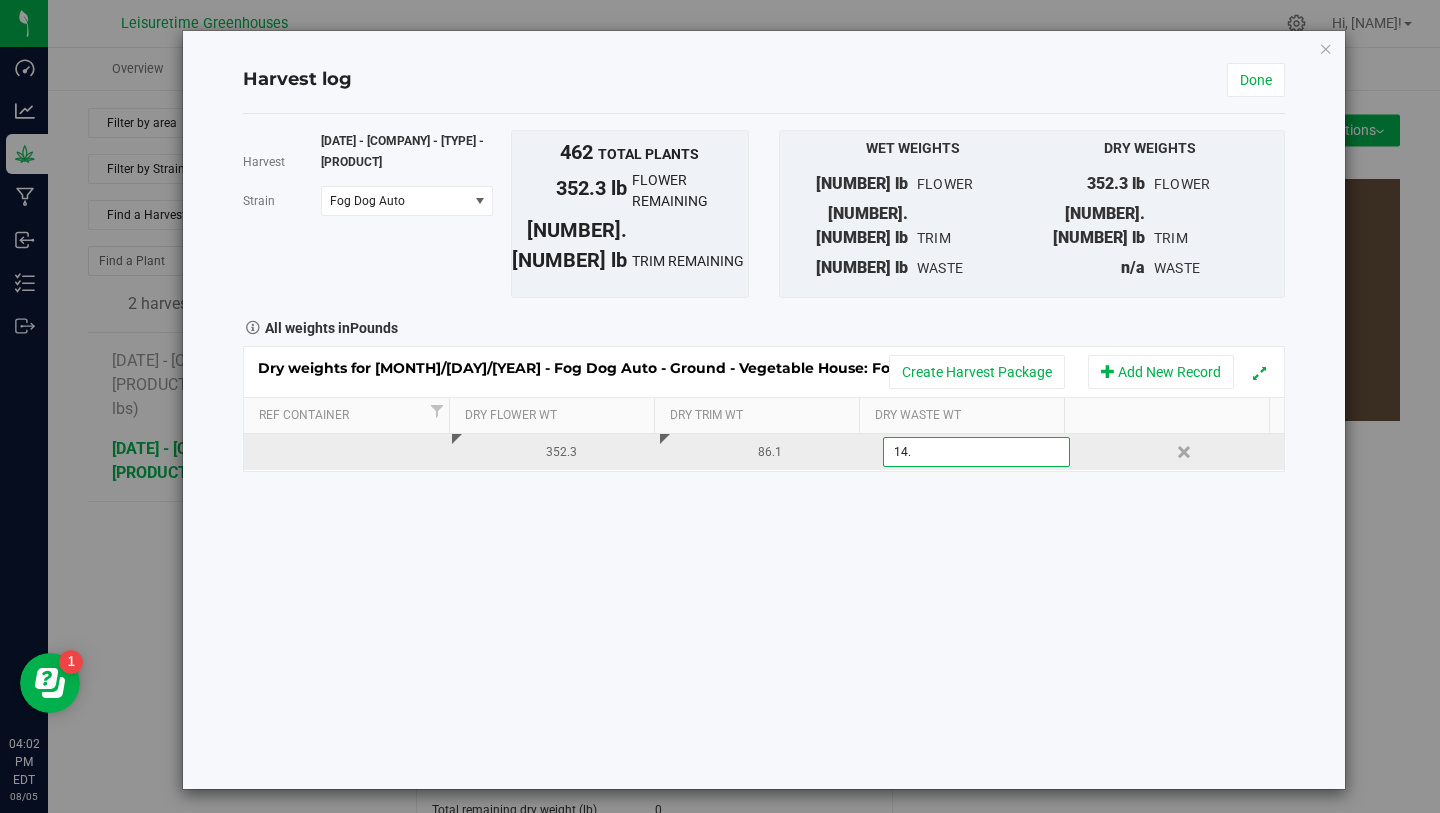 type on "[NUMBER].[NUMBER]" 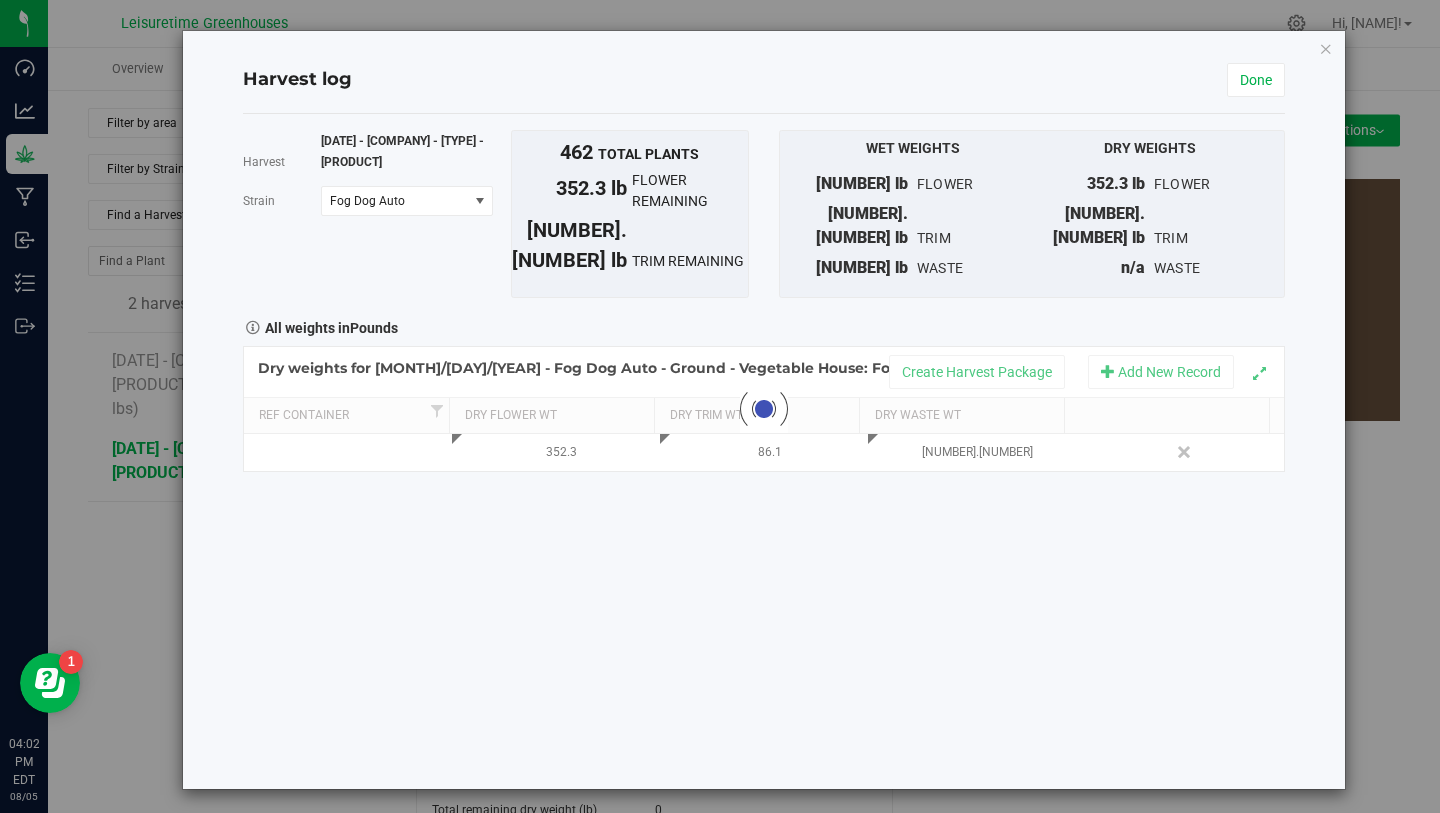 click on "Harvest
[DATE] - [COMPANY] - [TYPE] - [PRODUCT]
Strain
[STRAIN] Select strain [STRAIN]
To bulk upload trim weights:
Export to CSV
Upload the CSV file  with weights entered
[NUMBER]
total plants" at bounding box center (764, 451) 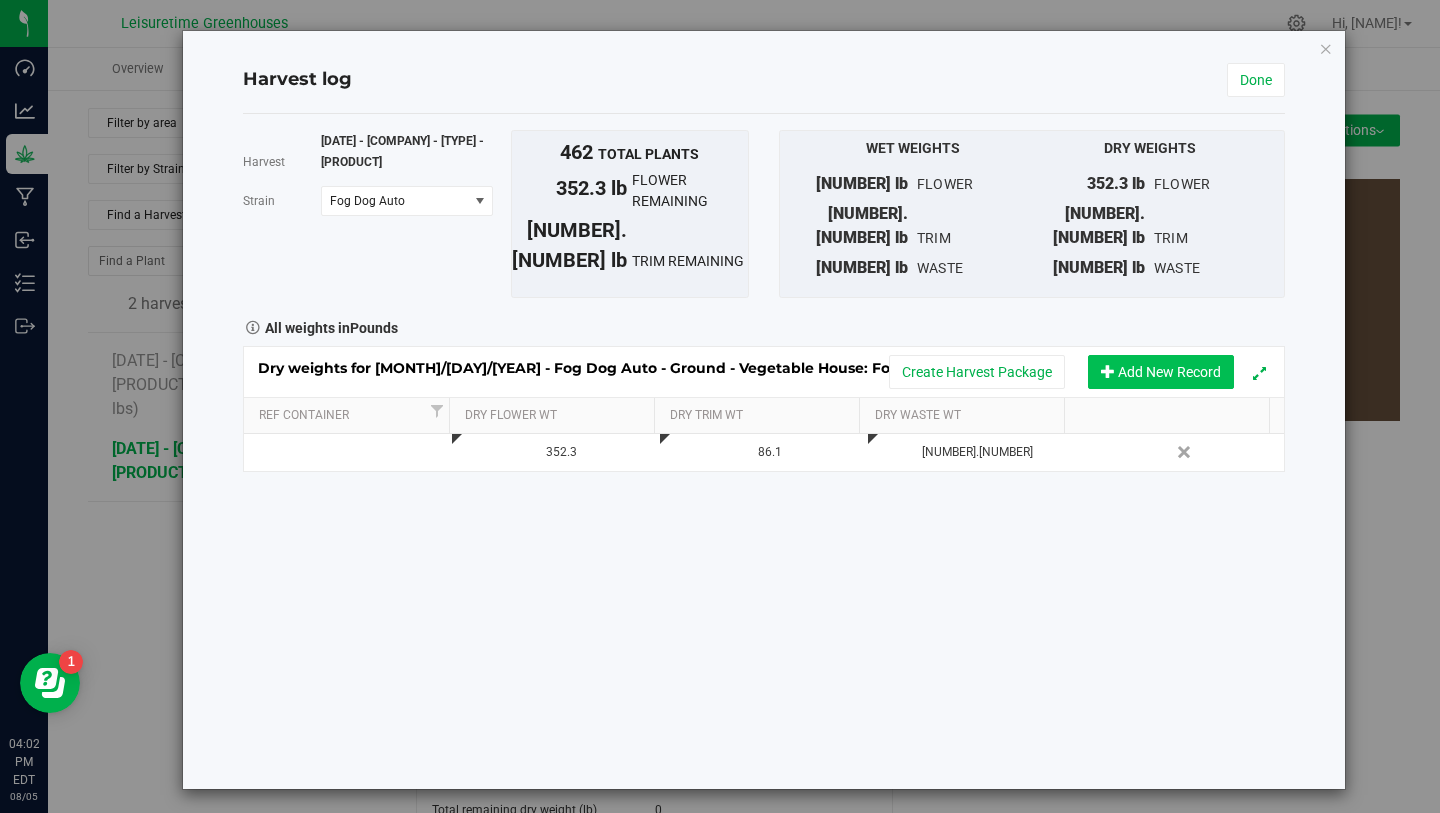 type 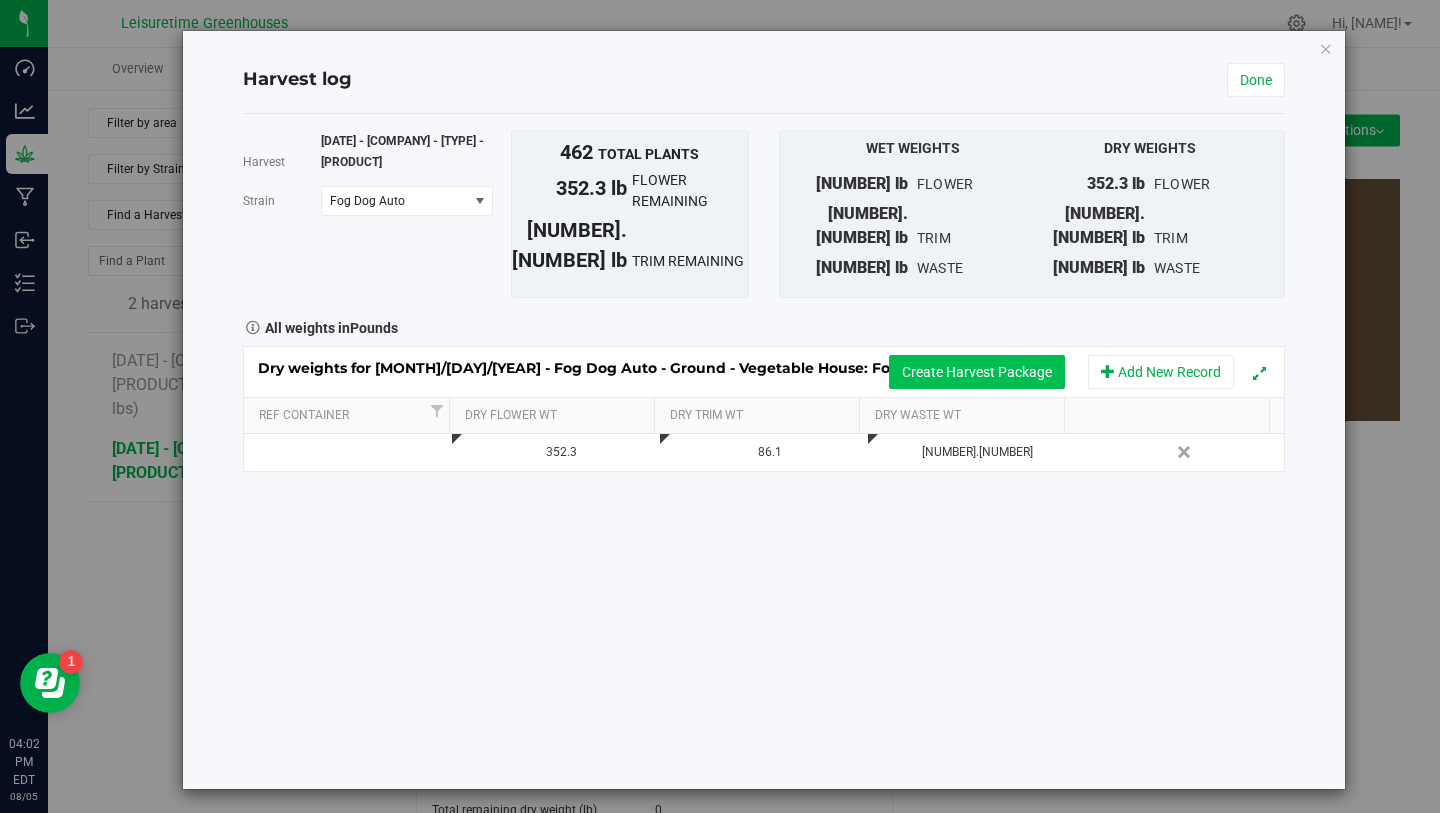 click on "Create Harvest Package" at bounding box center (977, 372) 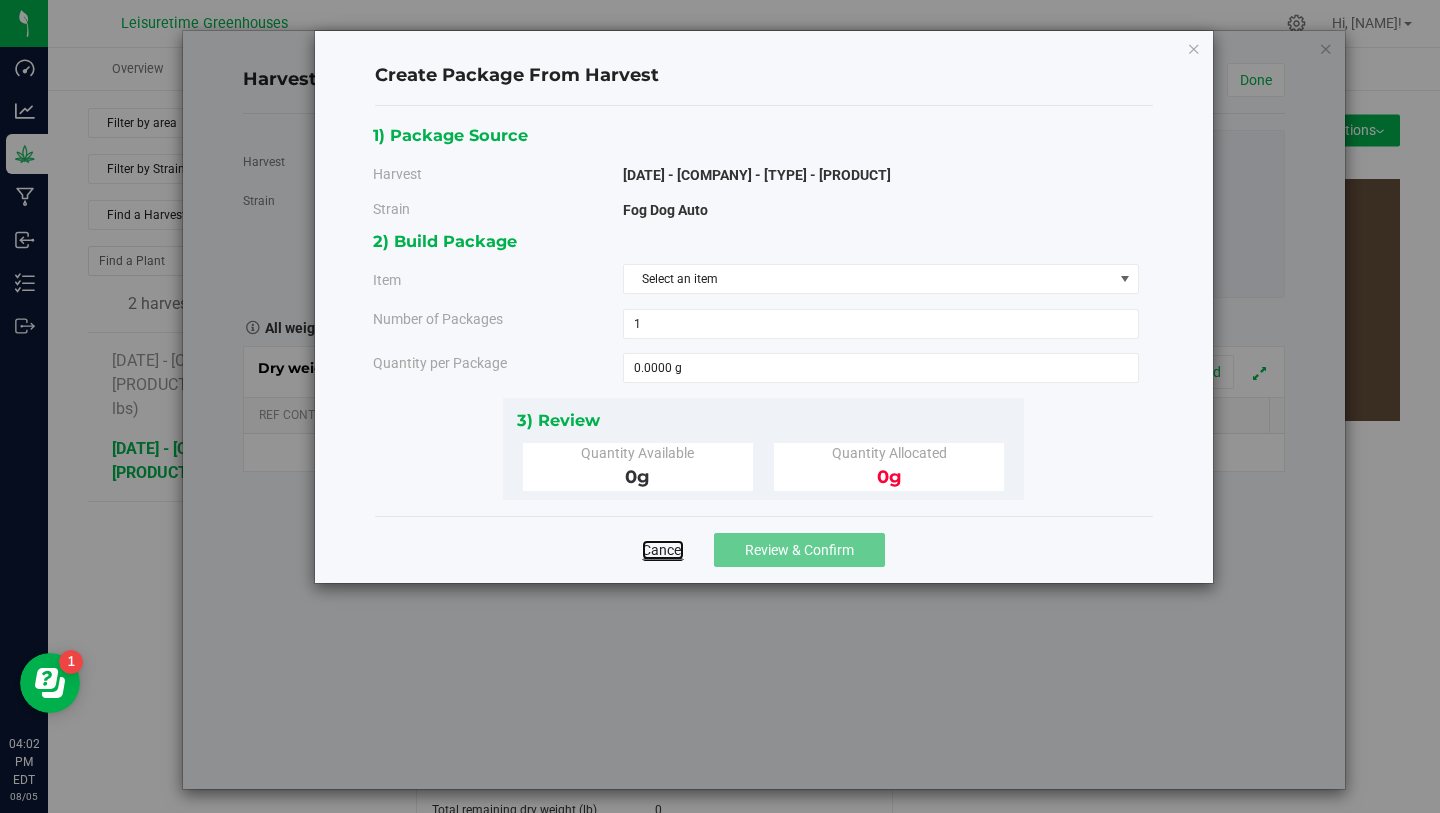 click on "Cancel" at bounding box center [663, 550] 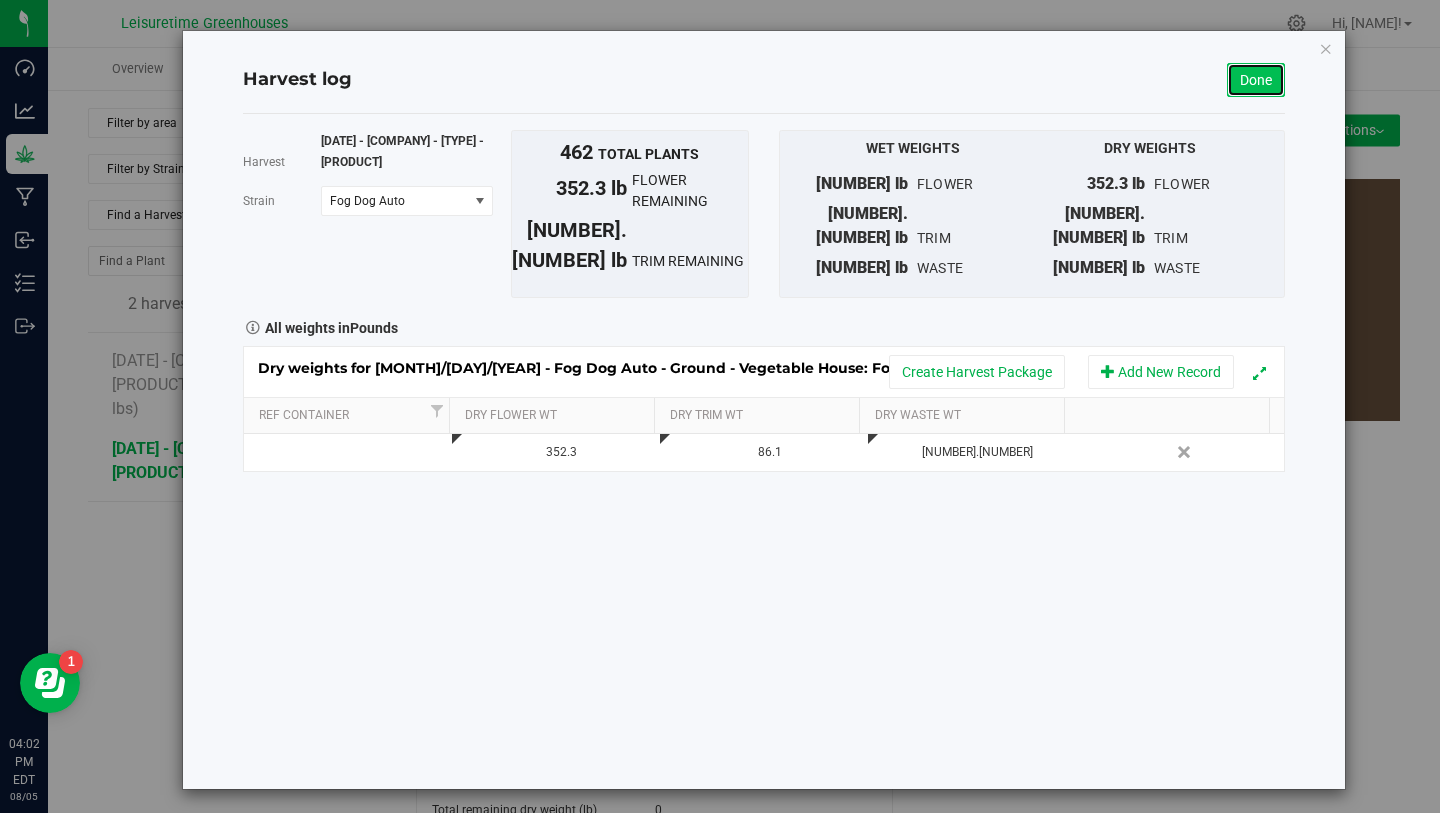 click on "Done" at bounding box center (1256, 80) 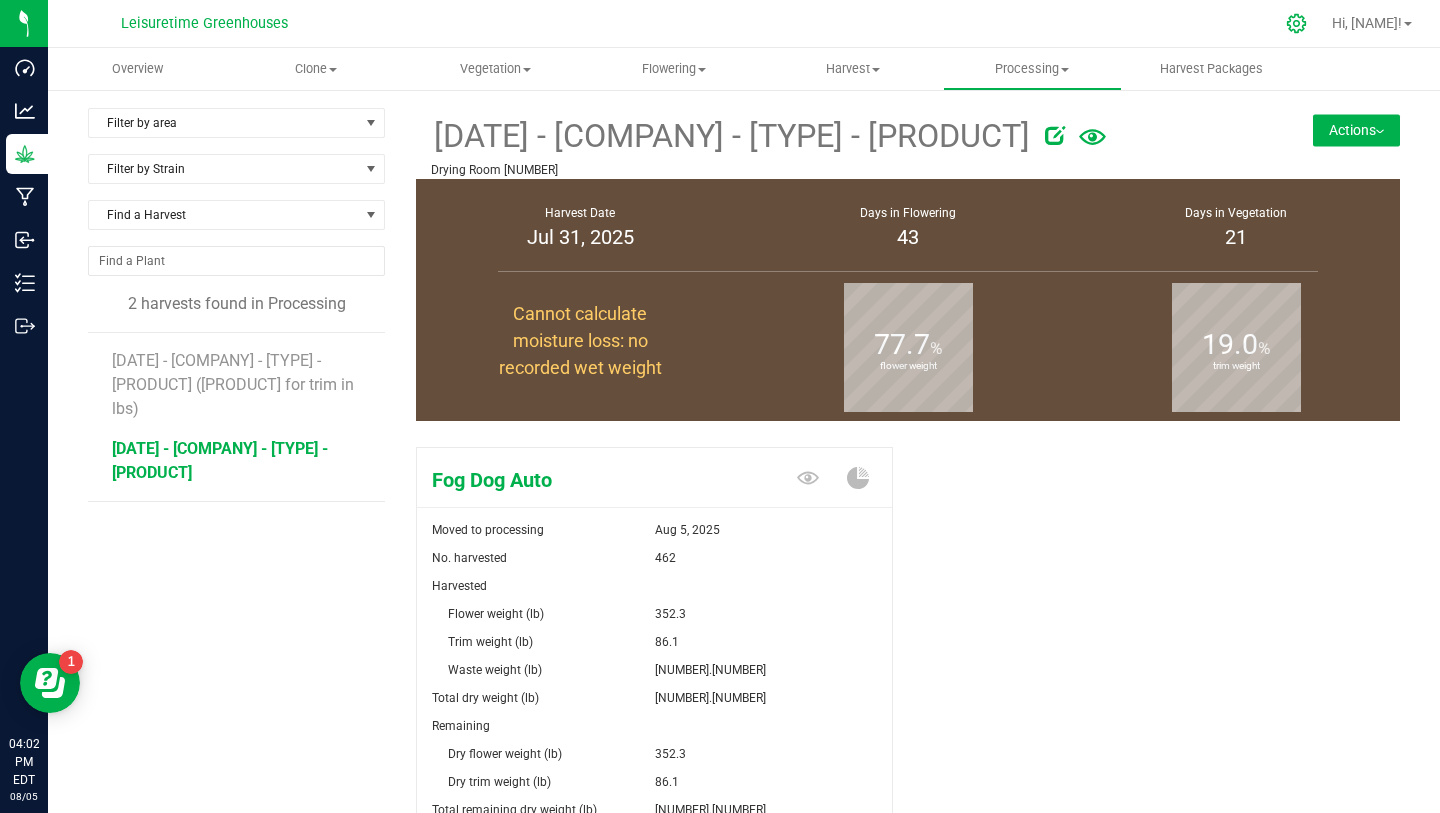 click 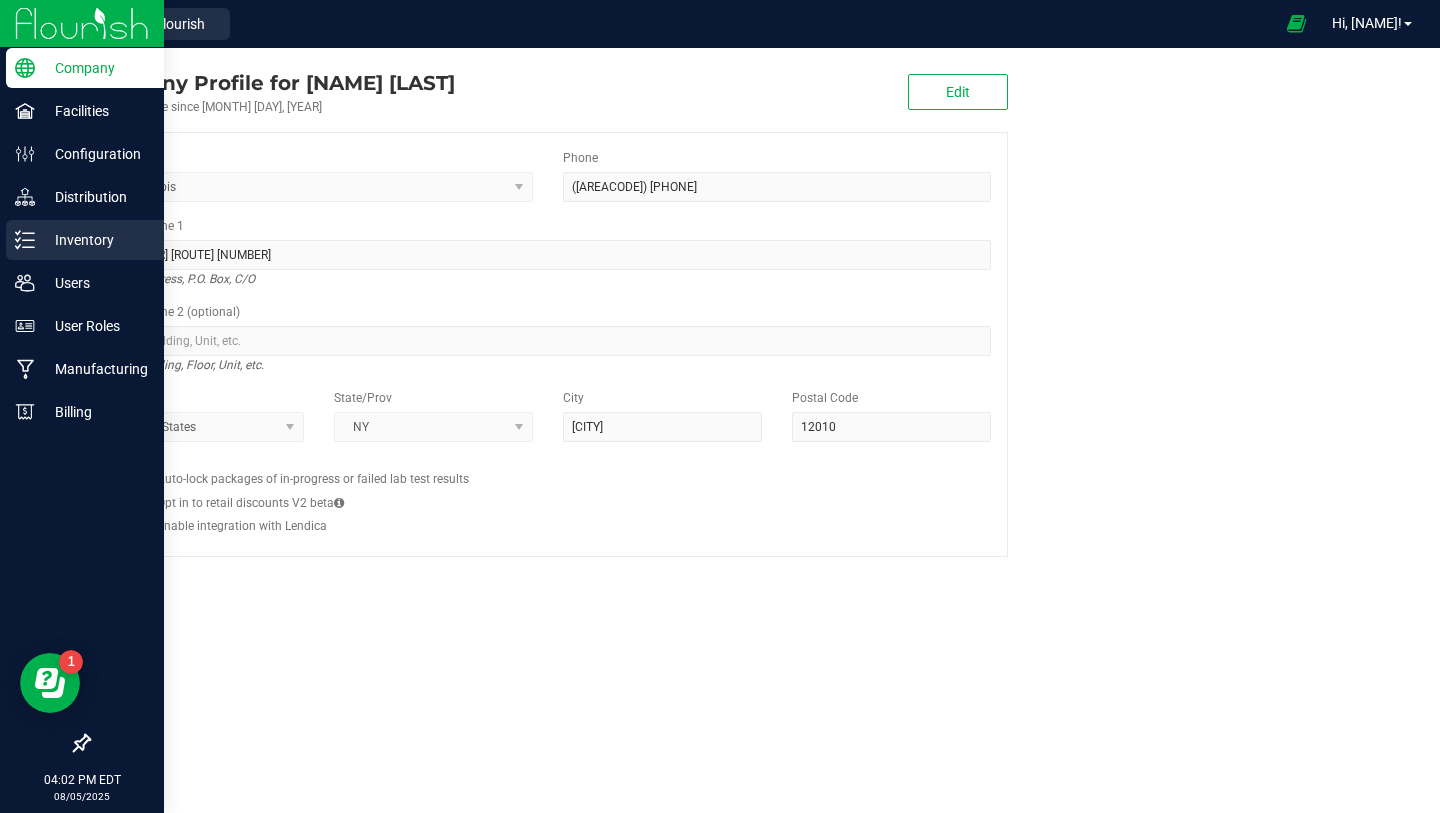 click on "Inventory" at bounding box center (95, 240) 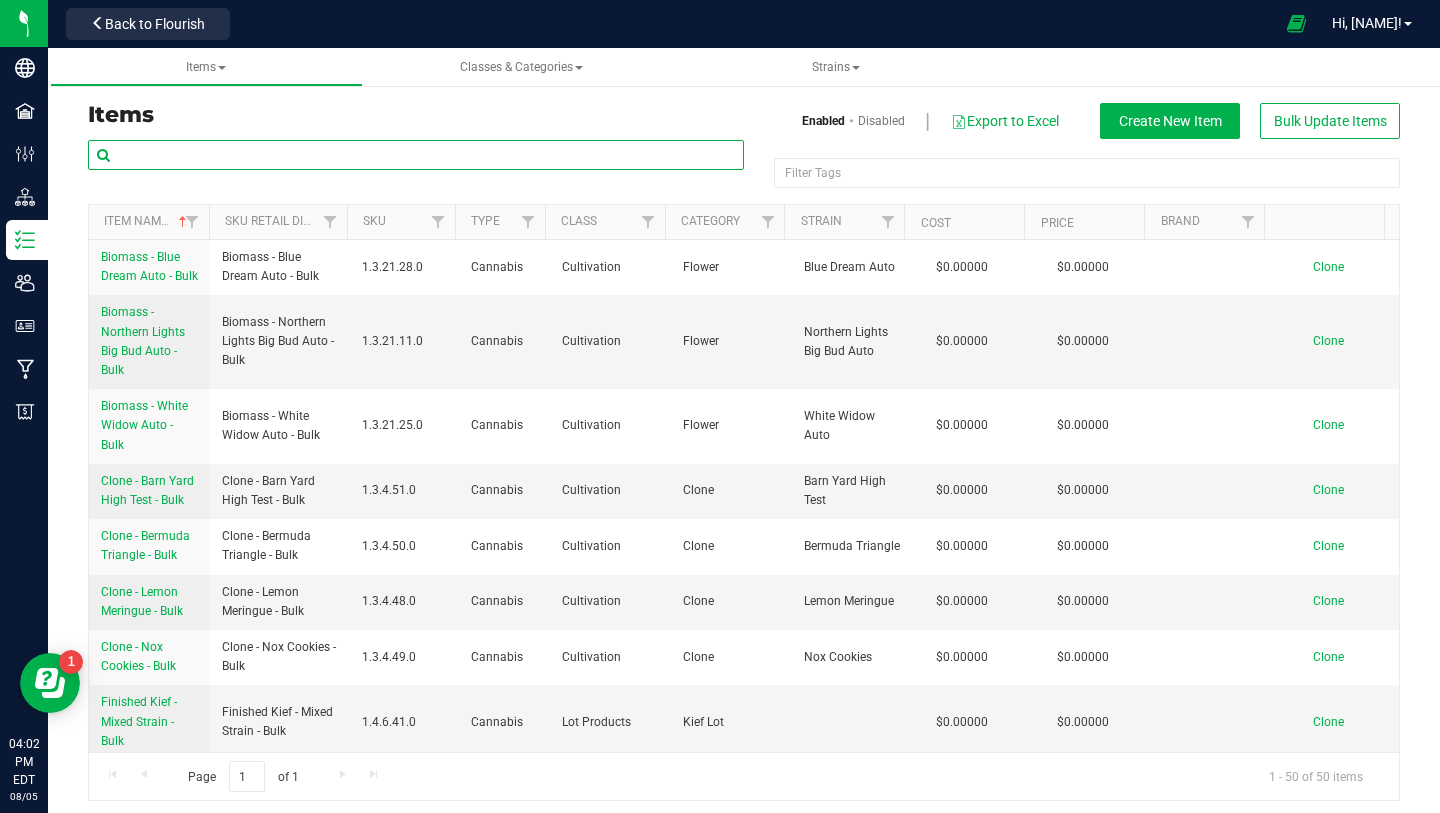 click at bounding box center [416, 155] 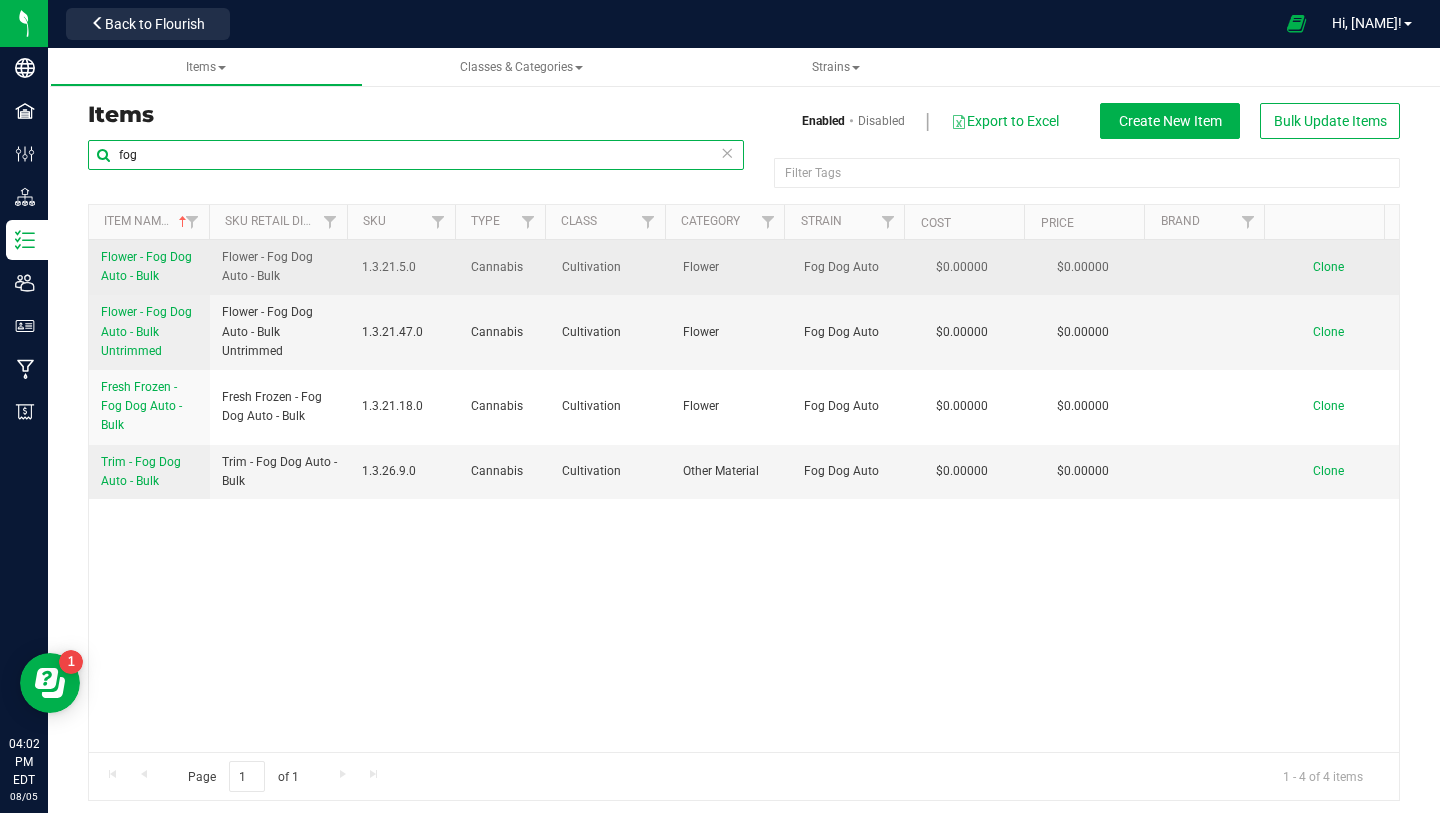 type on "fog" 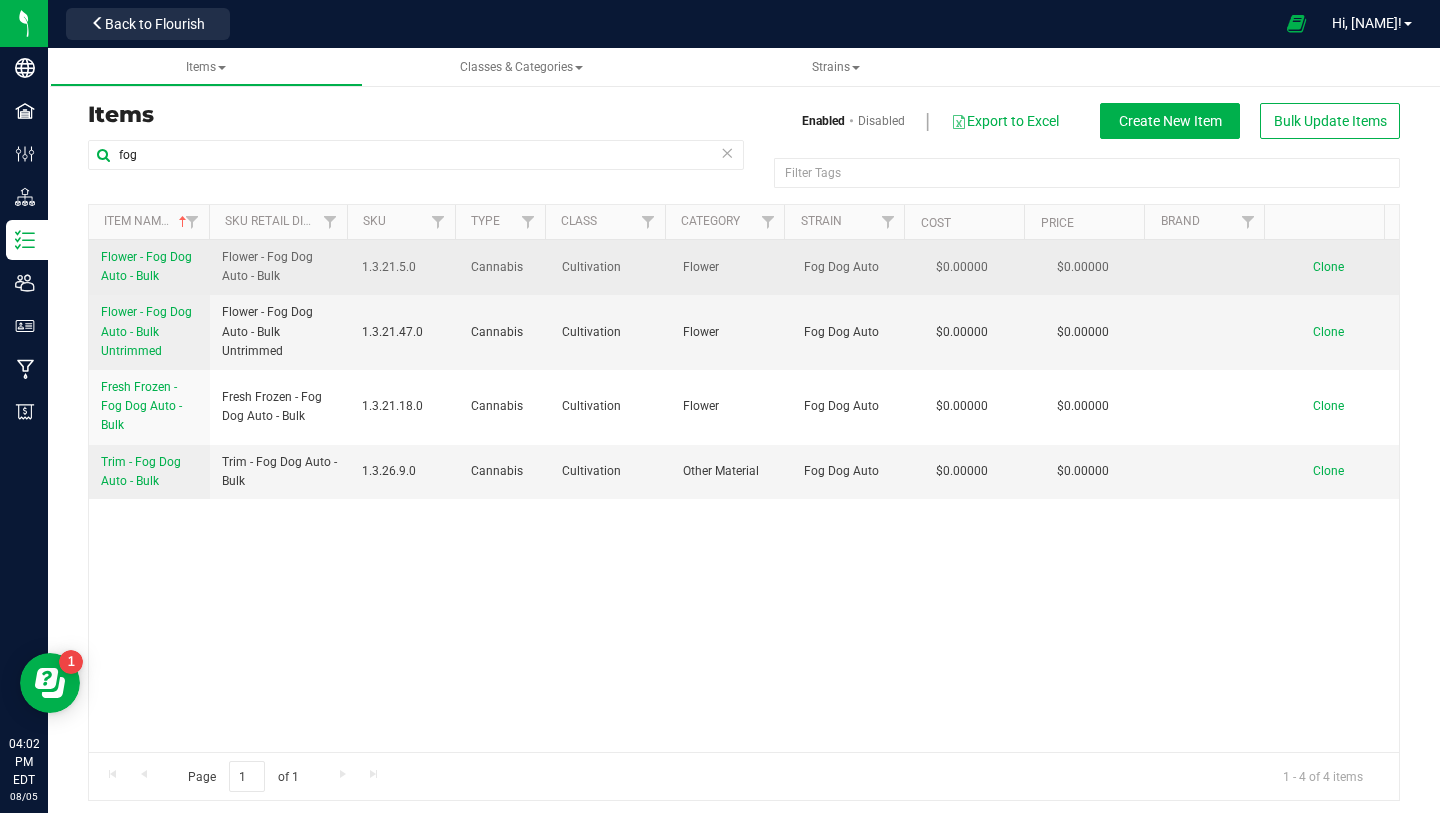 click on "Flower - Fog Dog Auto - Bulk" at bounding box center [146, 266] 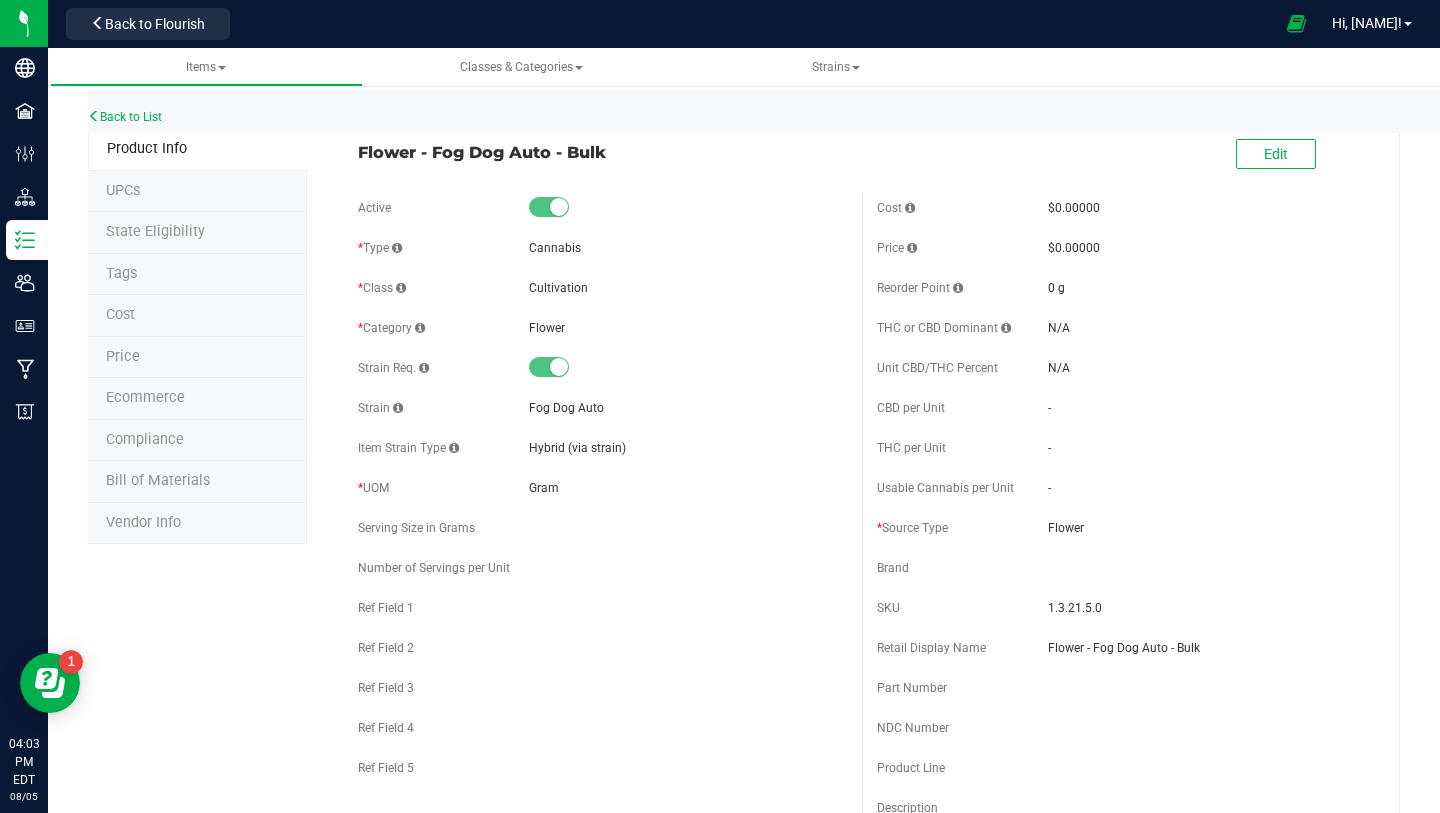 click on "Edit" at bounding box center [1276, 155] 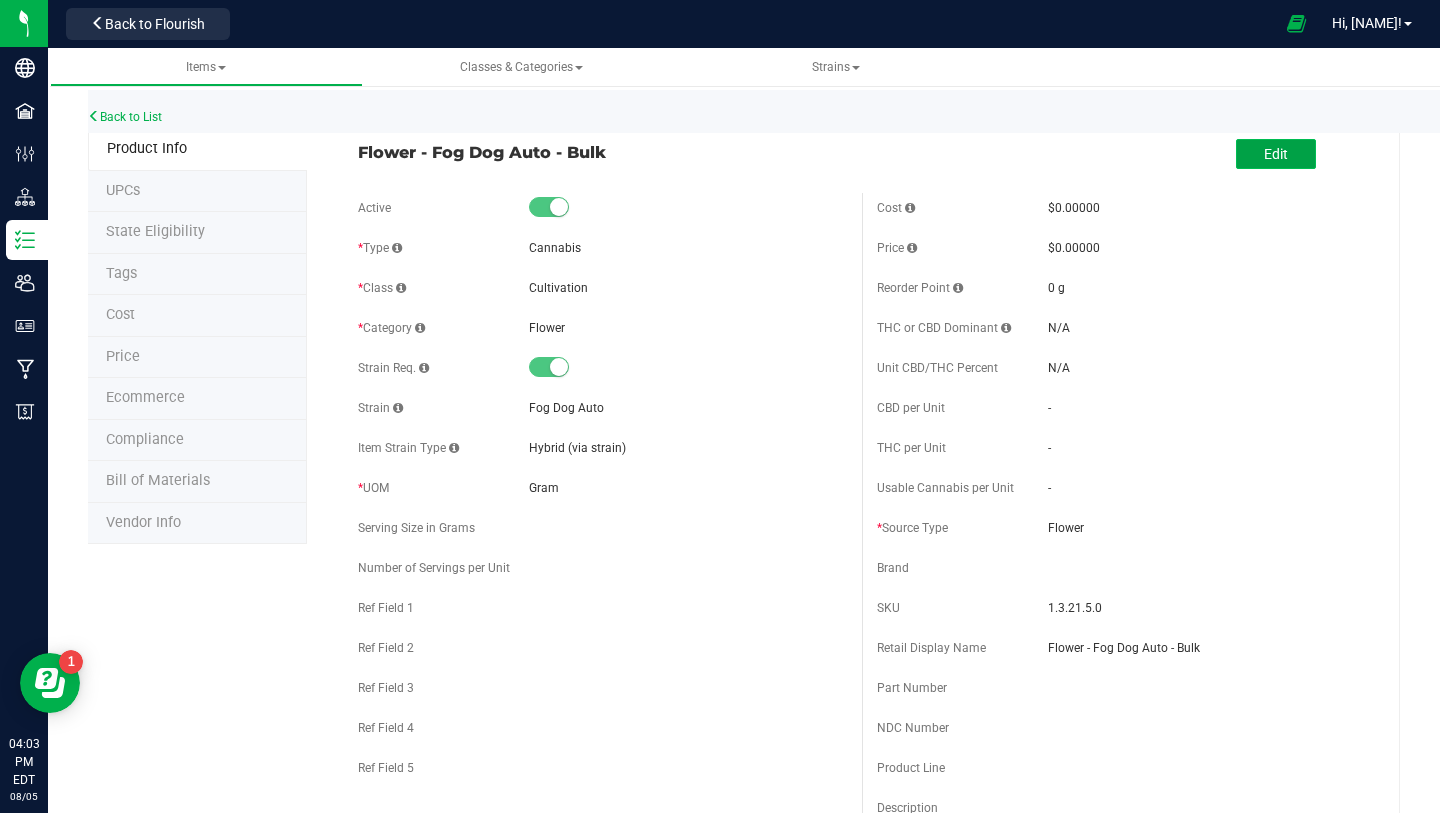 click on "Edit" at bounding box center (1276, 154) 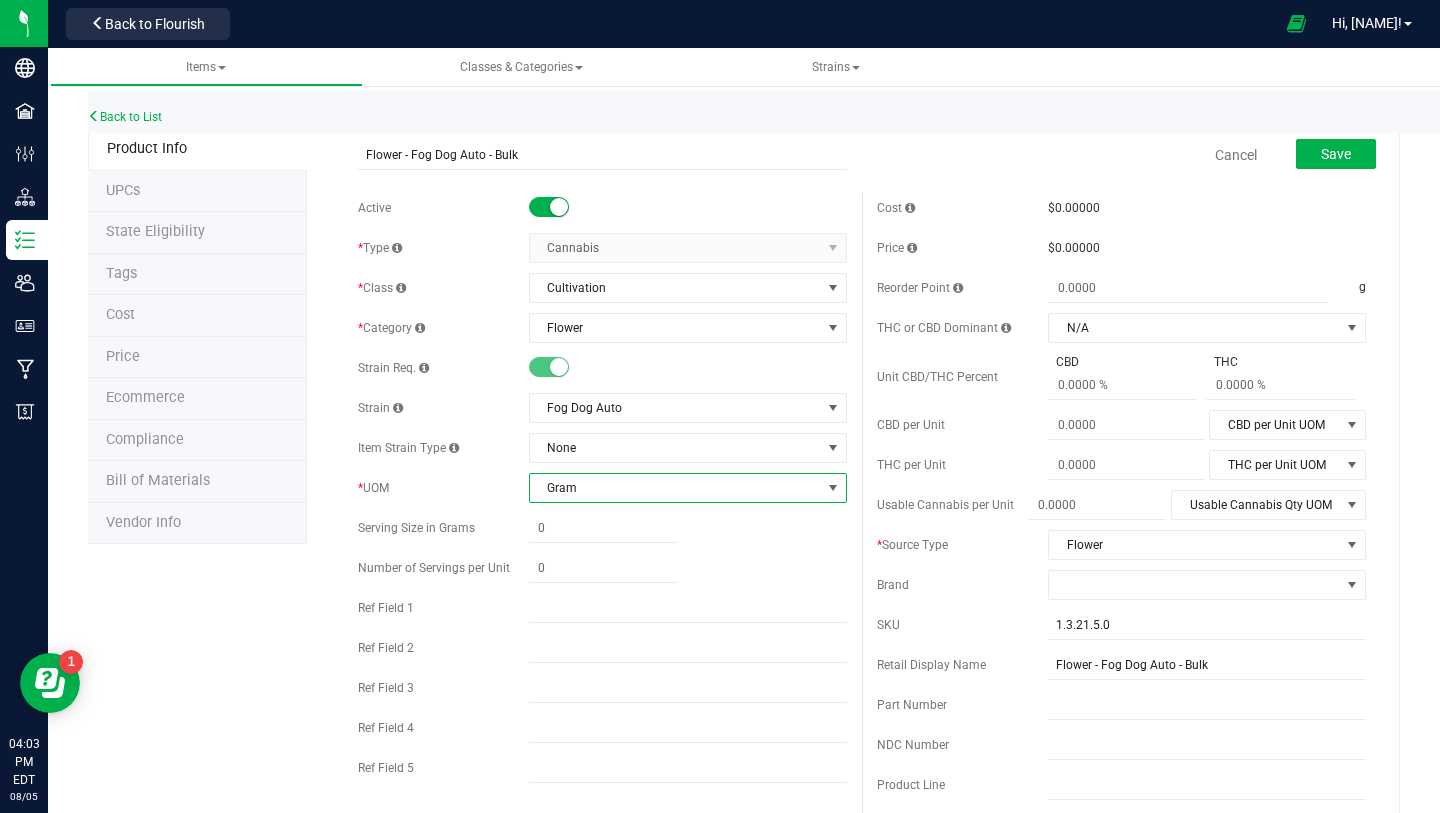 click on "Gram" at bounding box center [675, 488] 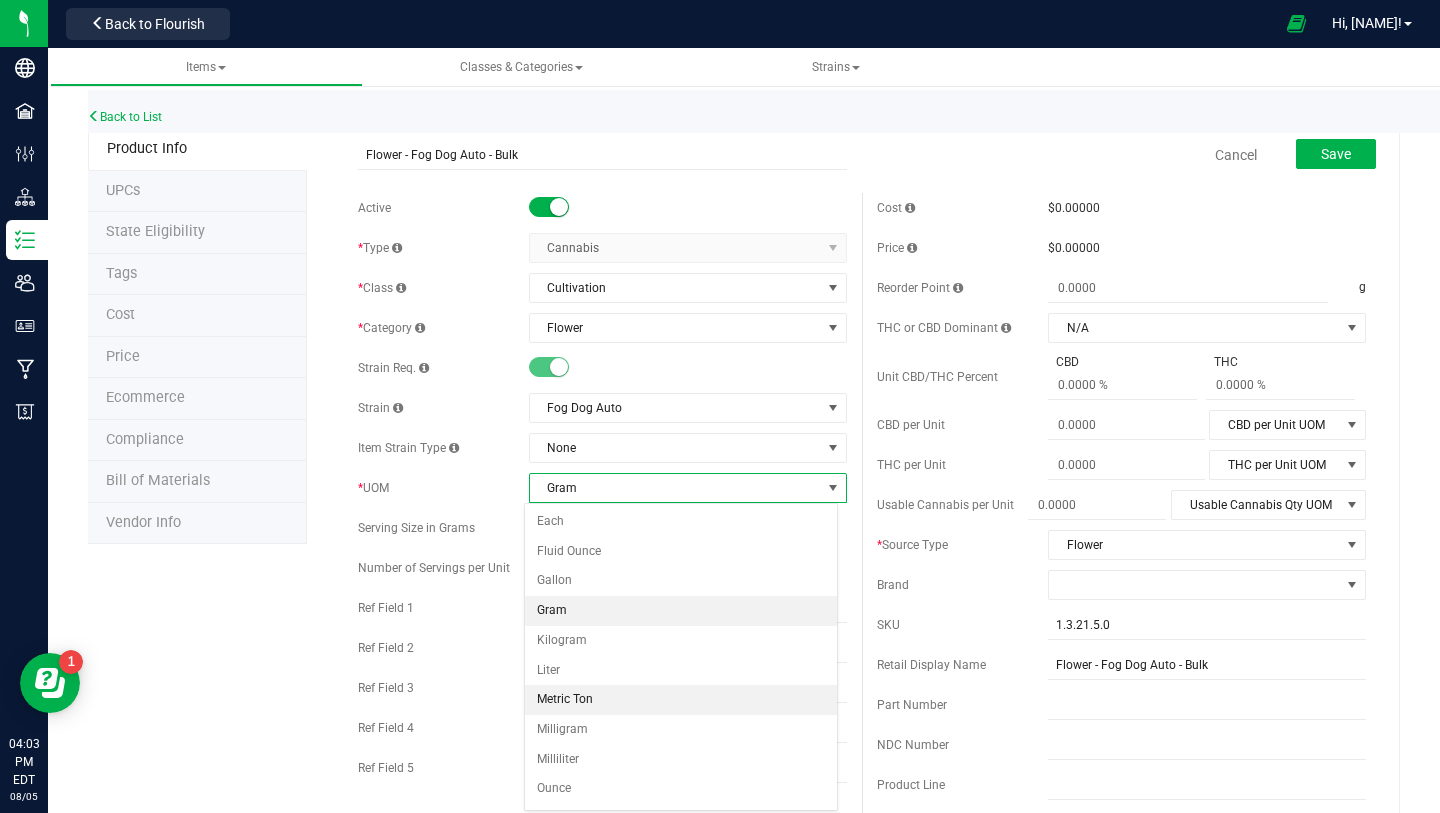 scroll, scrollTop: 86, scrollLeft: 0, axis: vertical 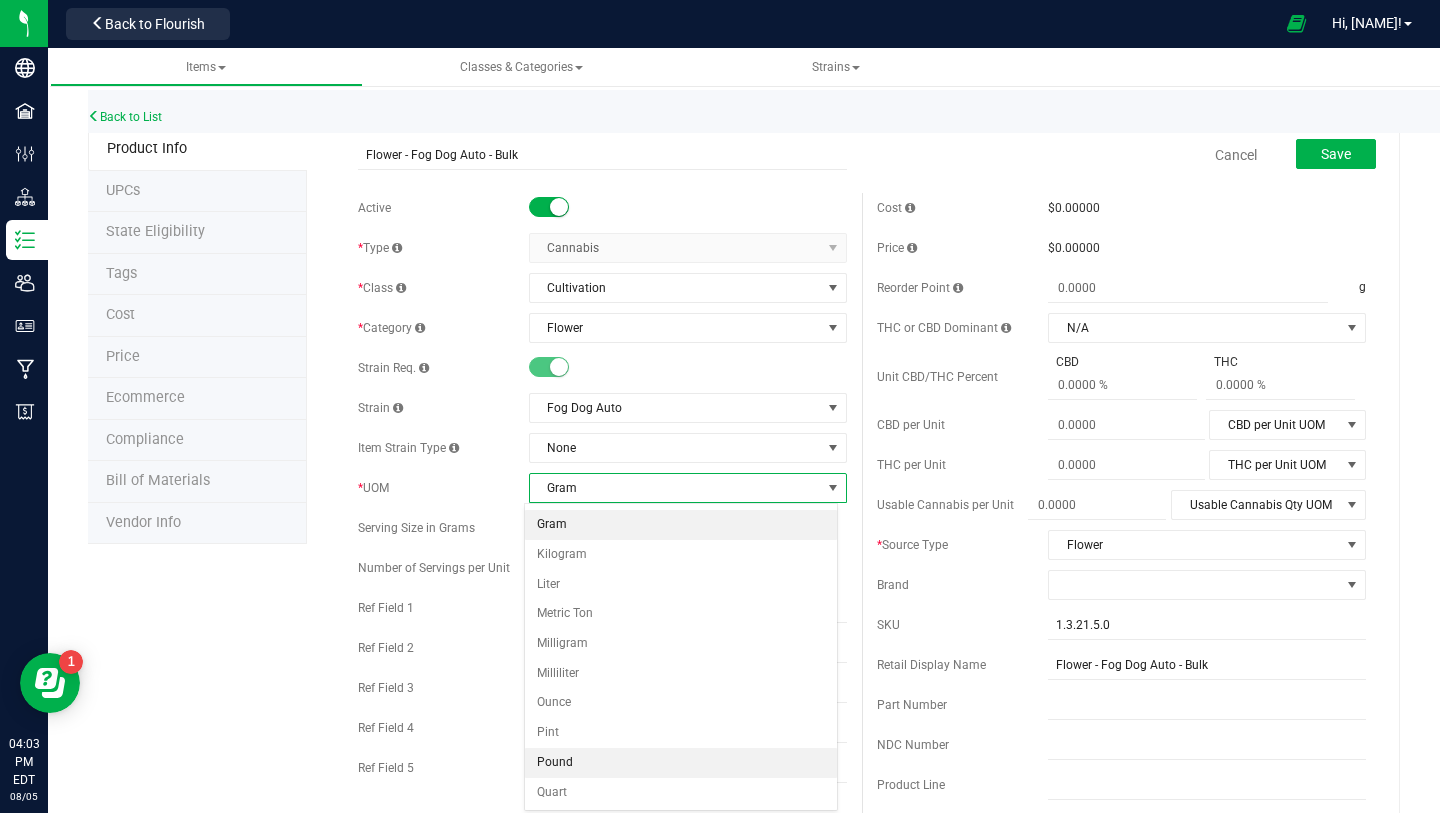 click on "Pound" at bounding box center [681, 763] 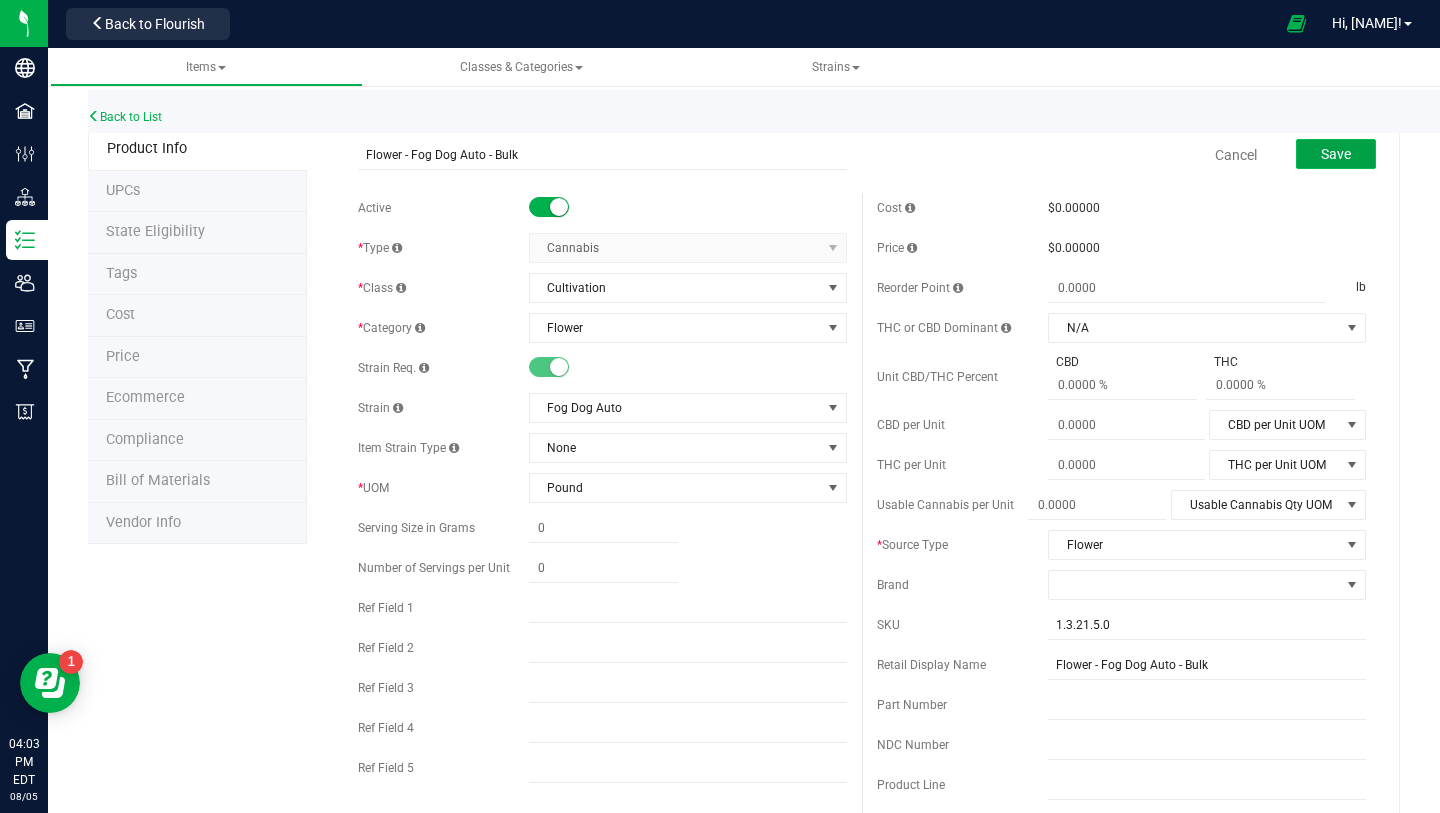 click on "Save" at bounding box center [1336, 154] 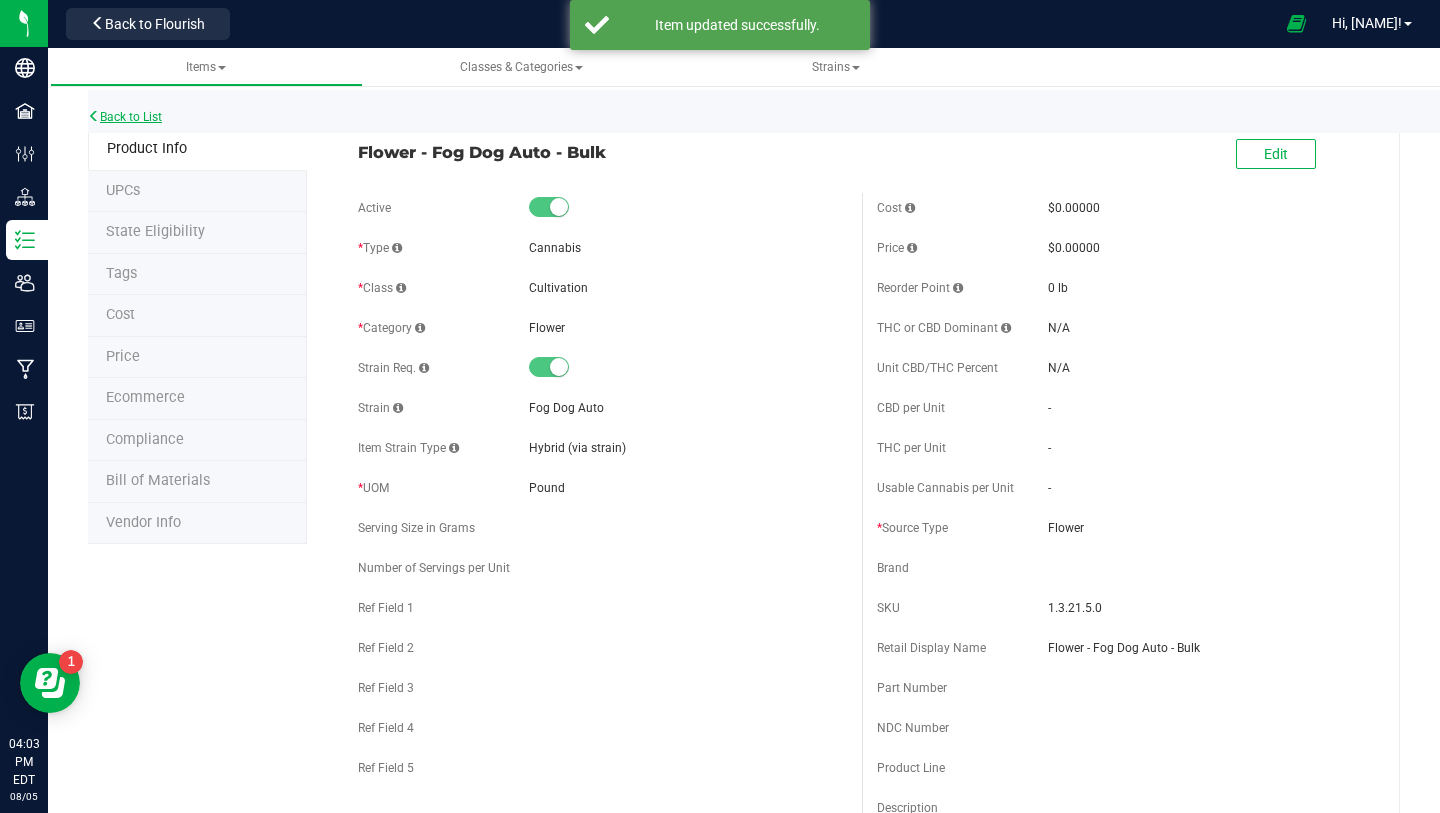 click on "Back to List" at bounding box center [125, 117] 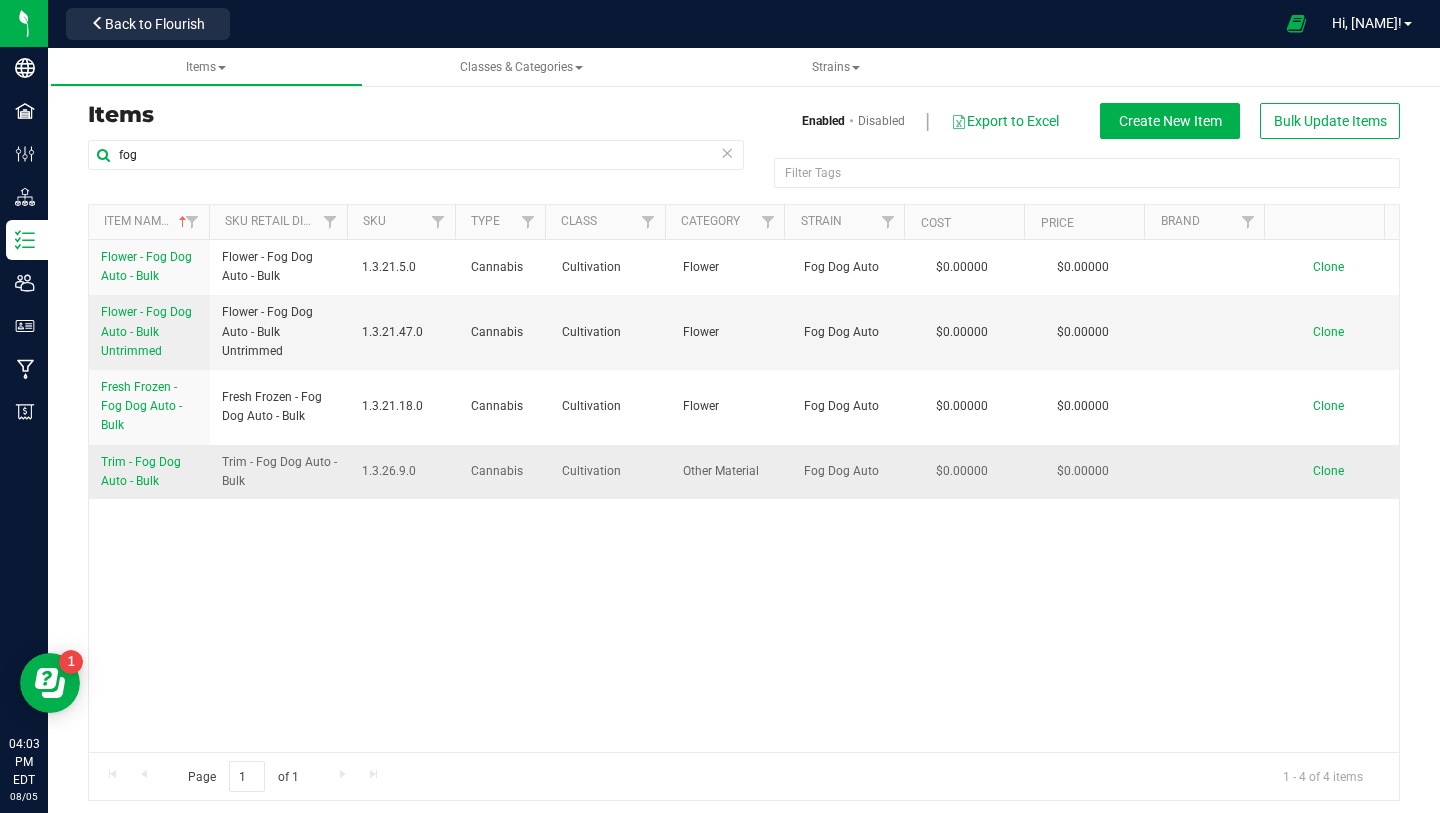 click on "Trim - Fog Dog Auto - Bulk" at bounding box center (141, 471) 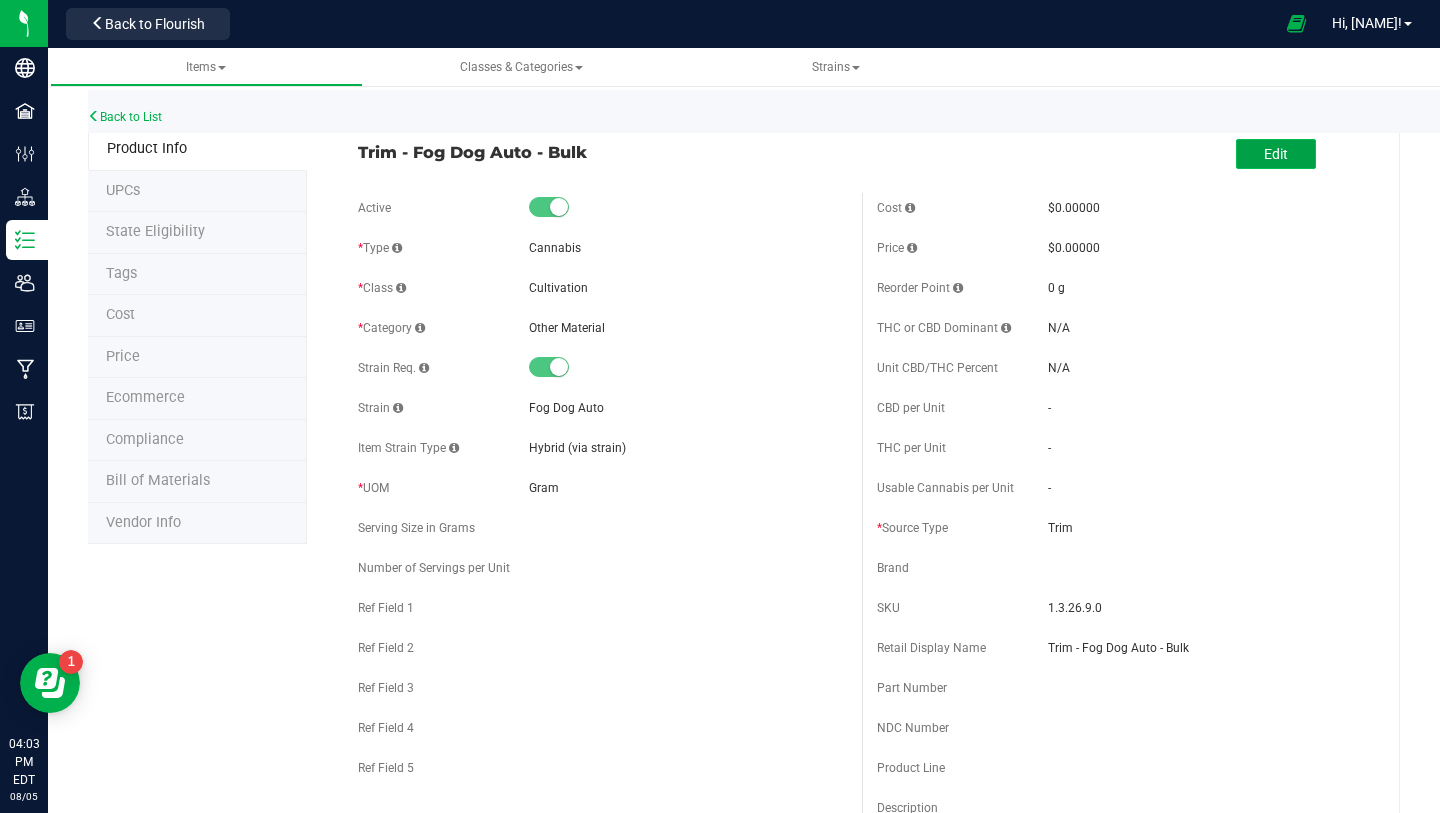 click on "Edit" at bounding box center (1276, 154) 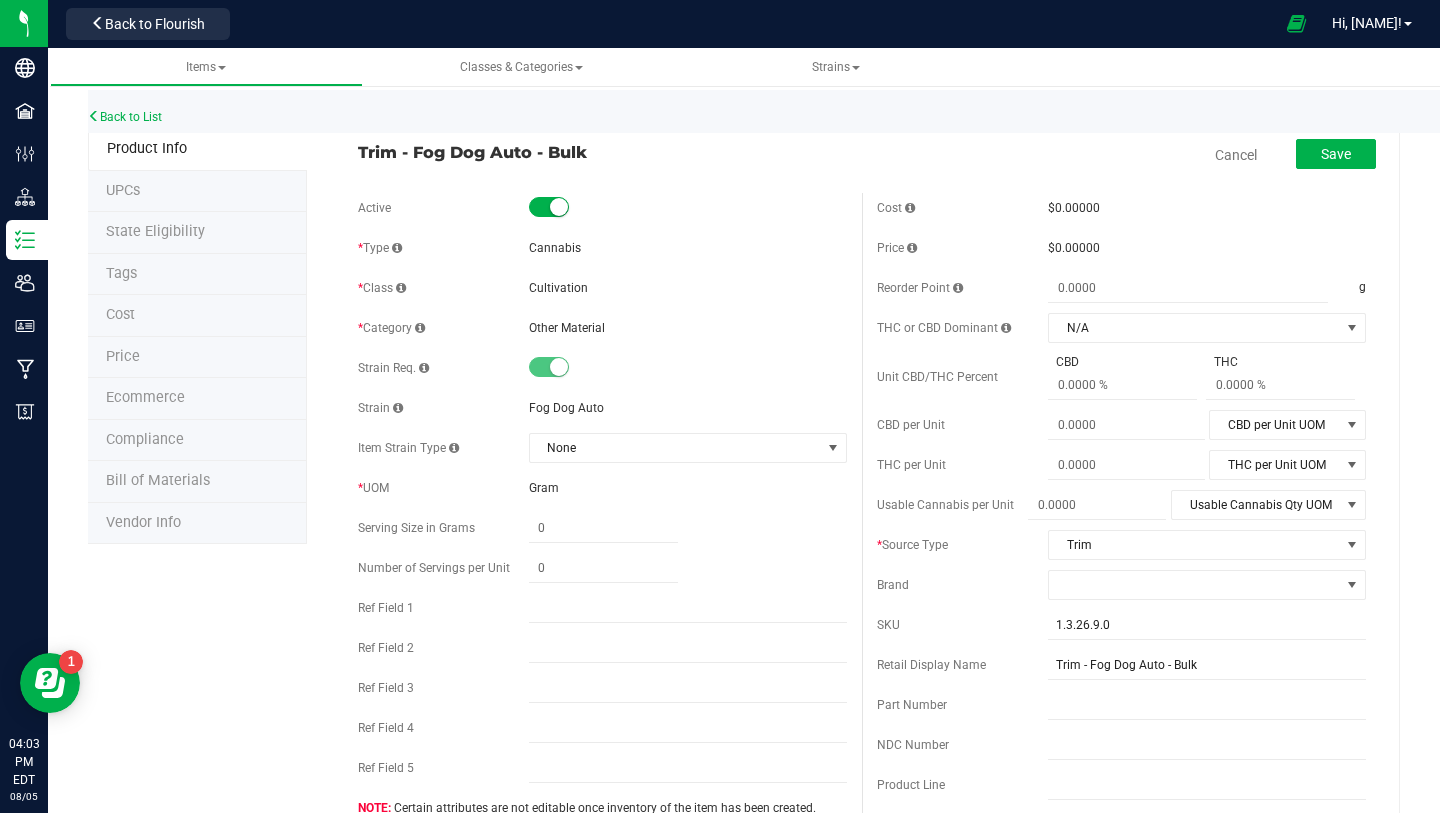 click on "Gram" at bounding box center (688, 488) 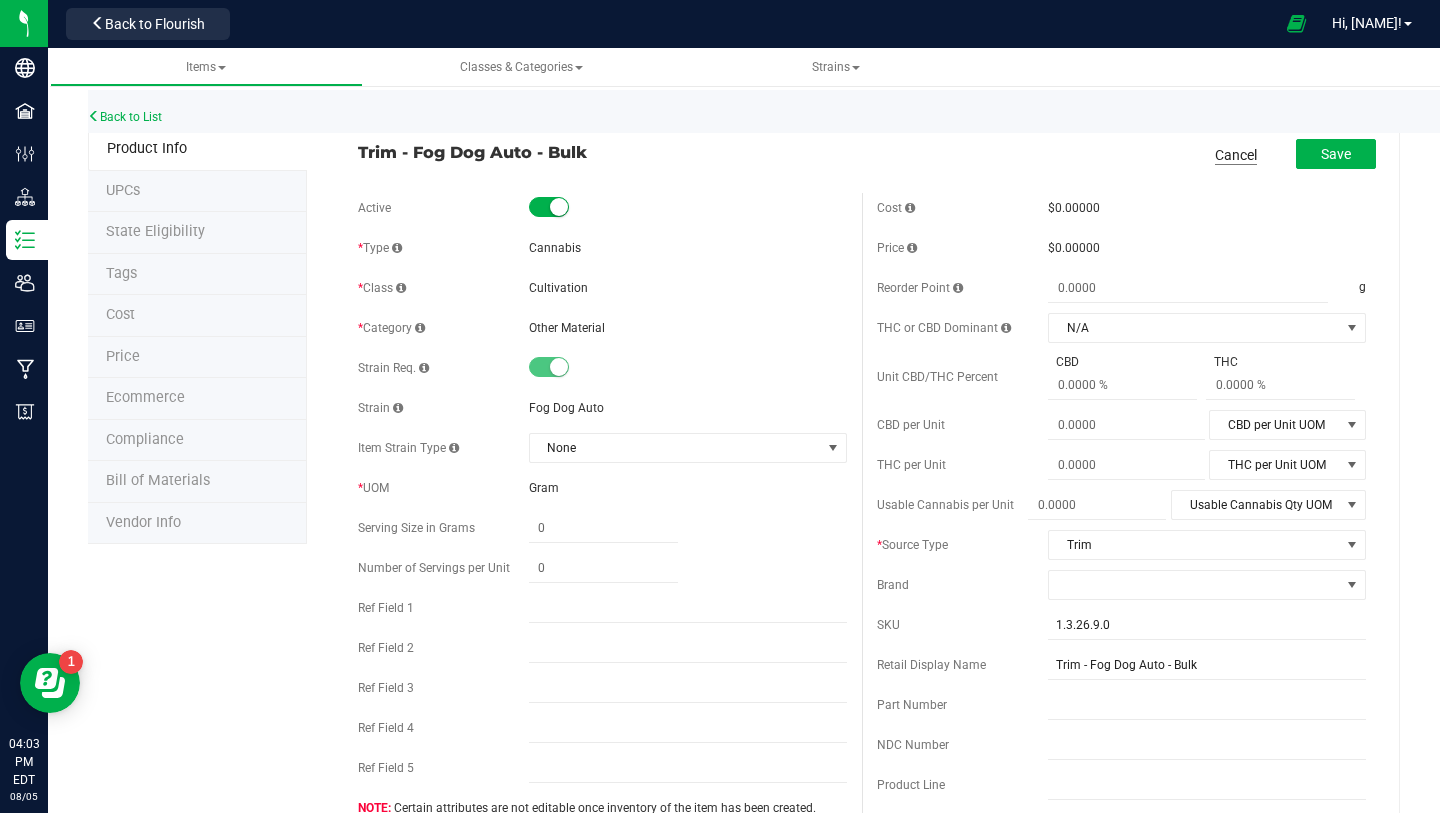 click on "Cancel" at bounding box center (1236, 155) 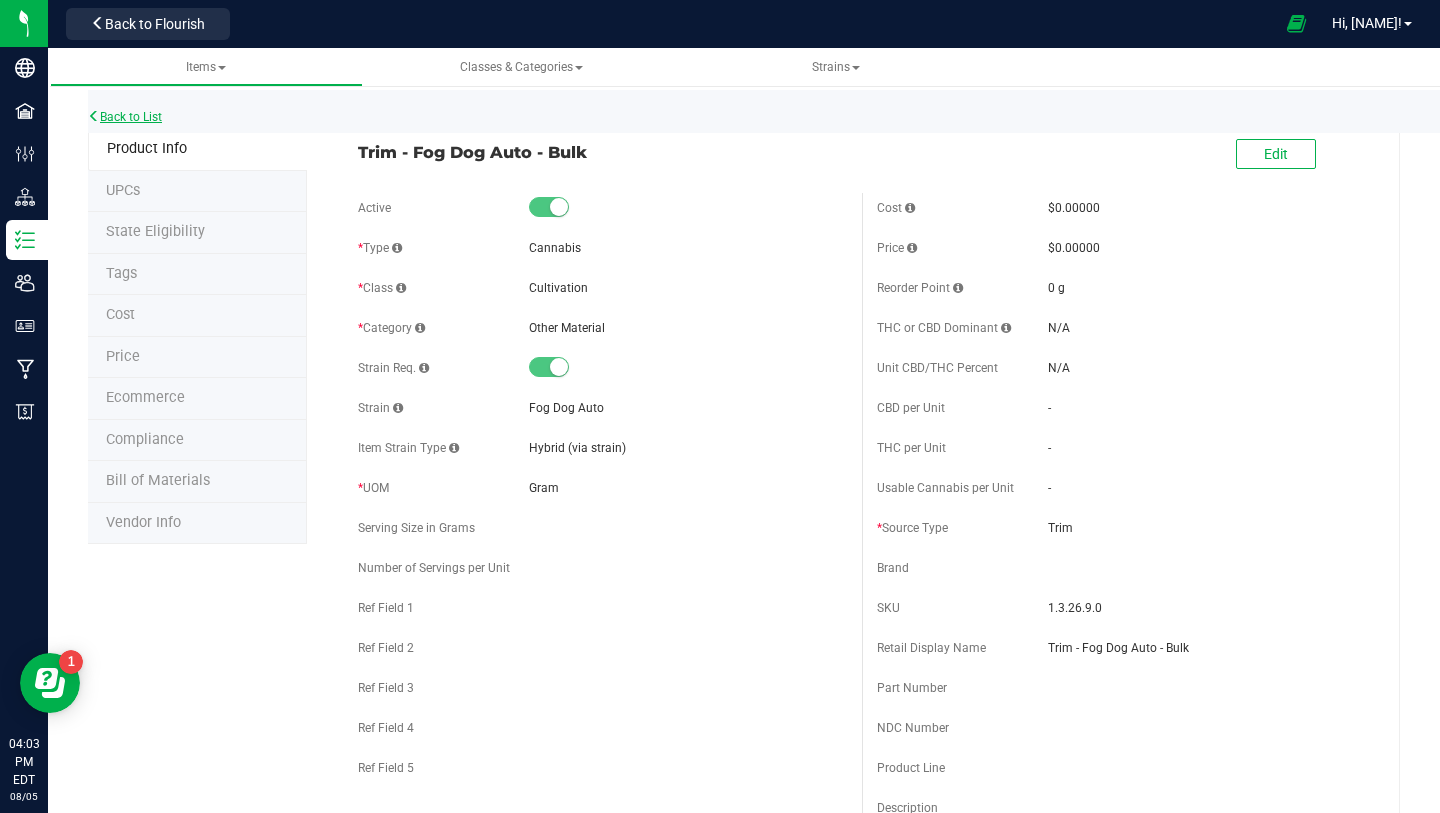 click on "Back to List" at bounding box center [125, 117] 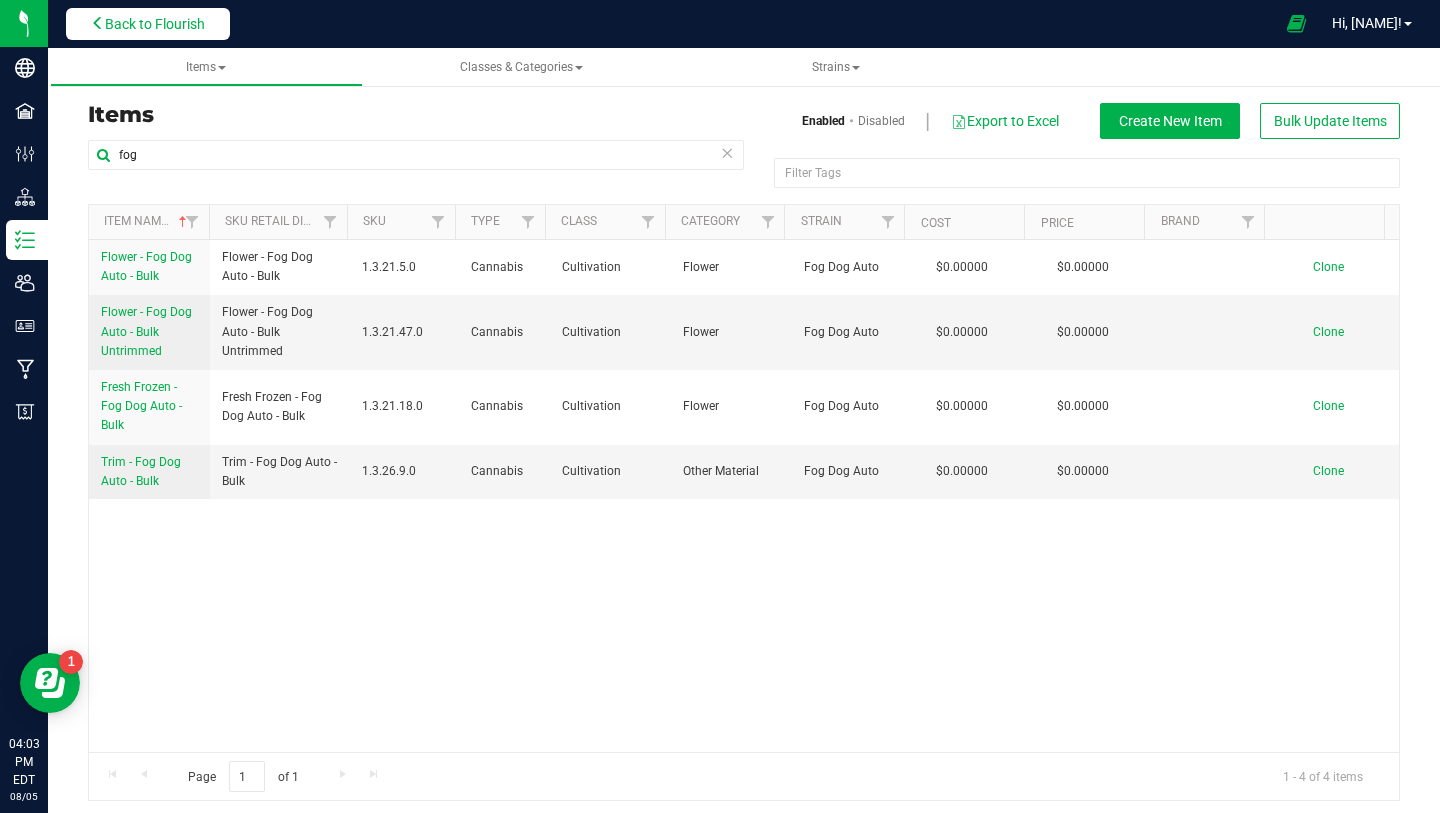 click on "Back to Flourish" at bounding box center (155, 24) 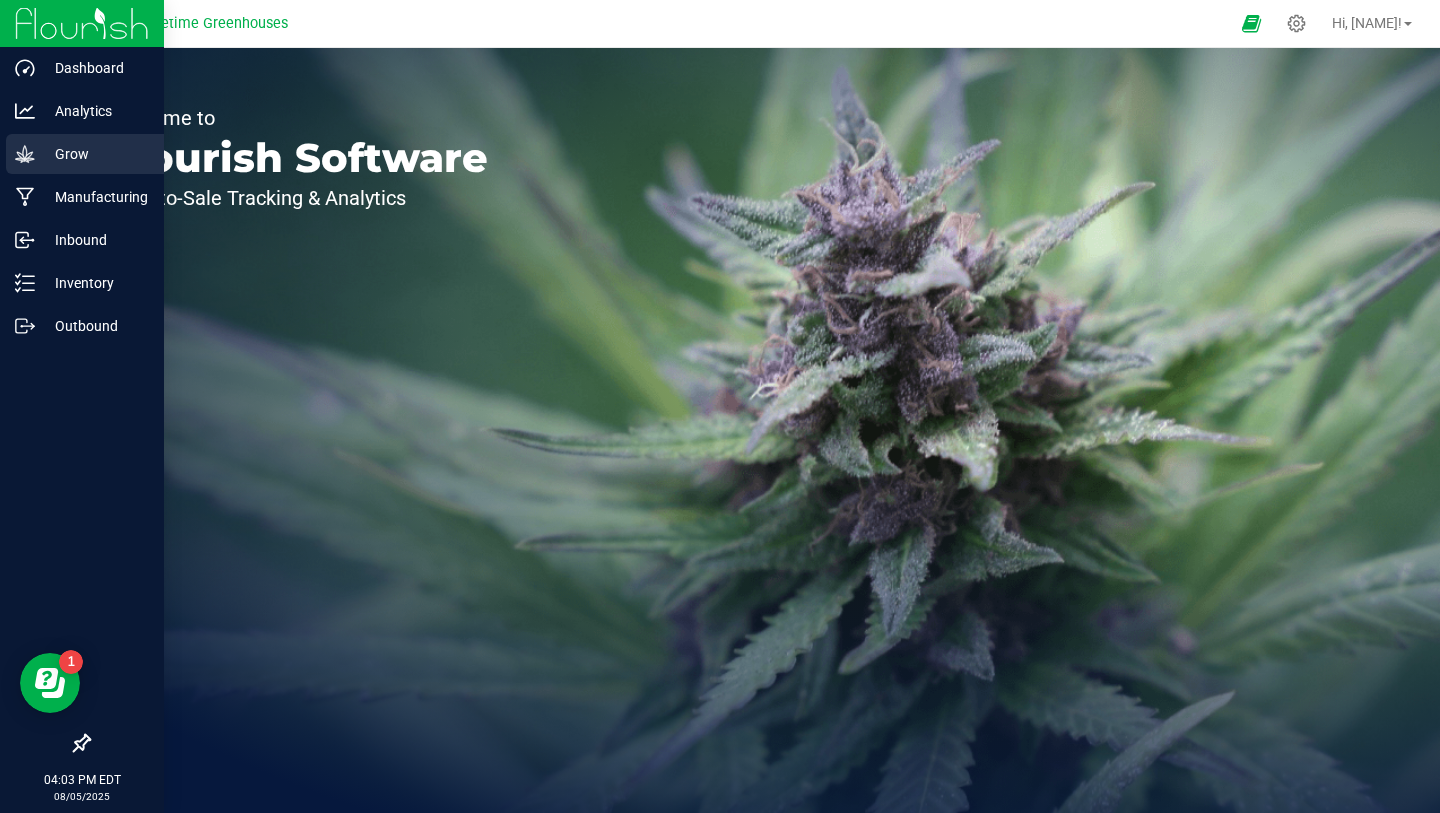 click on "Grow" at bounding box center [95, 154] 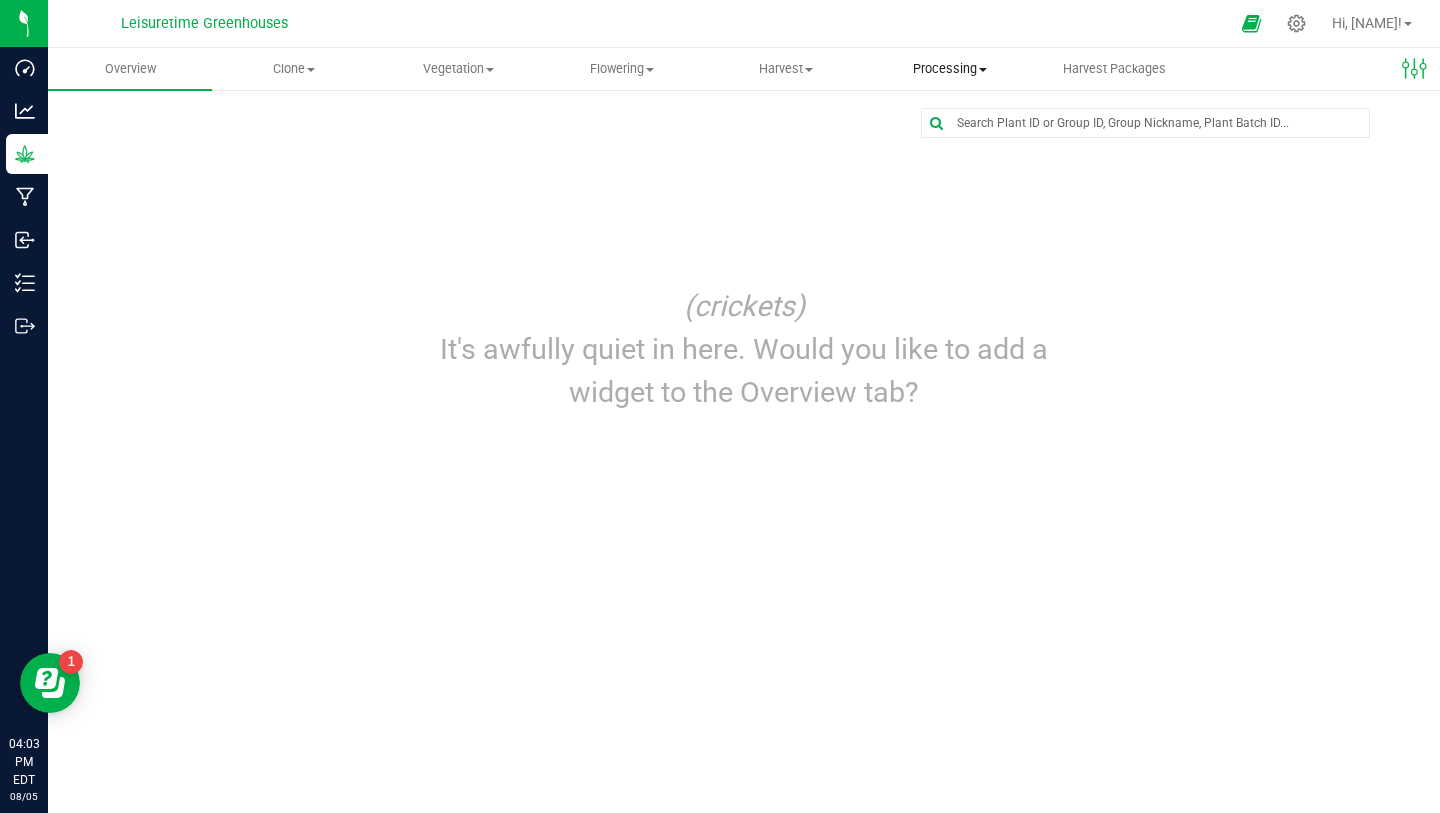 click on "Processing" at bounding box center [950, 69] 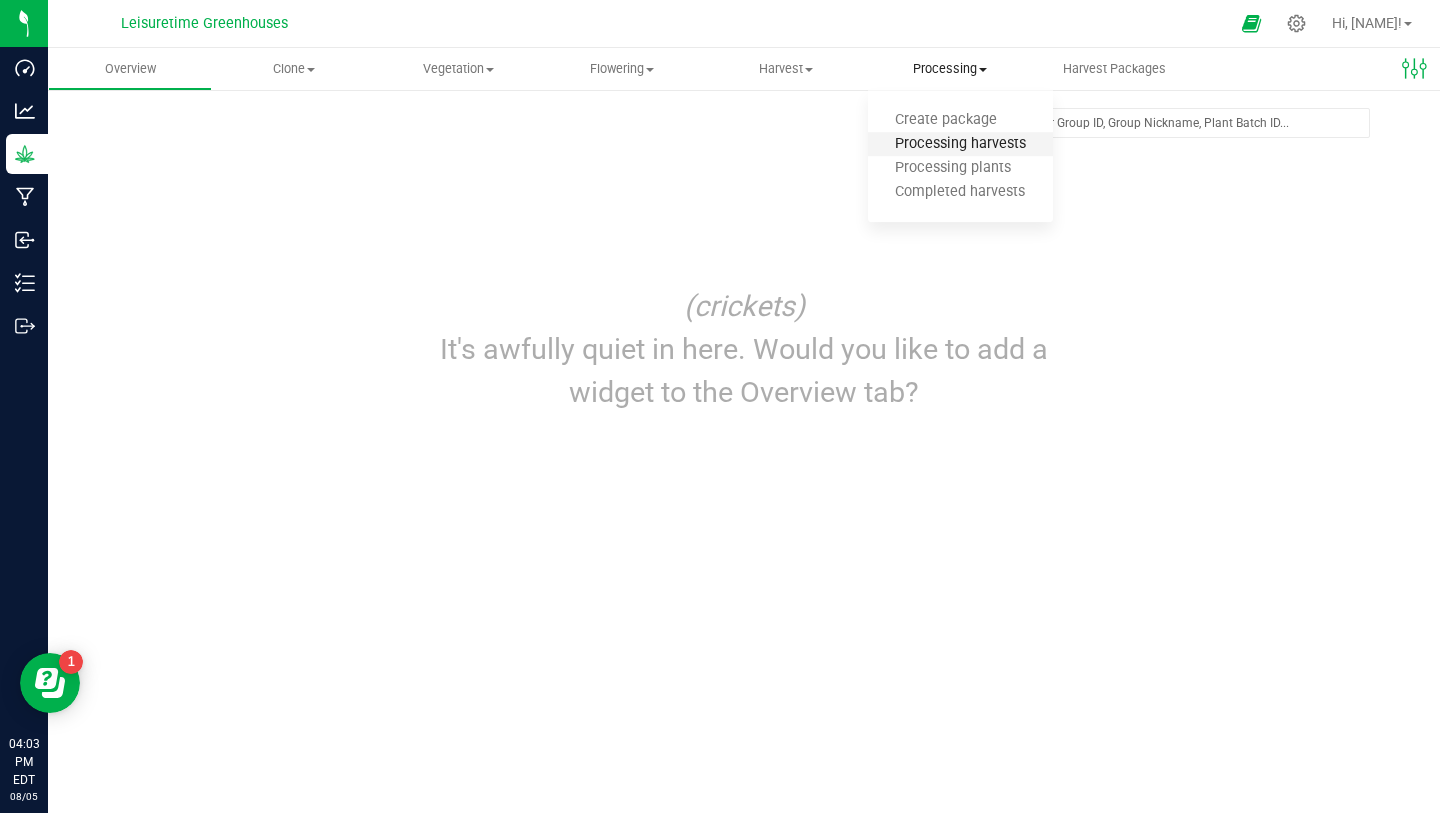 click on "Processing harvests" at bounding box center [960, 144] 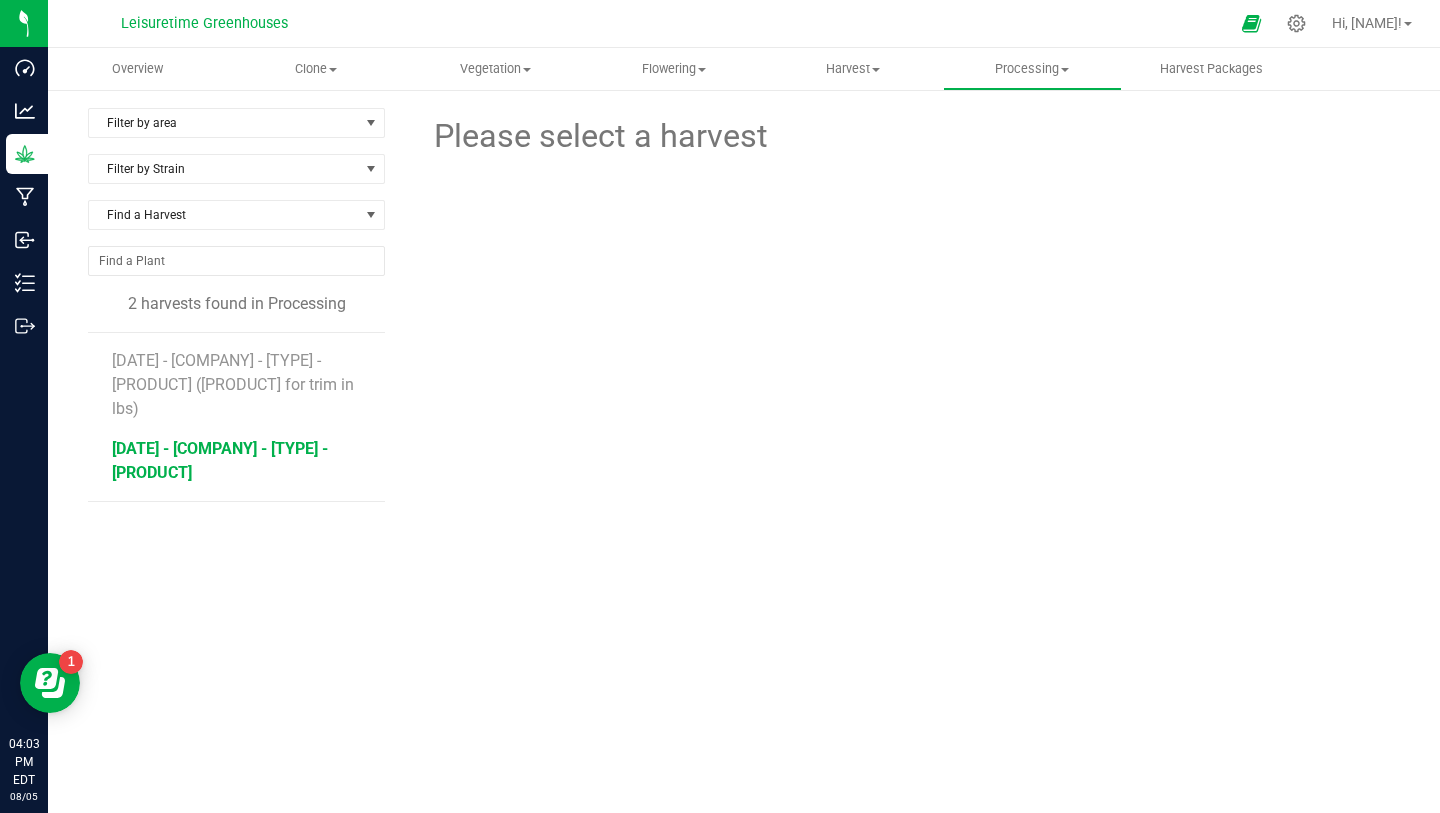 click on "[DATE] - [COMPANY] - [TYPE] - [PRODUCT]" at bounding box center [220, 460] 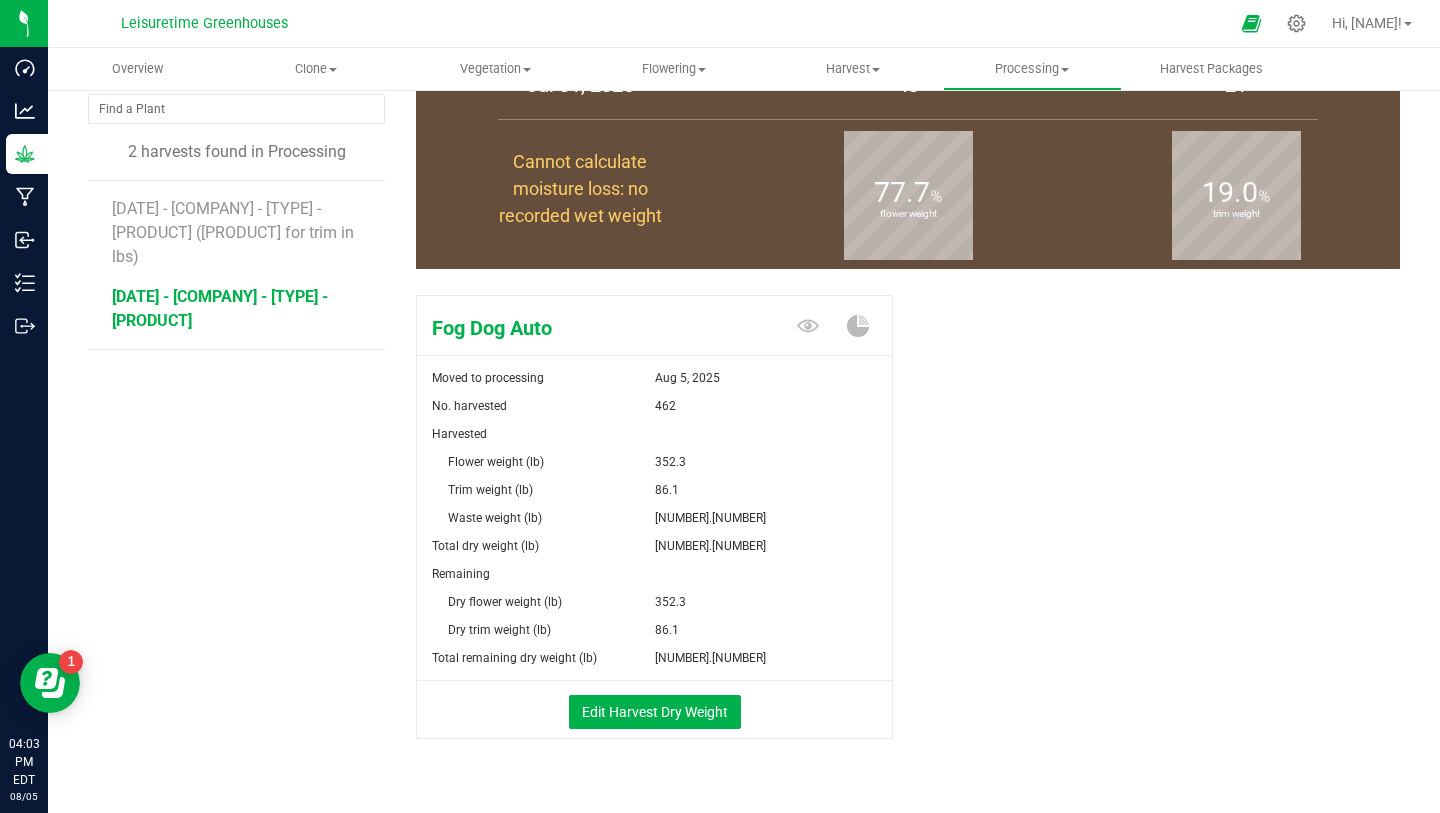 scroll, scrollTop: 161, scrollLeft: 0, axis: vertical 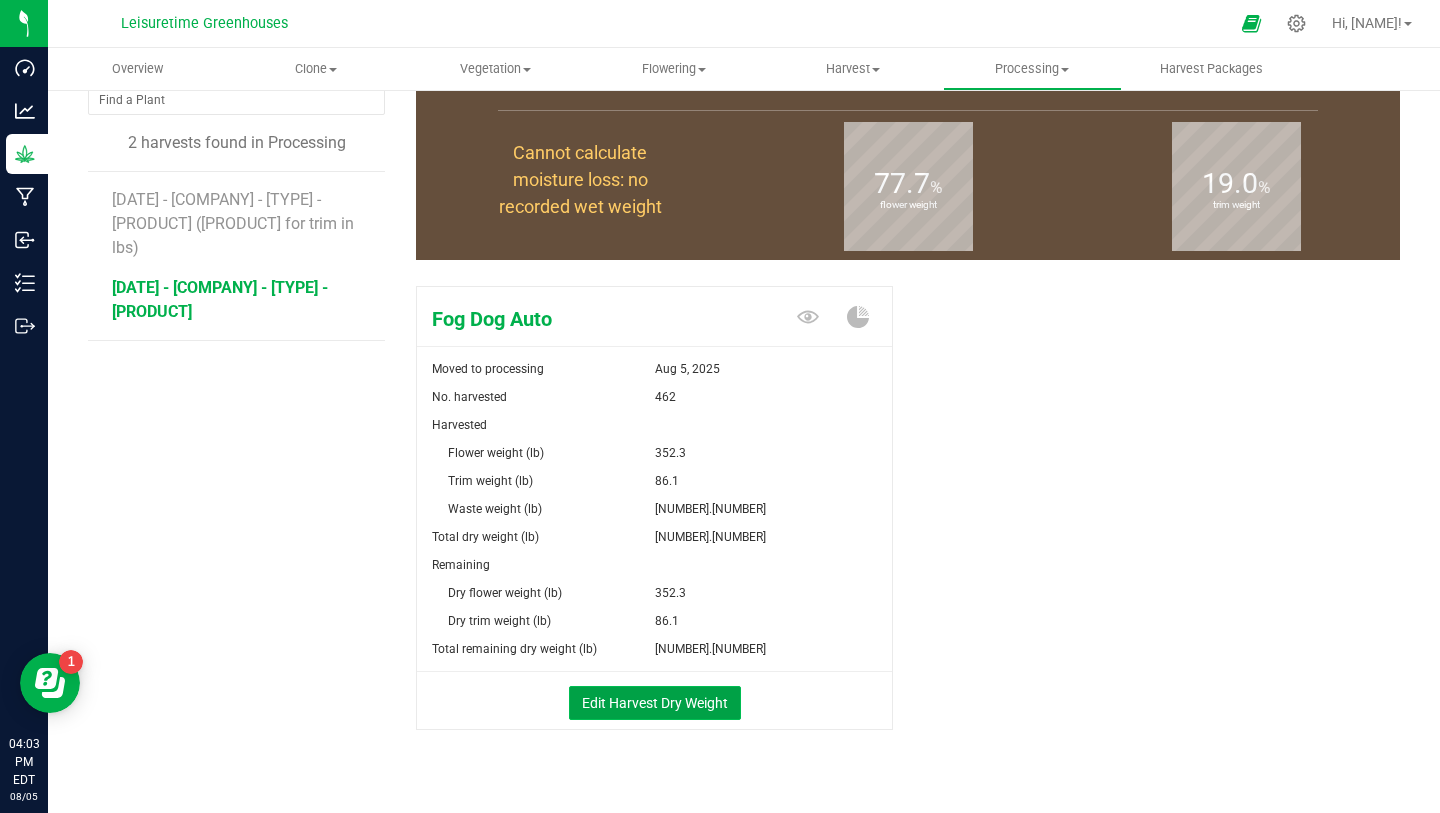 click on "Edit Harvest Dry Weight" at bounding box center [655, 703] 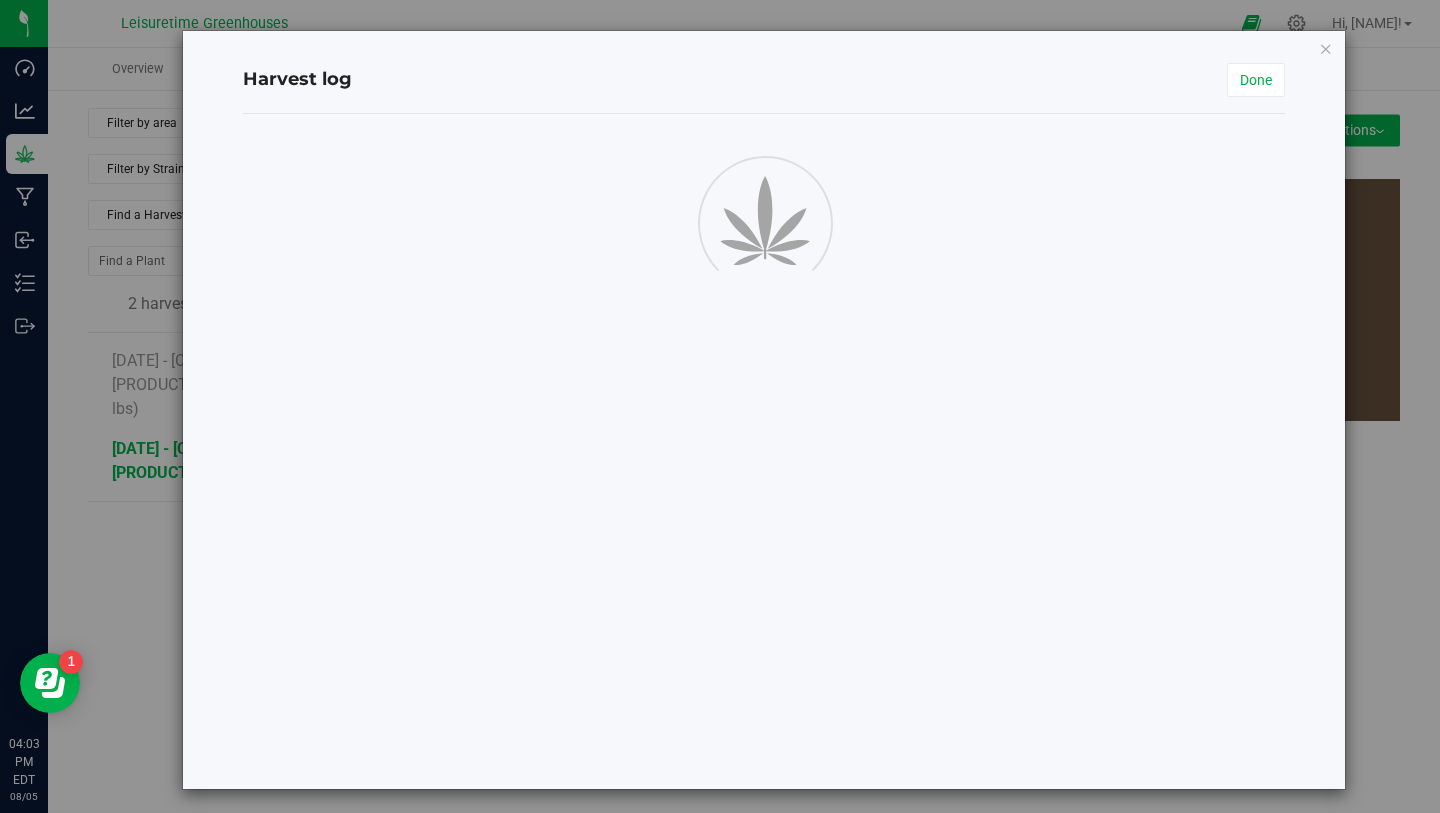 scroll, scrollTop: 0, scrollLeft: 0, axis: both 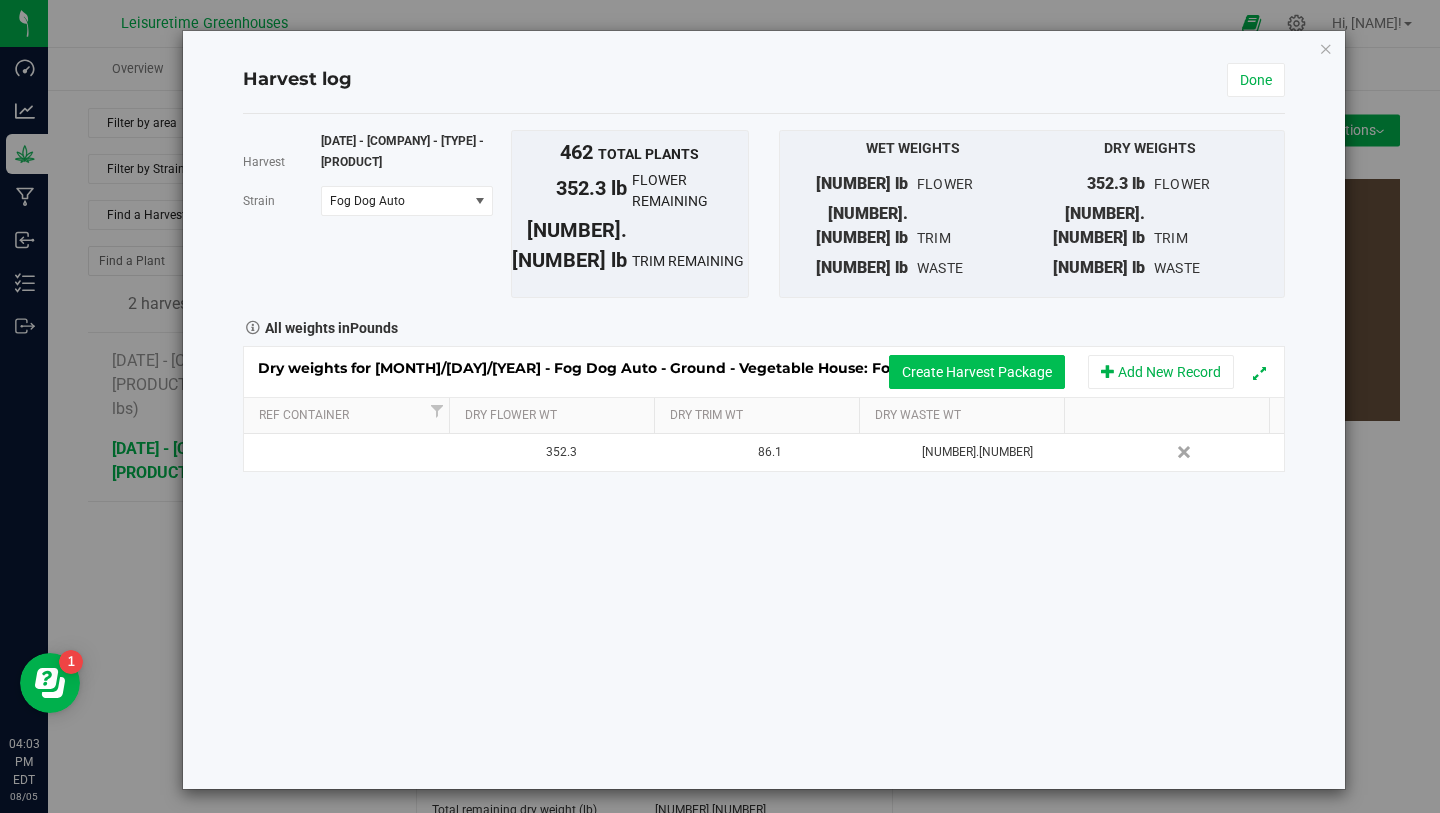 click on "Create Harvest Package" at bounding box center (977, 372) 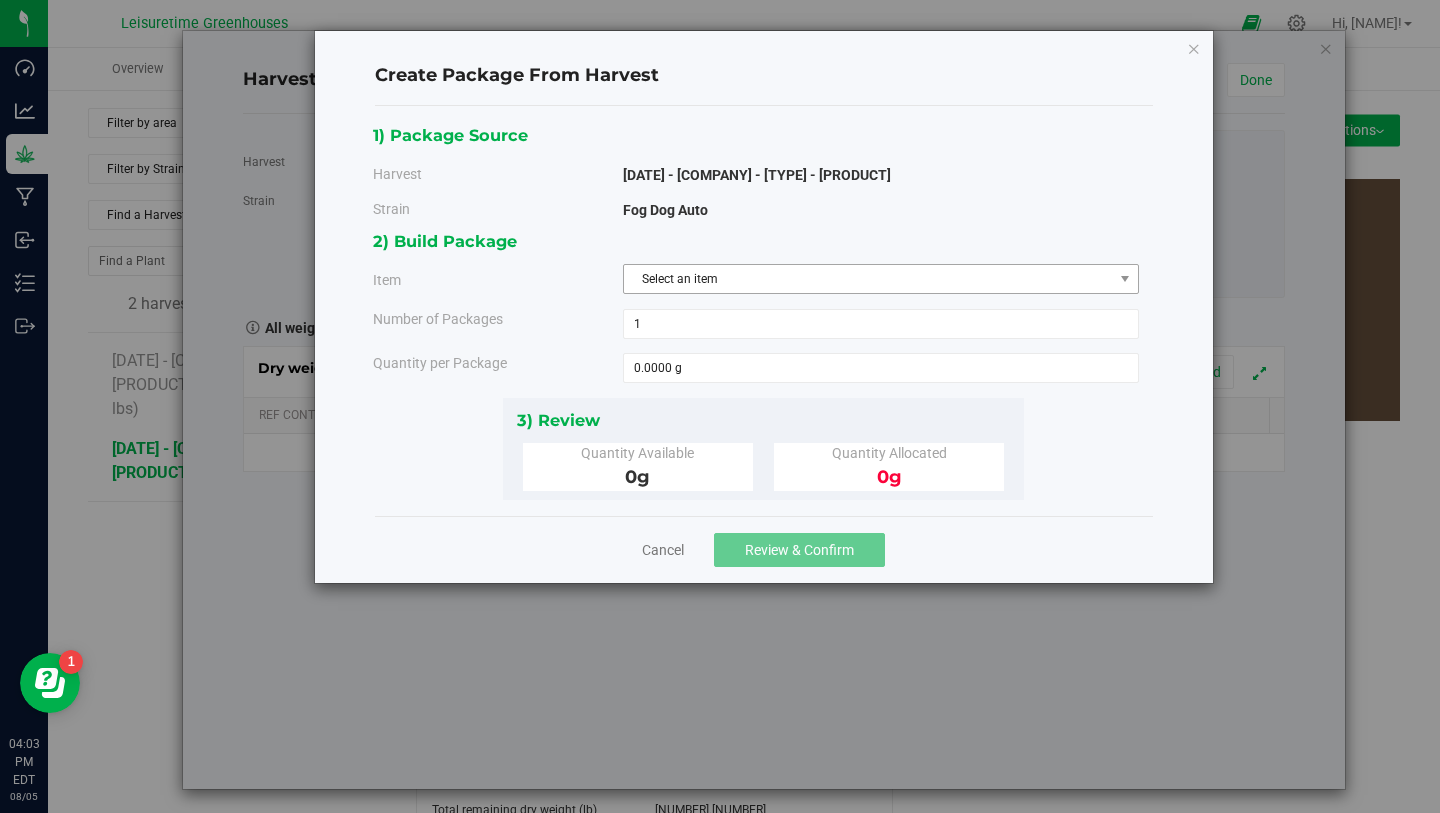 click on "Select an item" at bounding box center (868, 279) 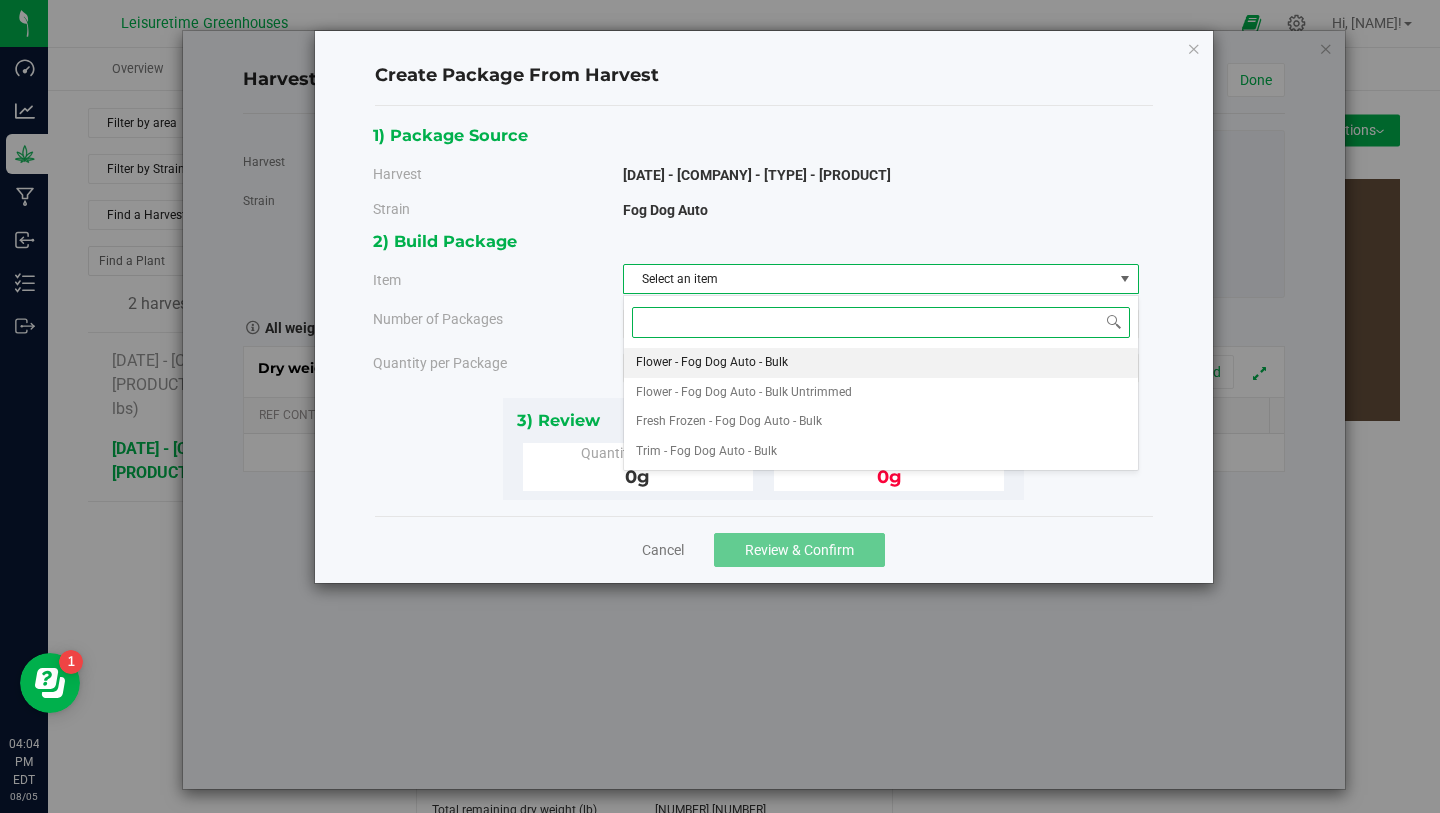 click on "Flower - Fog Dog Auto - Bulk" at bounding box center (712, 363) 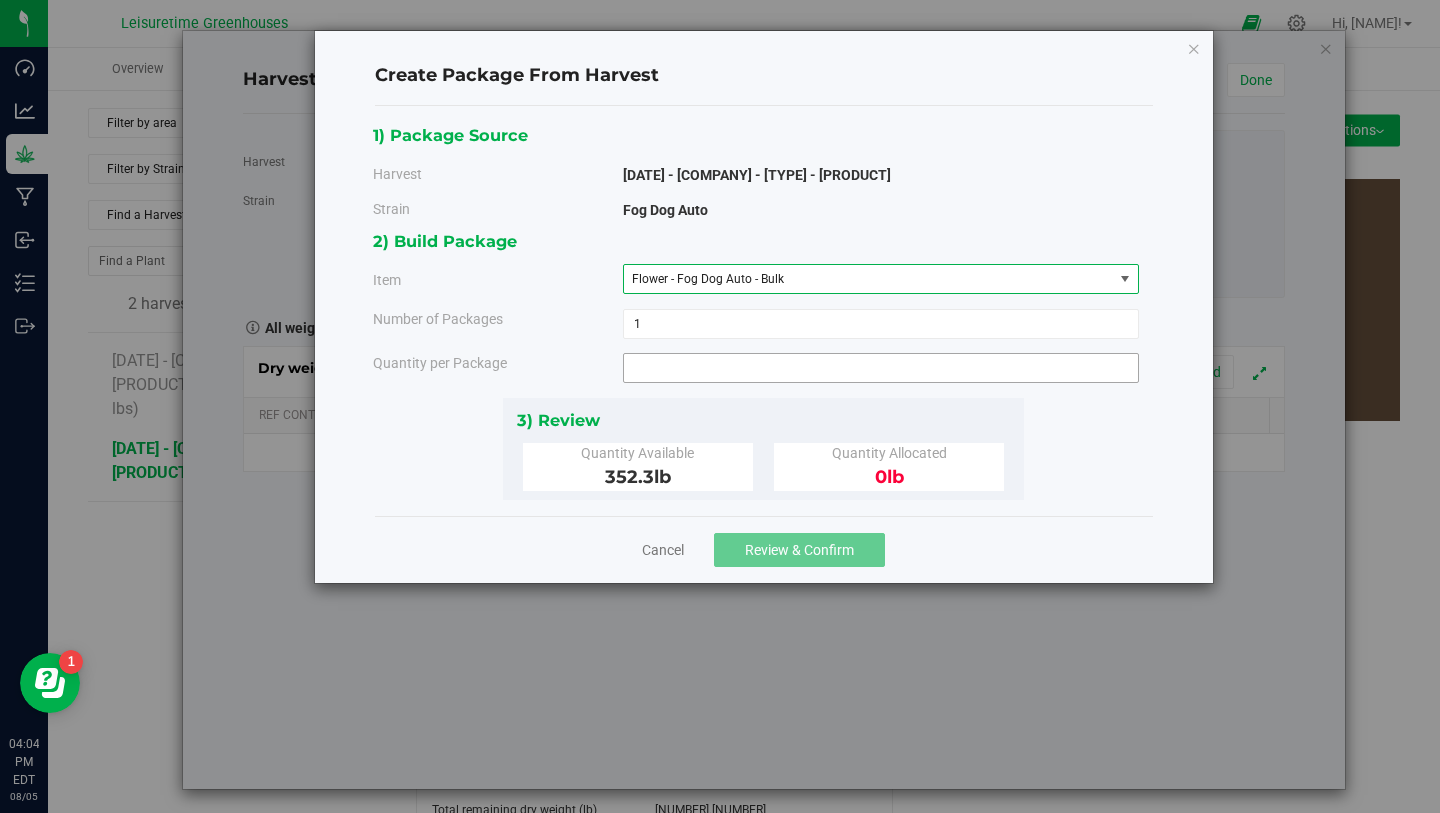 click at bounding box center [881, 368] 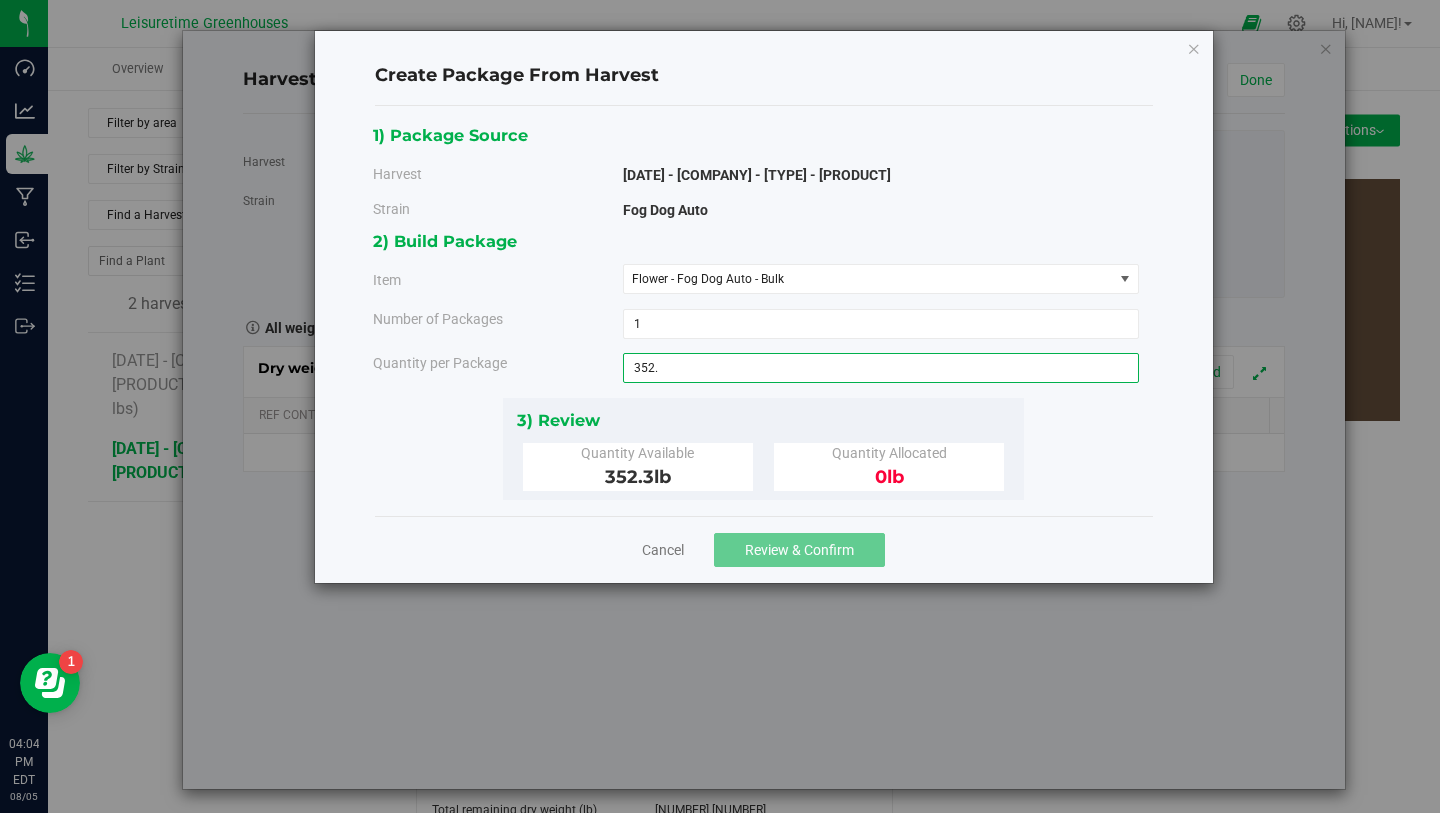 type on "352.3" 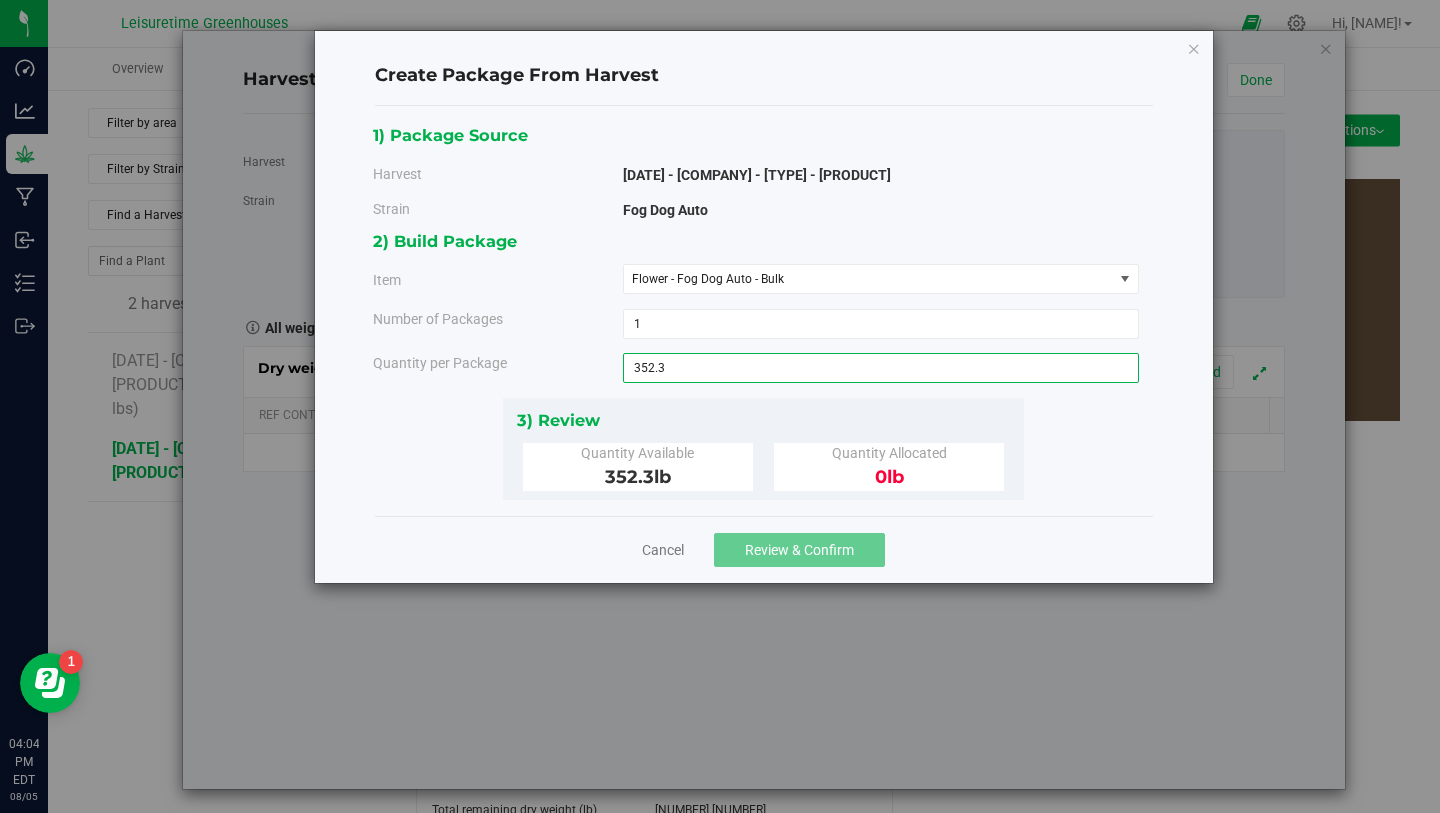 type on "[NUMBER].[NUMBER] lb" 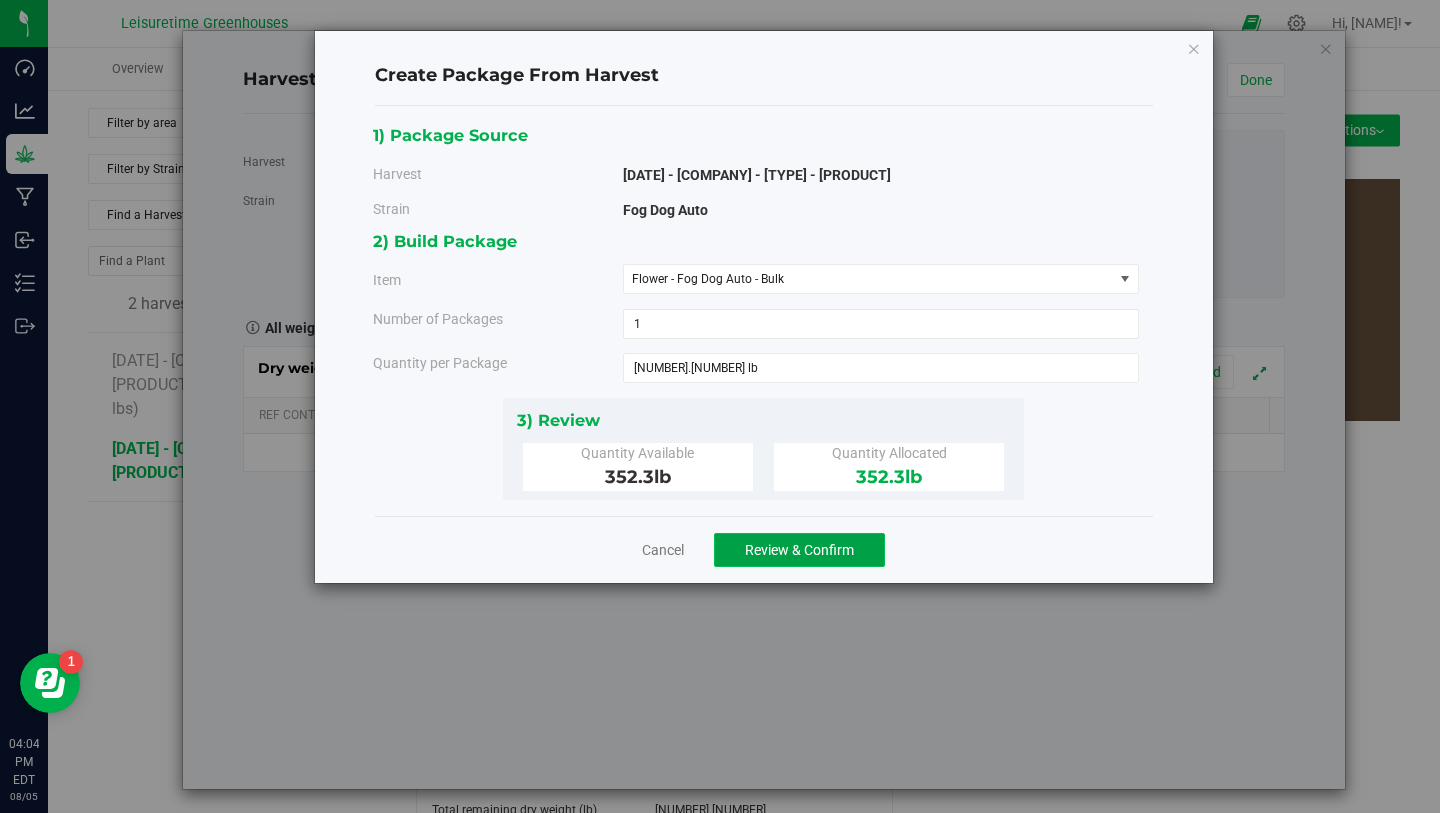 click on "Review & Confirm" 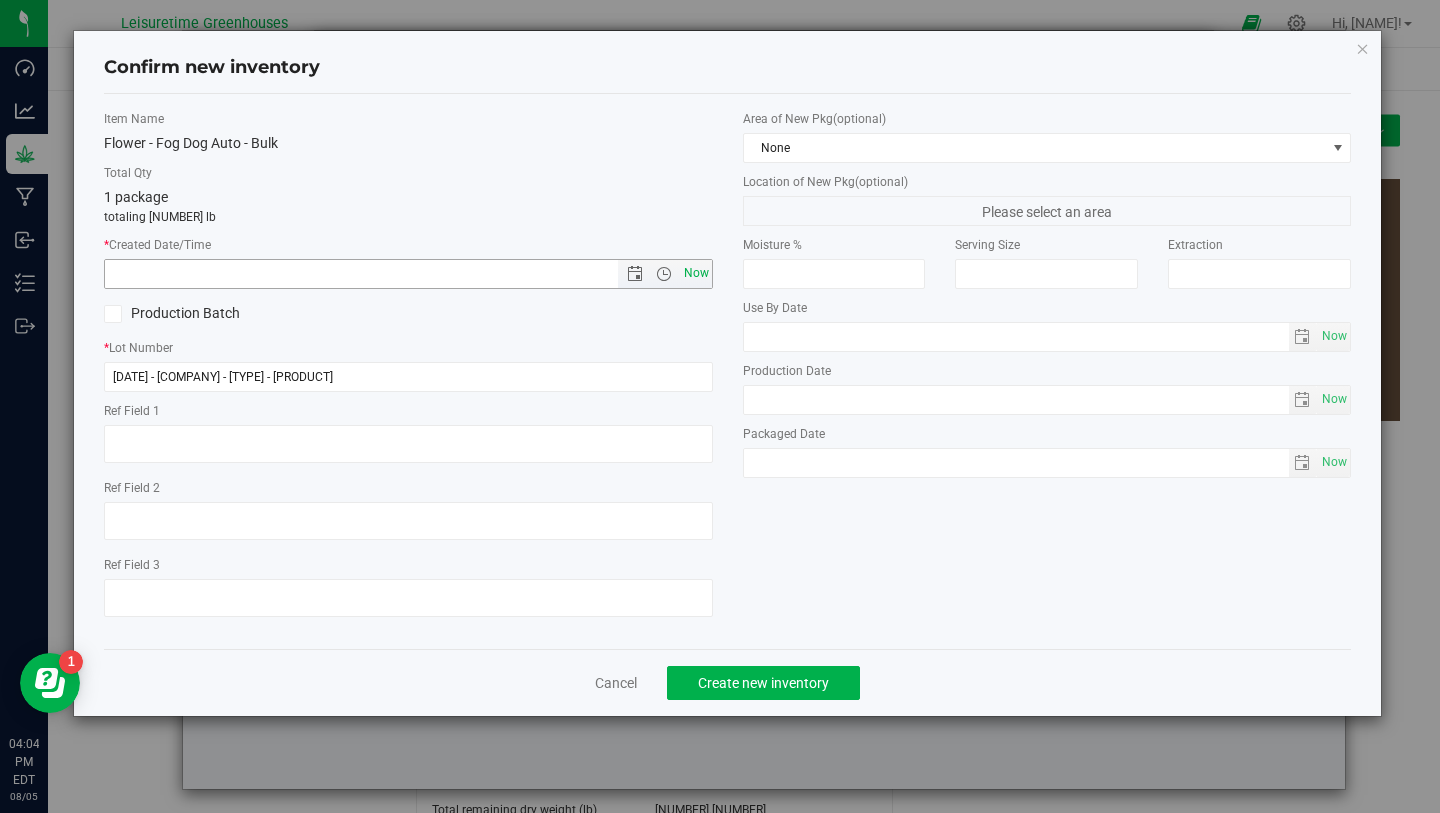 click on "Now" at bounding box center (696, 273) 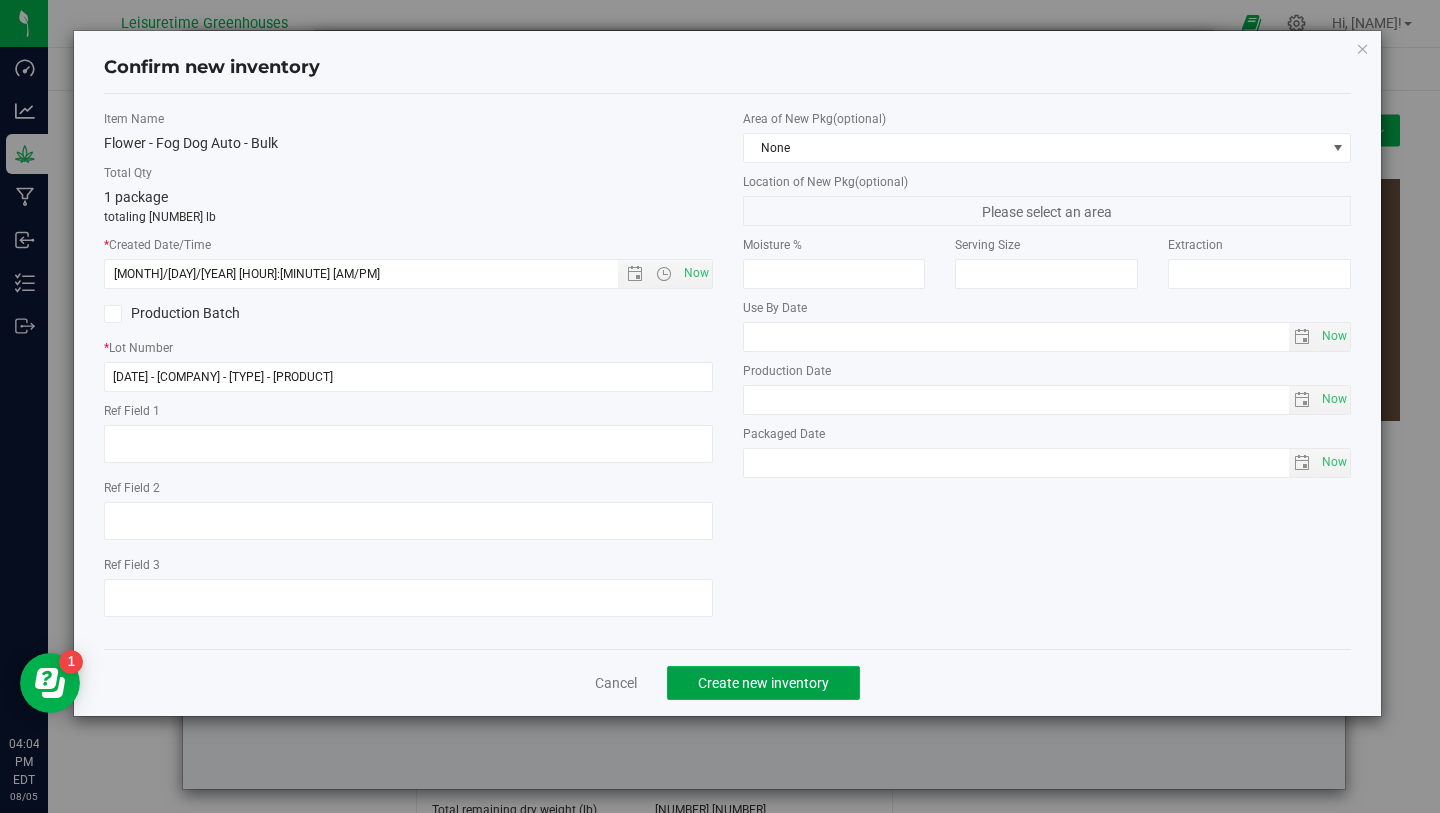 click on "Create new inventory" 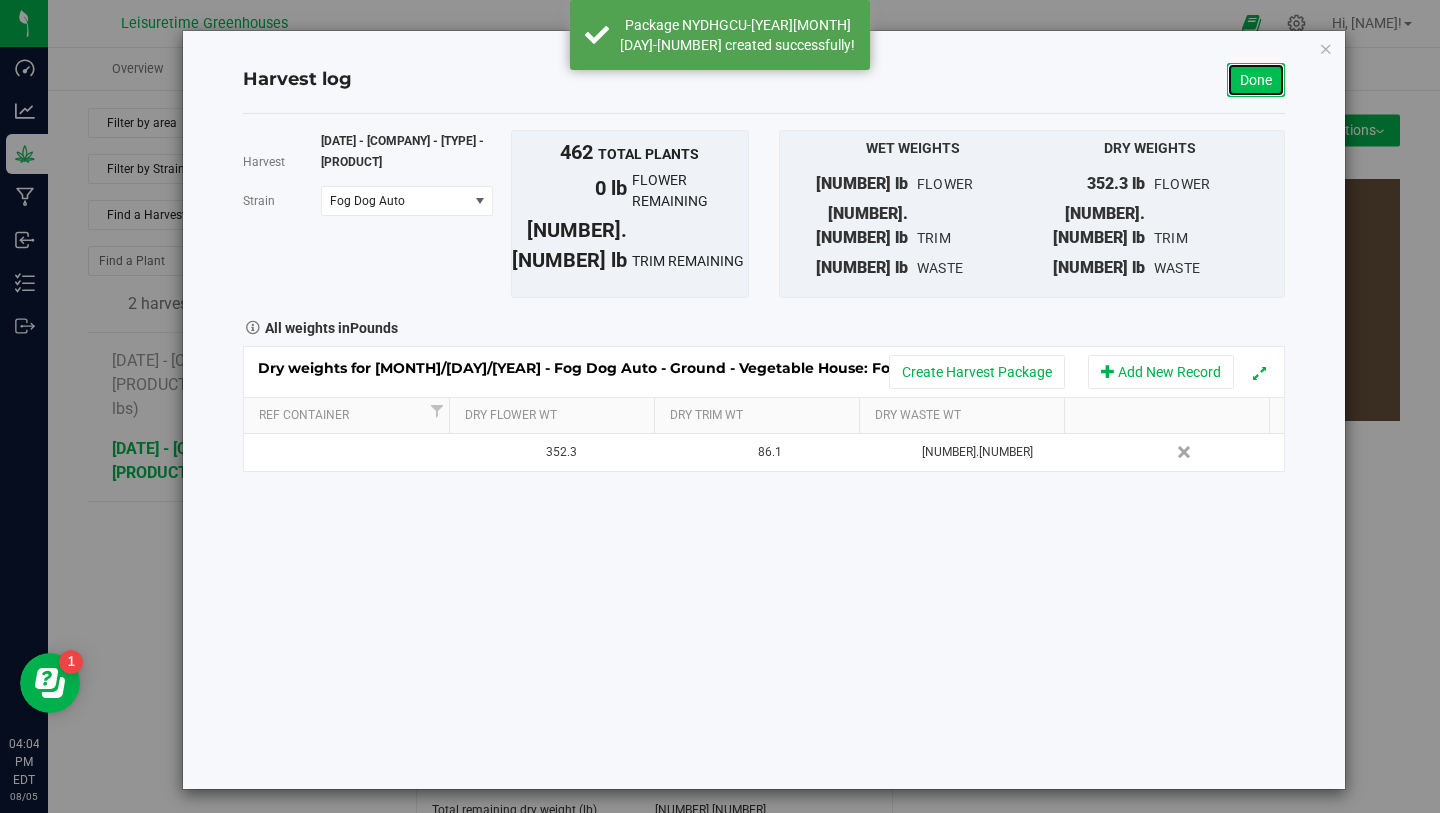 click on "Done" at bounding box center [1256, 80] 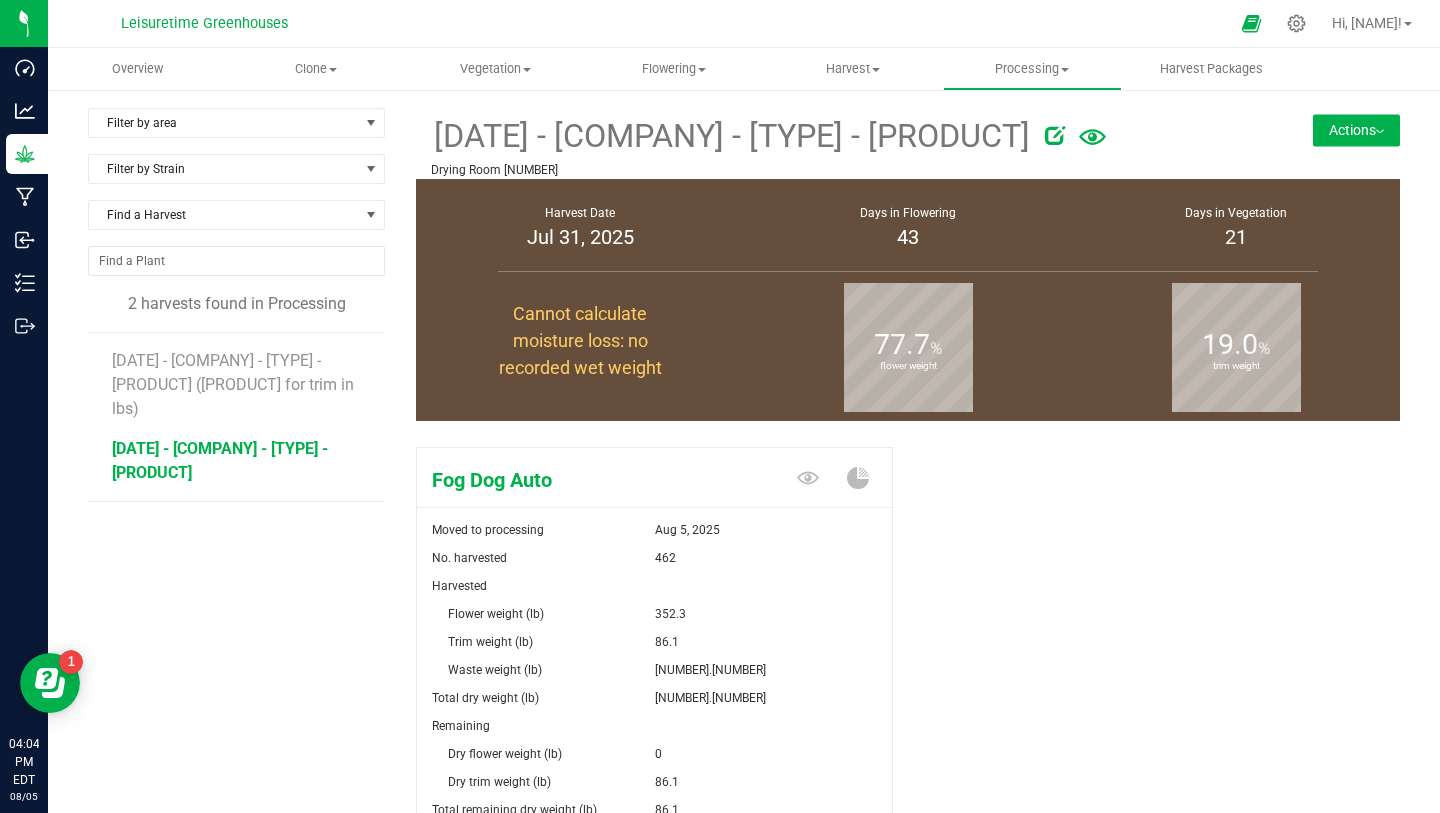 click on "[DATE] - [COMPANY] - [TYPE] - [PRODUCT] ([PRODUCT] for trim in lbs)" at bounding box center [241, 377] 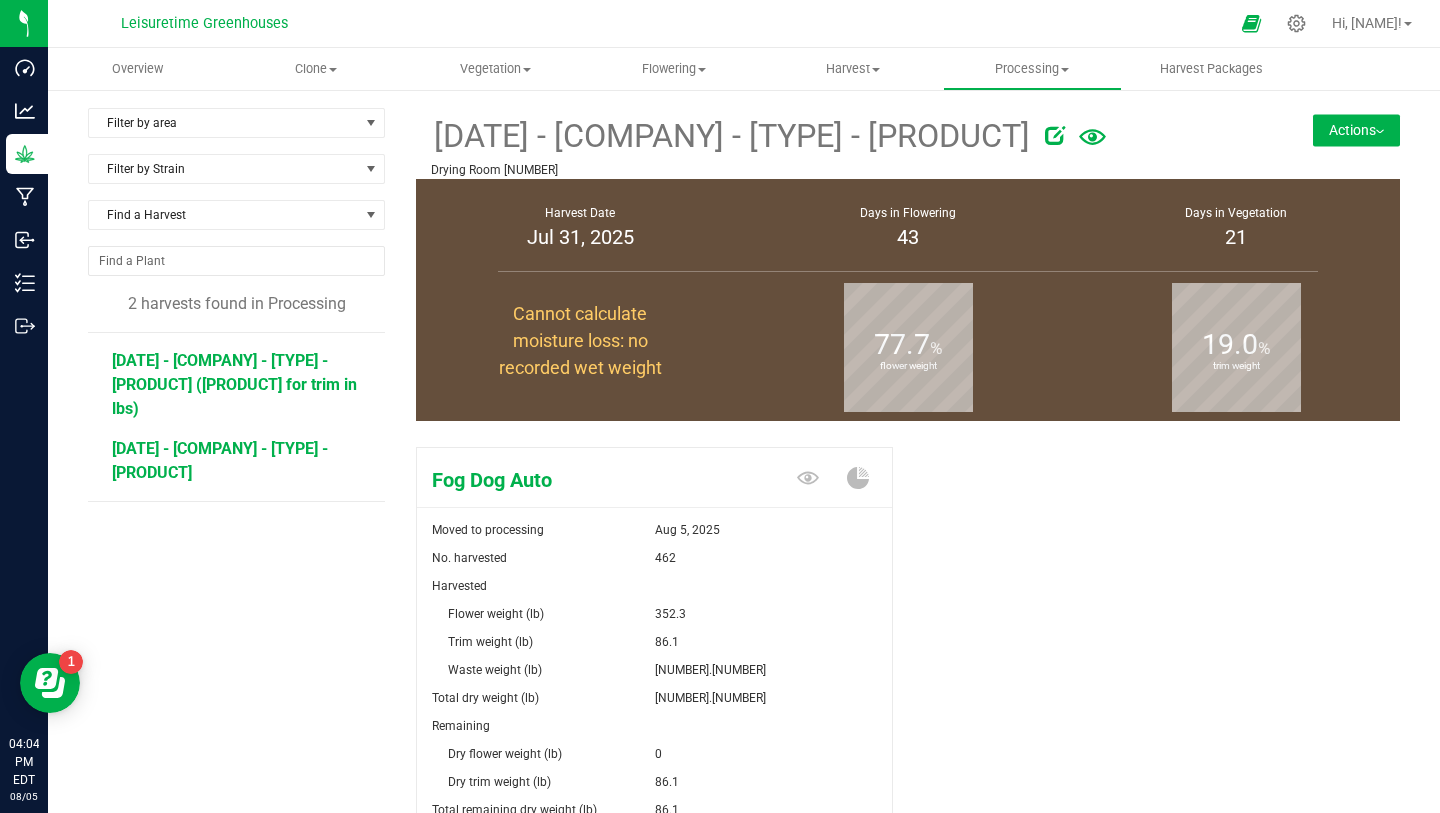 click on "[DATE] - [COMPANY] - [TYPE] - [PRODUCT] ([PRODUCT] for trim in lbs)" at bounding box center [234, 384] 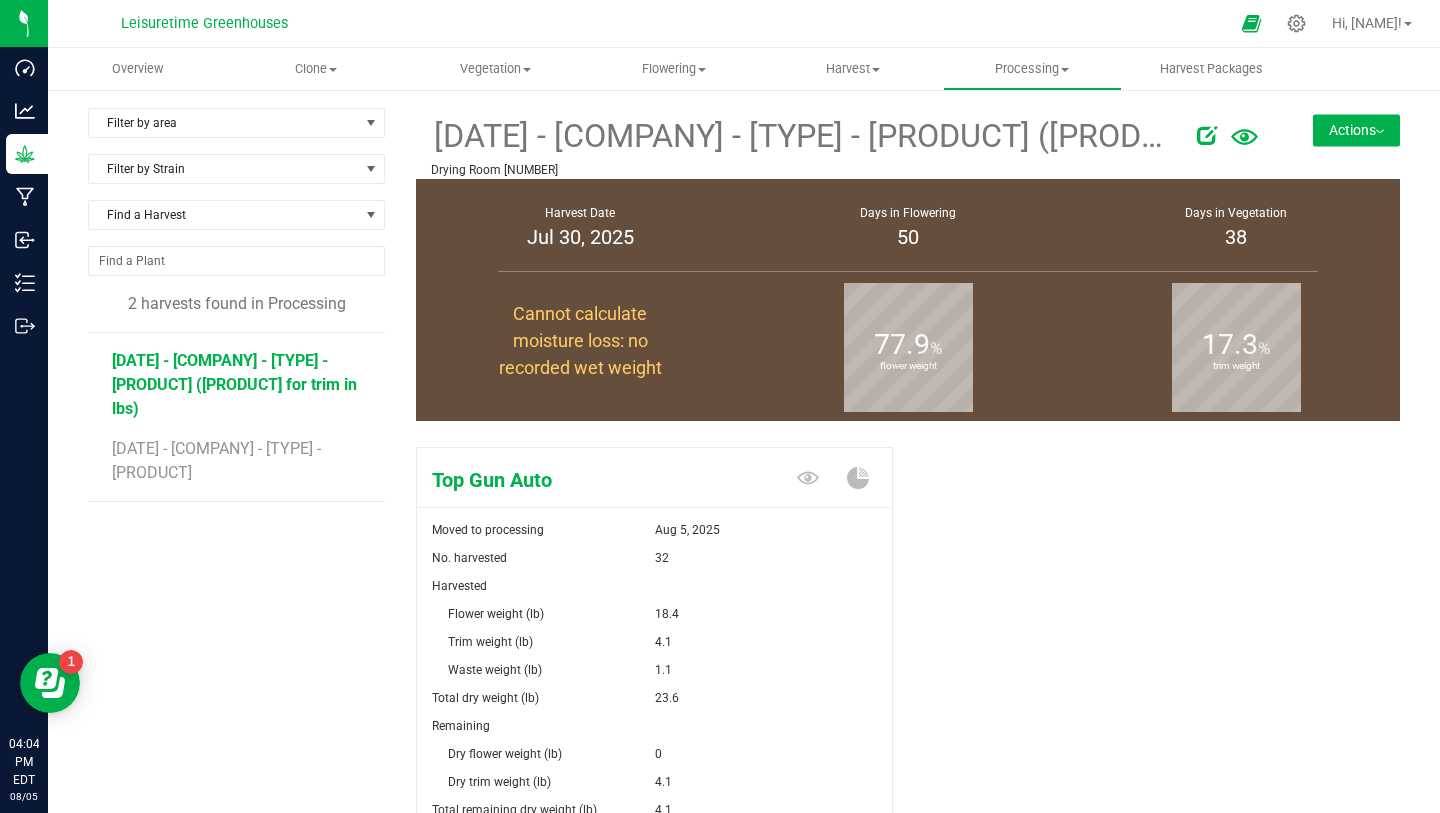click at bounding box center (1207, 135) 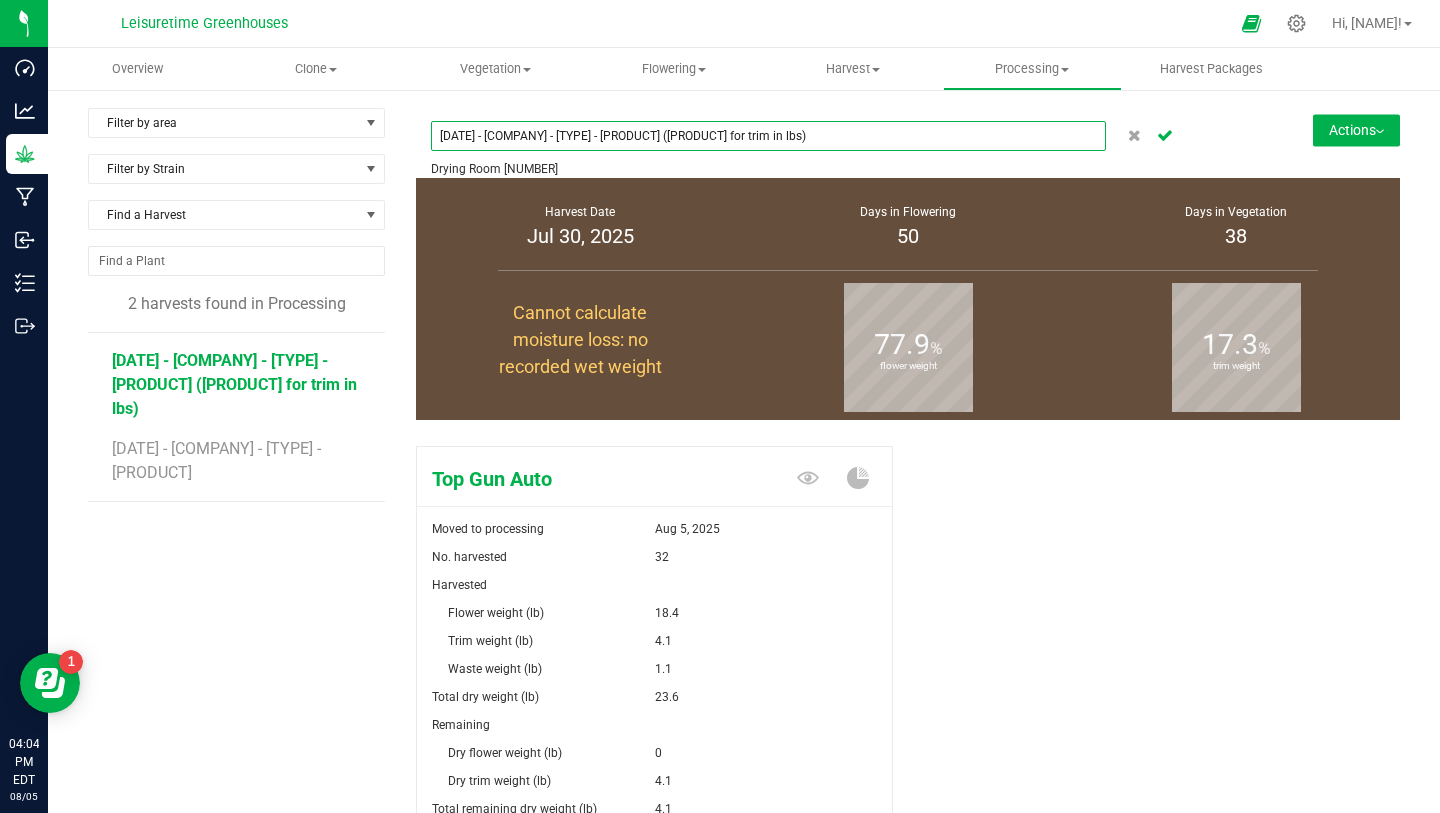 drag, startPoint x: 901, startPoint y: 138, endPoint x: 712, endPoint y: 138, distance: 189 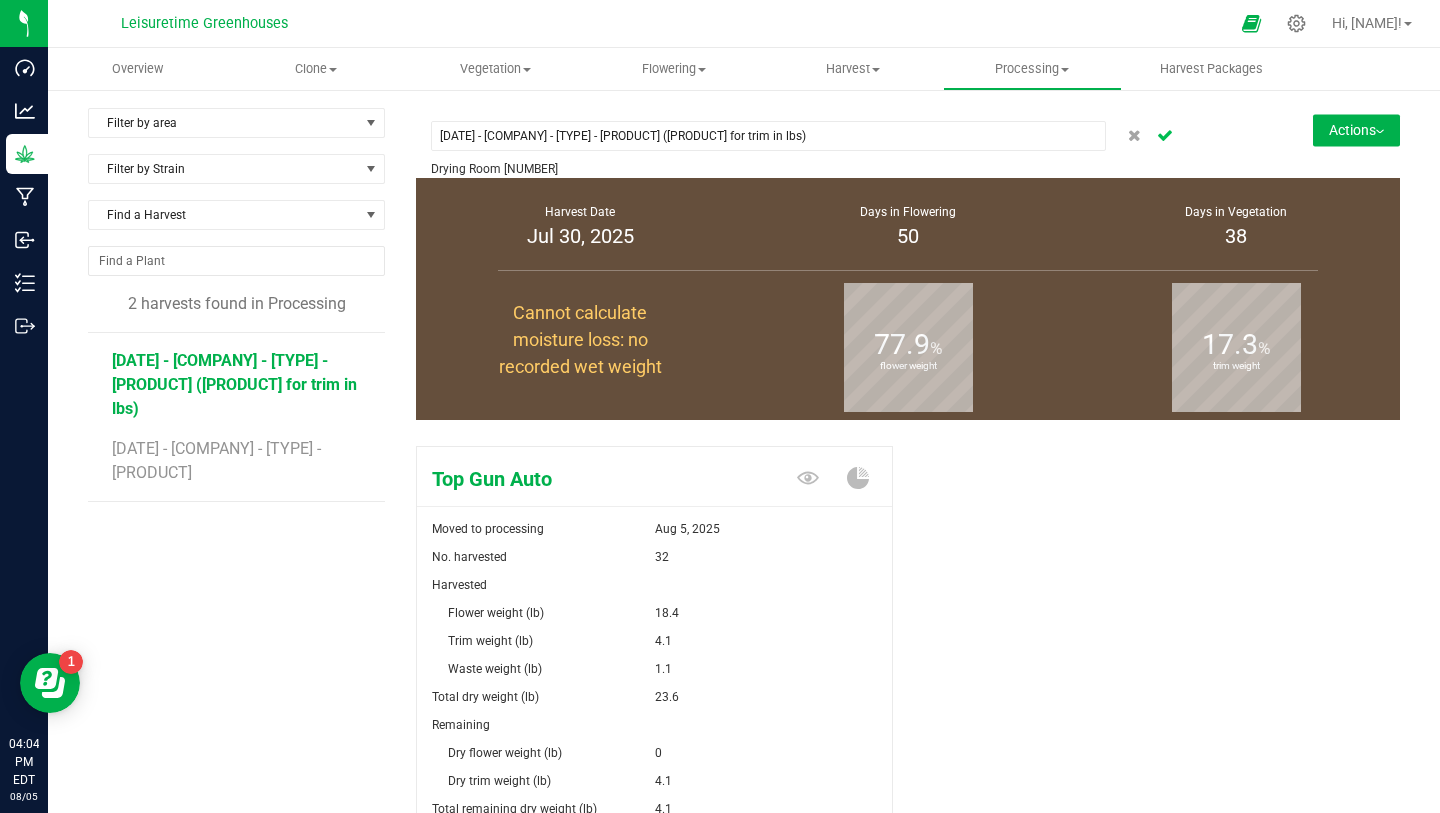 click 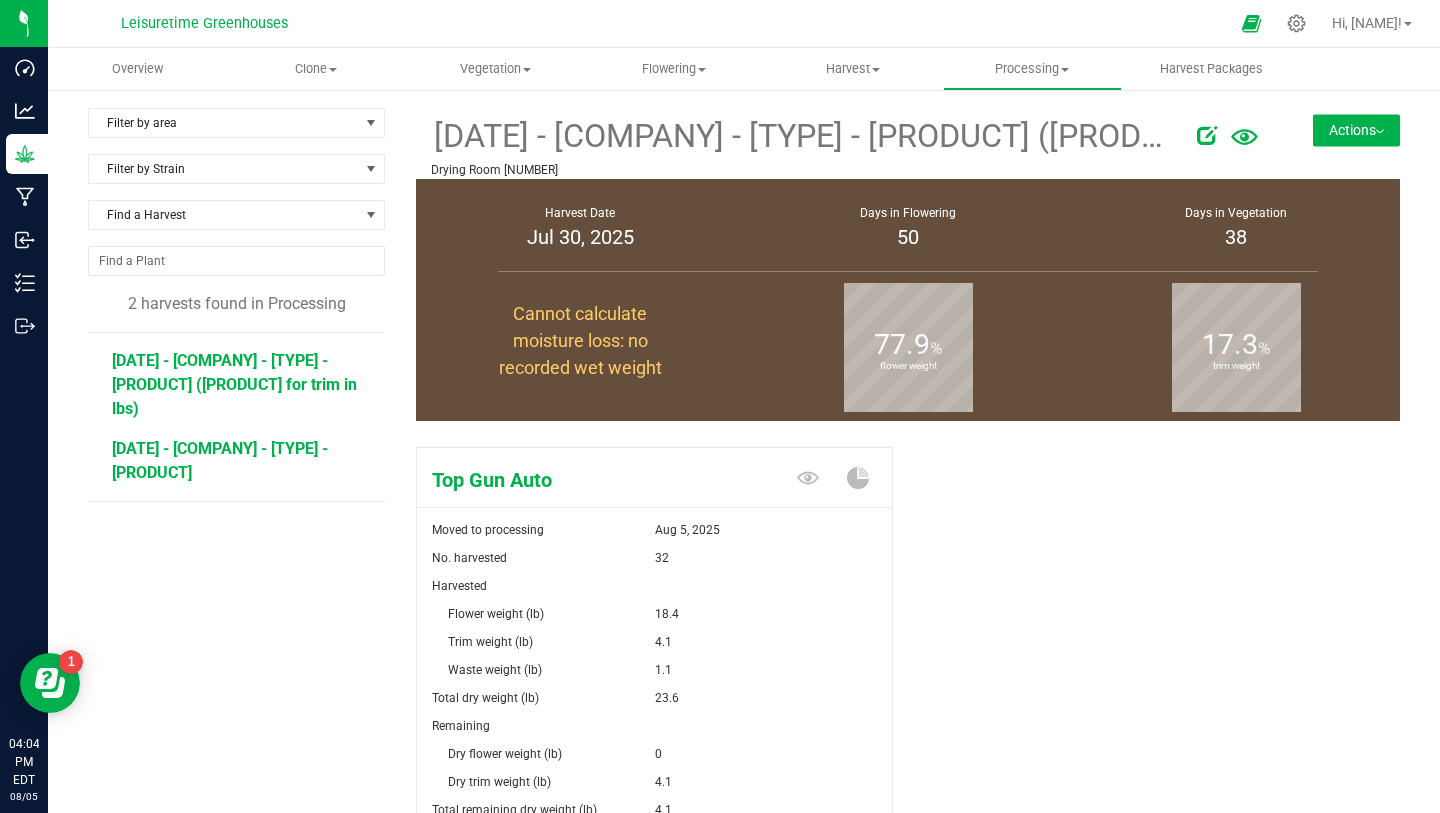click on "[DATE] - [COMPANY] - [TYPE] - [PRODUCT]" at bounding box center [220, 460] 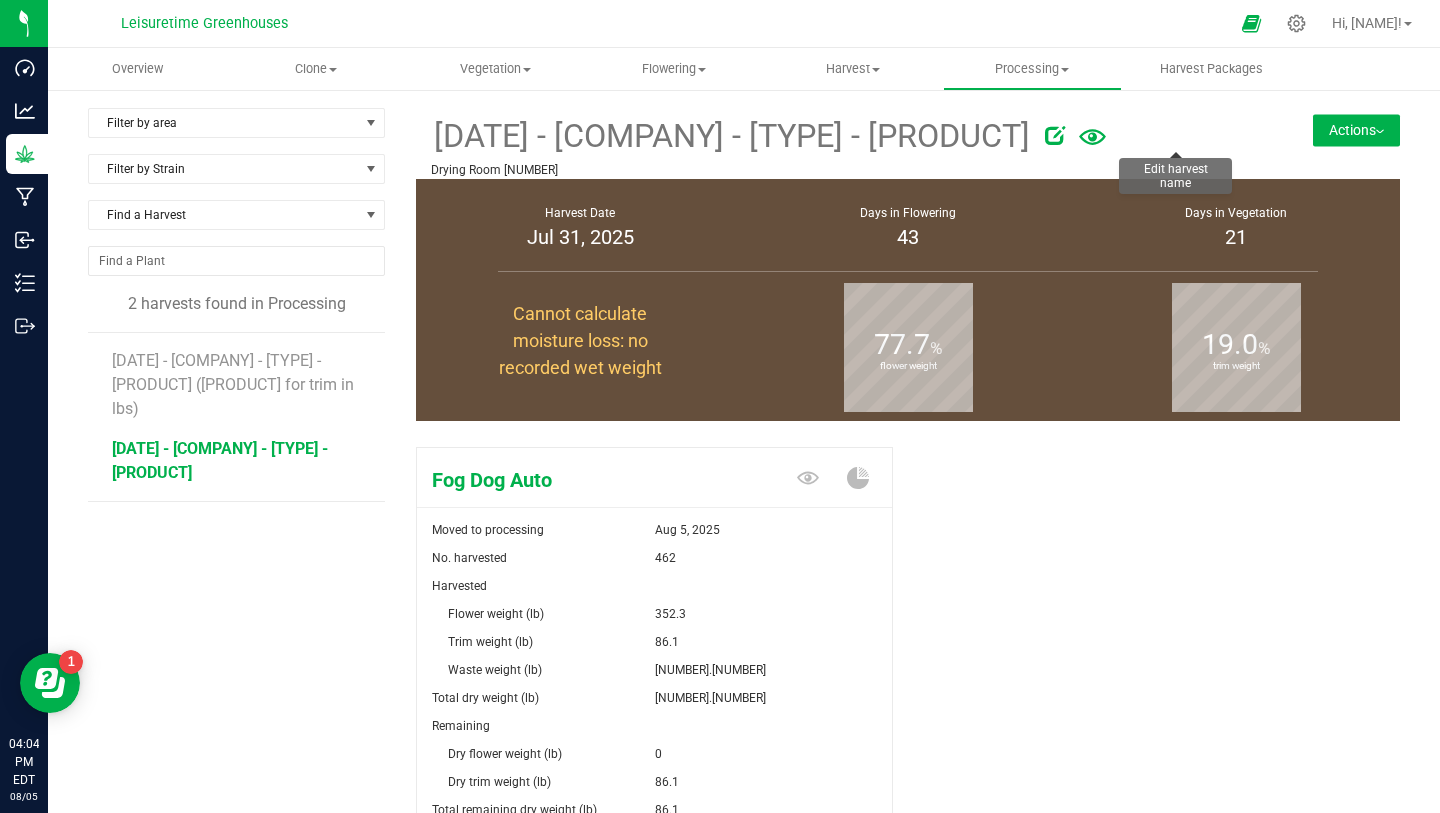 click at bounding box center [1055, 135] 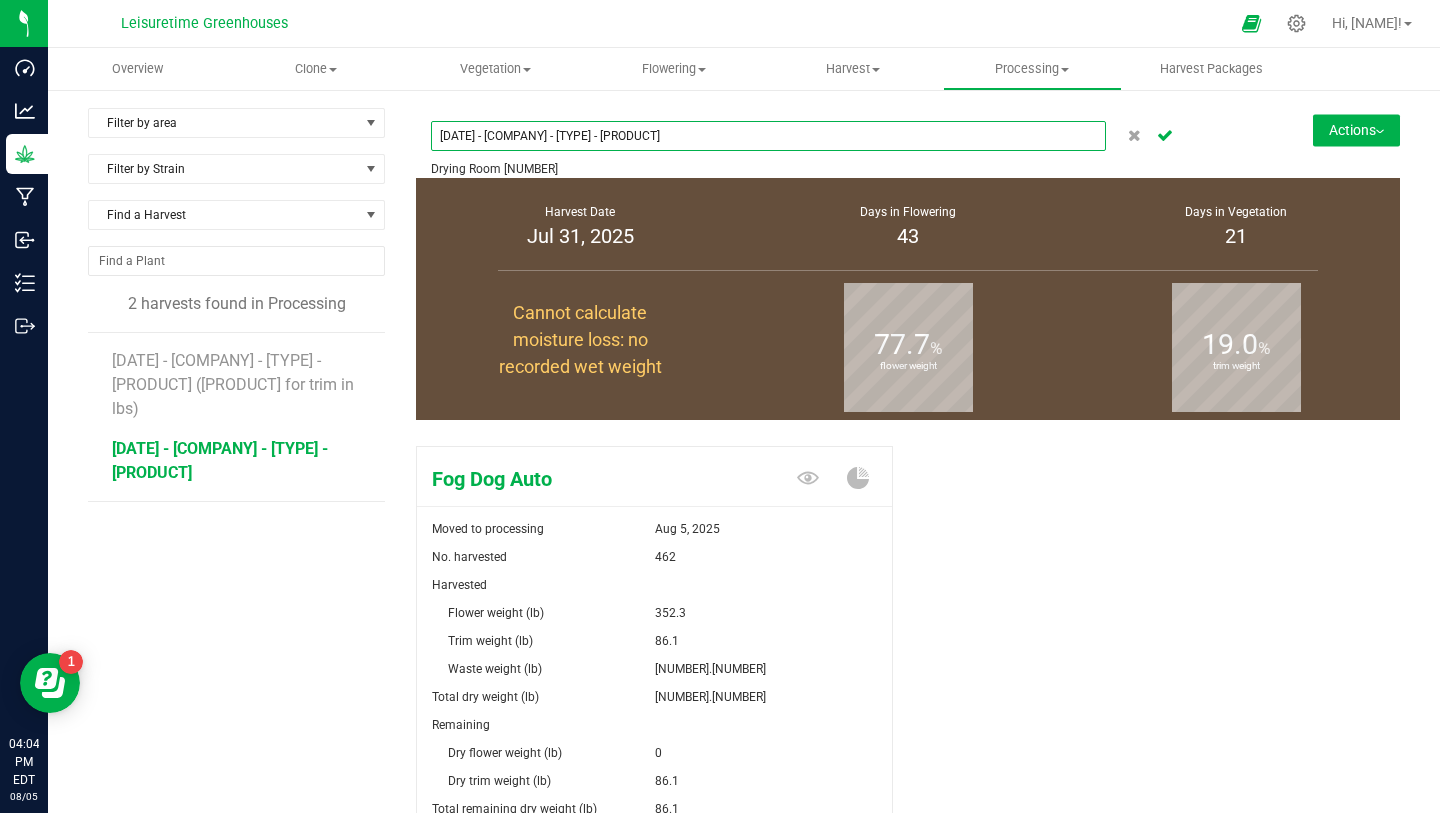 click on "[DATE] - [COMPANY] - [TYPE] - [PRODUCT]" at bounding box center [768, 136] 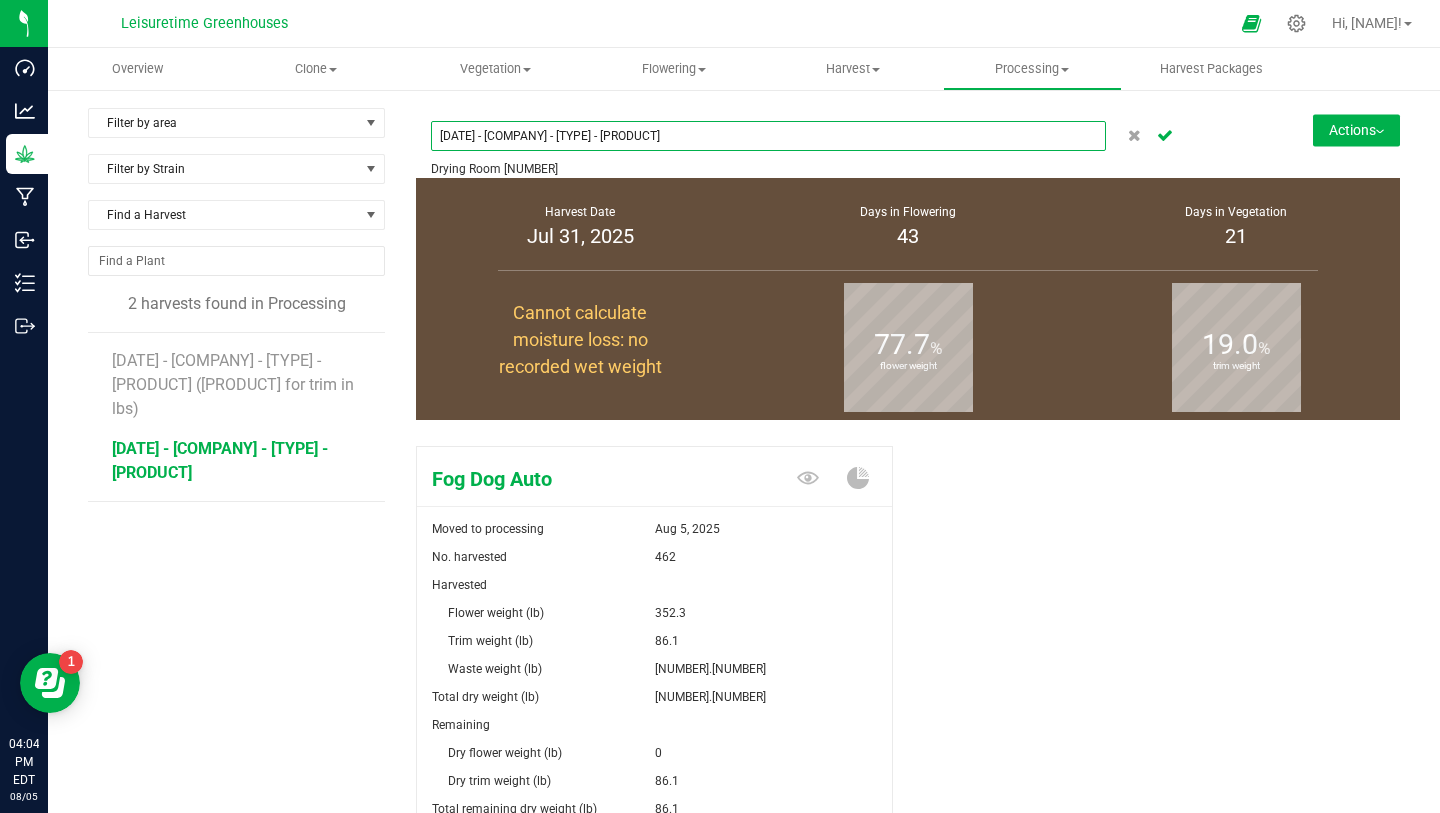 paste on "(create pkg for trim in lbs)" 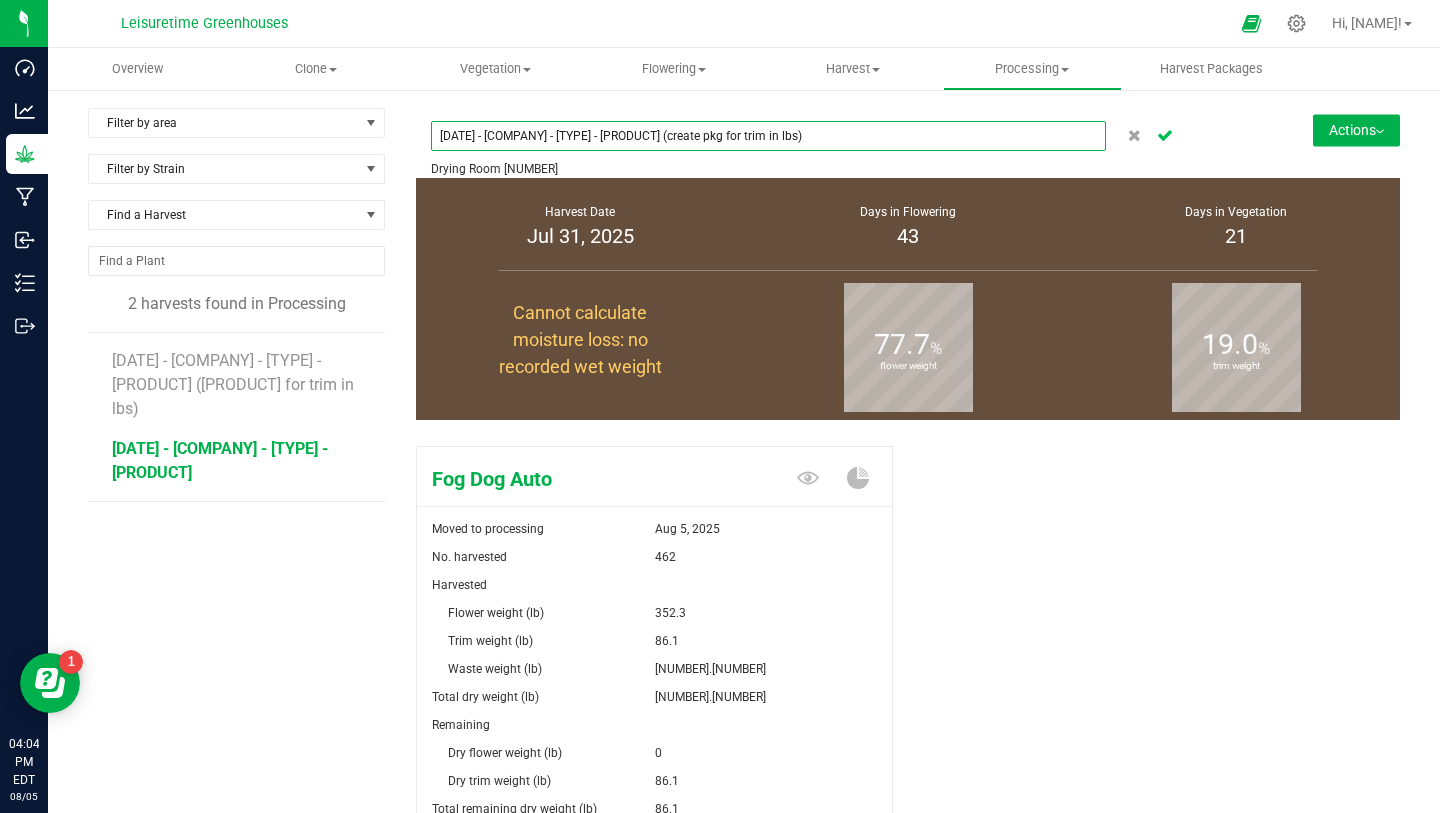 type on "[DATE] - [COMPANY] - [TYPE] - [PRODUCT] (create pkg for trim in lbs)" 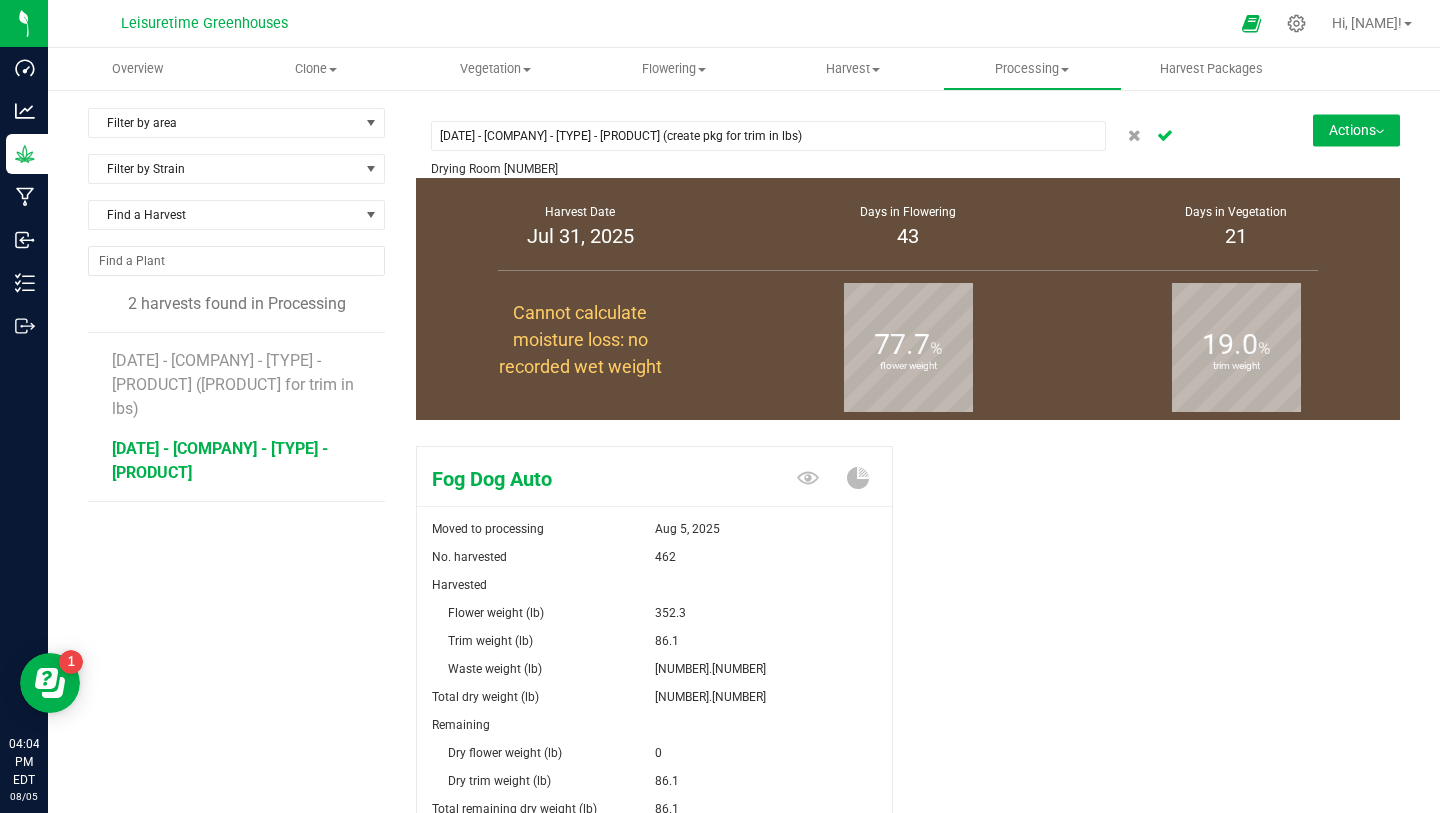 click 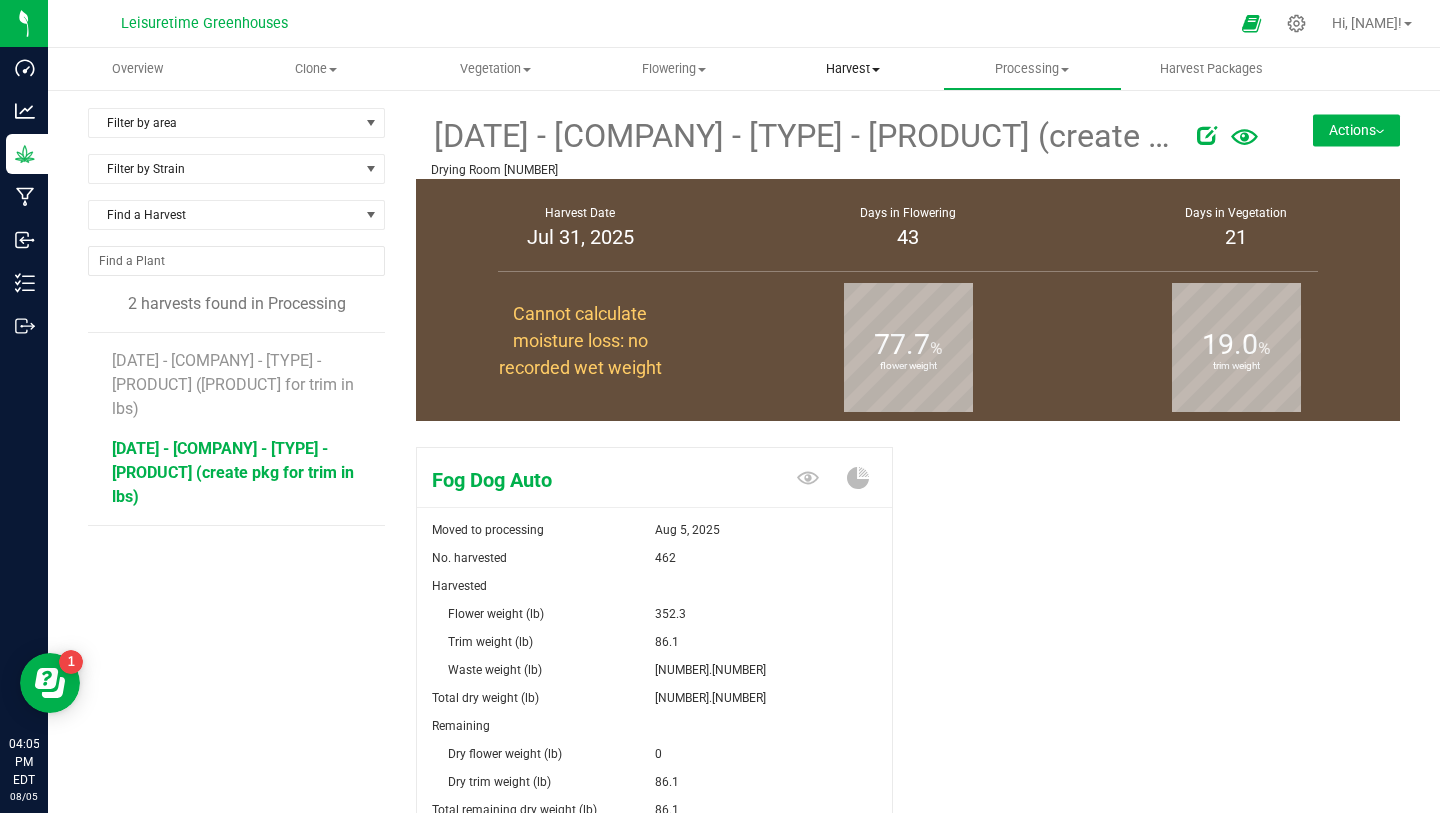 click on "Harvest" at bounding box center [853, 69] 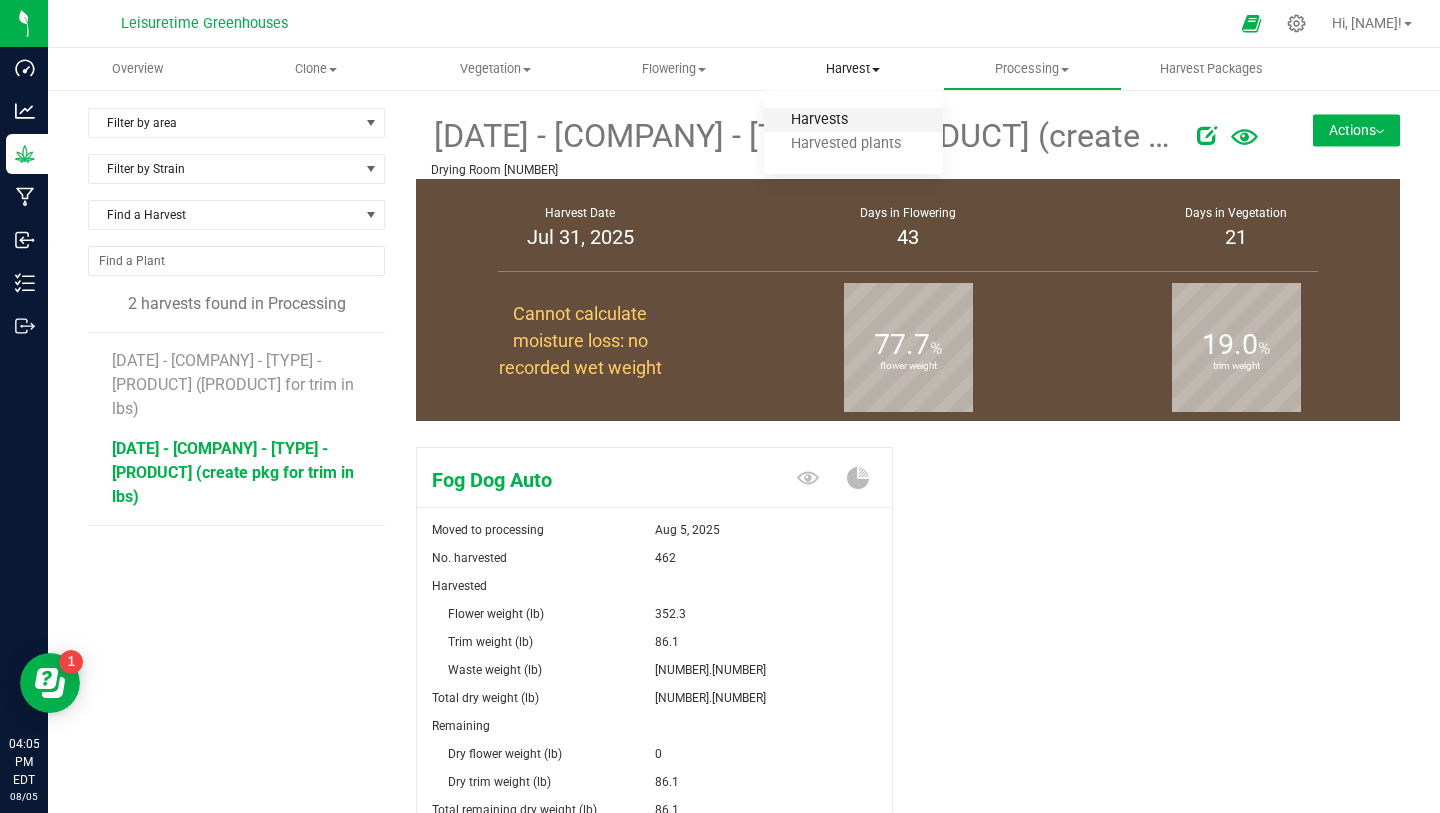 click on "Harvests" at bounding box center (819, 120) 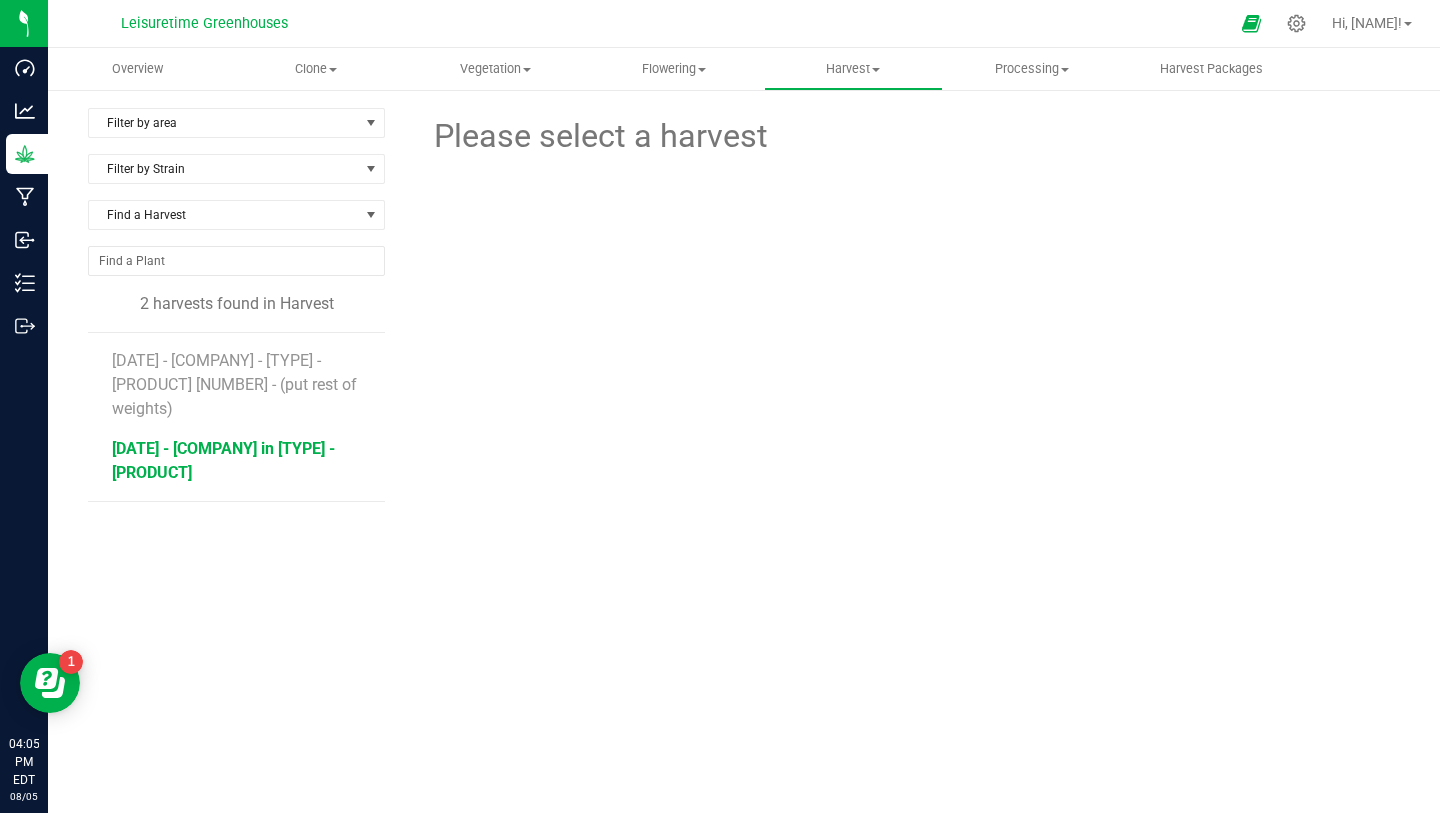 click on "[DATE] - [COMPANY] in [TYPE] - [PRODUCT]" at bounding box center (223, 460) 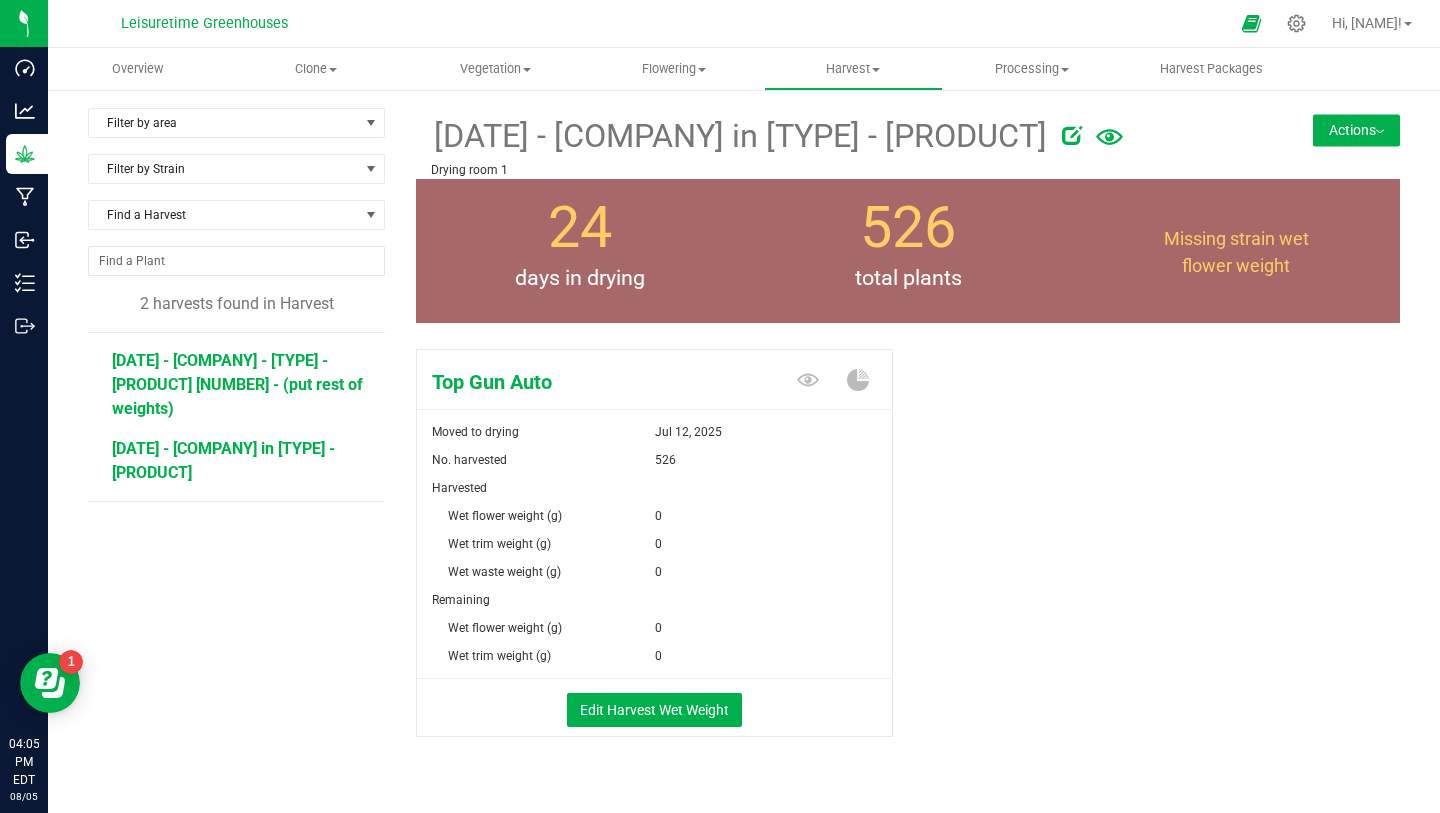 click on "[DATE] - [COMPANY] - [TYPE] - [PRODUCT] [NUMBER] - (put rest of weights)" at bounding box center [237, 384] 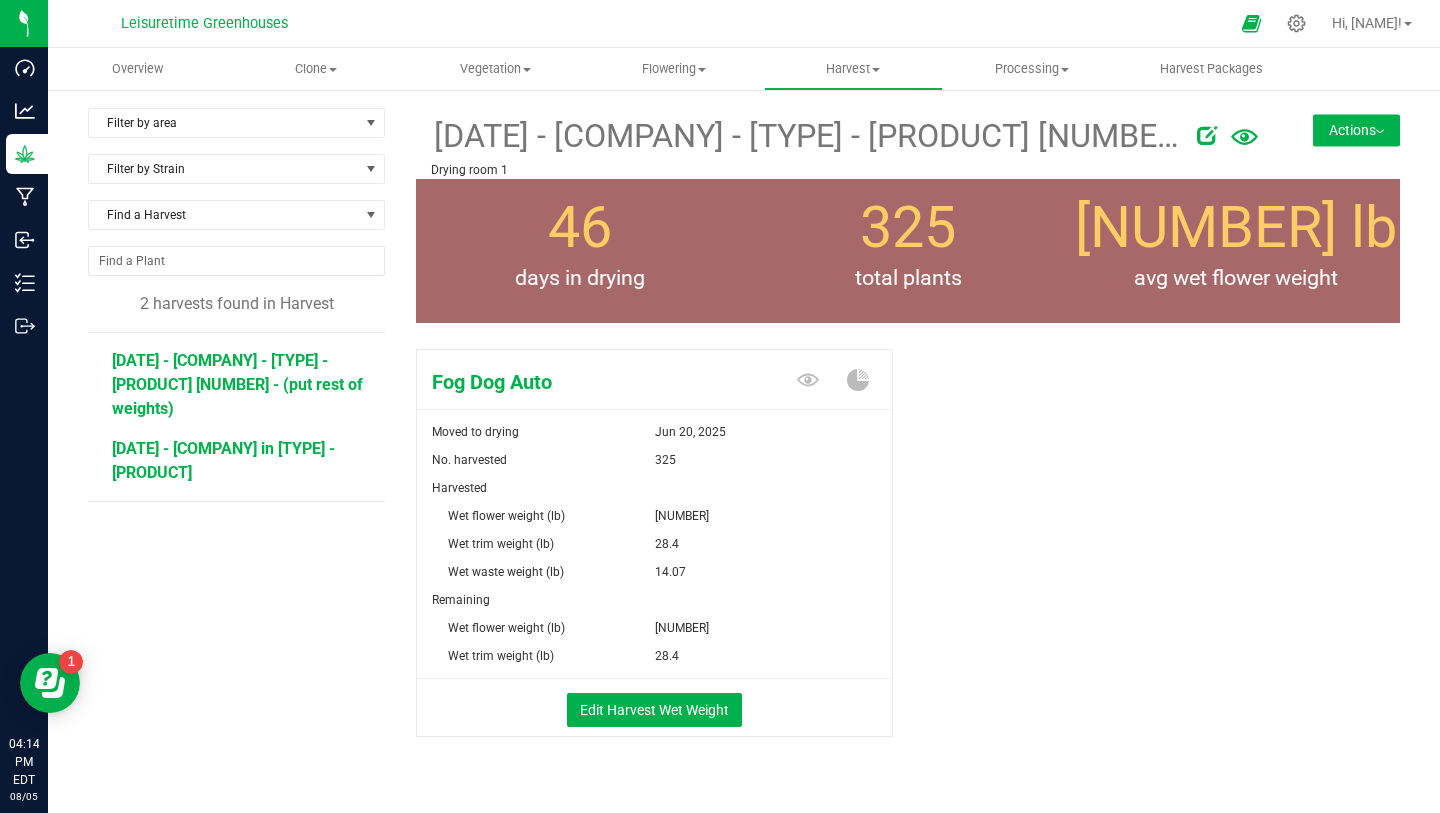 click on "[DATE] - [COMPANY] in [TYPE] - [PRODUCT]" at bounding box center [223, 460] 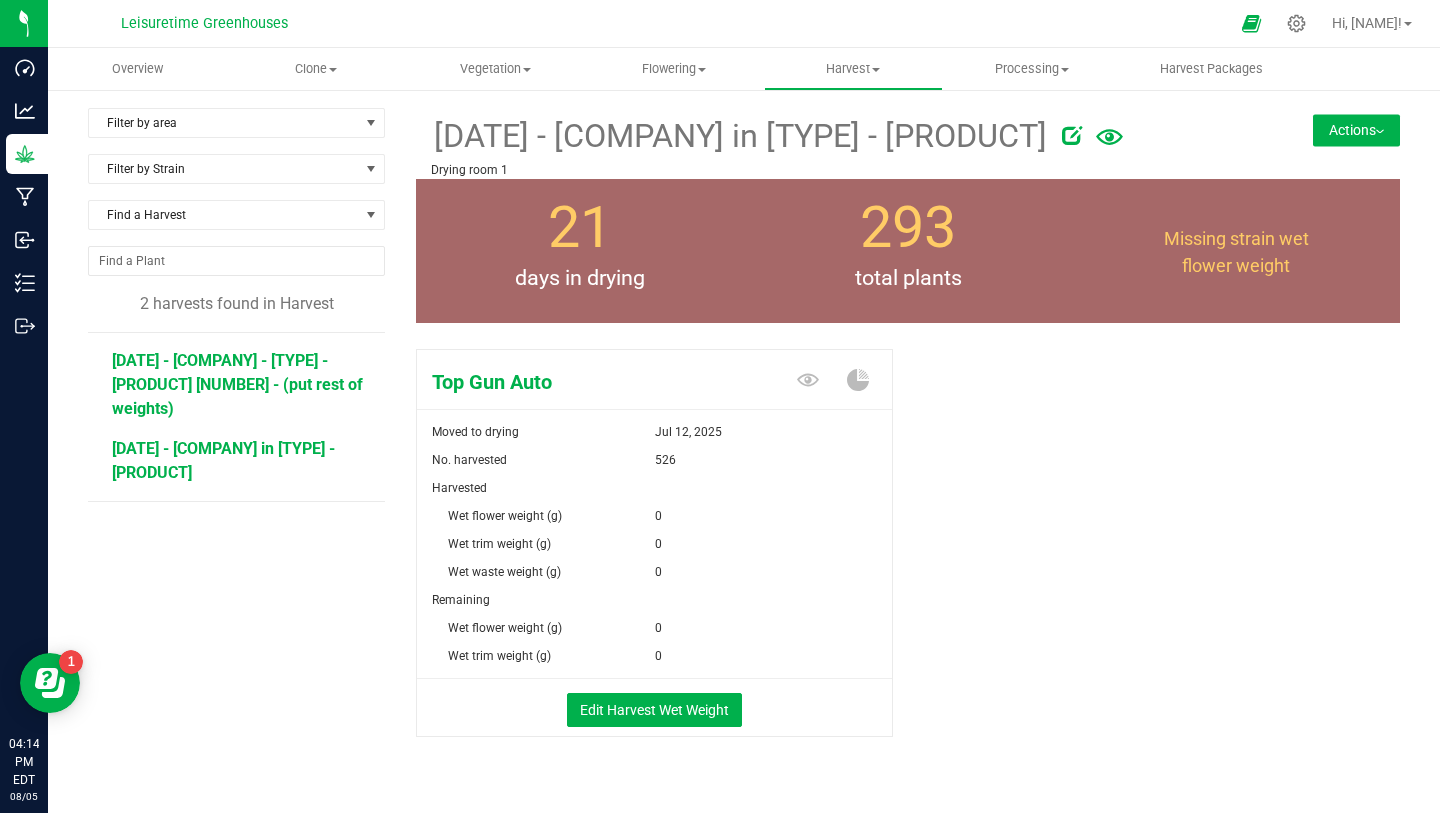 click on "[DATE] - [COMPANY] - [TYPE] - [PRODUCT] [NUMBER] - (put rest of weights)" at bounding box center (237, 384) 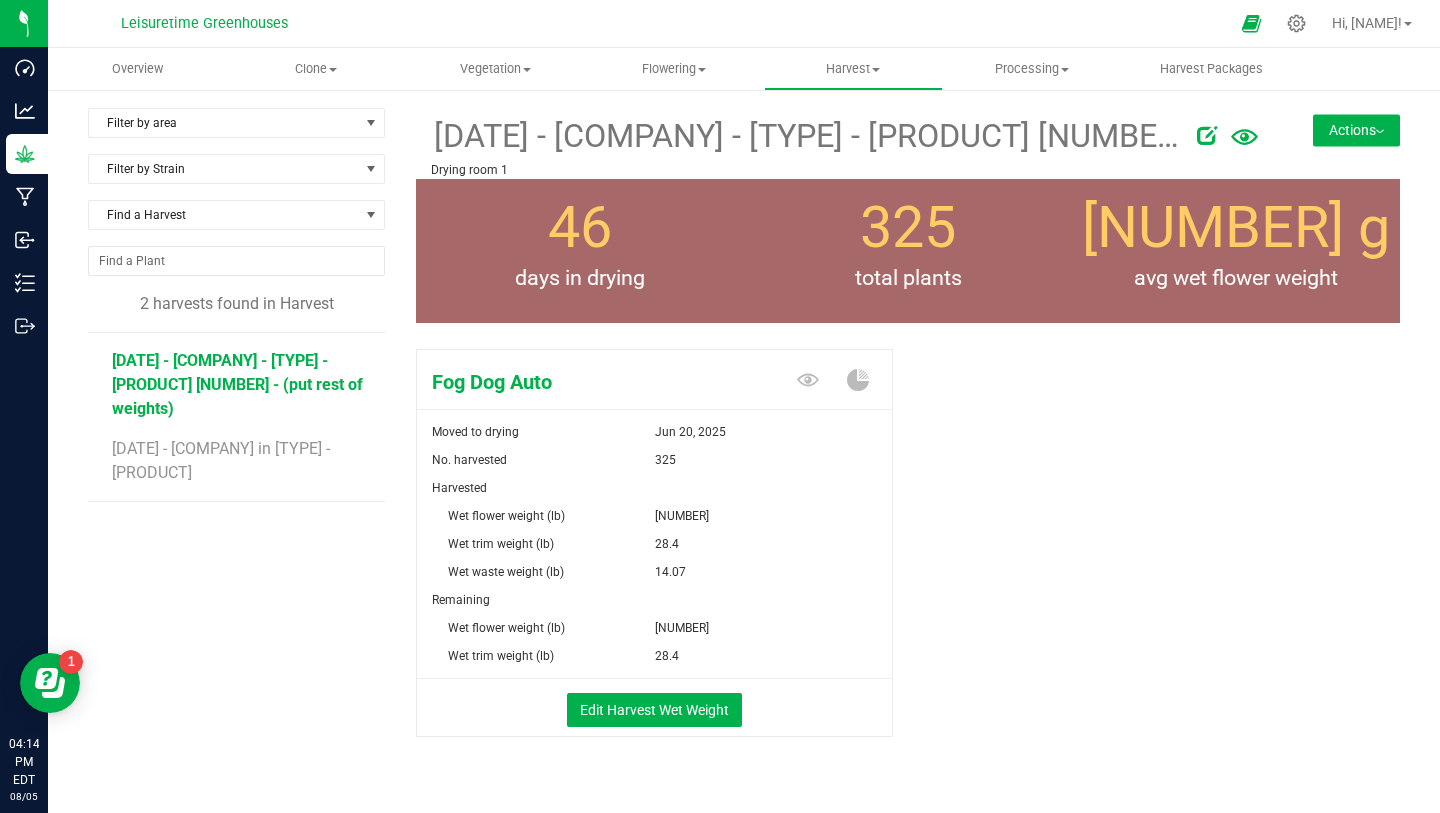click on "[DATE] - [COMPANY] - [TYPE] - [PRODUCT] [NUMBER] - (put rest of weights)" at bounding box center (237, 384) 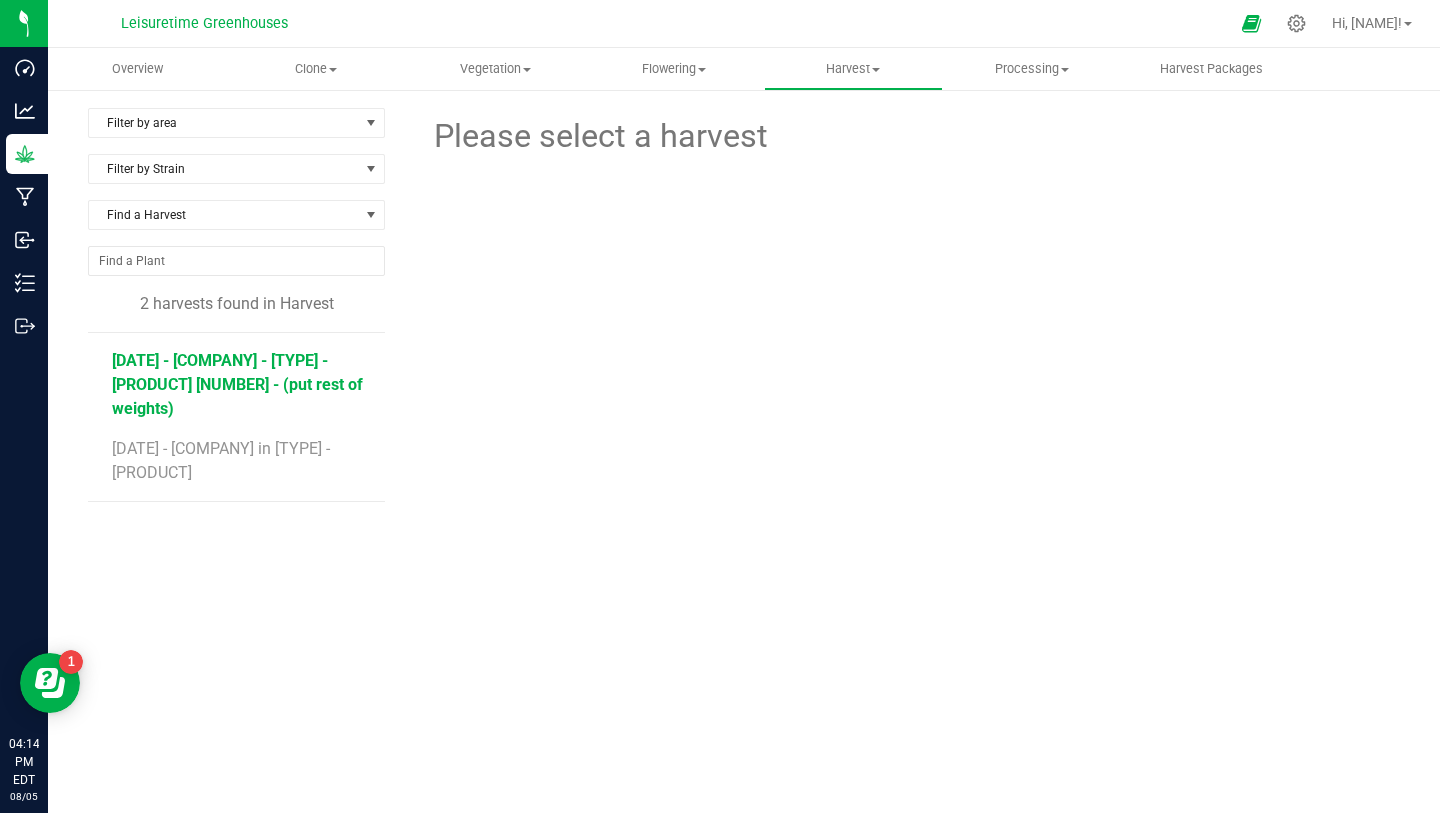 click on "[DATE] - [COMPANY] - [TYPE] - [PRODUCT] [NUMBER] - (put rest of weights)" at bounding box center (237, 384) 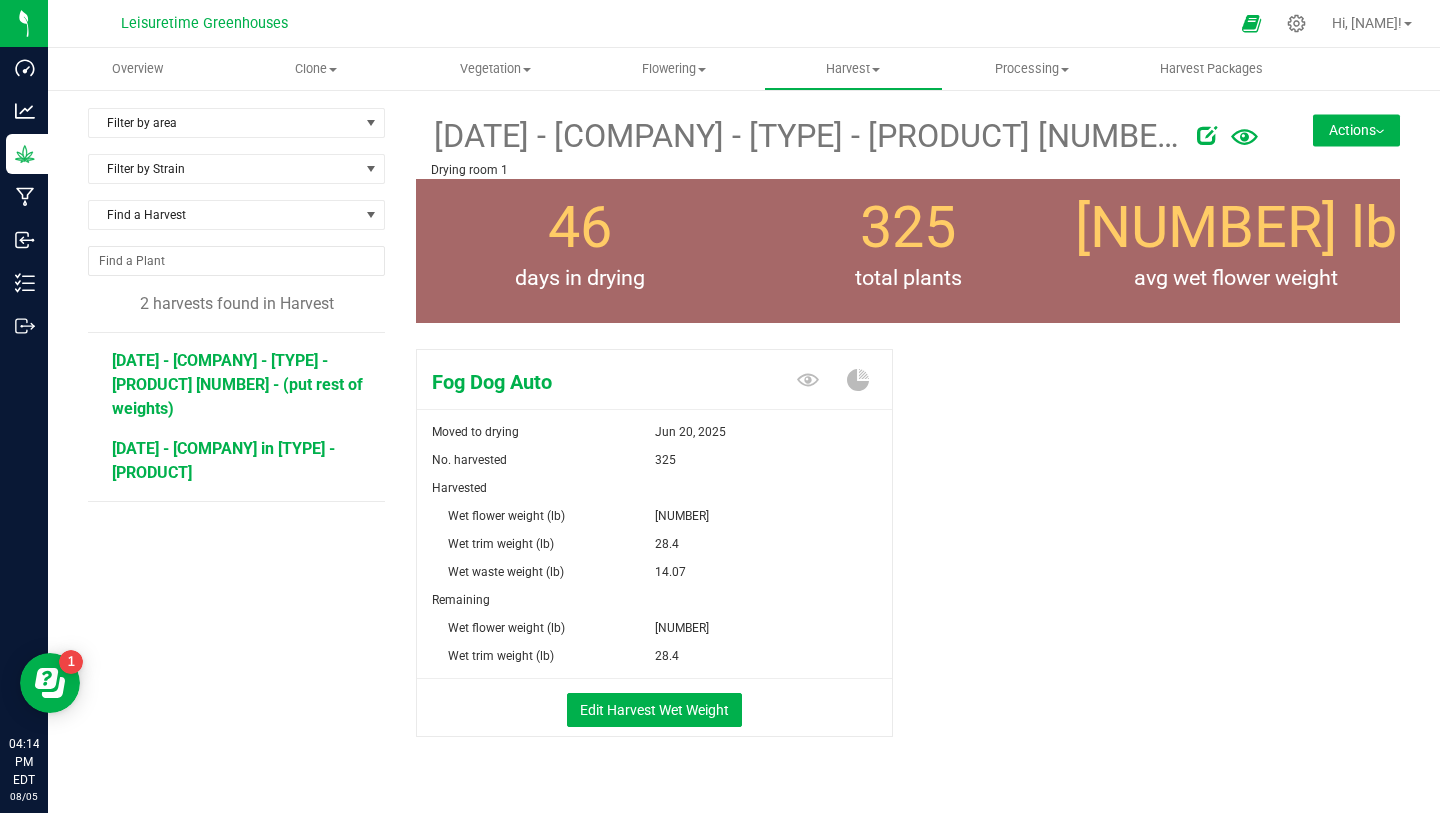 click on "[DATE] - [COMPANY] in [TYPE] - [PRODUCT]" at bounding box center [223, 460] 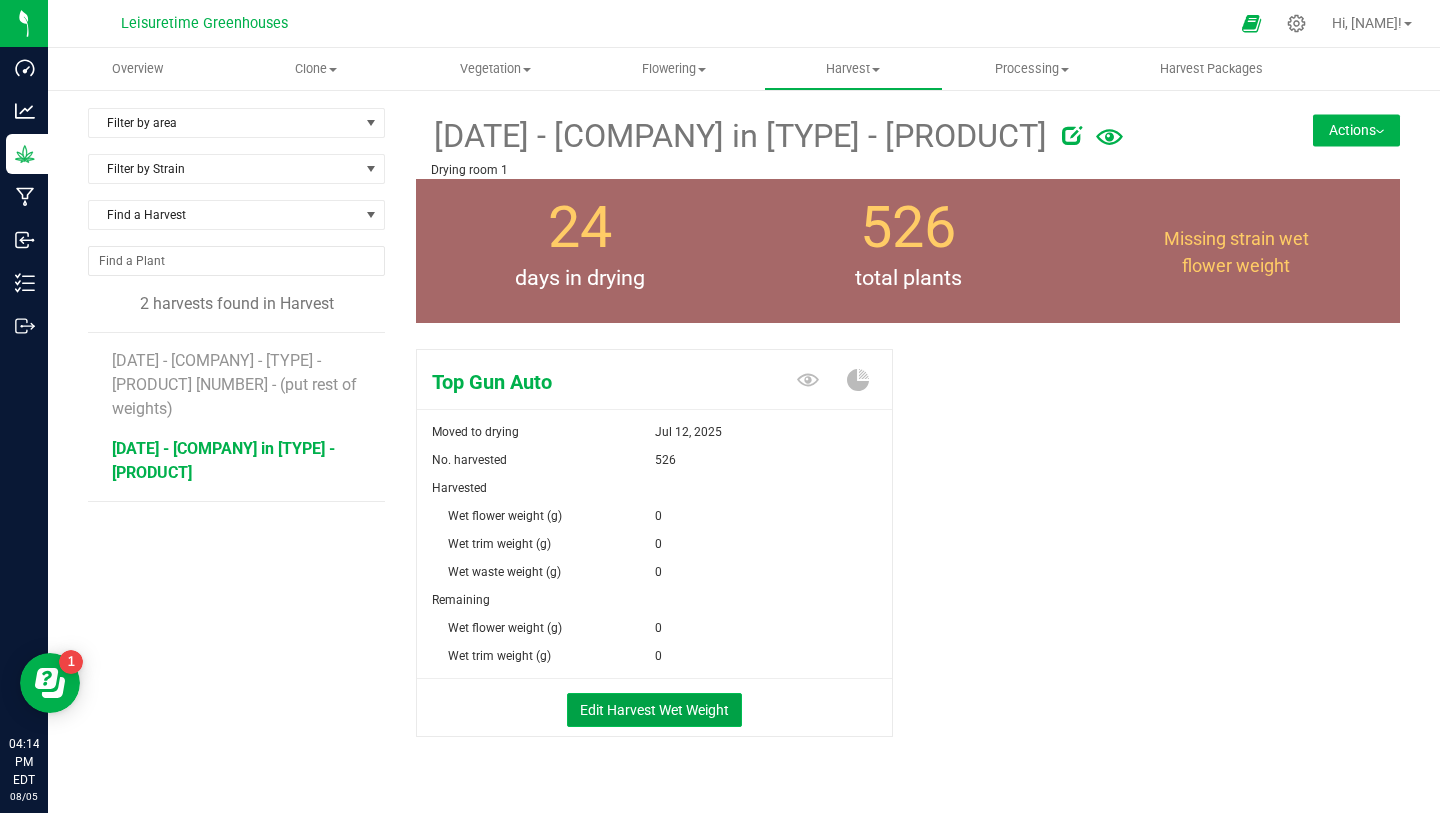 click on "Edit Harvest Wet Weight" at bounding box center [654, 710] 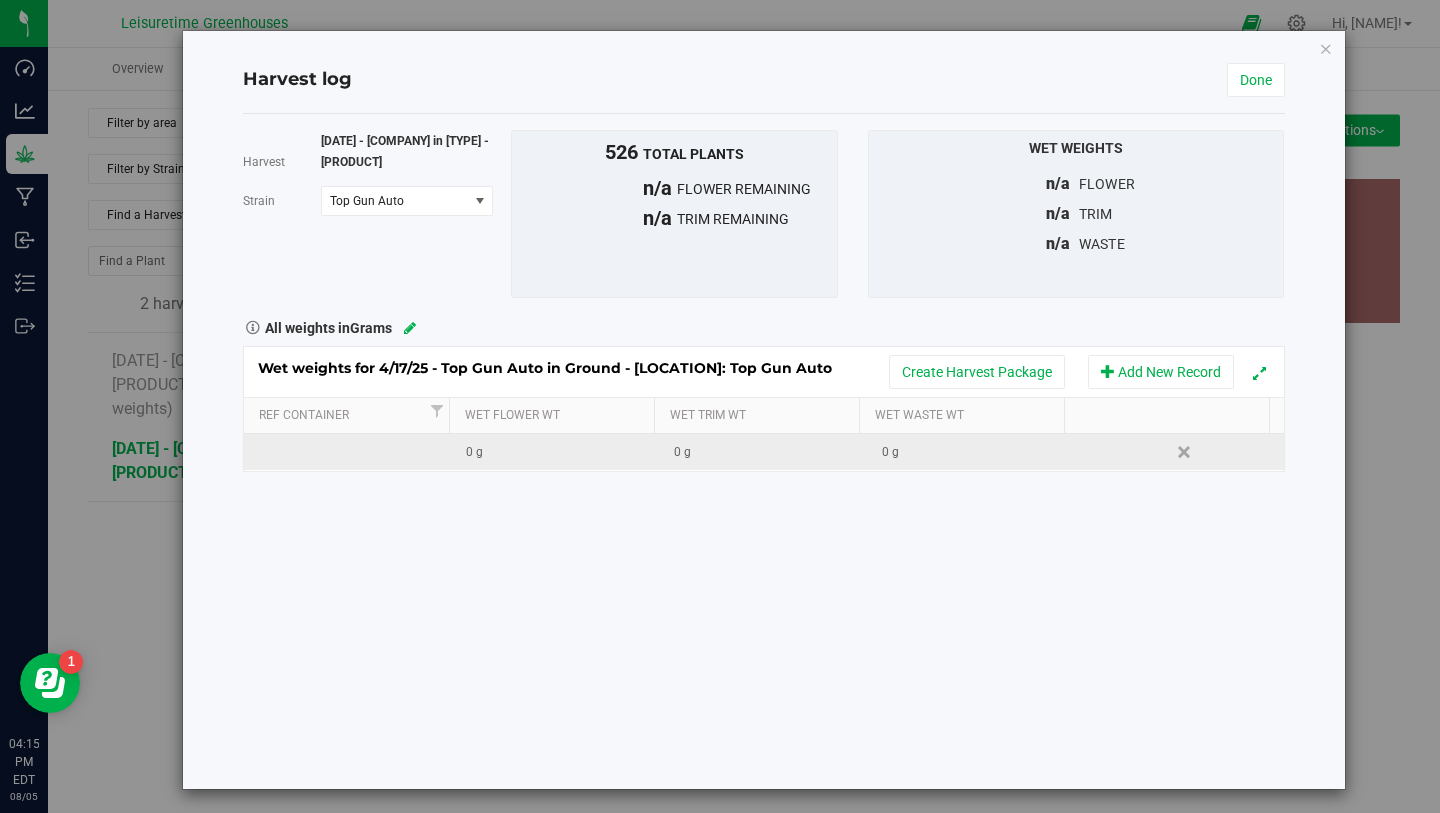 click on "0 g" at bounding box center (562, 452) 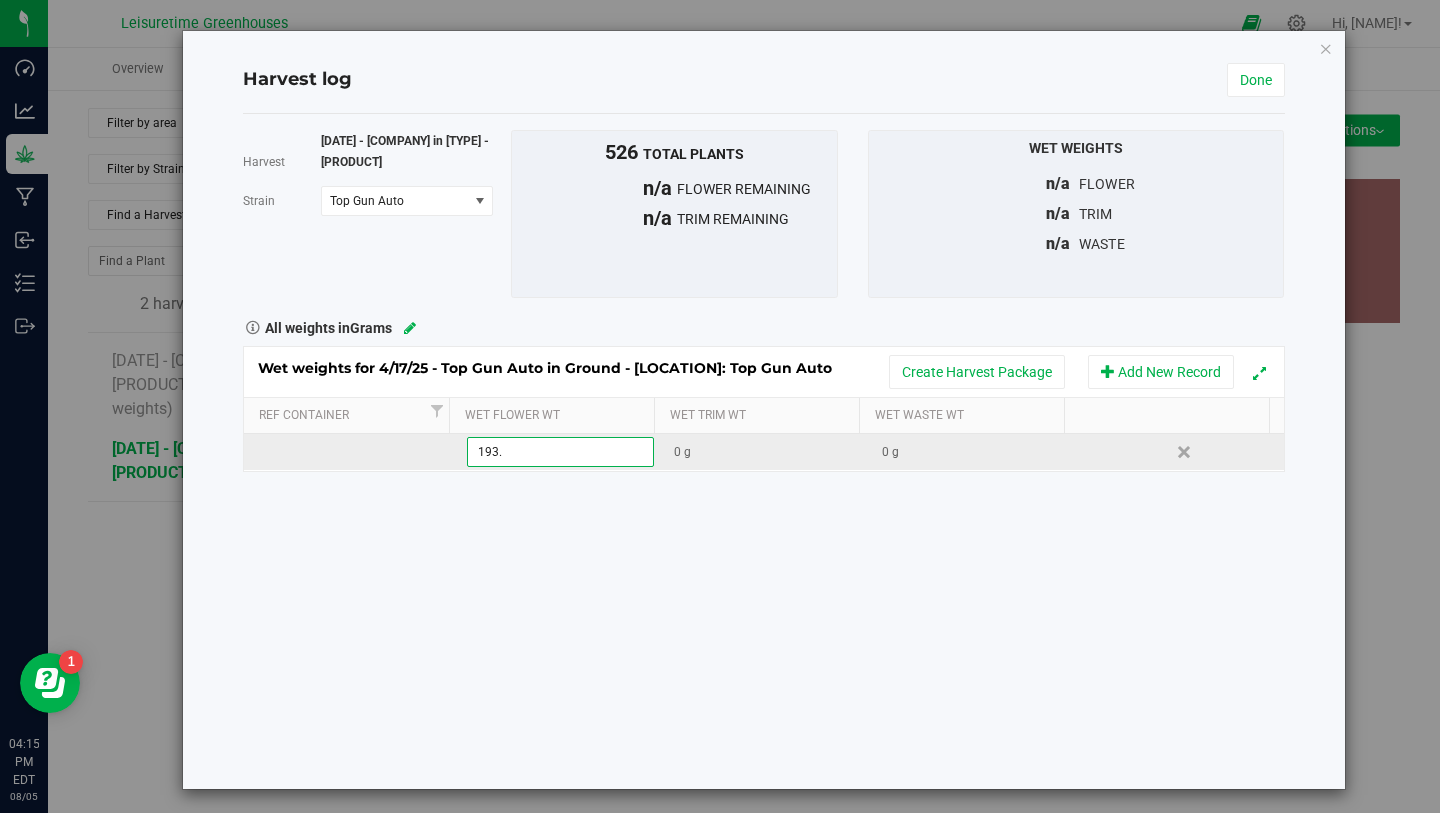 type on "[NUMBER]" 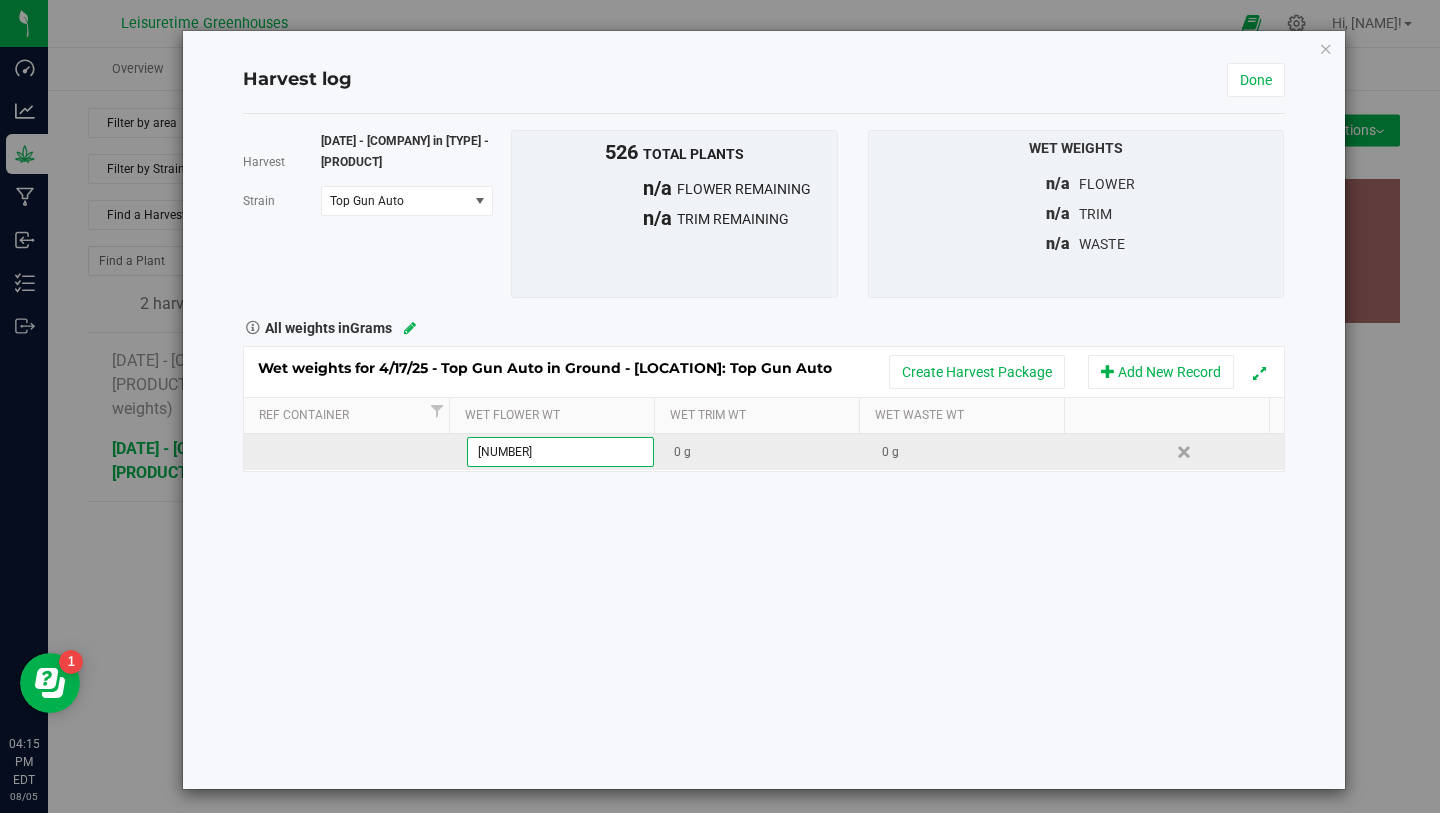 click on "Harvest
4/17/25 - Top Gun Auto in Ground - [LOCATION]
Strain
Top Gun Auto Select strain Top Gun Auto
To bulk upload dry weights:
Export to CSV
Upload the CSV file  with weights entered
526
total plants" at bounding box center (764, 451) 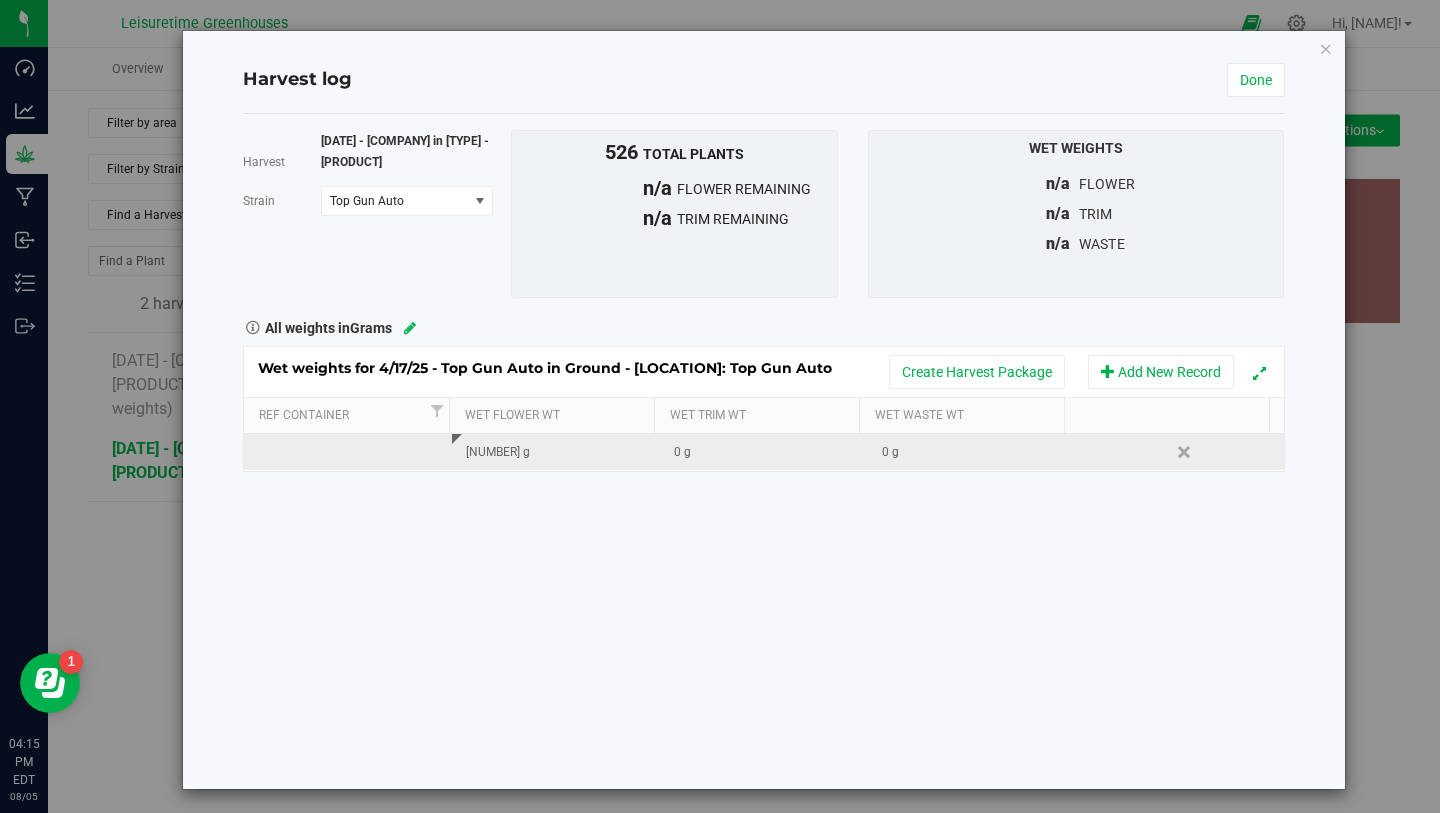 click on "0 g" at bounding box center [770, 452] 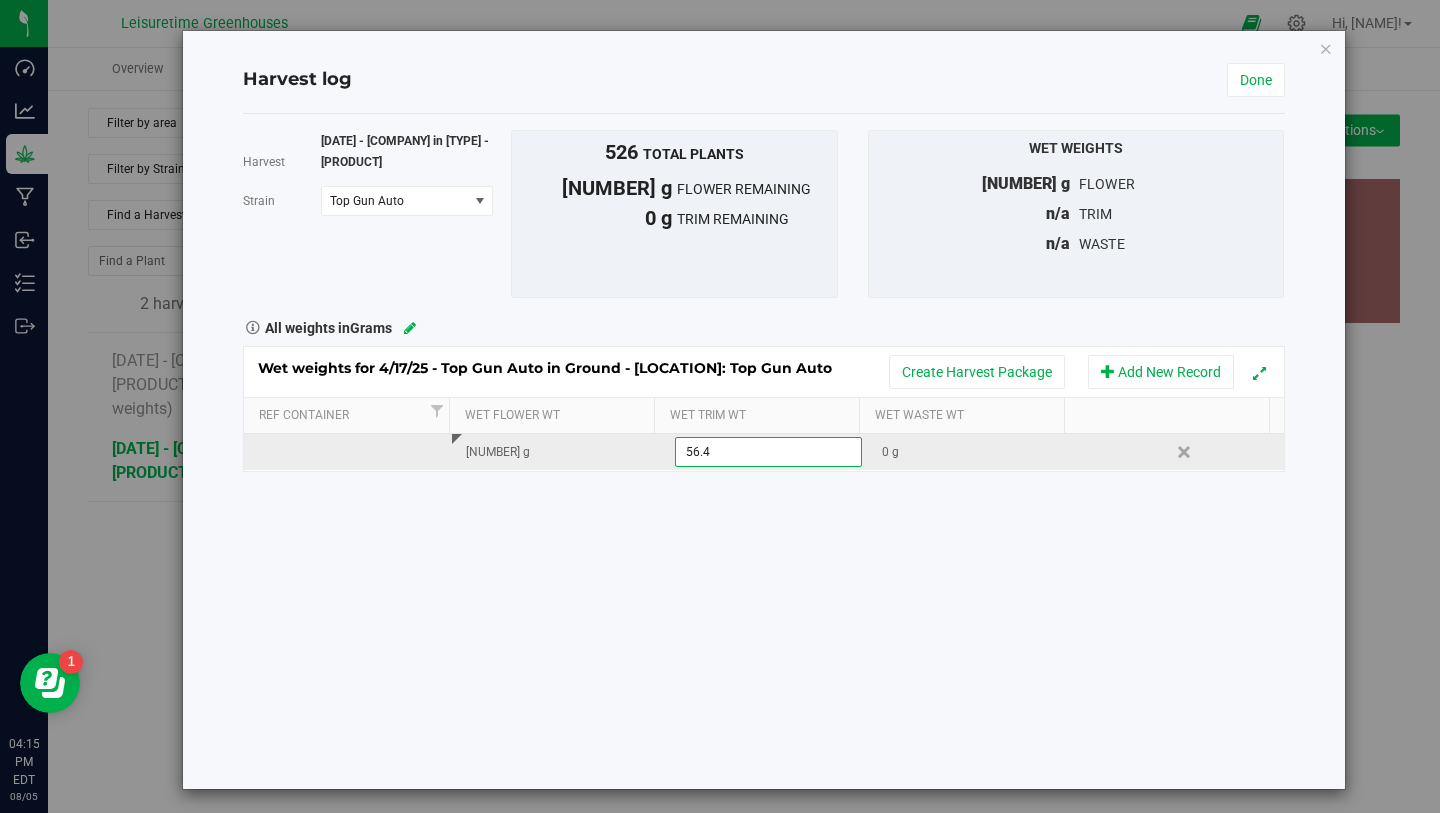 click on "56.4" at bounding box center (768, 452) 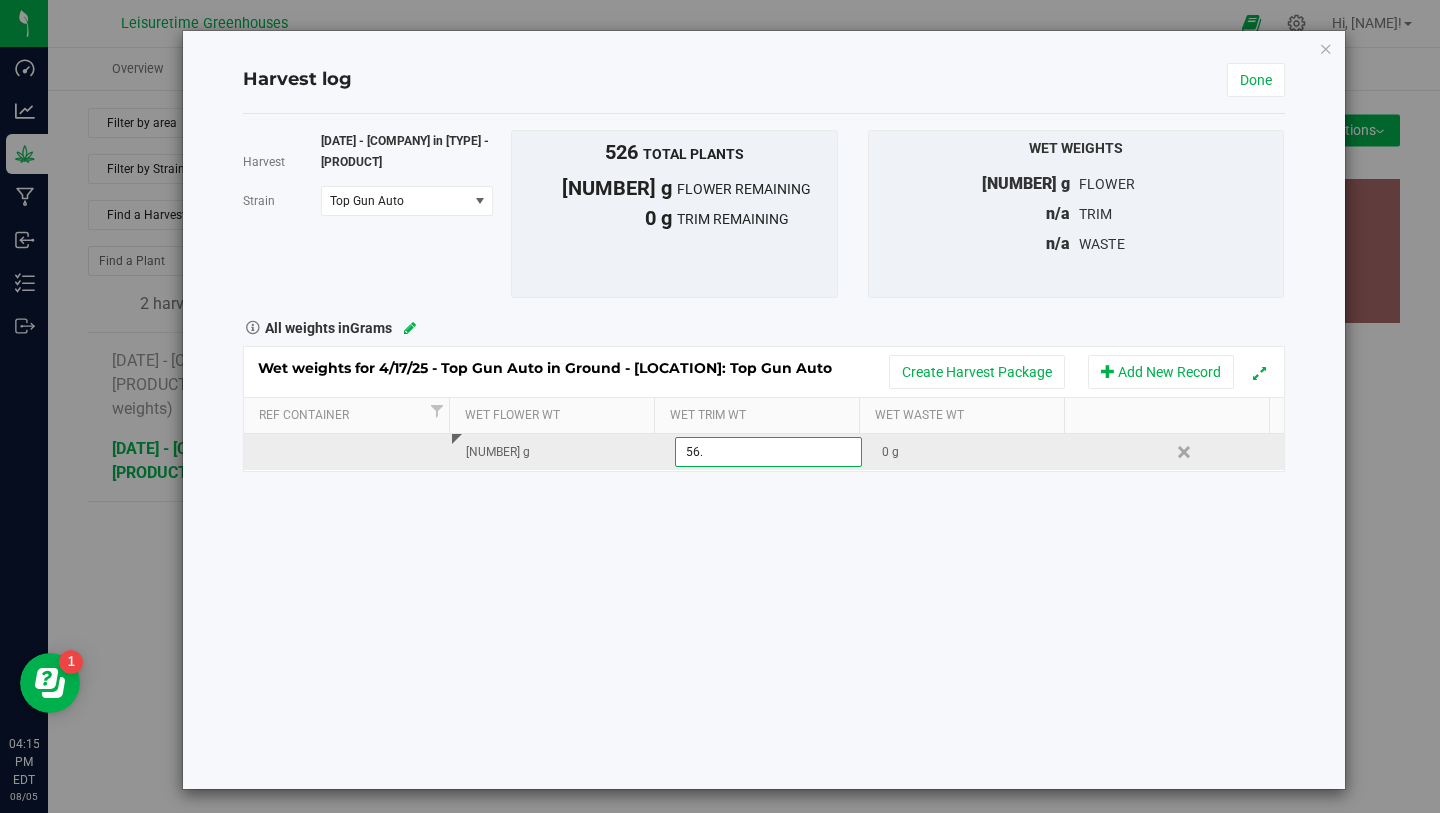type on "56.4" 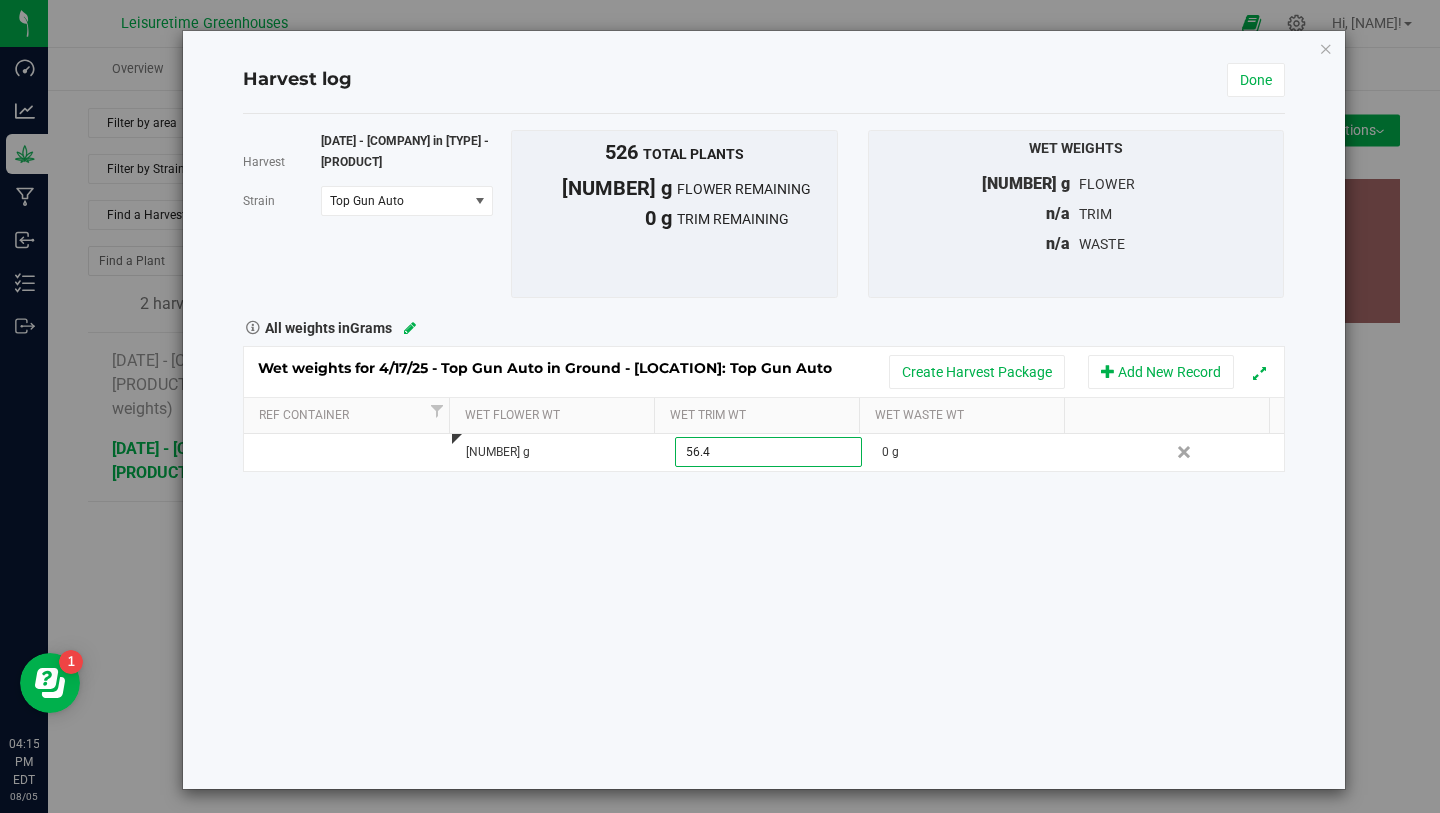 click on "Harvest
4/17/25 - Top Gun Auto in Ground - [LOCATION]
Strain
Top Gun Auto Select strain Top Gun Auto
To bulk upload dry weights:
Export to CSV
Upload the CSV file  with weights entered
526
total plants" at bounding box center [764, 451] 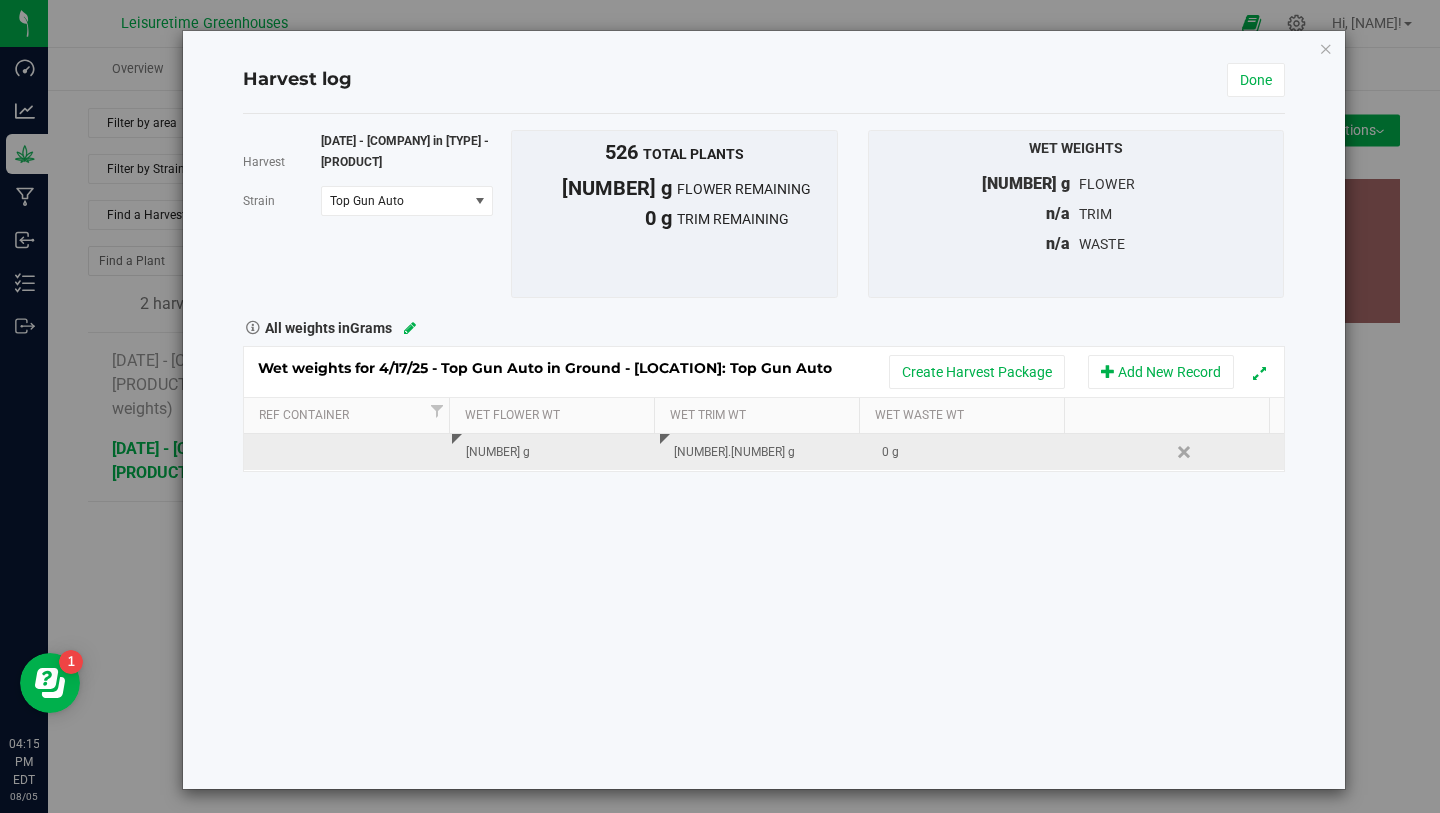 click on "0 g" at bounding box center (978, 452) 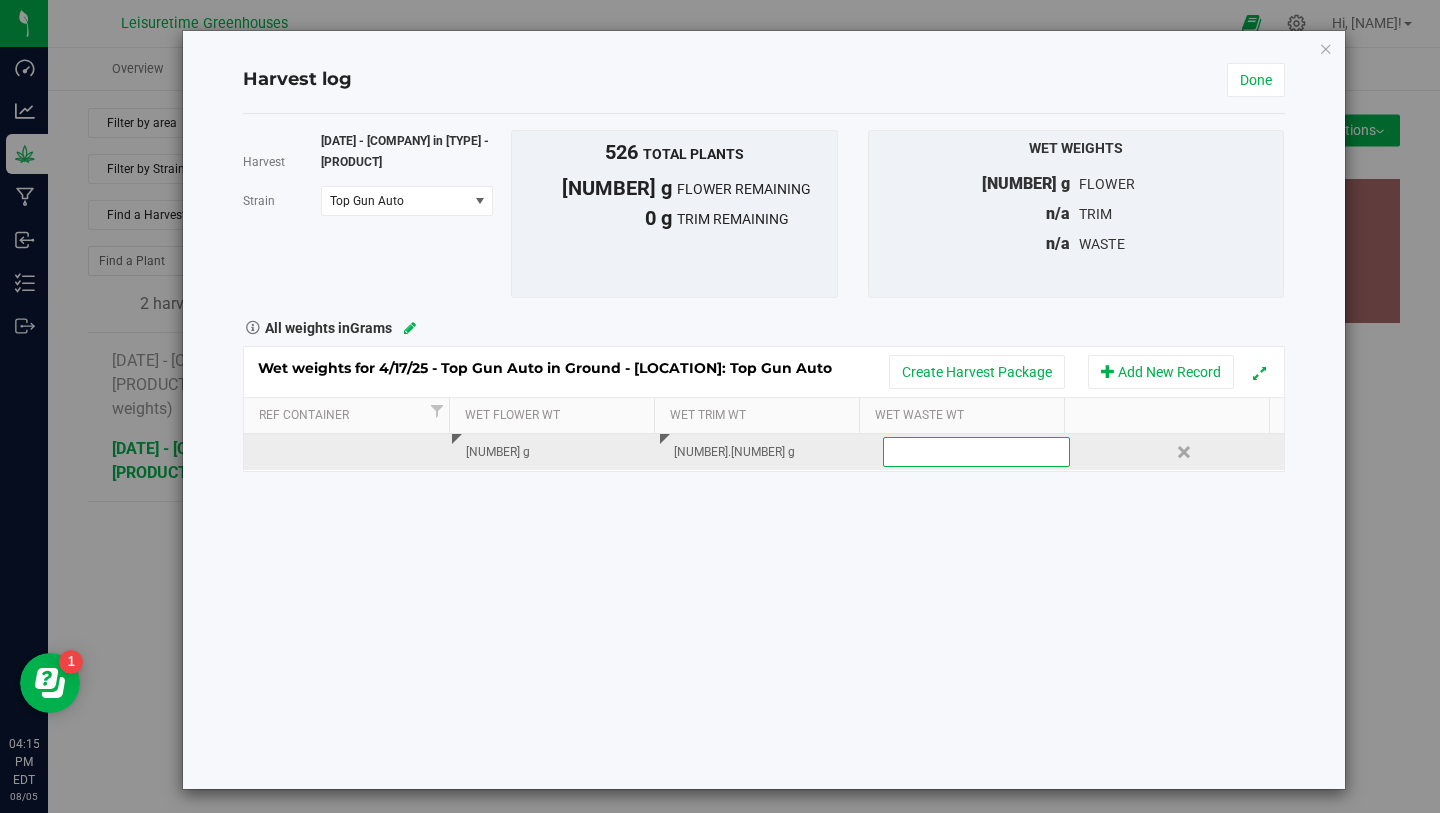 type on "1" 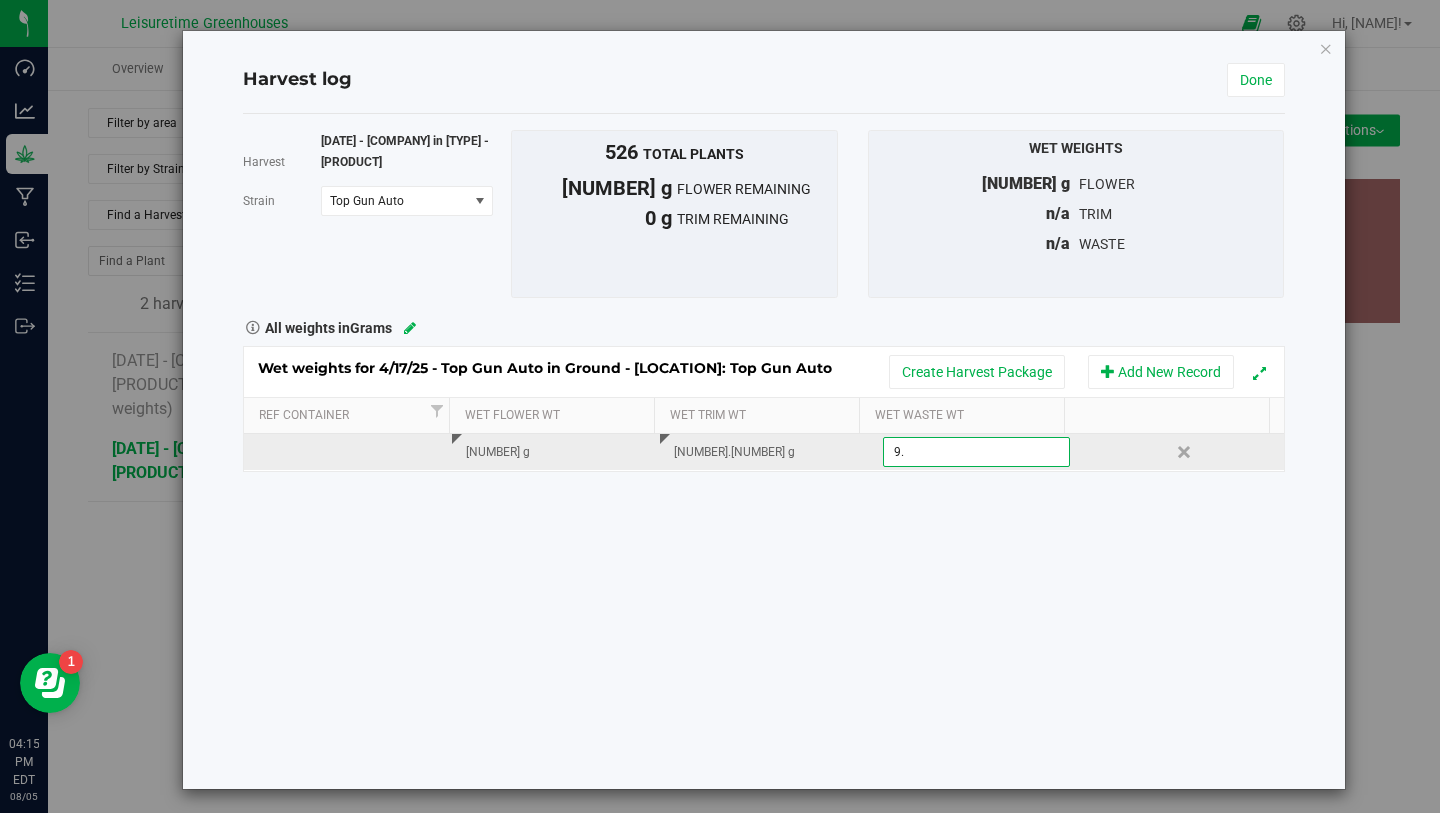 type on "9.6" 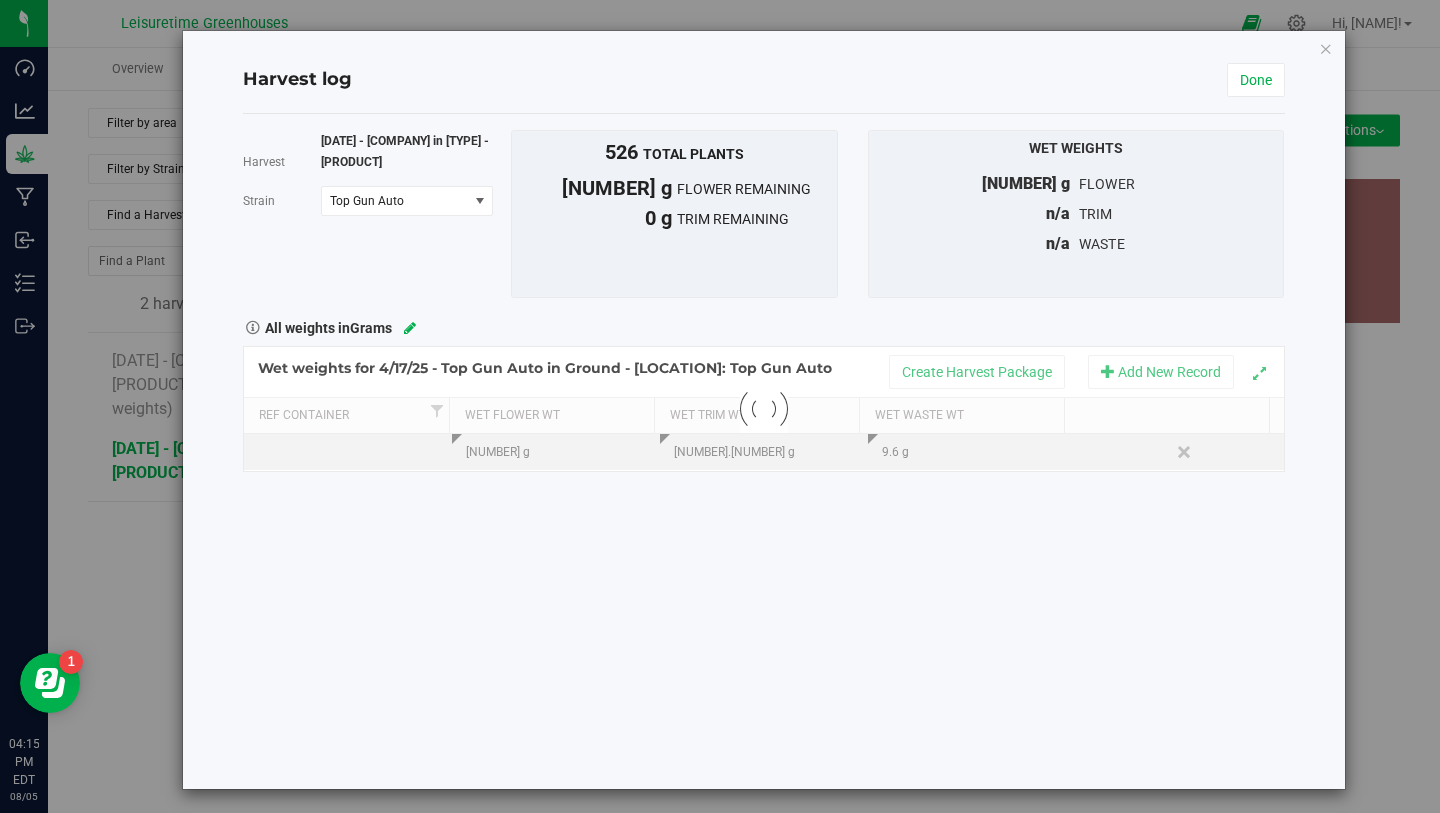 click on "Harvest
4/17/25 - Top Gun Auto in Ground - [LOCATION]
Strain
Top Gun Auto Select strain Top Gun Auto
To bulk upload dry weights:
Export to CSV
Upload the CSV file  with weights entered
526
total plants" at bounding box center (764, 451) 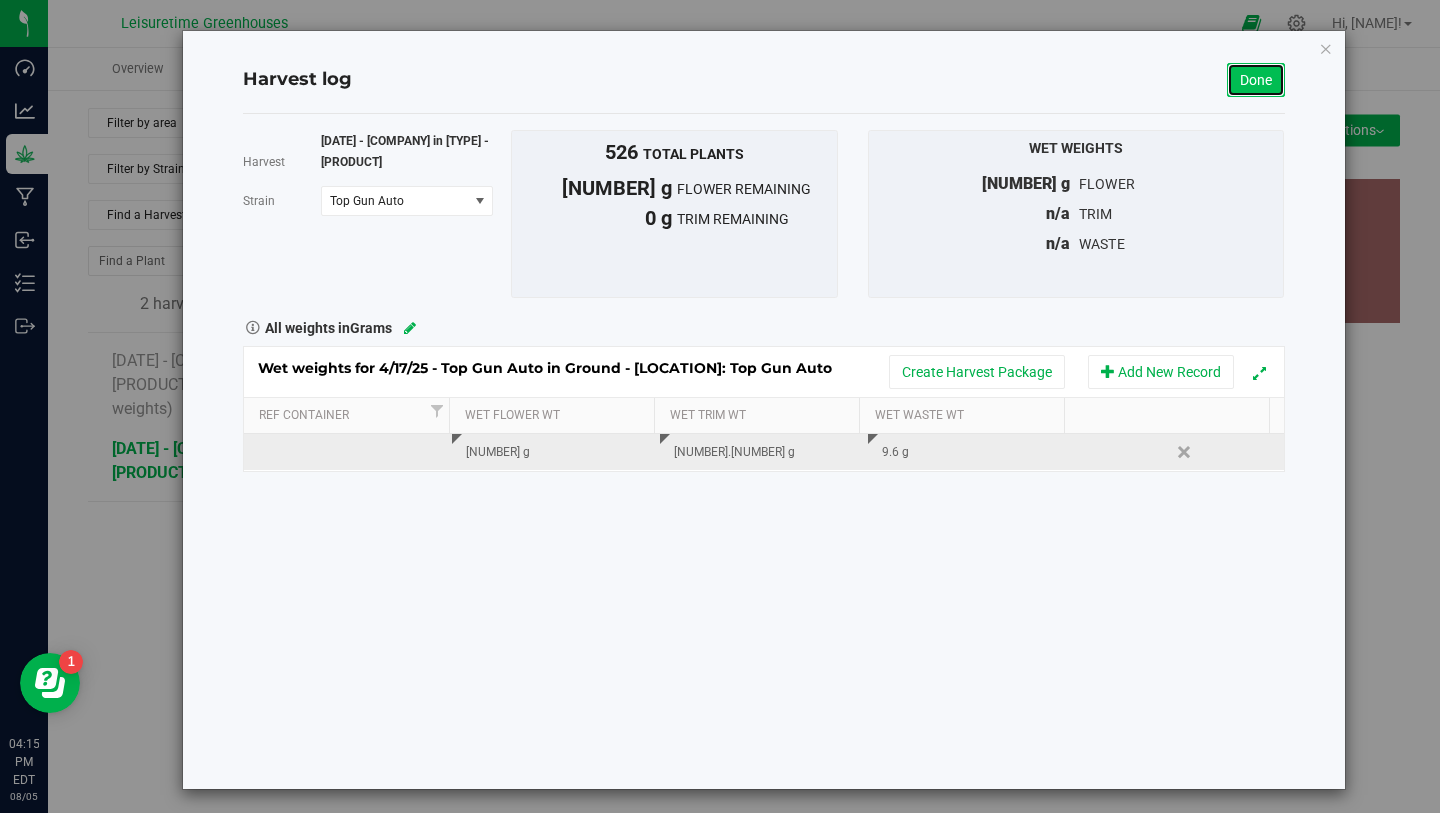 click on "Done" at bounding box center [1256, 80] 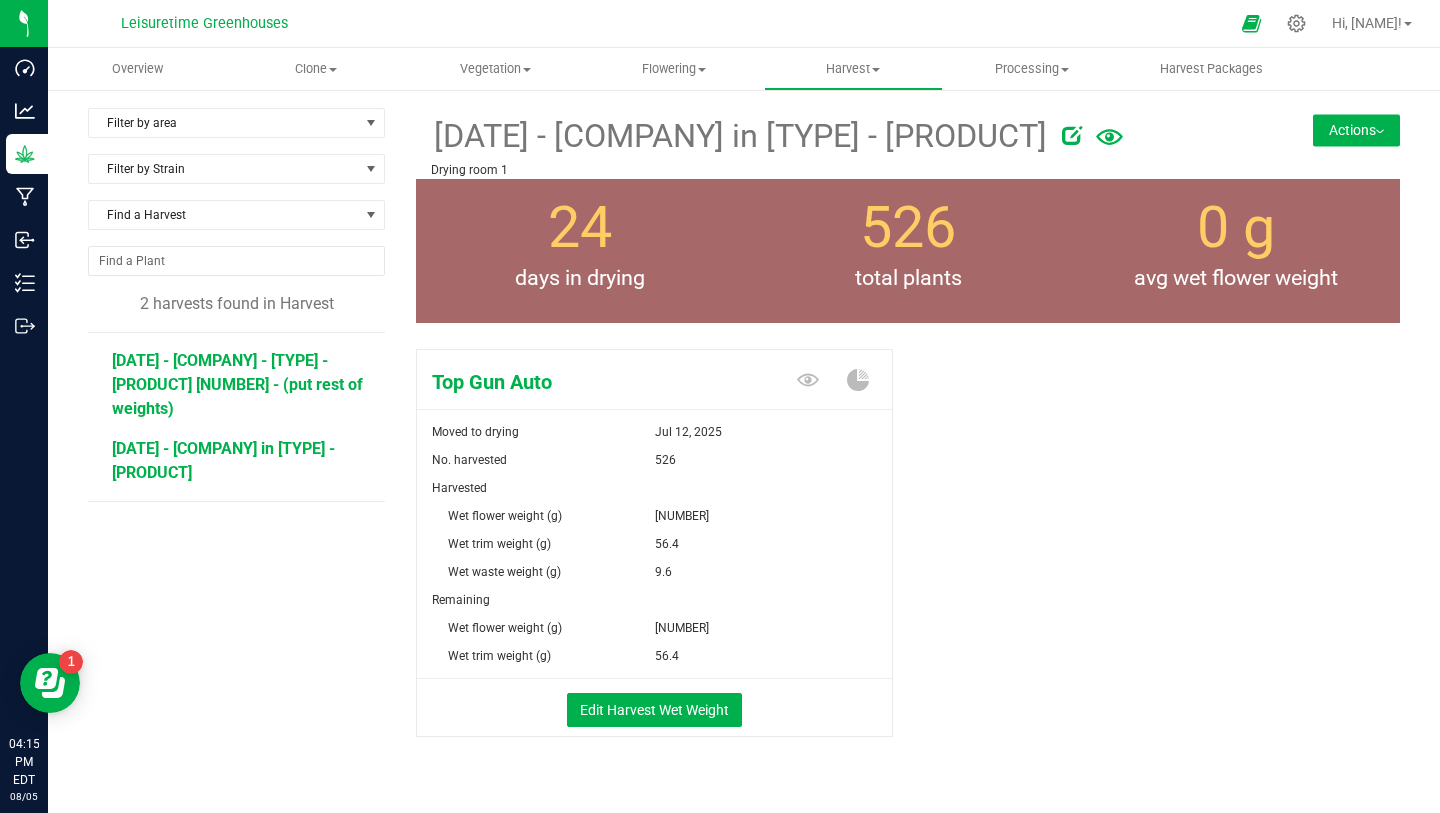 click on "[DATE] - [COMPANY] - [TYPE] - [PRODUCT] [NUMBER] - (put rest of weights)" at bounding box center (237, 384) 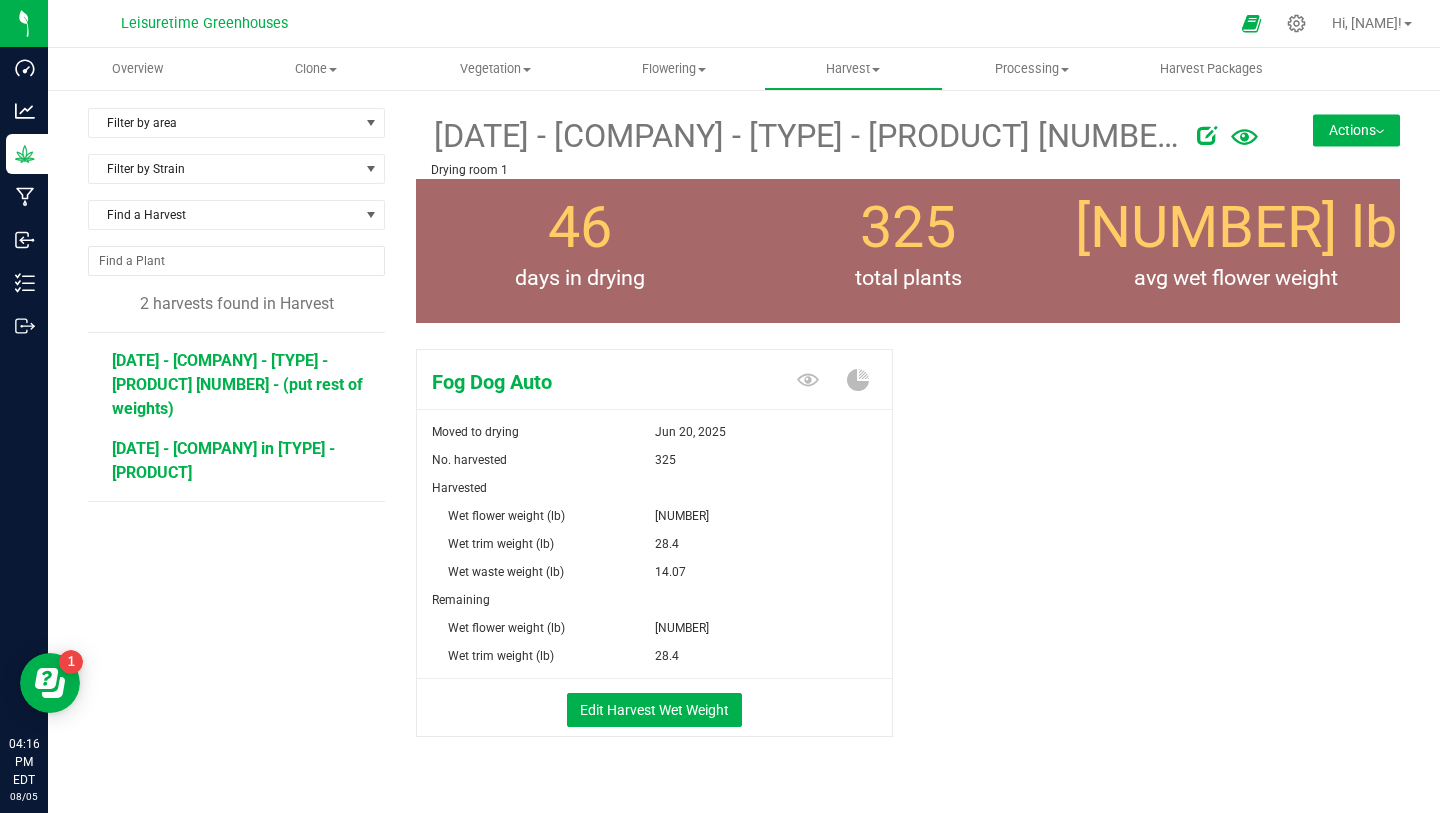 click on "[DATE] - [COMPANY] in [TYPE] - [PRODUCT]" at bounding box center [223, 460] 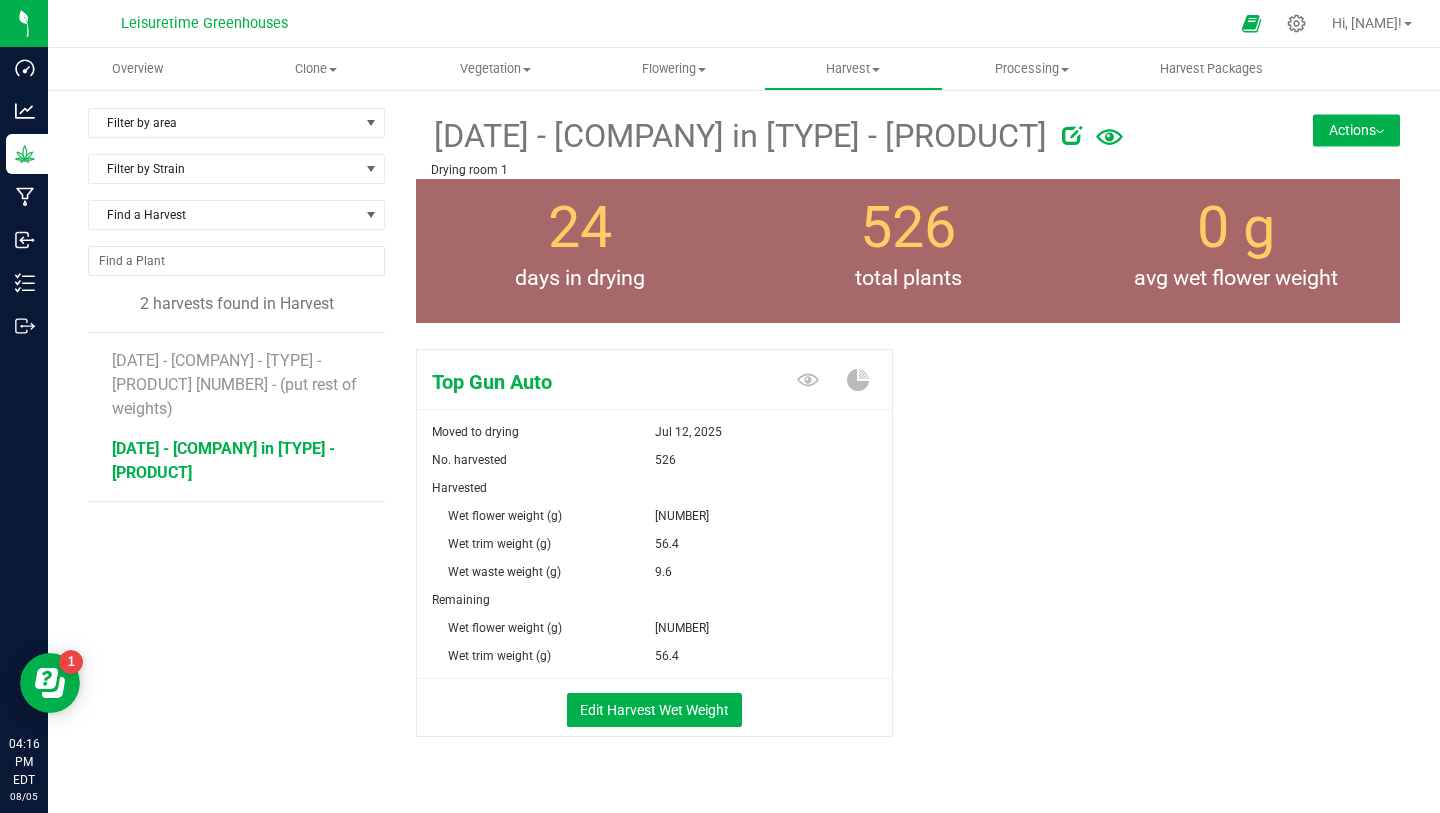 click at bounding box center [1072, 135] 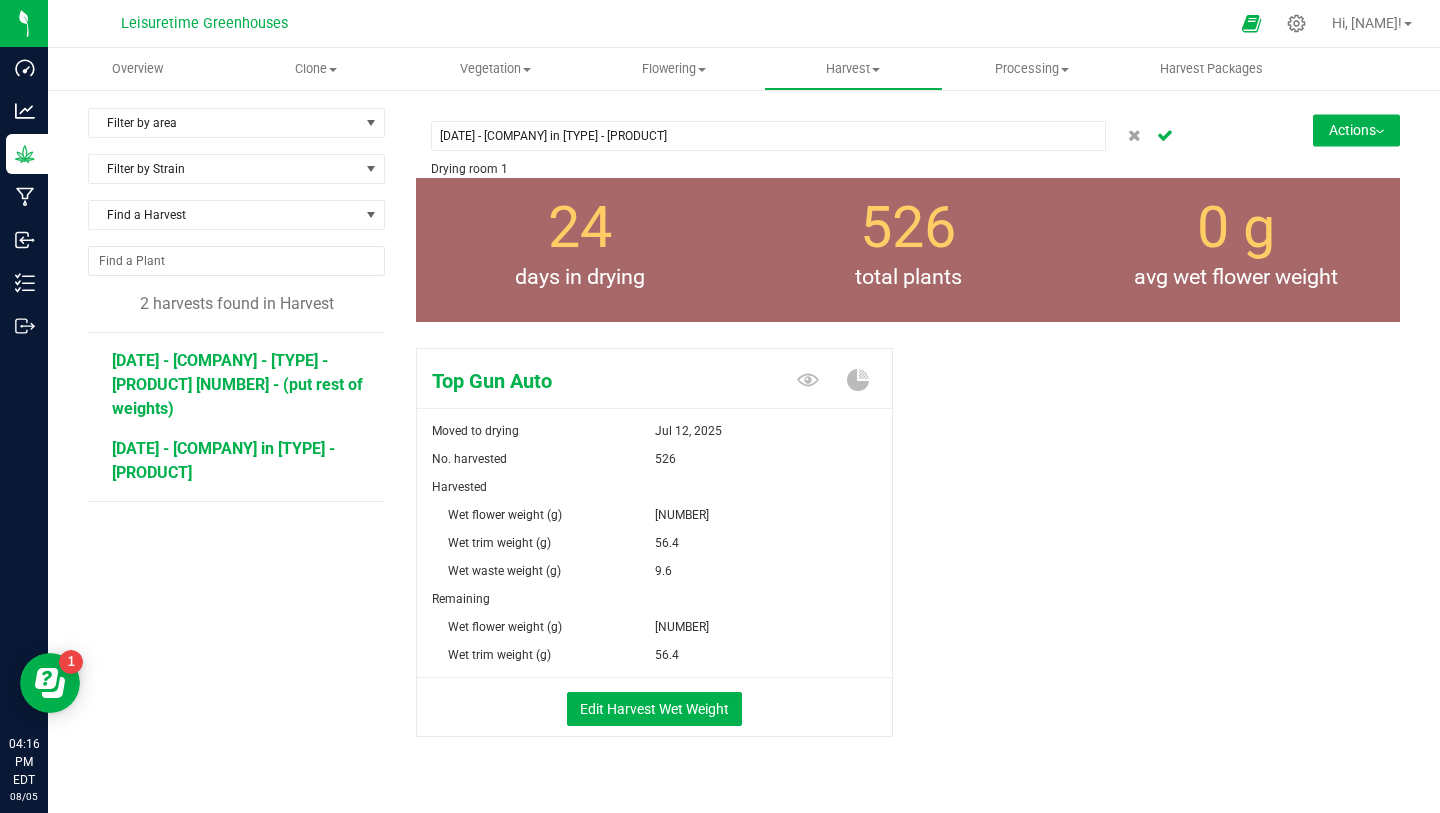 click on "[DATE] - [COMPANY] - [TYPE] - [PRODUCT] [NUMBER] - (put rest of weights)" at bounding box center (237, 384) 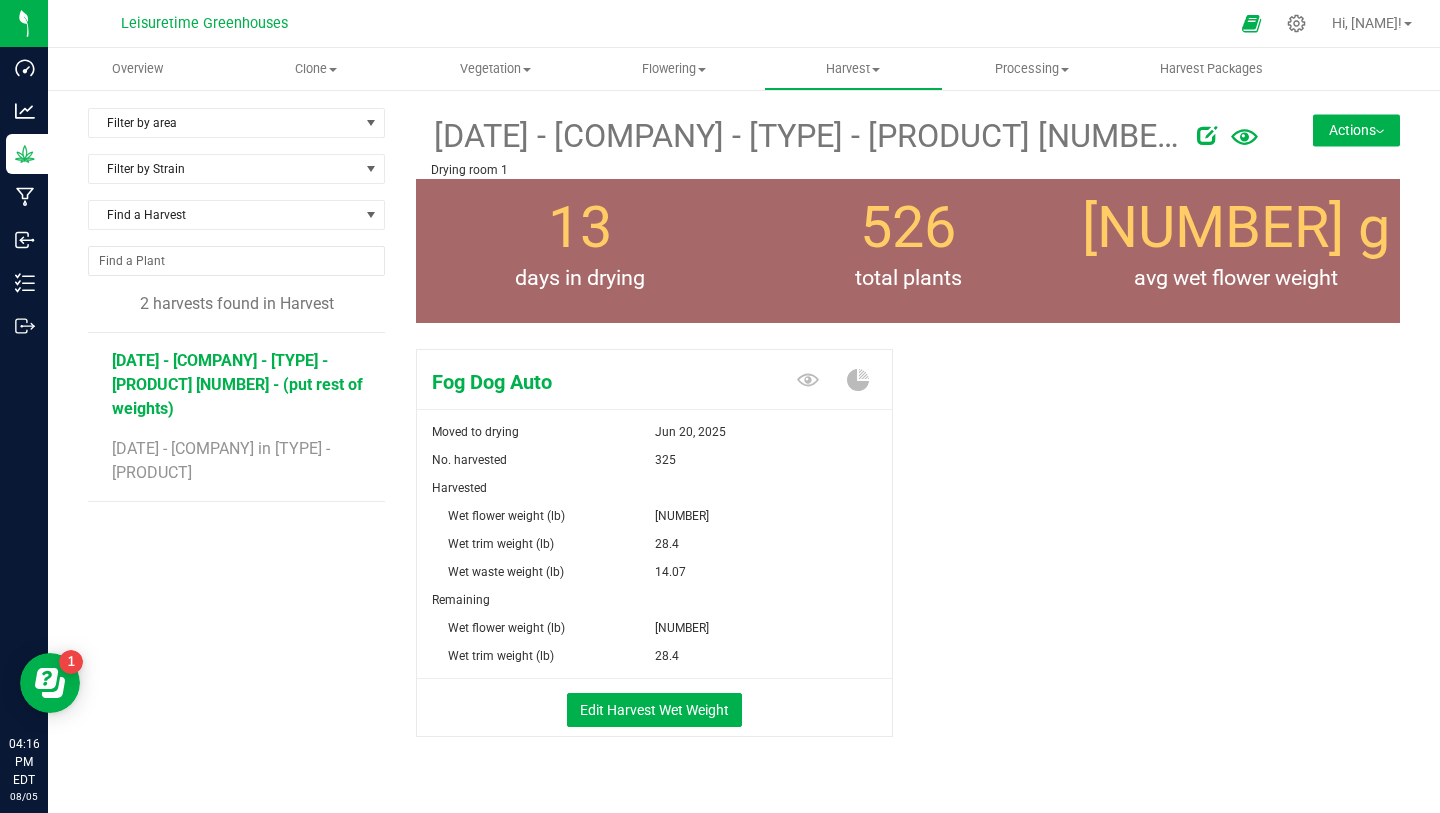 click at bounding box center (1207, 135) 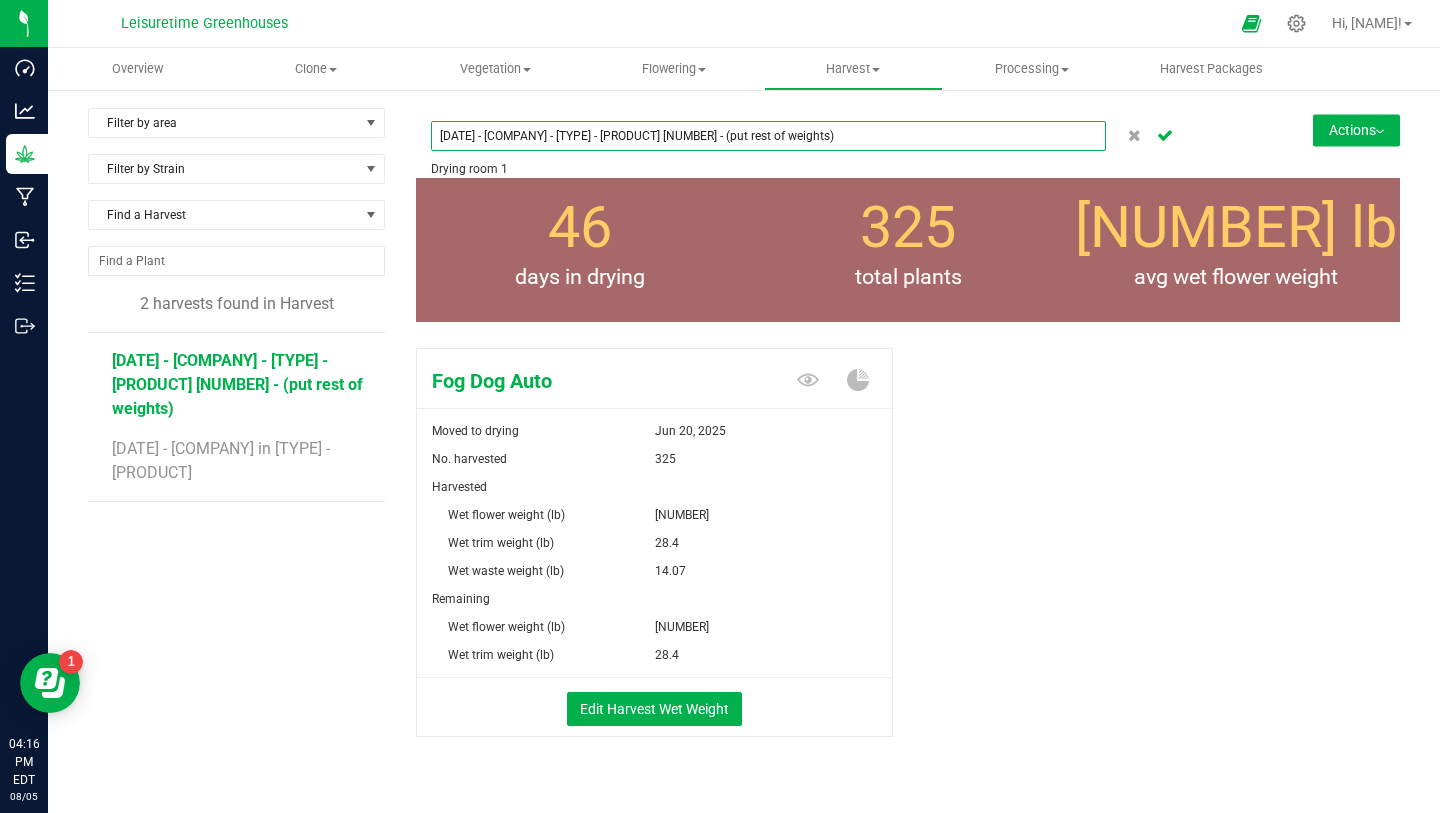 drag, startPoint x: 854, startPoint y: 146, endPoint x: 723, endPoint y: 141, distance: 131.09538 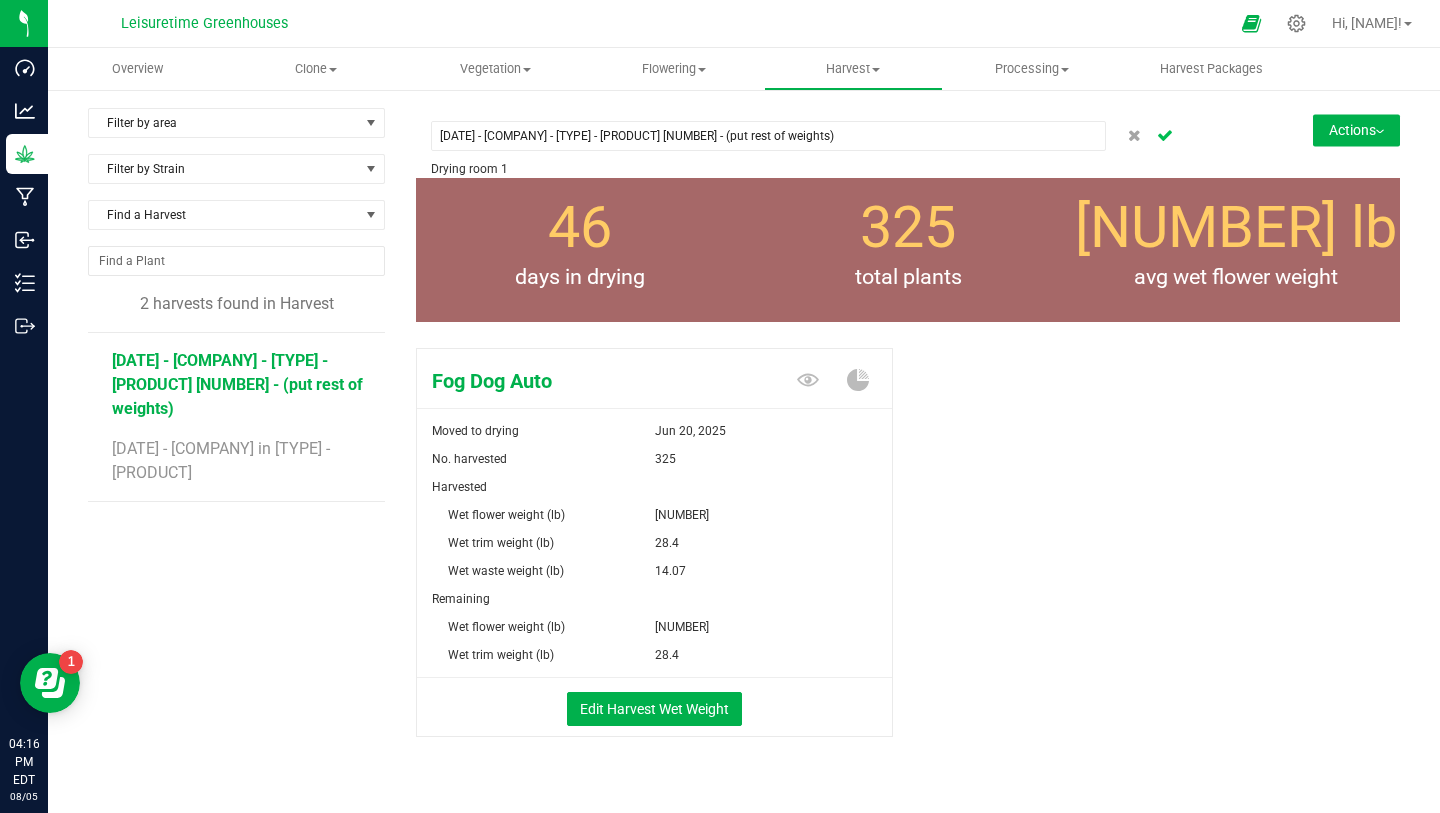 click 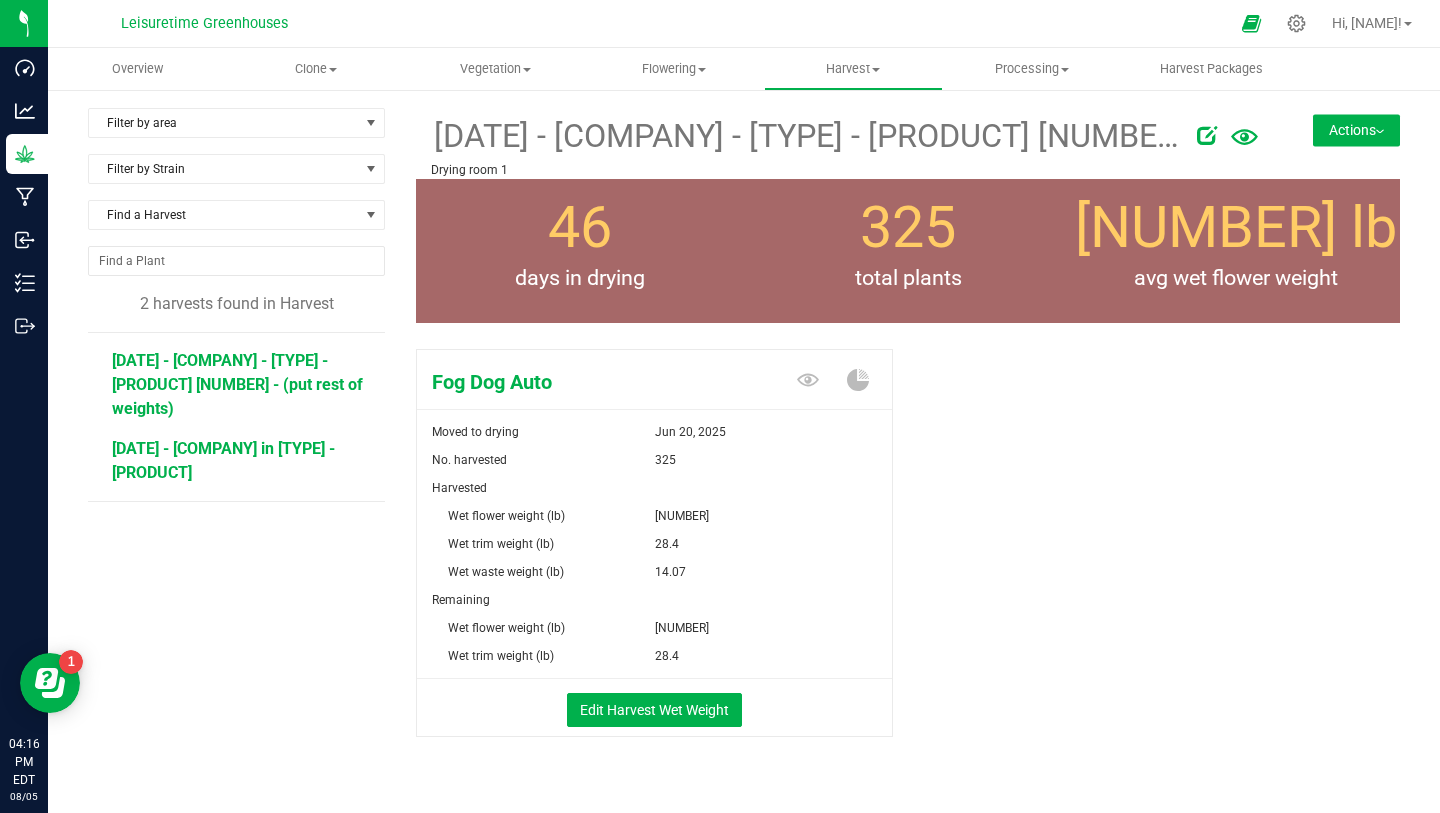 click on "[DATE] - [COMPANY] in [TYPE] - [PRODUCT]" at bounding box center (223, 460) 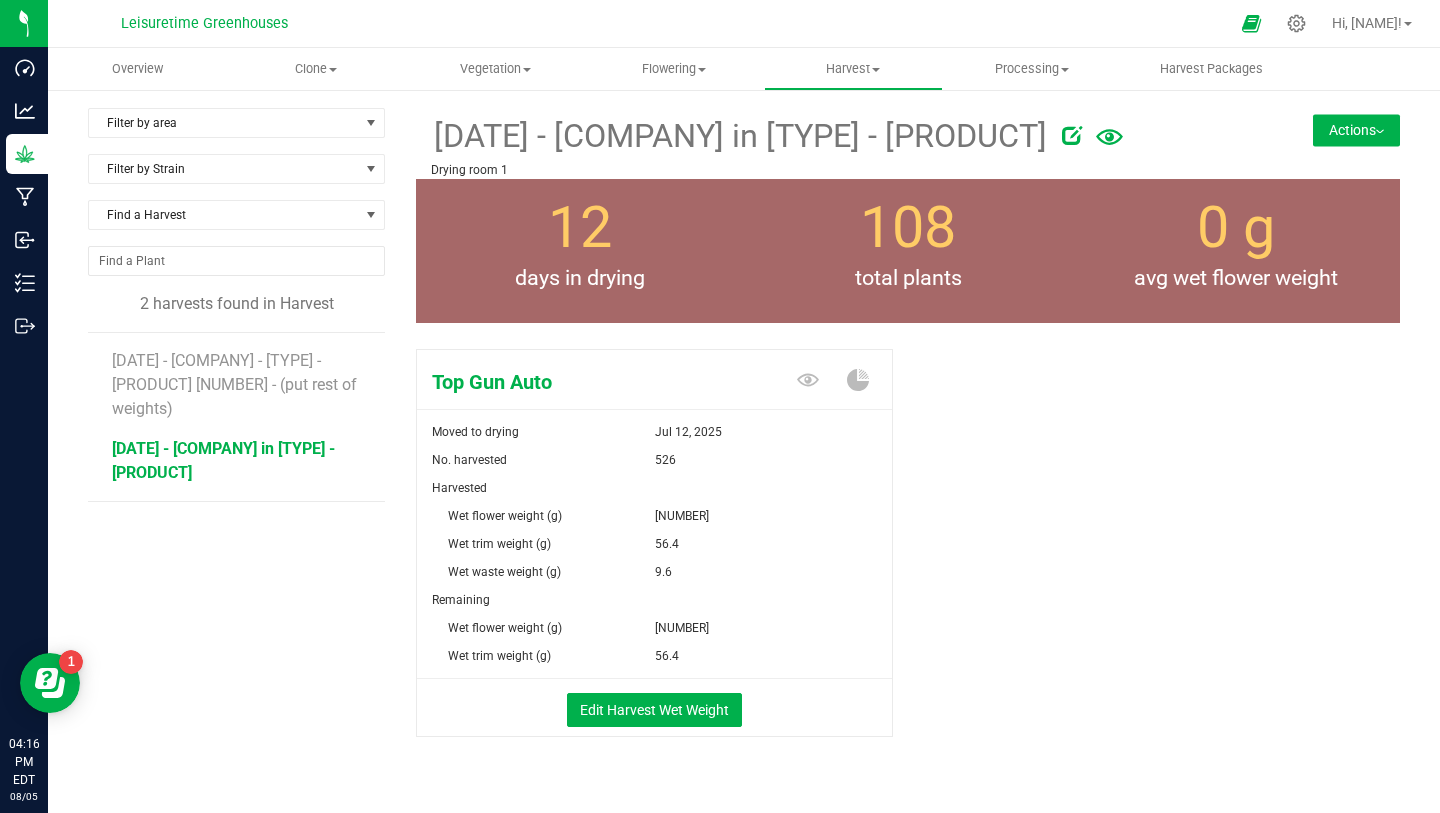 click at bounding box center (1072, 135) 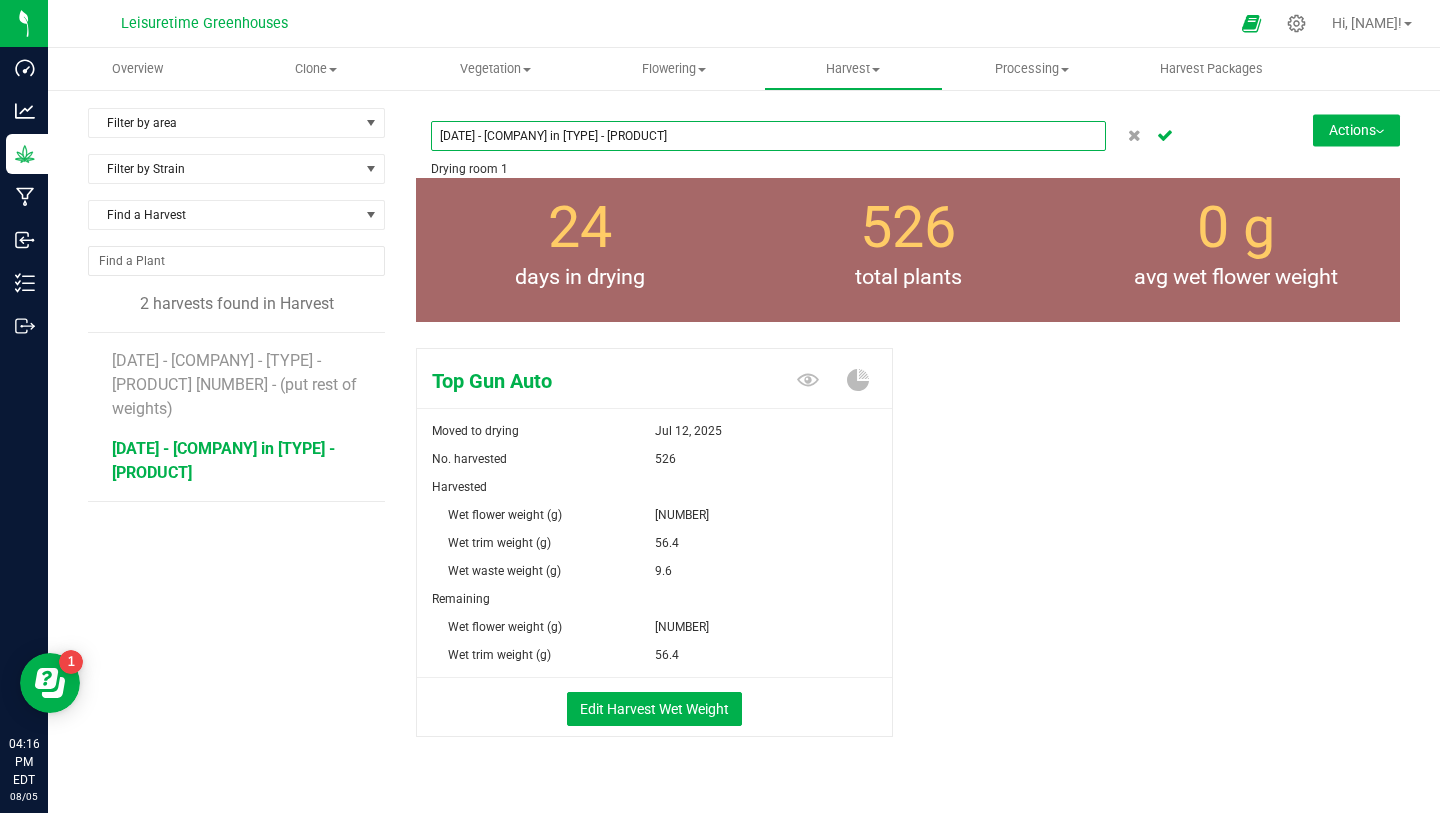 click on "[DATE] - [COMPANY] in [TYPE] - [PRODUCT]" at bounding box center (768, 136) 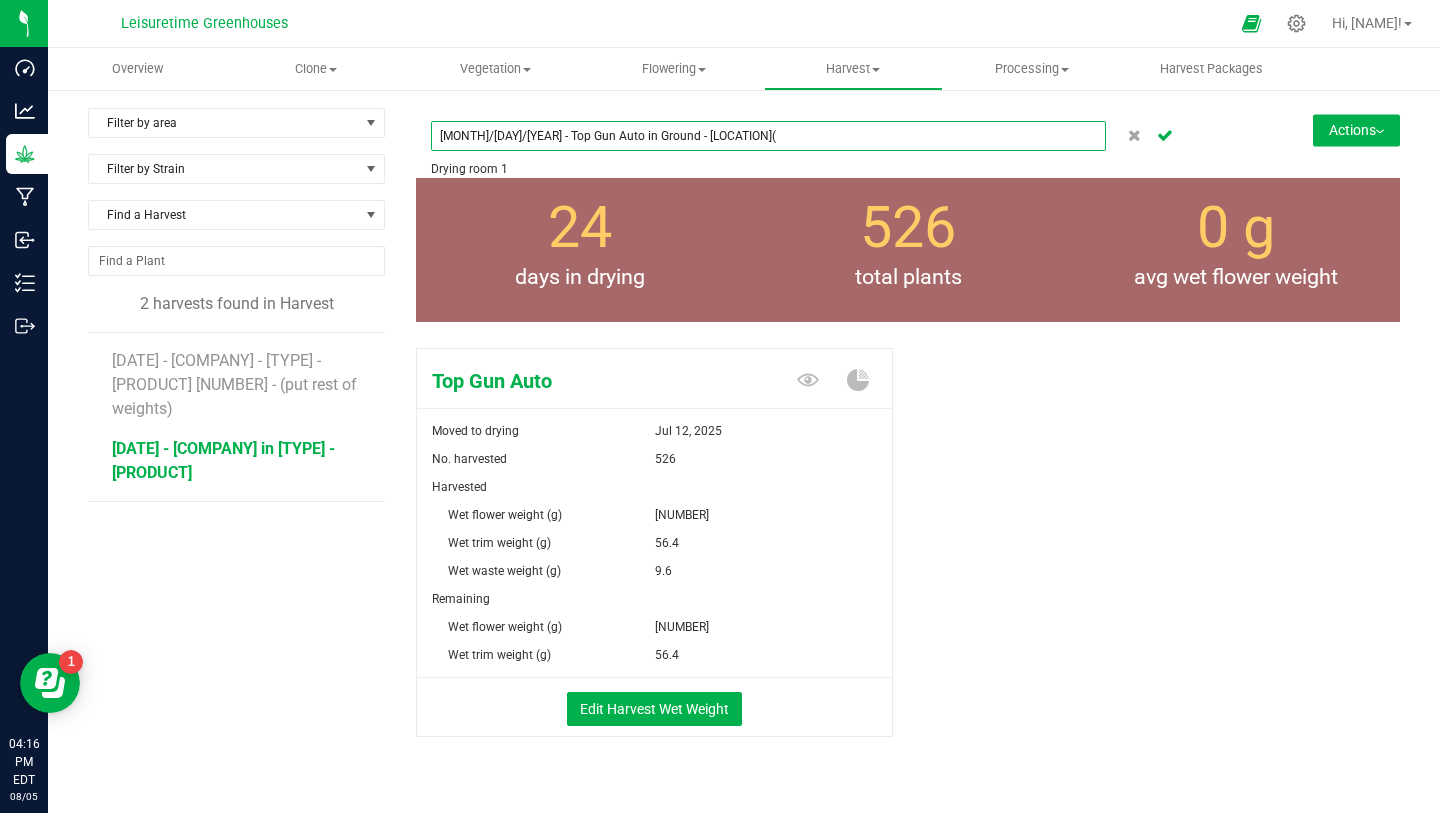 paste on "(put rest of weights)" 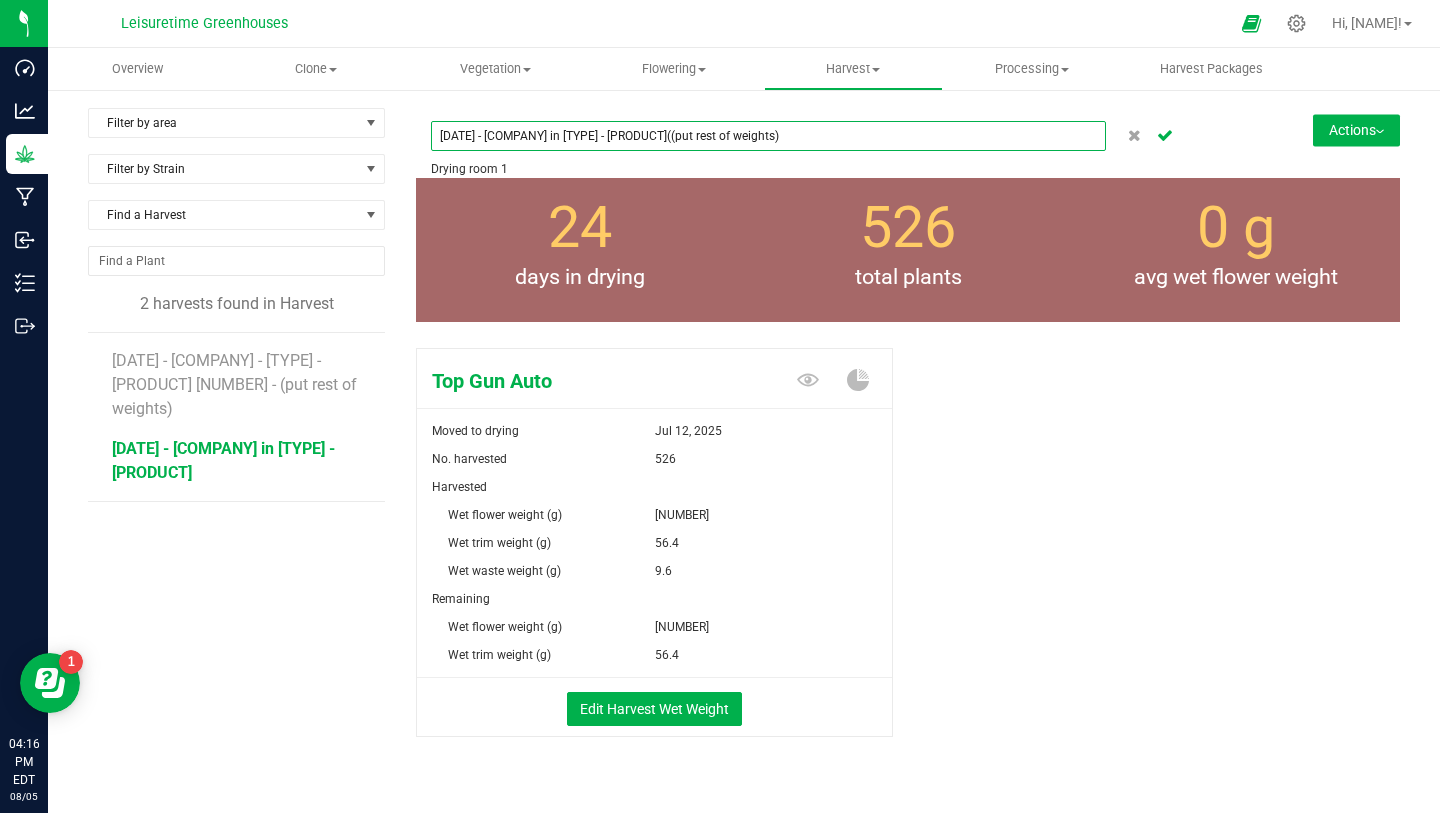 click on "[DATE] - [COMPANY] in [TYPE] - [PRODUCT]((put rest of weights)" at bounding box center (768, 136) 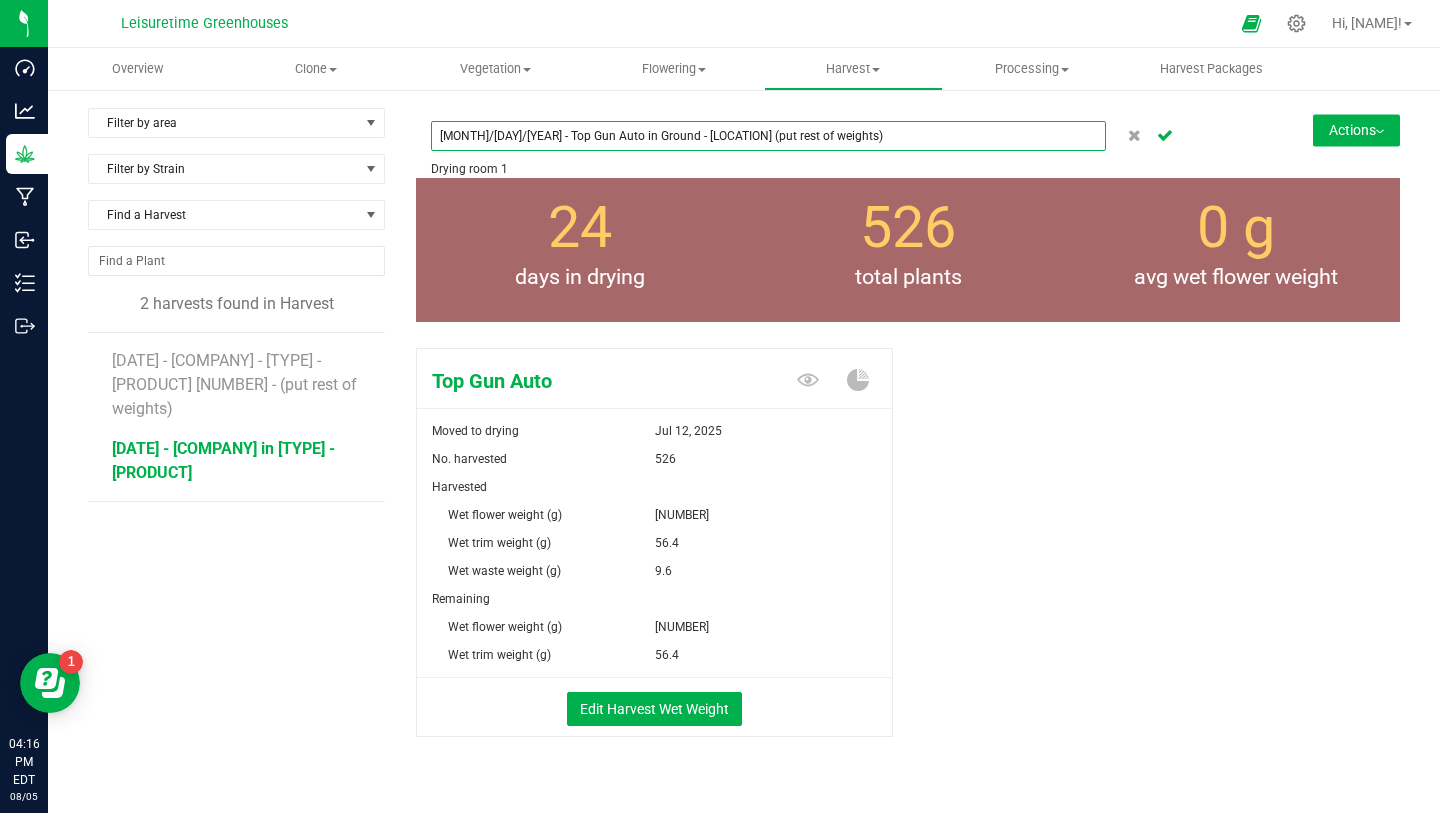 type on "[MONTH]/[DAY]/[YEAR] - Top Gun Auto in Ground - [LOCATION] (put rest of weights)" 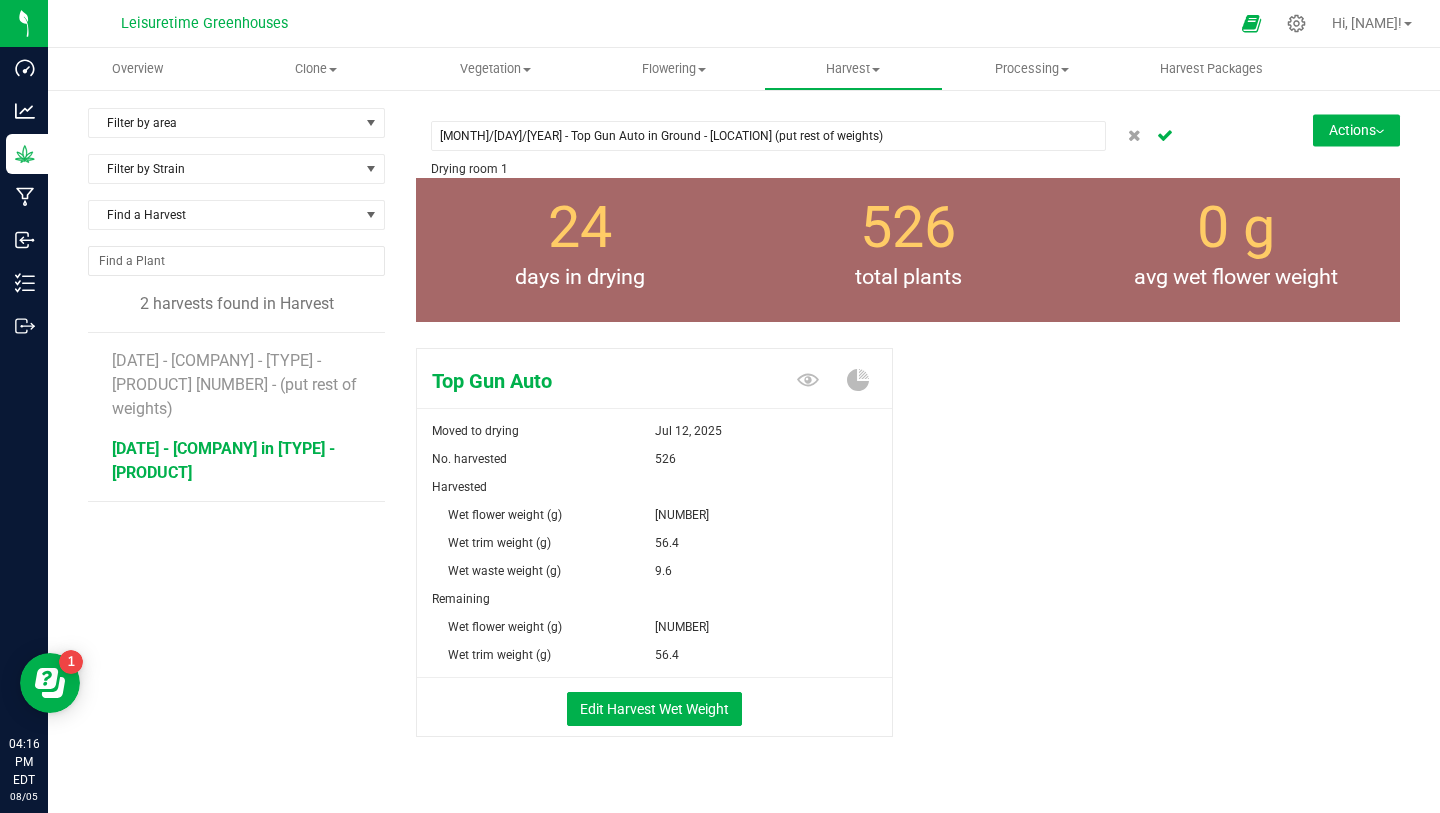 click on "Drying room 1" at bounding box center (826, 169) 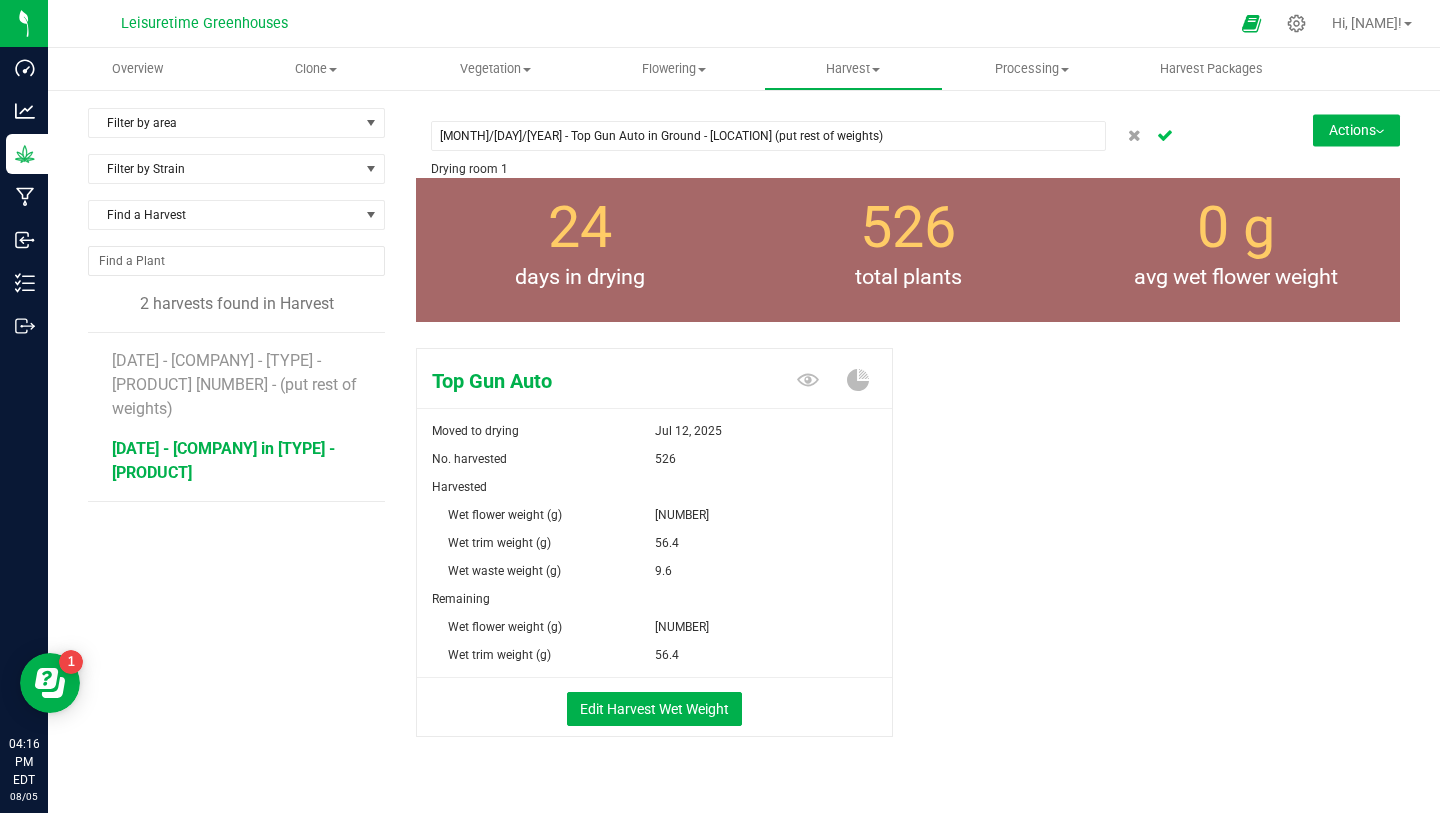 click 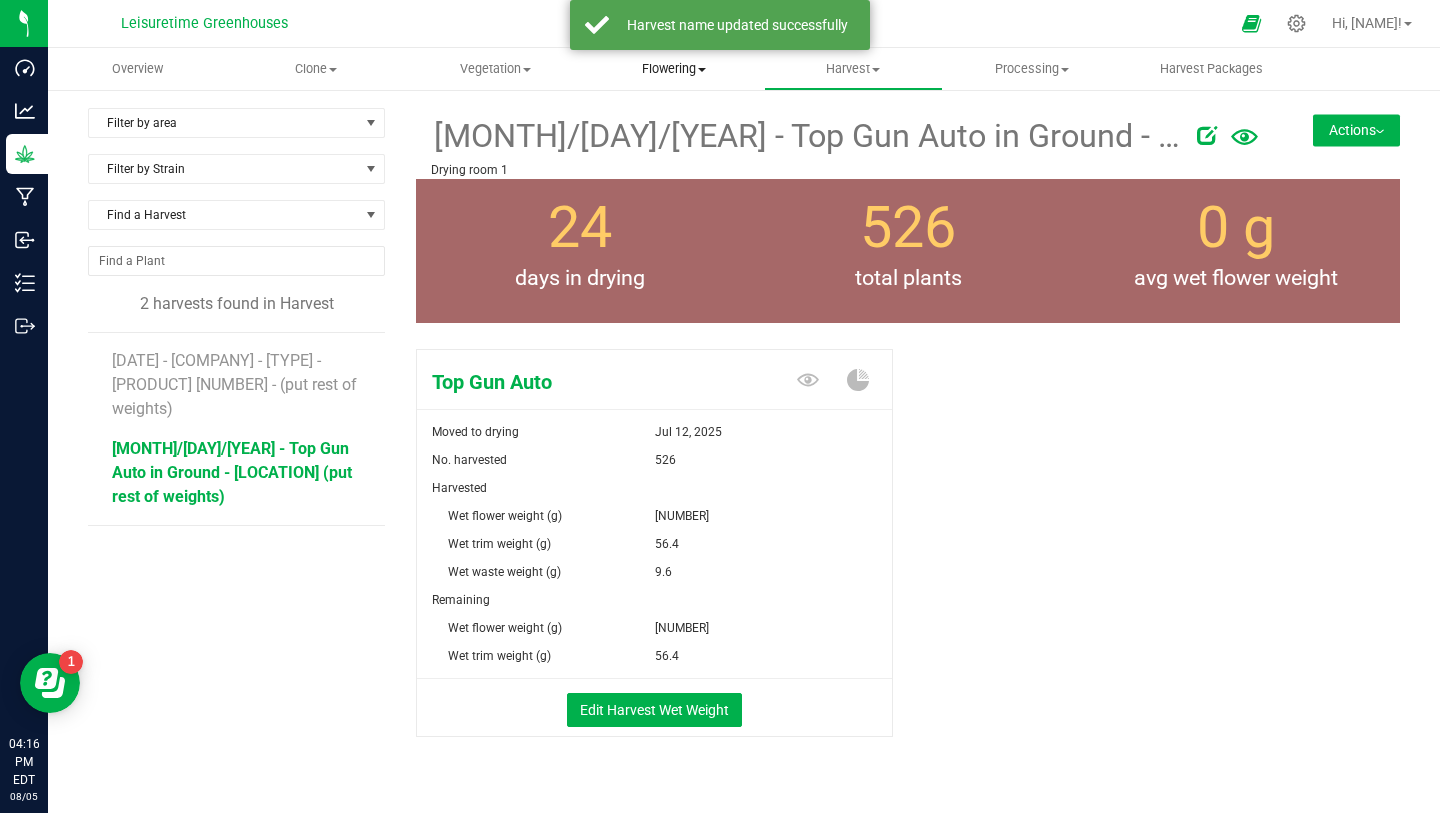 click on "Flowering
Create harvest
Flowering groups
Flowering plants
Apply to plants" at bounding box center (674, 69) 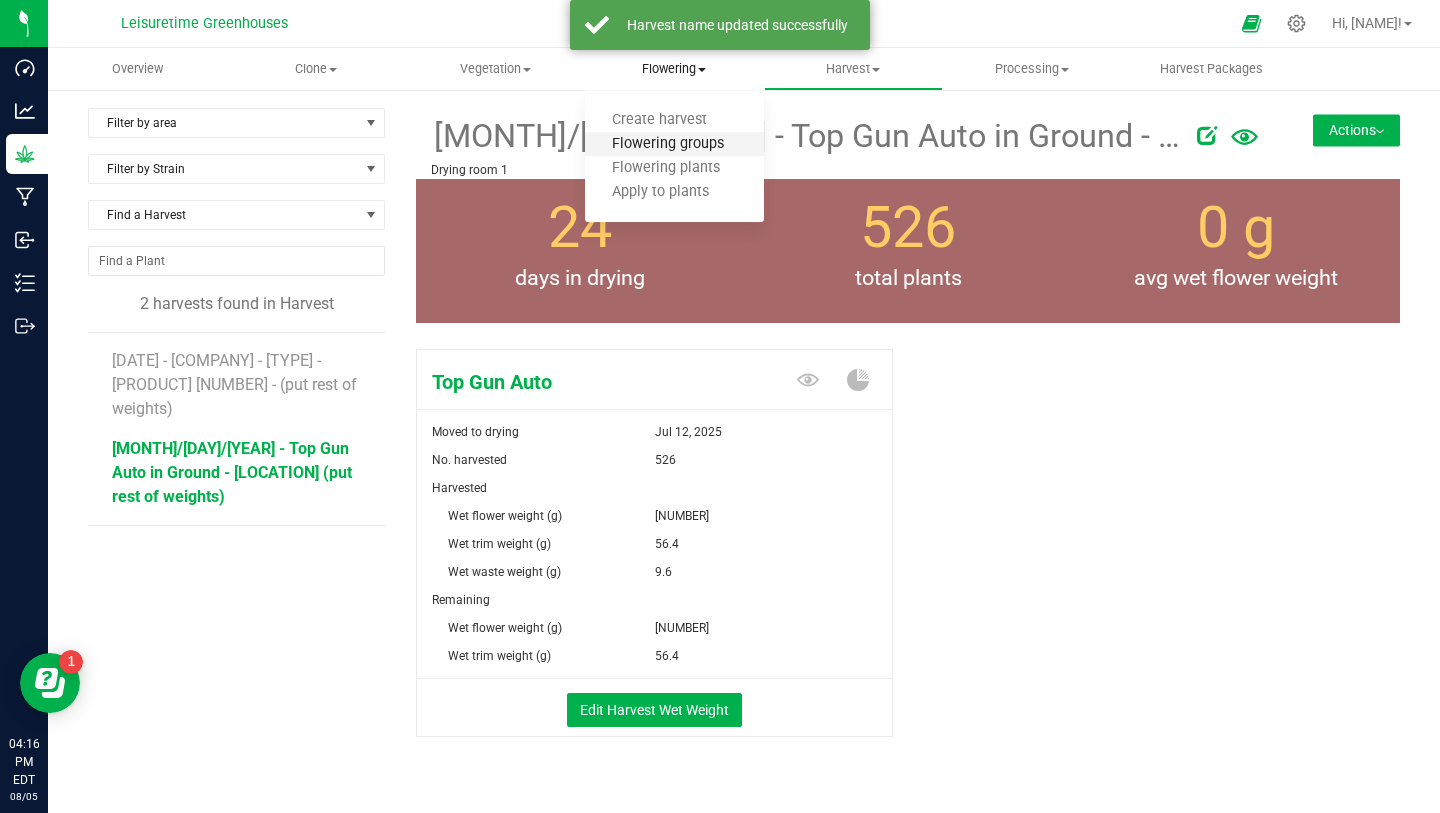 click on "Flowering groups" at bounding box center (668, 144) 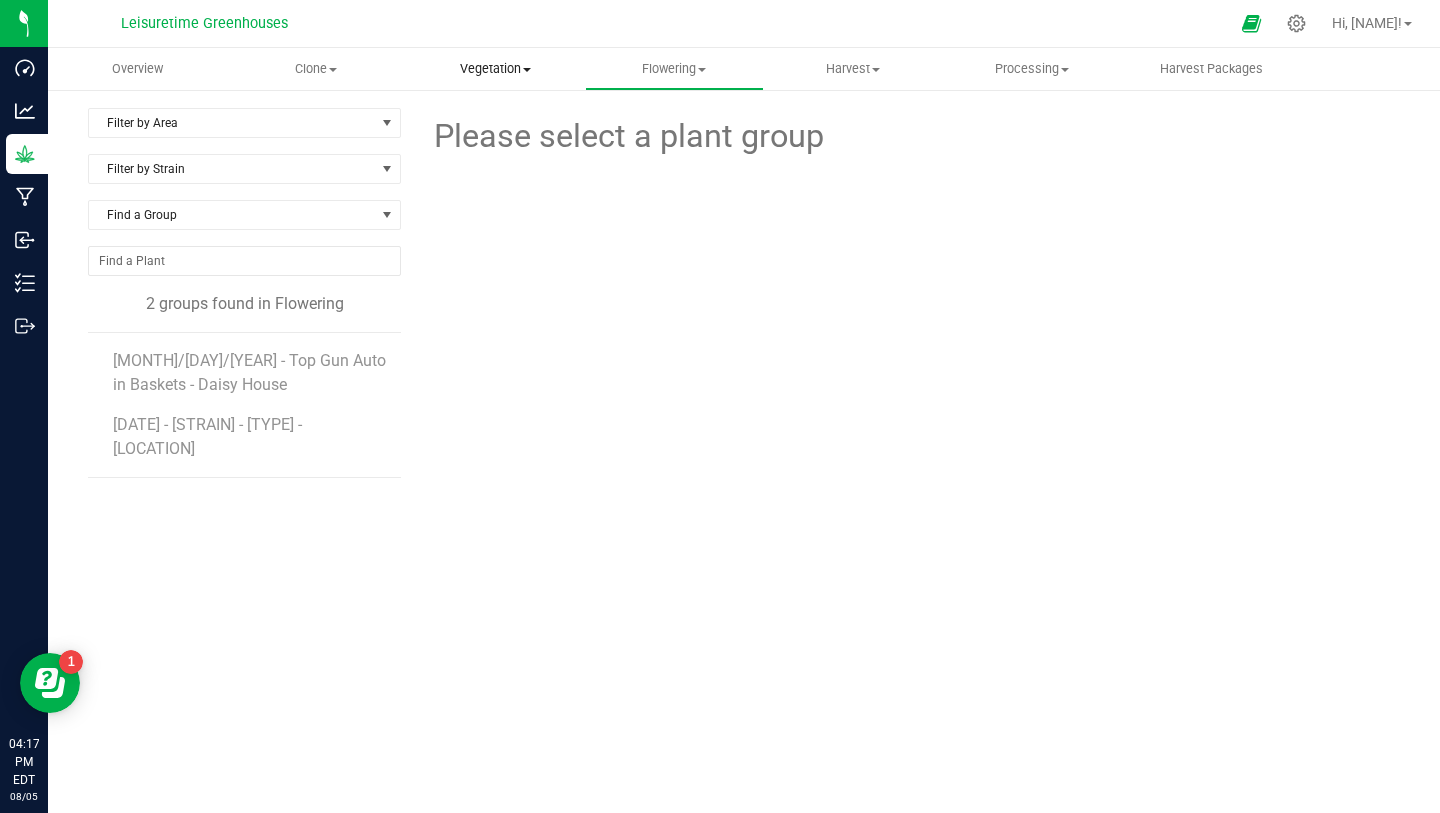 click on "Vegetation" at bounding box center [495, 69] 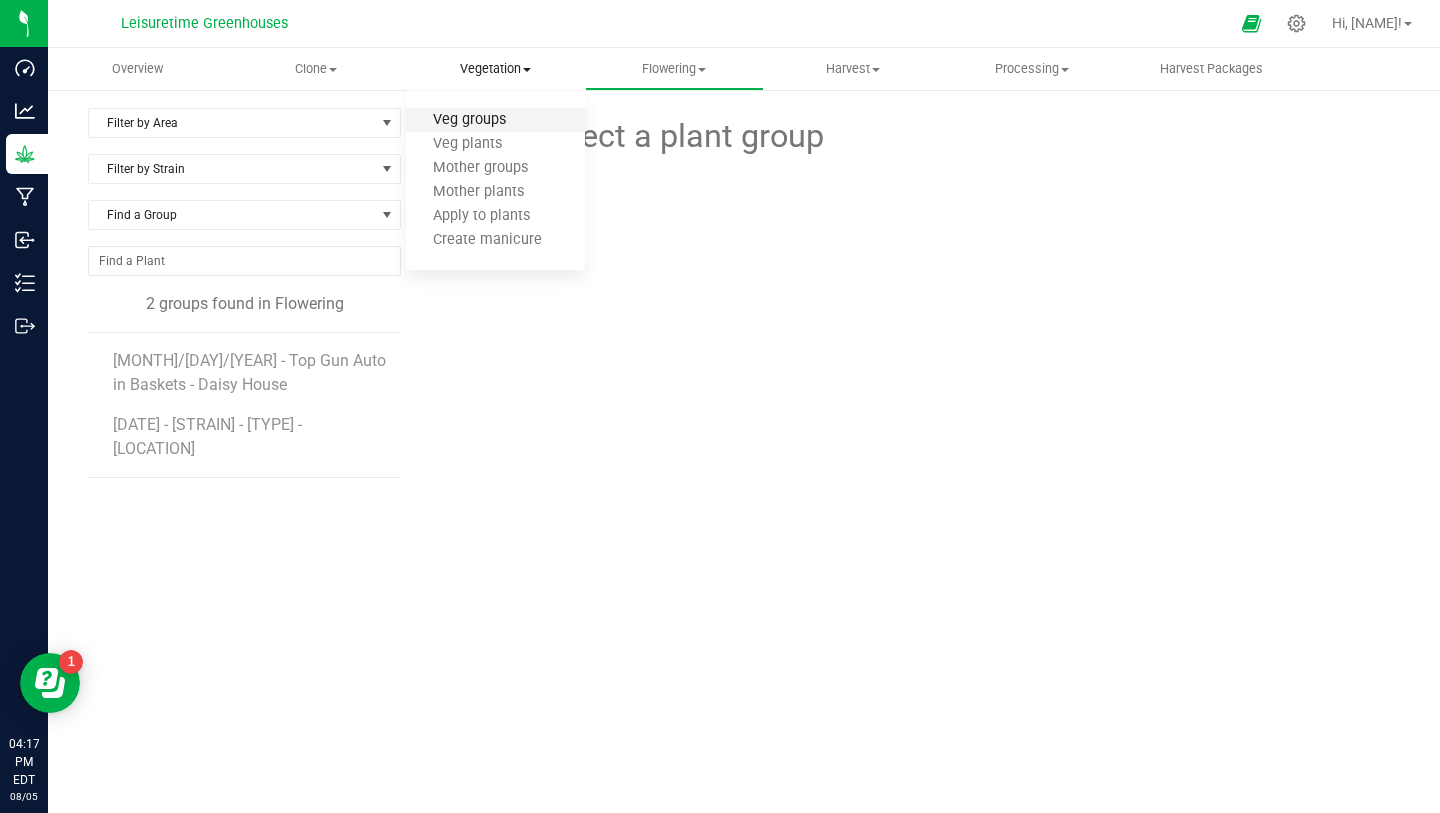 click on "Veg groups" at bounding box center [469, 120] 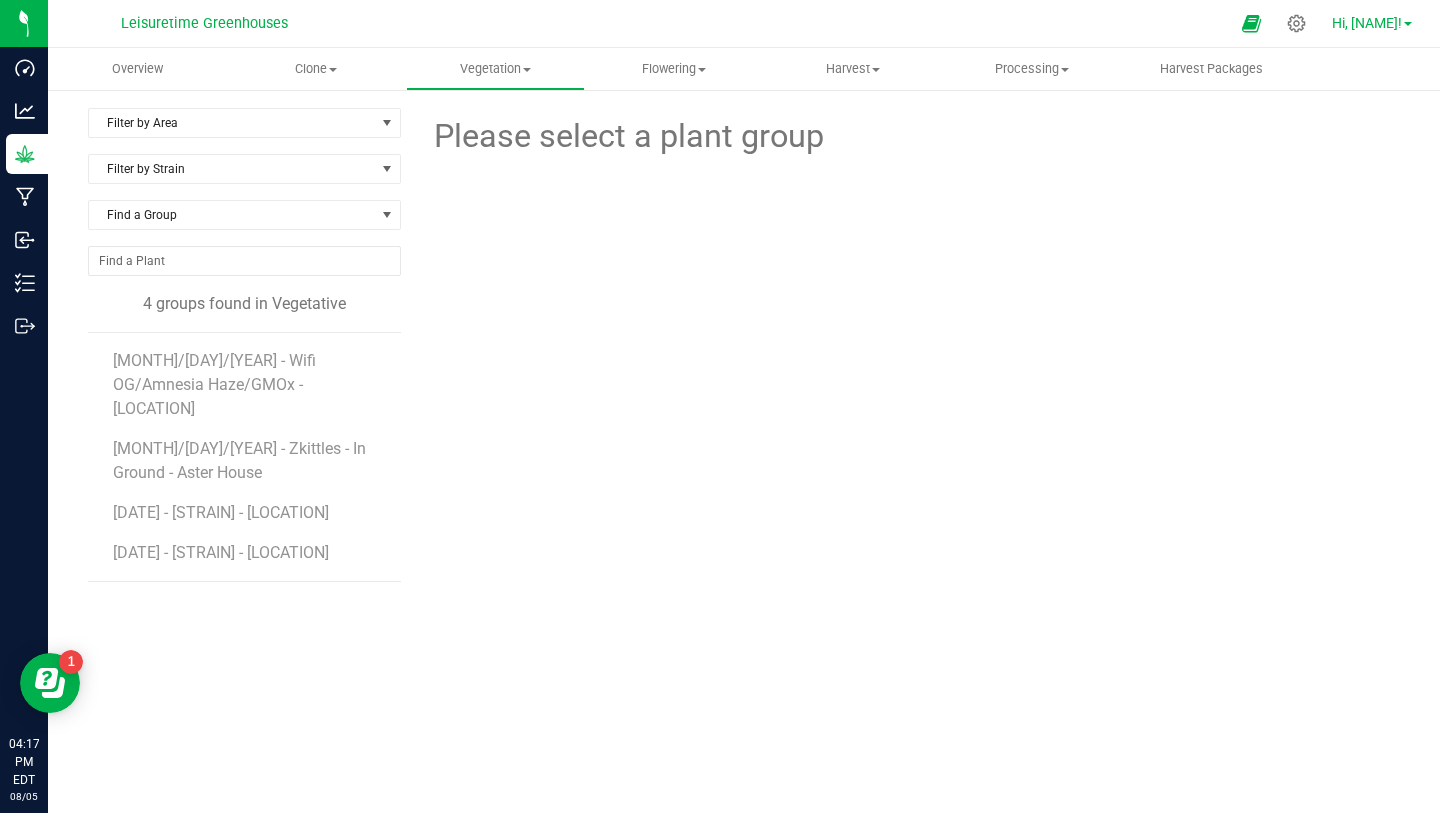 click on "Hi, [NAME]!" at bounding box center (1367, 23) 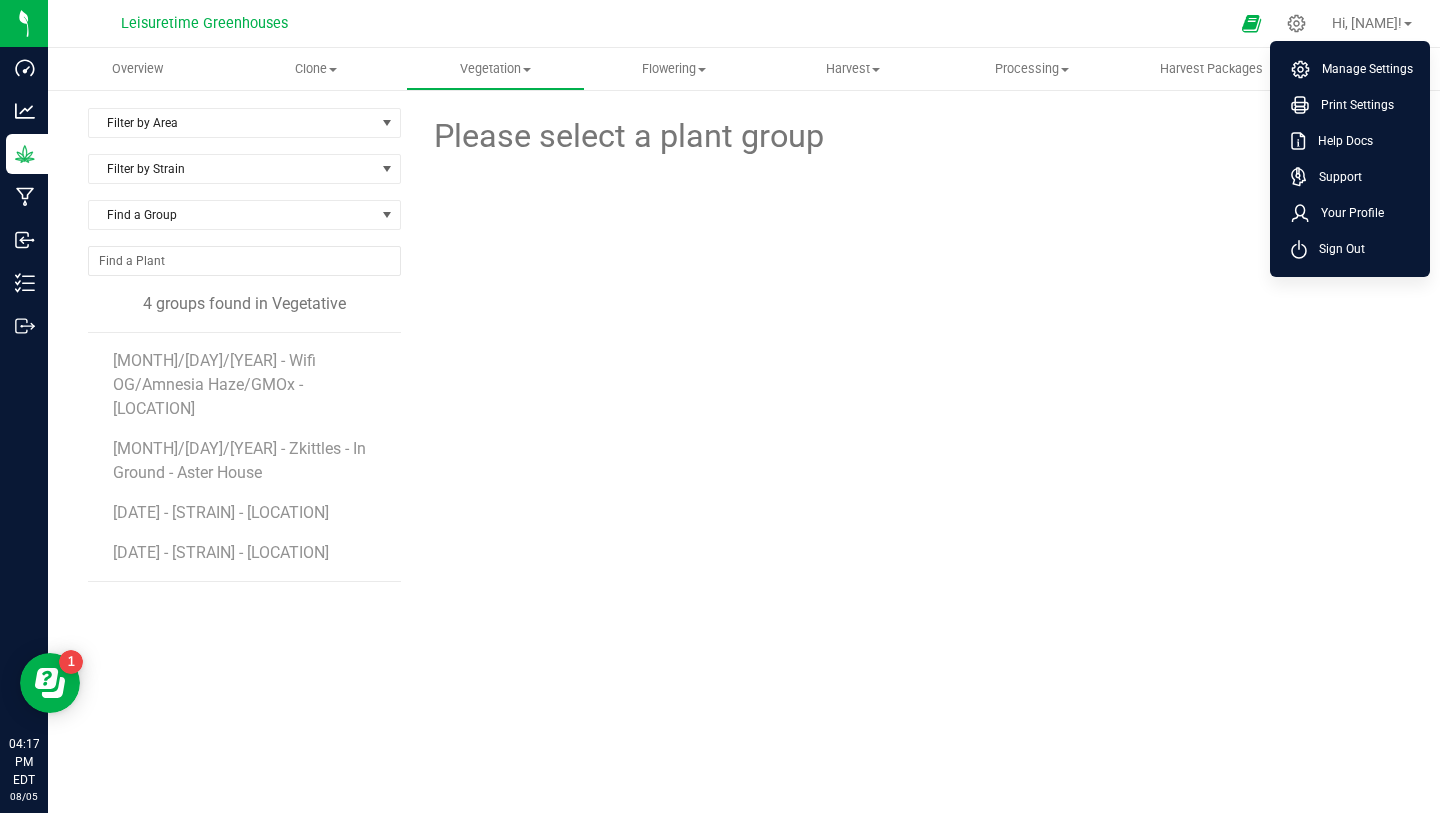 click on "Please select a plant group" at bounding box center (908, 408) 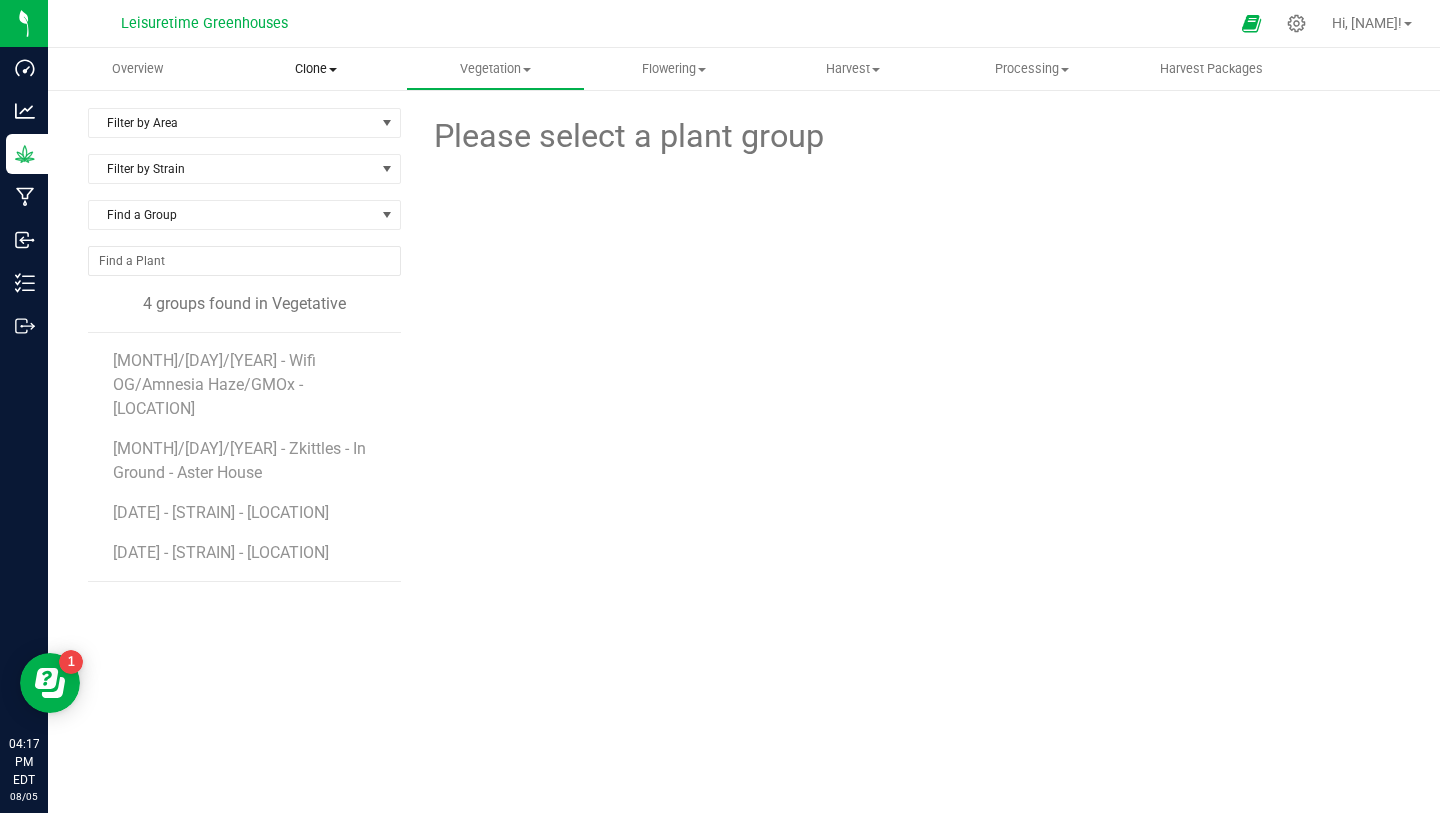 click on "Clone
Create plants
Cloning groups
Cloning plants
Apply to plants" at bounding box center [316, 69] 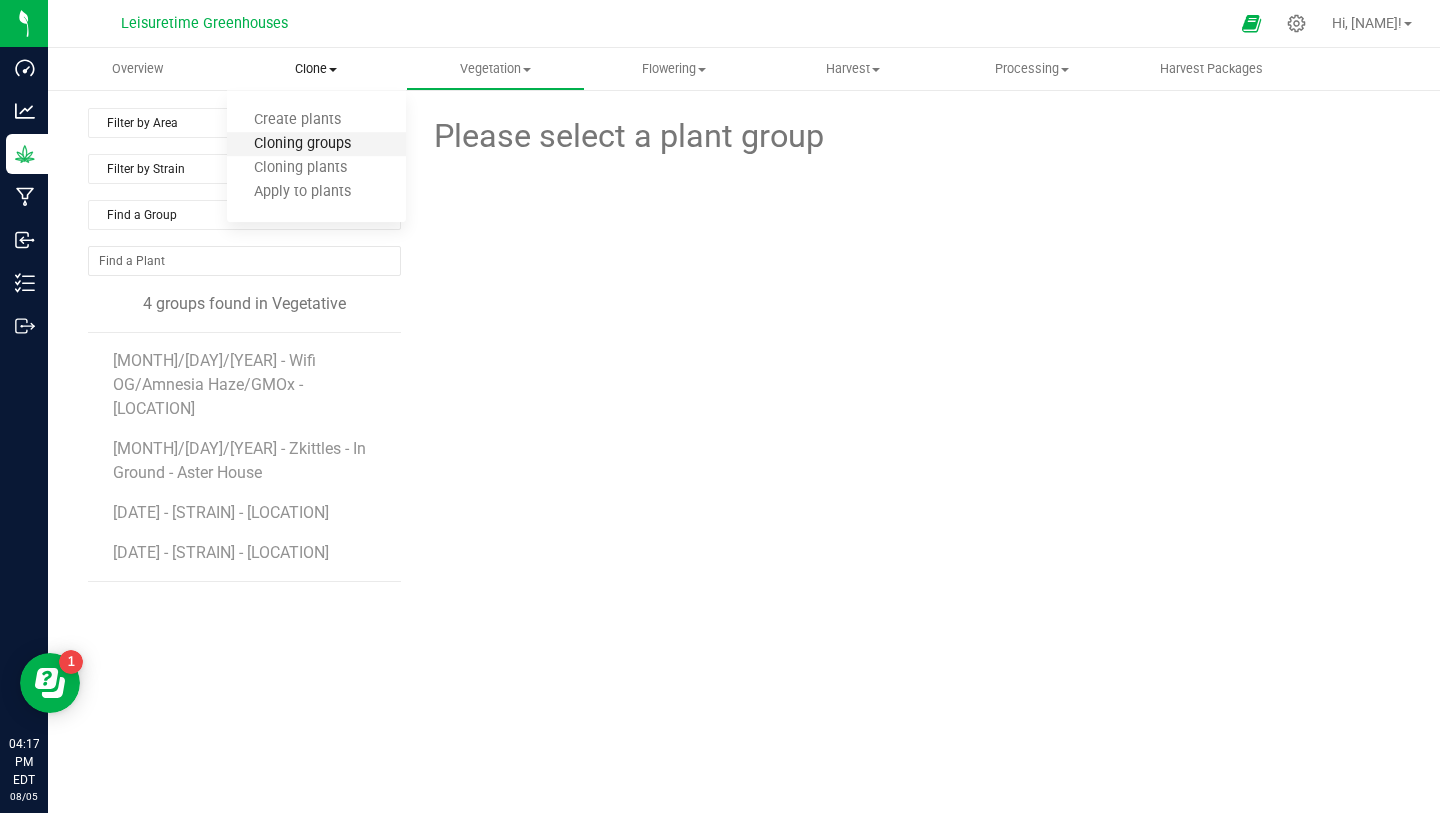 click on "Cloning groups" at bounding box center (302, 144) 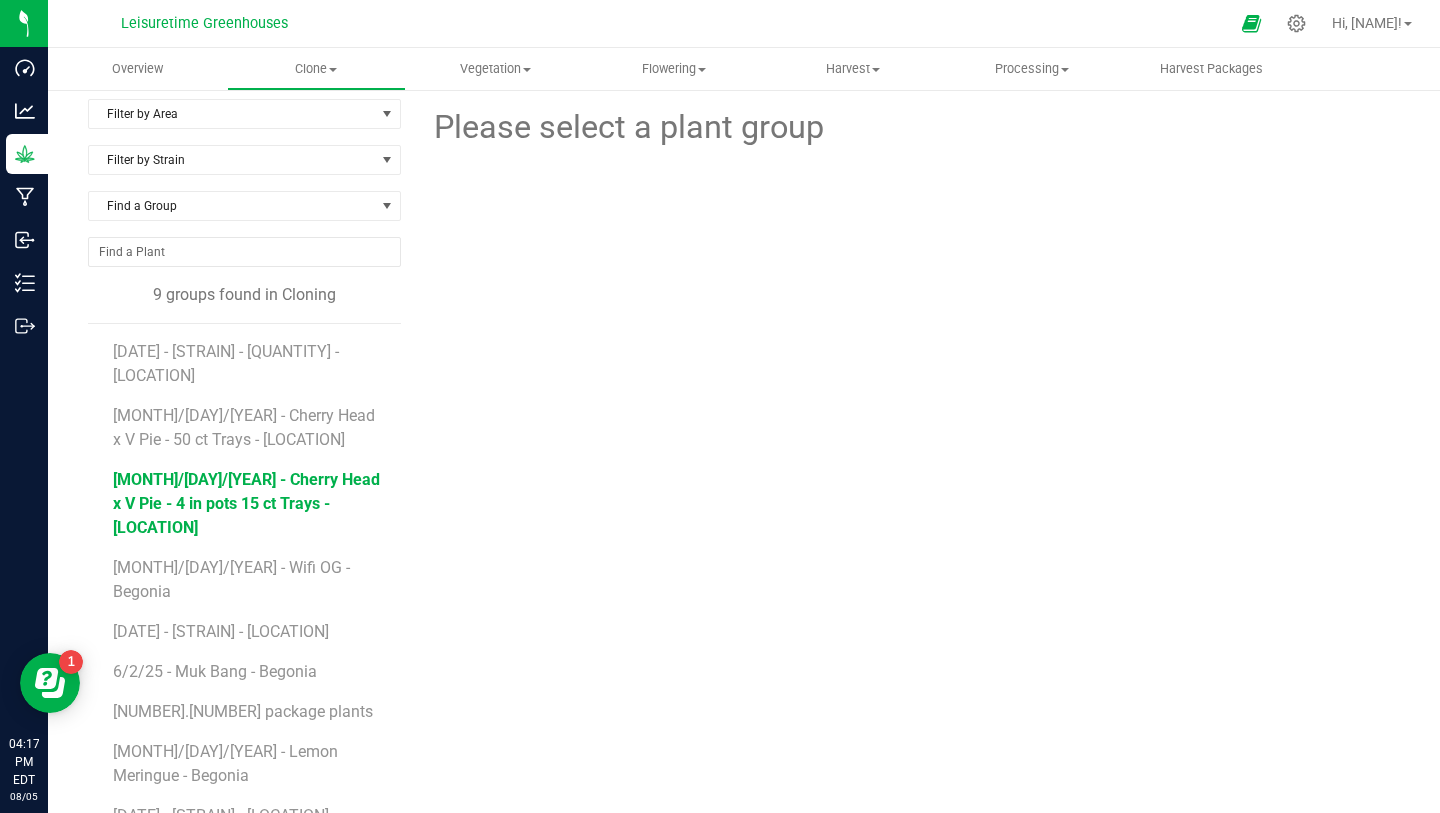 scroll, scrollTop: 13, scrollLeft: 0, axis: vertical 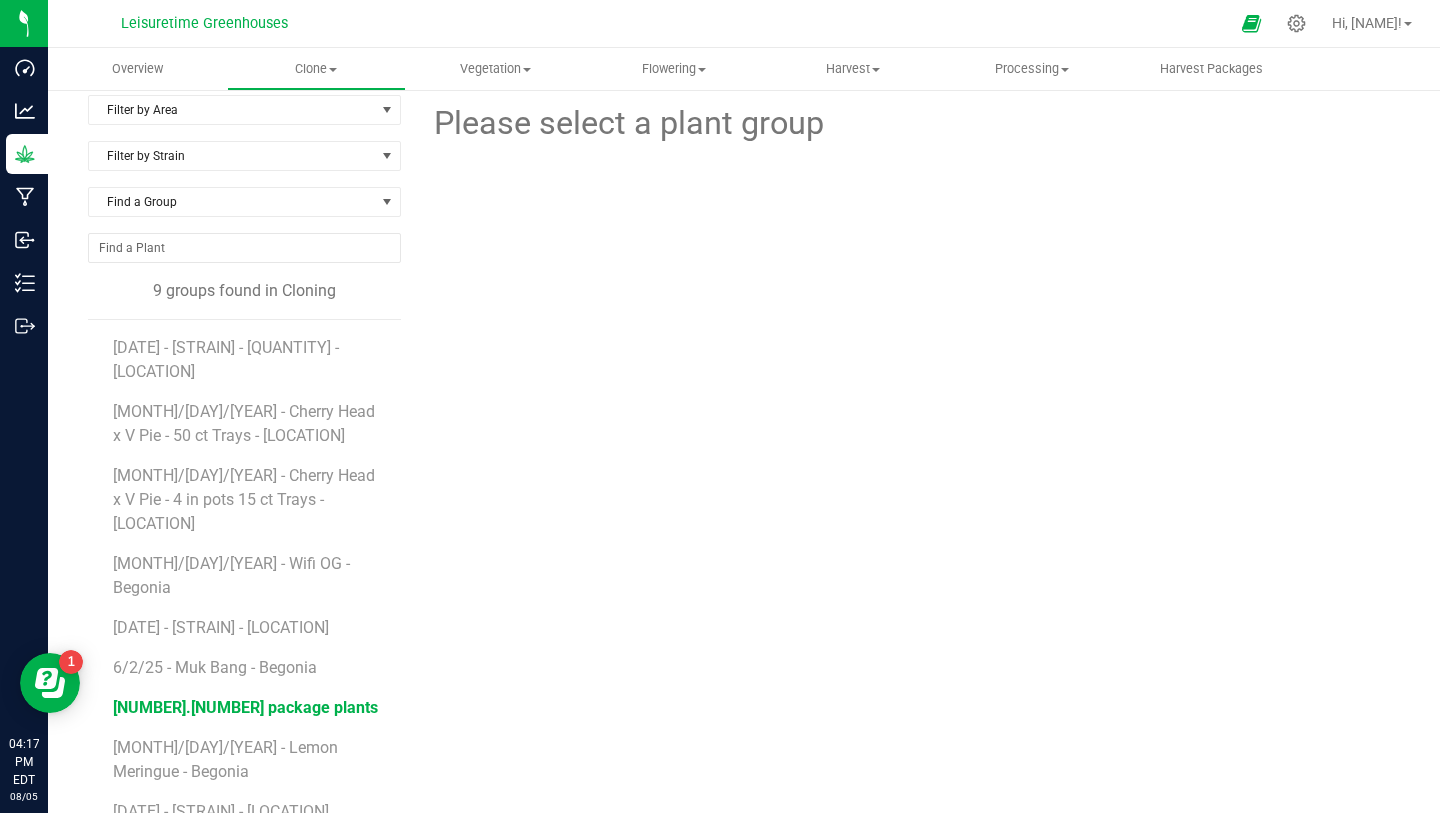 click on "[NUMBER].[NUMBER] package plants" at bounding box center [245, 707] 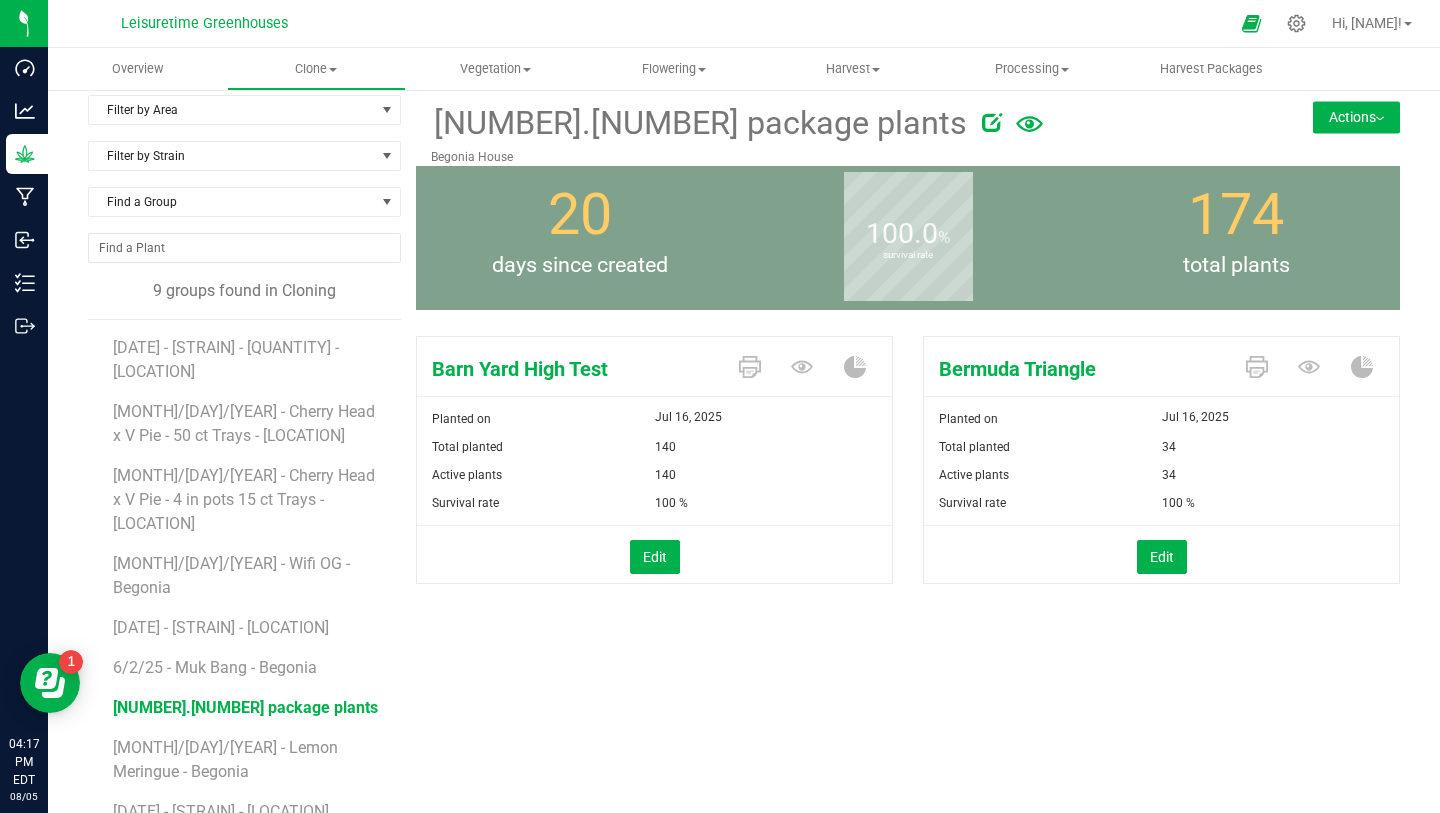 click on "Actions" at bounding box center [1356, 117] 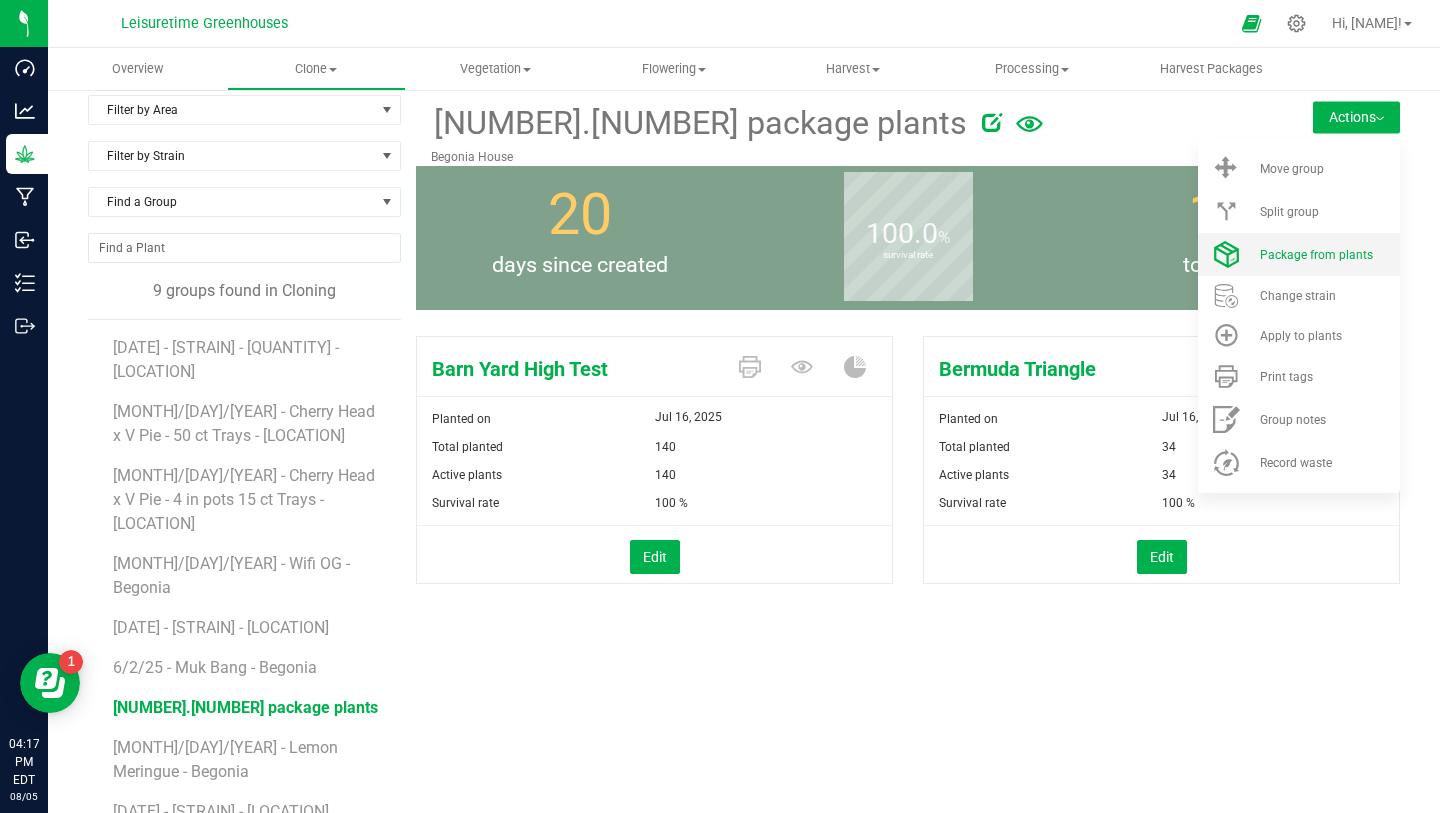 click on "Package from plants" at bounding box center [1299, 254] 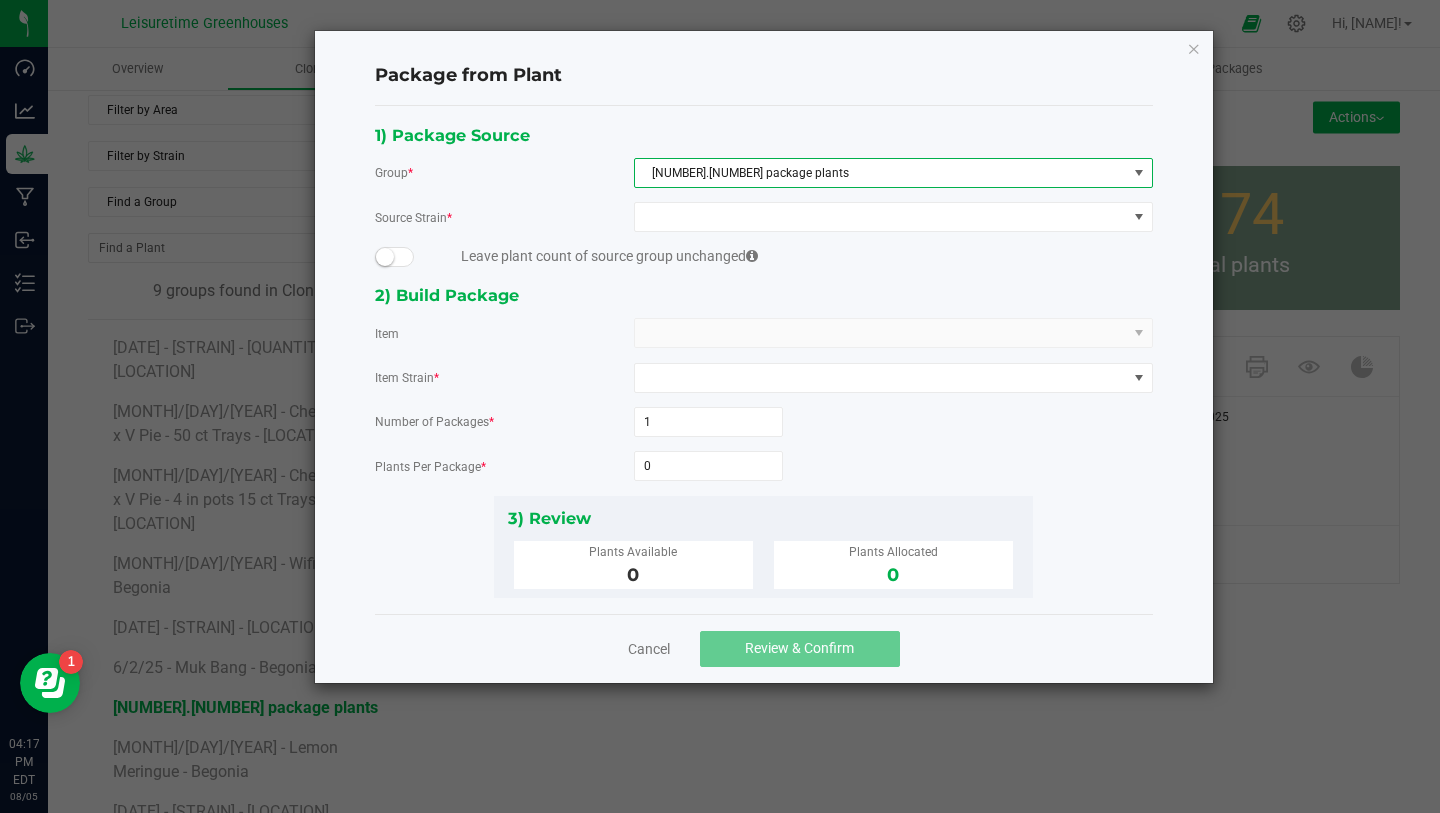 click on "[NUMBER].[NUMBER] package plants" at bounding box center [881, 173] 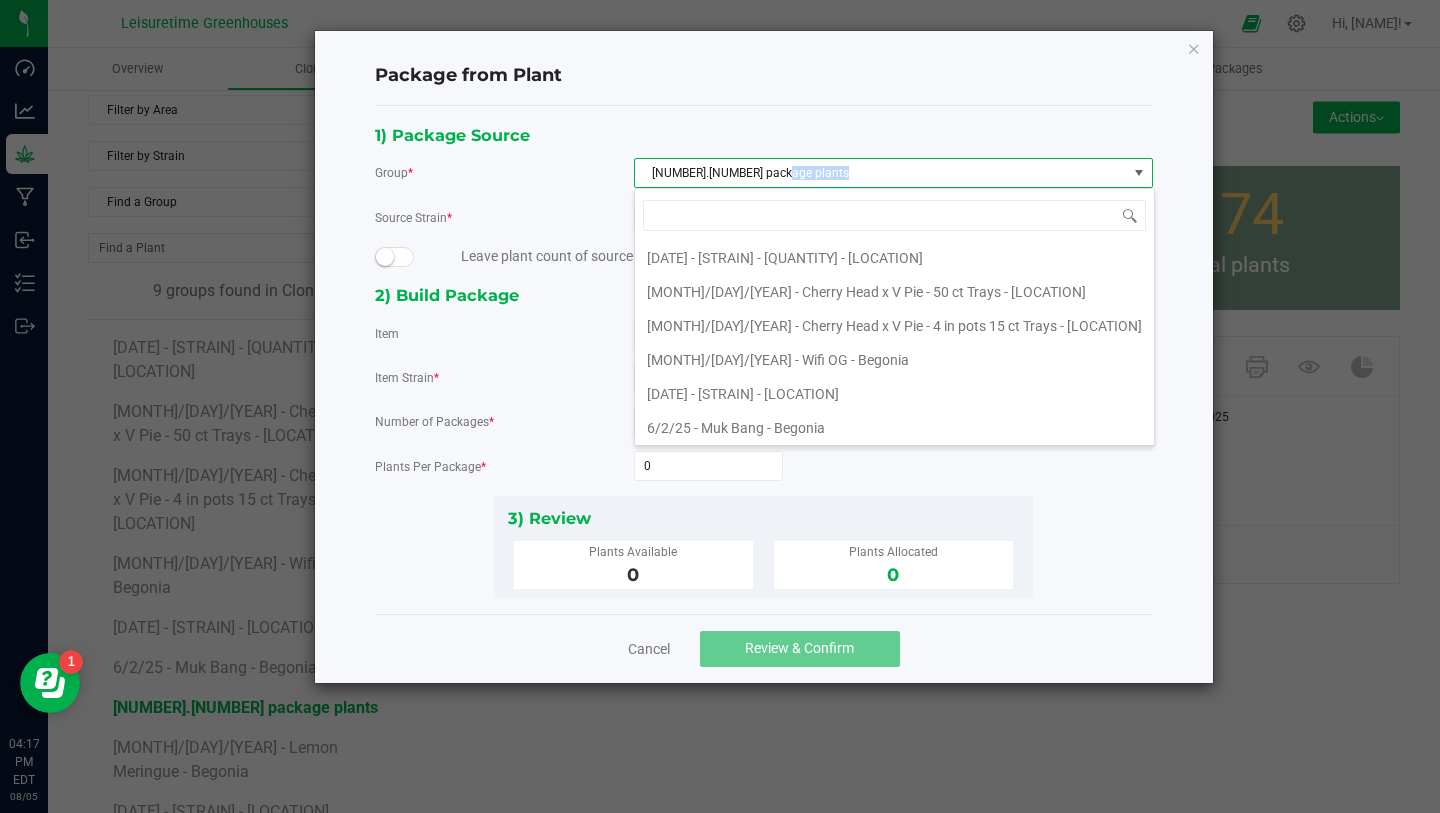 click on "[NUMBER].[NUMBER] package plants" at bounding box center (881, 173) 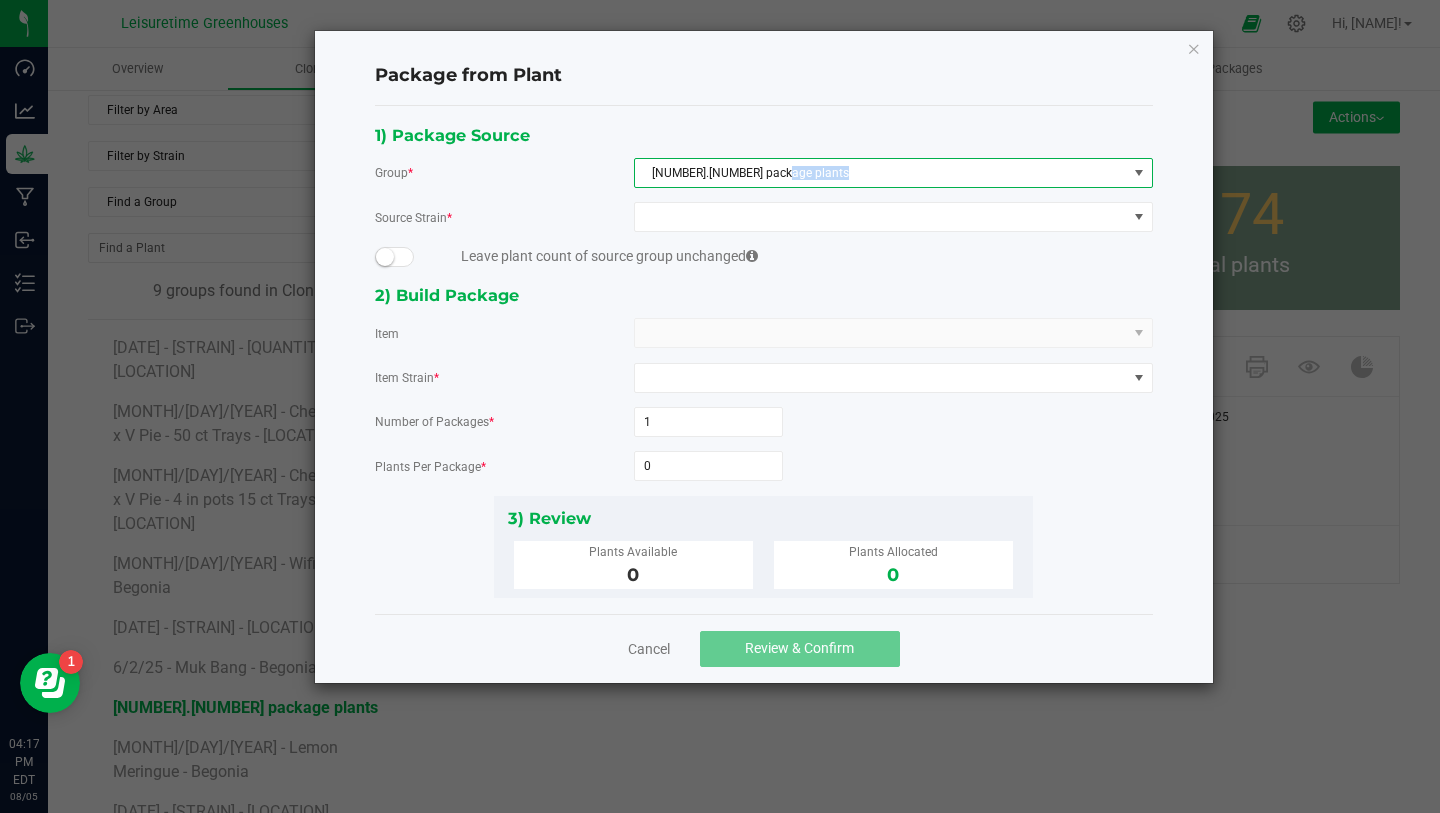 click on "[NUMBER].[NUMBER] package plants" at bounding box center (881, 173) 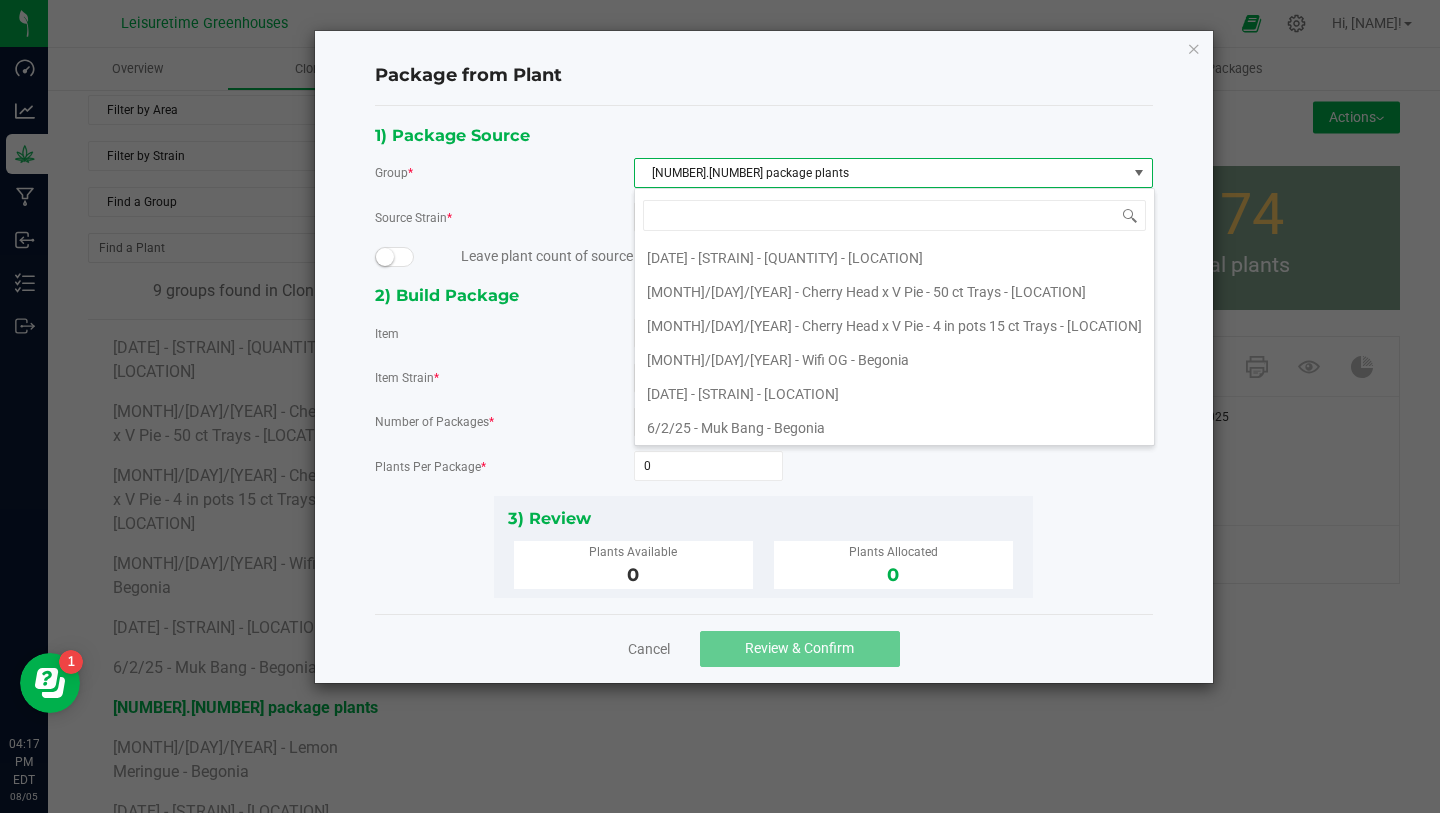 scroll, scrollTop: 38, scrollLeft: 0, axis: vertical 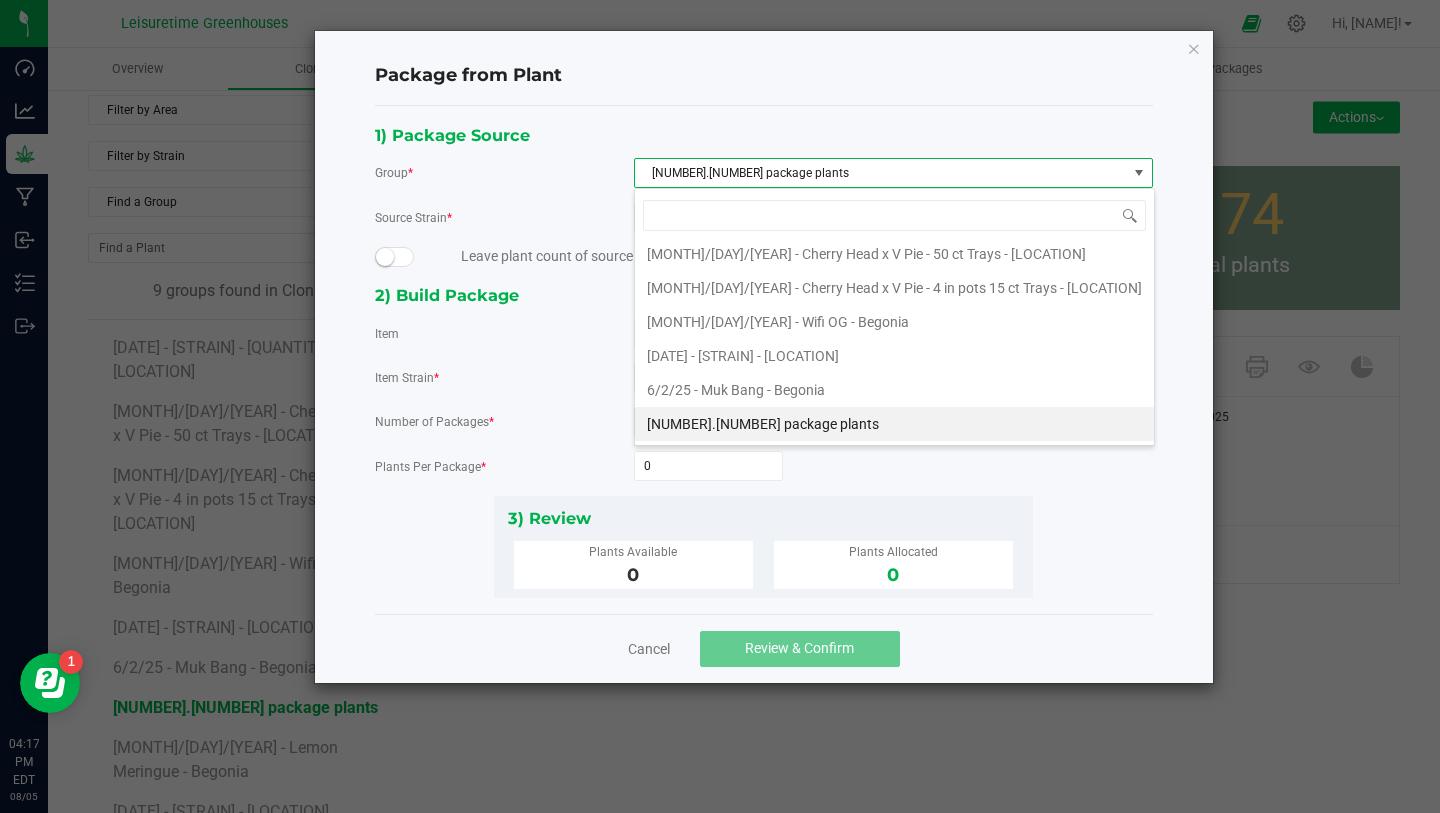 click on "[NUMBER].[NUMBER] package plants" at bounding box center (881, 173) 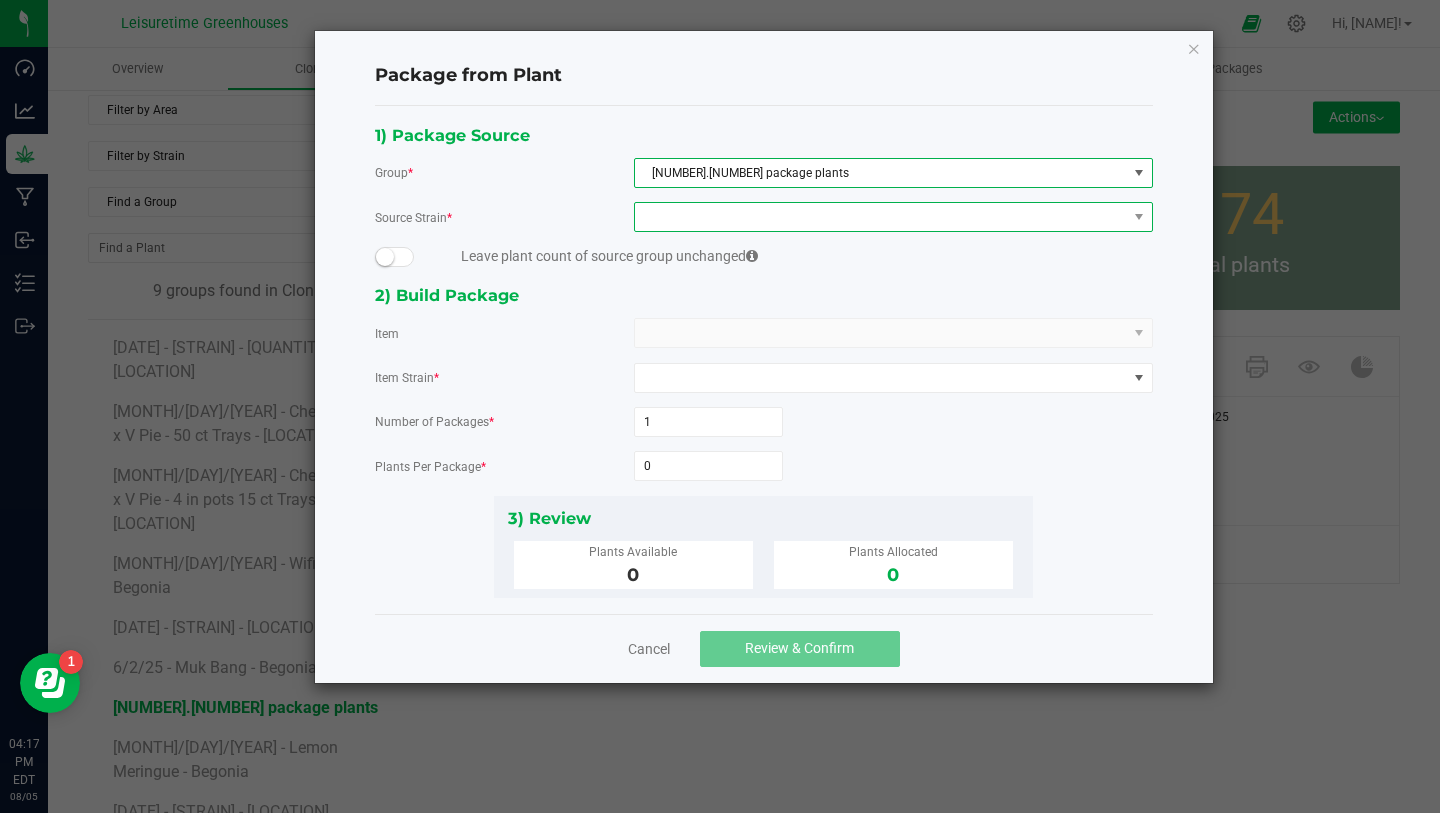 click at bounding box center [881, 217] 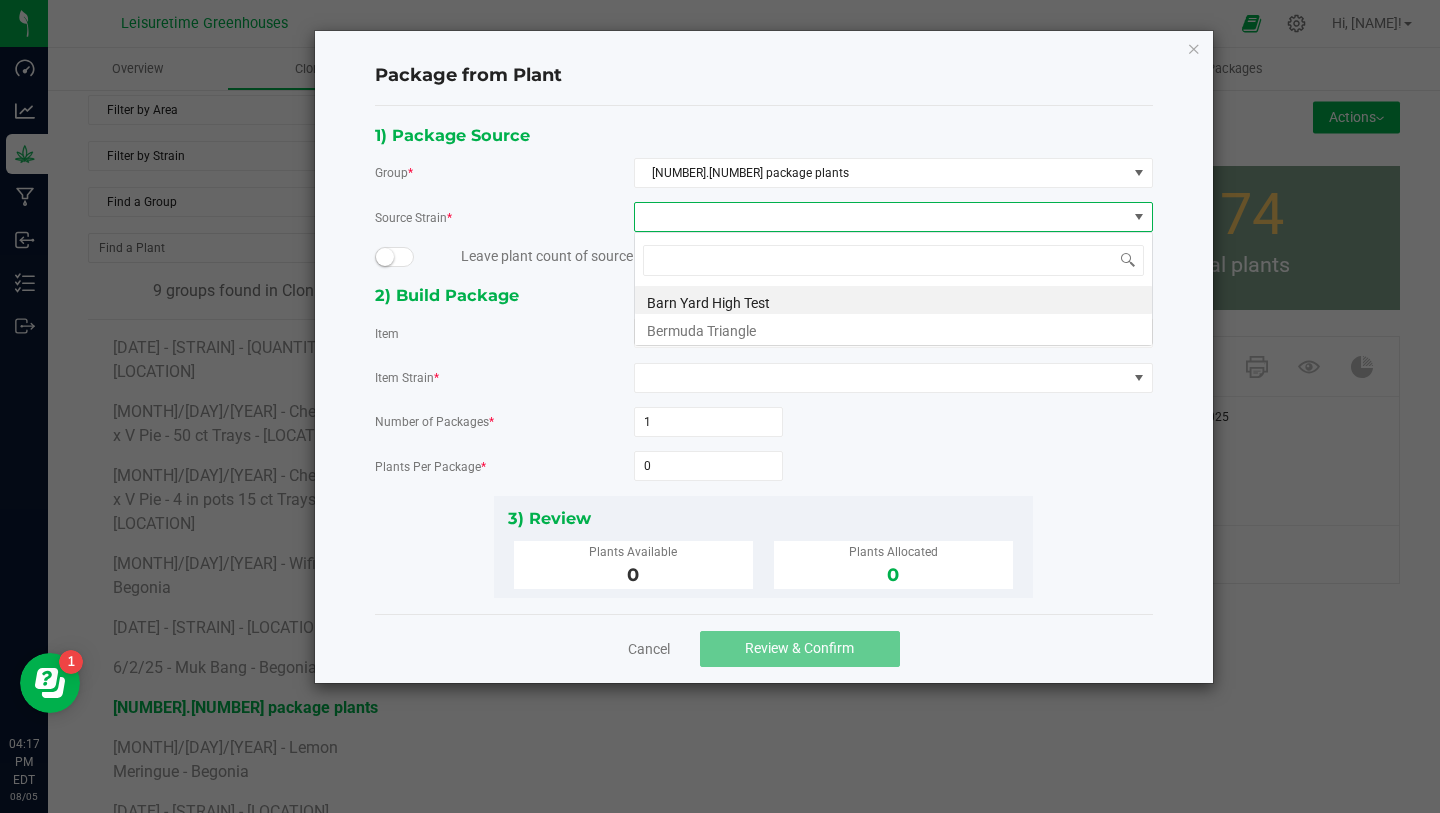 scroll, scrollTop: 99970, scrollLeft: 99481, axis: both 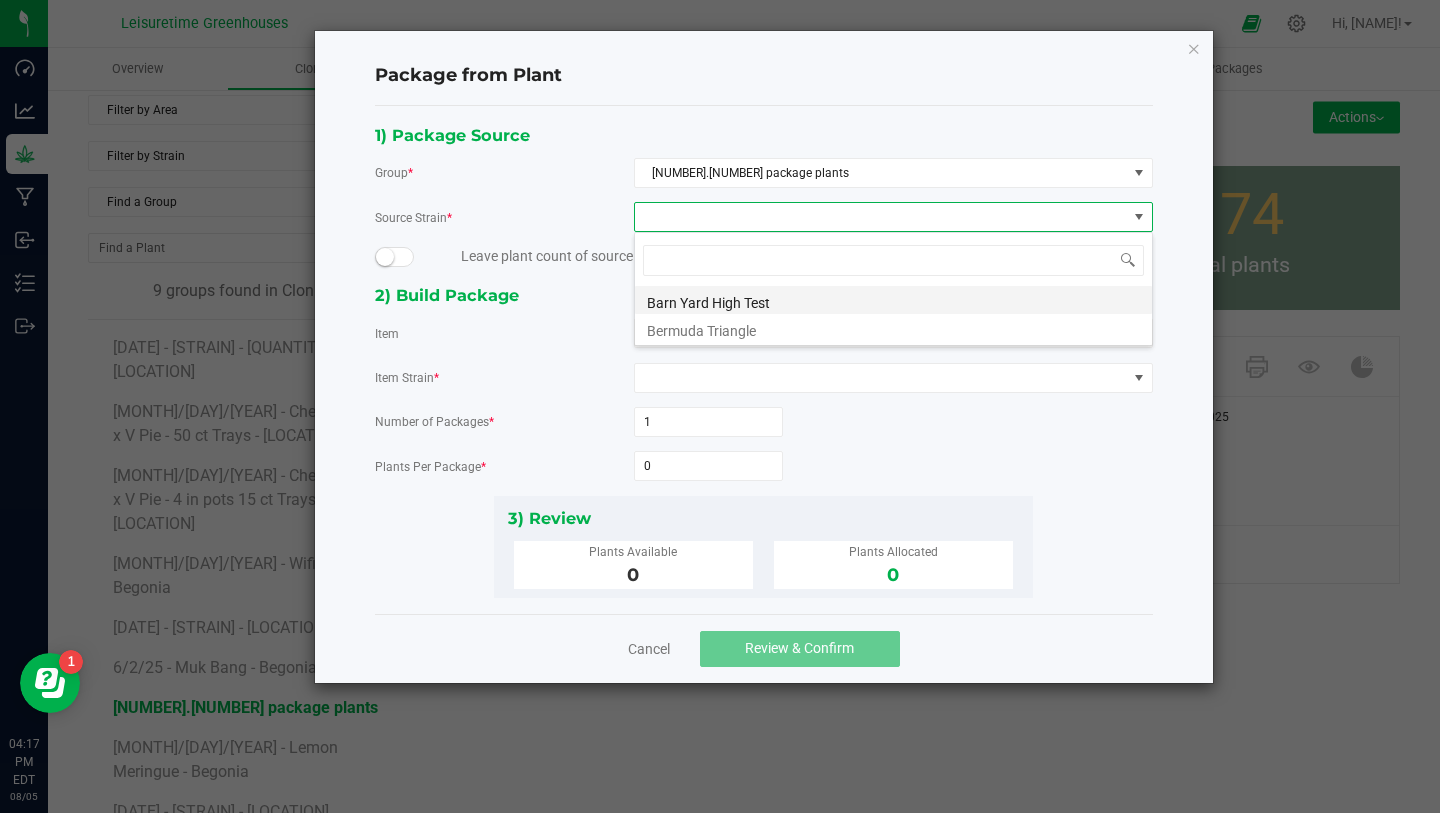 click on "Barn Yard High Test" at bounding box center [893, 300] 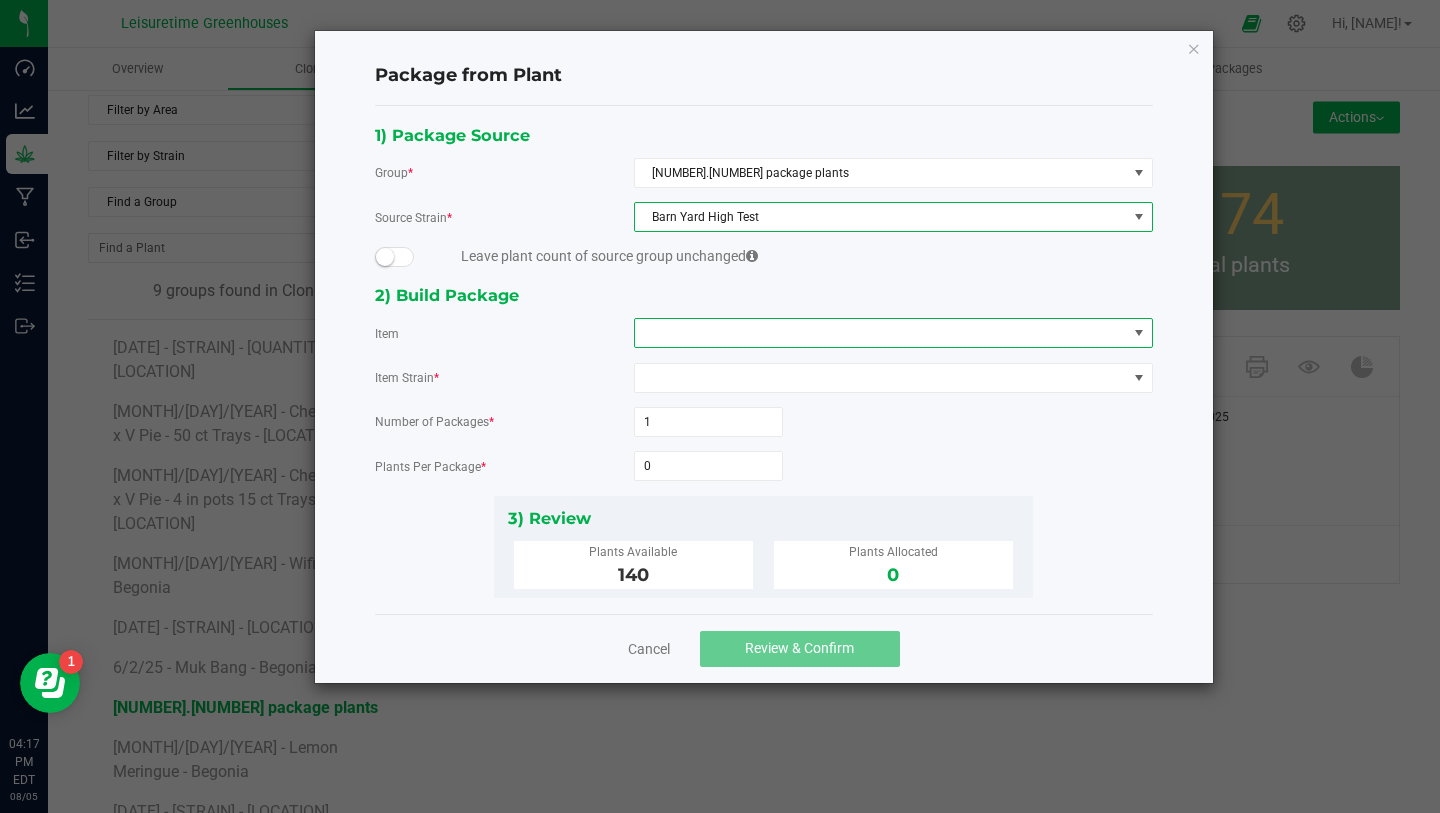 click at bounding box center (881, 333) 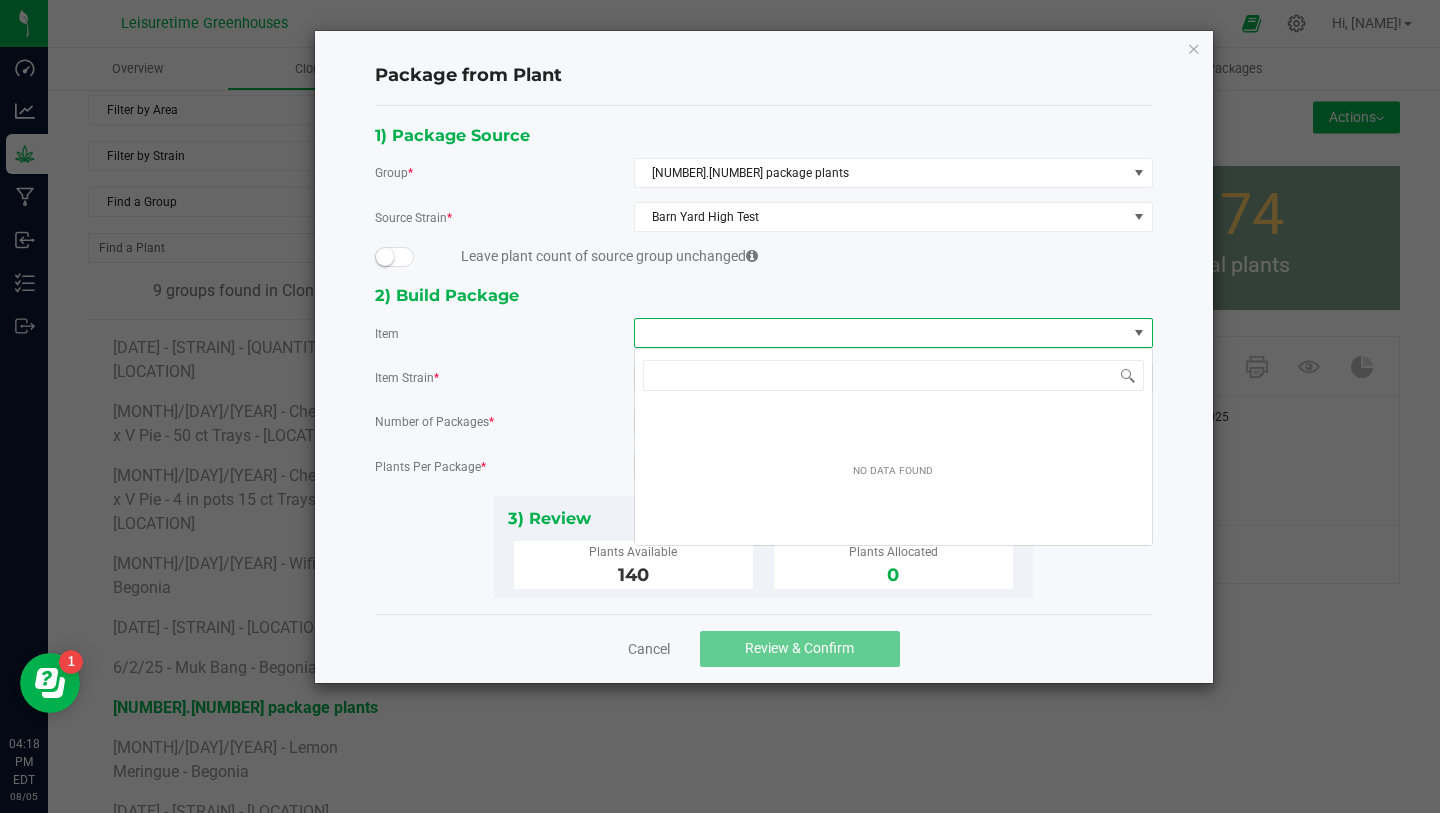 scroll, scrollTop: 99970, scrollLeft: 99481, axis: both 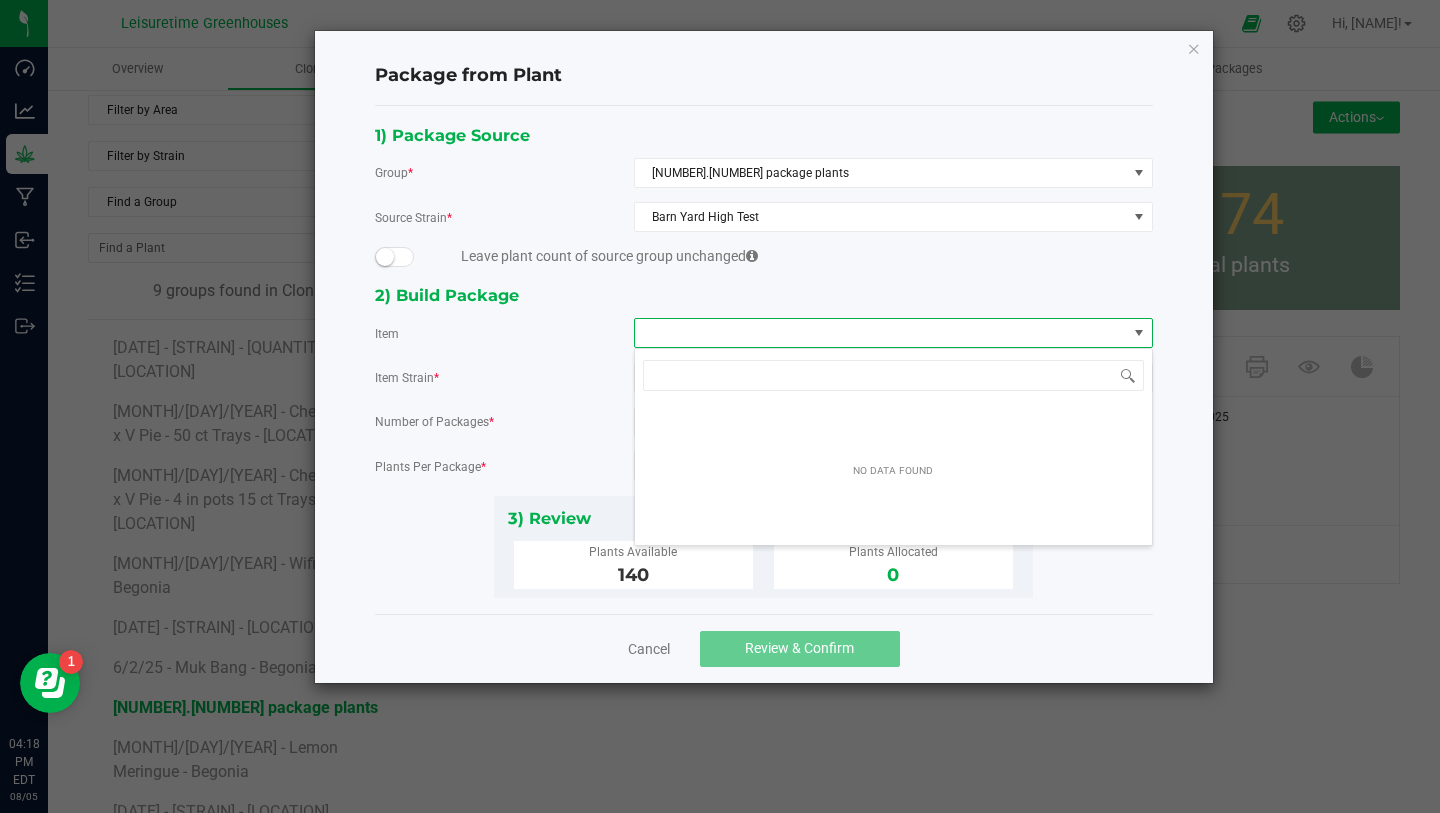 click on "2) Build Package" 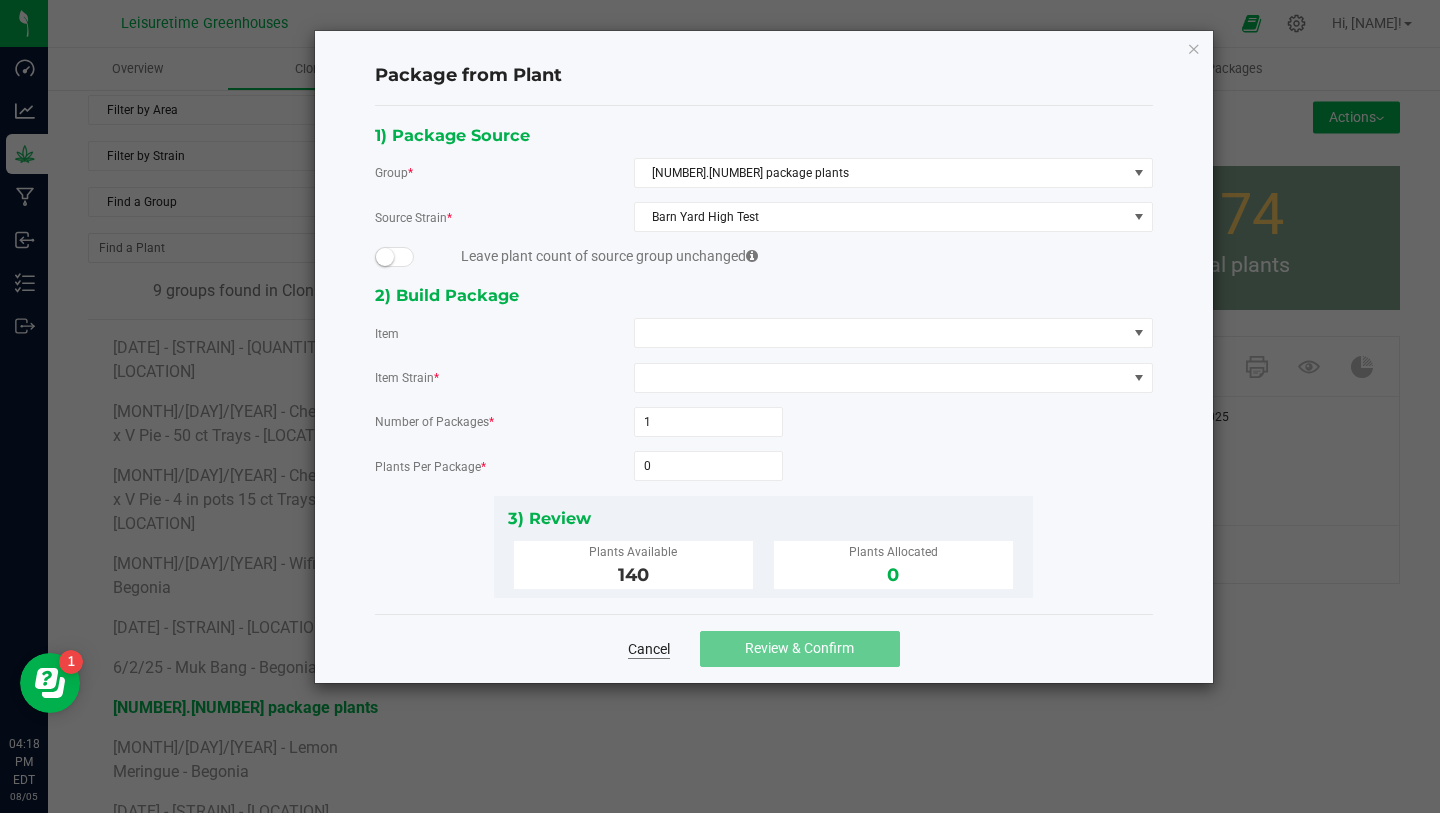 click on "Cancel" 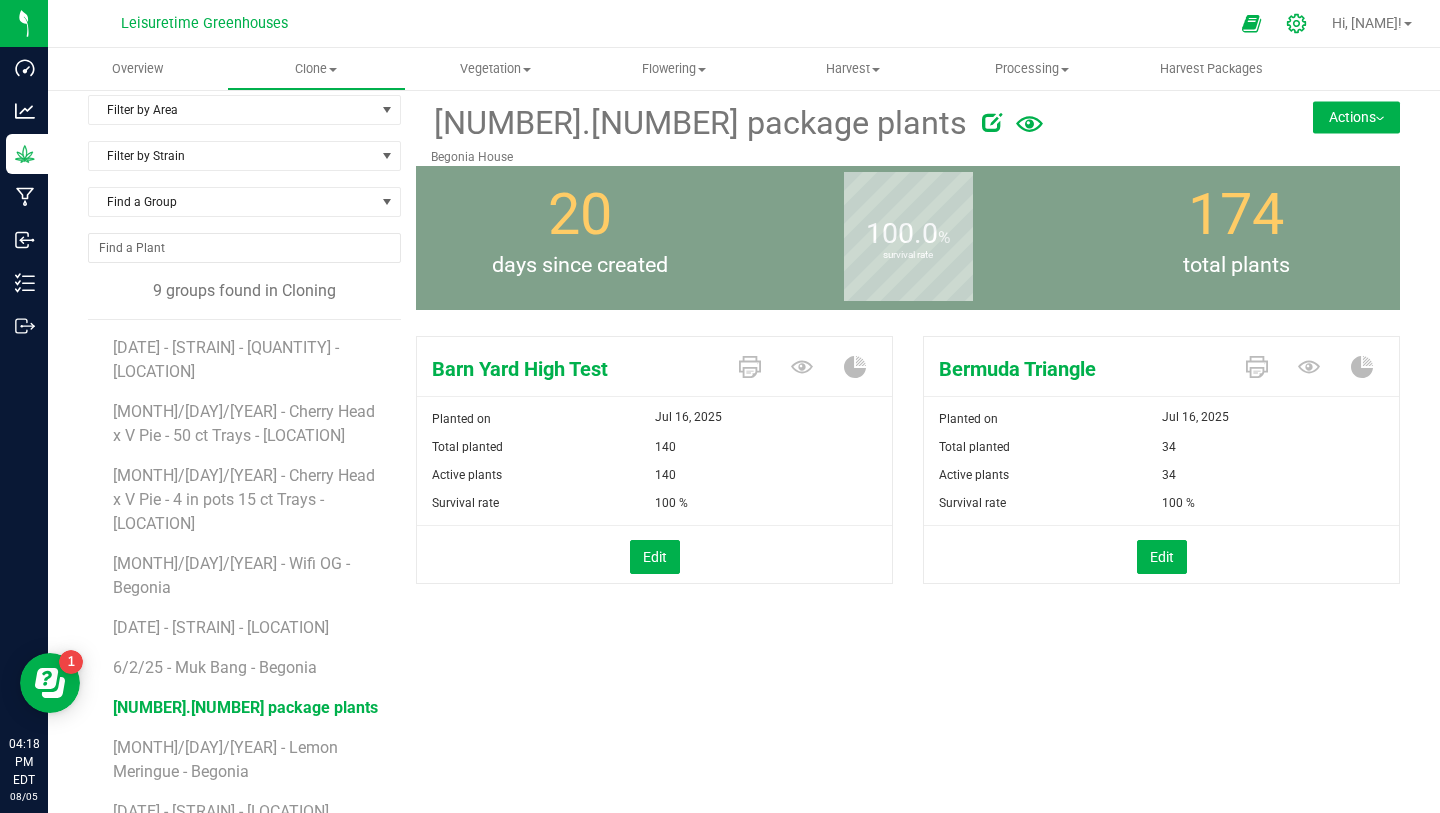 click 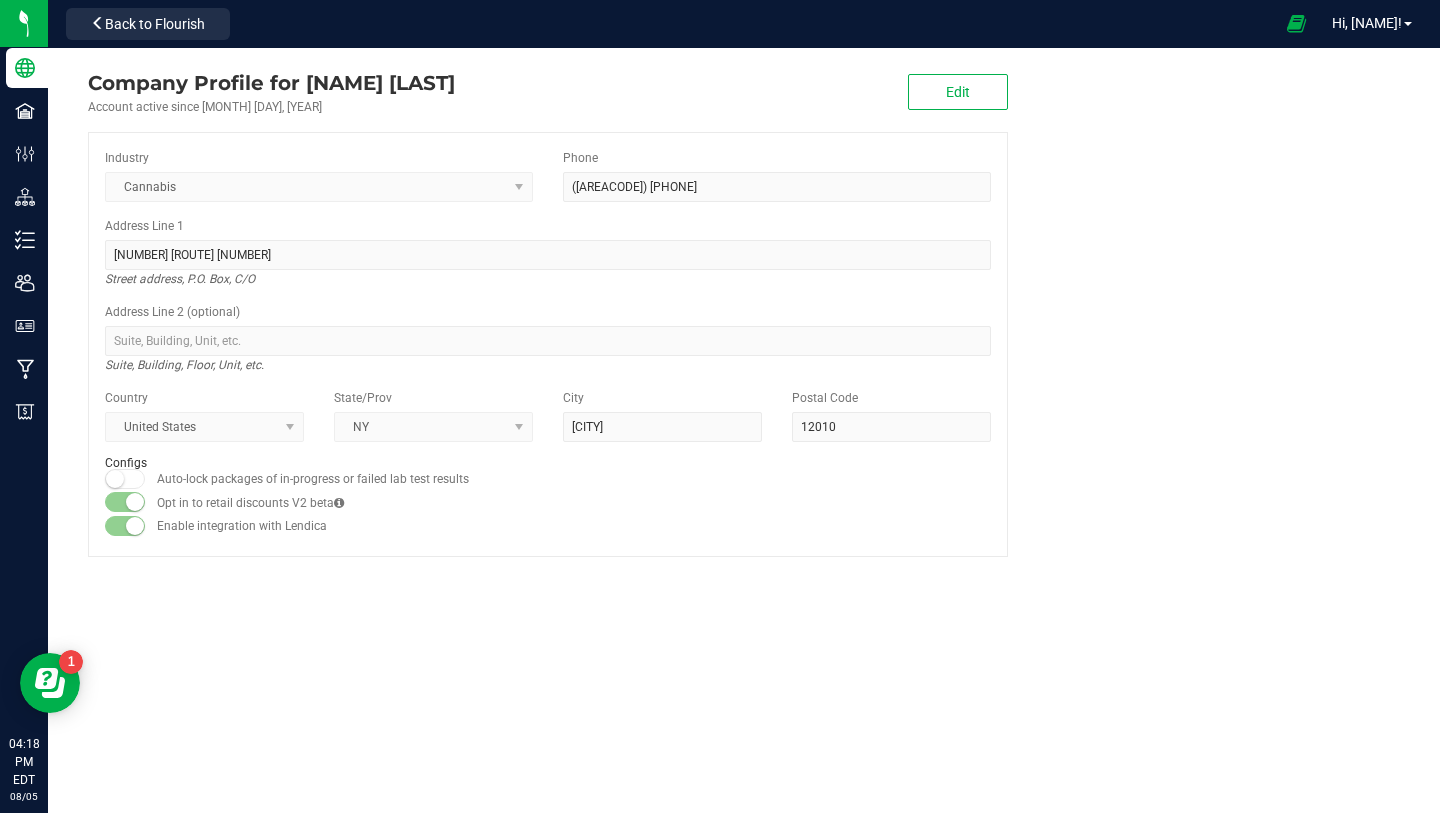 scroll, scrollTop: 0, scrollLeft: 0, axis: both 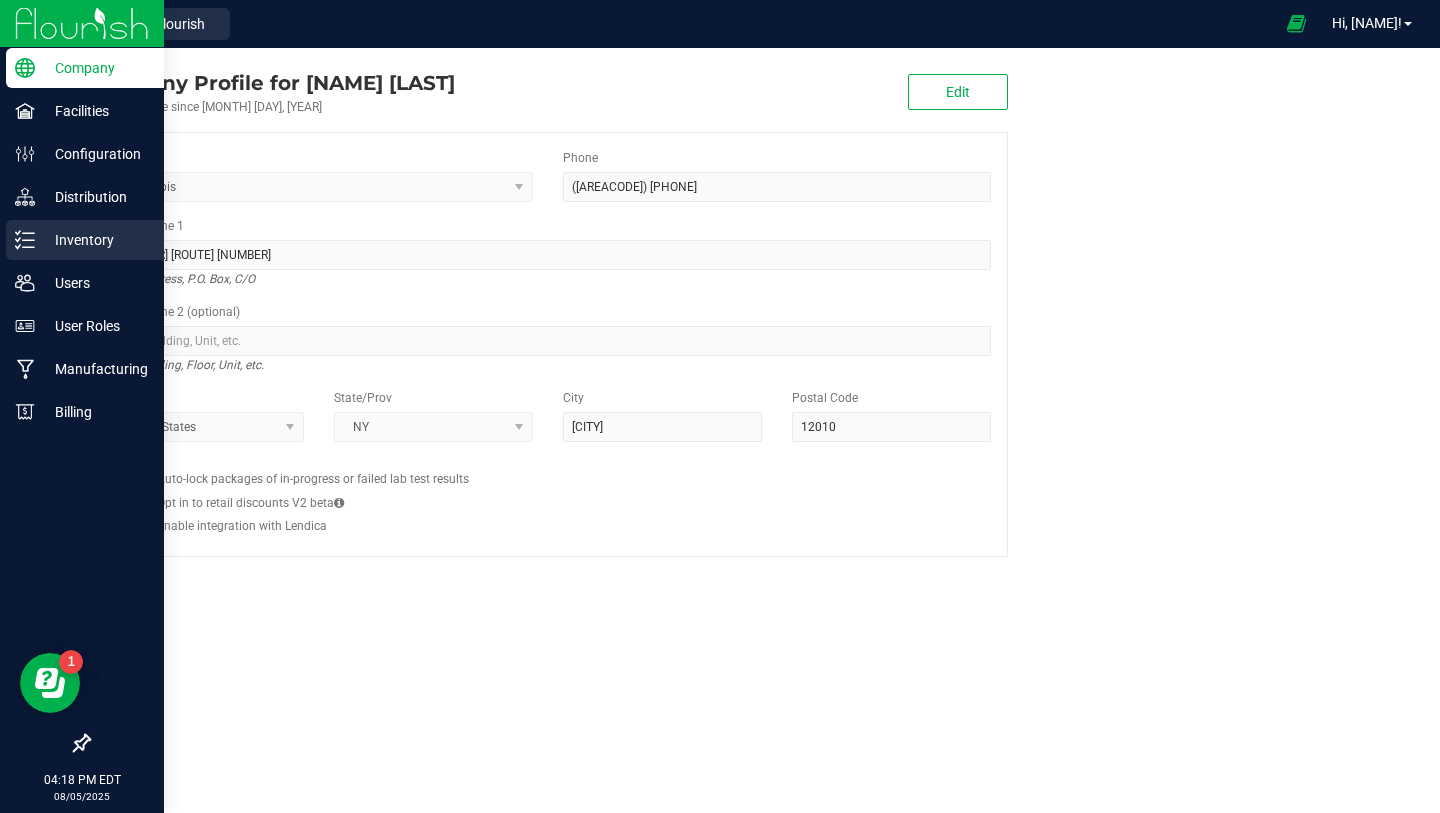 click on "Inventory" at bounding box center (95, 240) 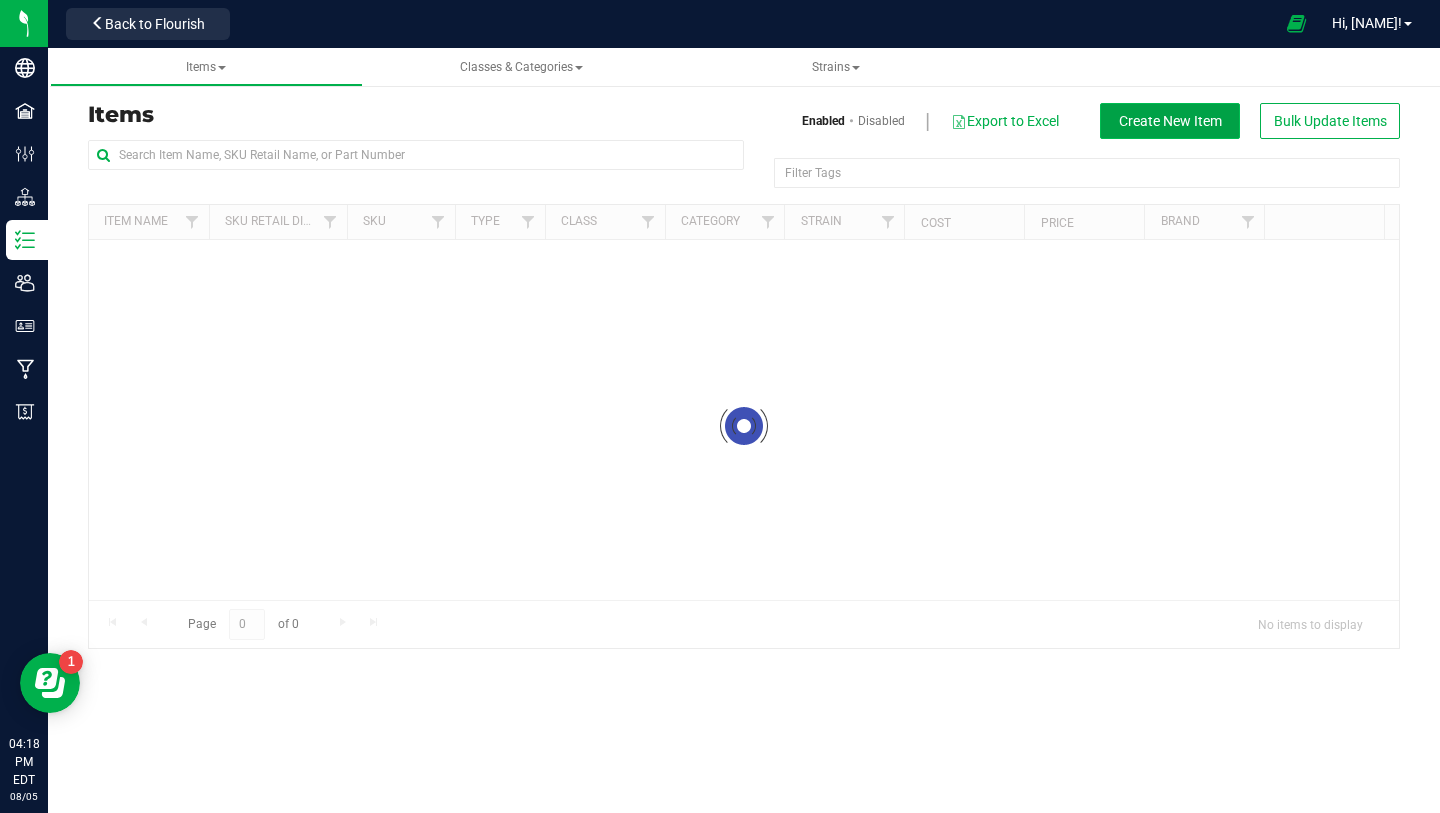 click on "Create New Item" at bounding box center (1170, 121) 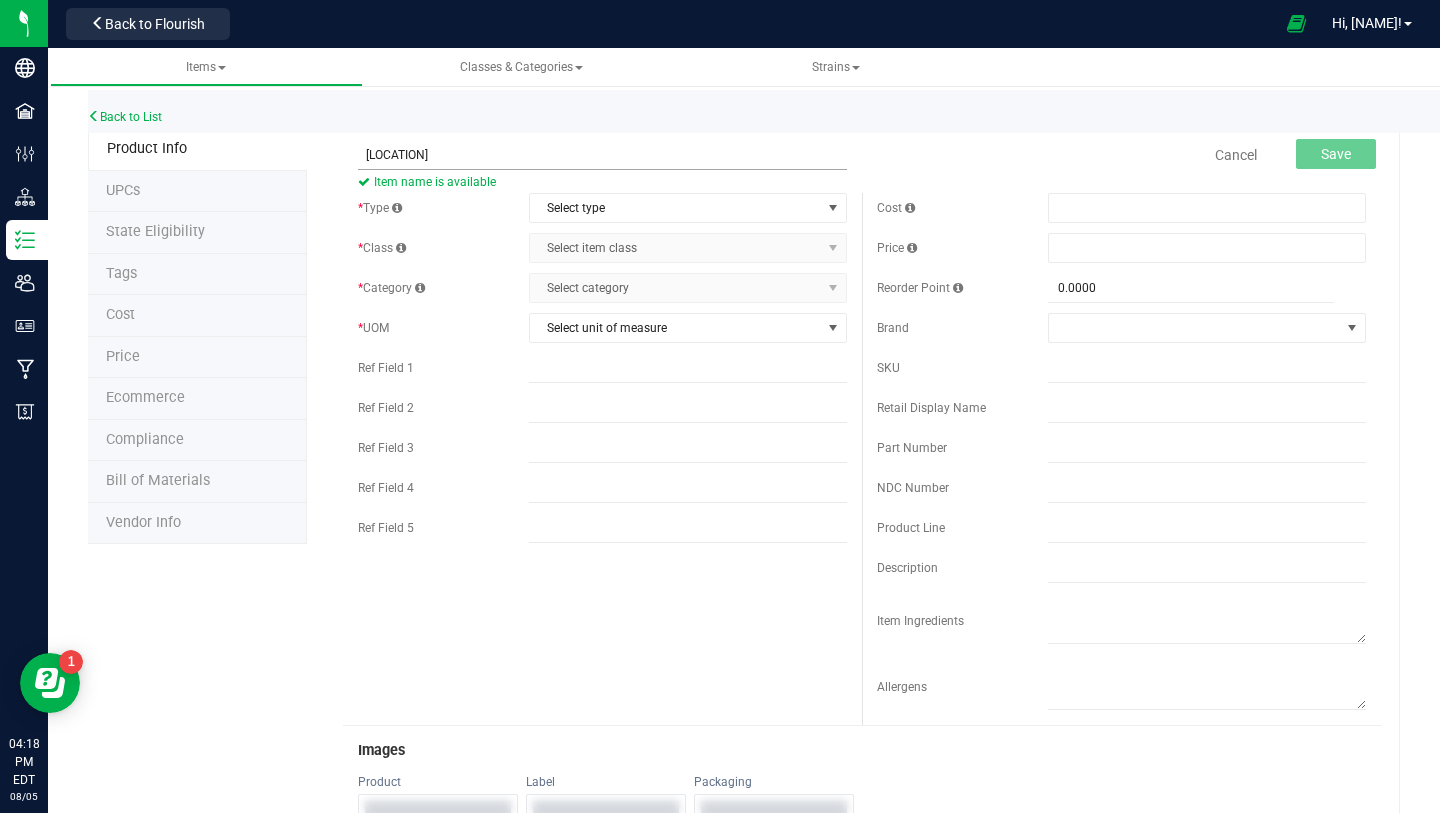 click on "[LOCATION]" at bounding box center [602, 155] 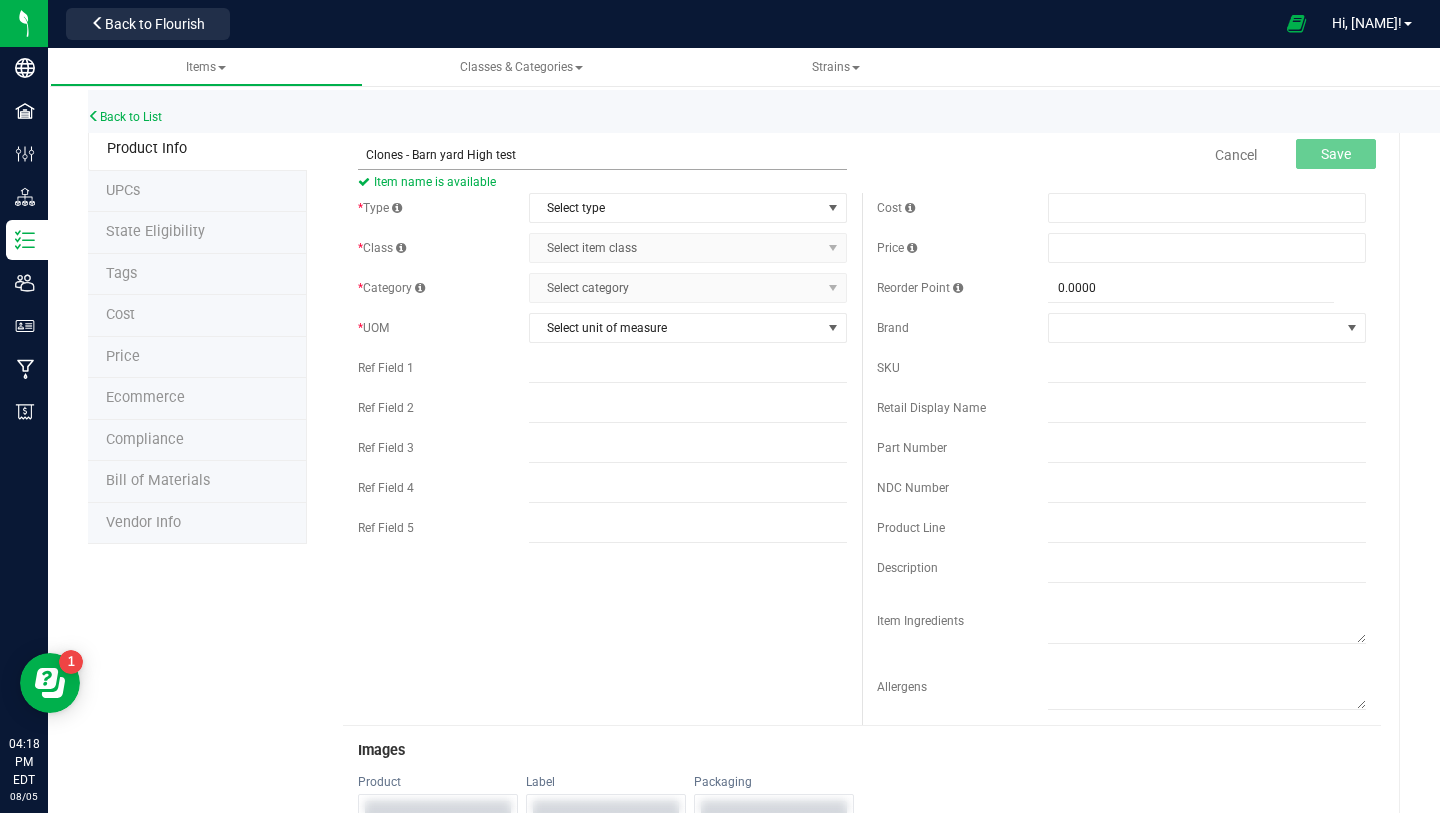 click on "Clones - Barn yard High test" at bounding box center (602, 155) 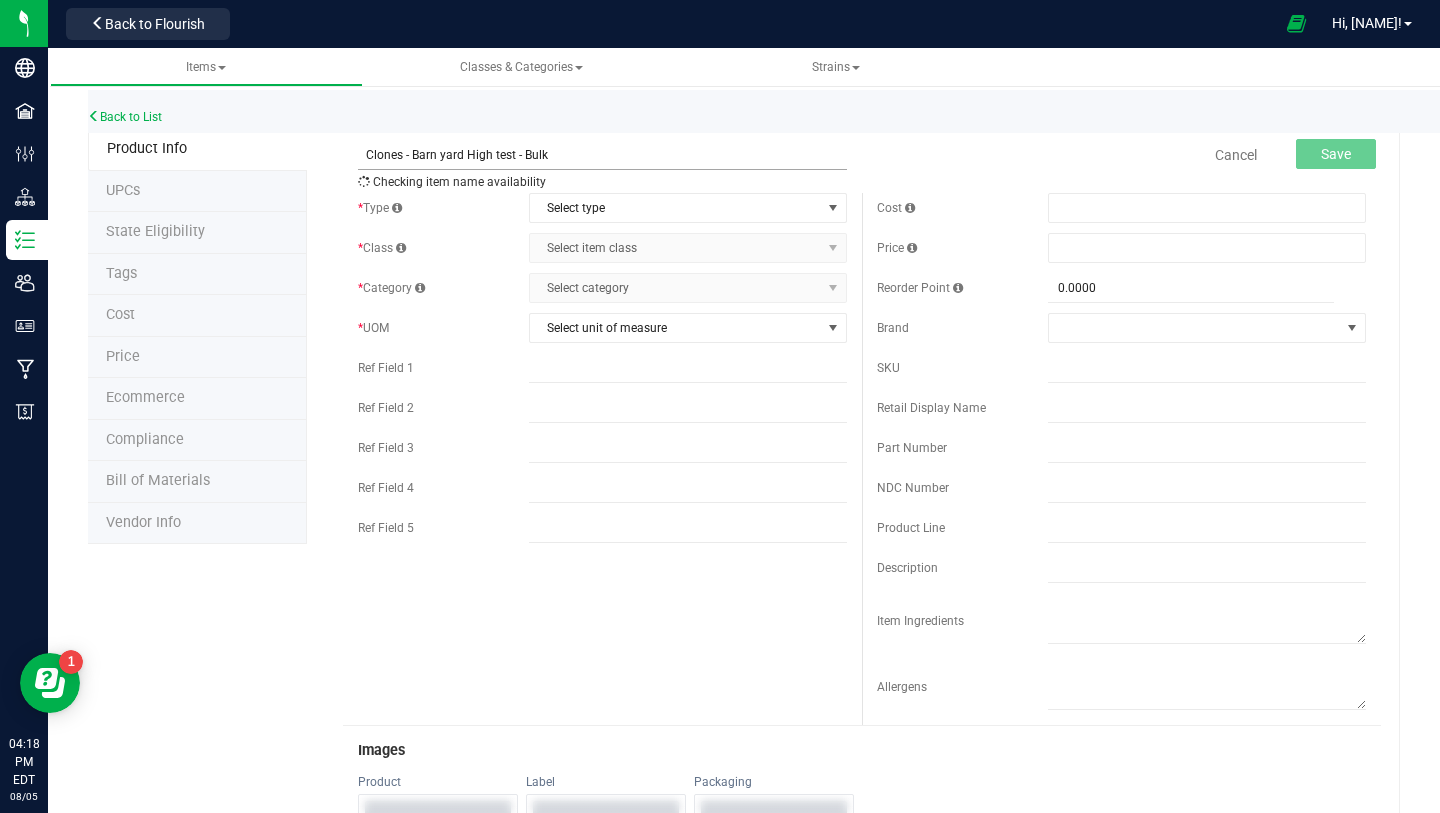 click on "Clones - Barn yard High test - Bulk" at bounding box center (602, 155) 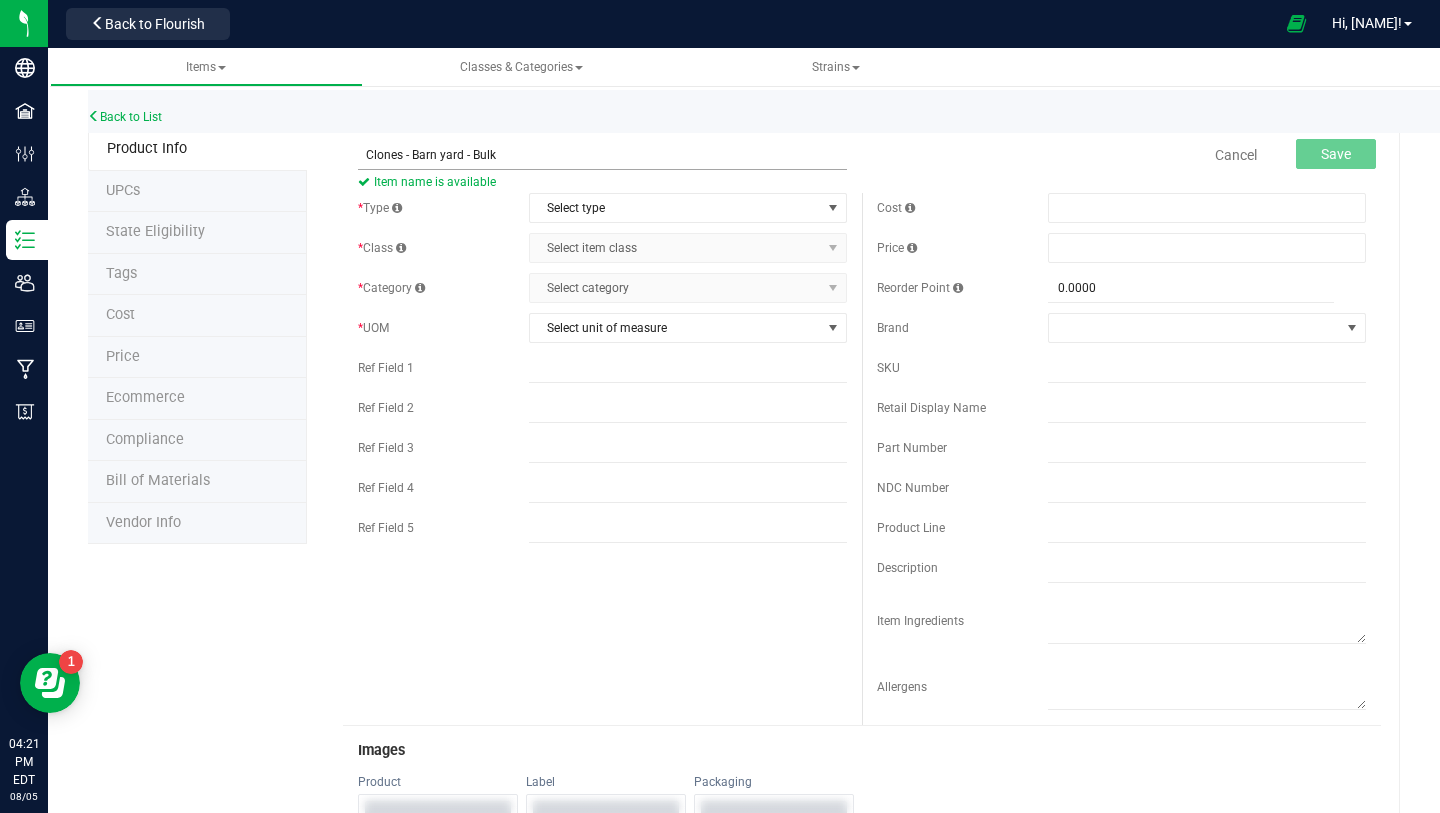 type on "Clones - Barn yard - Bulk" 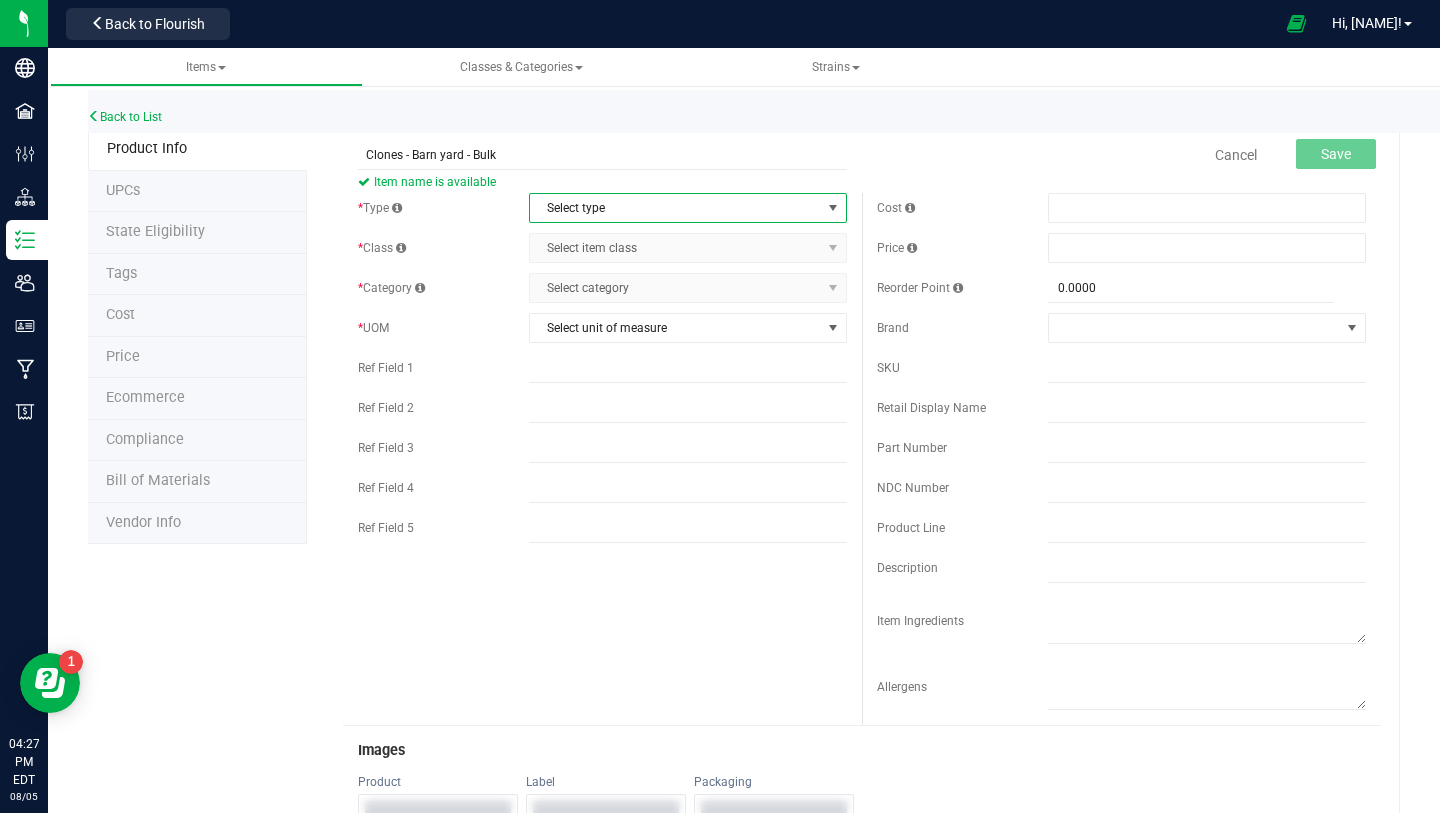 click on "Select type" at bounding box center (675, 208) 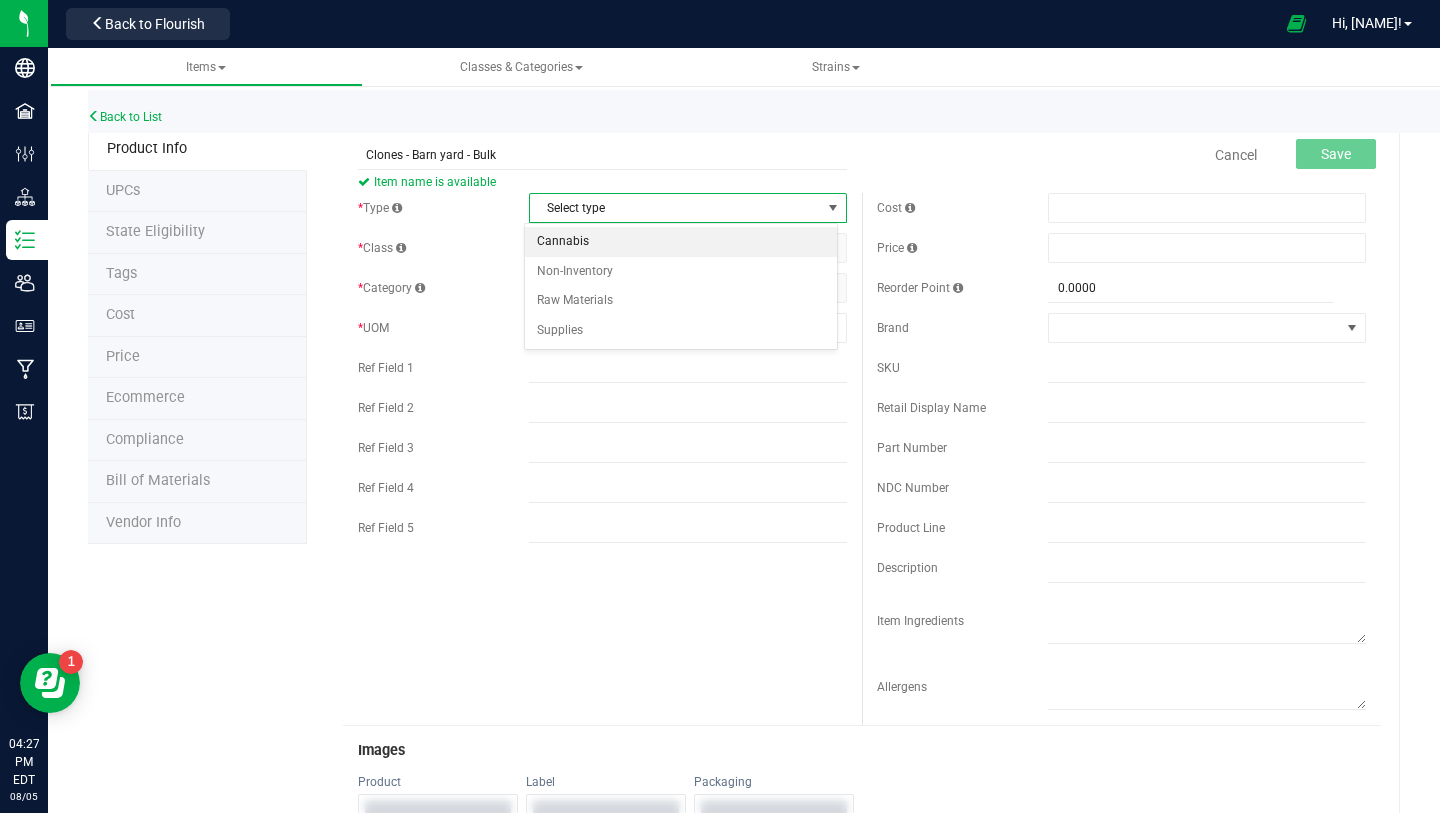 click on "Cannabis" at bounding box center (681, 242) 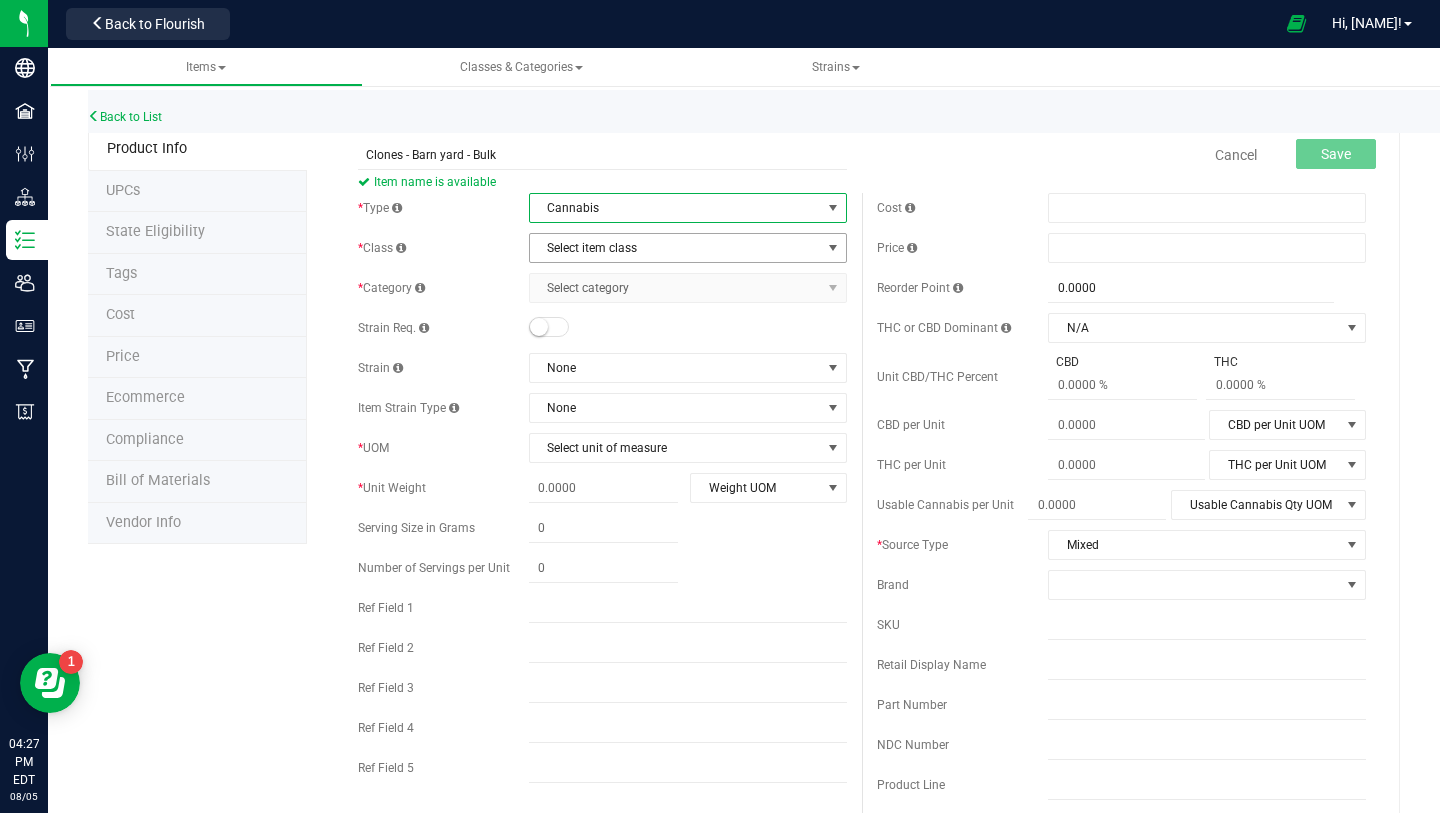 click on "Select item class" at bounding box center [675, 248] 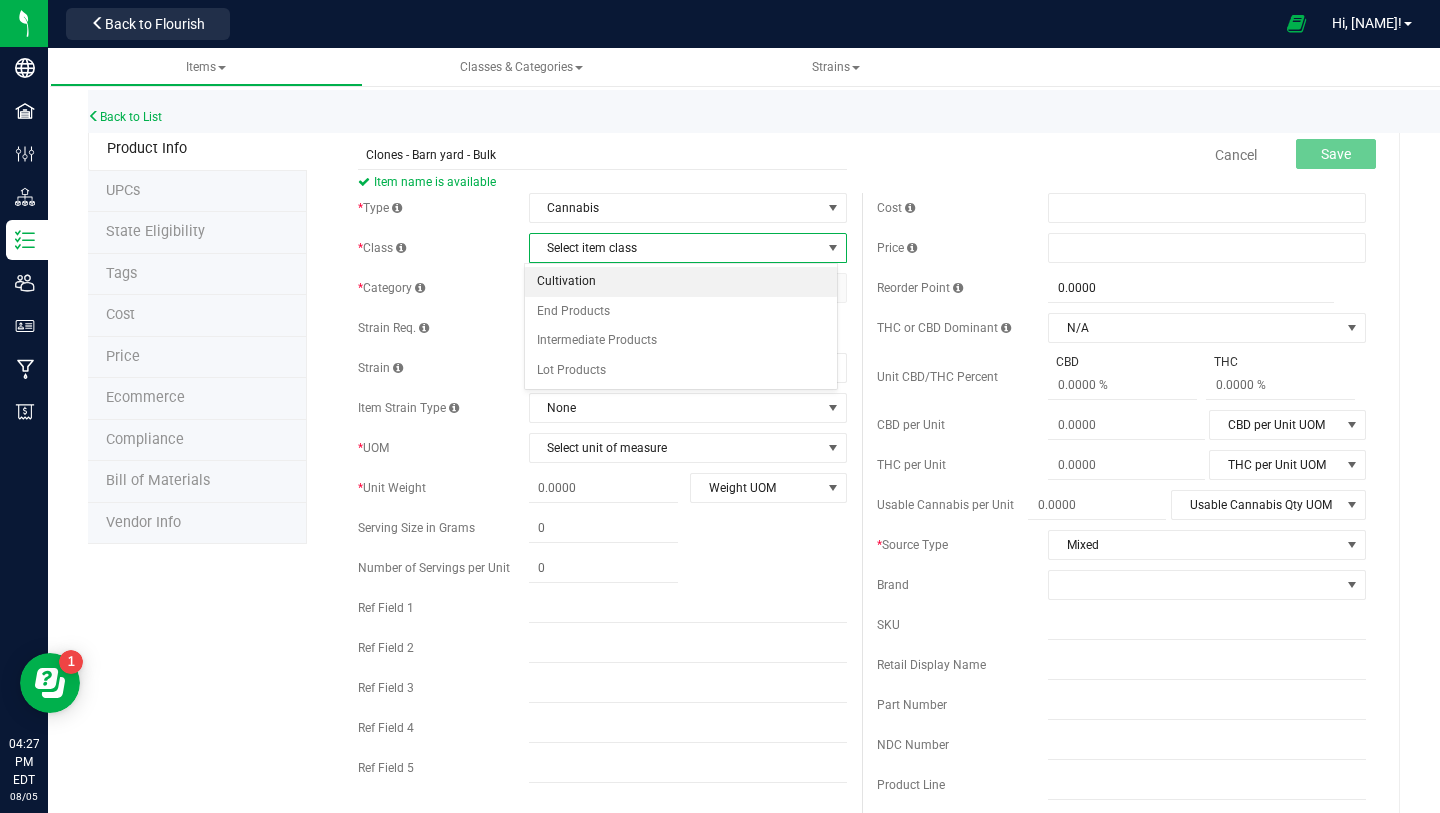 click on "Cultivation" at bounding box center [681, 282] 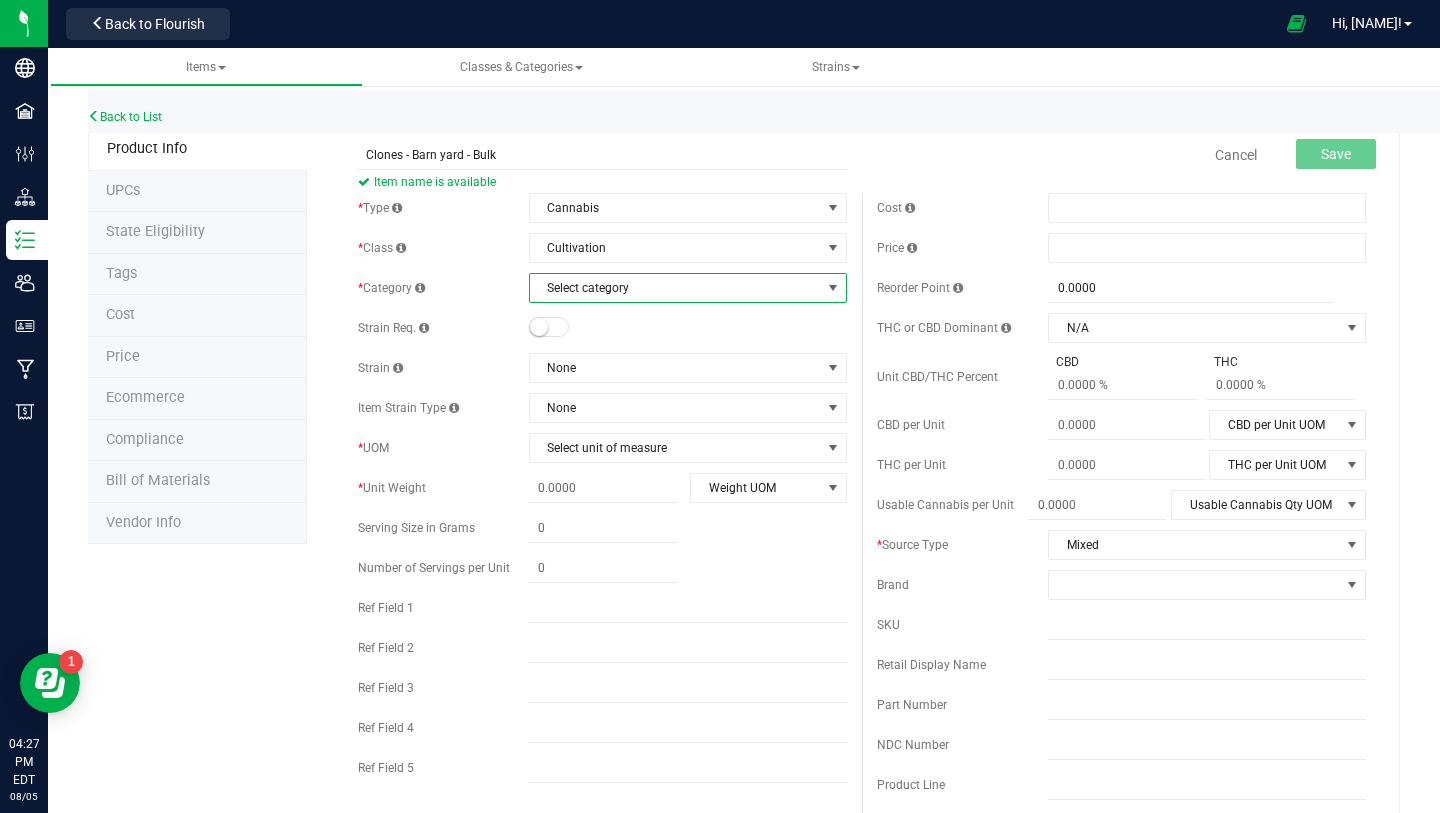 click on "Select category" at bounding box center [675, 288] 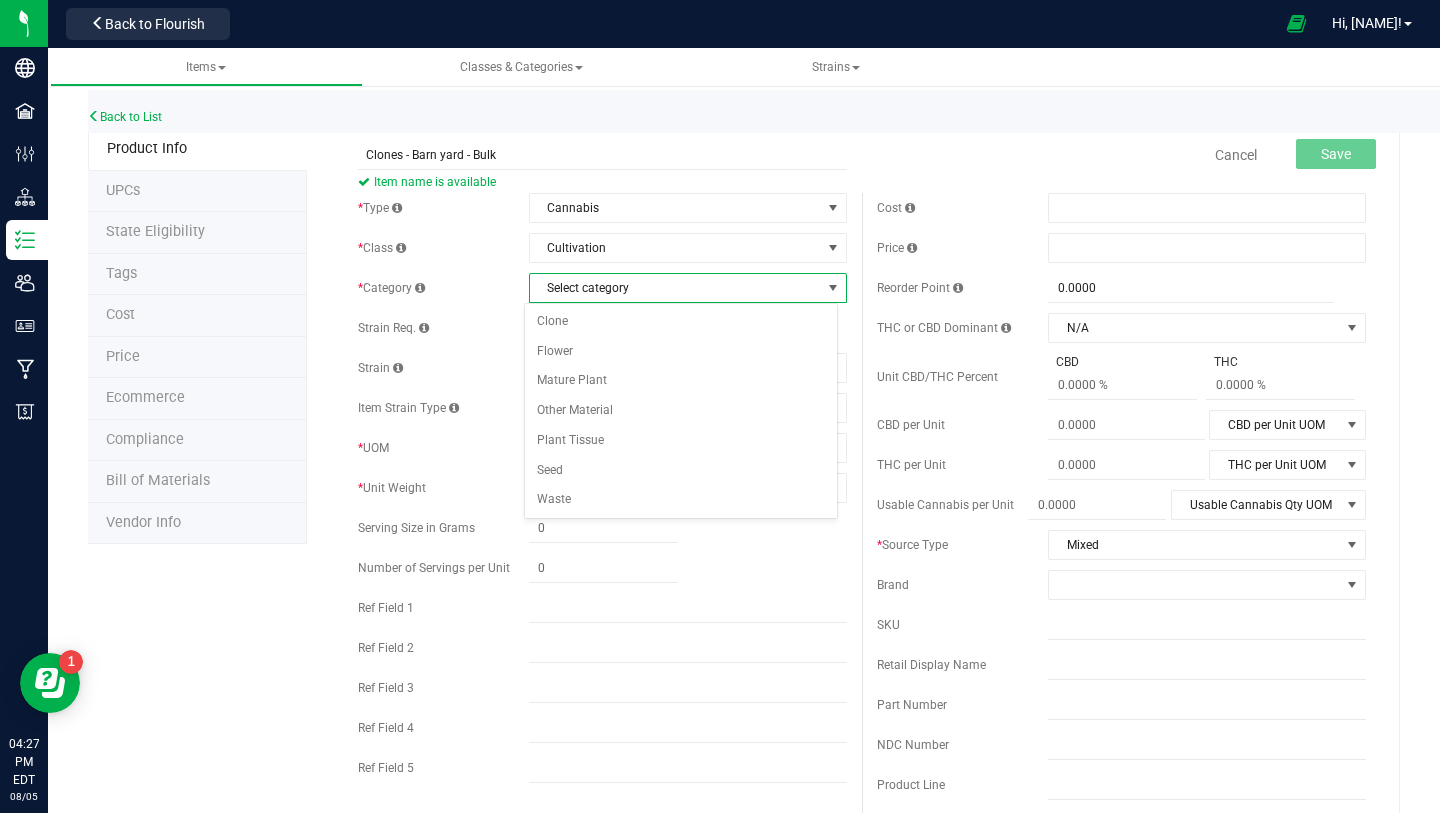 click on "Select category" at bounding box center [675, 288] 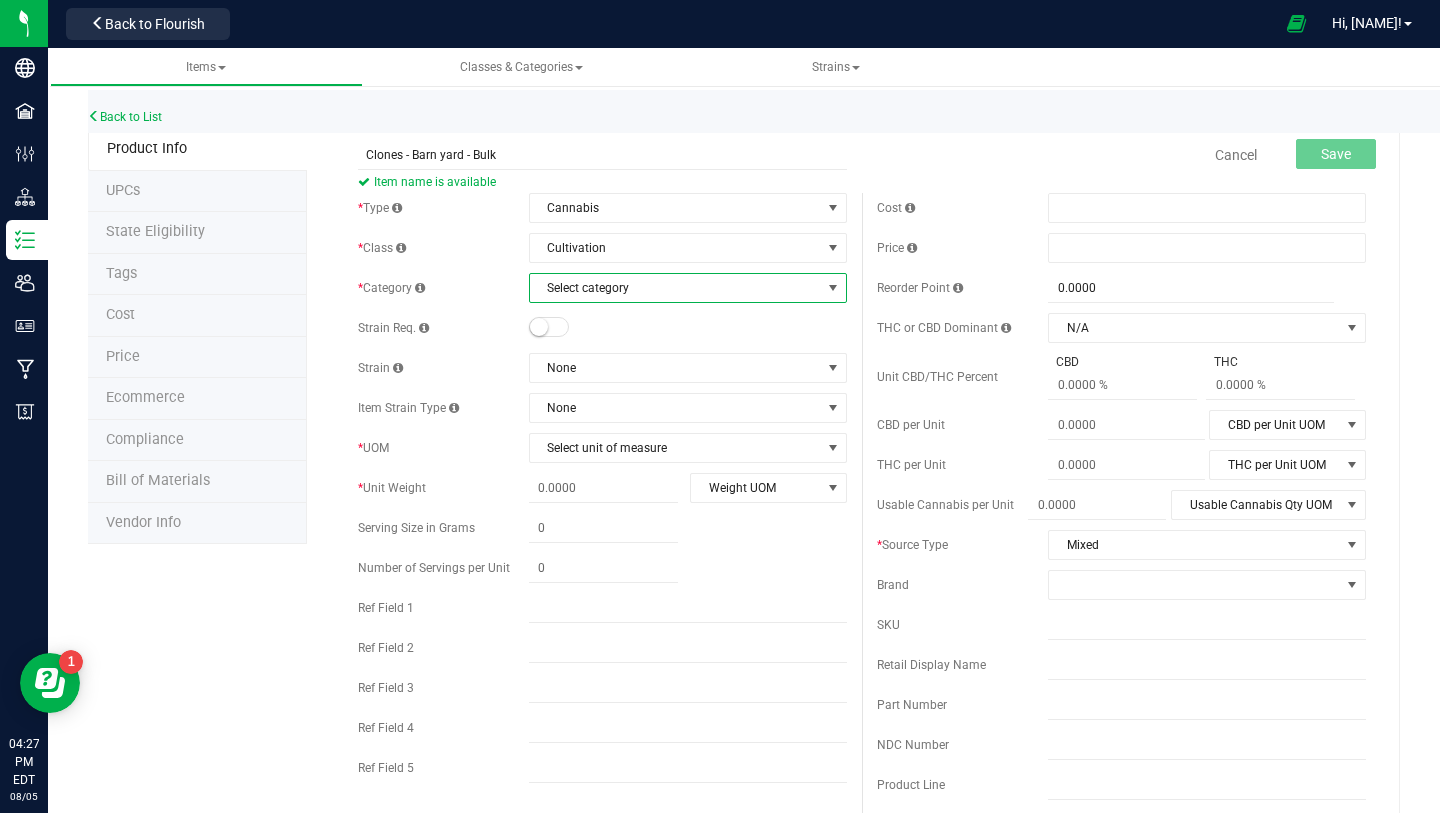 click on "Select category" at bounding box center [675, 288] 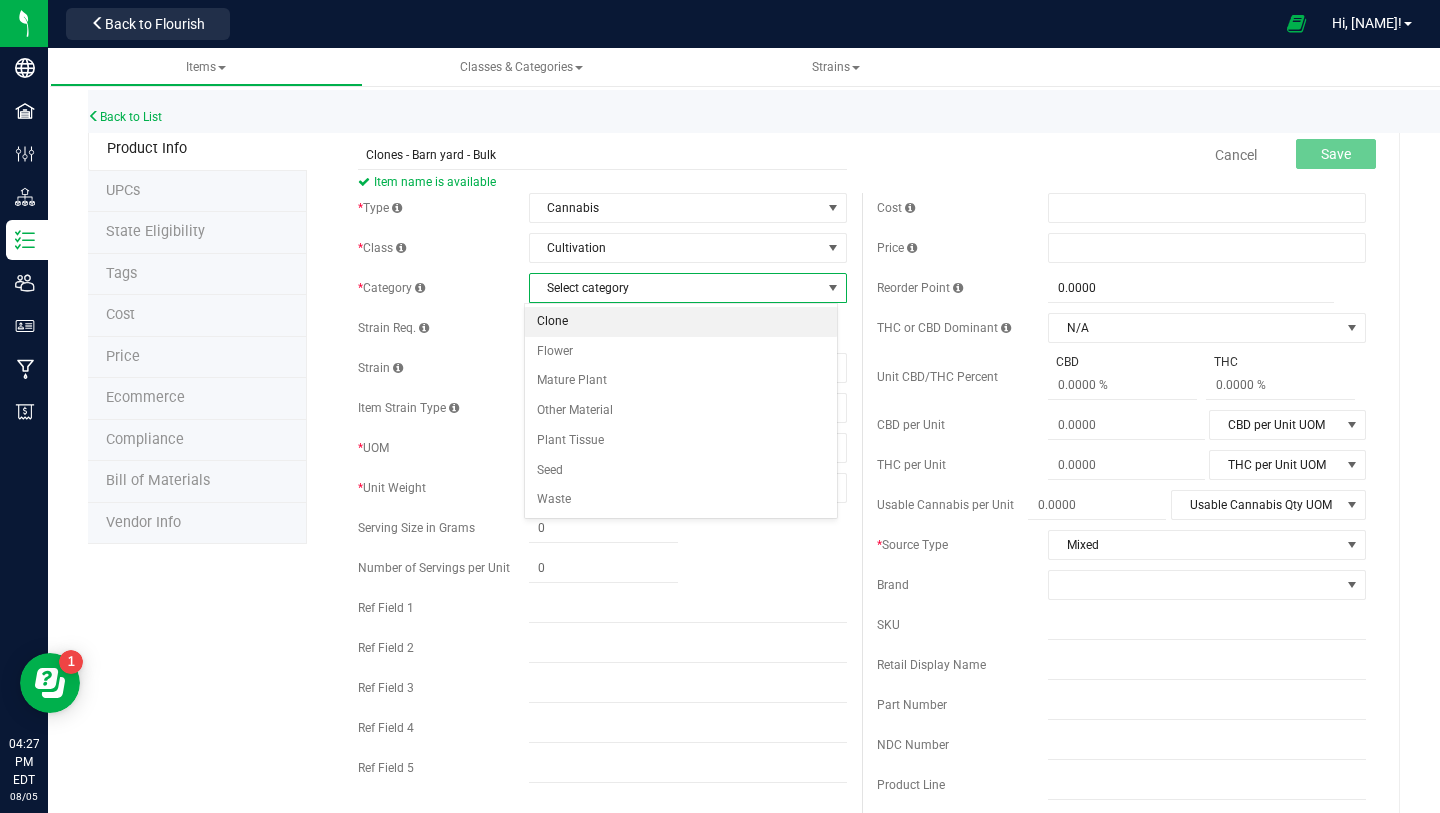 click on "Clone" at bounding box center [681, 322] 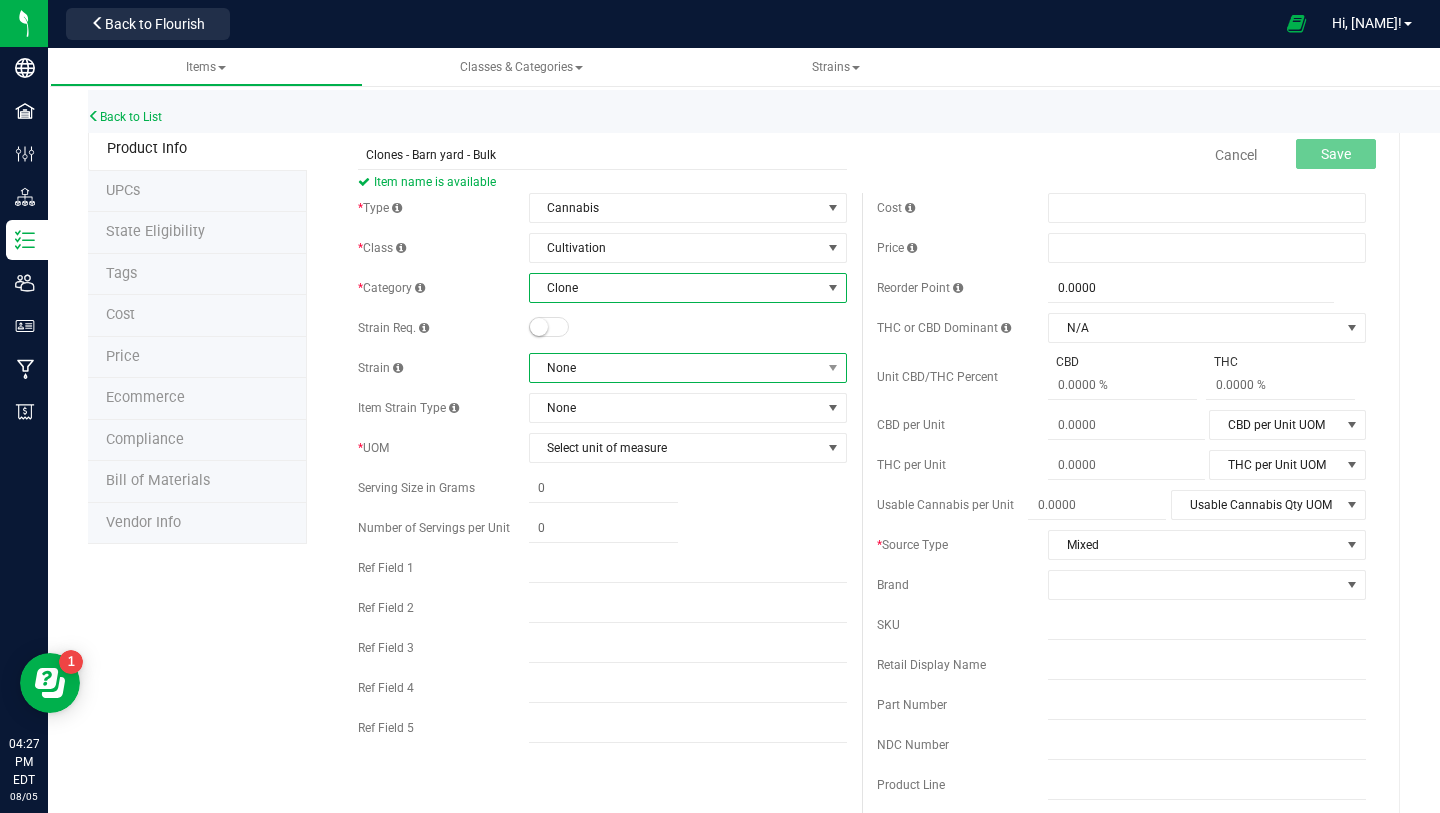click on "None" at bounding box center (675, 368) 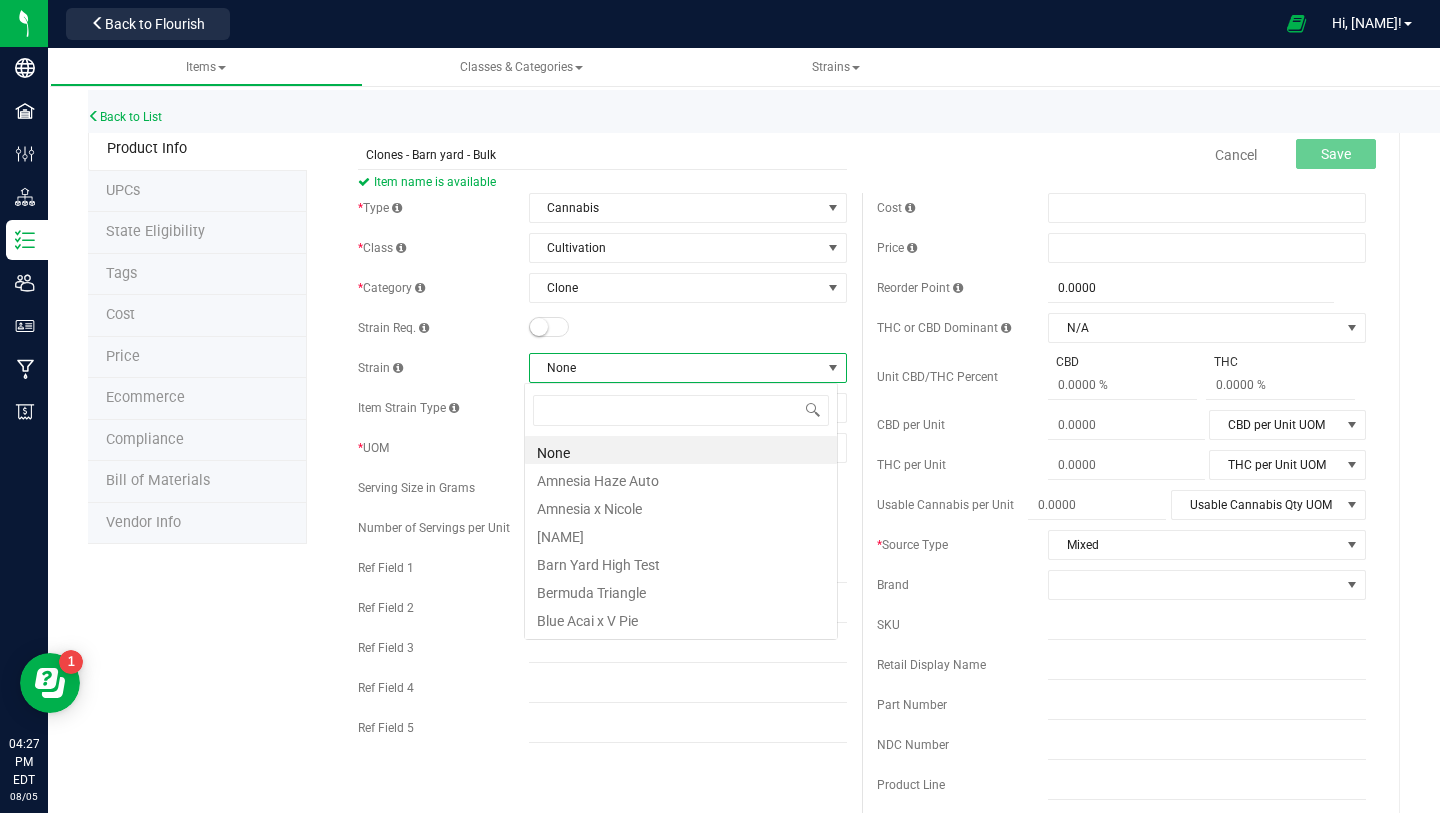 scroll, scrollTop: 99970, scrollLeft: 99686, axis: both 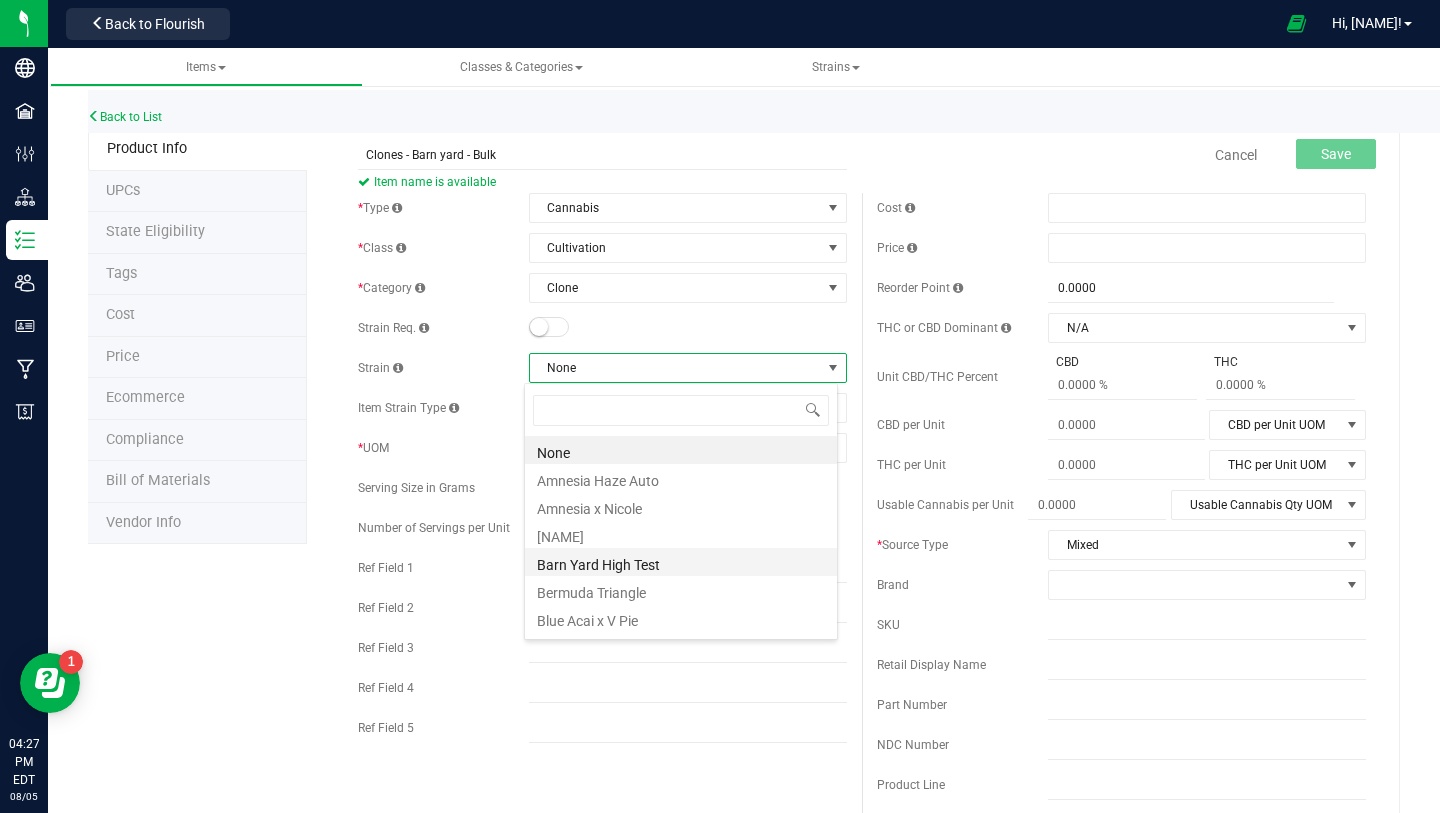 click on "Barn Yard High Test" at bounding box center (681, 562) 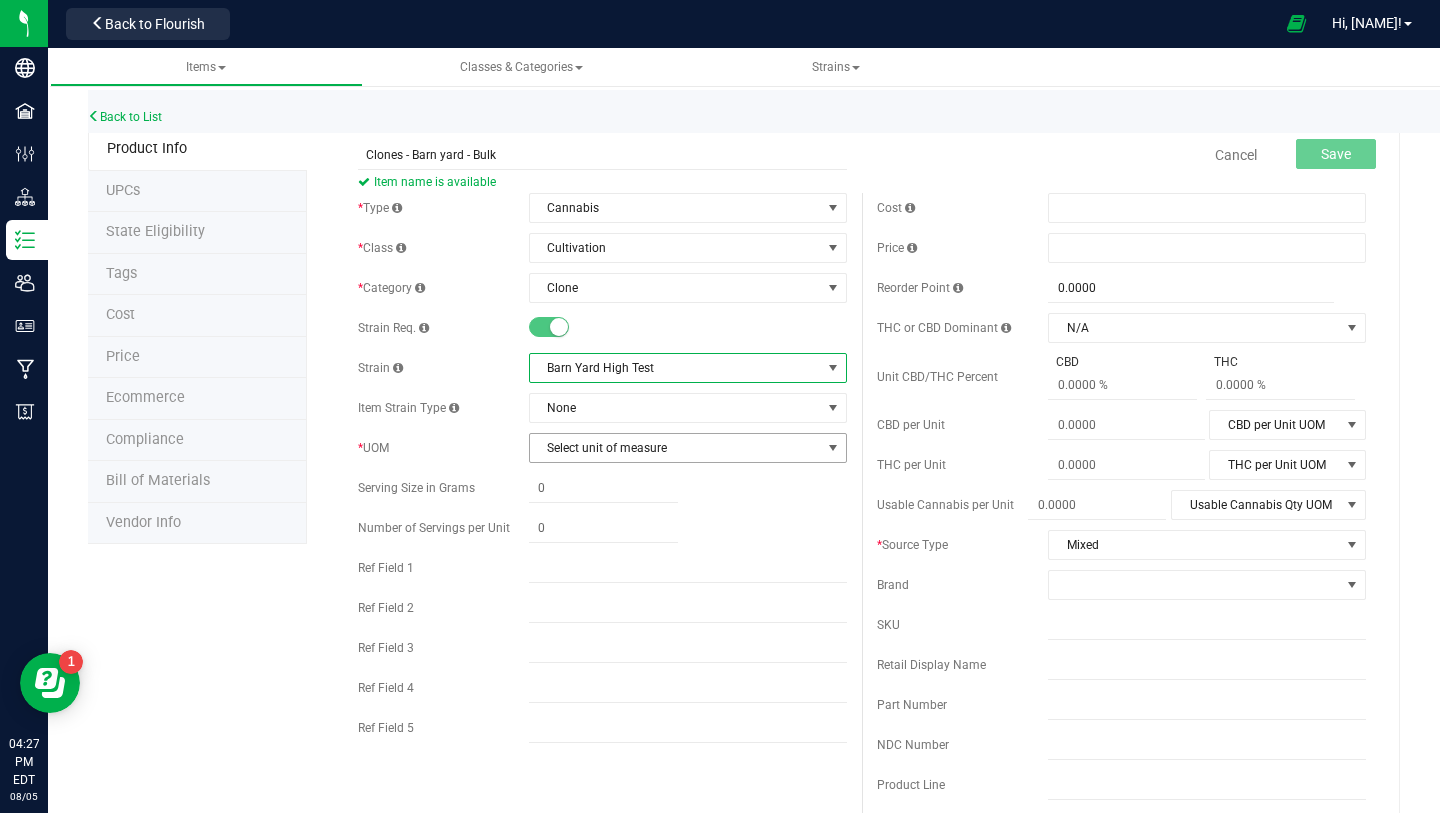click on "Select unit of measure" at bounding box center [675, 448] 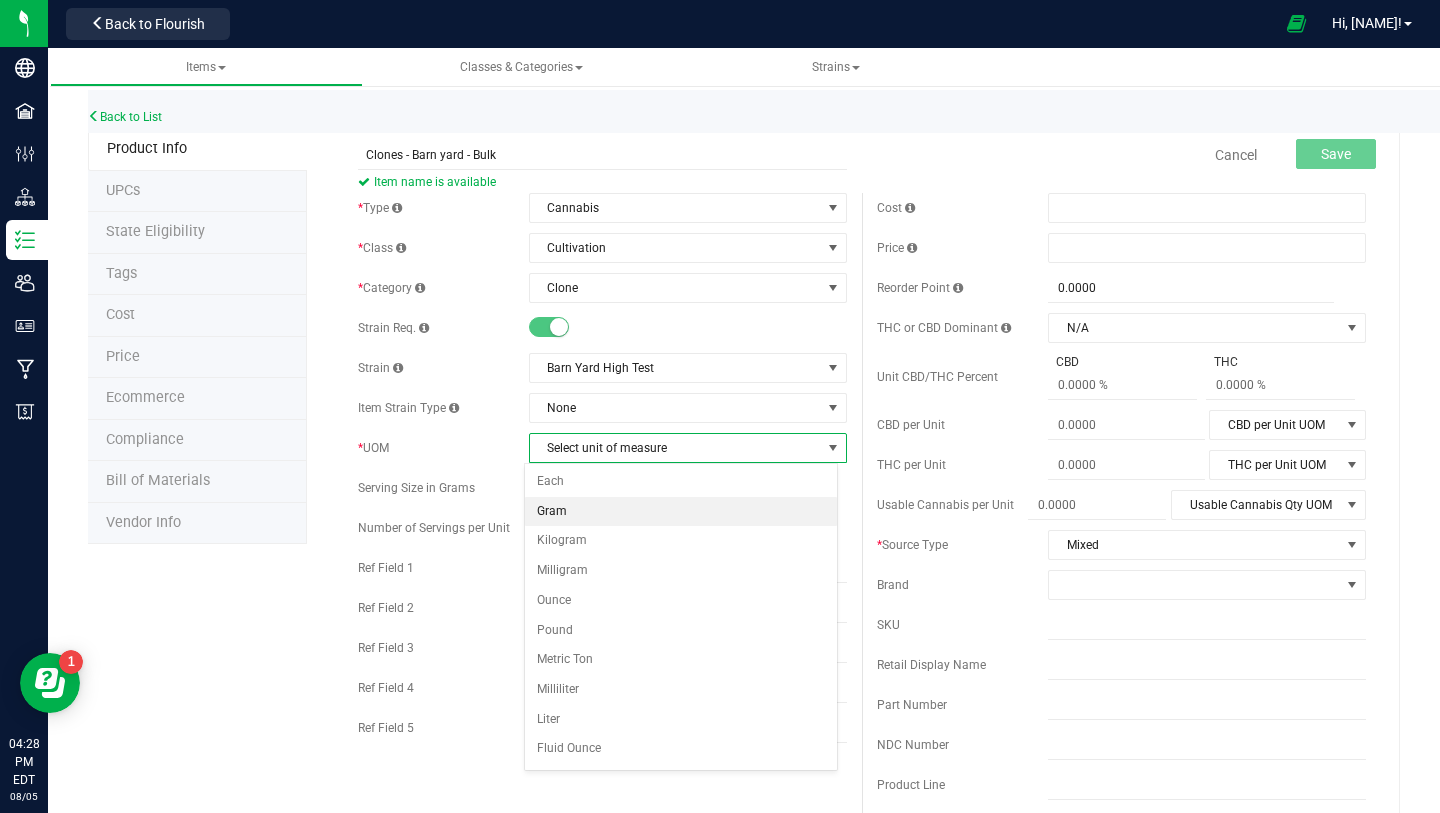 click on "Gram" at bounding box center [681, 512] 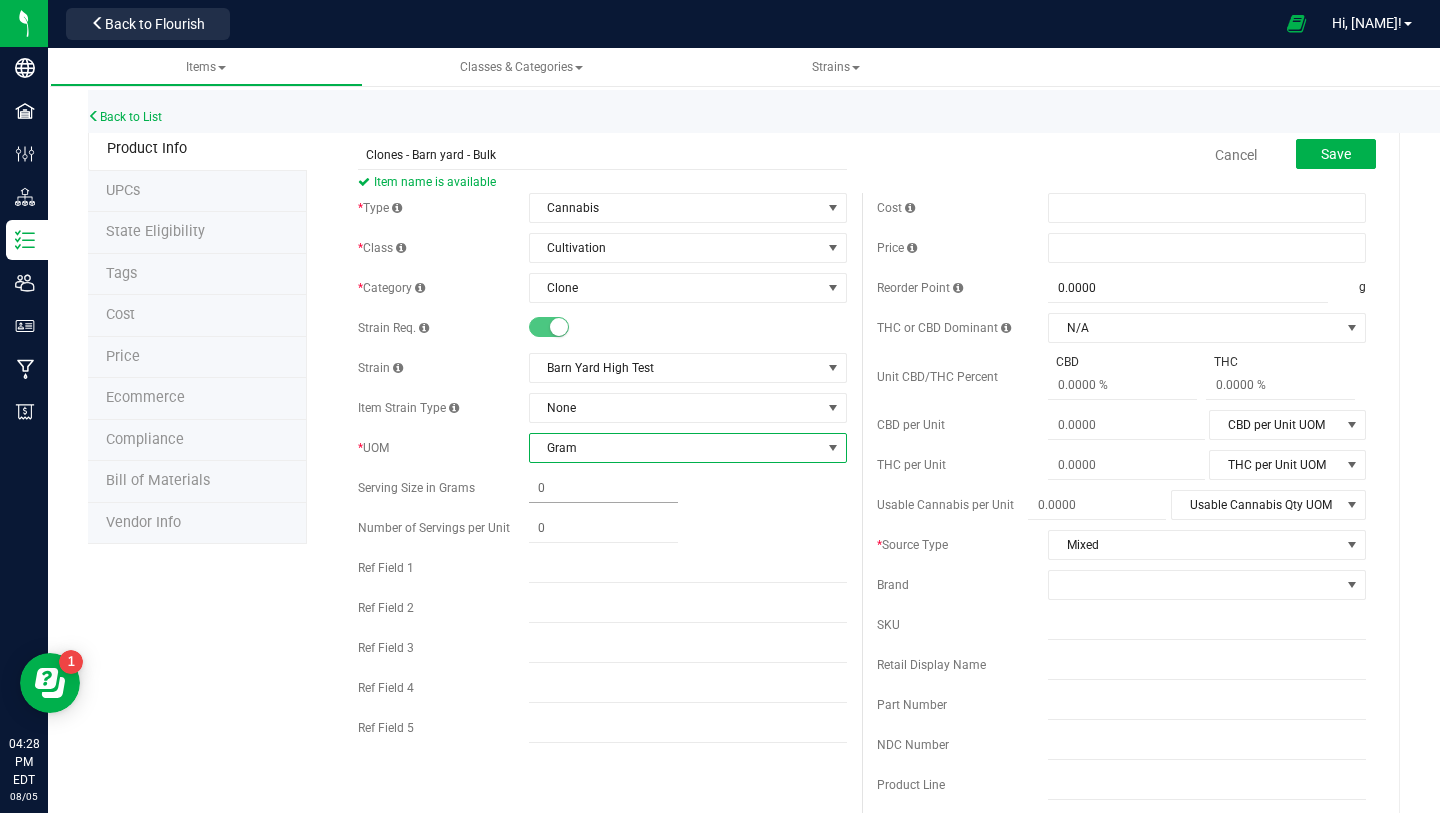 click at bounding box center [603, 488] 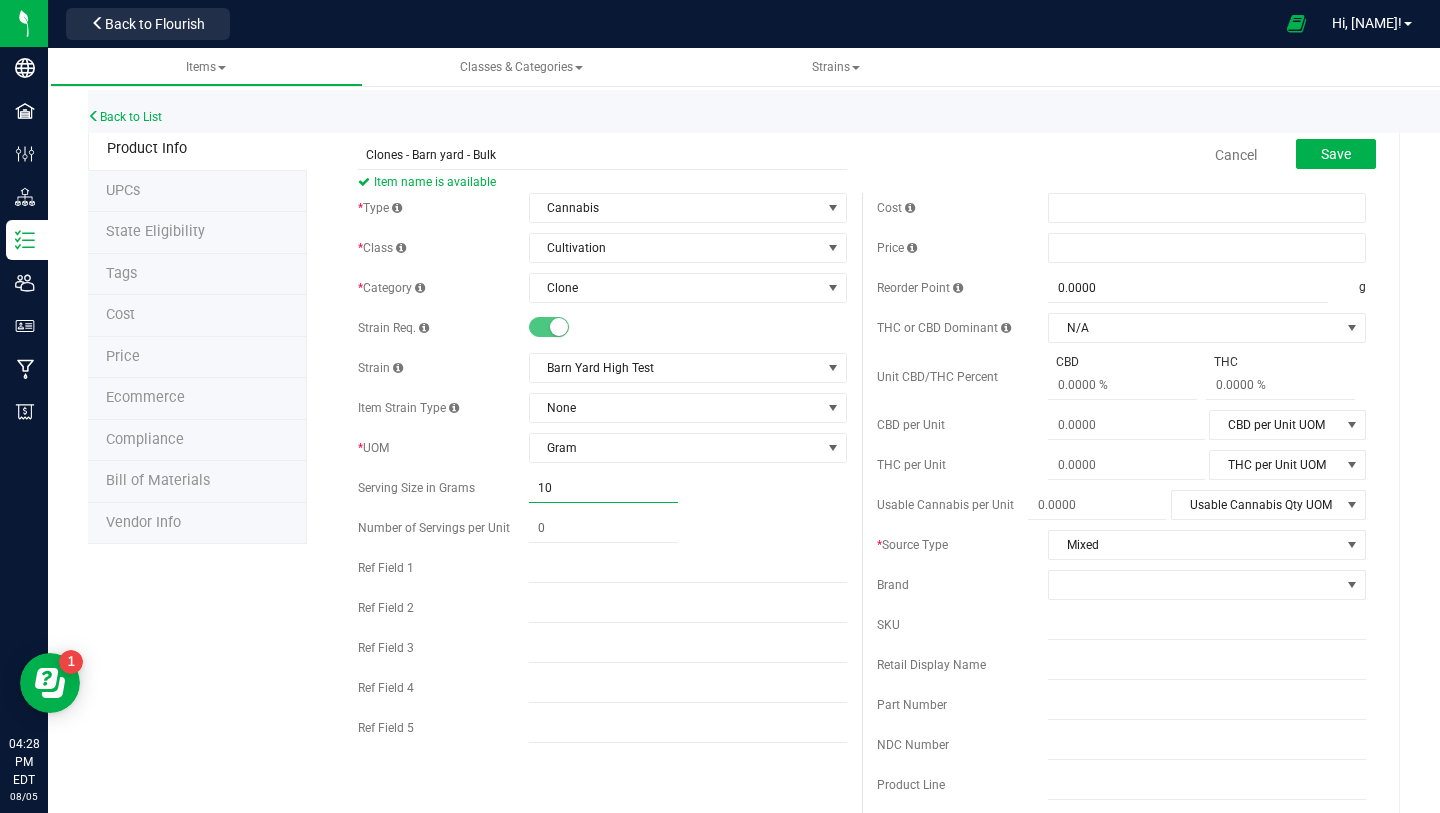 type on "100" 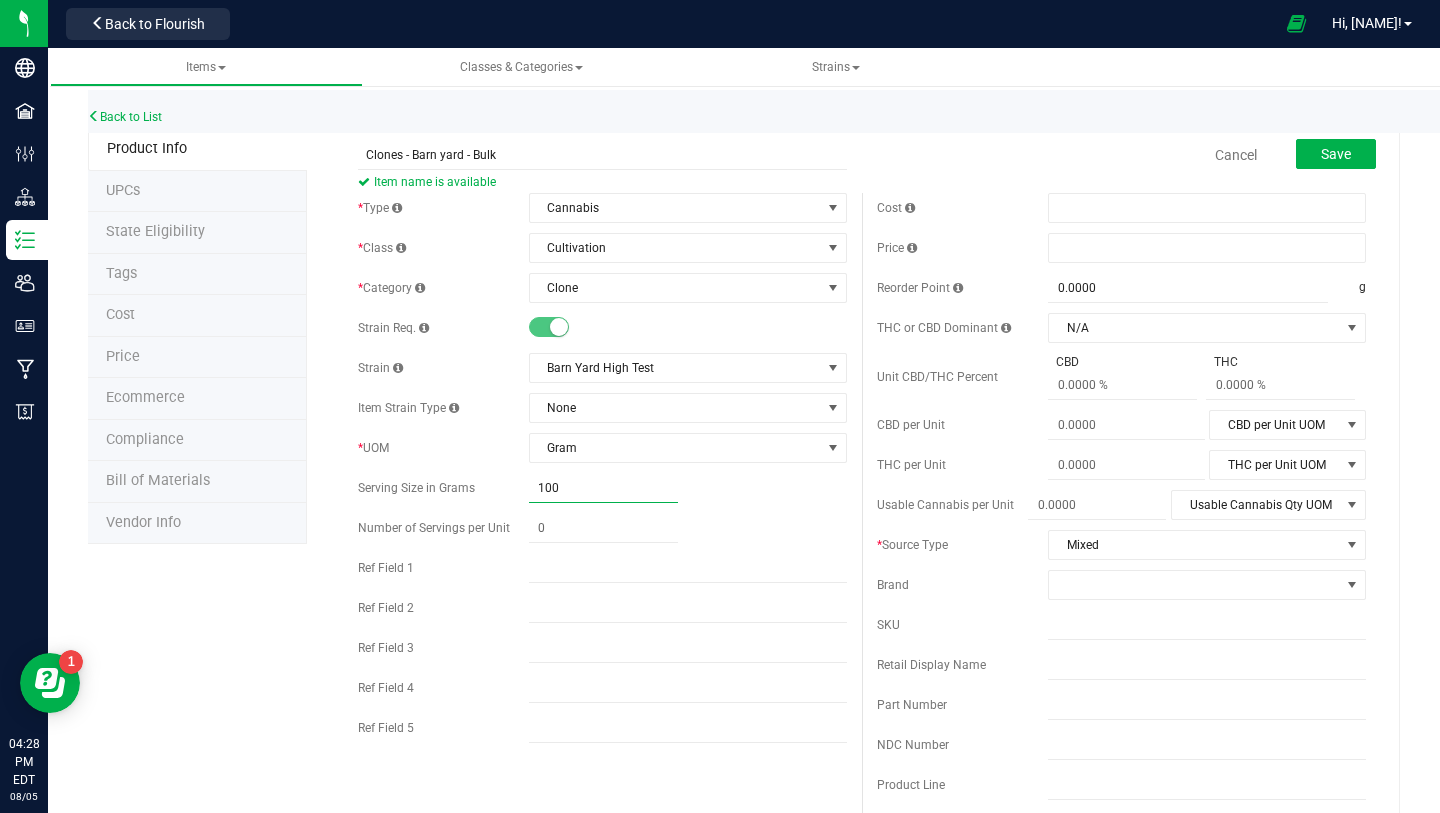 type on "100.0000" 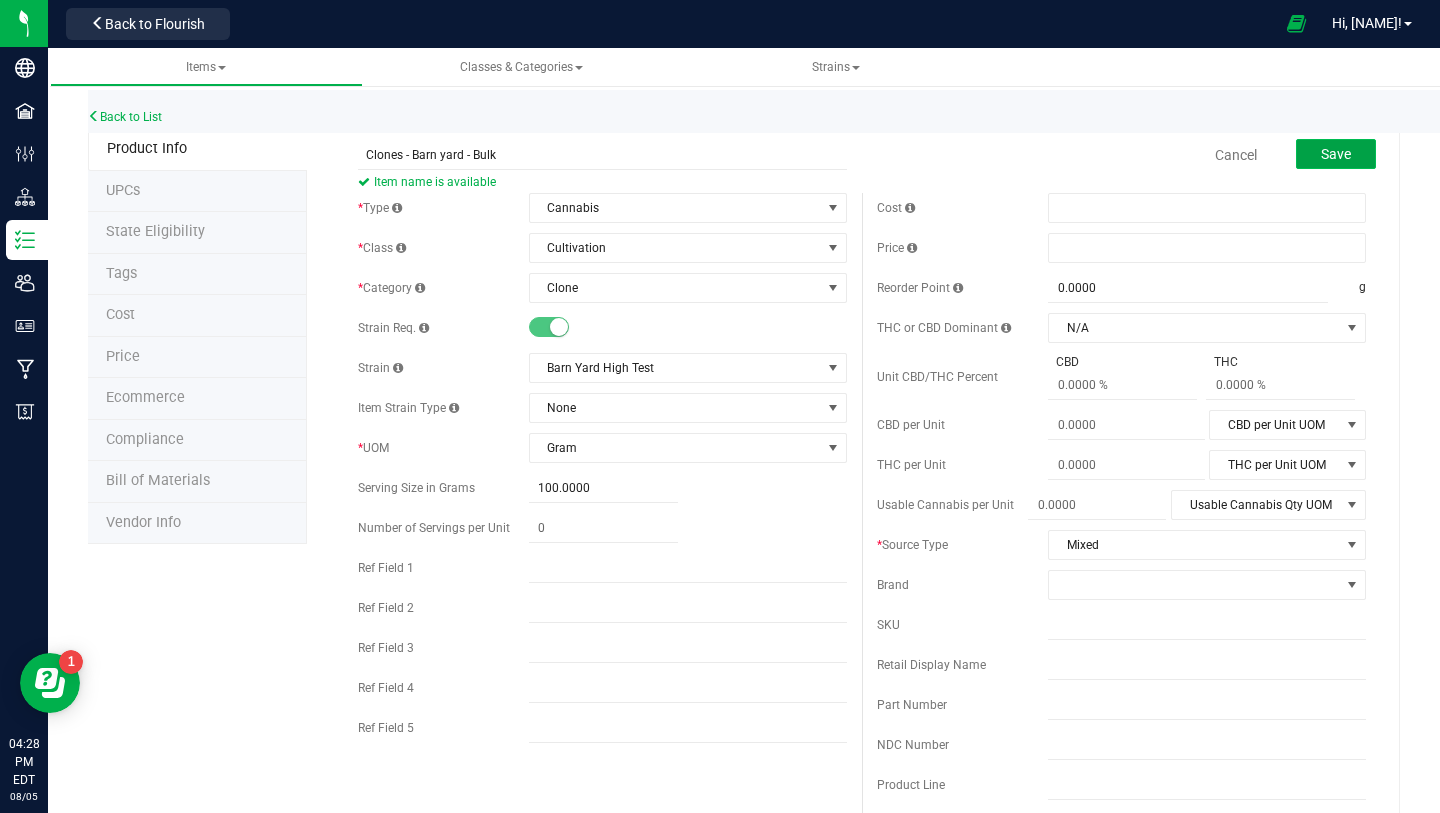 click on "Save" at bounding box center [1336, 154] 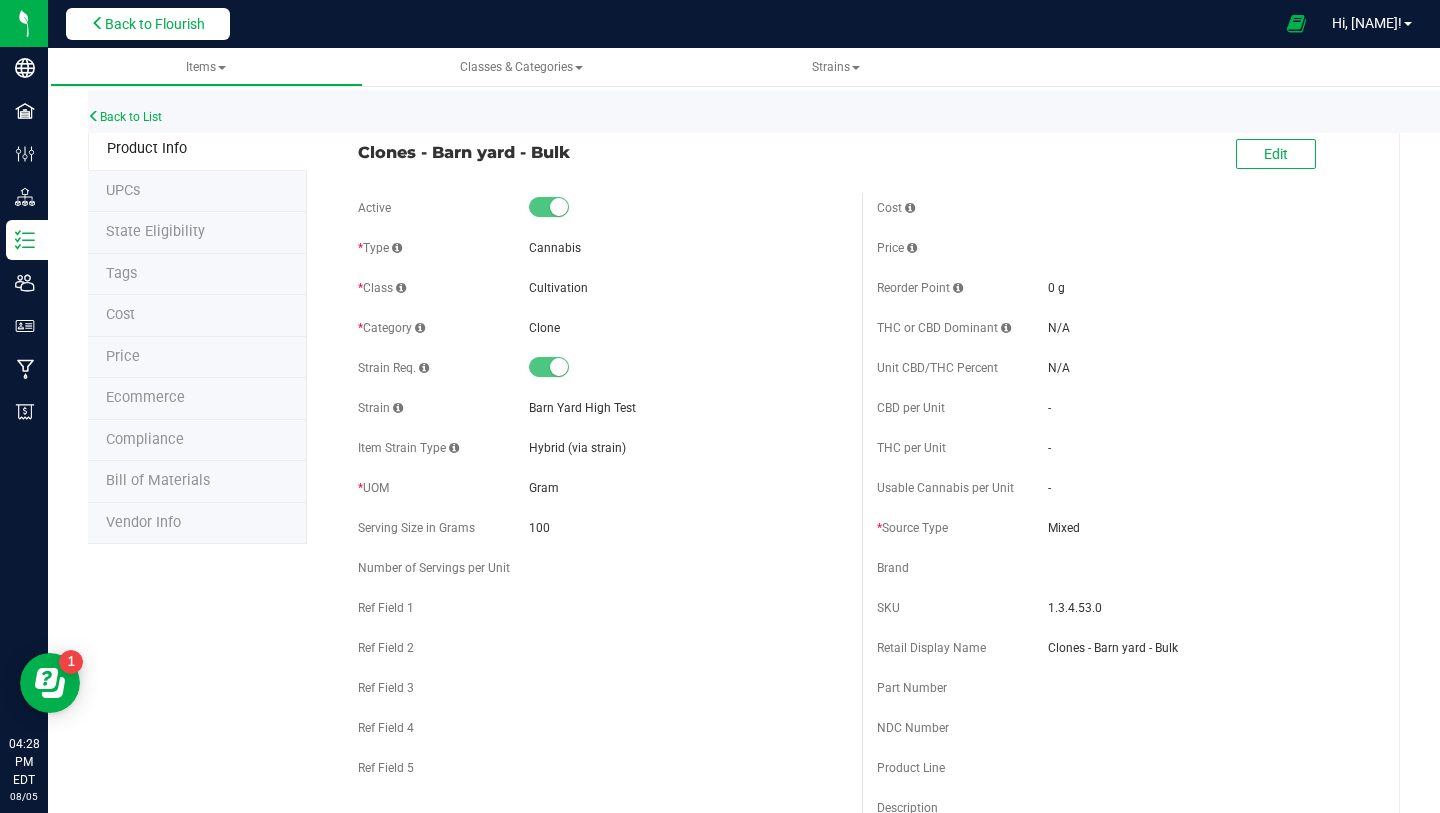 click on "Back to Flourish" at bounding box center [148, 24] 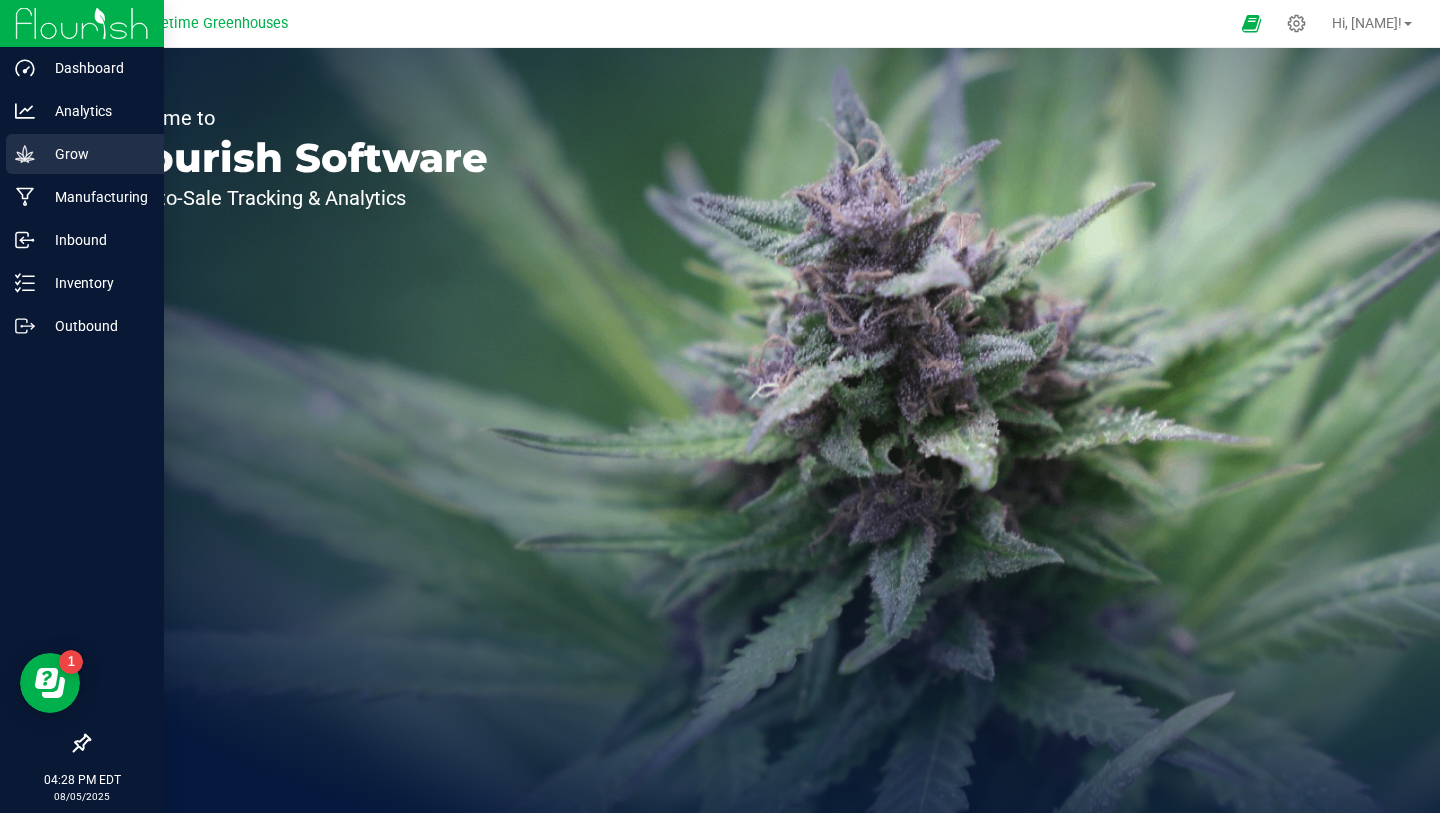 click on "Grow" at bounding box center [95, 154] 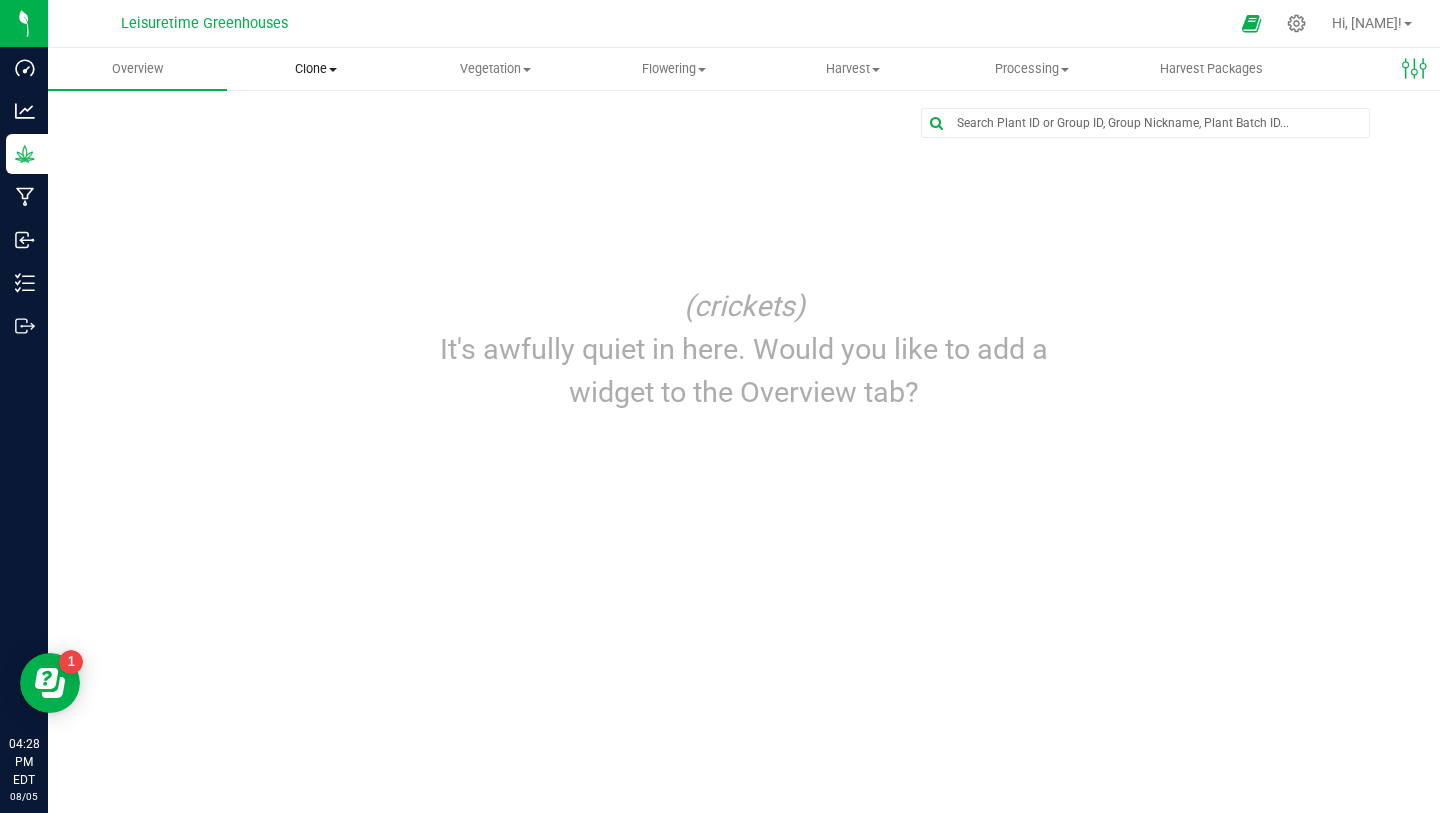 click on "Clone
Create plants
Cloning groups
Cloning plants
Apply to plants" at bounding box center [316, 69] 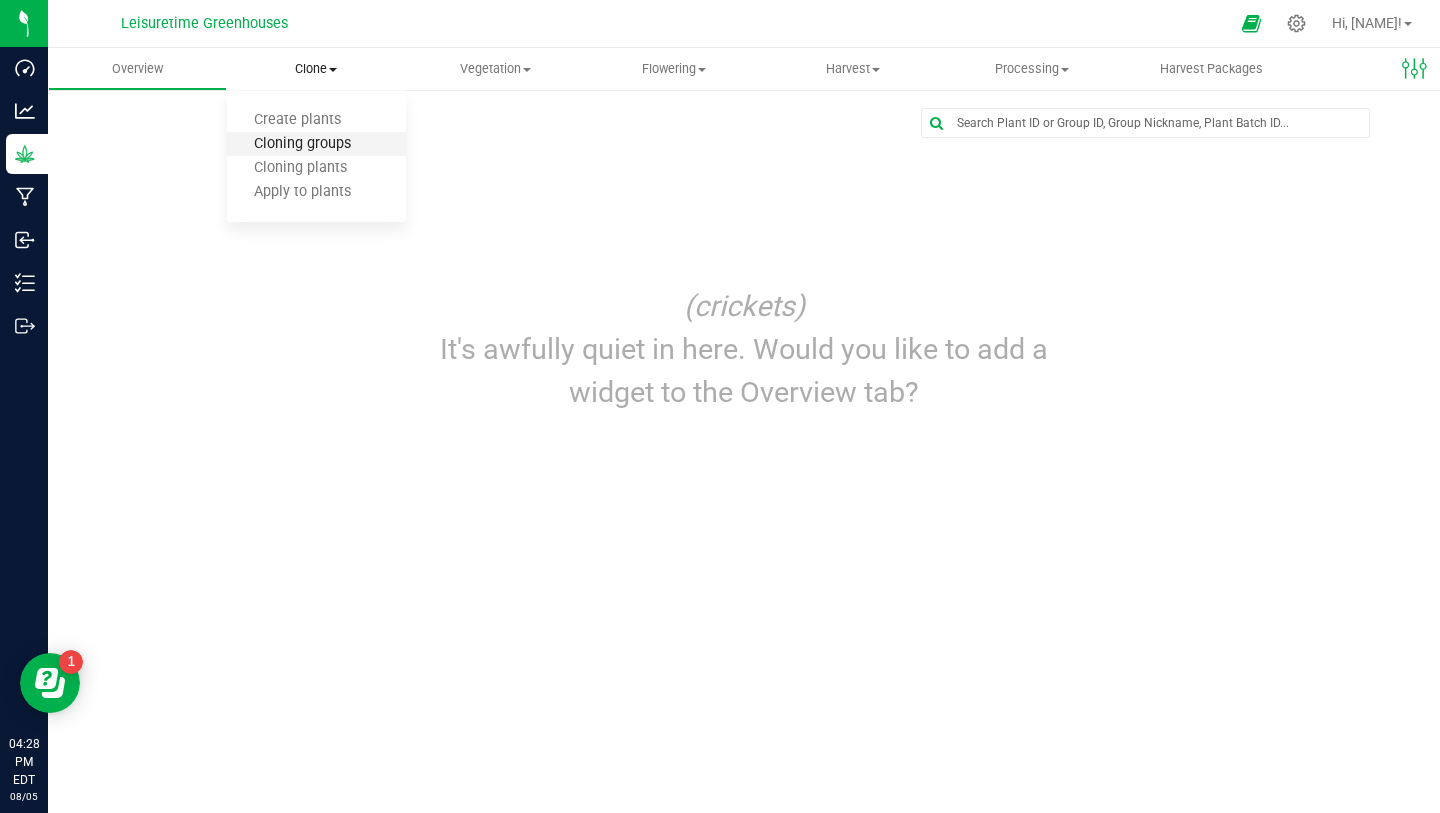 click on "Cloning groups" at bounding box center [302, 144] 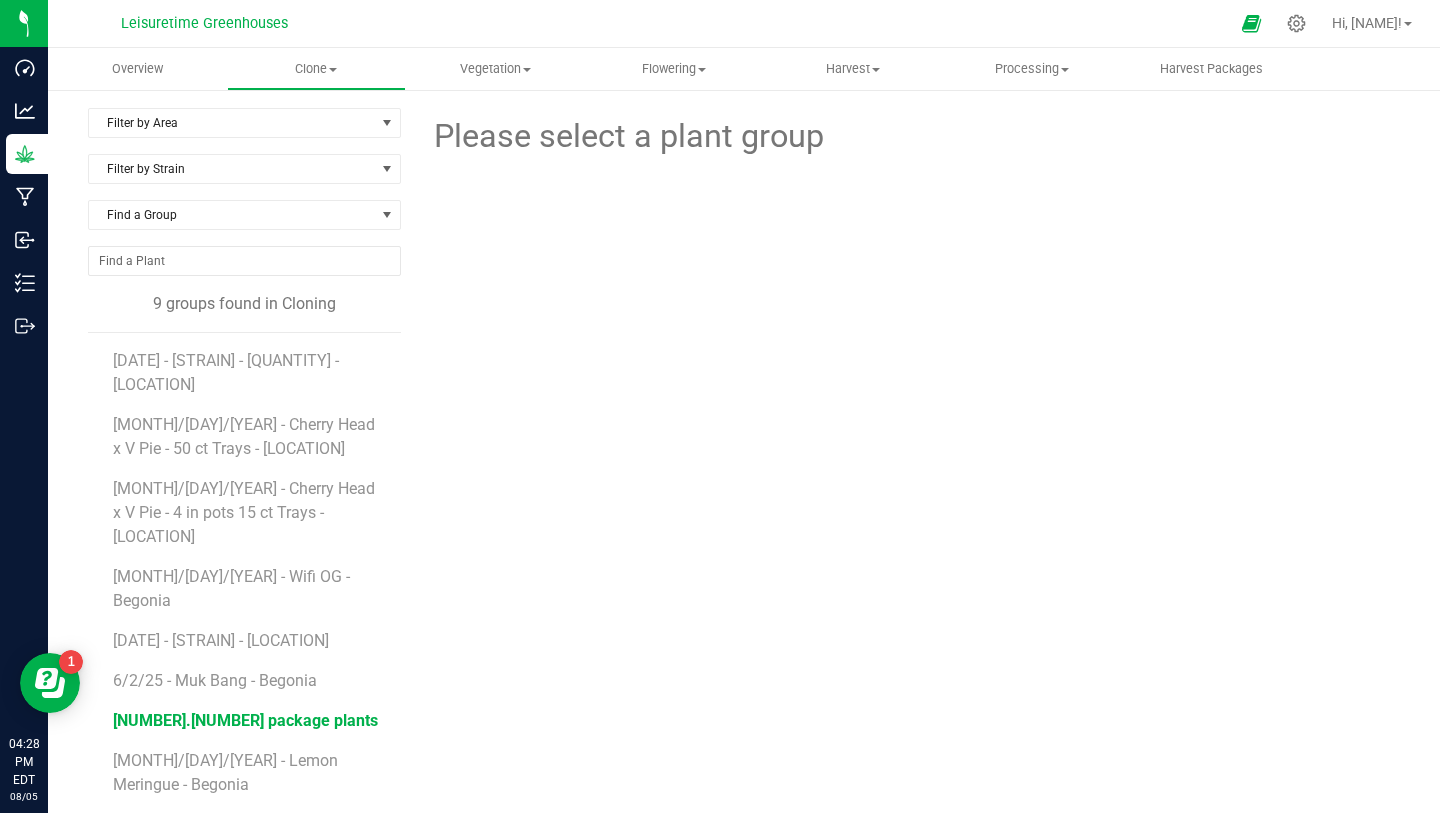 click on "[NUMBER].[NUMBER] package plants" at bounding box center (245, 720) 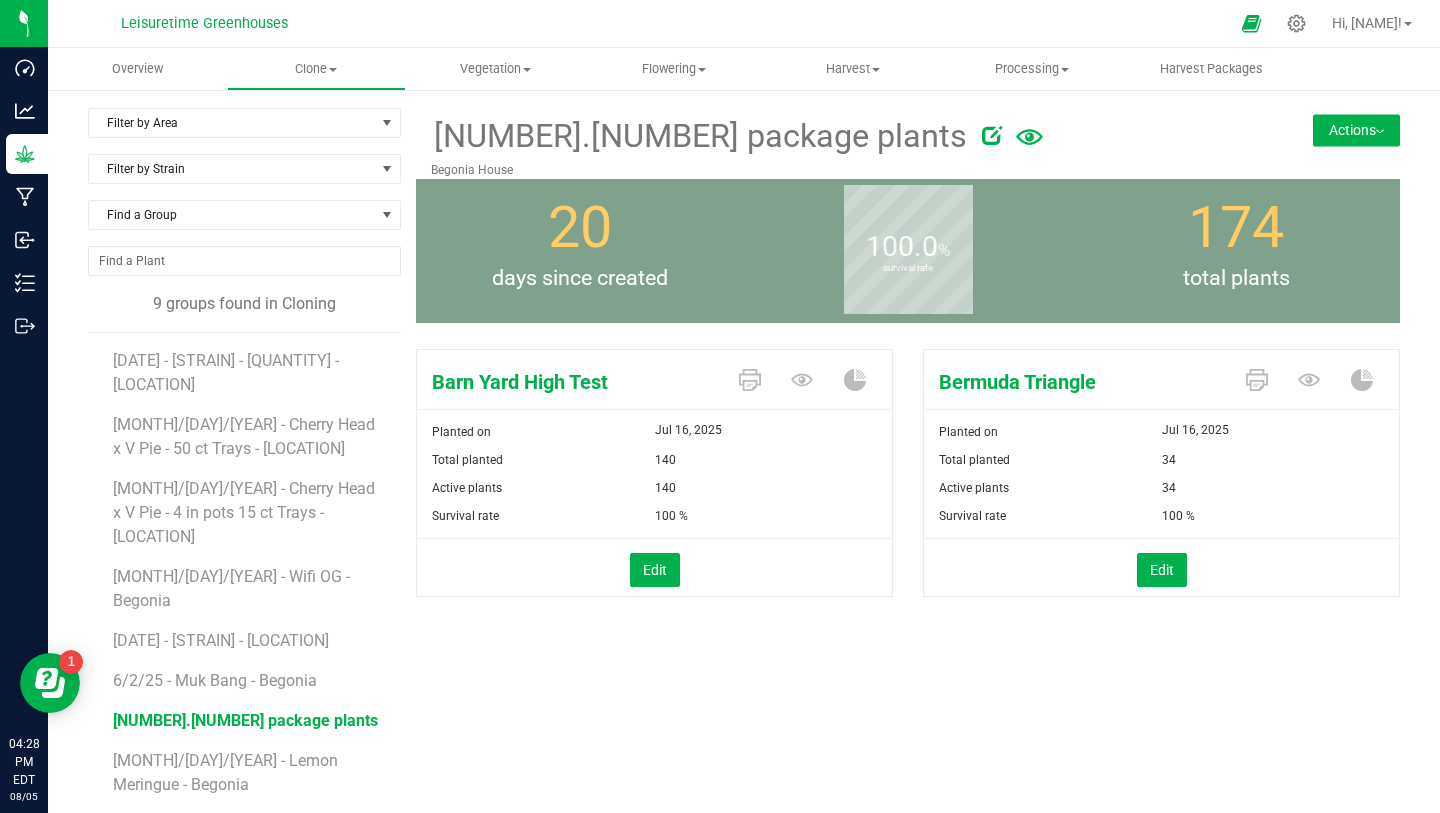 click on "Actions" at bounding box center [1356, 130] 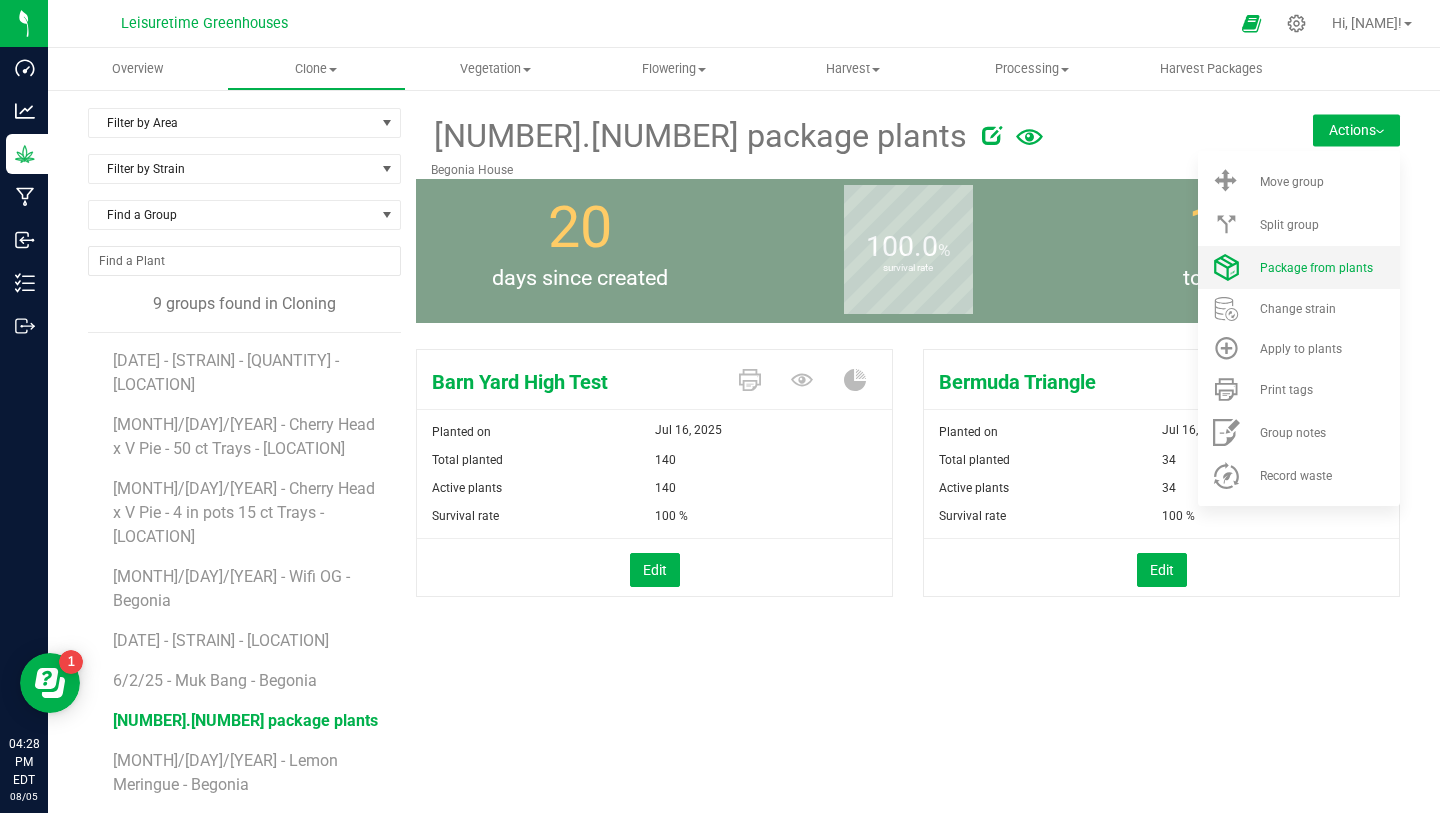 click on "Package from plants" at bounding box center [1316, 268] 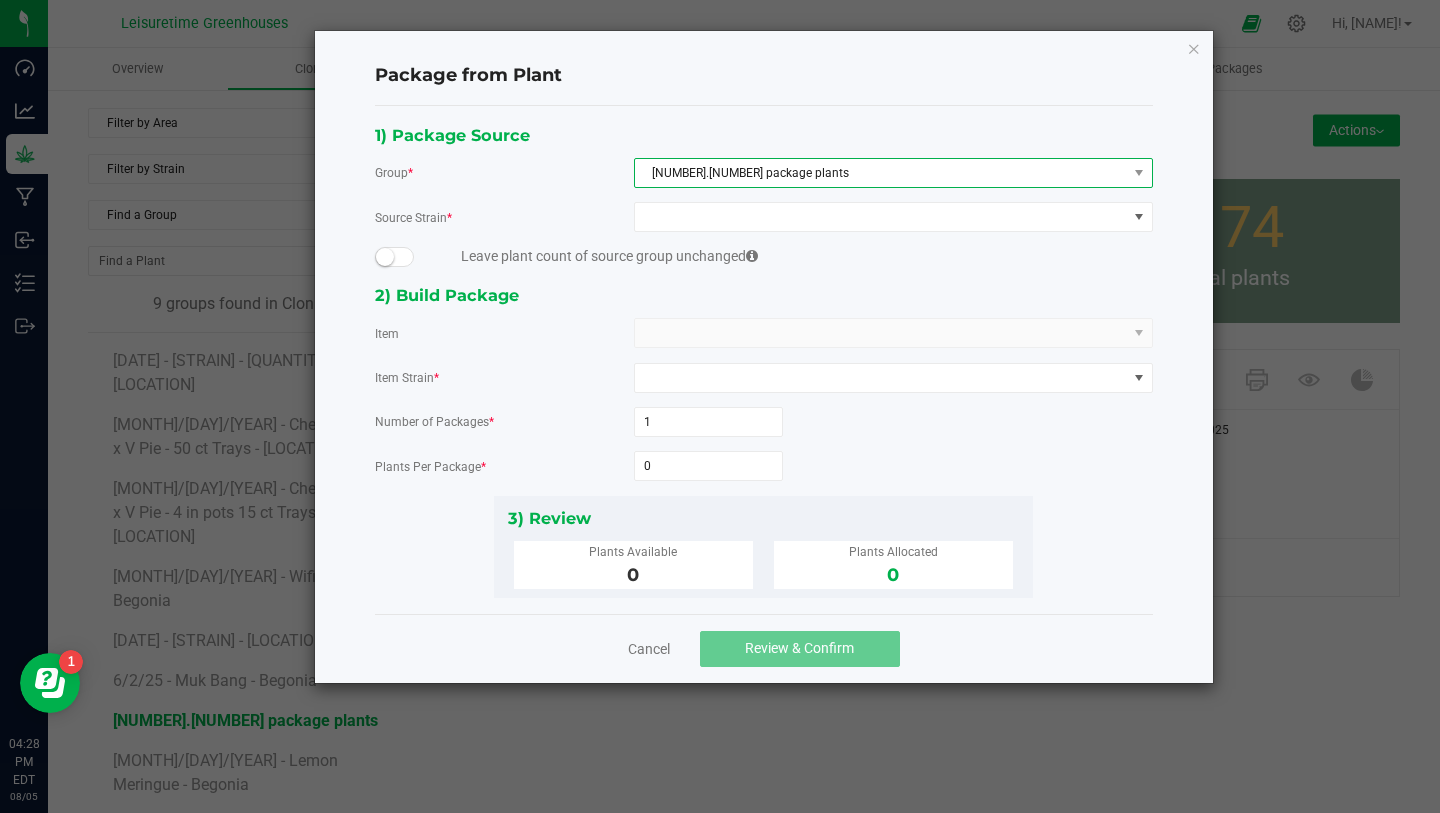 click on "[NUMBER].[NUMBER] package plants" at bounding box center [881, 173] 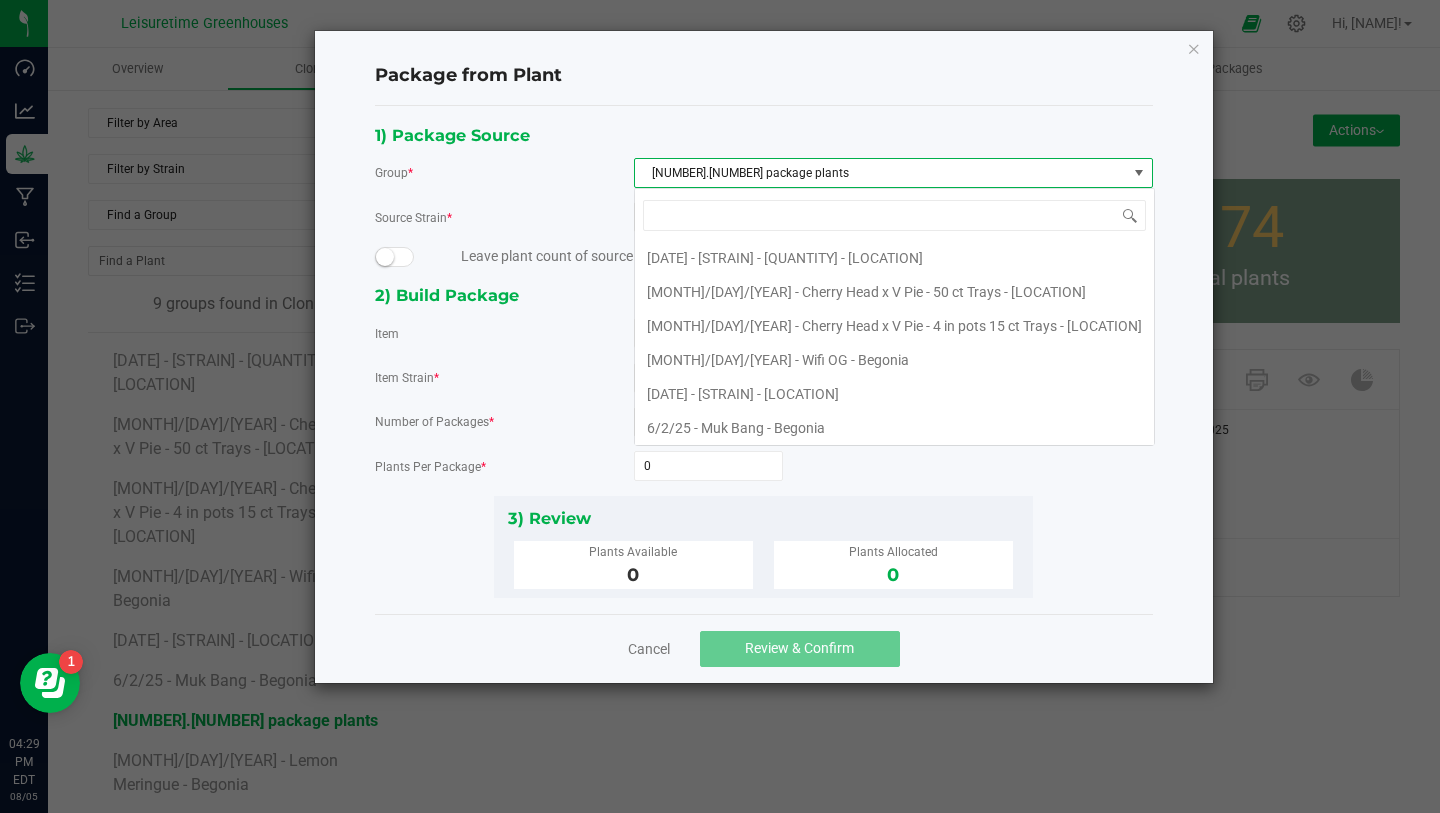 scroll, scrollTop: 99970, scrollLeft: 99481, axis: both 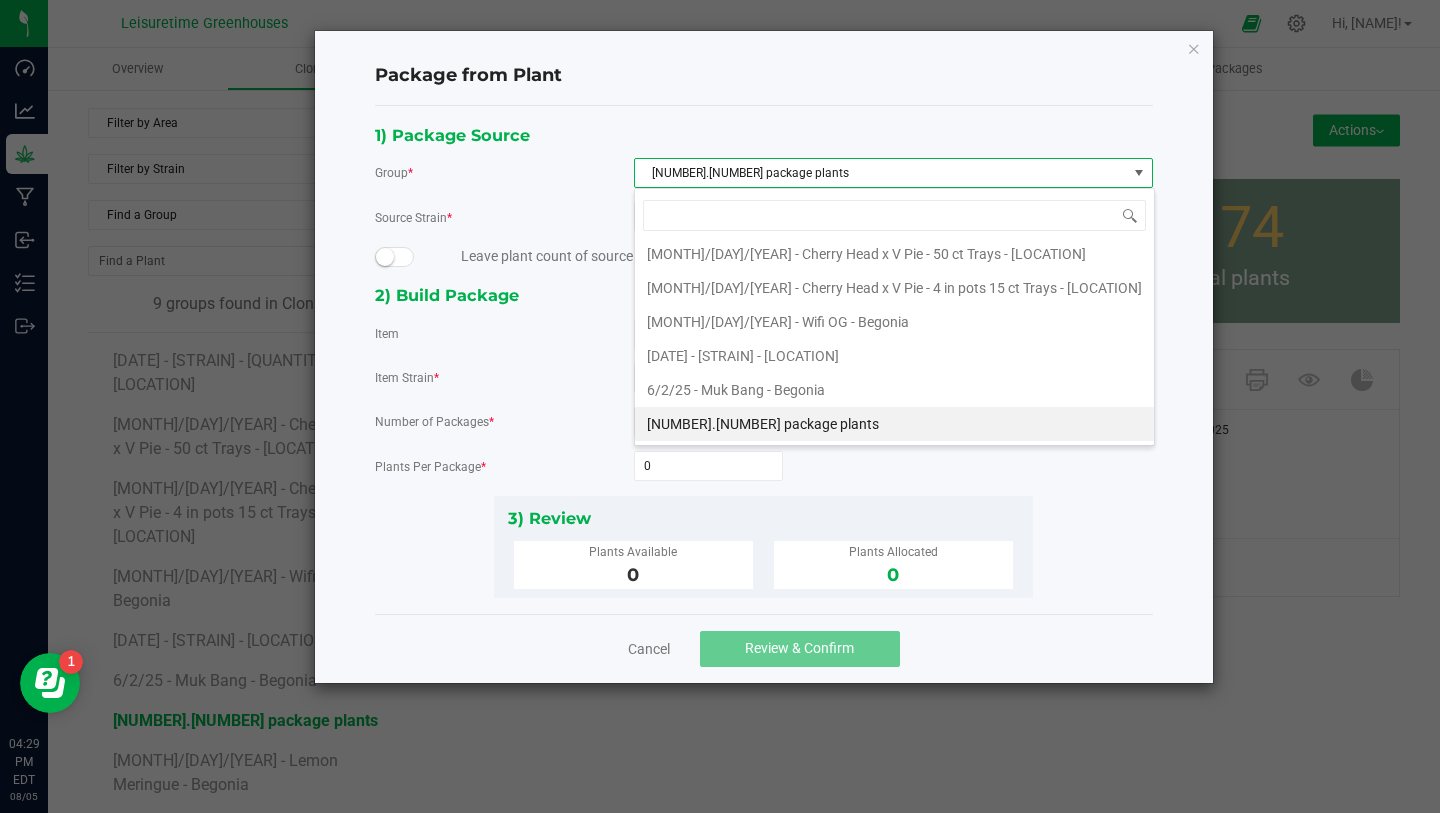click on "1) Package Source" 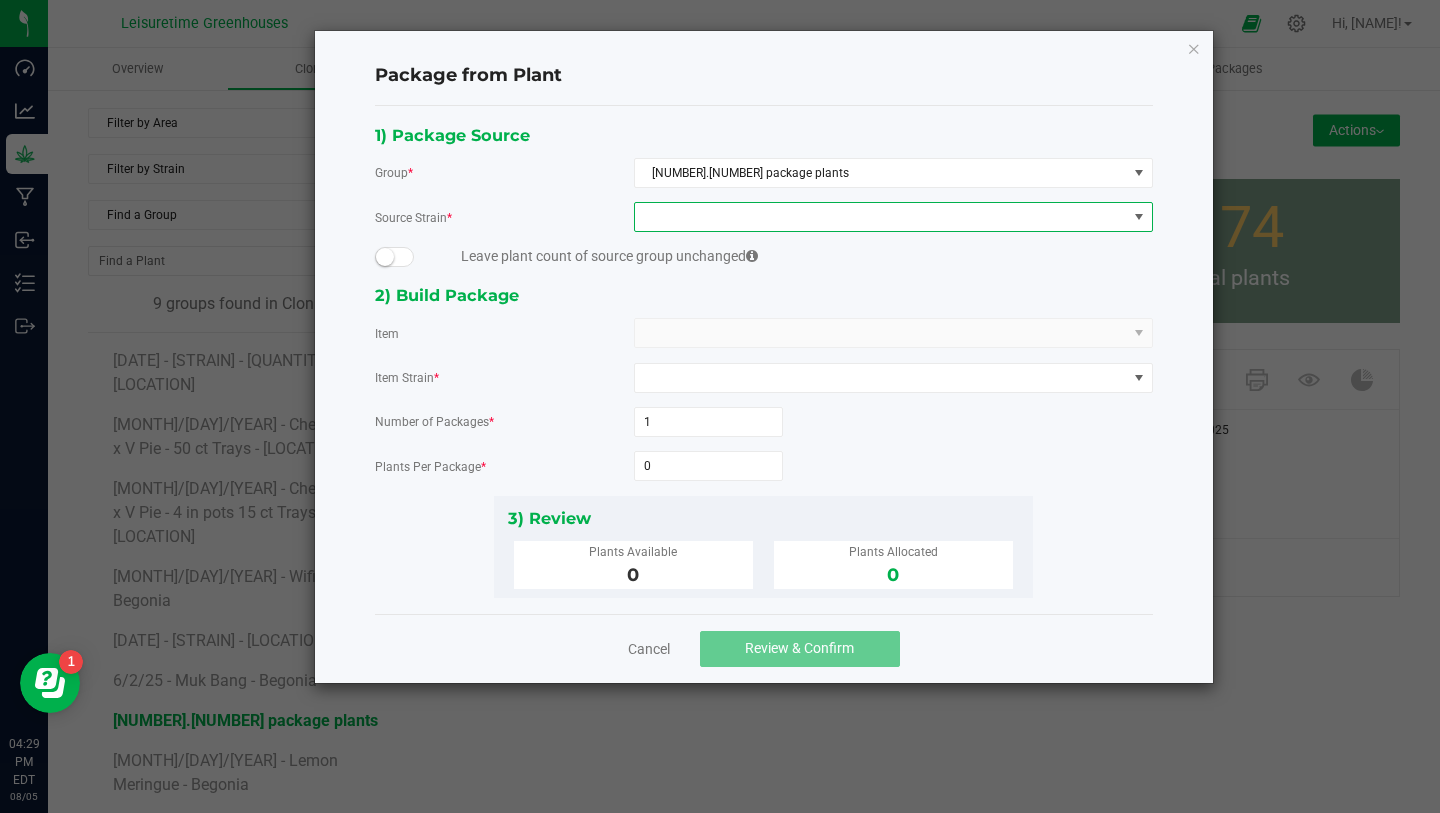 click at bounding box center [881, 217] 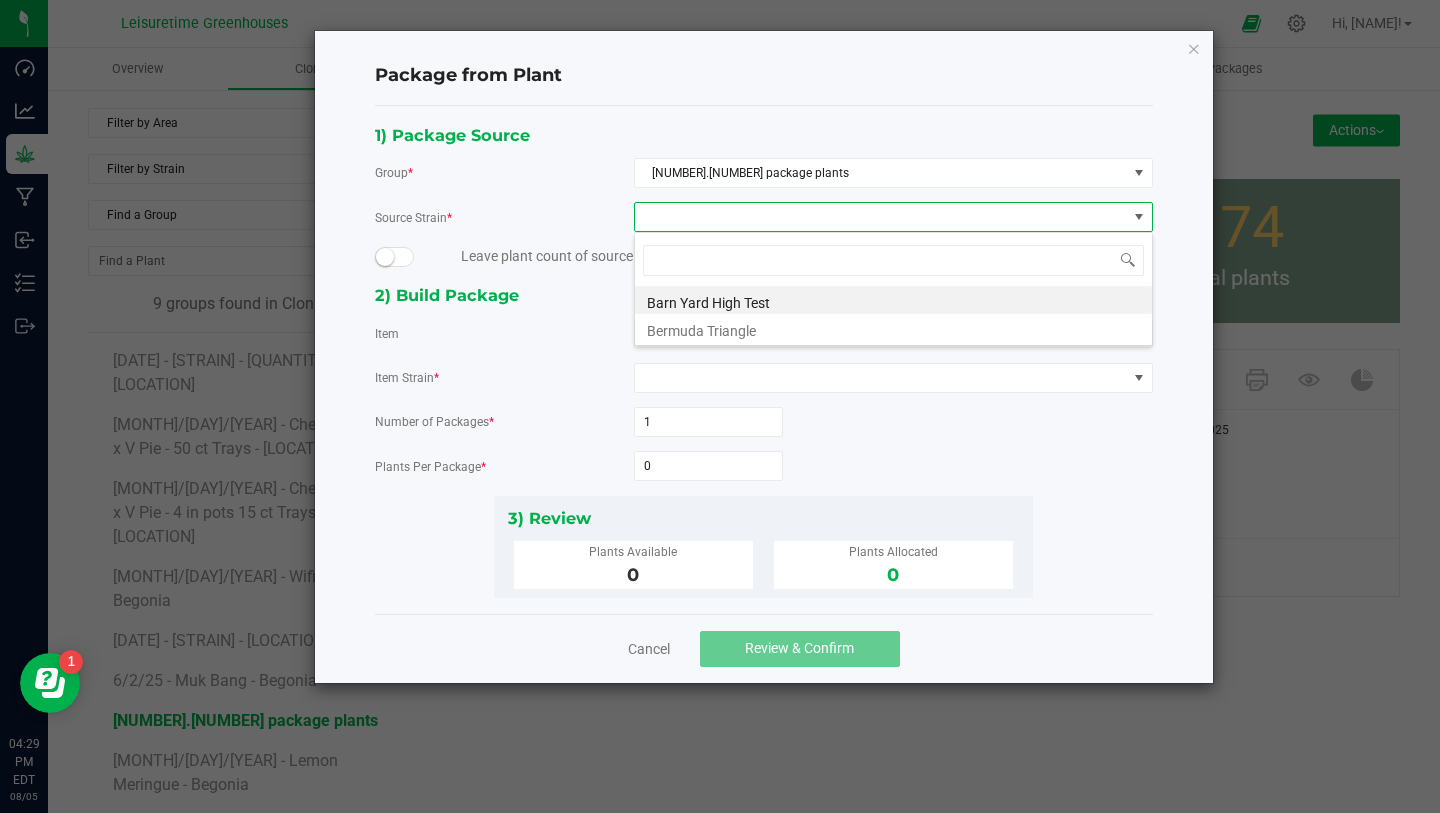 scroll, scrollTop: 99970, scrollLeft: 99481, axis: both 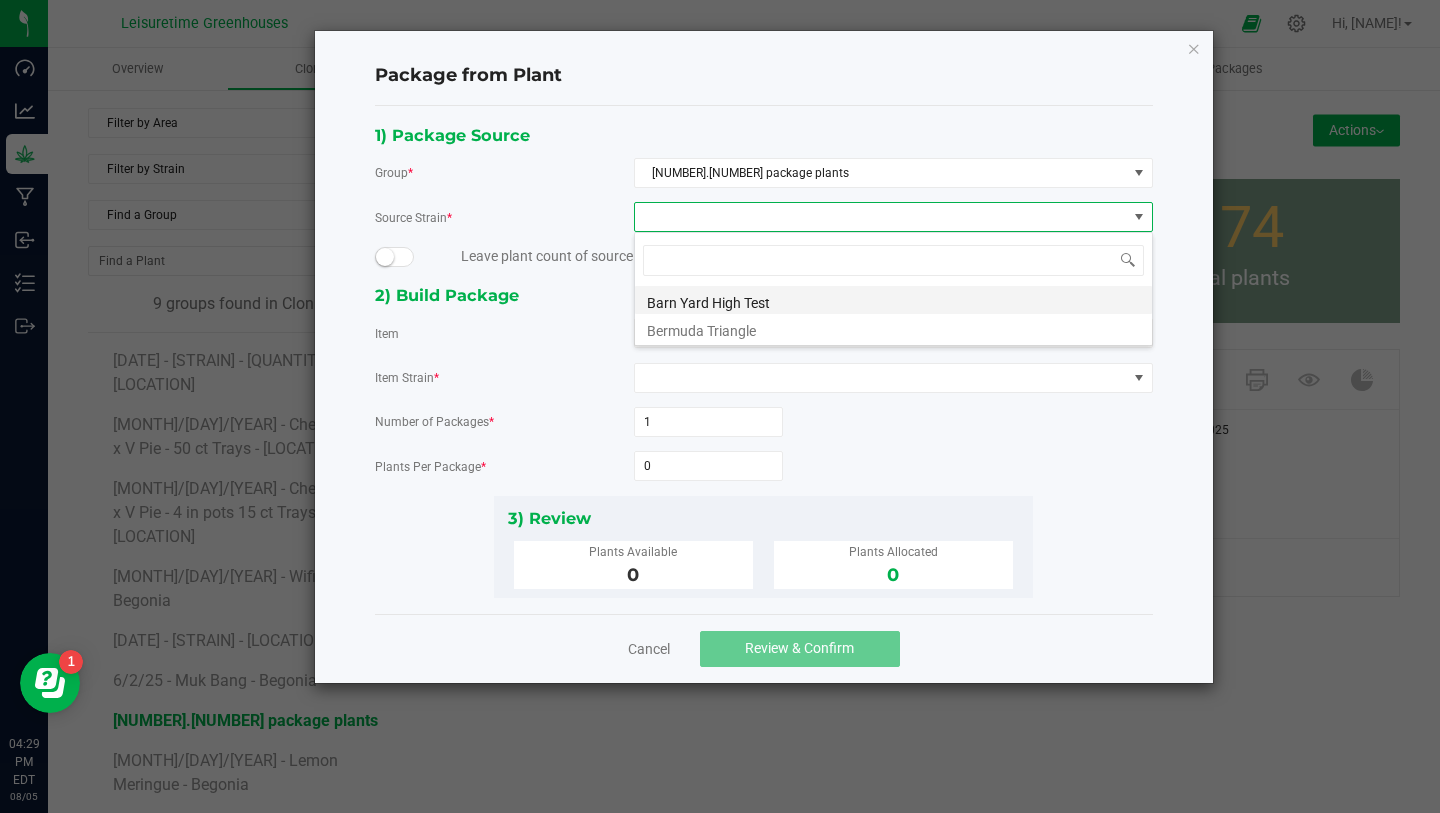 click on "Barn Yard High Test" at bounding box center [893, 300] 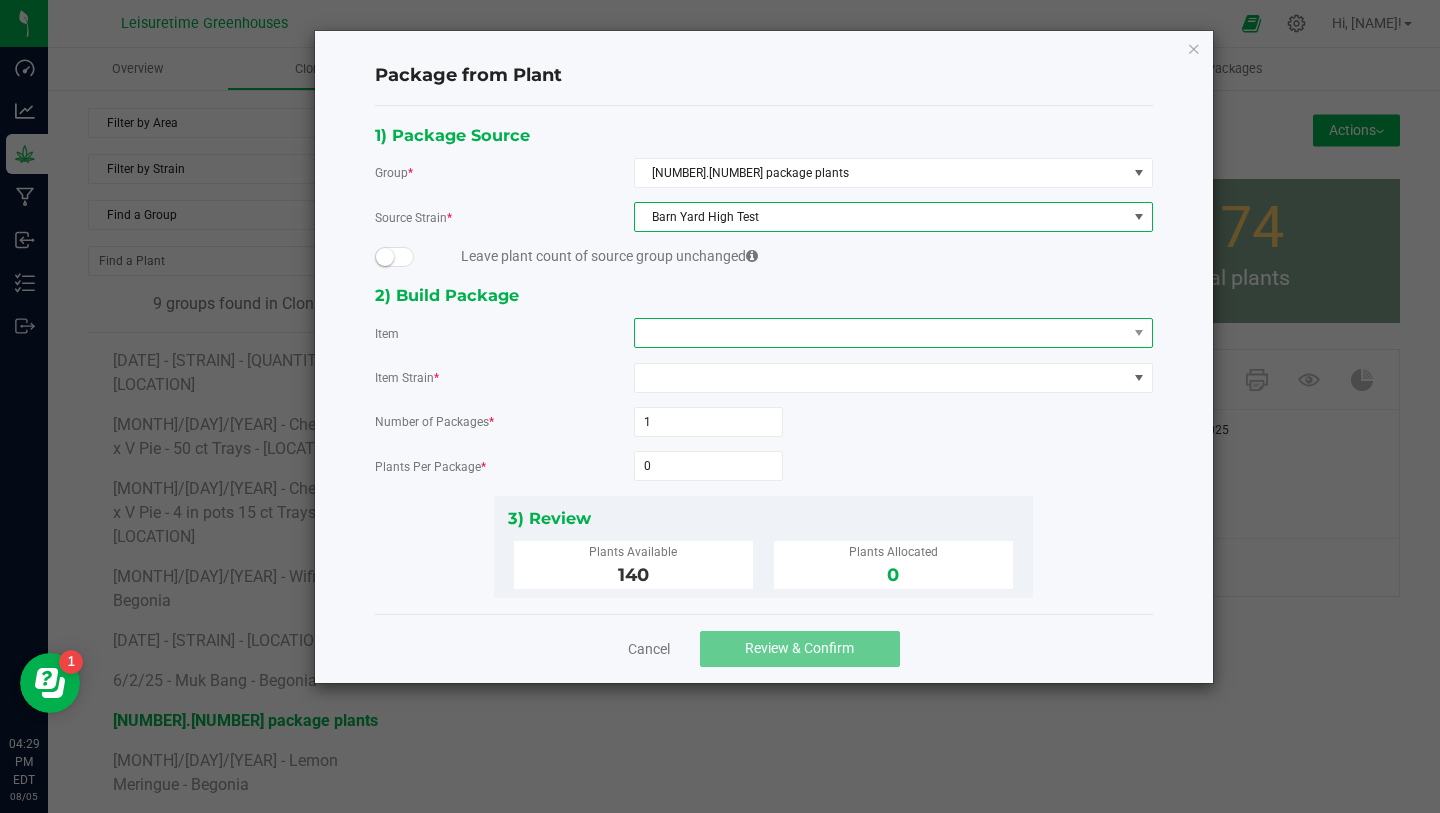 click at bounding box center [881, 333] 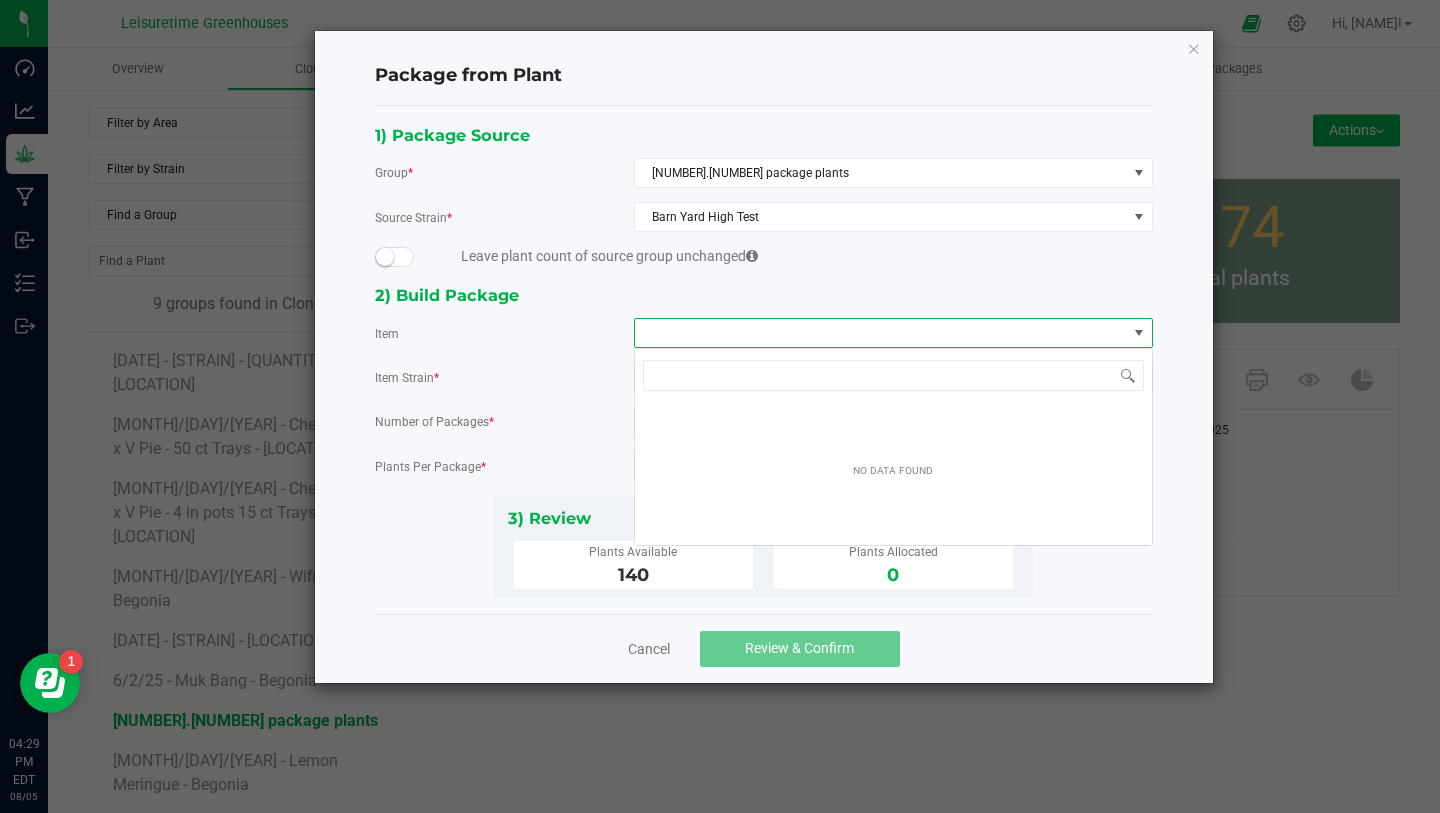 scroll, scrollTop: 99970, scrollLeft: 99481, axis: both 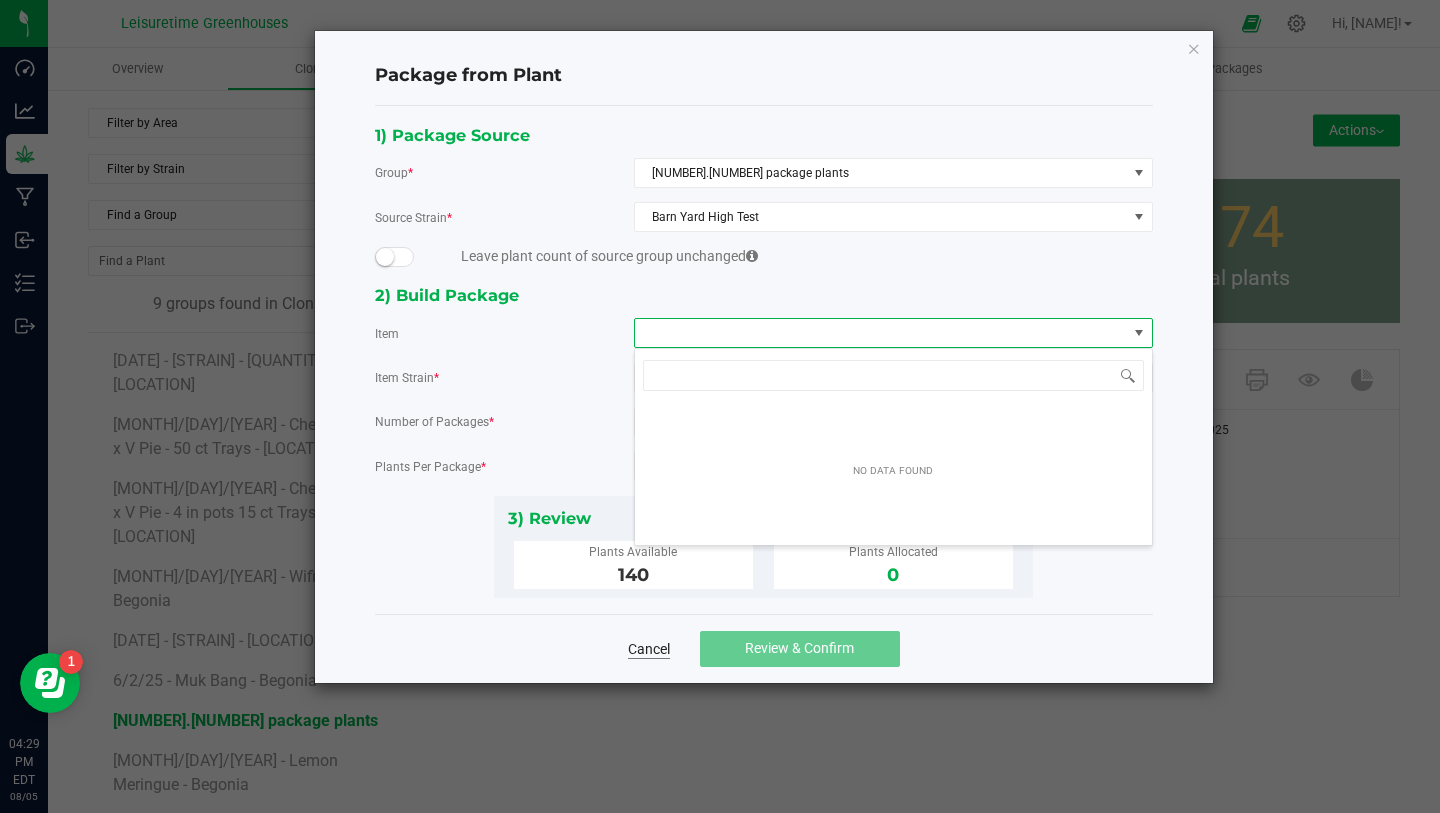 click on "Cancel" 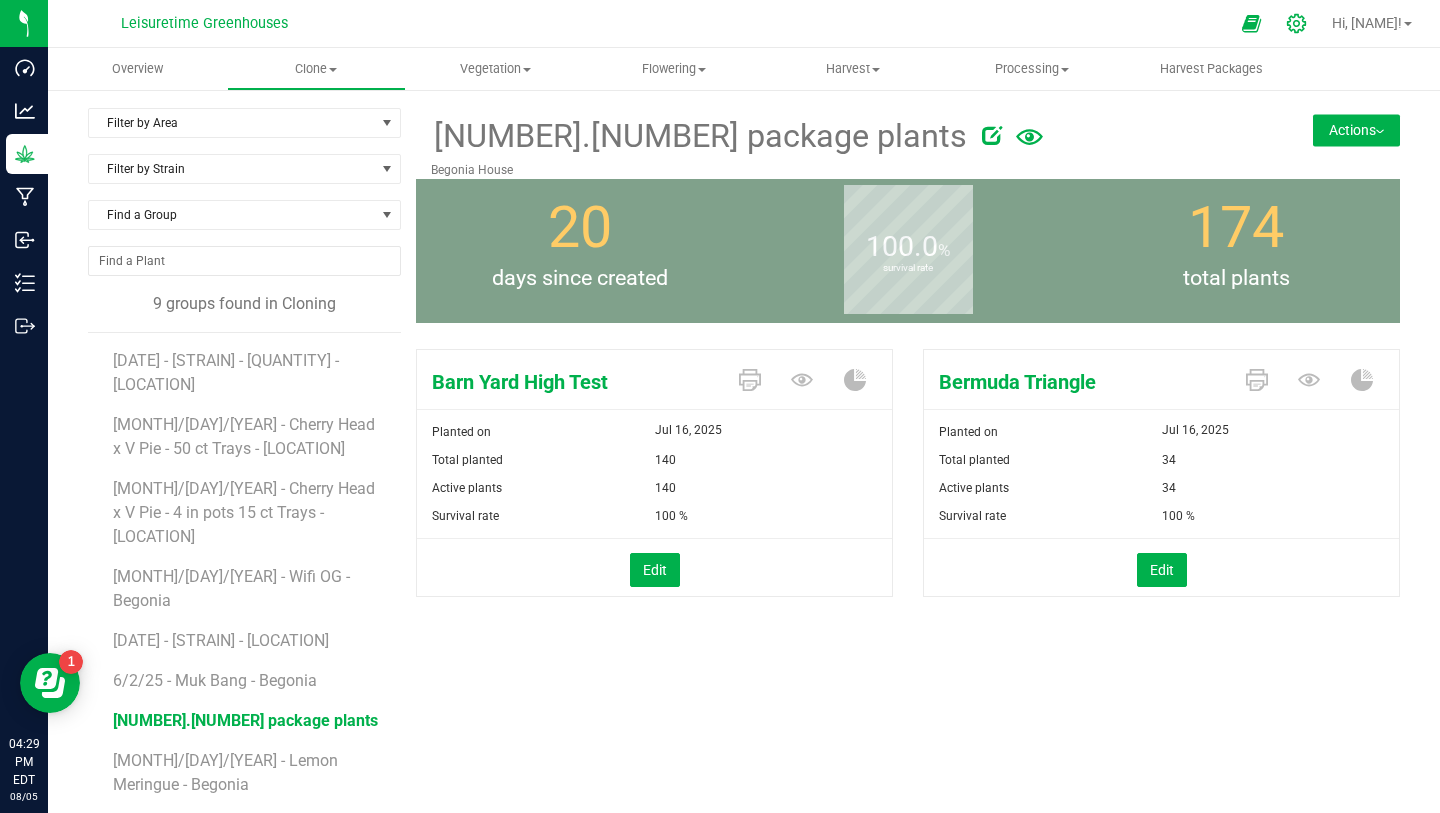 click 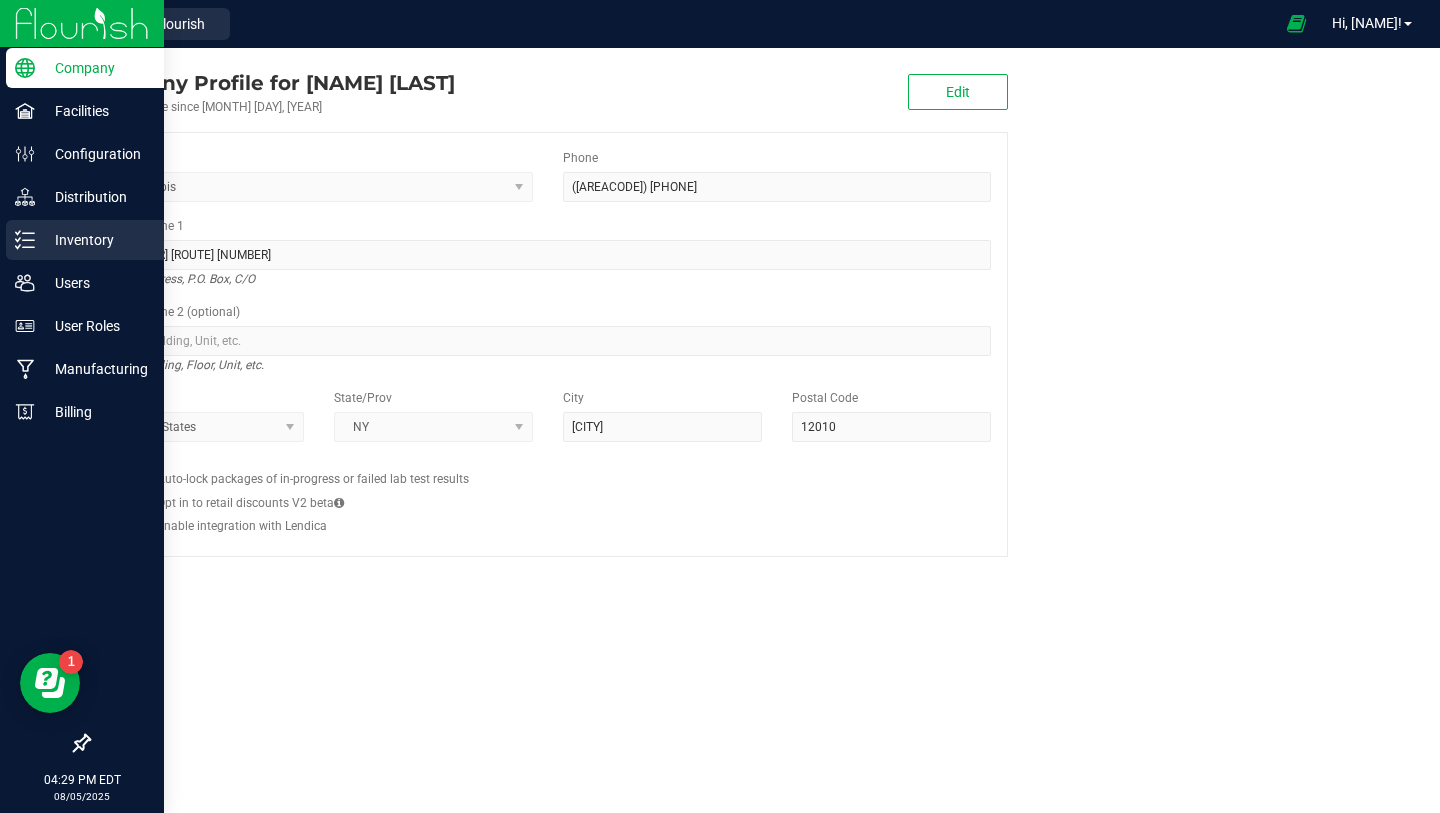 click on "Inventory" at bounding box center [95, 240] 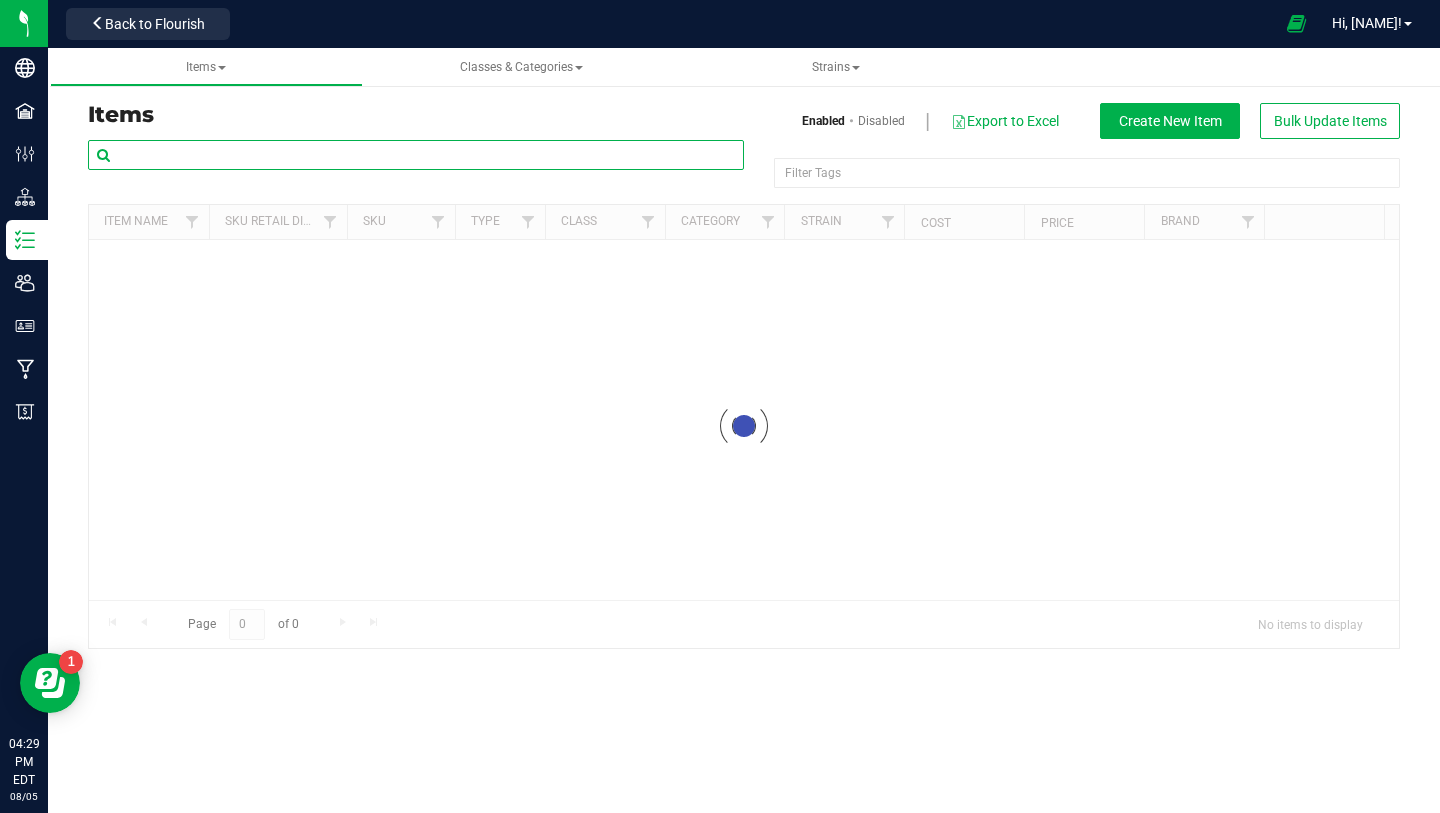 click at bounding box center (416, 155) 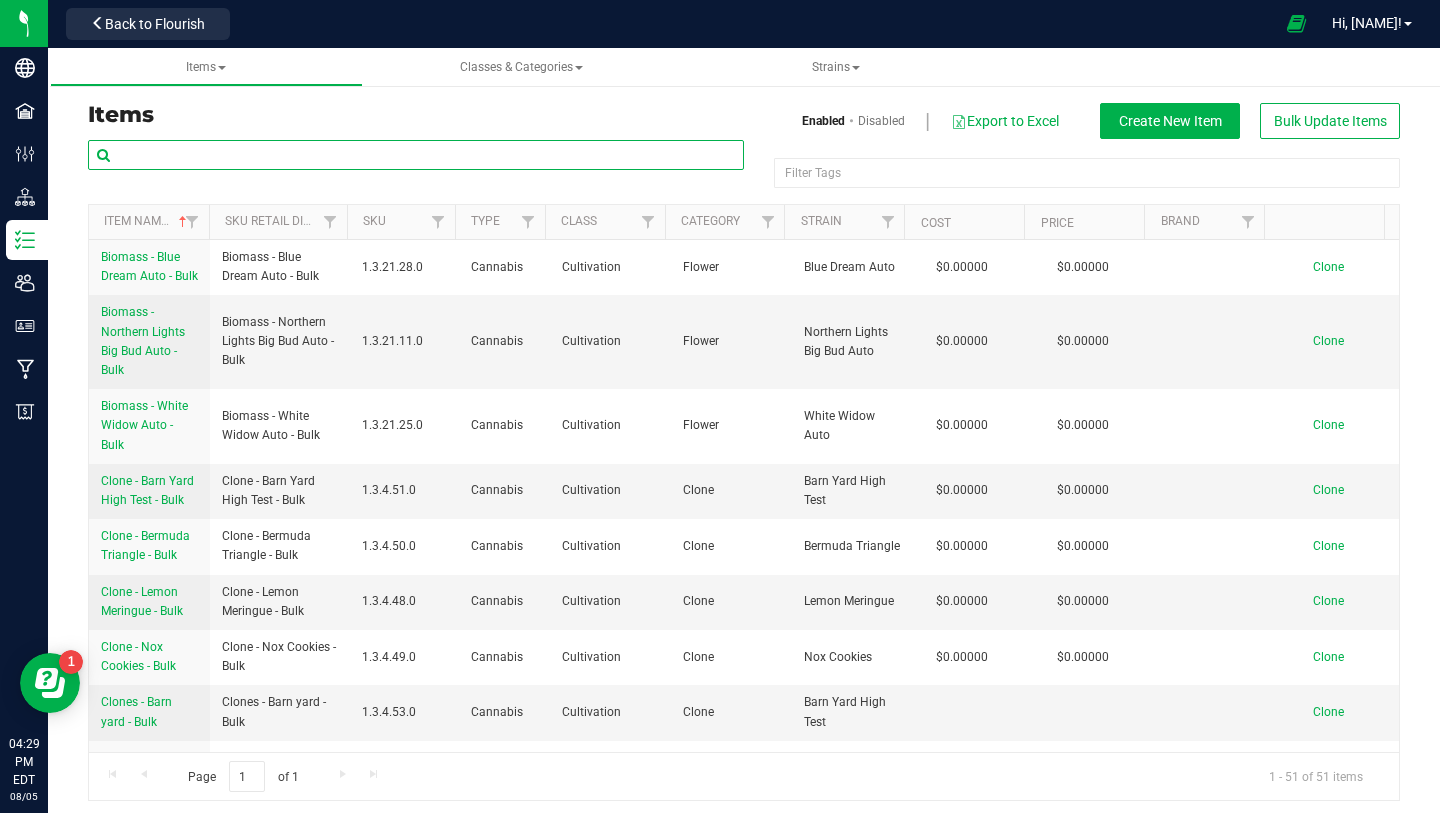click at bounding box center [416, 155] 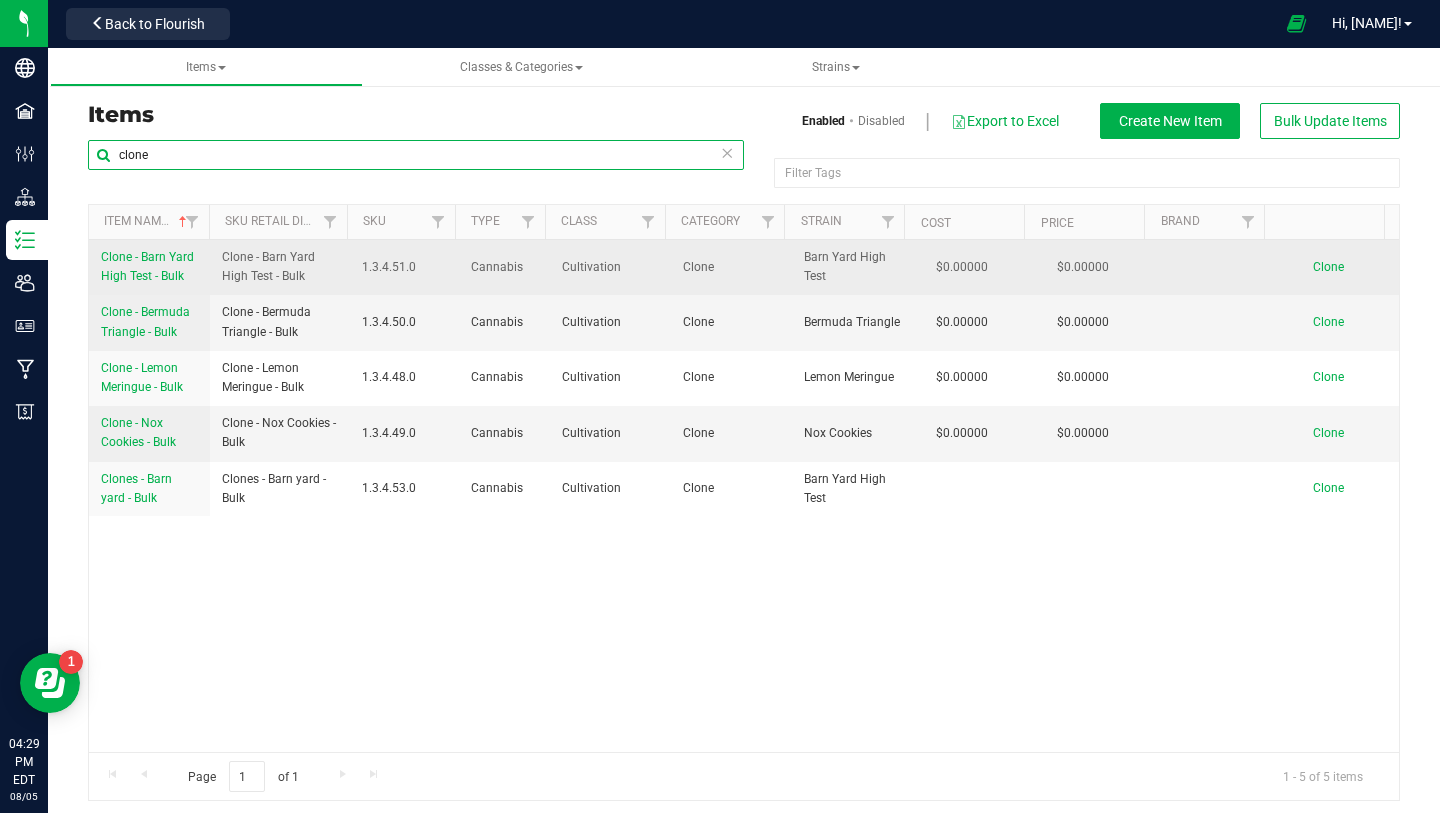 type on "clone" 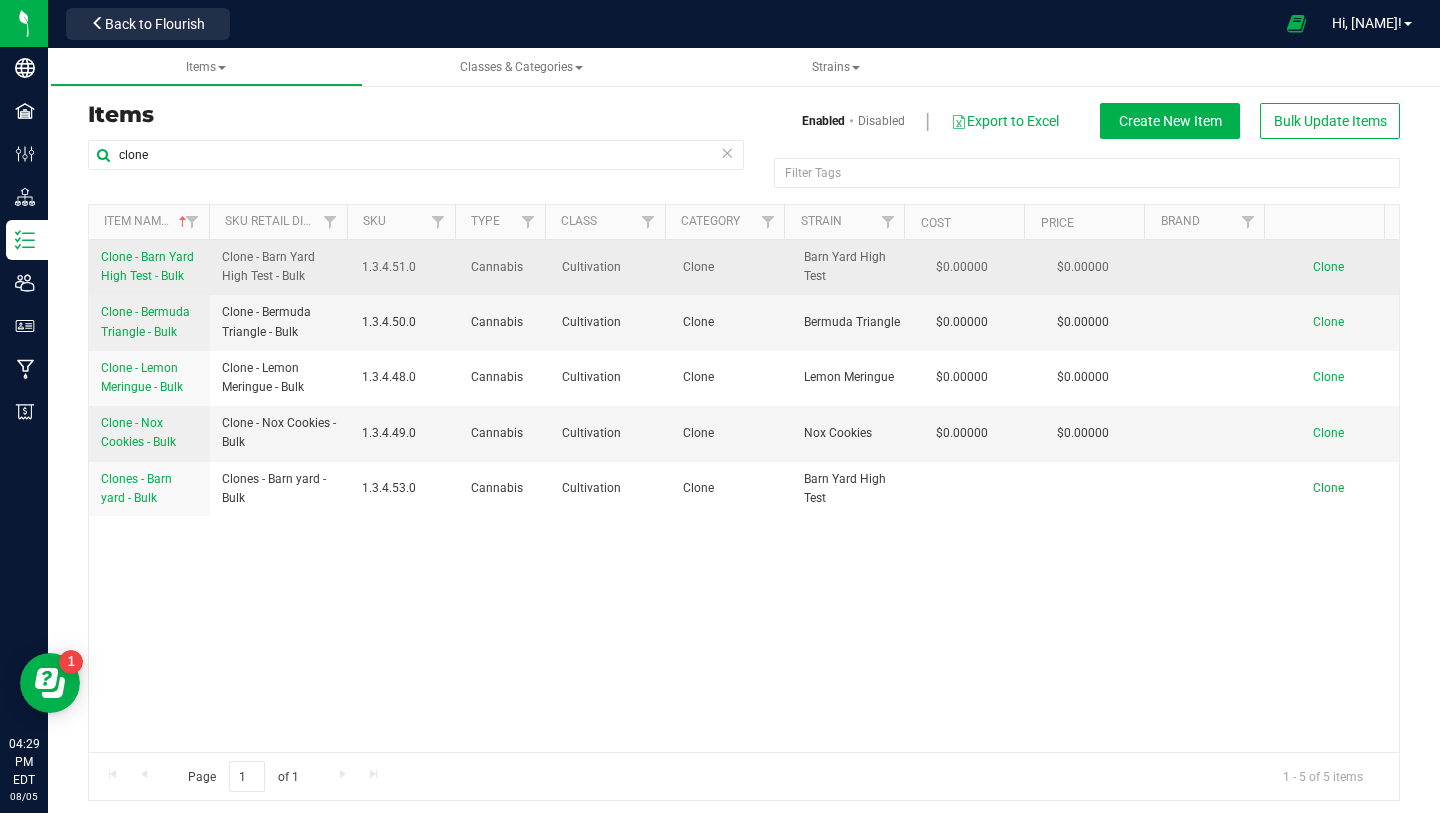 click on "Clone - Barn Yard High Test - Bulk" at bounding box center [149, 267] 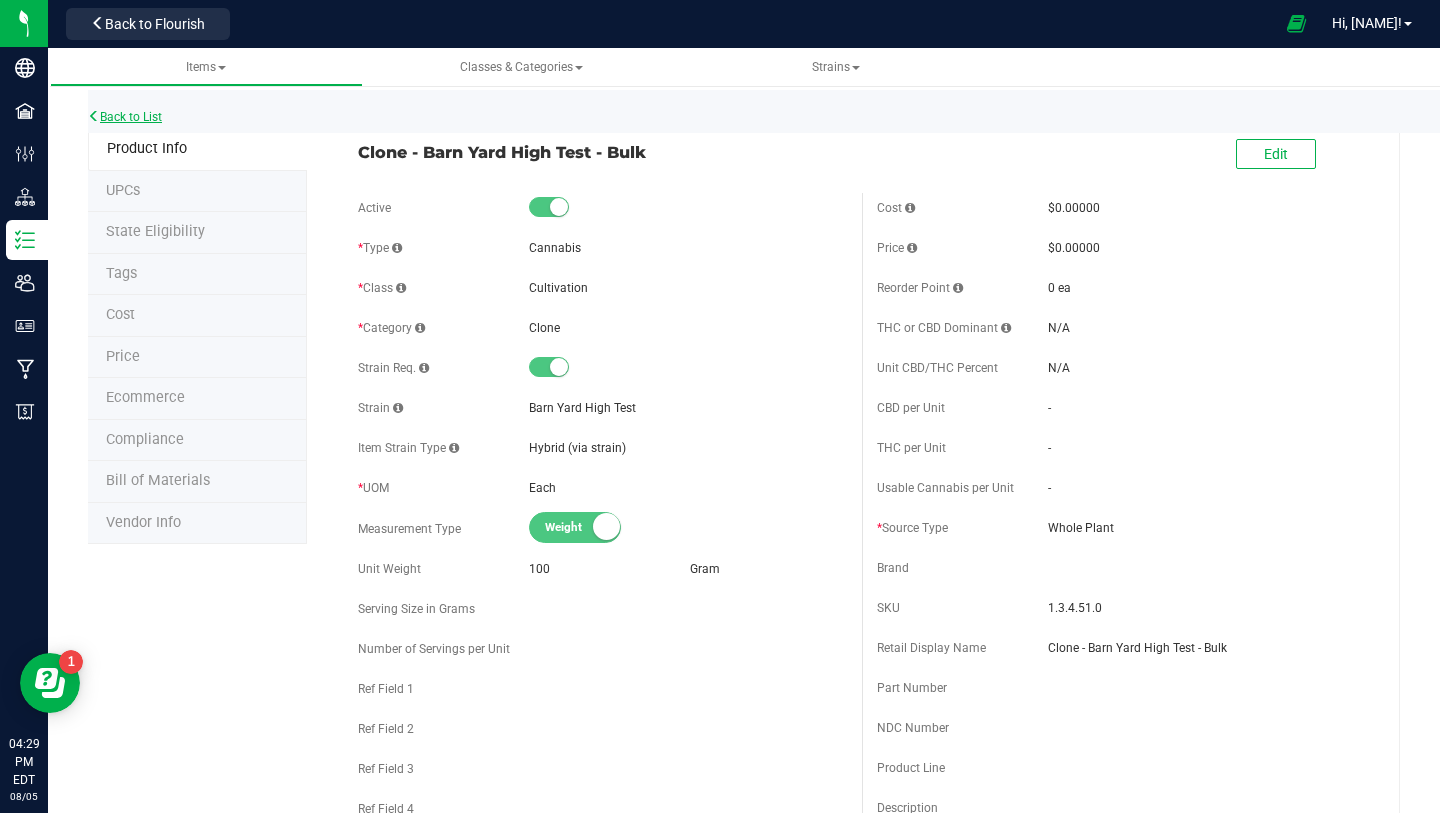 click on "Back to List" at bounding box center (125, 117) 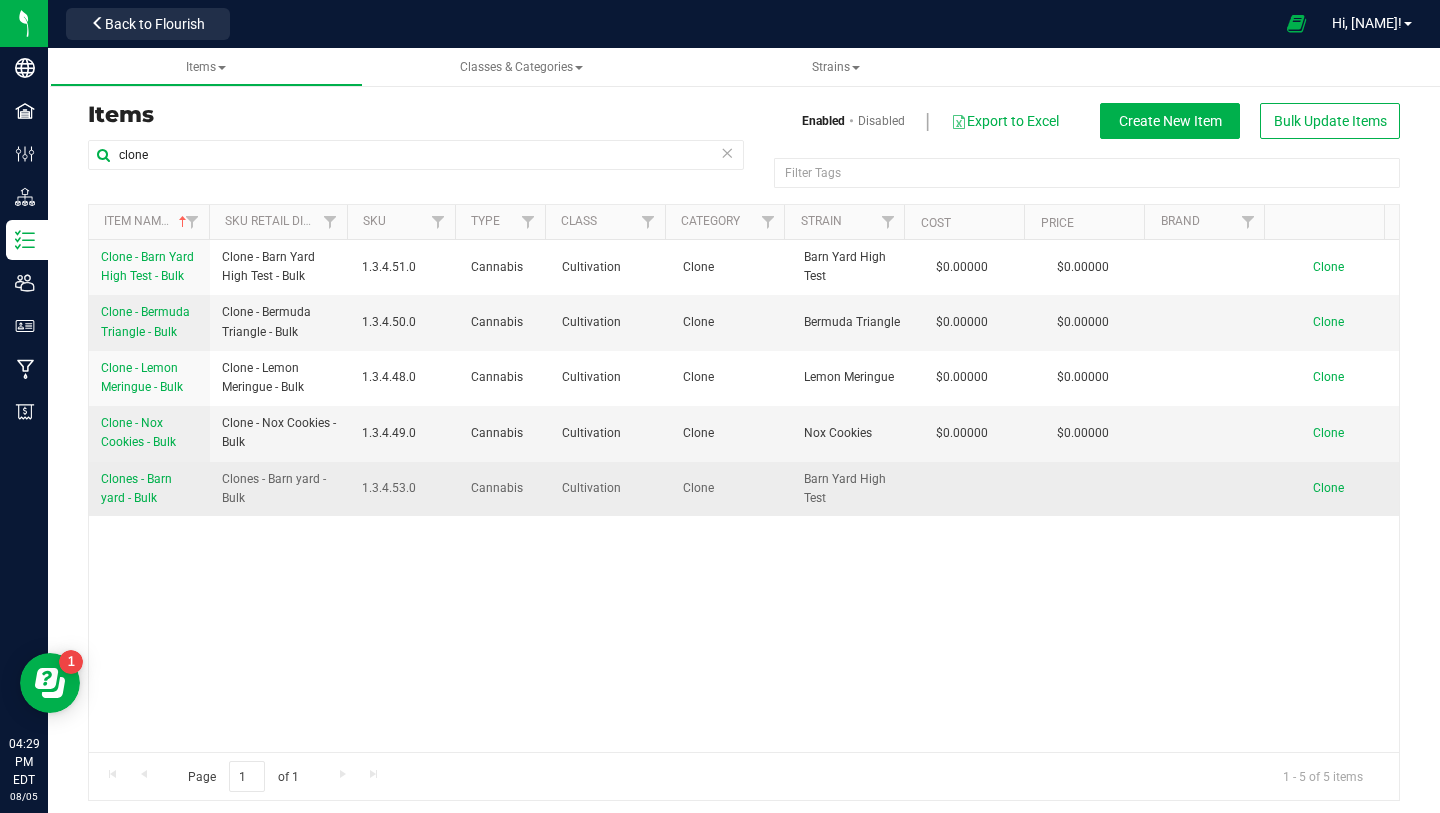 click on "Clones - Barn yard - Bulk" at bounding box center [149, 489] 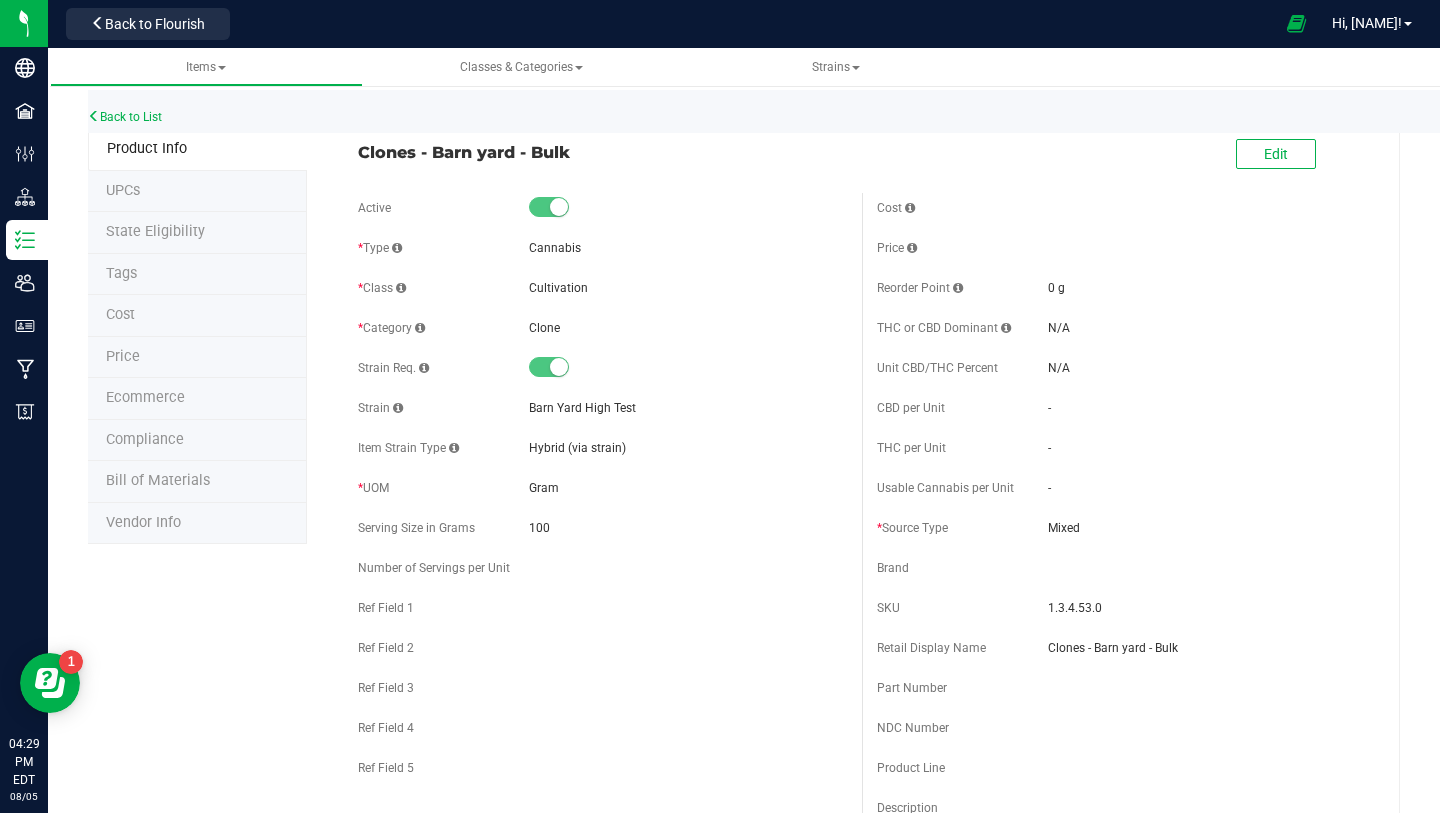click at bounding box center (559, 207) 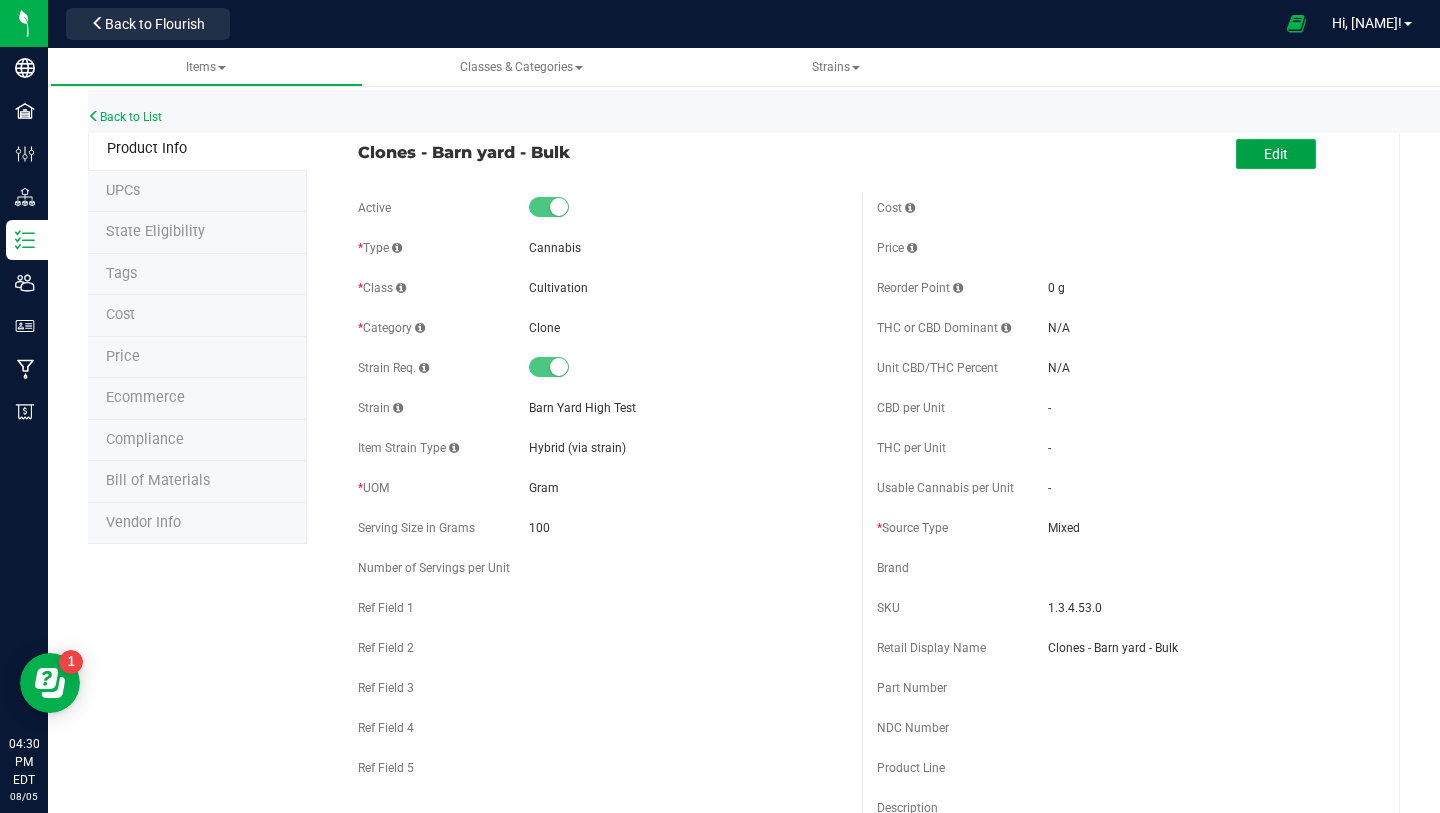 click on "Edit" at bounding box center (1276, 154) 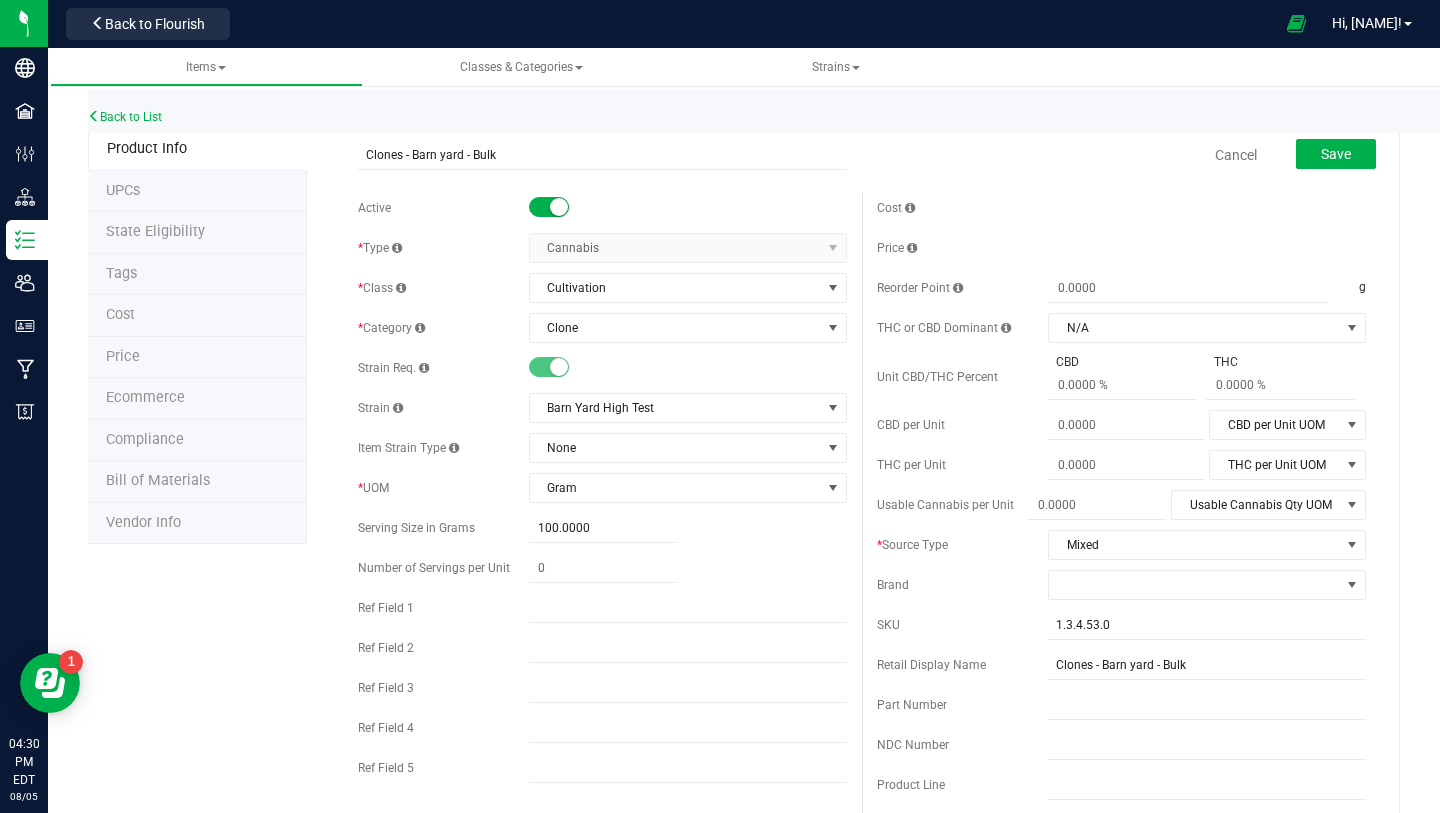 click at bounding box center [559, 207] 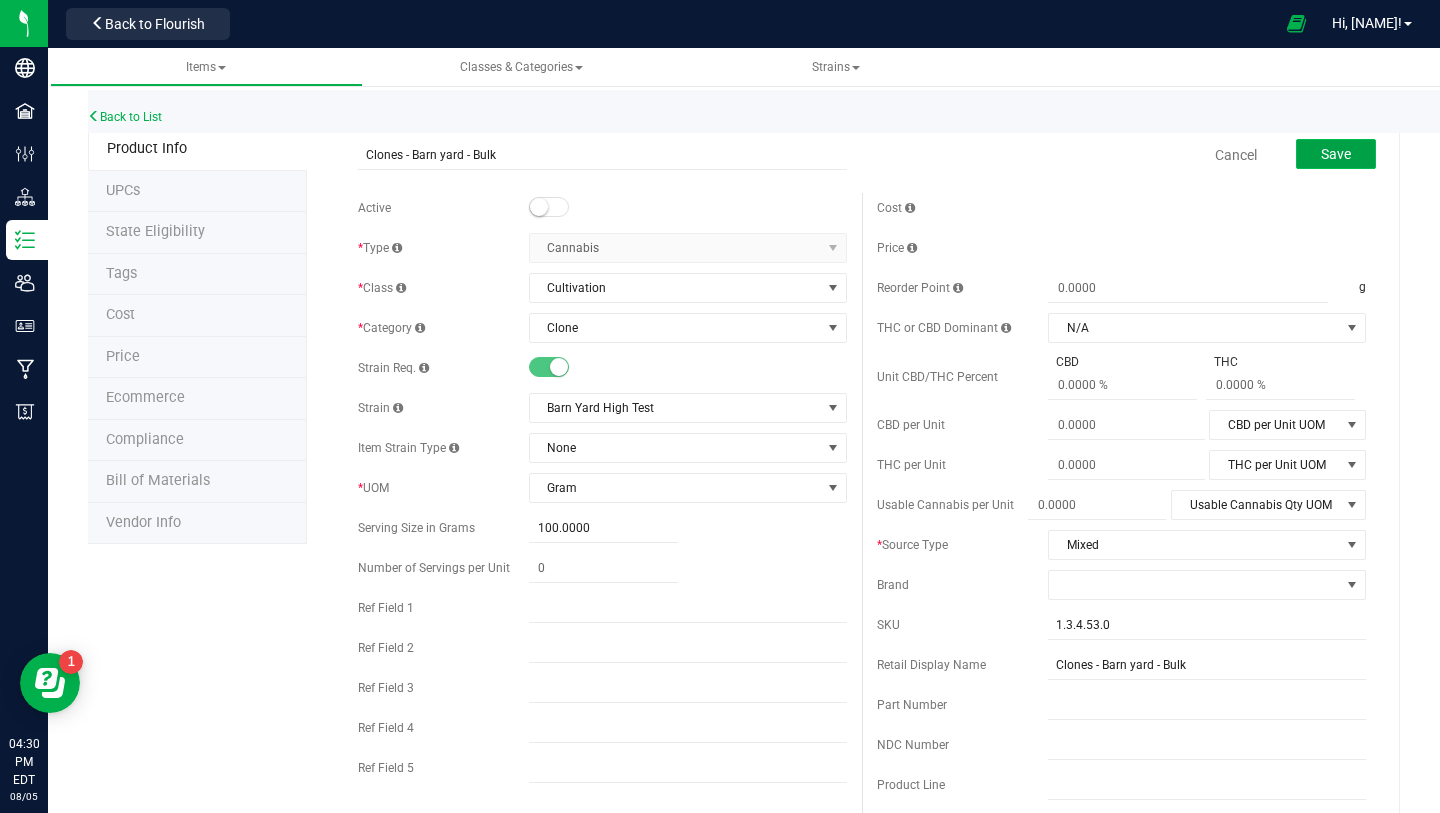 click on "Save" at bounding box center (1336, 154) 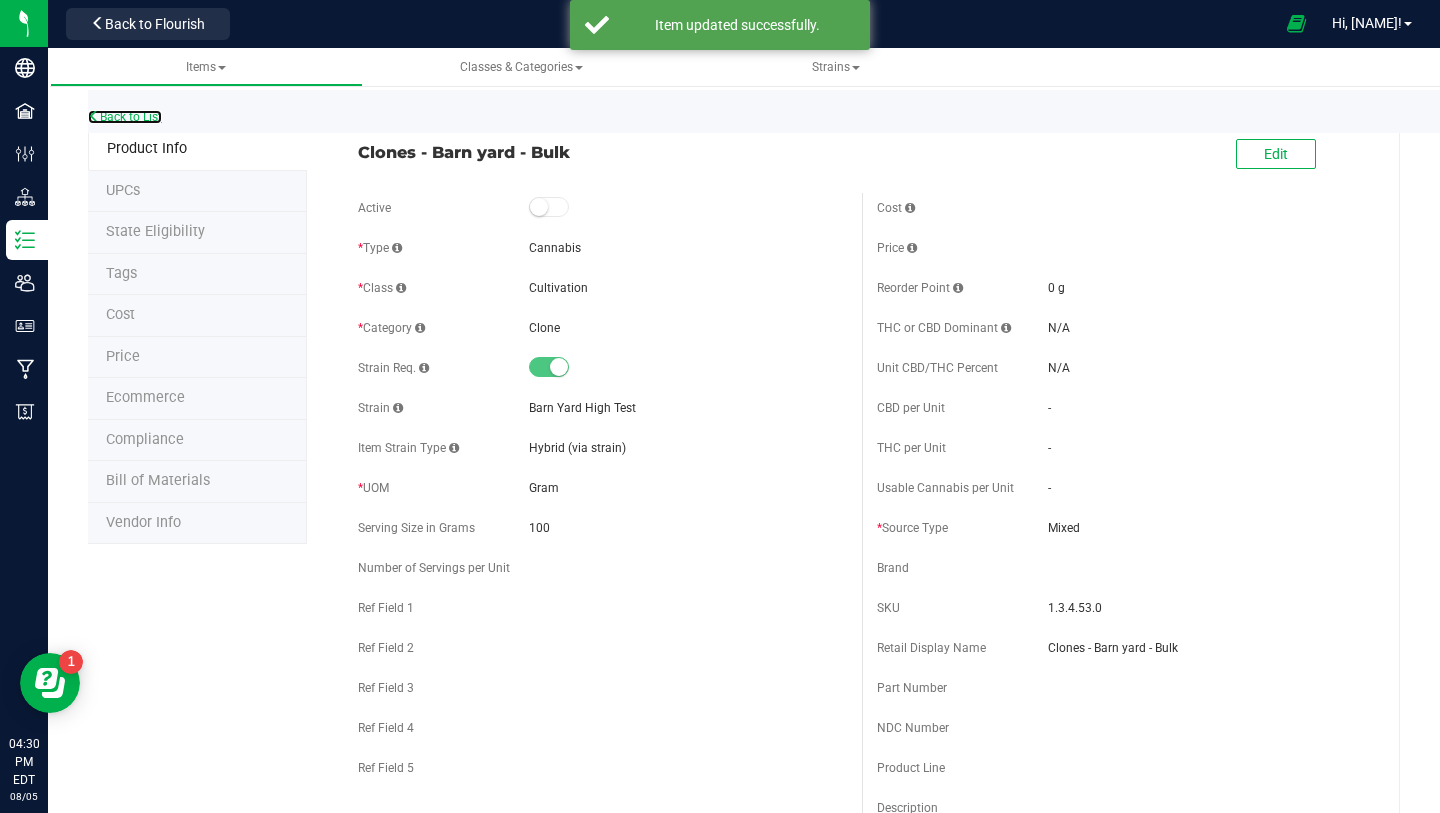 click on "Back to List" at bounding box center (808, 111) 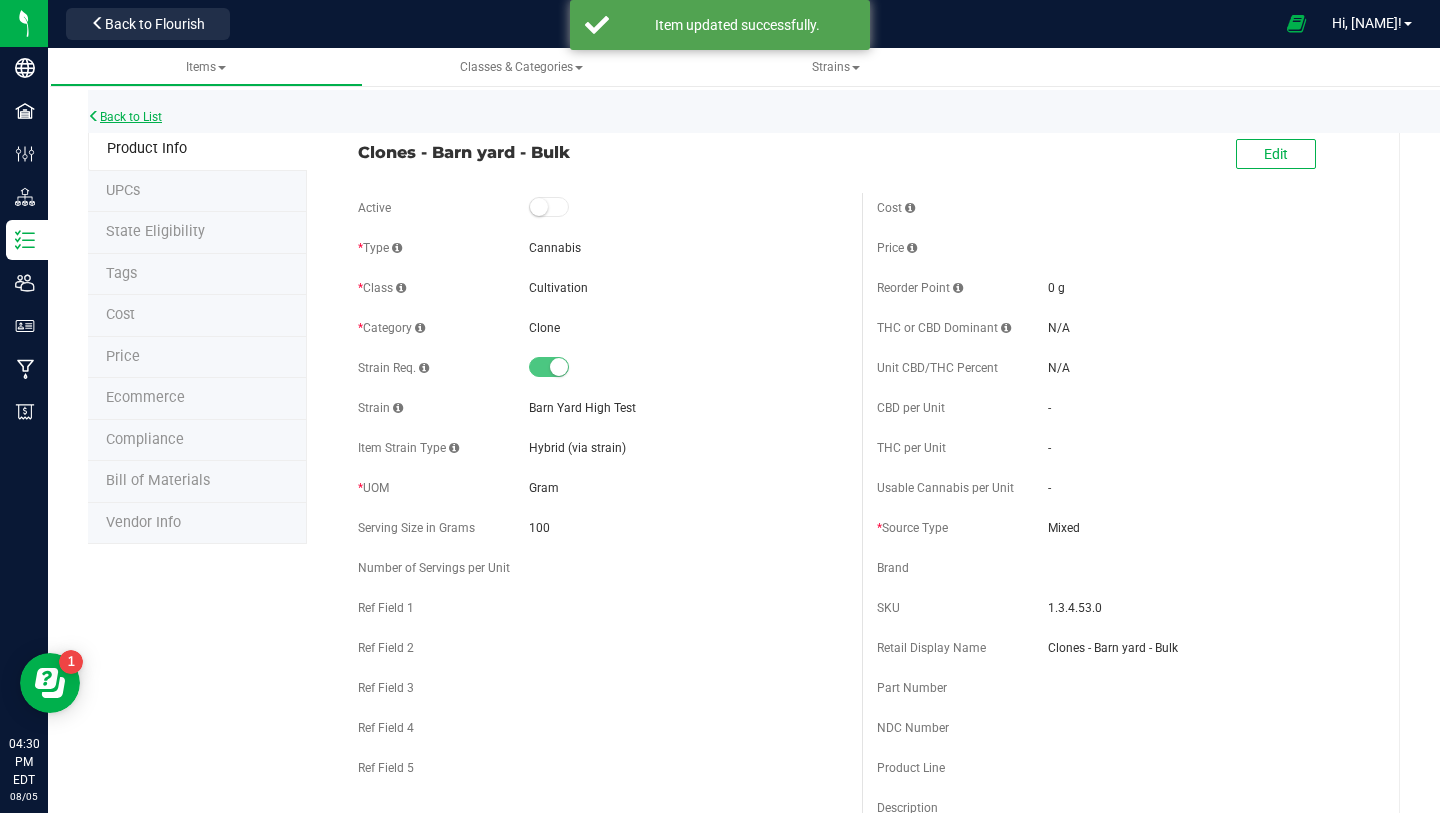 click on "Back to List" at bounding box center [125, 117] 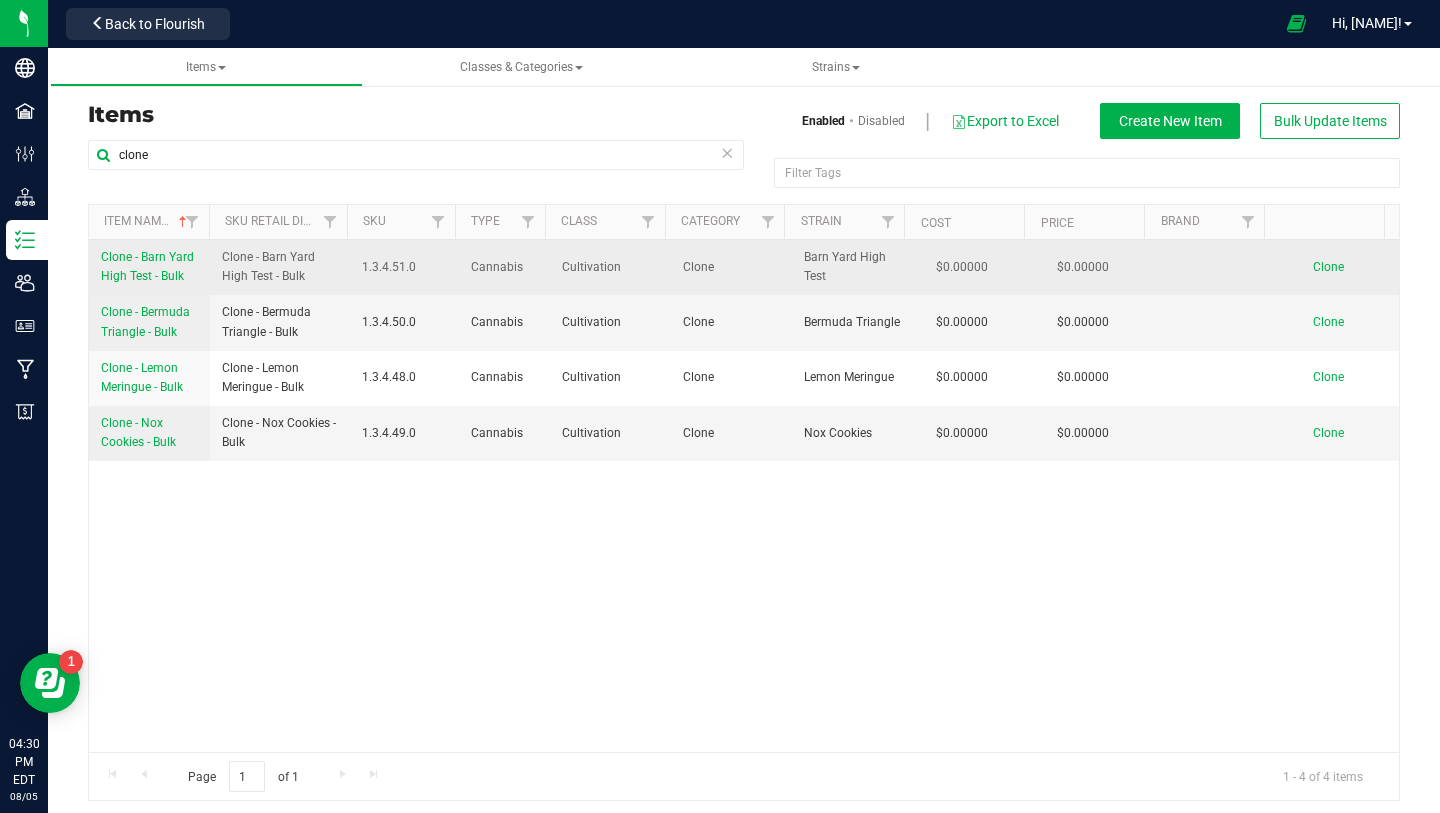 click on "Clone - Barn Yard High Test - Bulk" at bounding box center (149, 267) 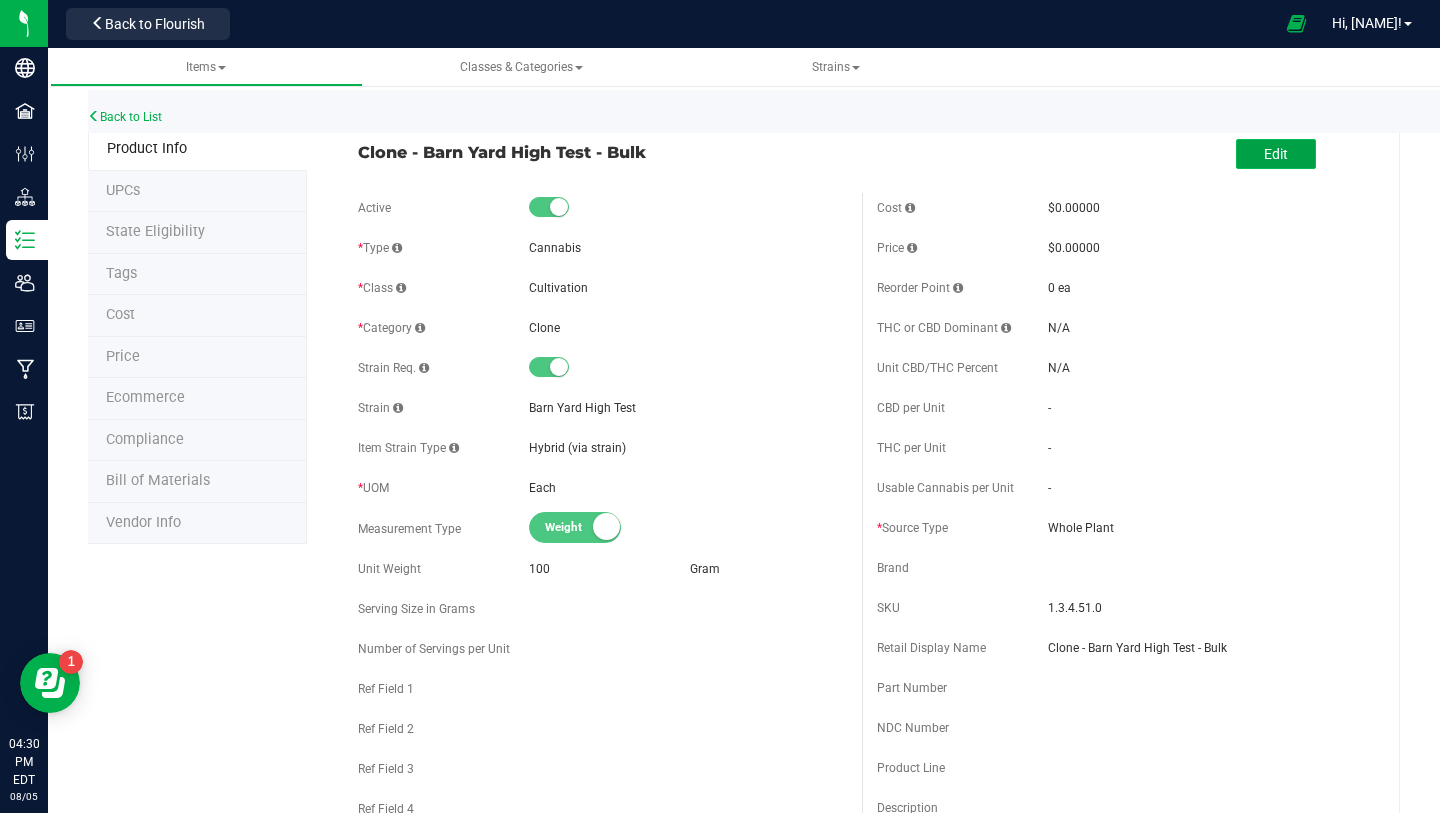 click on "Edit" at bounding box center [1276, 154] 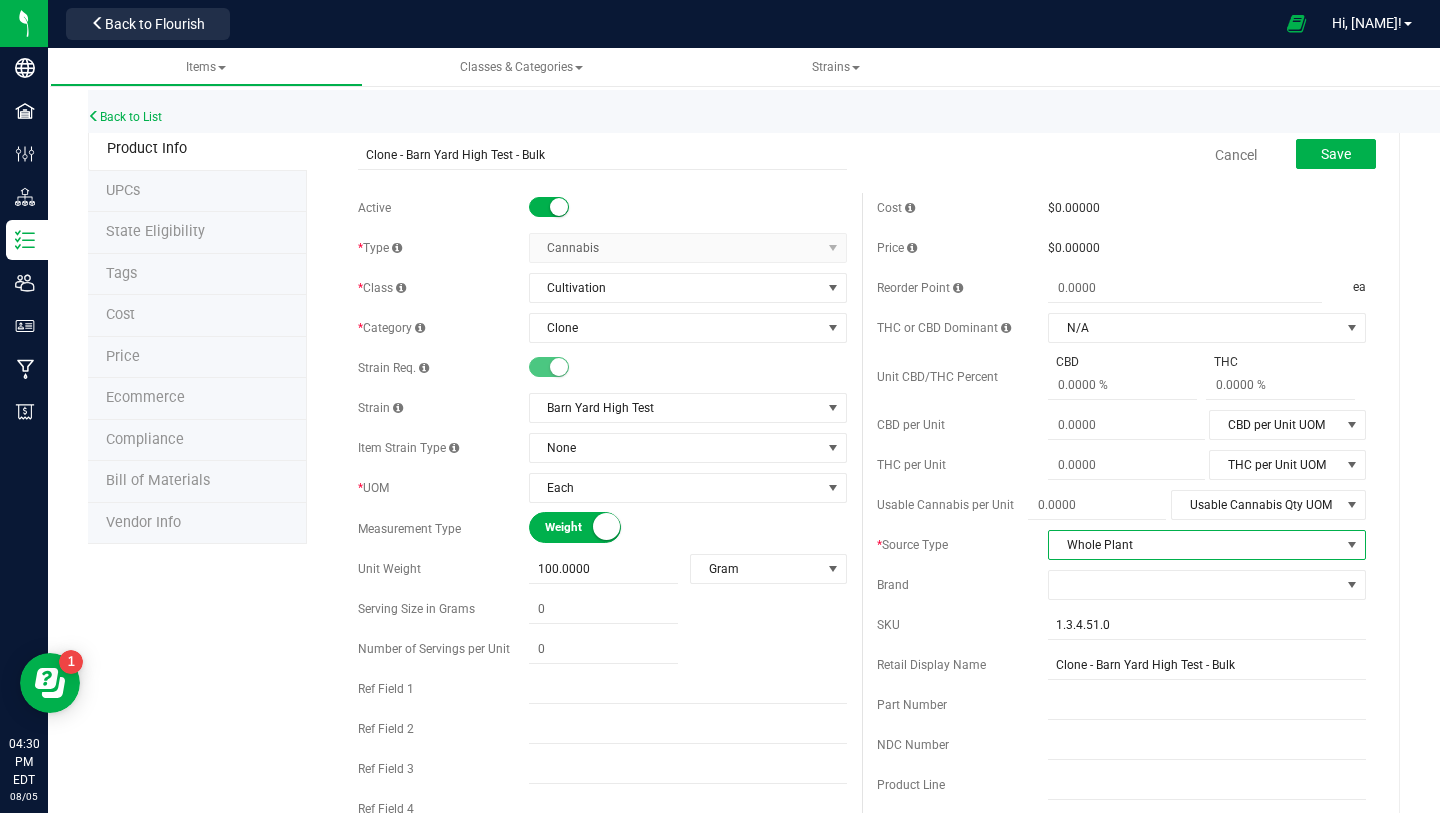 click on "Whole Plant" at bounding box center (1194, 545) 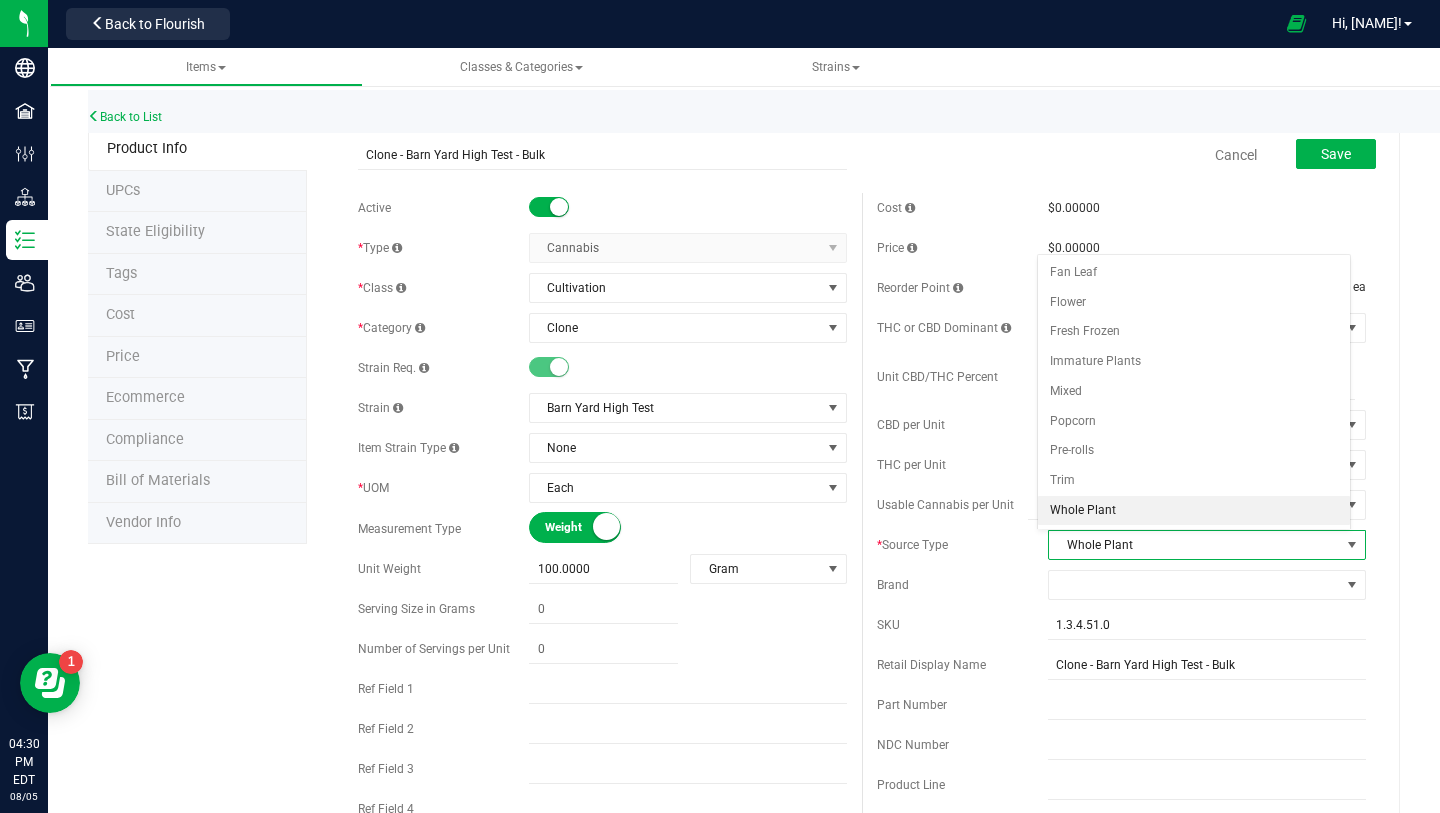 click on "Whole Plant" at bounding box center [1194, 511] 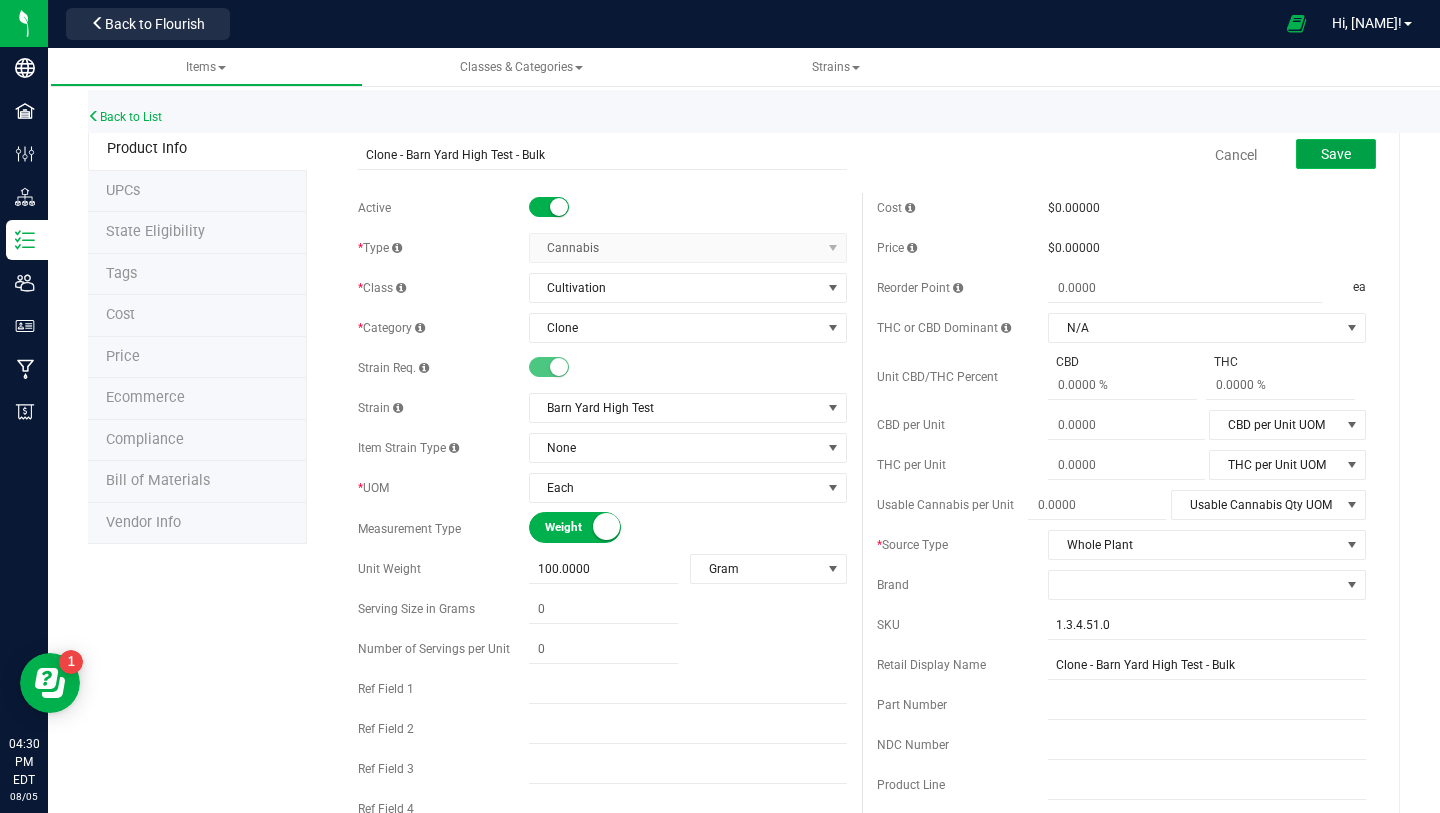 click on "Save" at bounding box center [1336, 154] 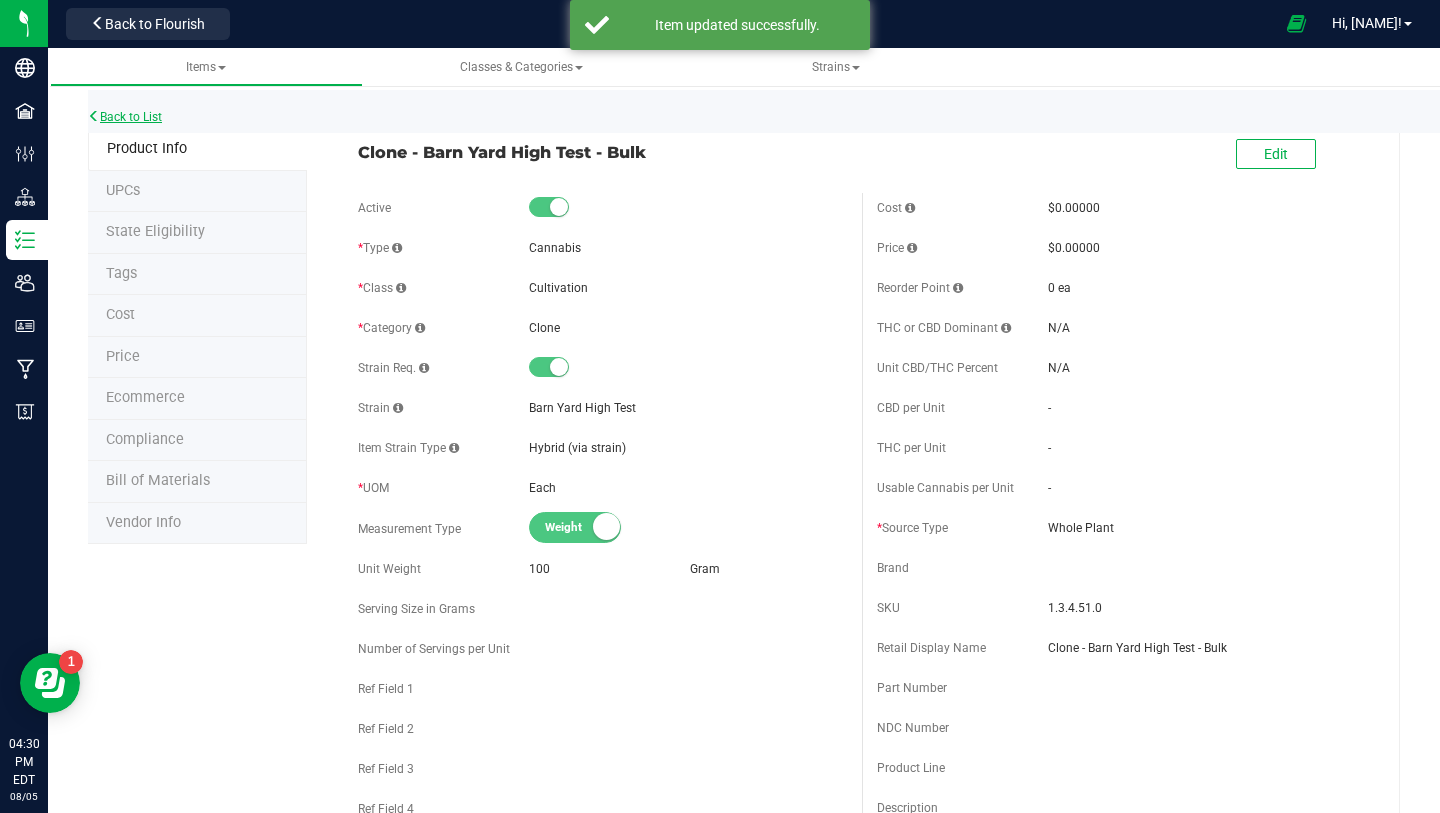 click on "Back to List" at bounding box center [125, 117] 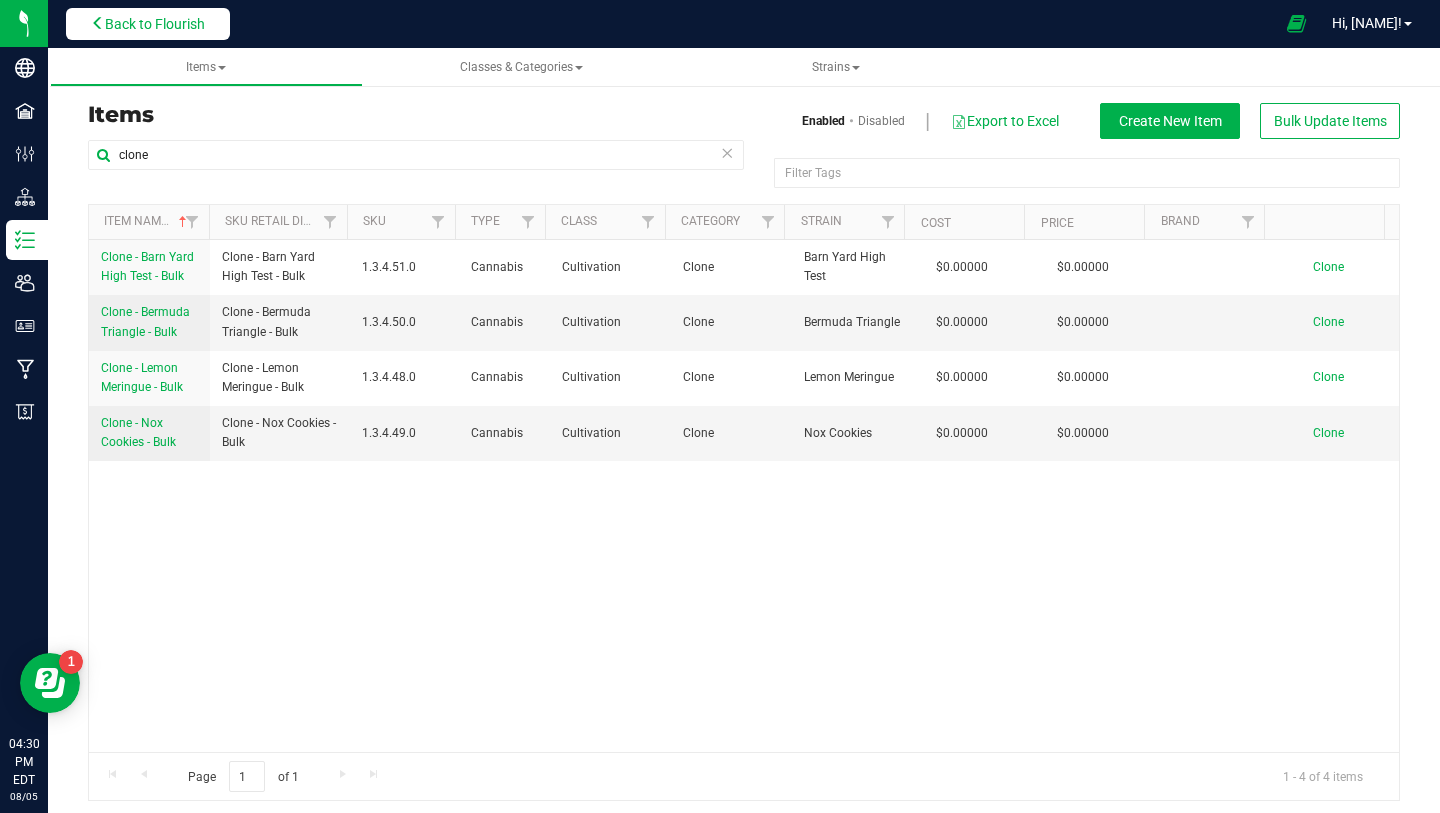 click on "Back to Flourish" at bounding box center [155, 24] 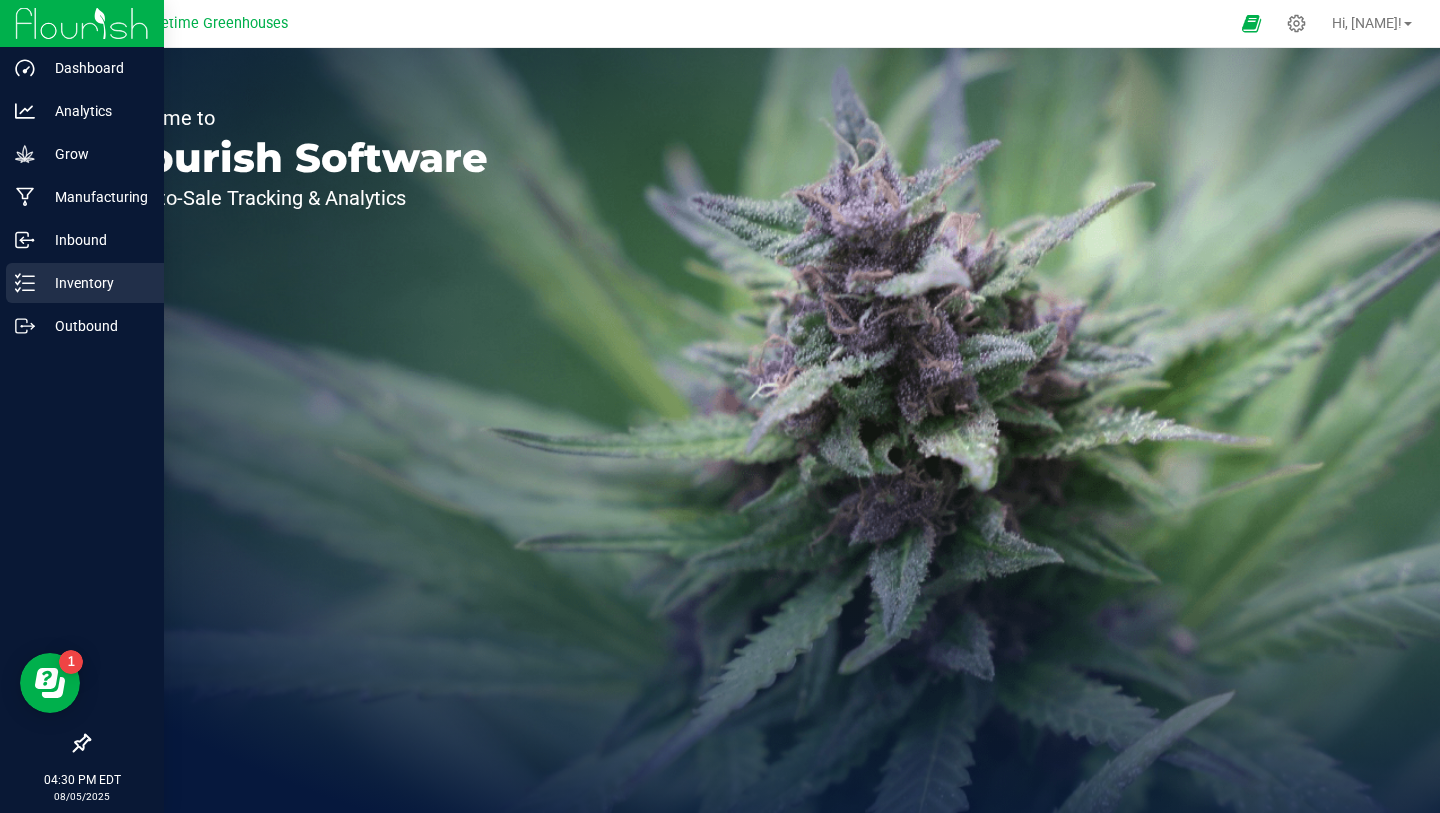 click on "Inventory" at bounding box center (95, 283) 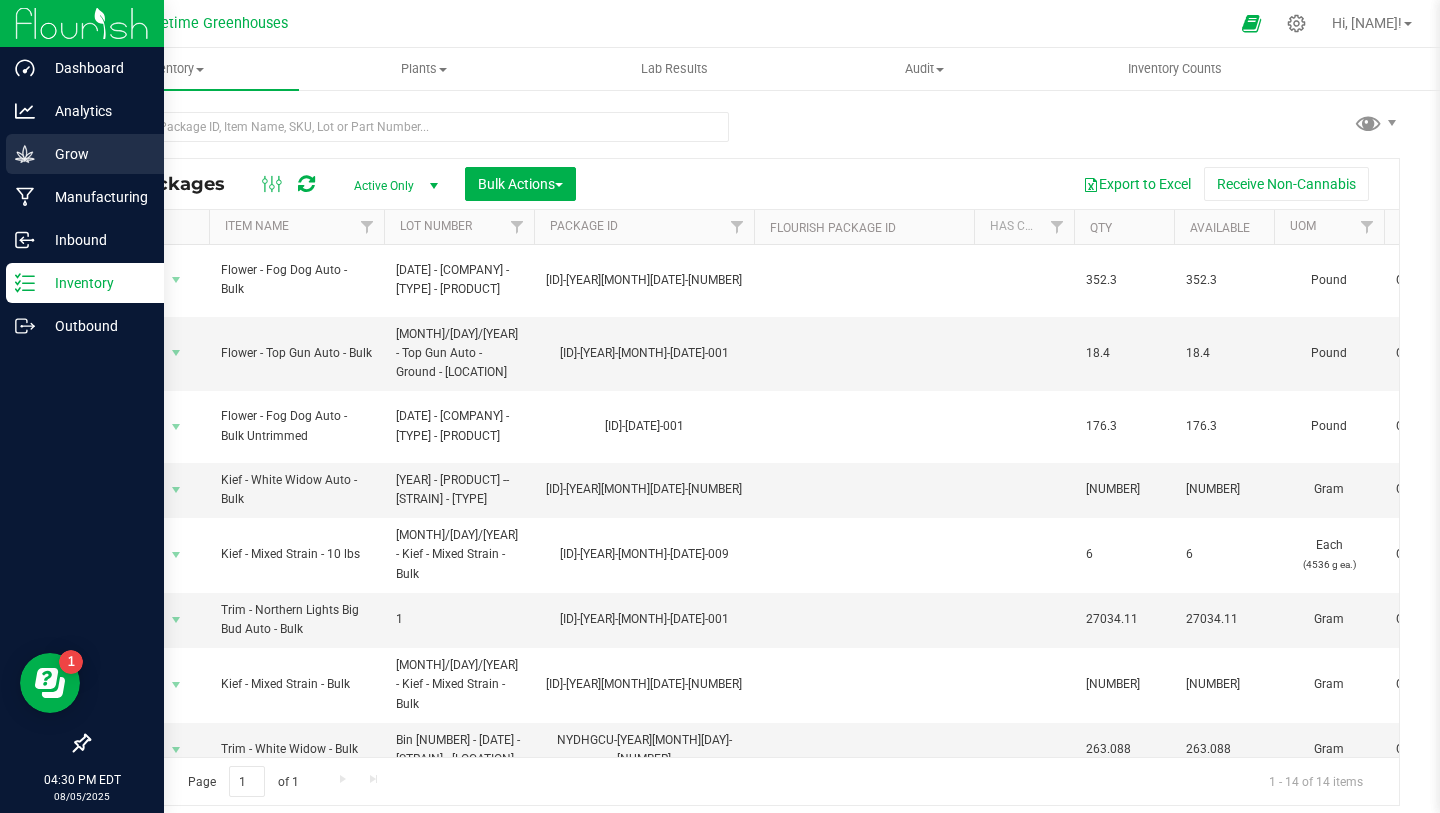 click on "Grow" at bounding box center [95, 154] 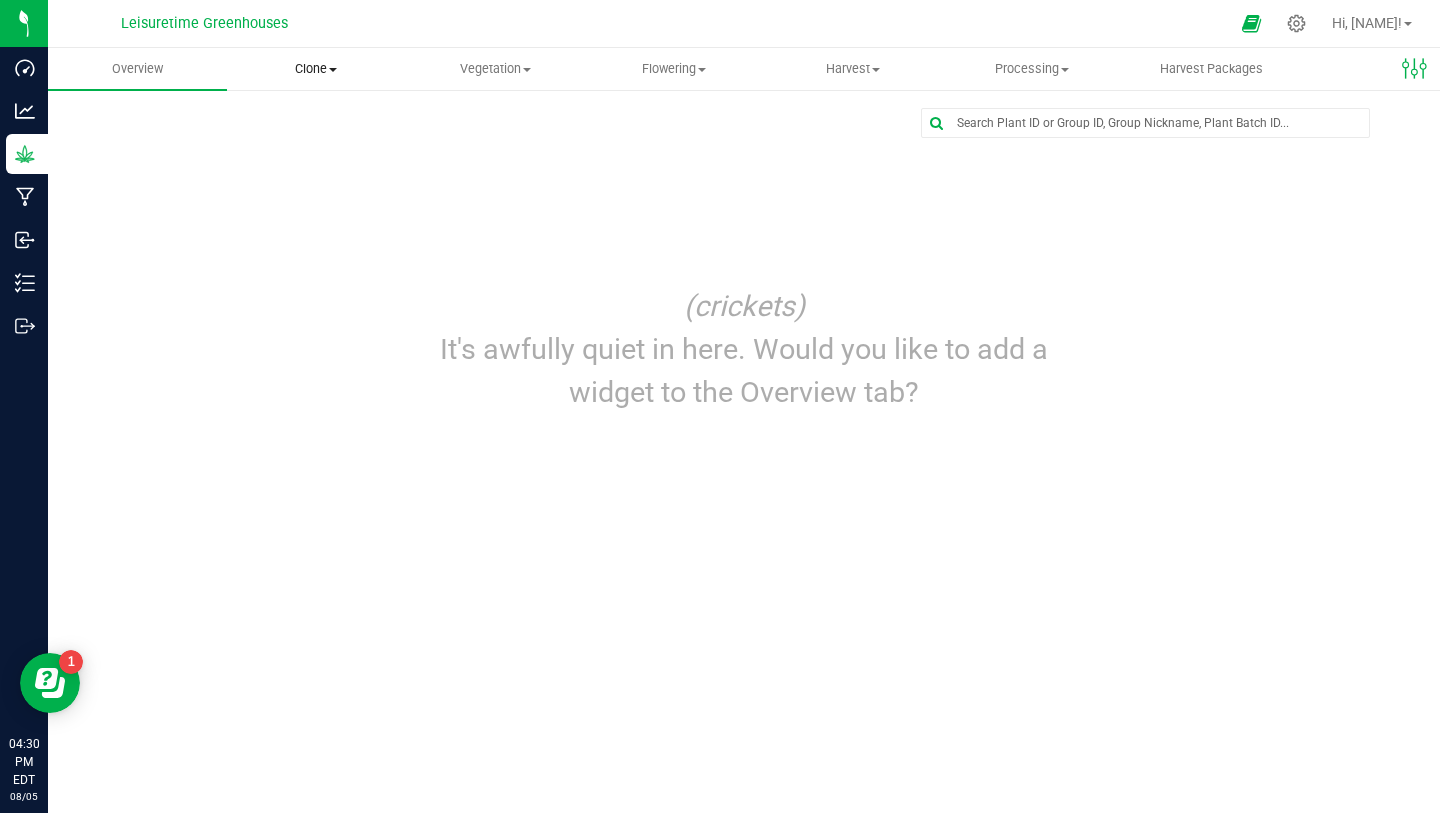 click on "Clone" at bounding box center (316, 69) 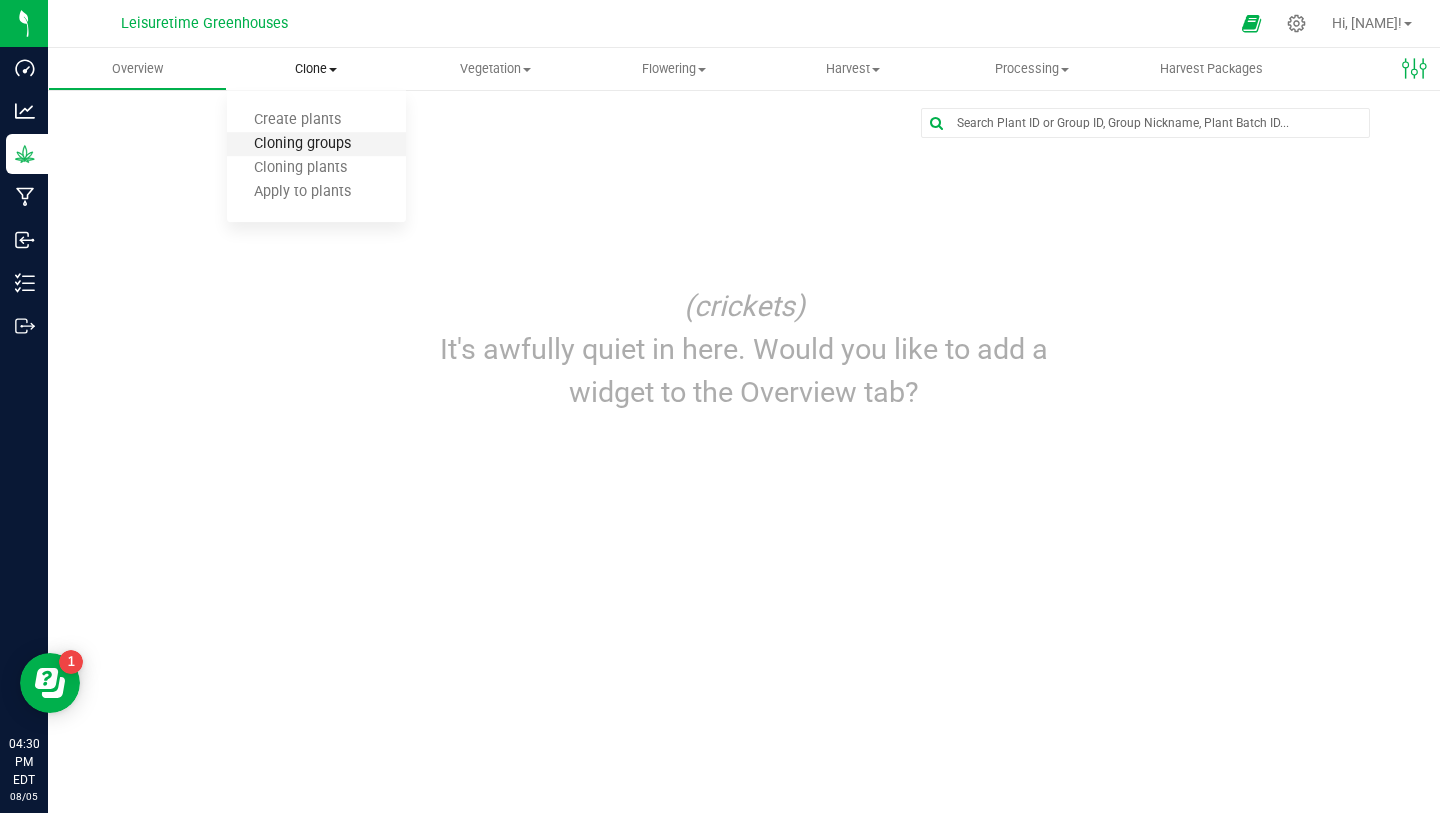 click on "Cloning groups" at bounding box center [302, 144] 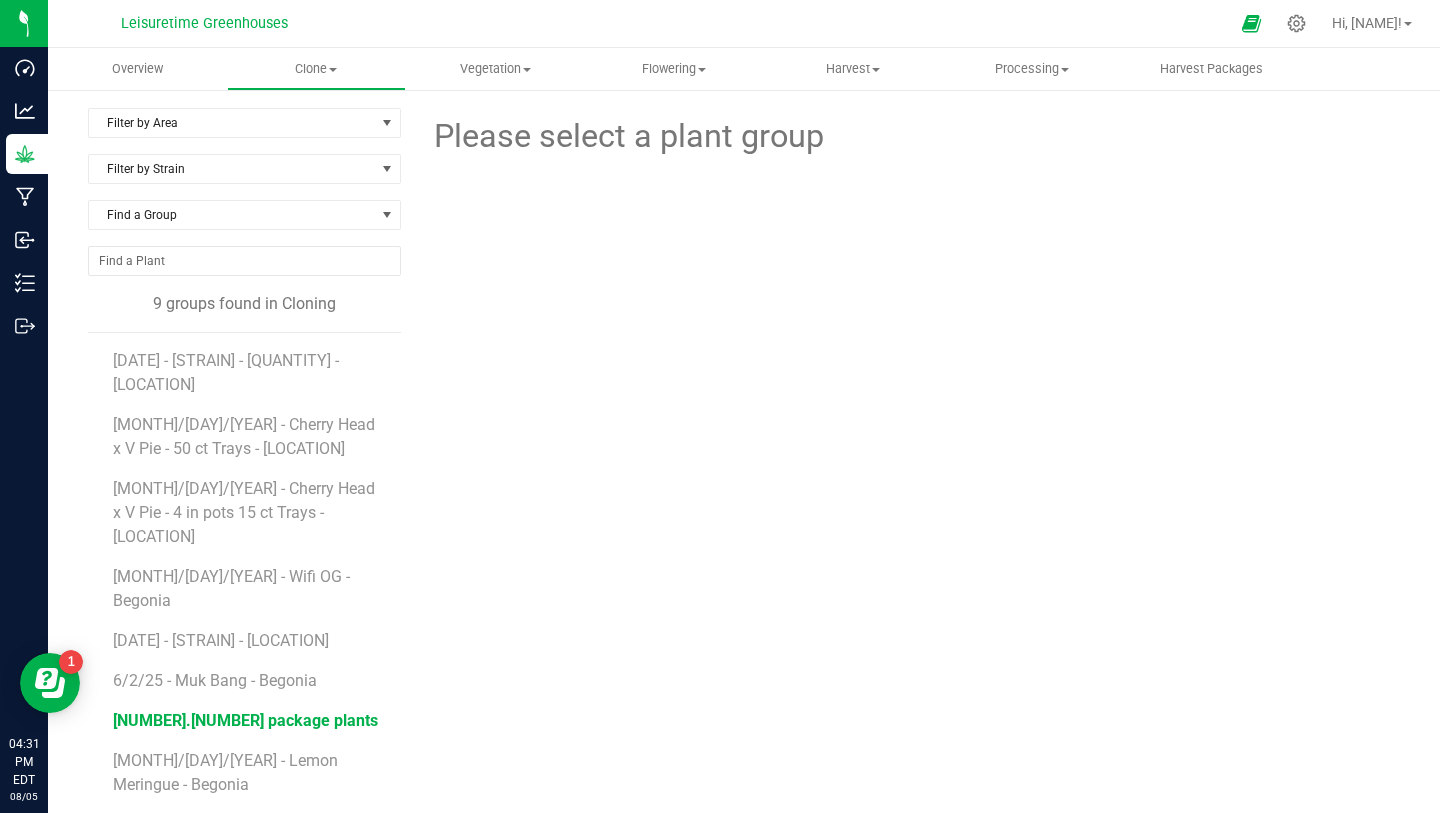 click on "[NUMBER].[NUMBER] package plants" at bounding box center [245, 720] 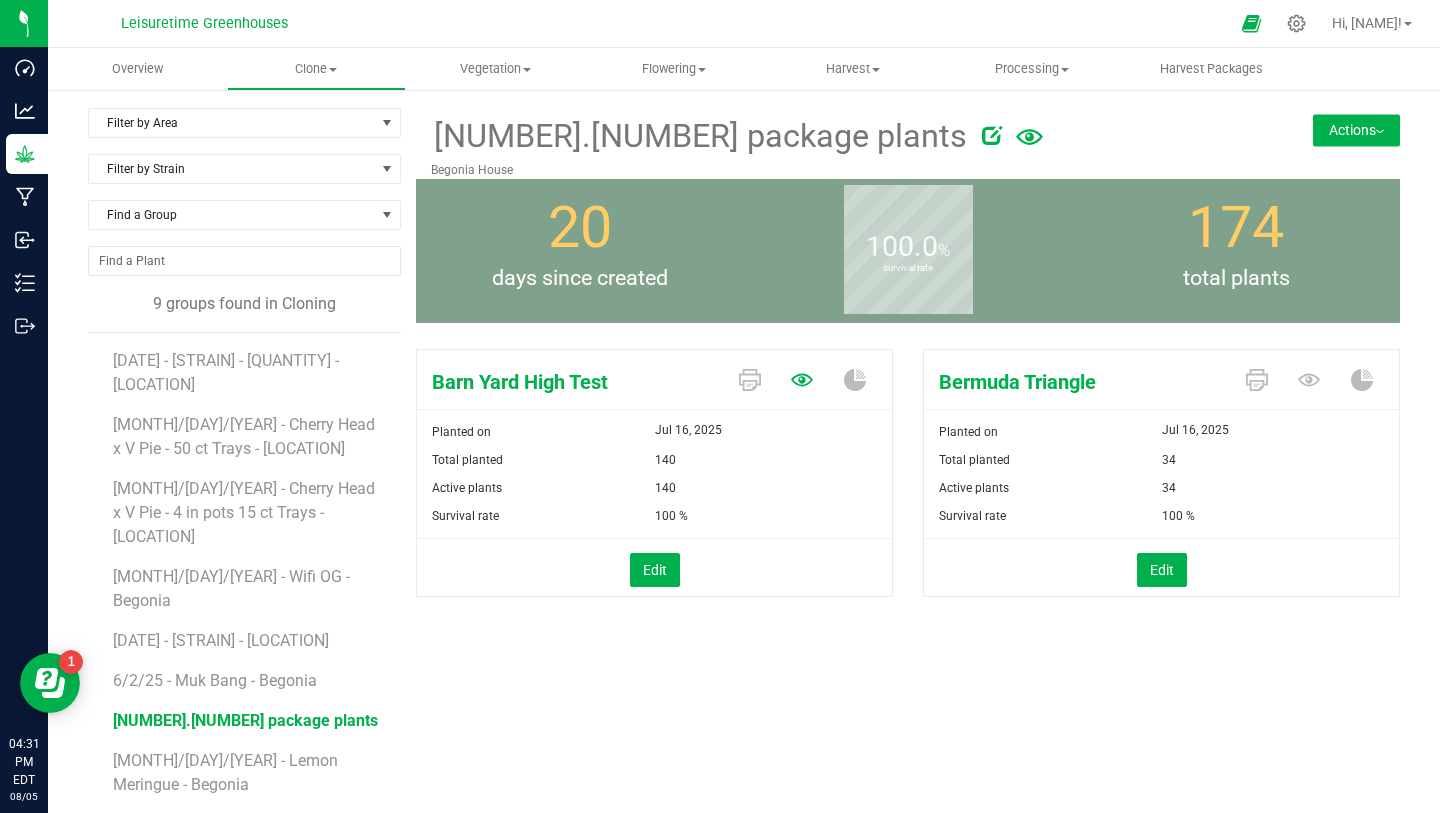 click 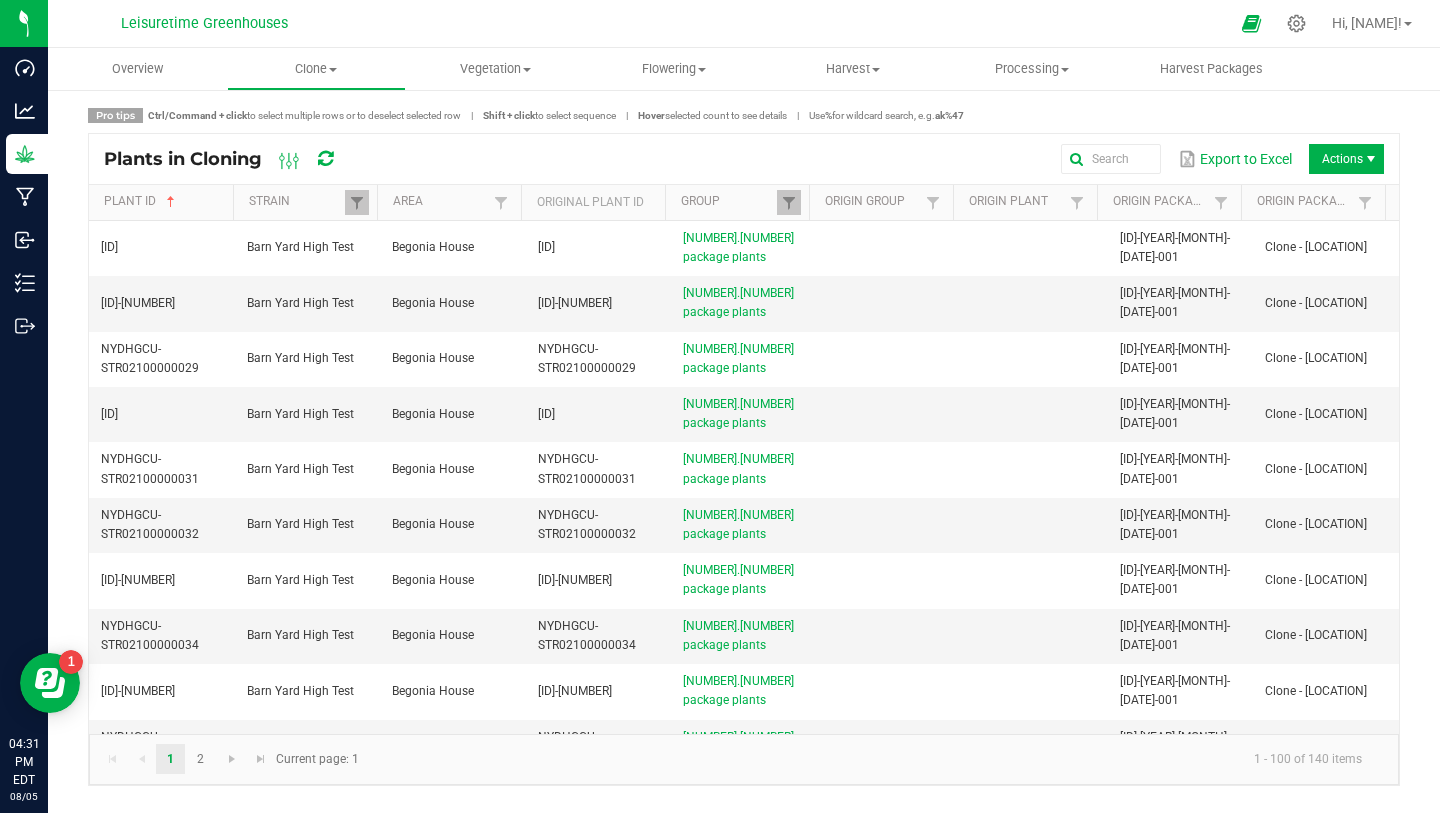 click on "Actions" at bounding box center (1346, 159) 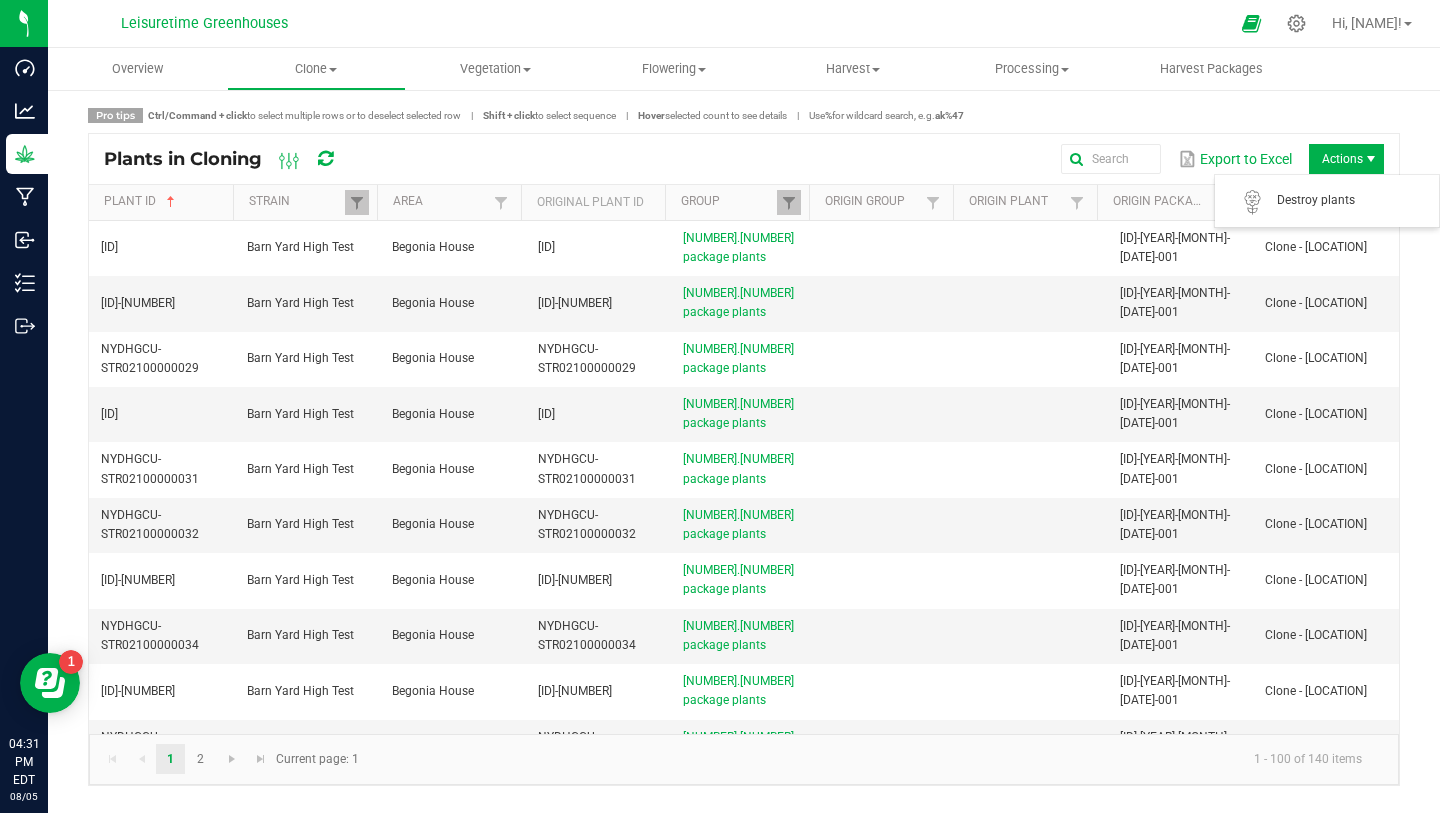click on "Pro tips  Ctrl/Command + click  to select multiple rows or to deselect selected row | Shift + click  to select sequence | Hover  selected count to see details | Use  %  for wildcard search, e.g.  ak%47" at bounding box center [744, 115] 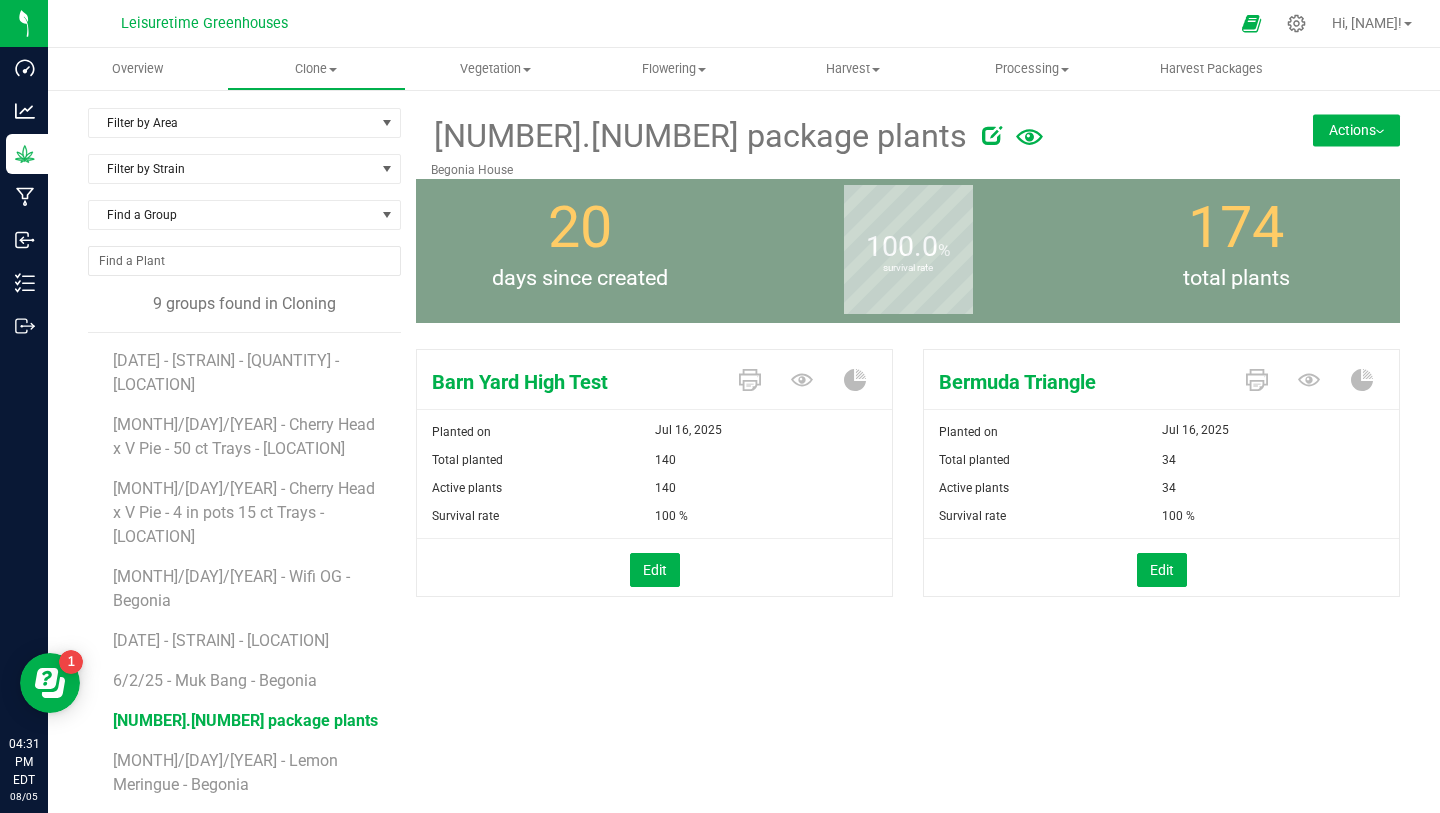 click on "Actions" at bounding box center (1356, 130) 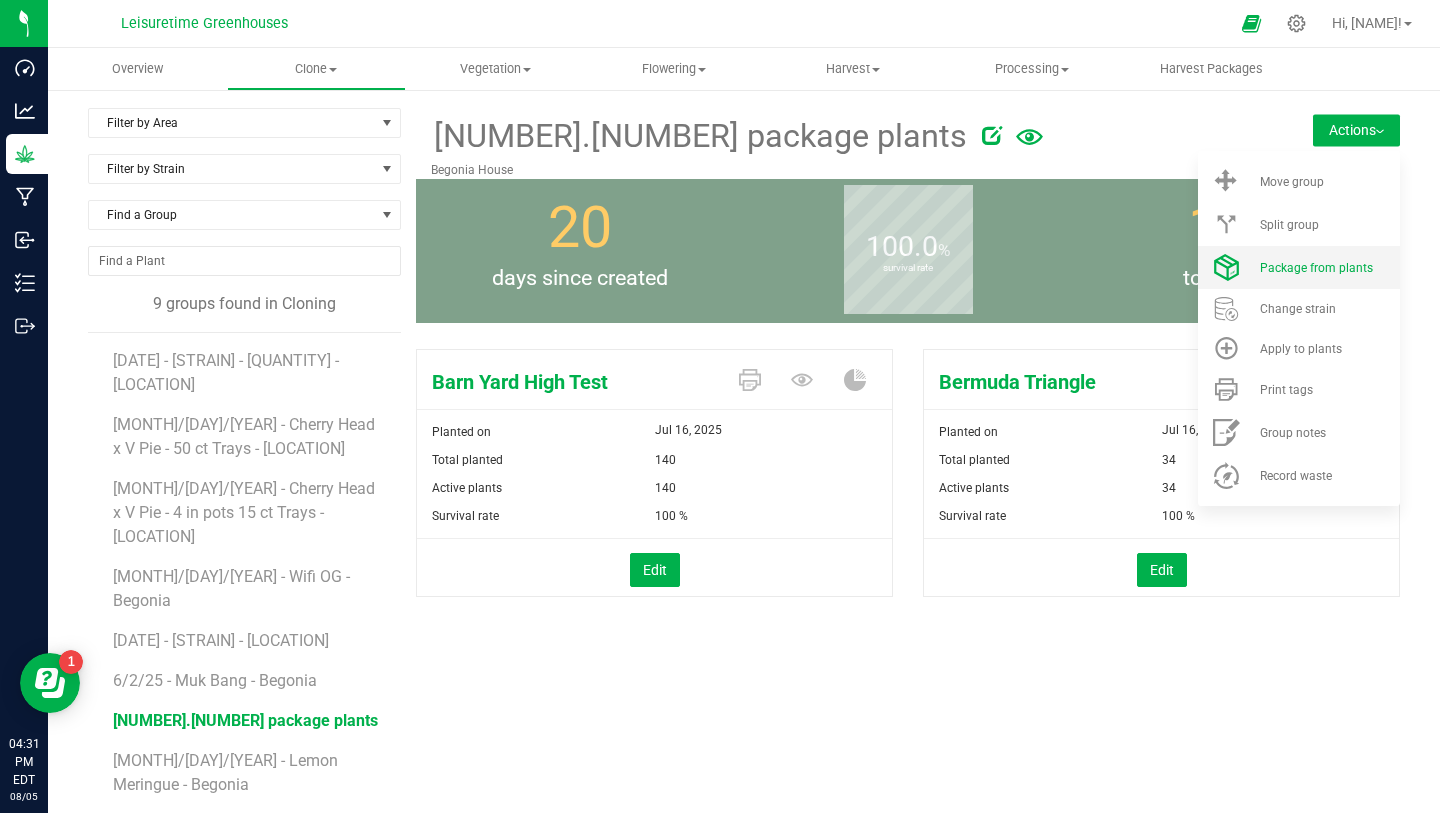click on "Package from plants" at bounding box center (1316, 268) 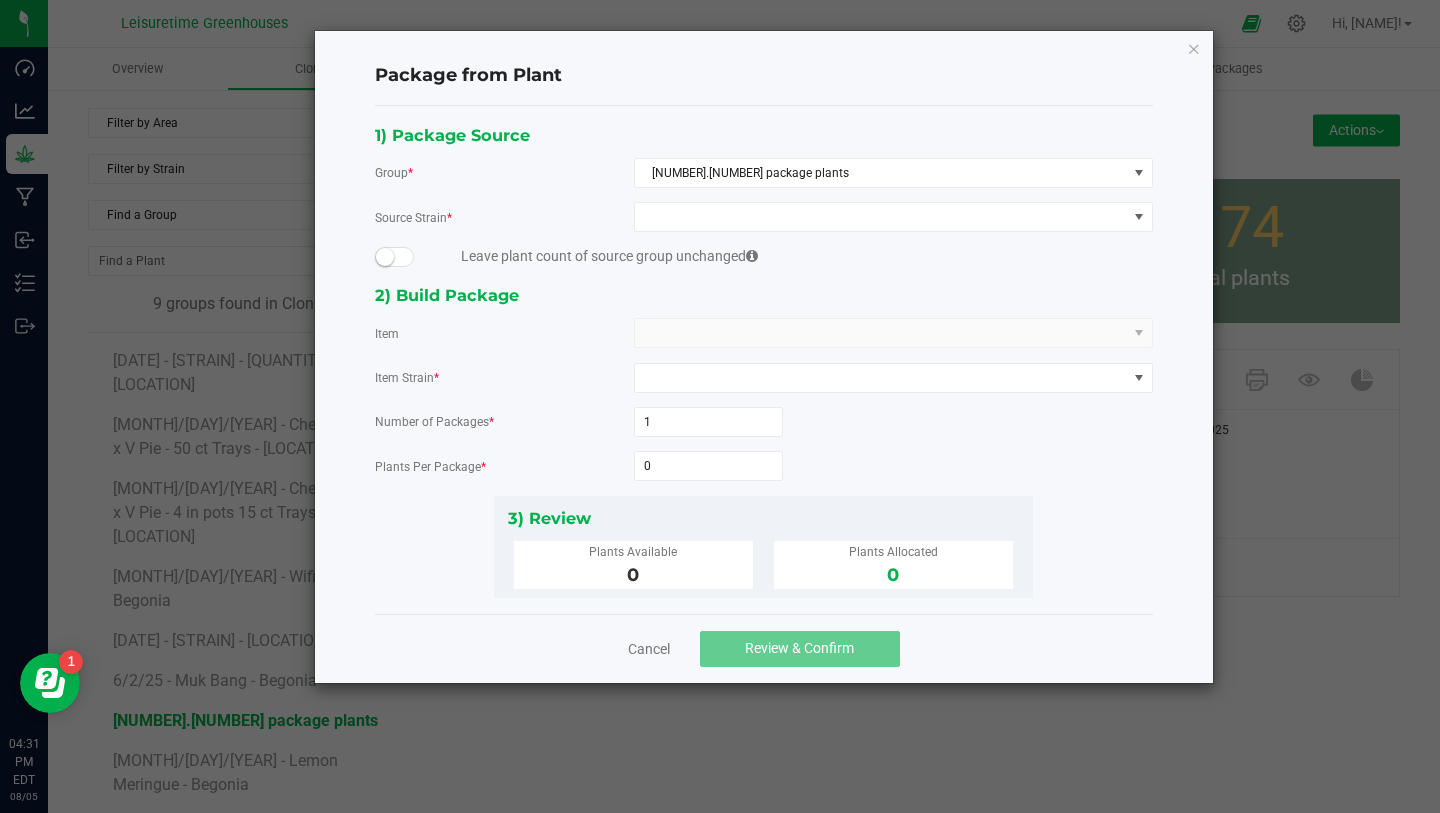 click on "1) Package Source   Group  * 7.16.26 package plants  Source Strain  *  Leave plant count of source group unchanged   2) Build Package   Item   Item Strain  *  Number of Packages  * 1  Plants Per Package  * 0" 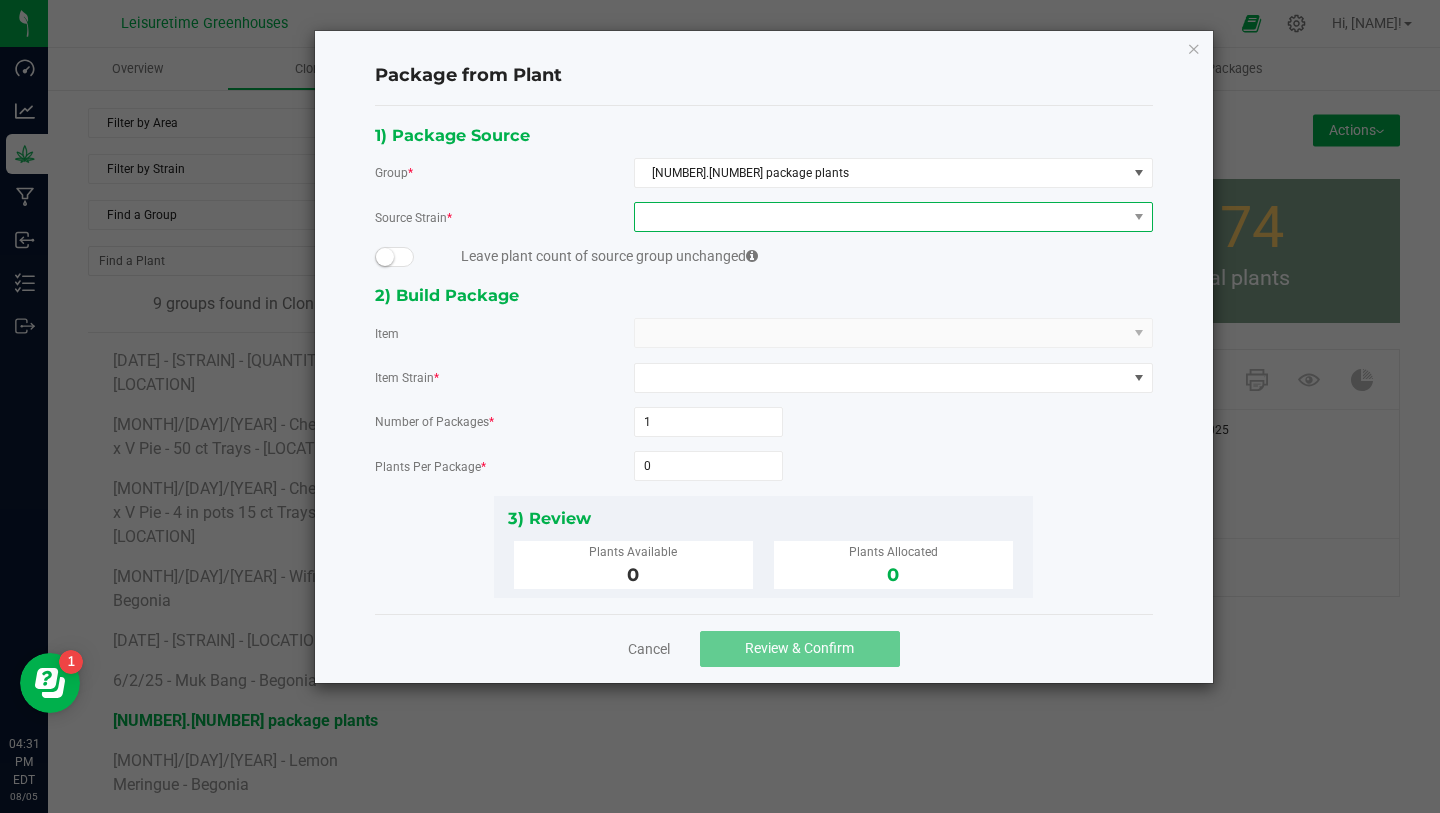 click at bounding box center [881, 217] 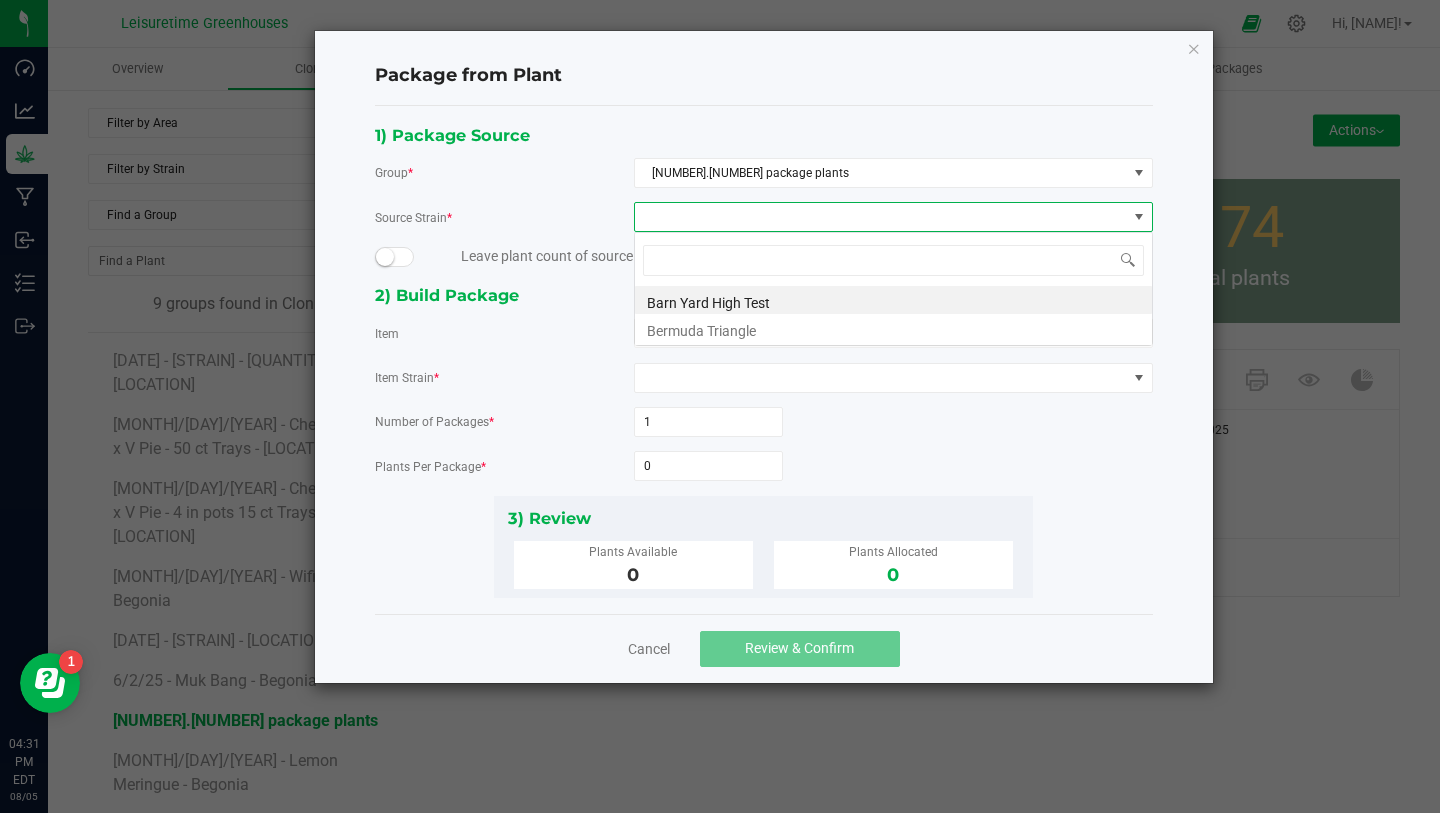 scroll, scrollTop: 99970, scrollLeft: 99481, axis: both 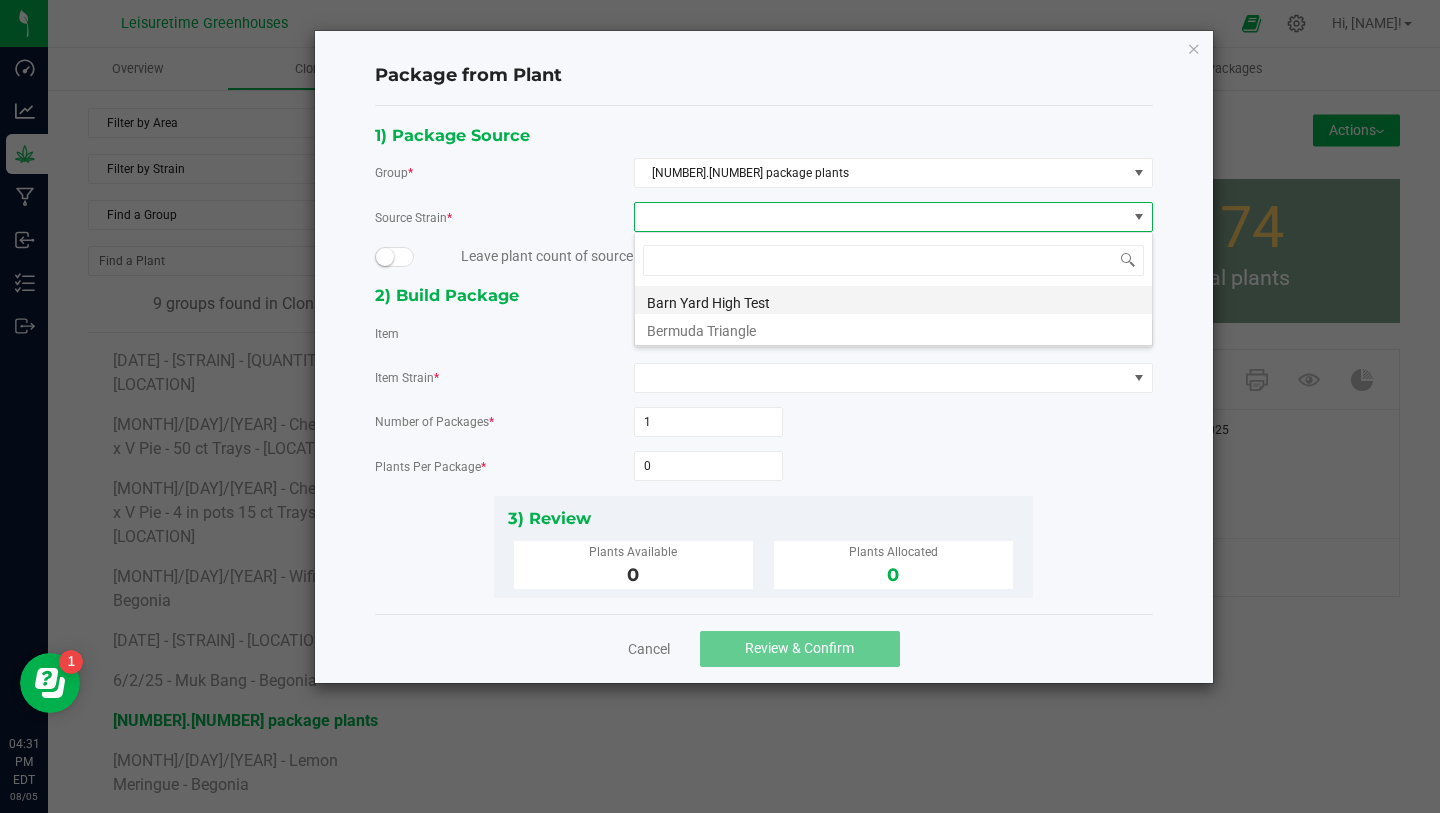 click on "Barn Yard High Test" at bounding box center (893, 300) 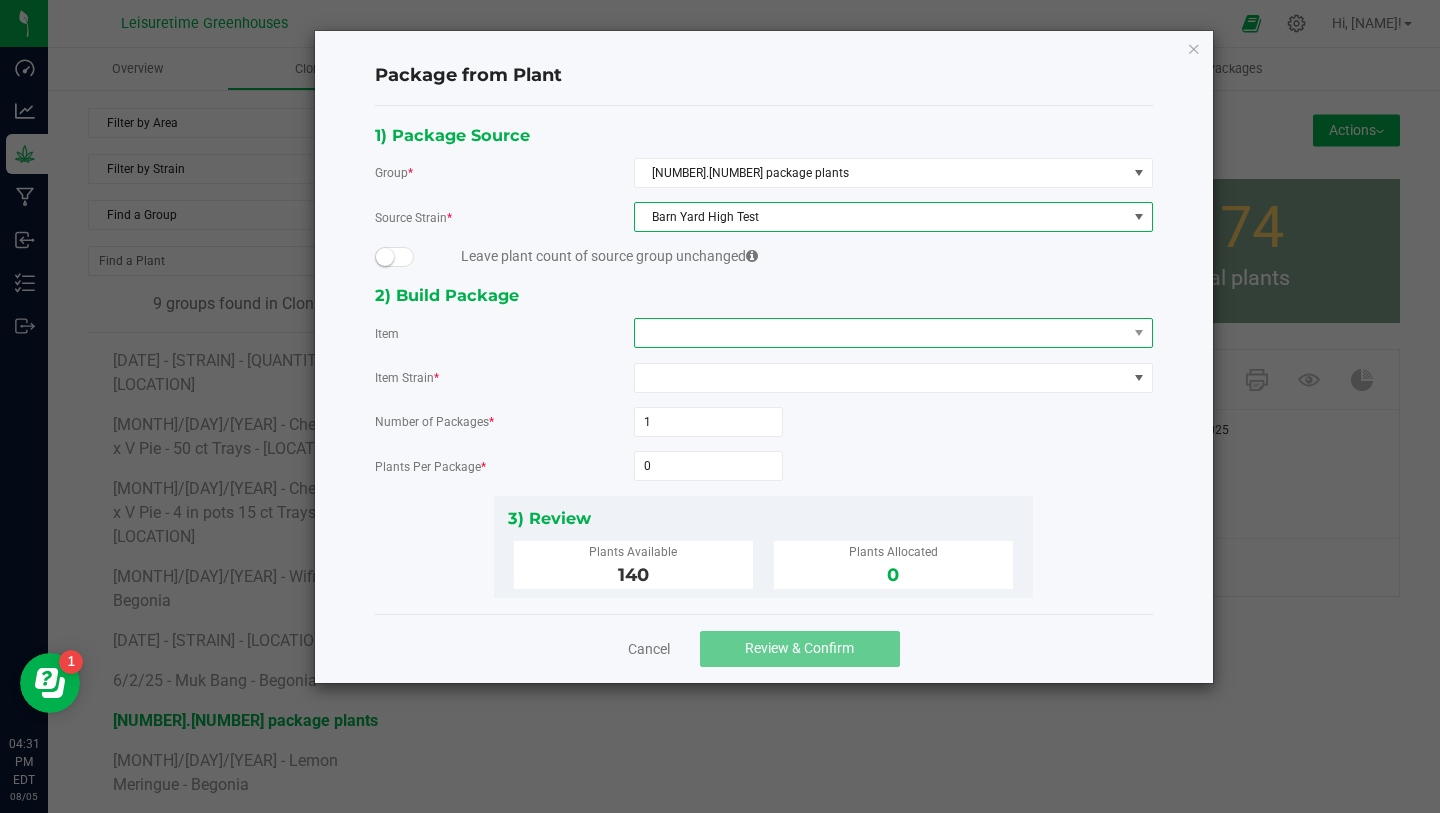 click at bounding box center [881, 333] 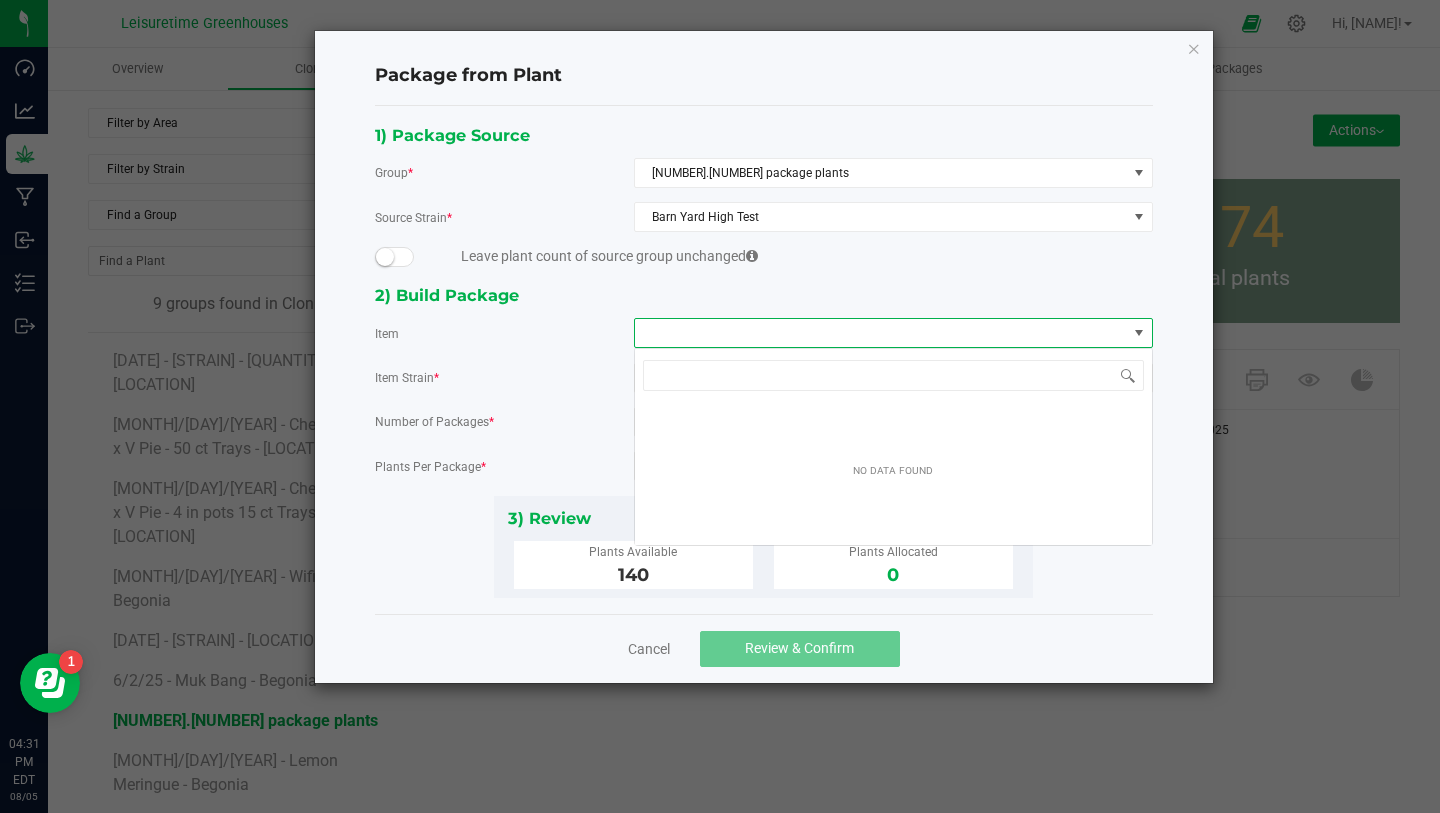 scroll, scrollTop: 99970, scrollLeft: 99481, axis: both 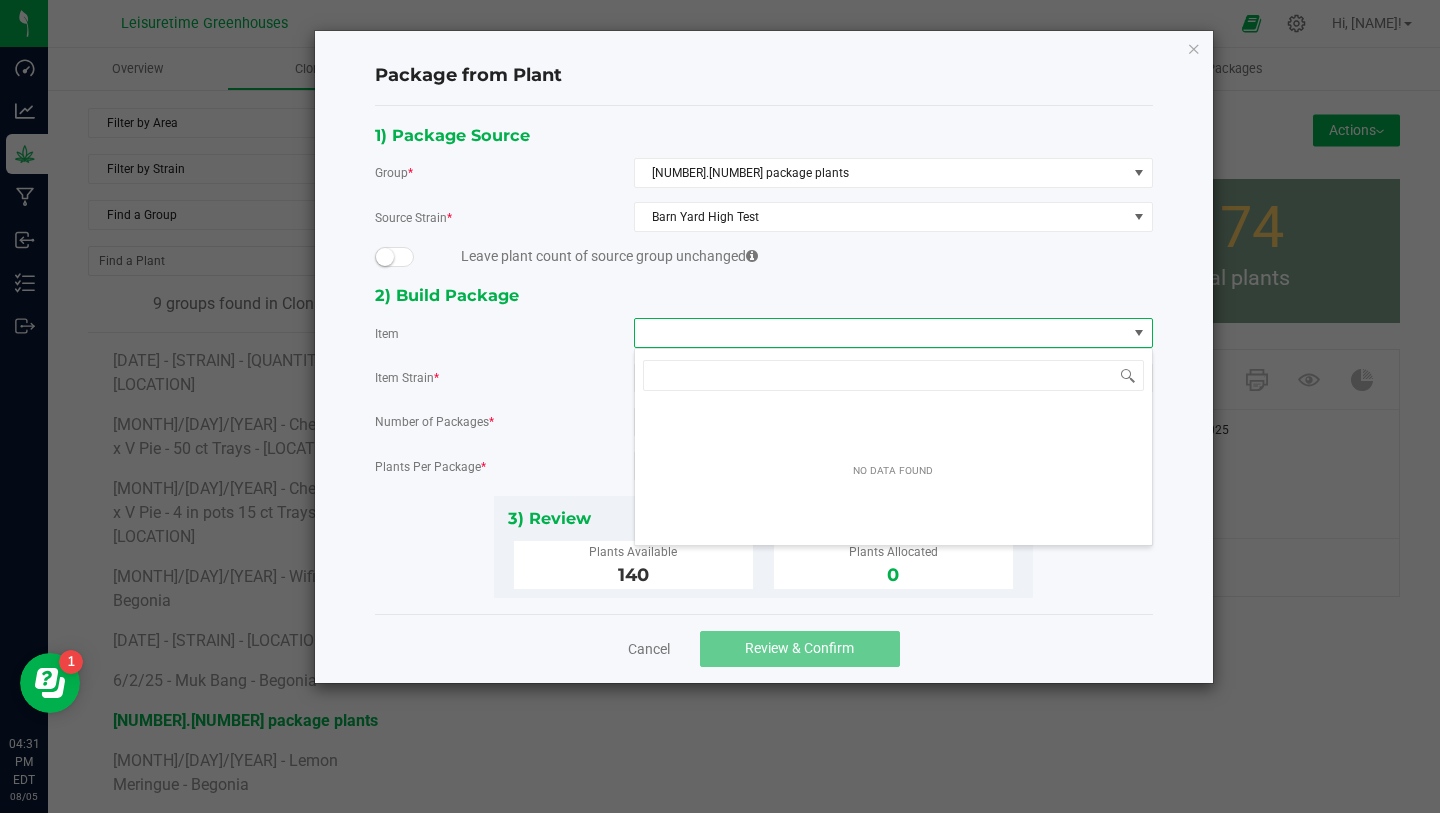 click on "Item Strain  *" 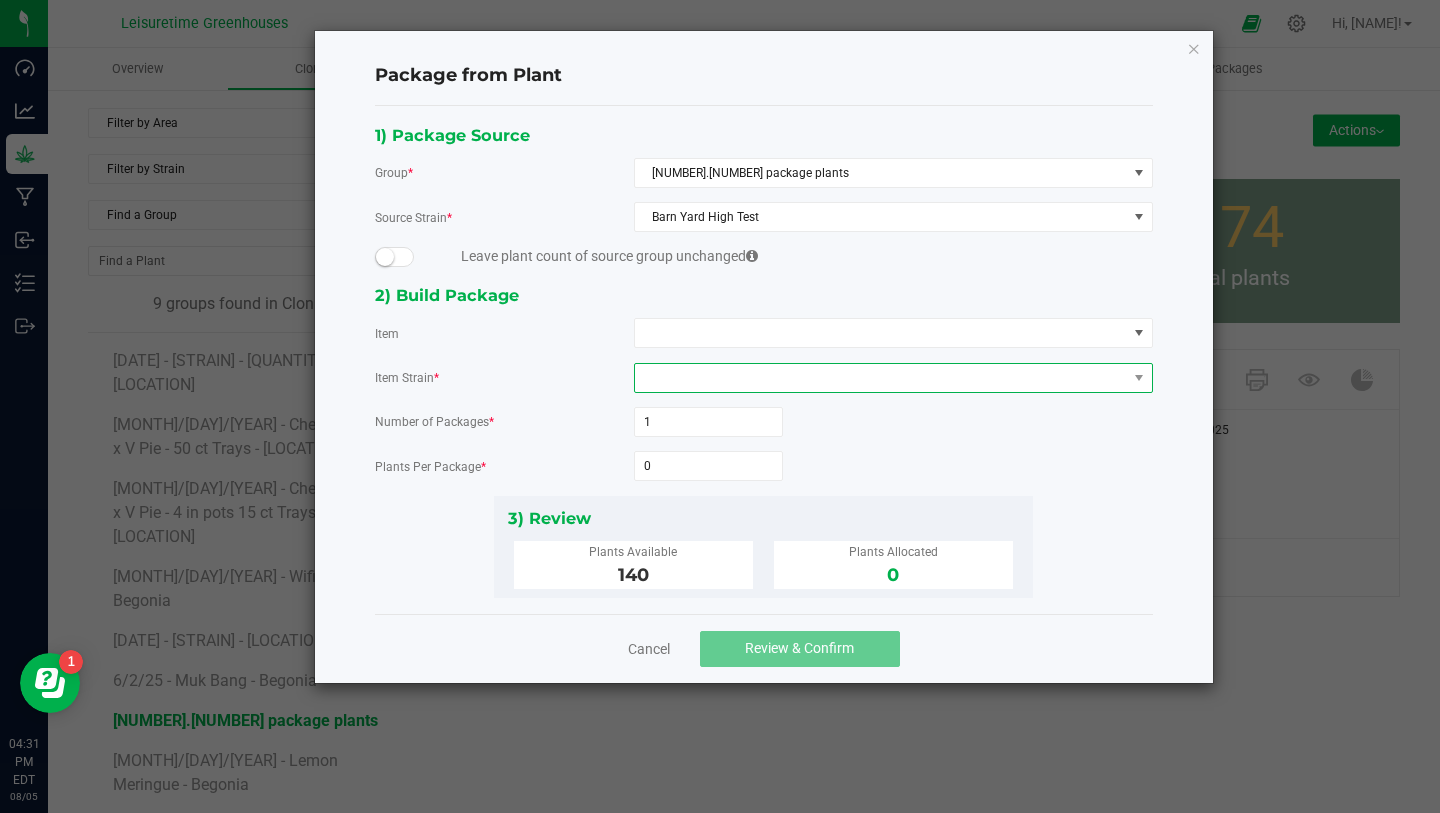 click at bounding box center [881, 378] 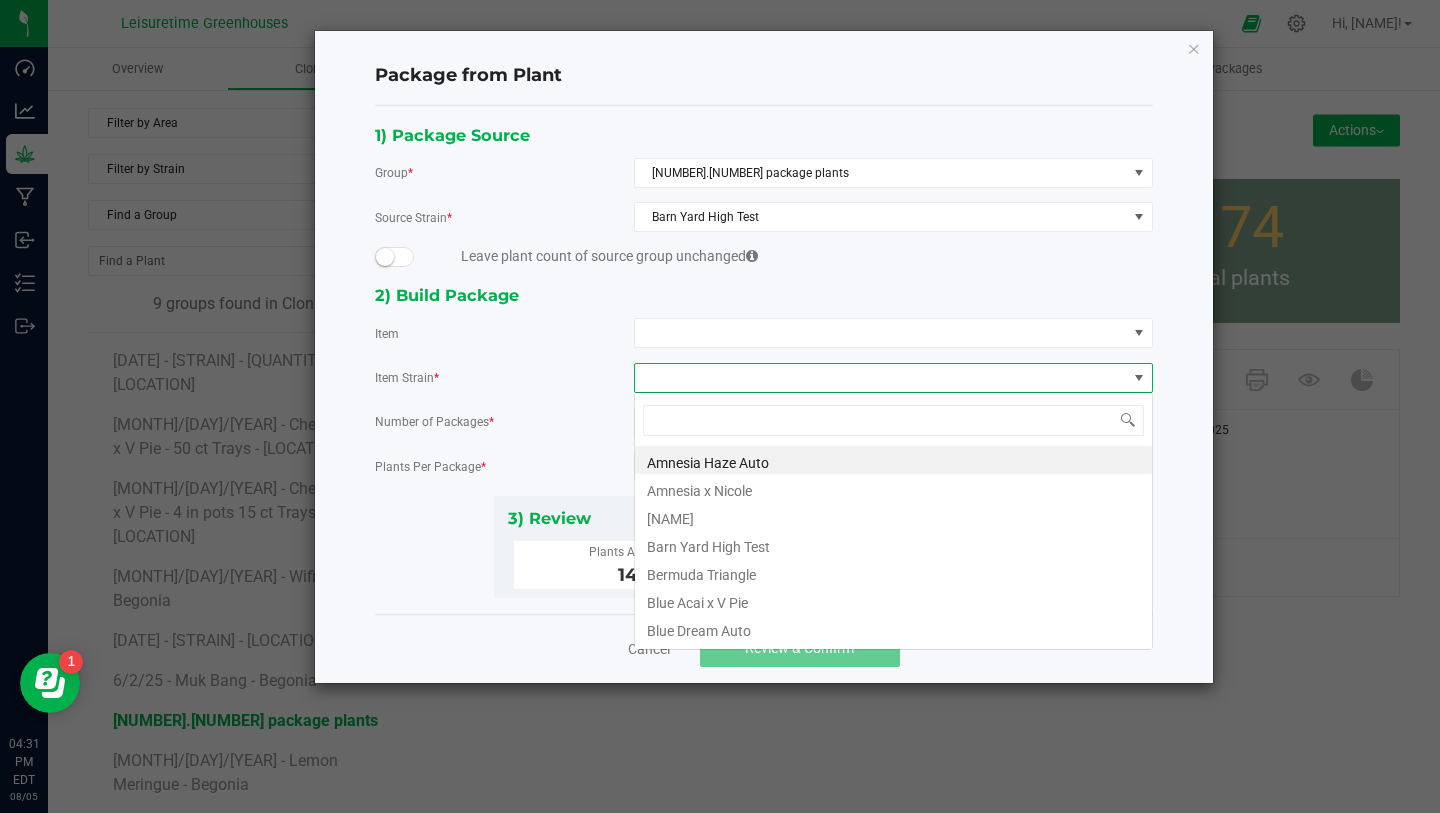 scroll, scrollTop: 99970, scrollLeft: 99481, axis: both 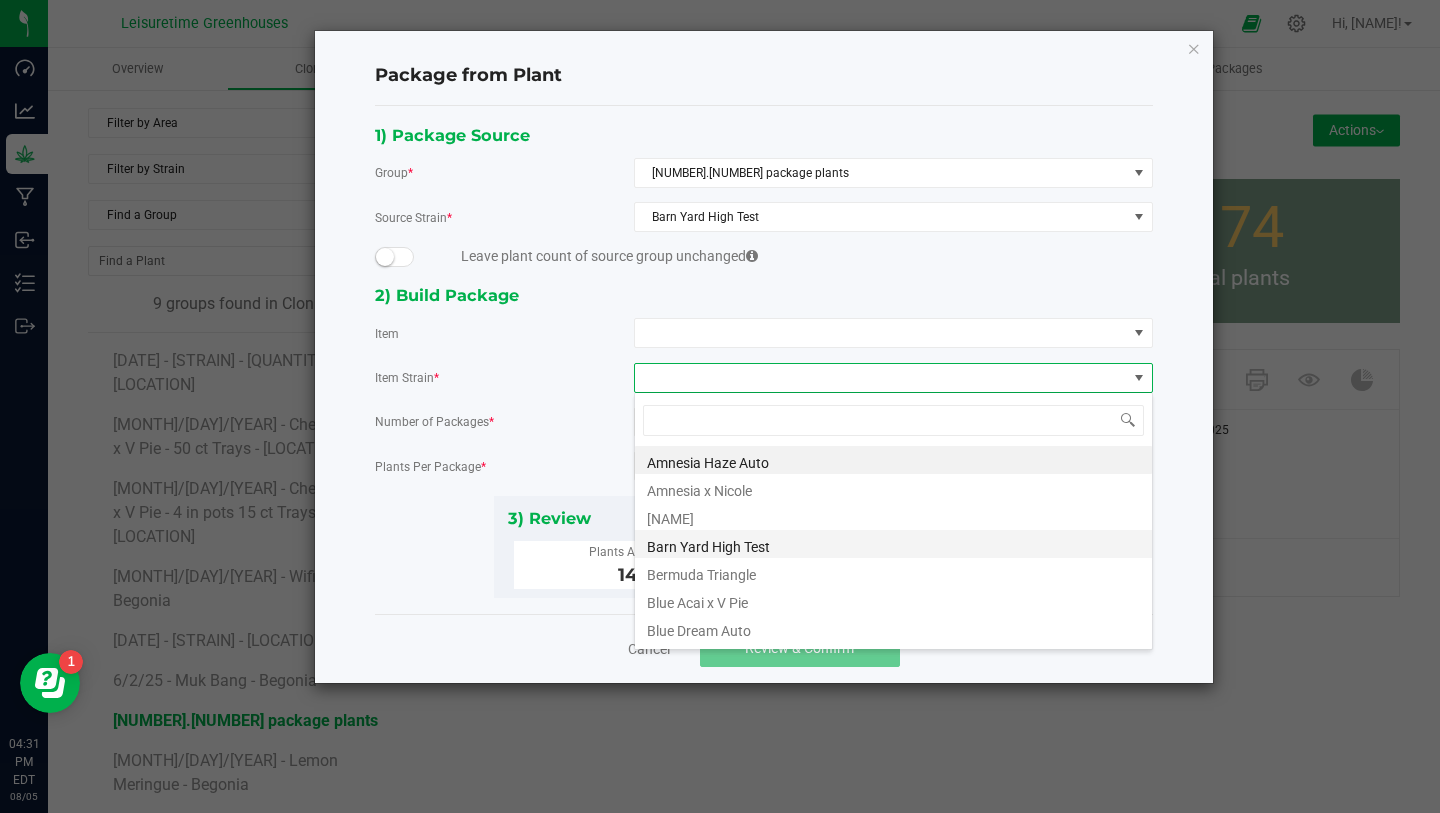 click on "Barn Yard High Test" at bounding box center [893, 544] 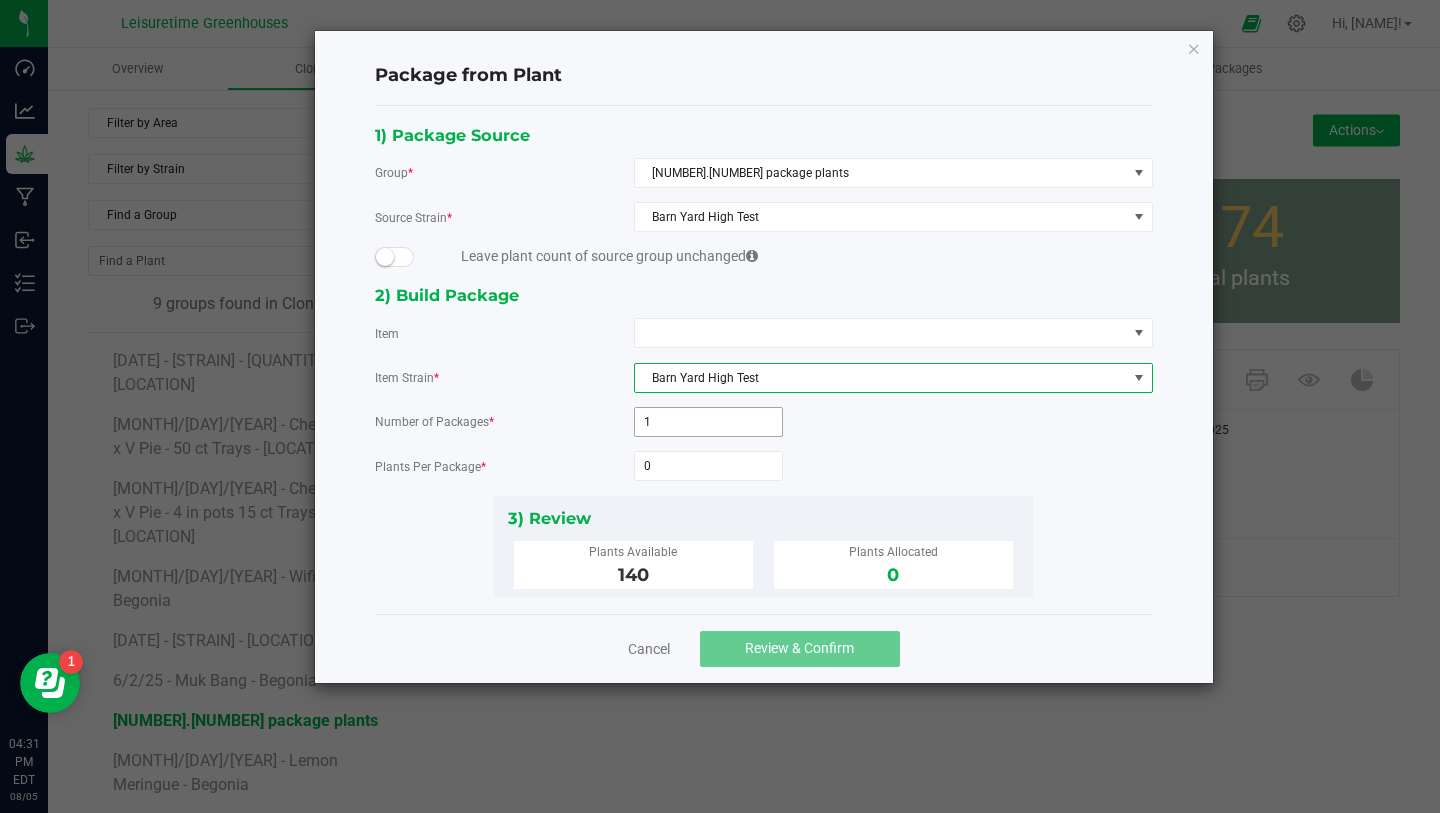 click on "1" at bounding box center (708, 422) 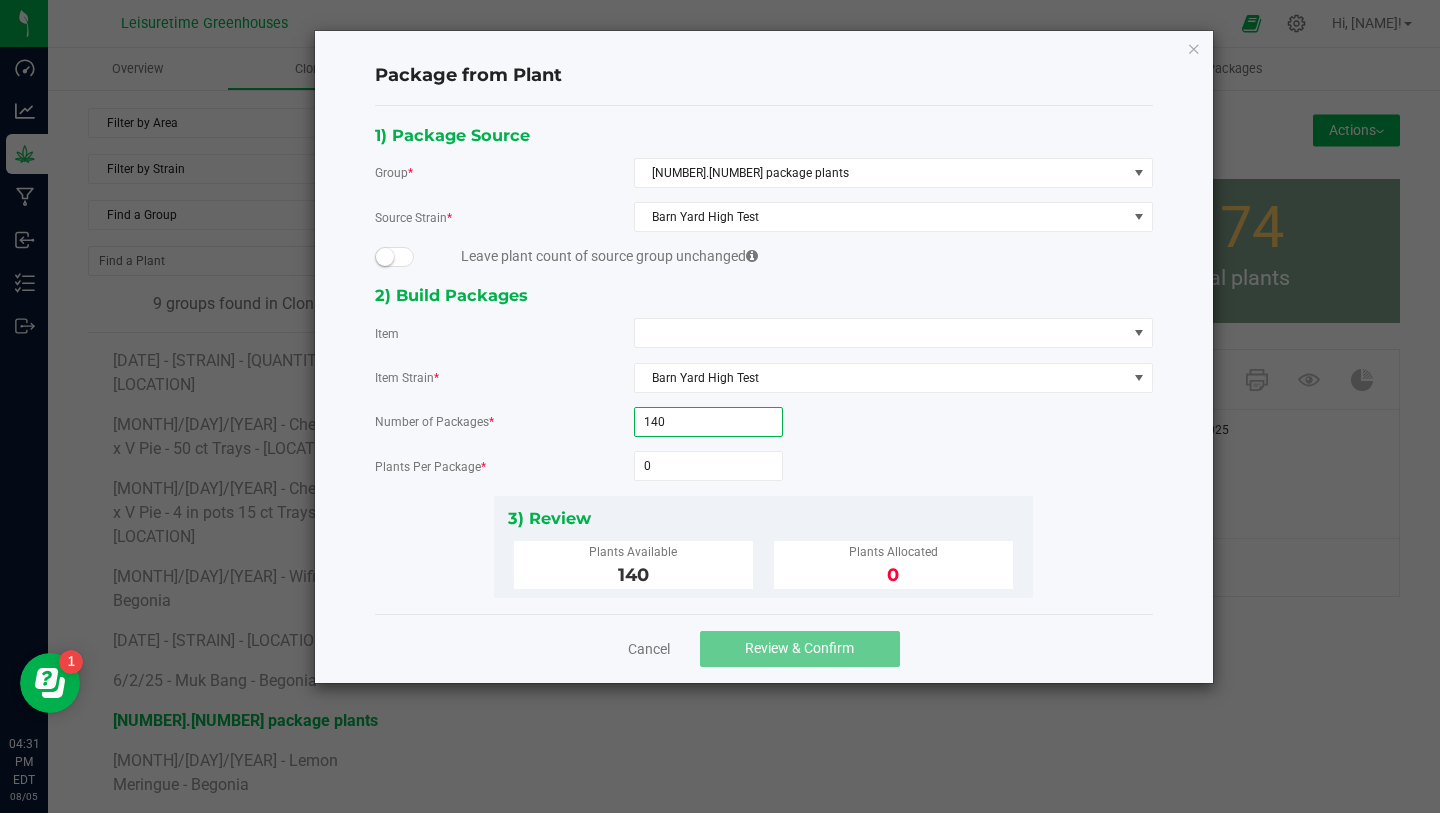 type on "140" 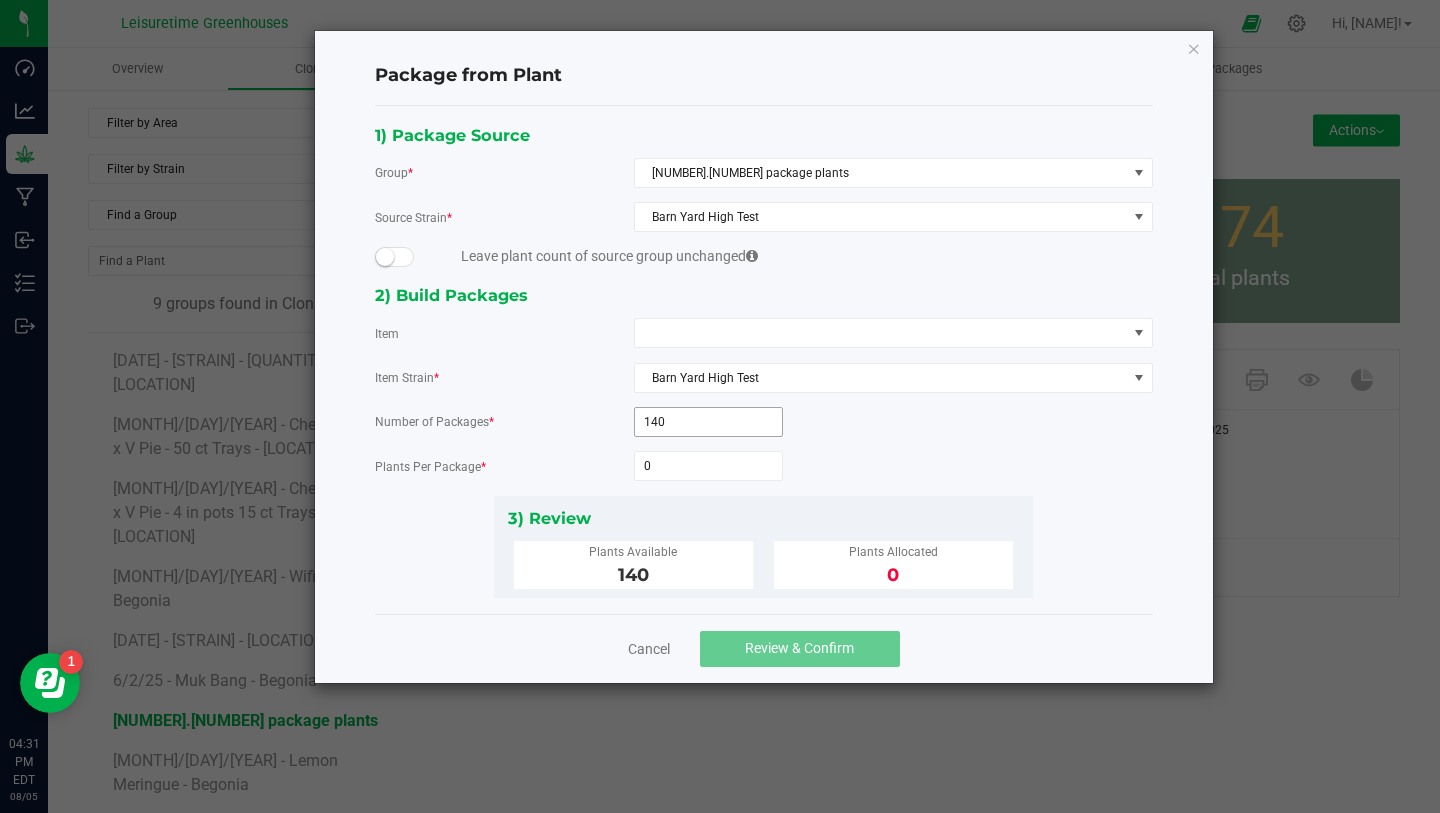 click on "140" at bounding box center [708, 422] 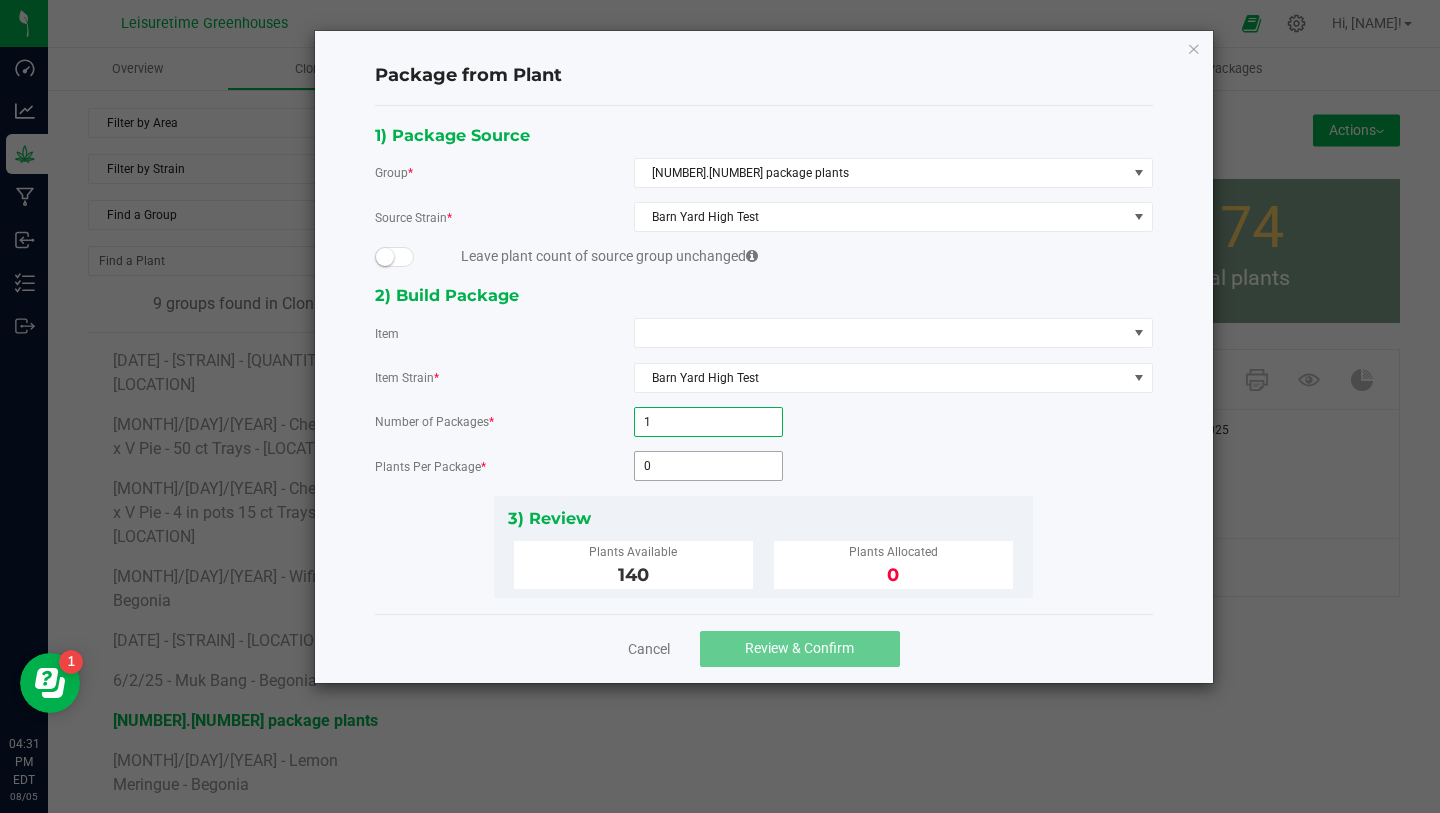 type on "1" 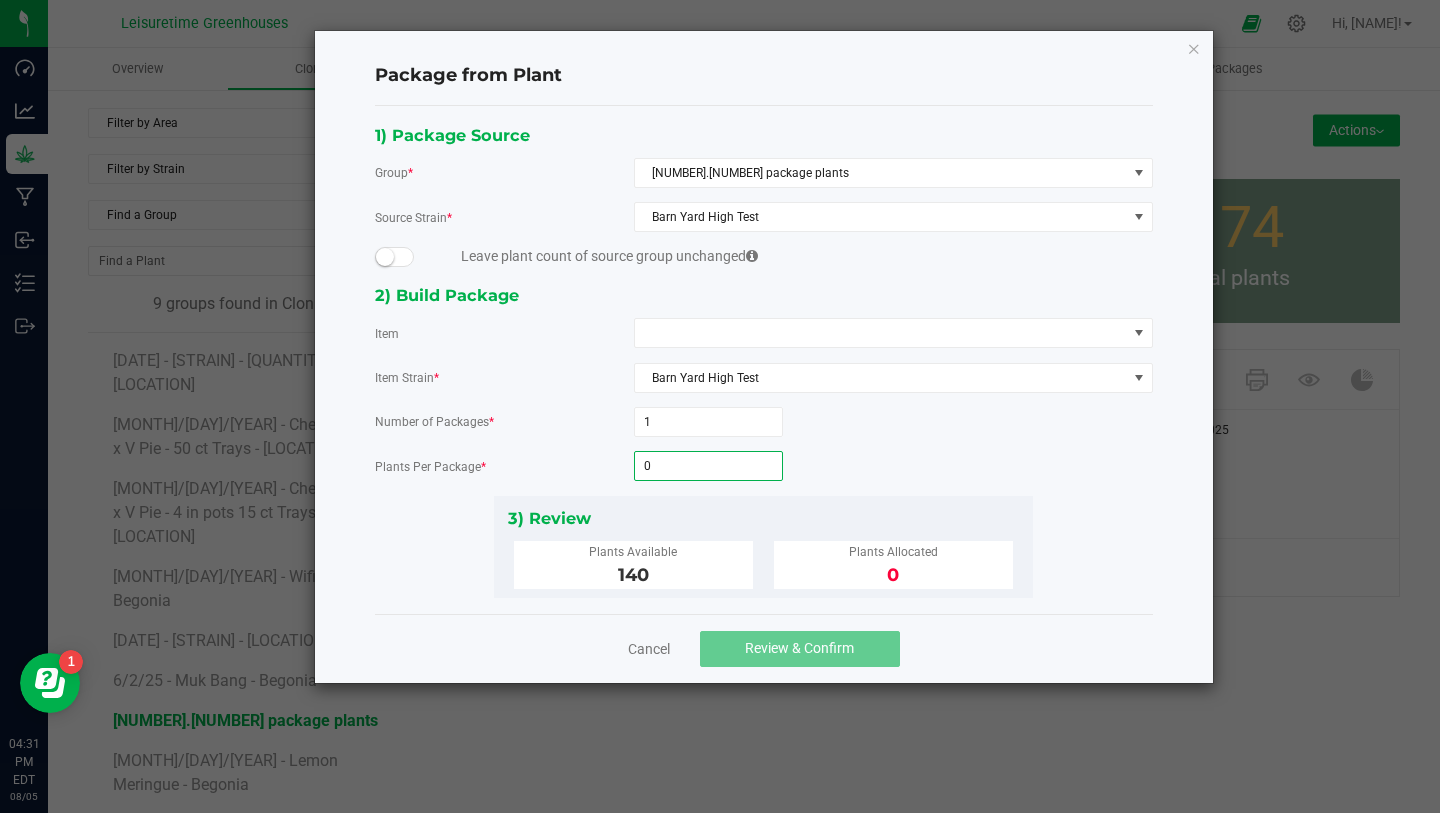 click on "0" at bounding box center [708, 466] 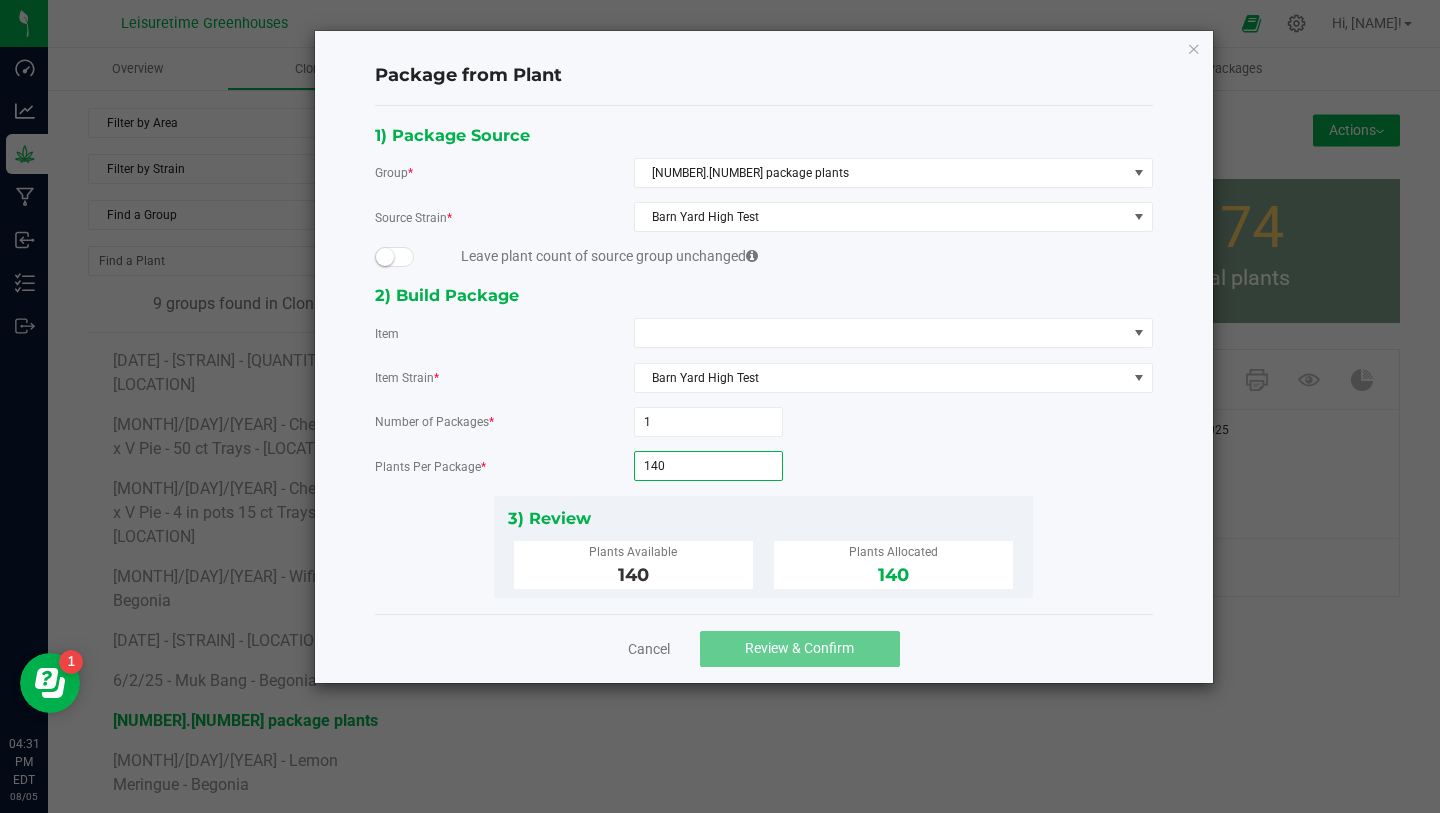 type on "140" 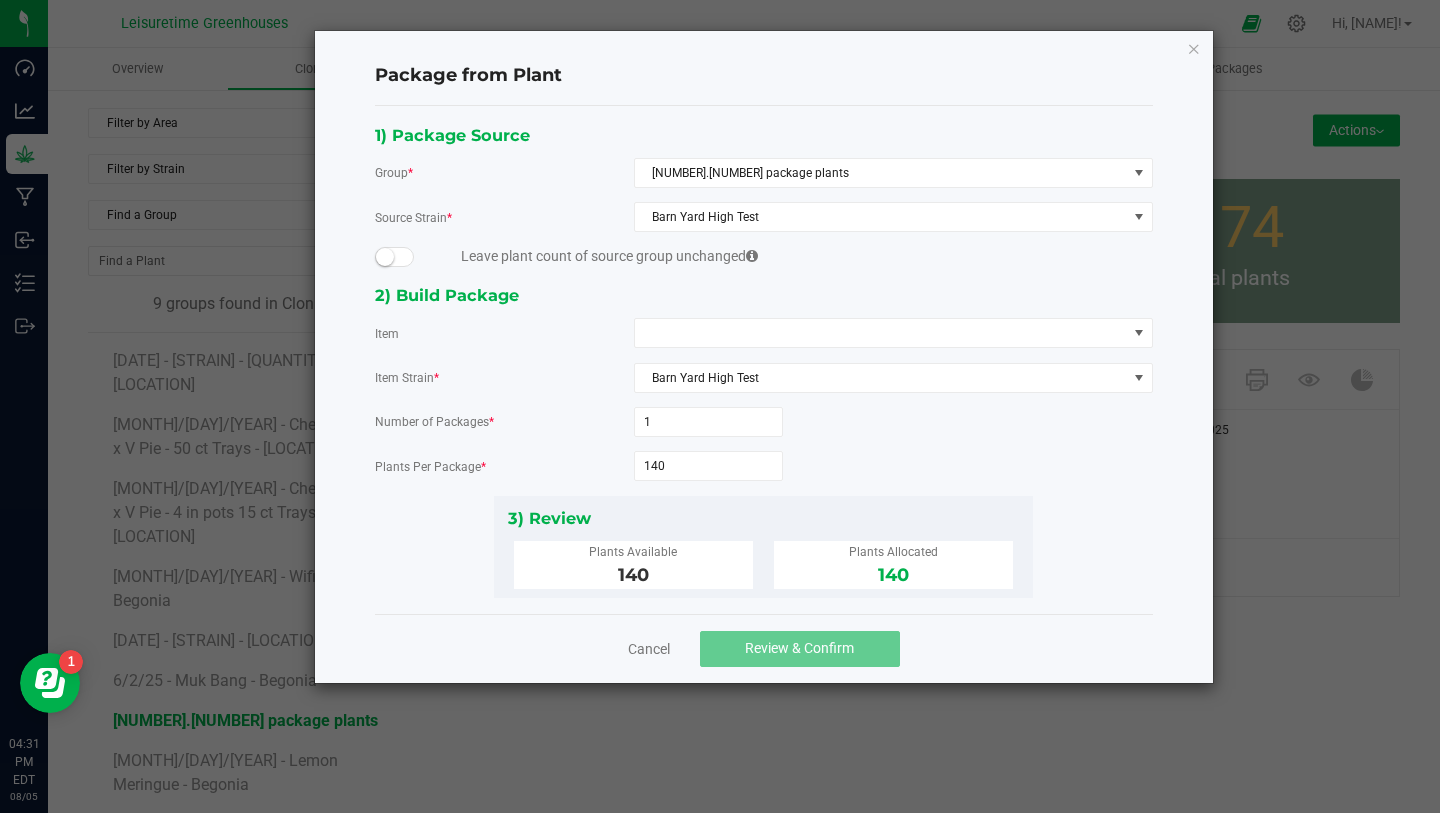 click on "1) Package Source   Group  * 7.16.26 package plants  Source Strain  * Barn Yard High Test  Leave plant count of source group unchanged   2) Build Package   Item   Item Strain  * Barn Yard High Test  Number of Packages  * 1  Plants Per Package  * 140  3) Review   Plants Available   140   Plants Allocated   140" 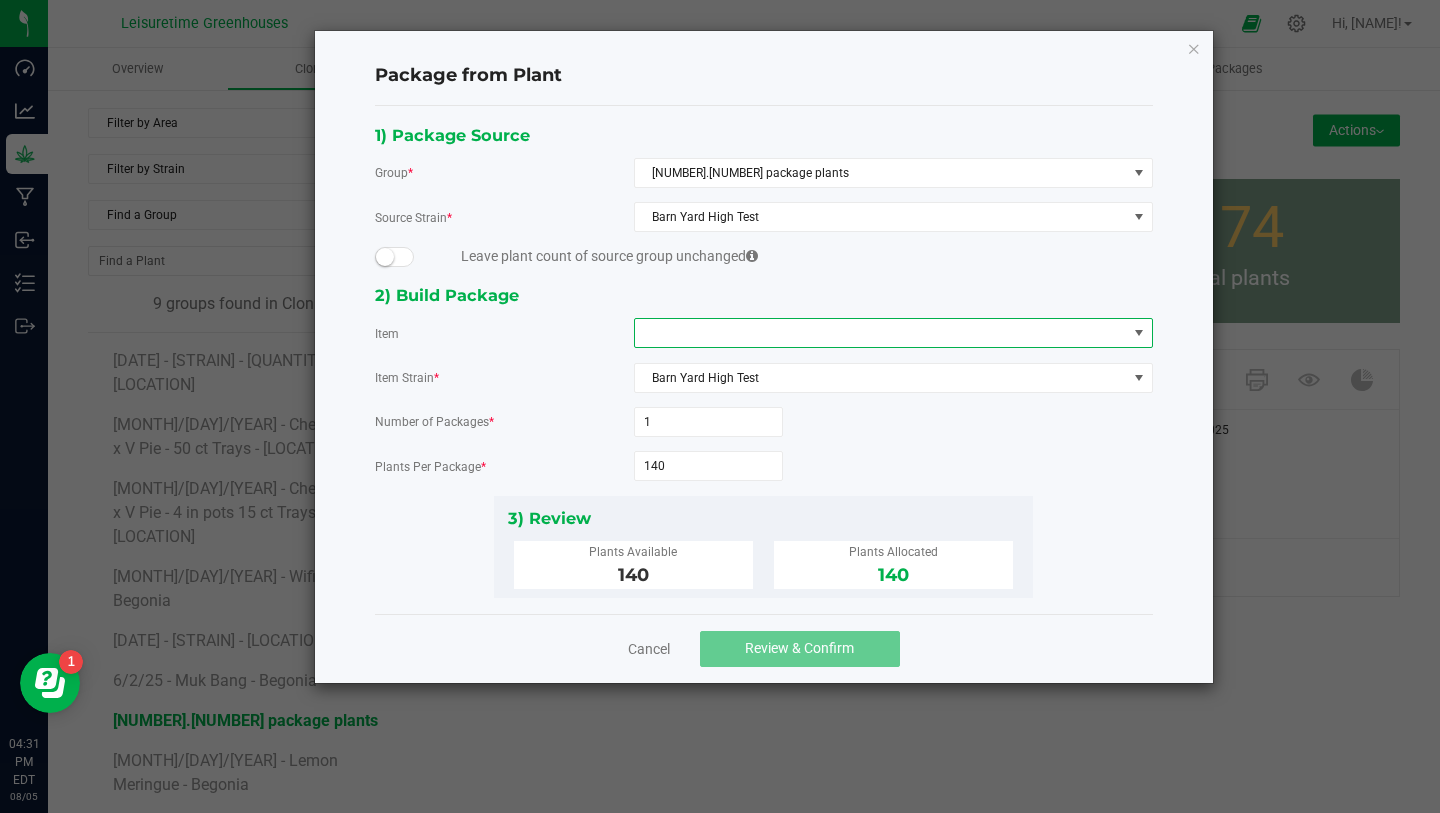 click at bounding box center (881, 333) 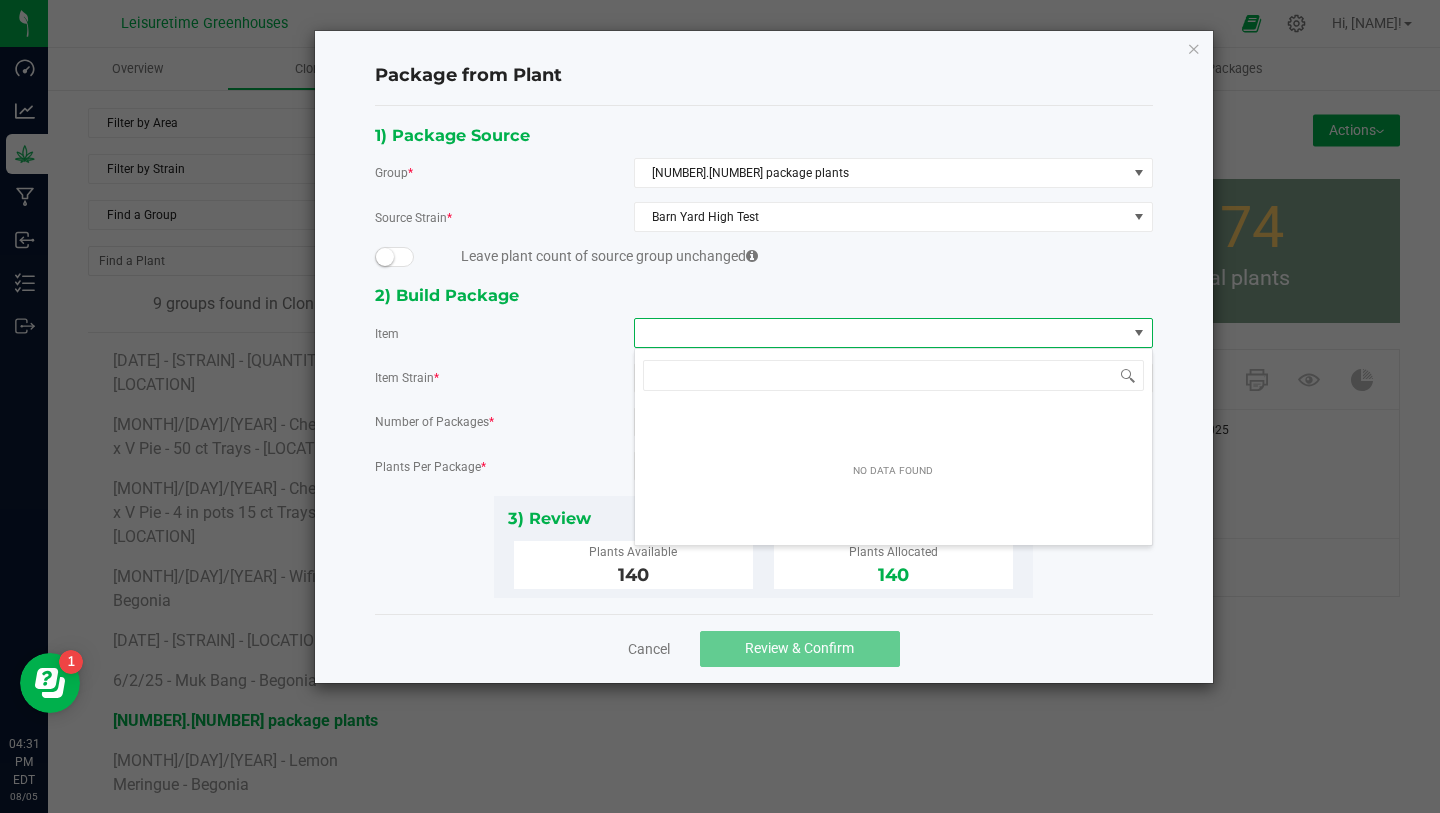 scroll, scrollTop: 99970, scrollLeft: 99481, axis: both 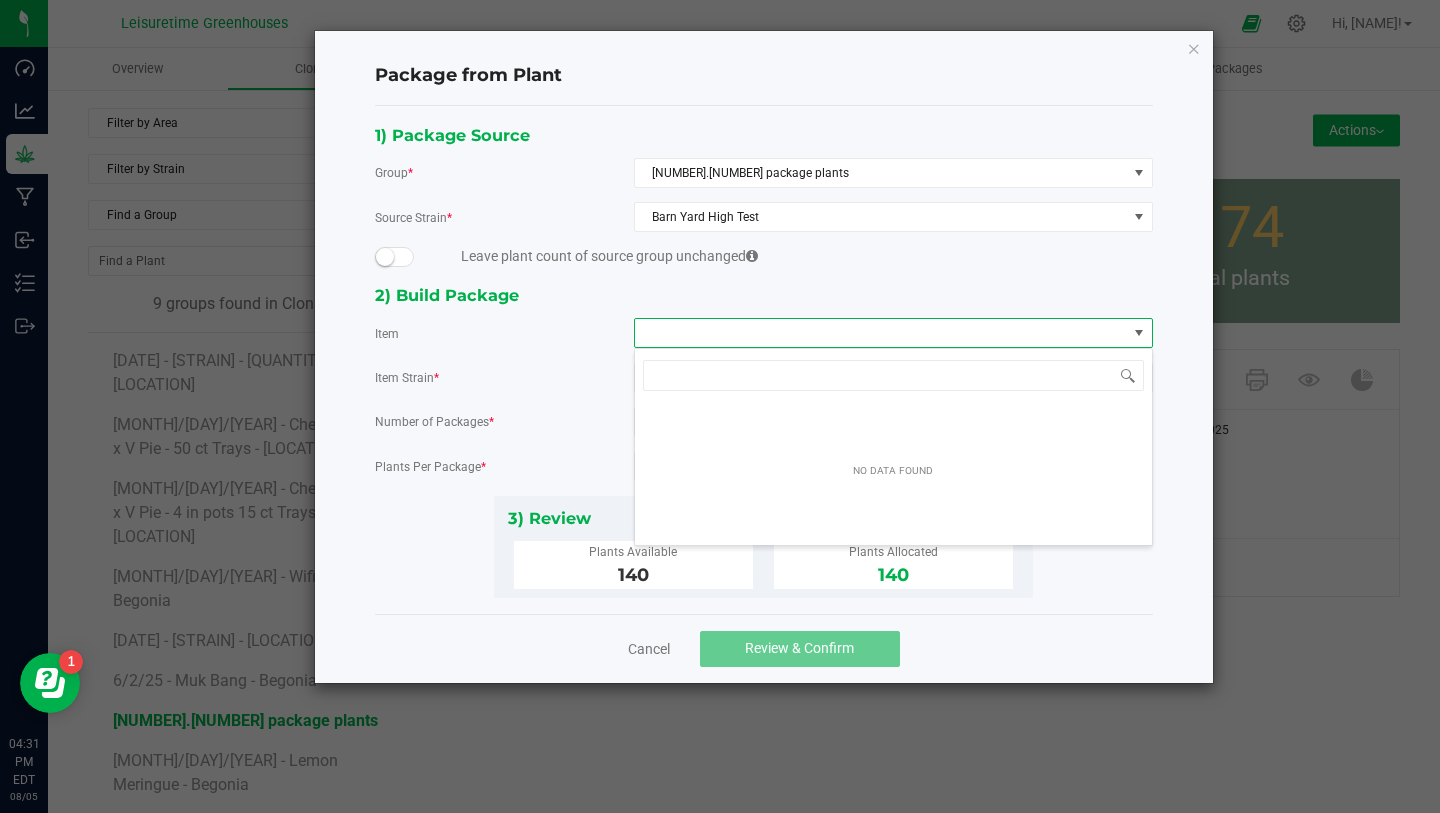 click on "NO DATA FOUND" 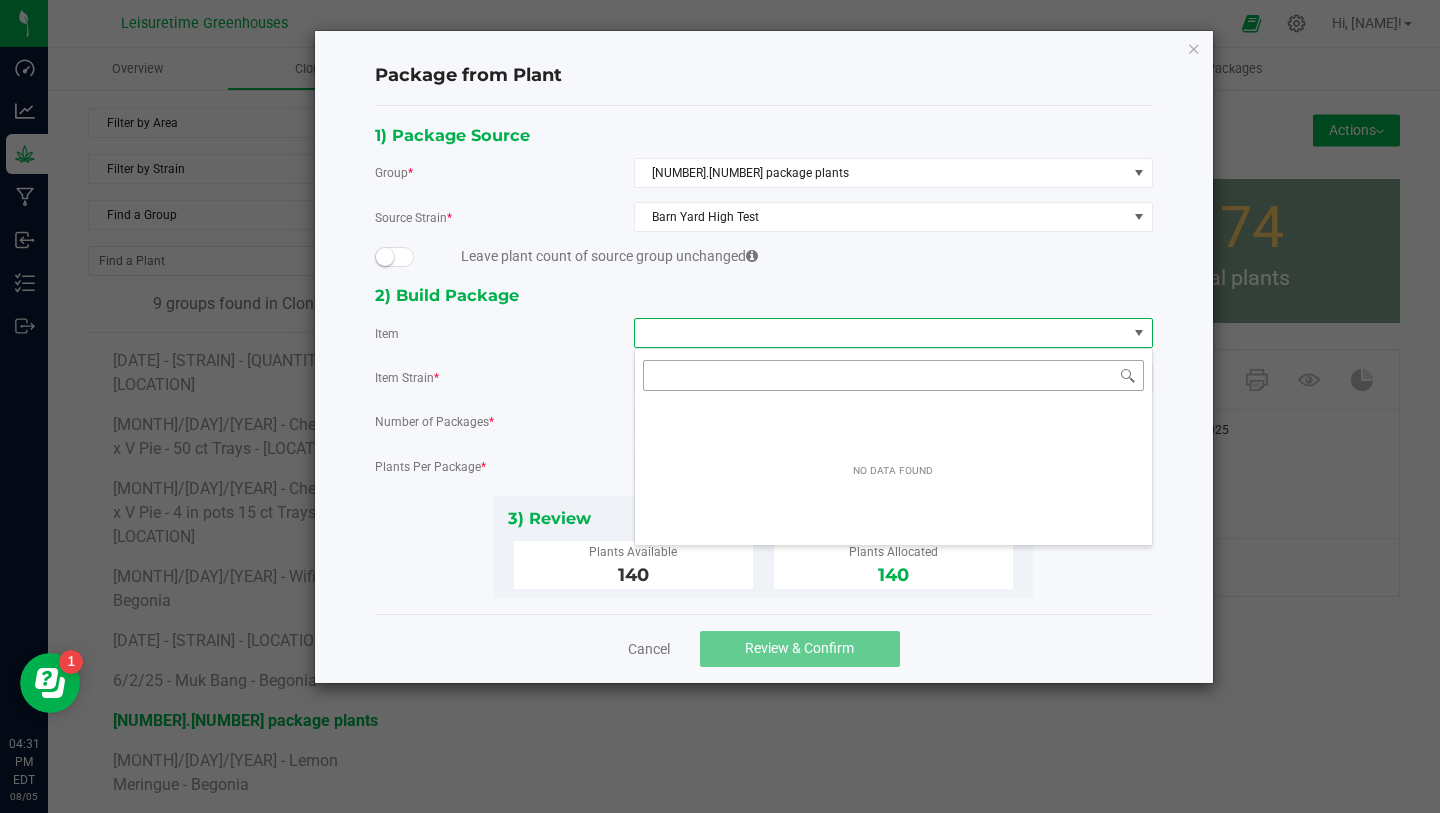 click 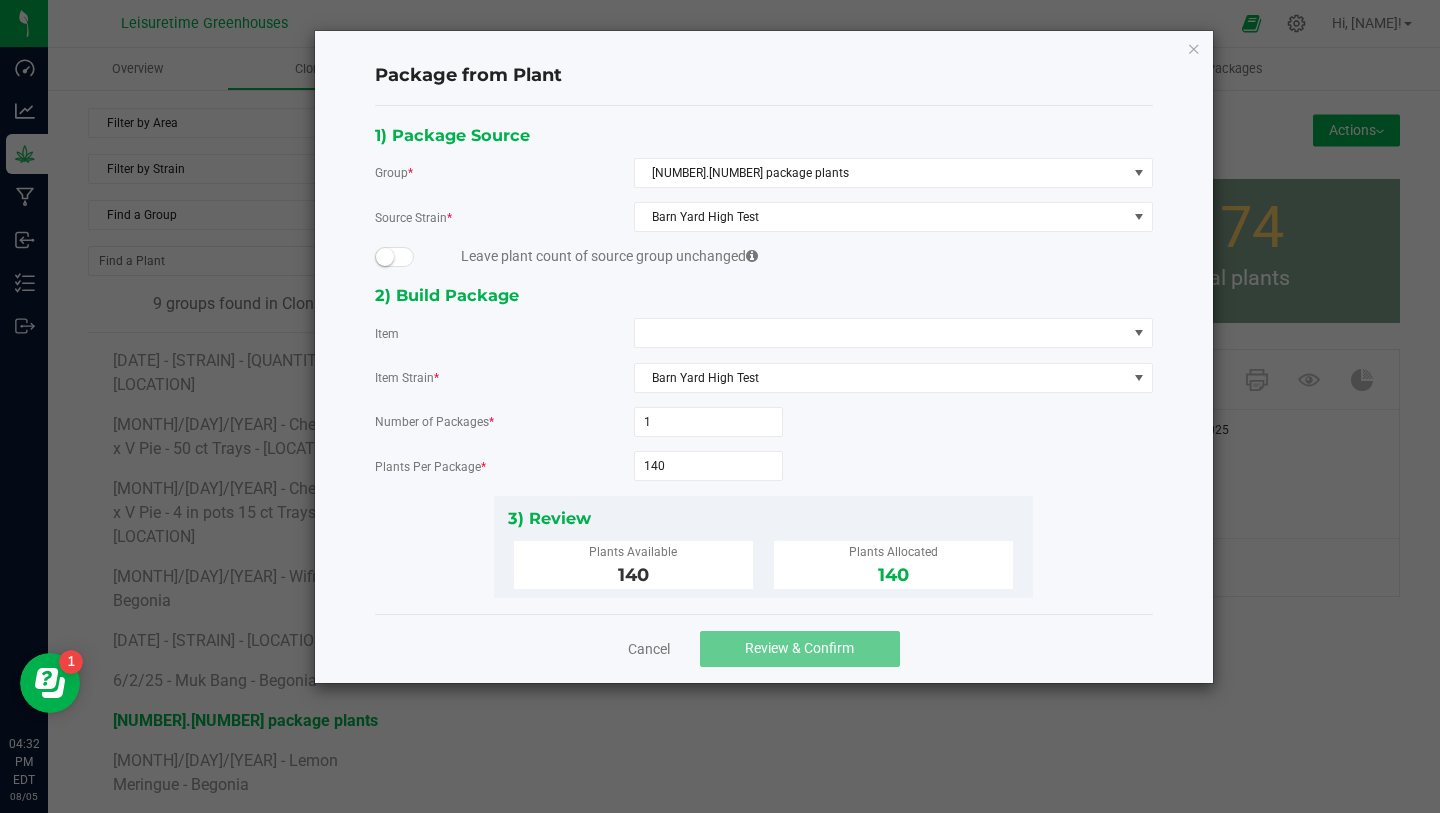 click on "Leave plant count of source group unchanged" 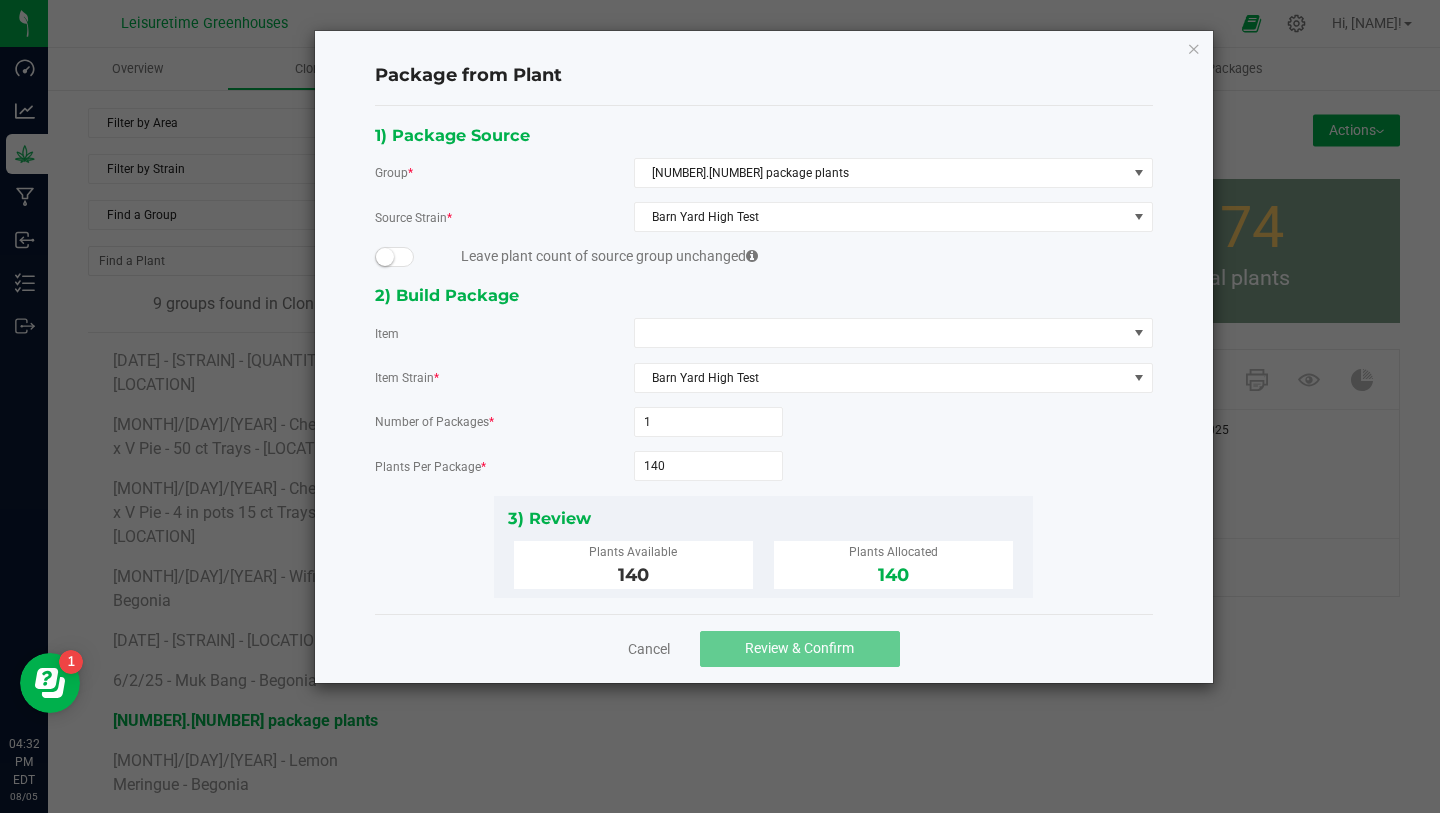 click on "Cancel   Review & Confirm" 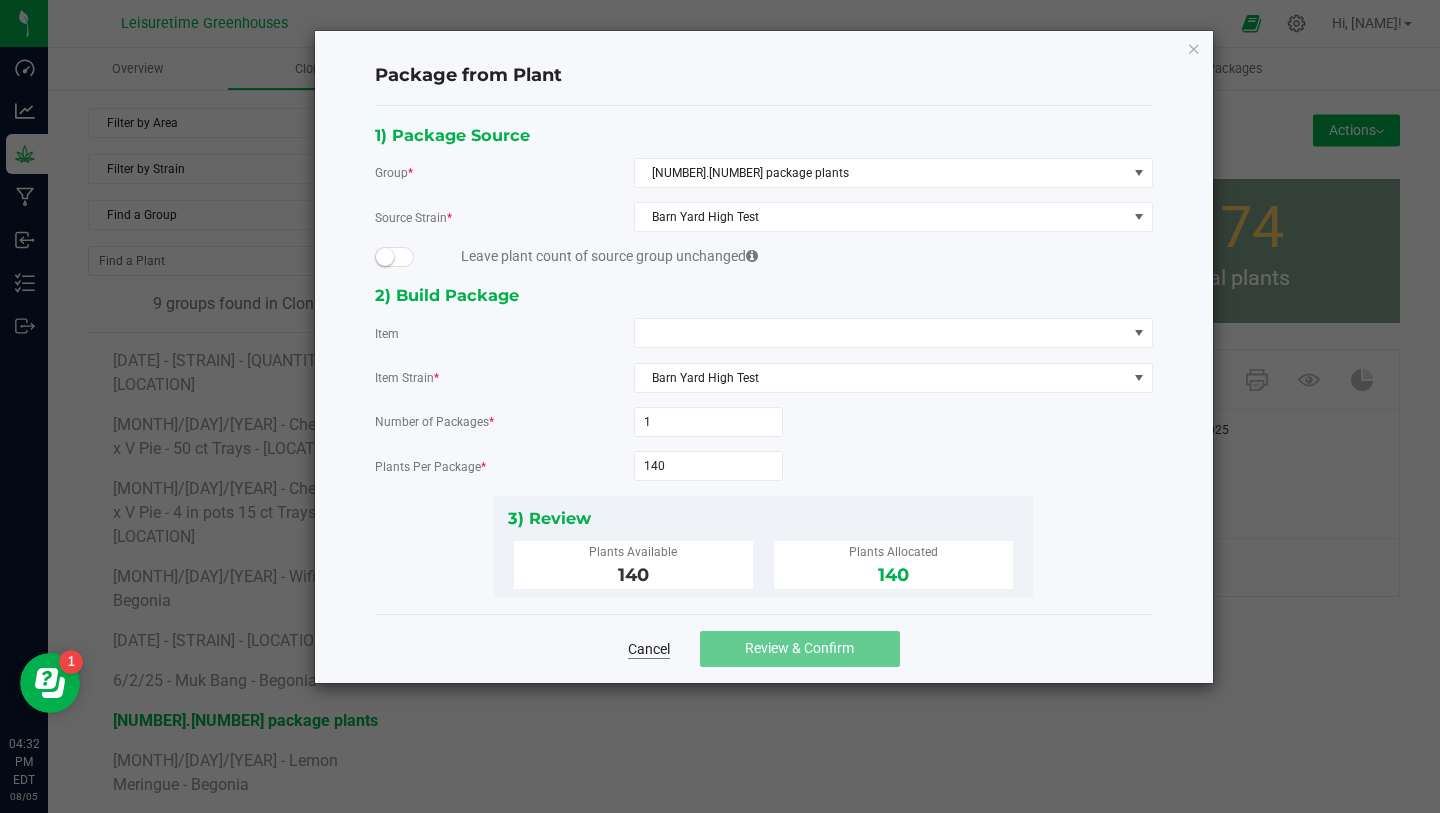 click on "Cancel" 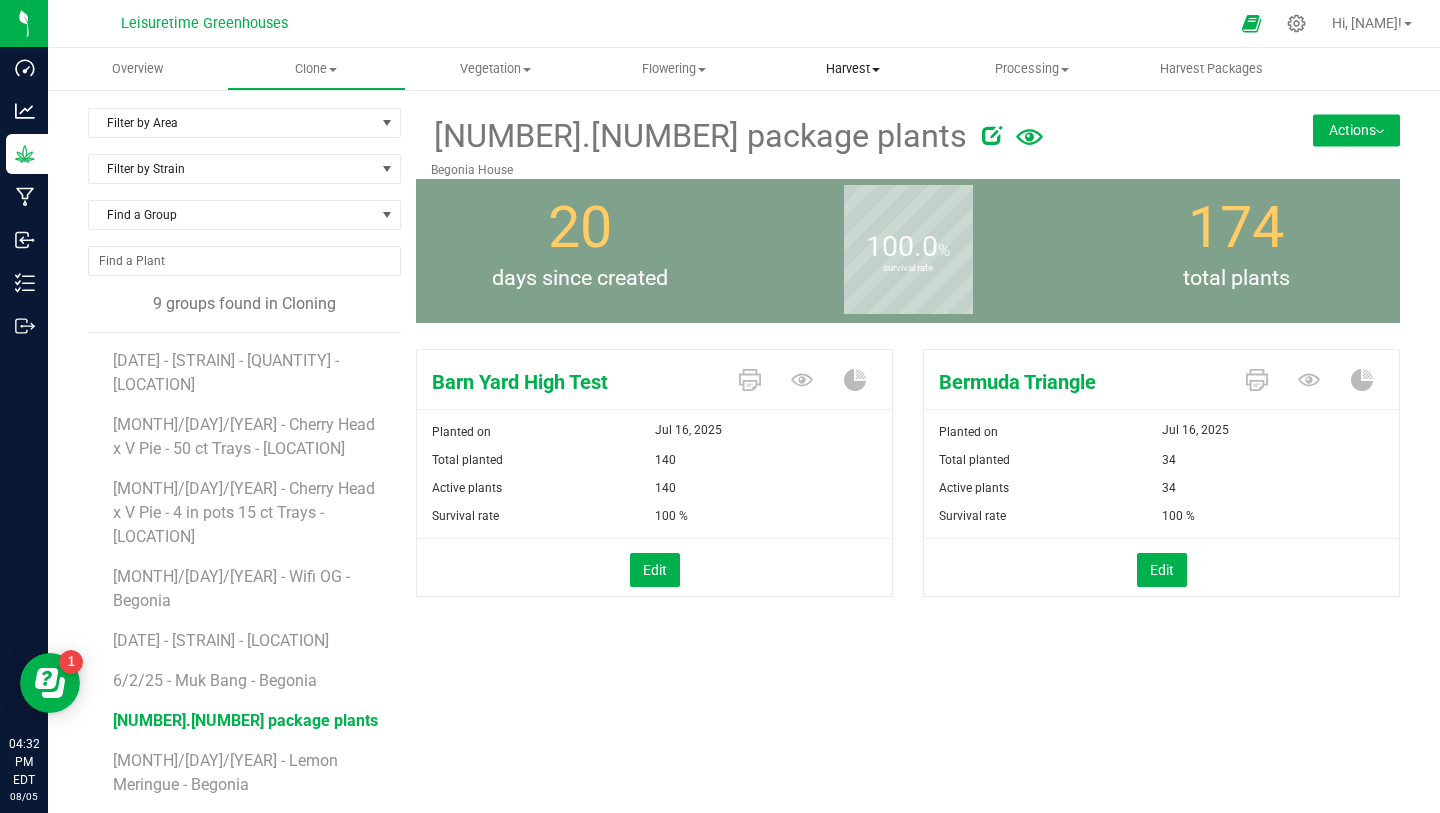 click on "Harvest" at bounding box center (853, 69) 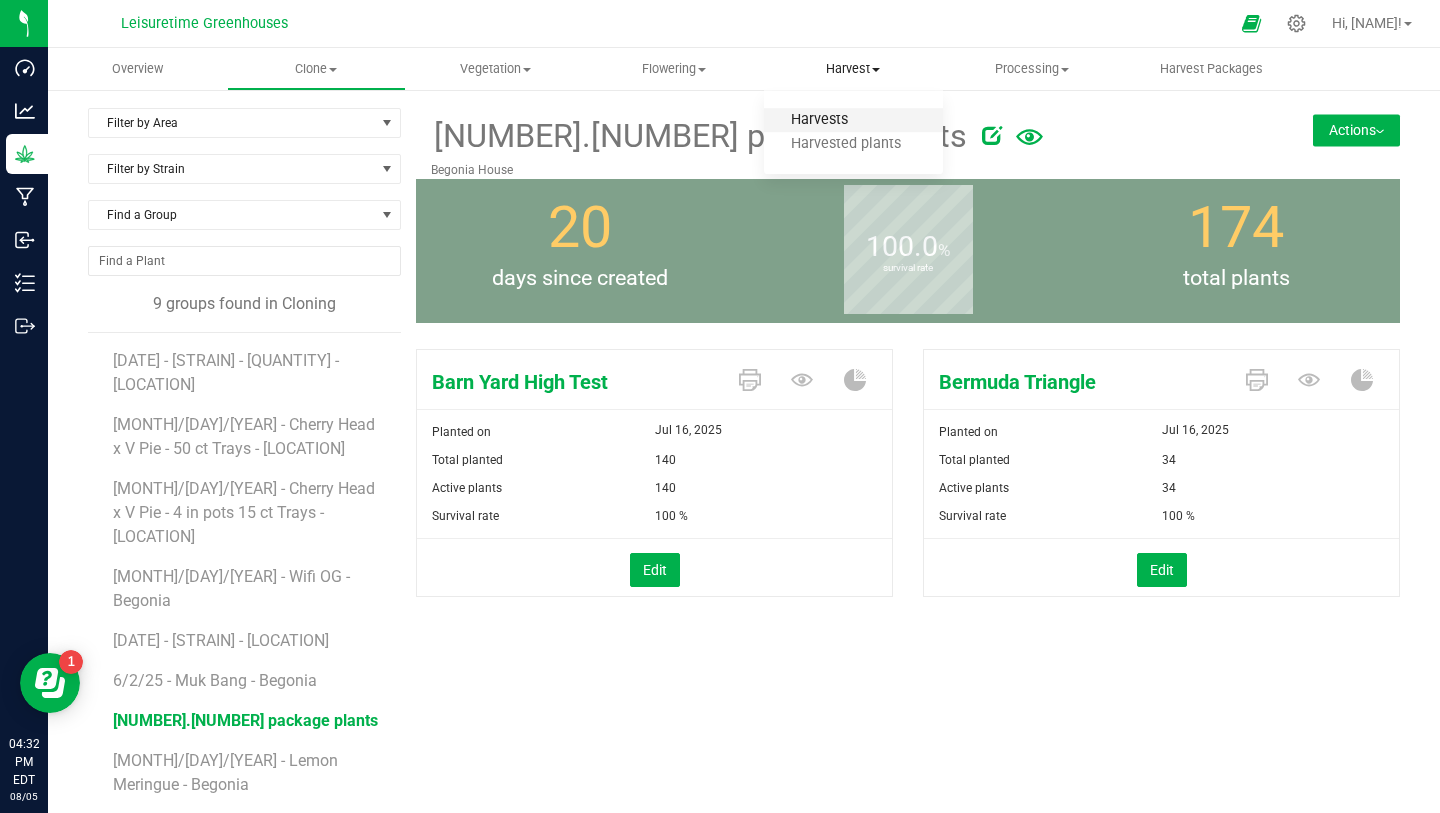 click on "Harvests" at bounding box center [819, 120] 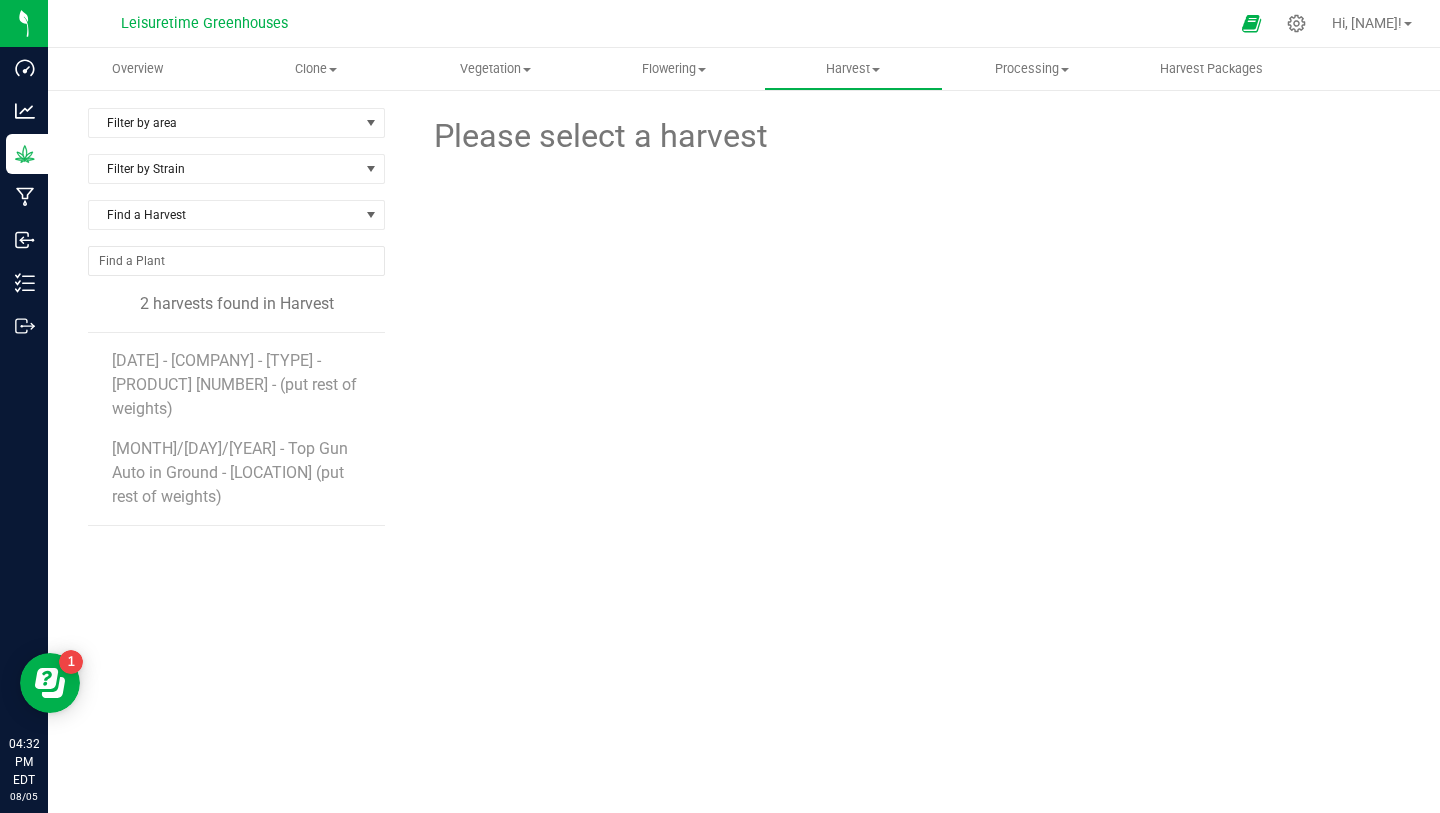 click on "[MONTH]/[DAY]/[YEAR] - Top Gun Auto in Ground - [LOCATION] (put rest of weights)" at bounding box center (241, 473) 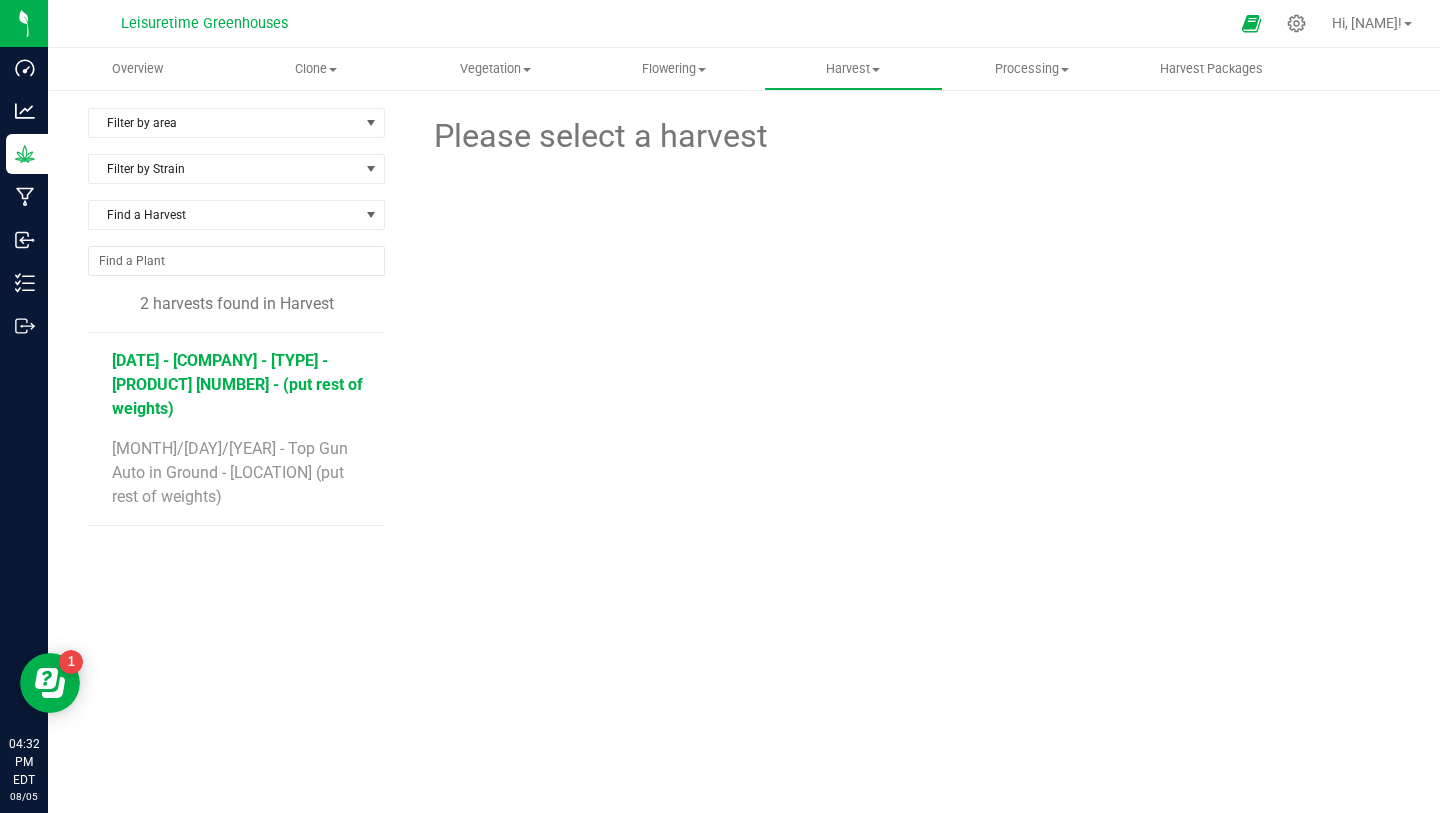 click on "[DATE] - [COMPANY] - [TYPE] - [PRODUCT] [NUMBER] - (put rest of weights)" at bounding box center (237, 384) 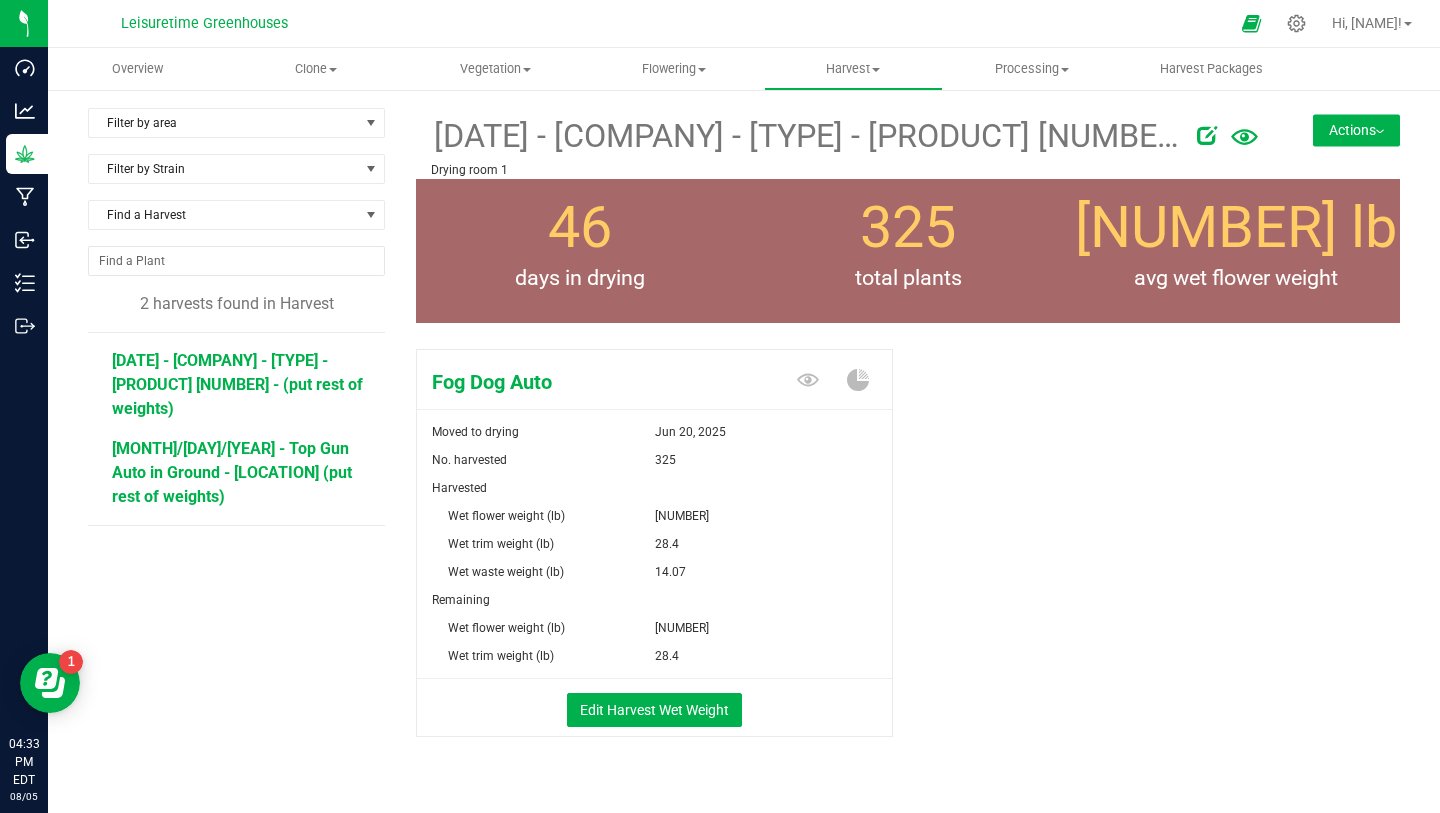 click on "[MONTH]/[DAY]/[YEAR] - Top Gun Auto in Ground - [LOCATION] (put rest of weights)" at bounding box center [232, 472] 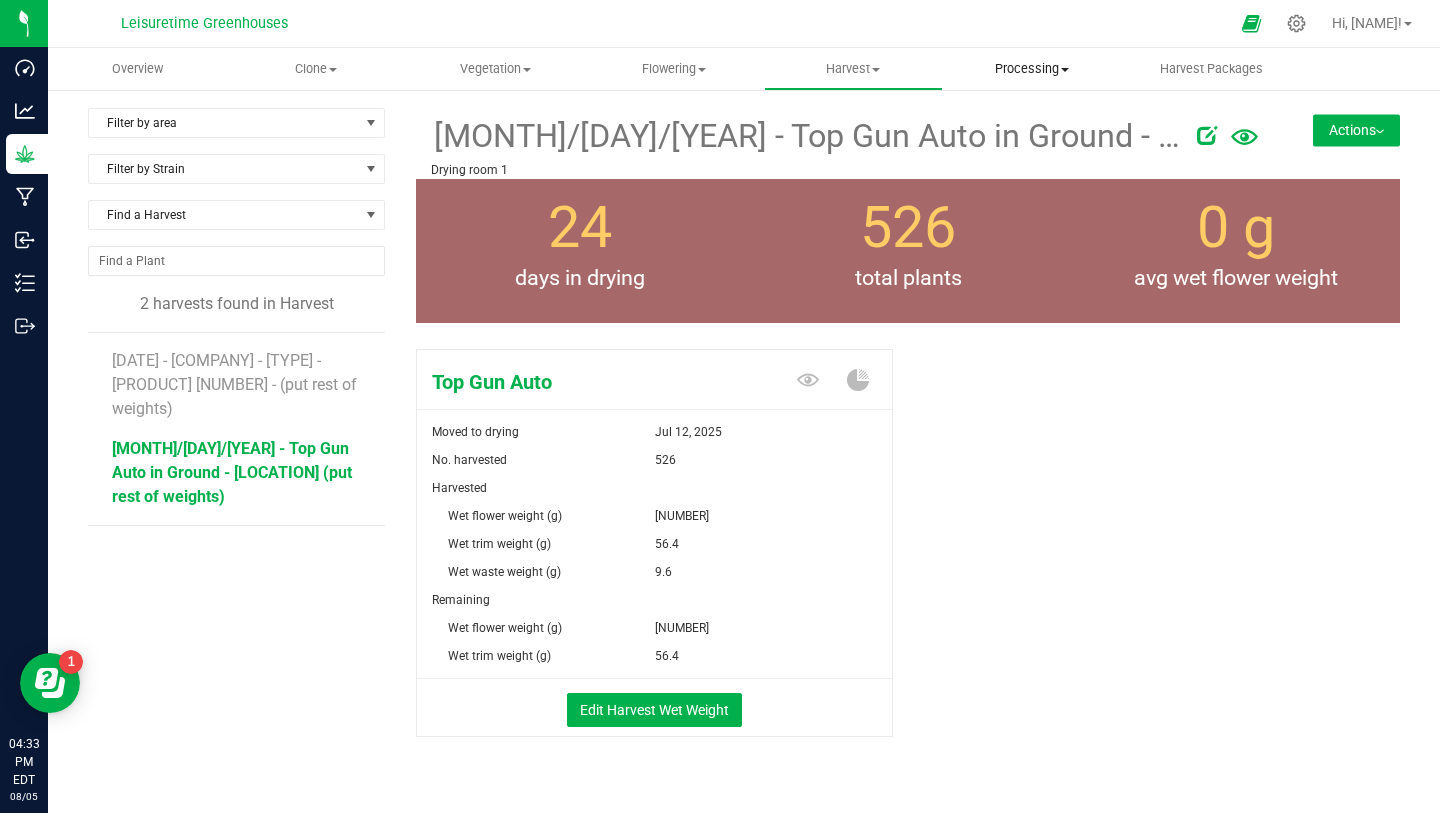 click on "Processing" at bounding box center [1032, 69] 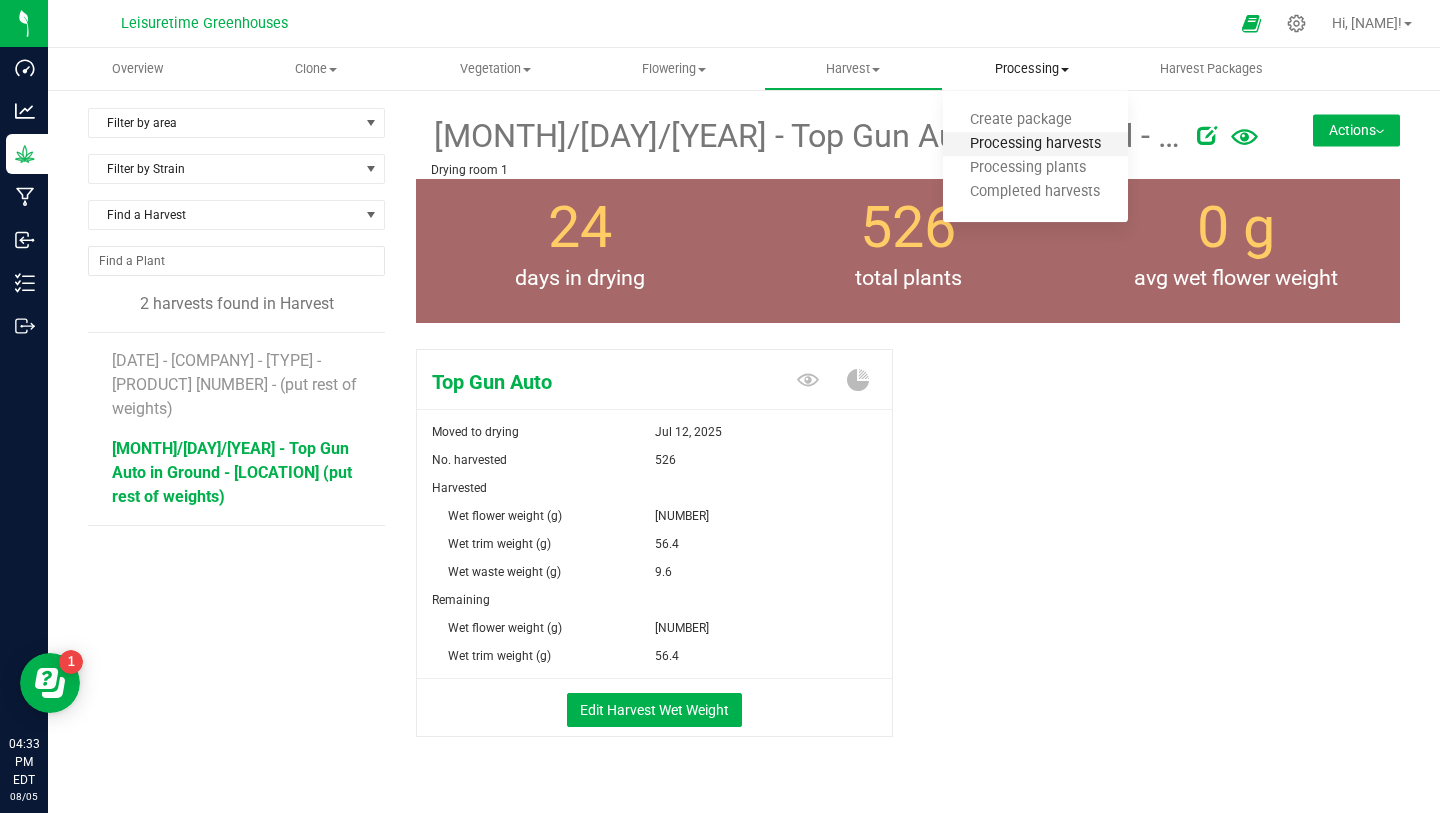 click on "Processing harvests" at bounding box center [1035, 144] 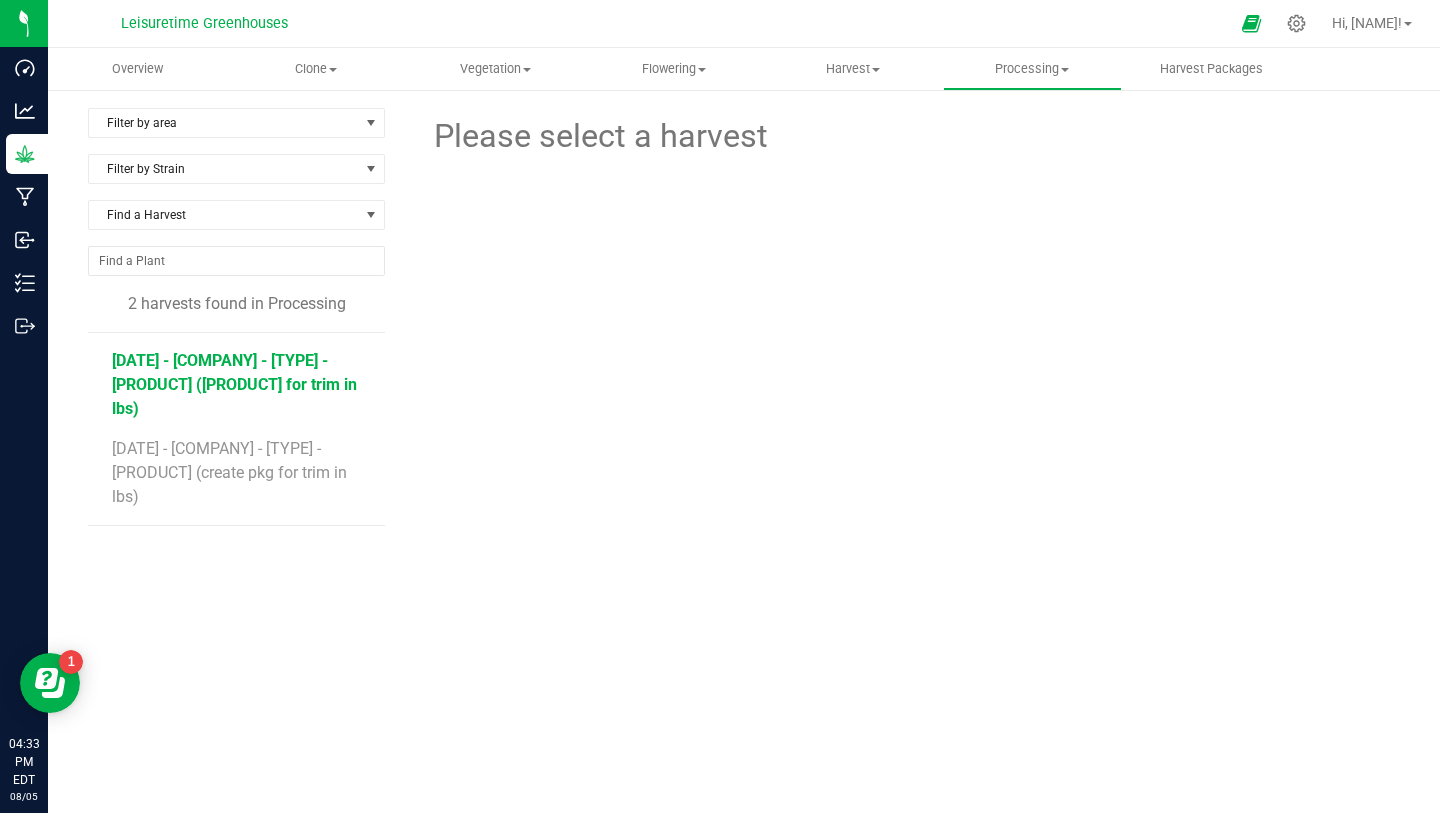 click on "[DATE] - [COMPANY] - [TYPE] - [PRODUCT] ([PRODUCT] for trim in lbs)" at bounding box center [234, 384] 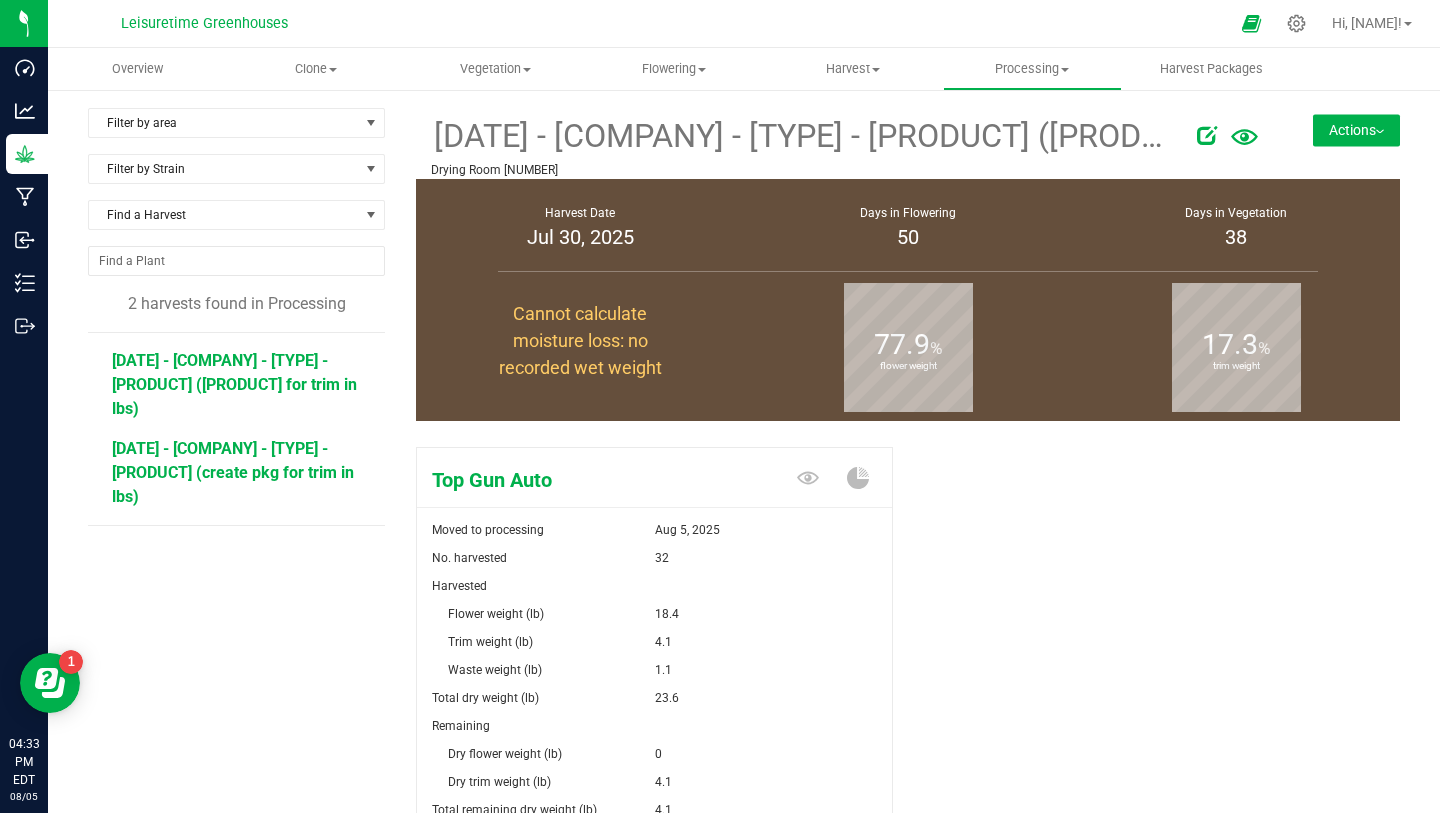 click on "[DATE] - [COMPANY] - [TYPE] - [PRODUCT] (create pkg for trim in lbs)" at bounding box center [233, 472] 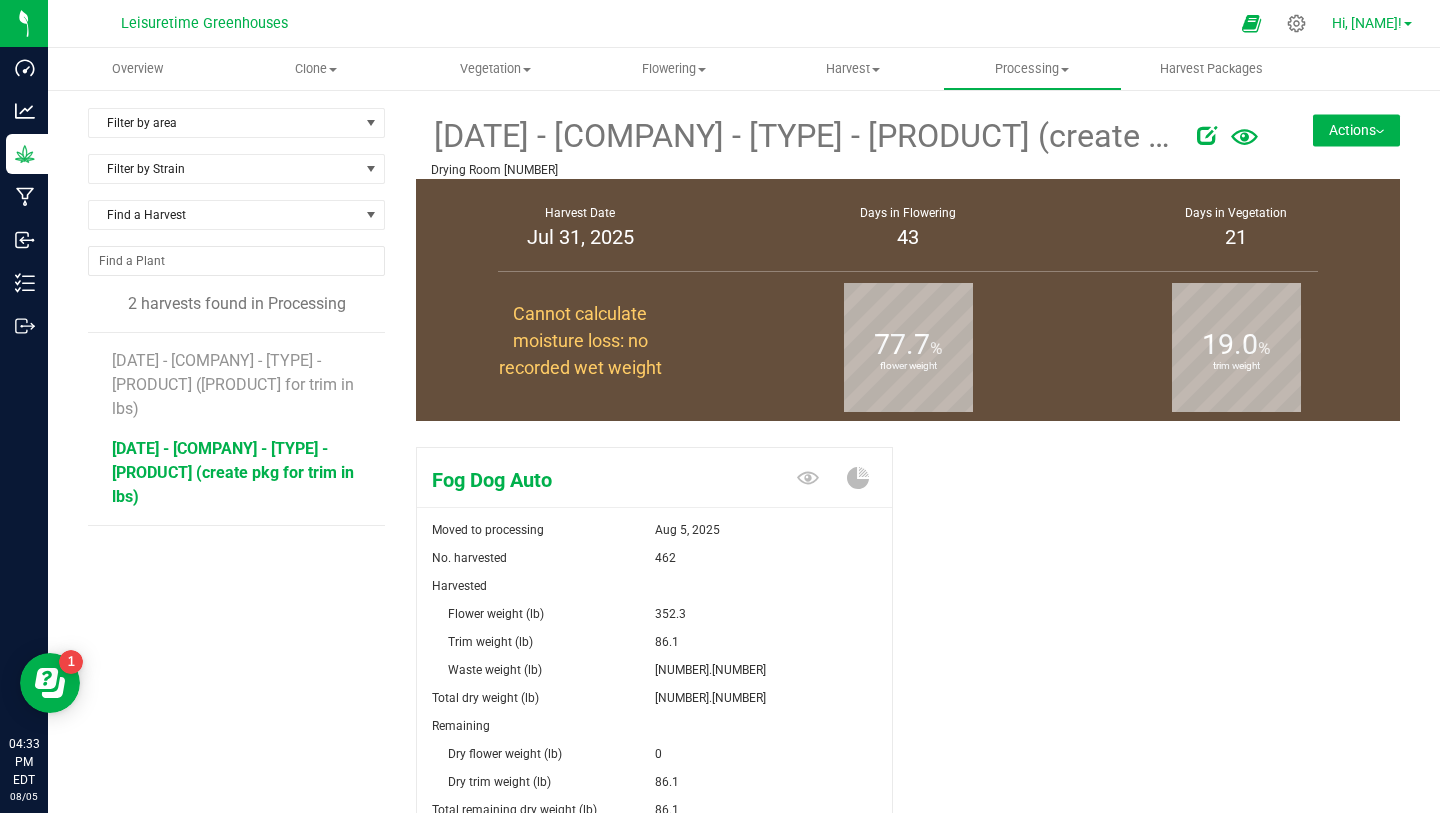 click on "Hi, [NAME]!" at bounding box center [1367, 23] 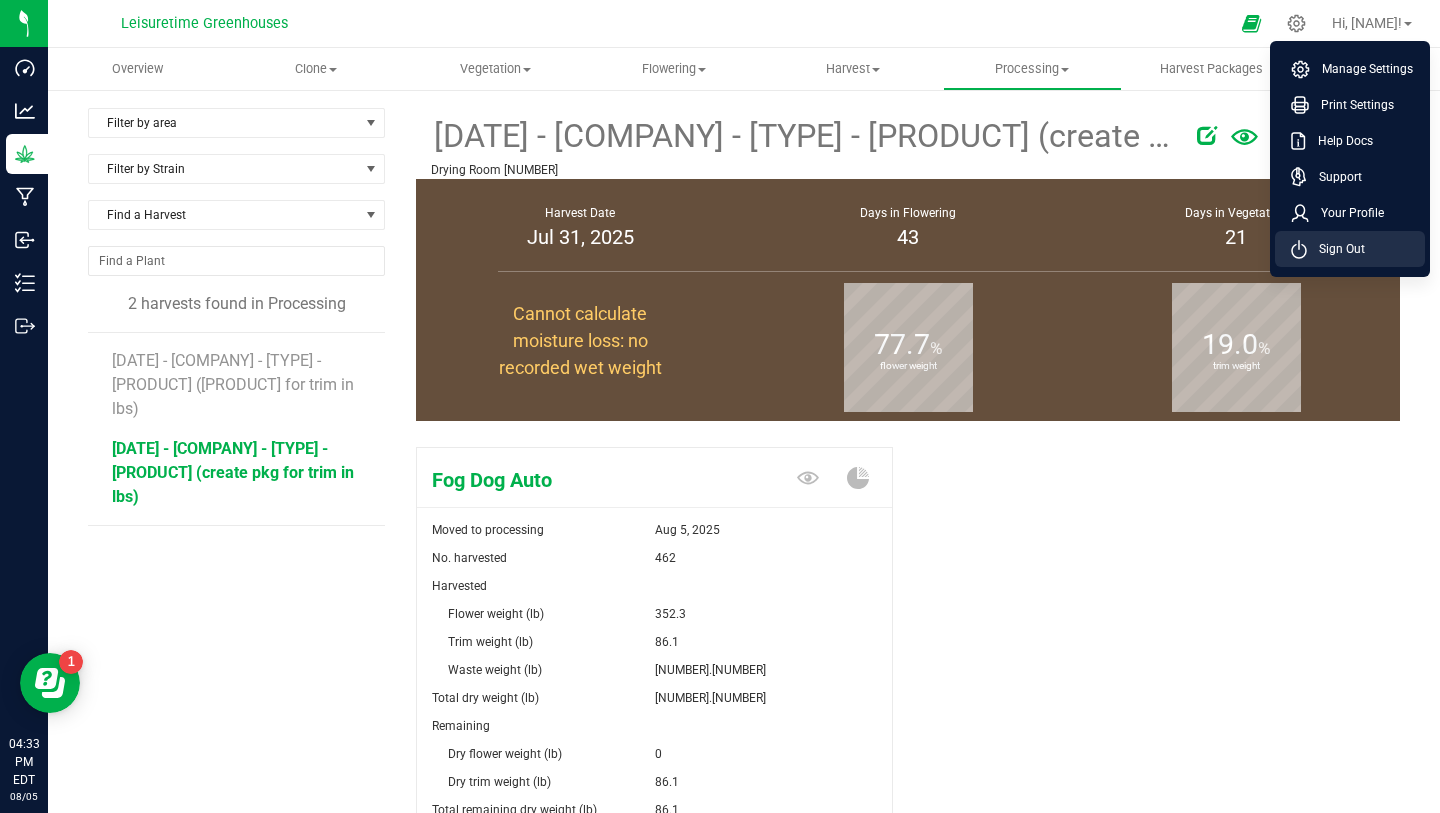 click on "Sign Out" at bounding box center [1336, 249] 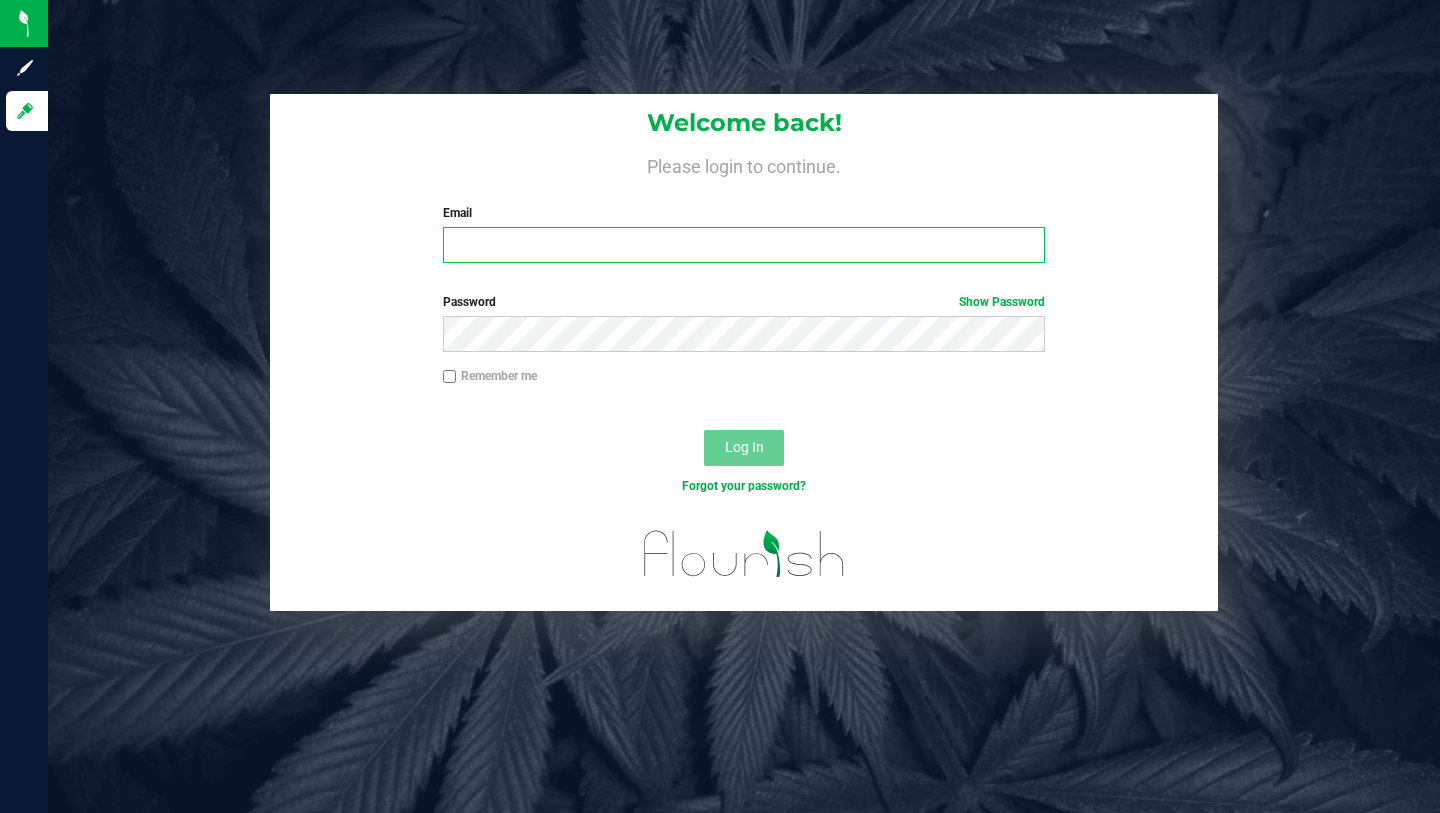 click on "Email" at bounding box center [744, 245] 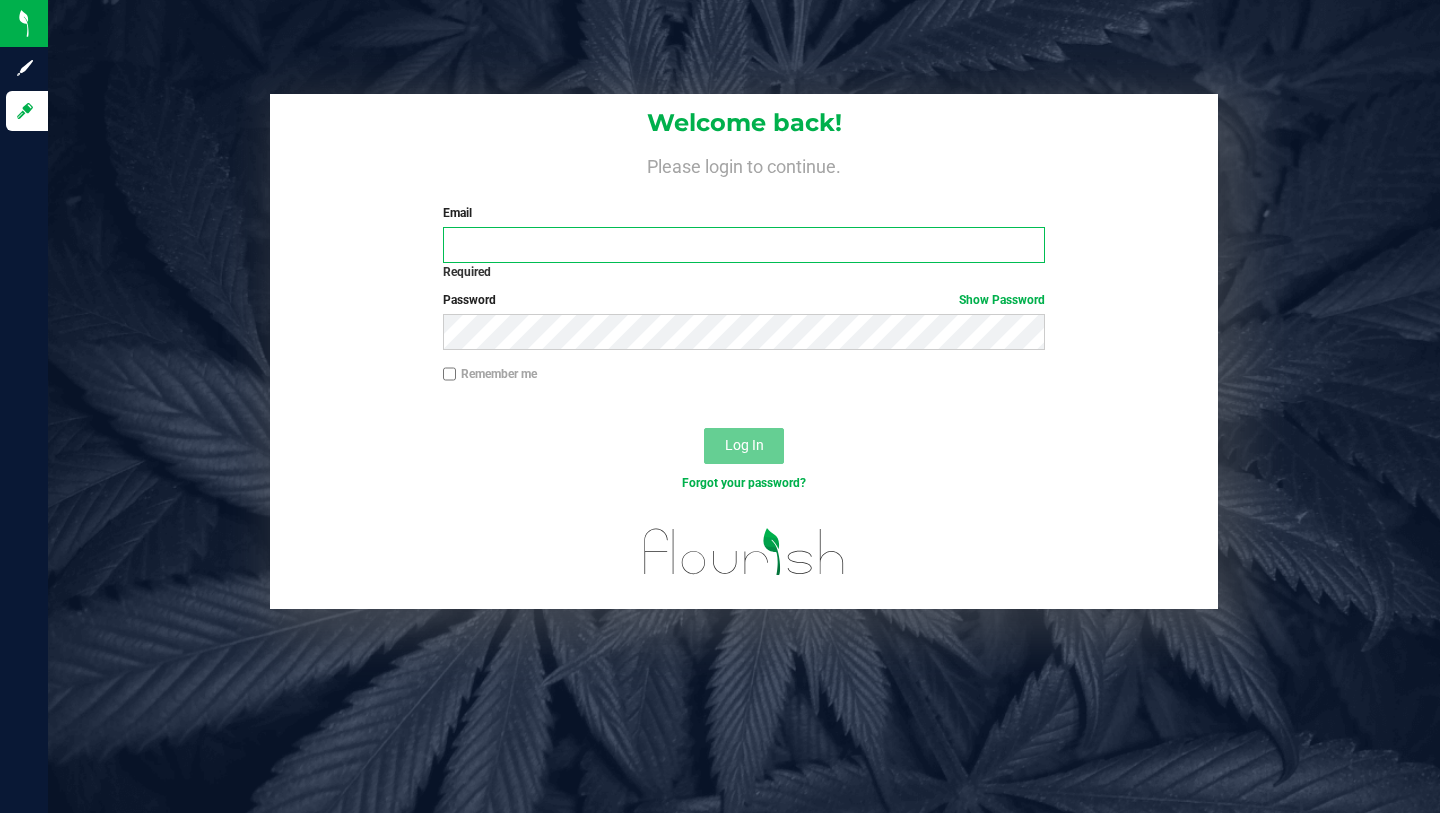 type on "[EMAIL]" 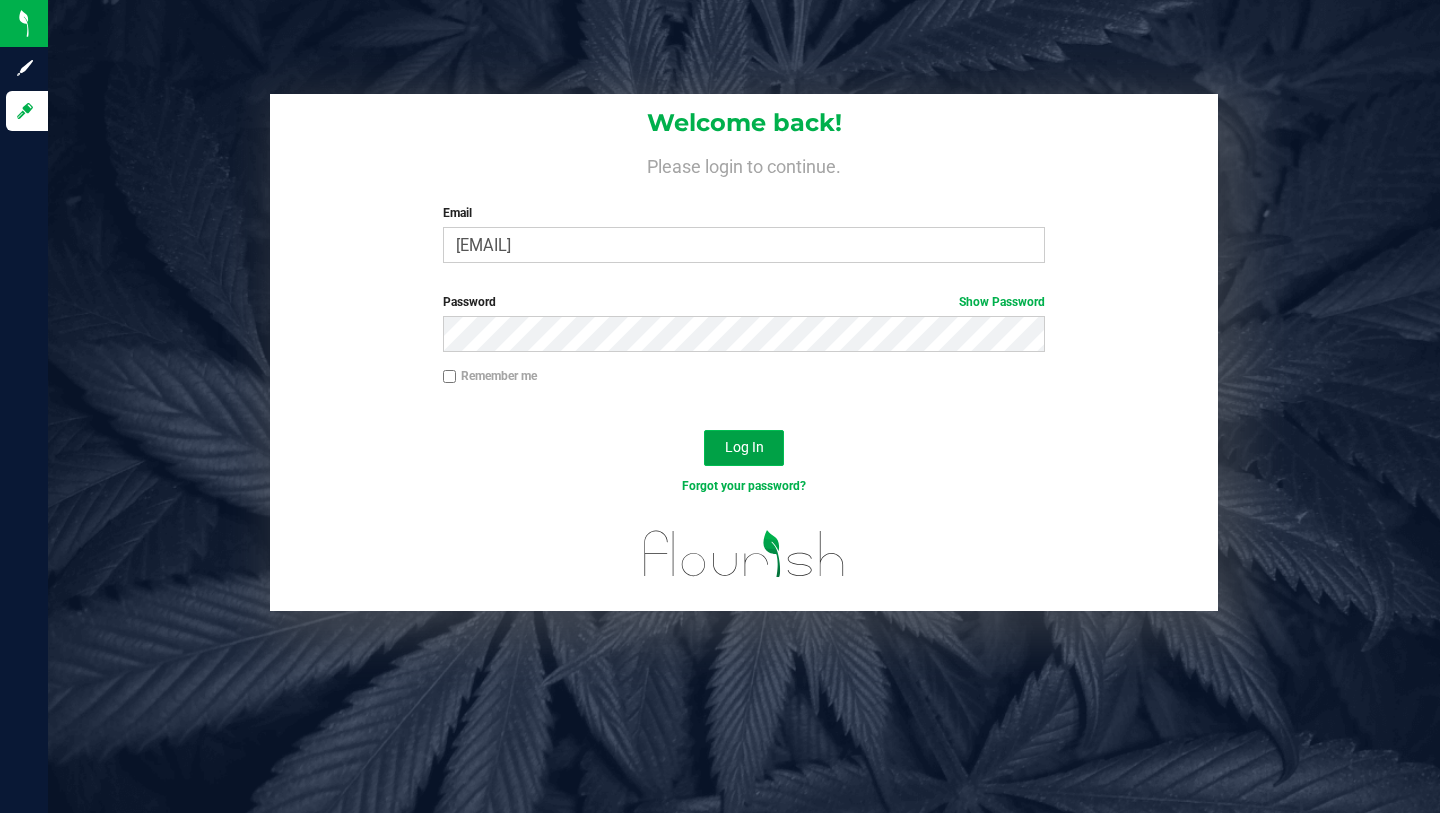click on "Log In" at bounding box center (744, 447) 